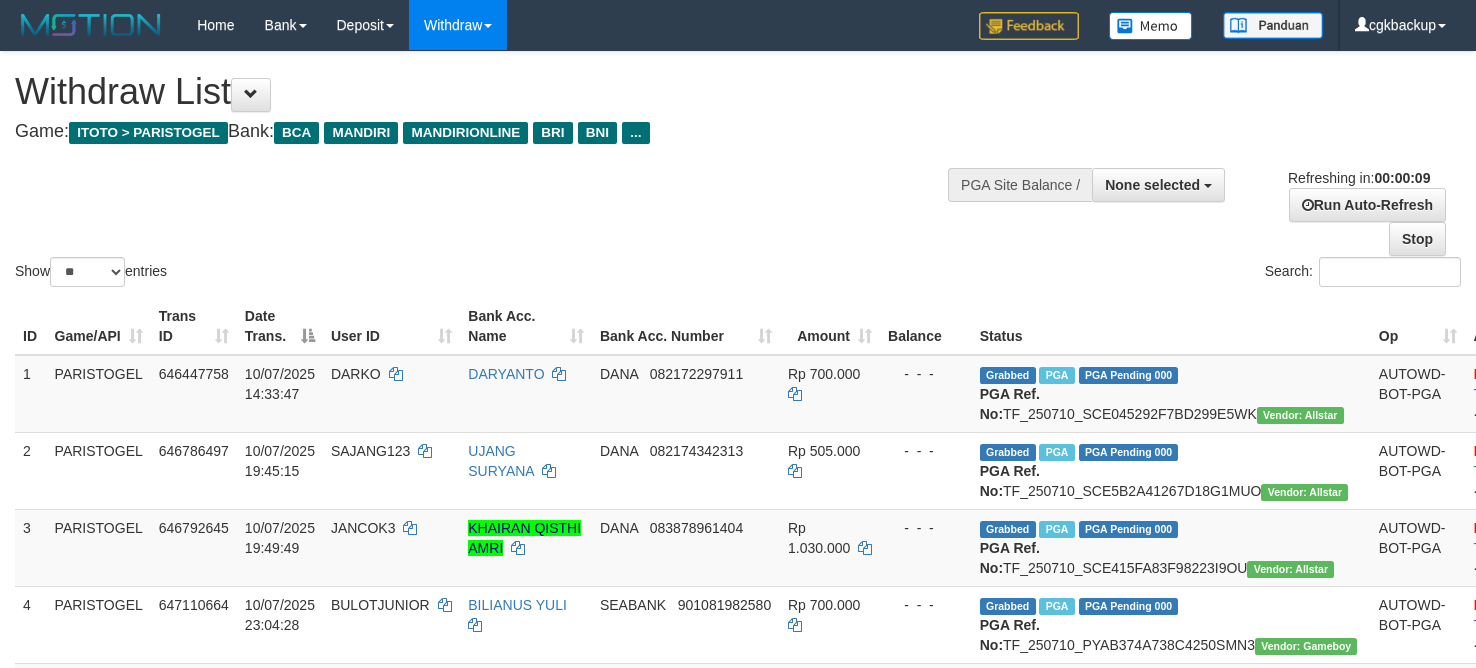 select 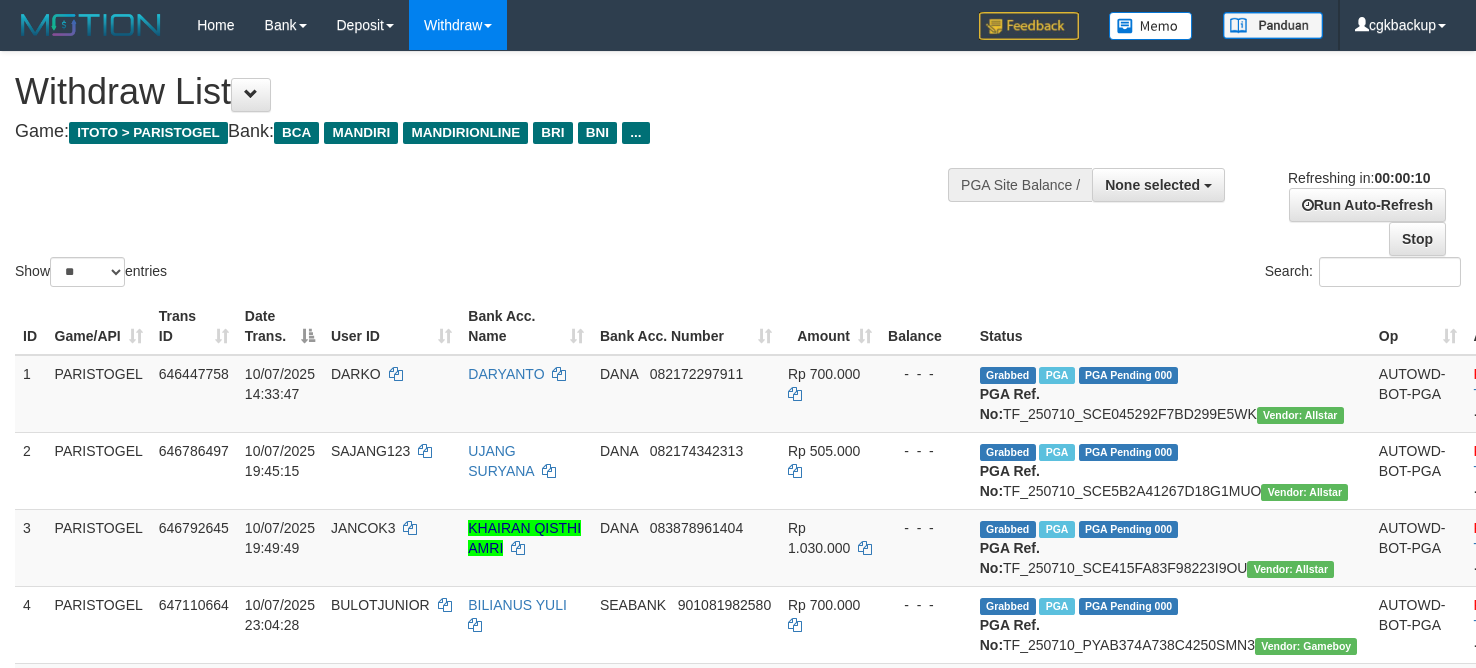 select 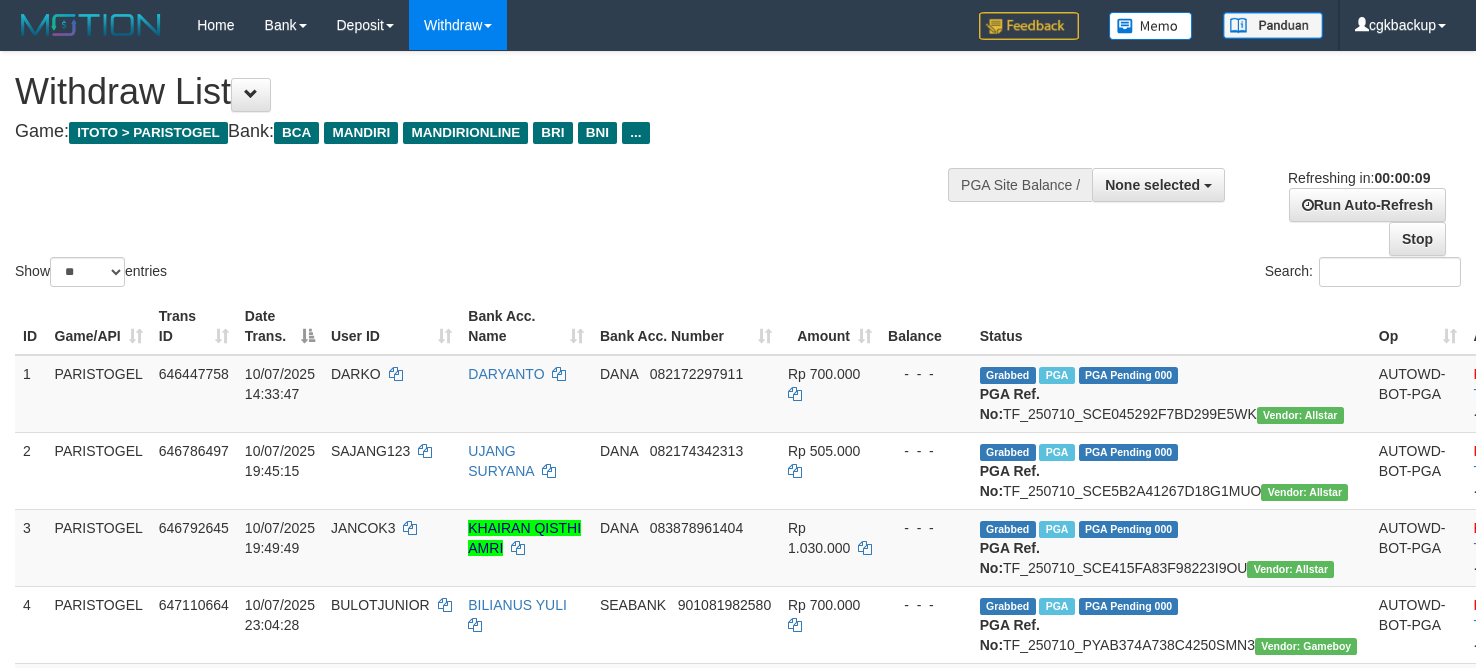 select 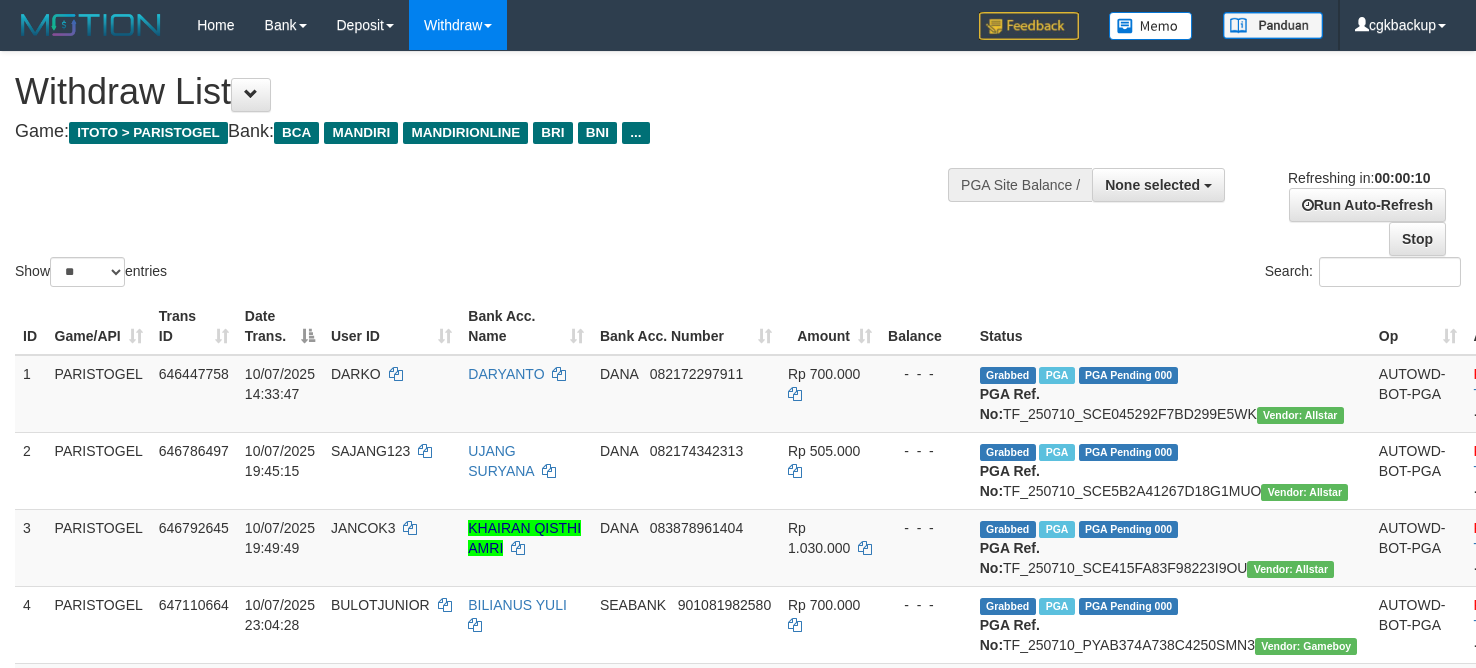 select 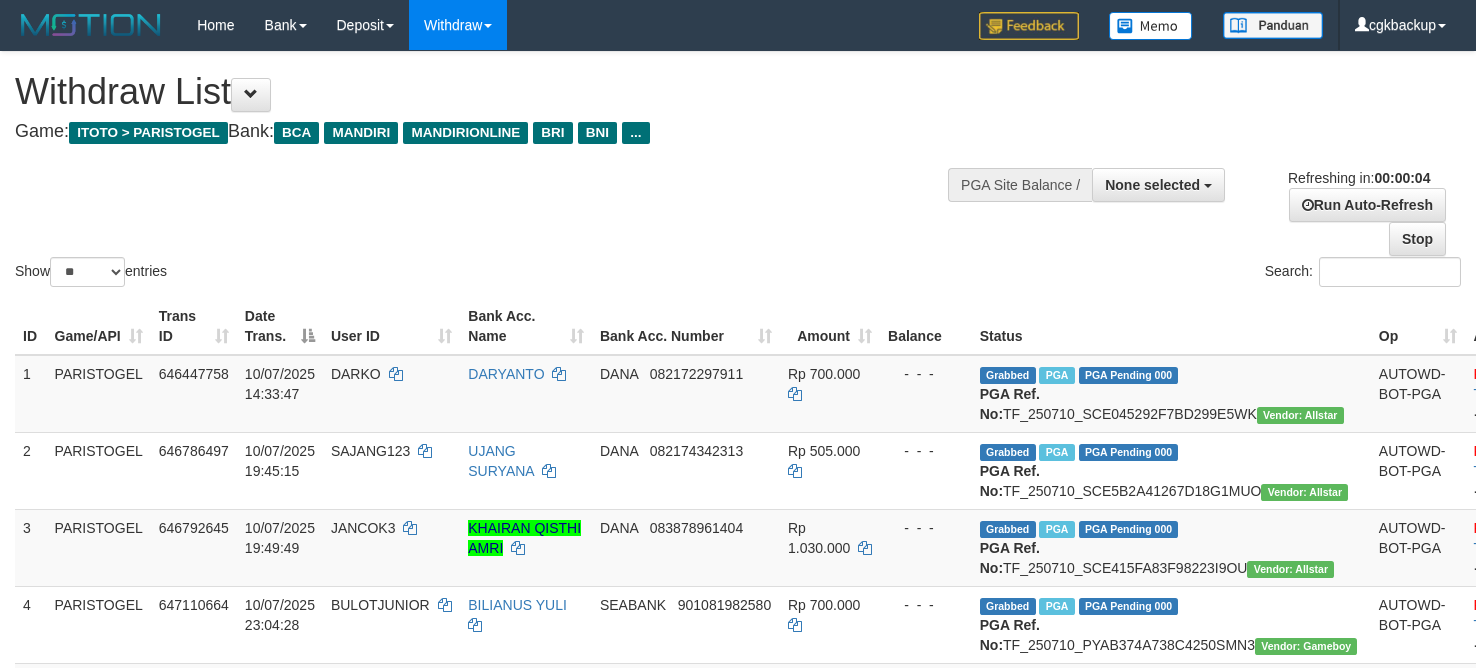 scroll, scrollTop: 1035, scrollLeft: 0, axis: vertical 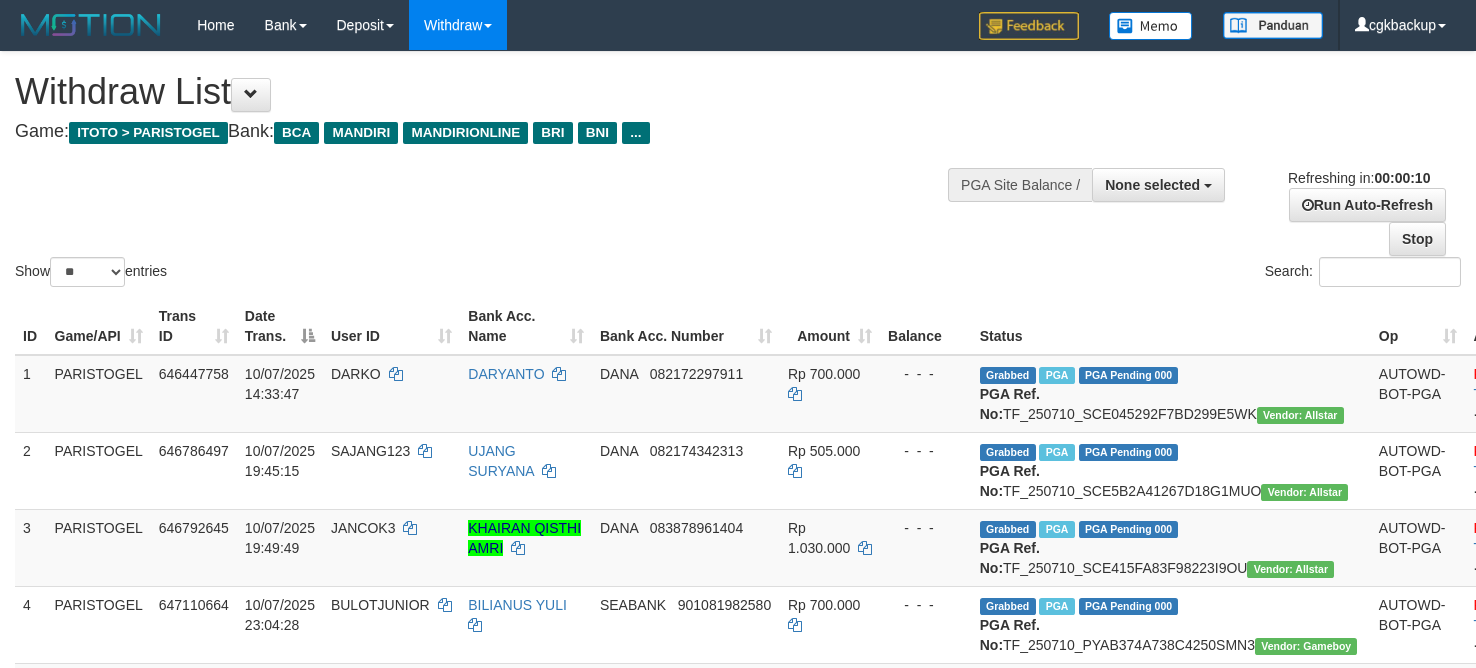 select 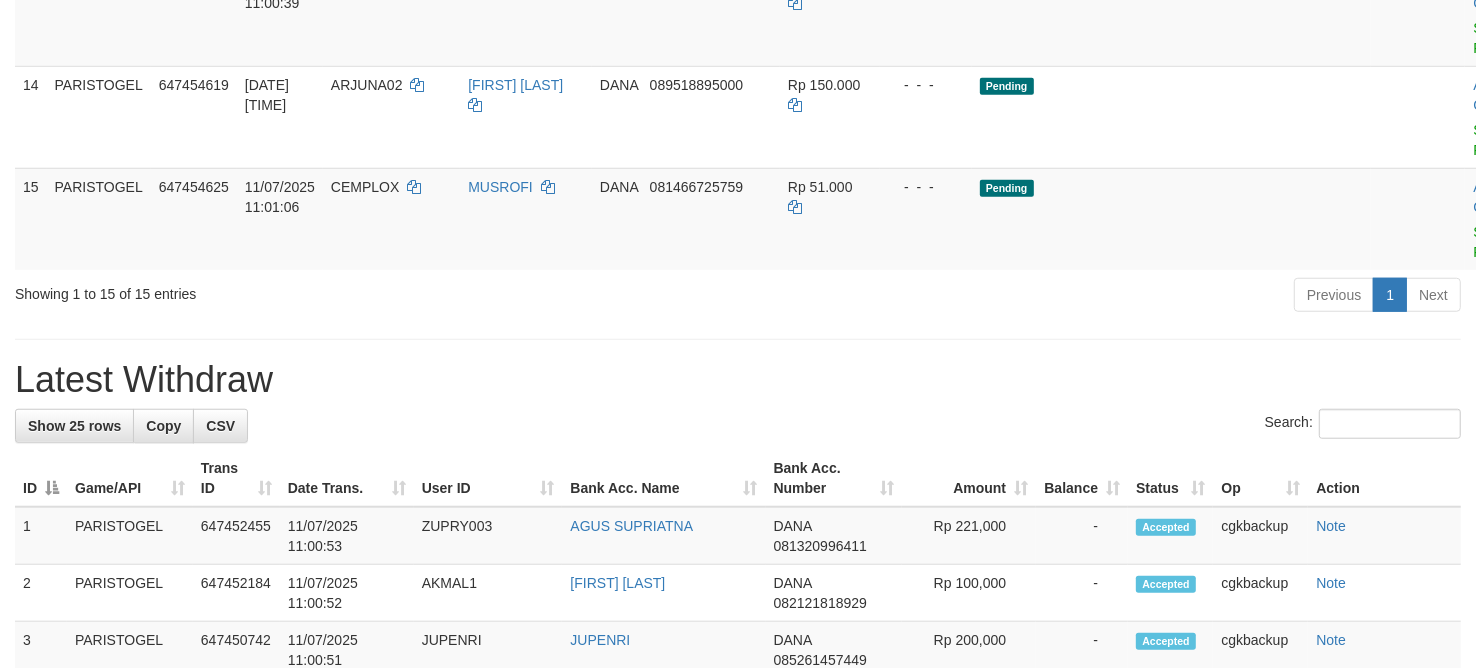 scroll, scrollTop: 1160, scrollLeft: 0, axis: vertical 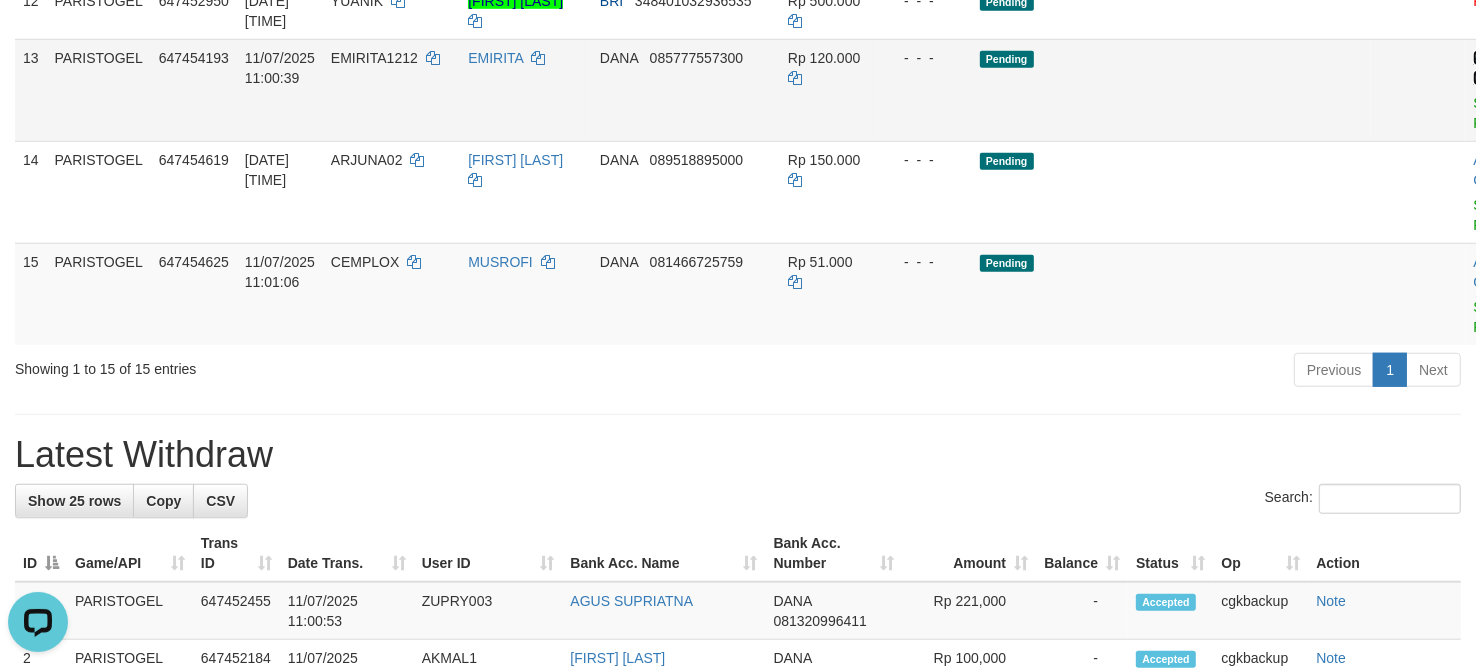 click on "Allow Grab" at bounding box center (1489, 68) 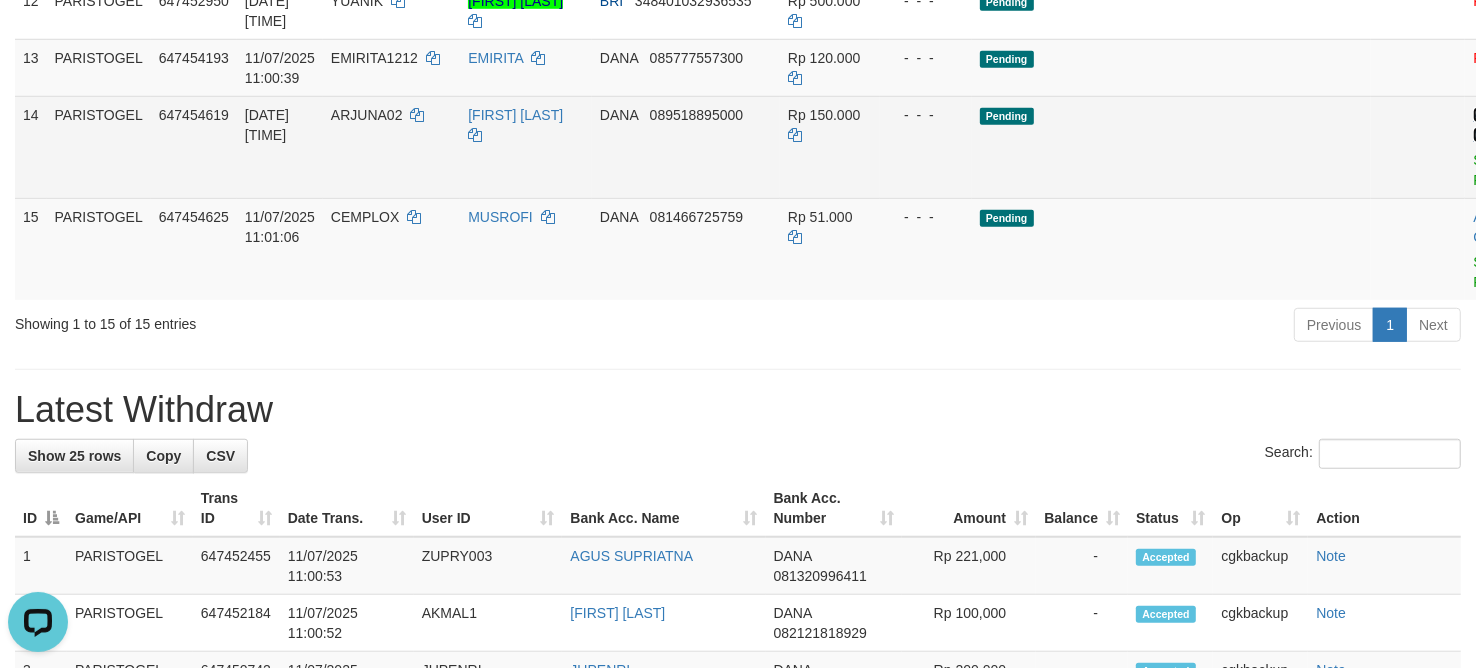 click on "Allow Grab" at bounding box center (1489, 125) 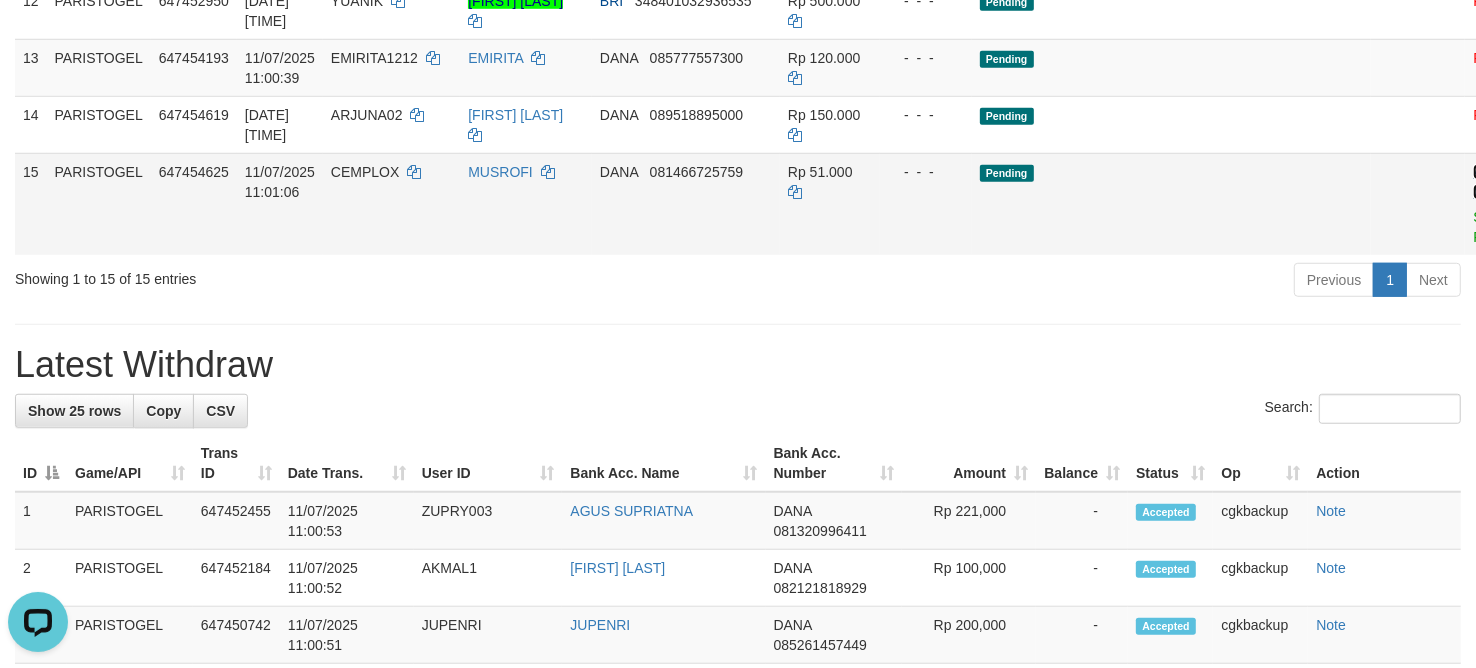 click on "Allow Grab" at bounding box center [1489, 182] 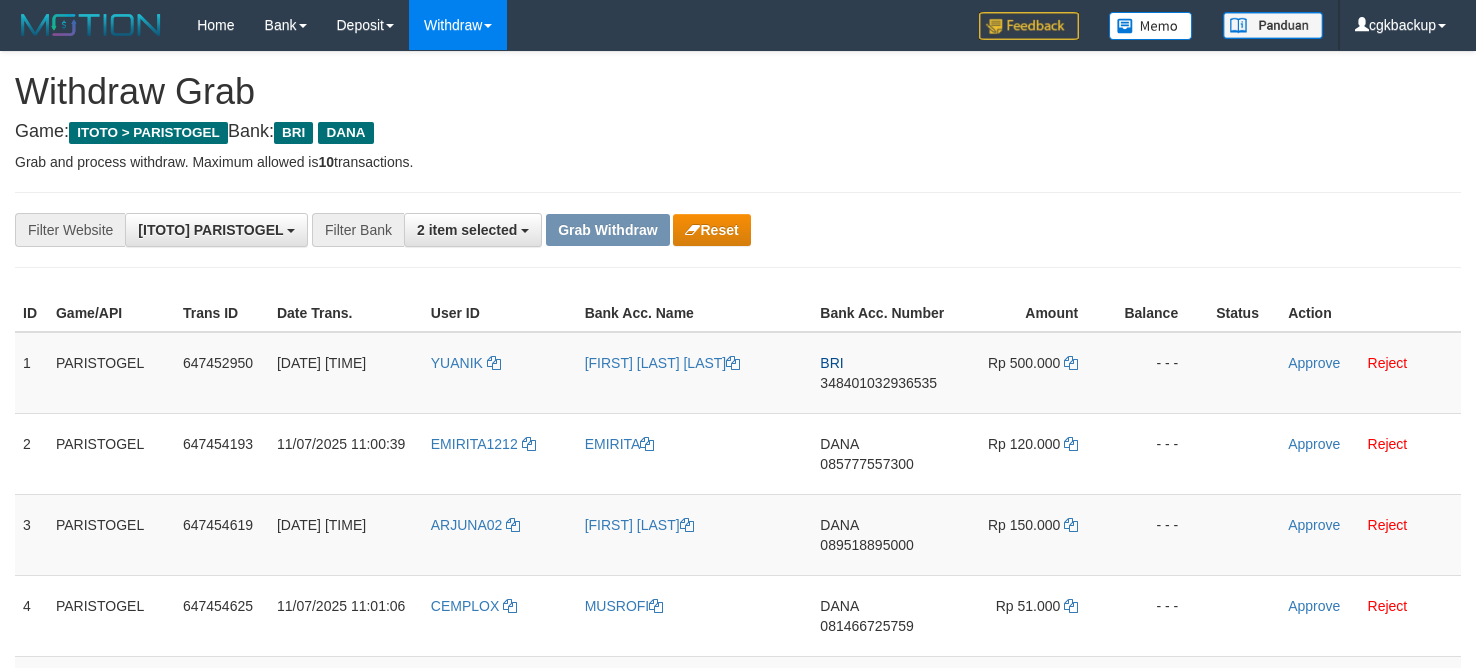 scroll, scrollTop: 0, scrollLeft: 0, axis: both 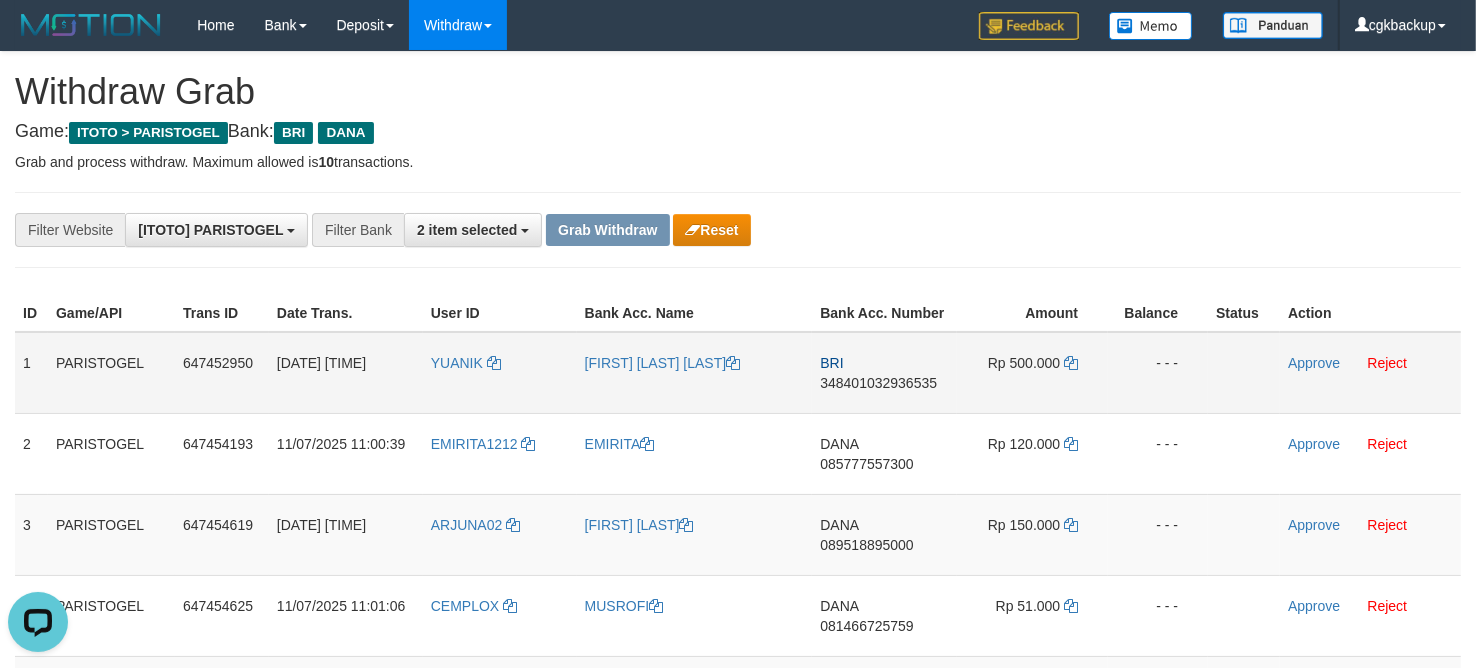 click on "YUANIK" at bounding box center [500, 373] 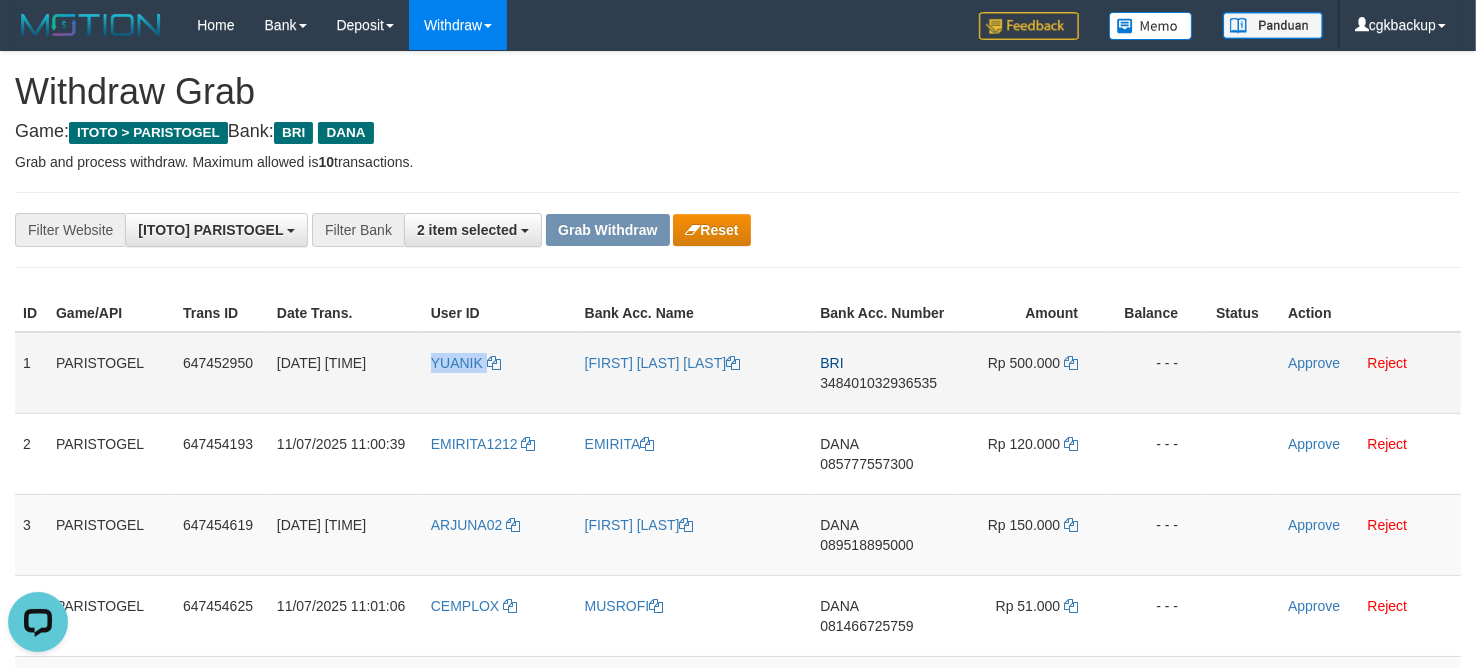 click on "YUANIK" at bounding box center [500, 373] 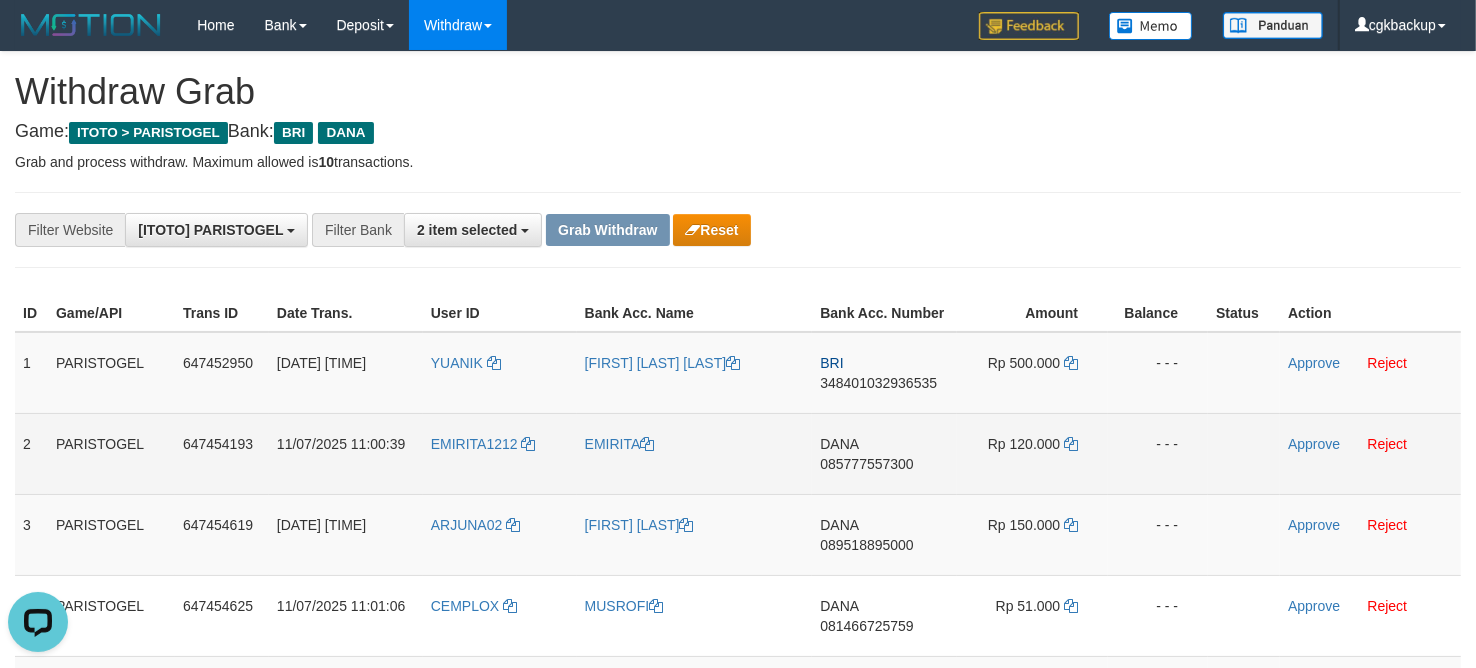 click on "EMIRITA1212" at bounding box center [500, 453] 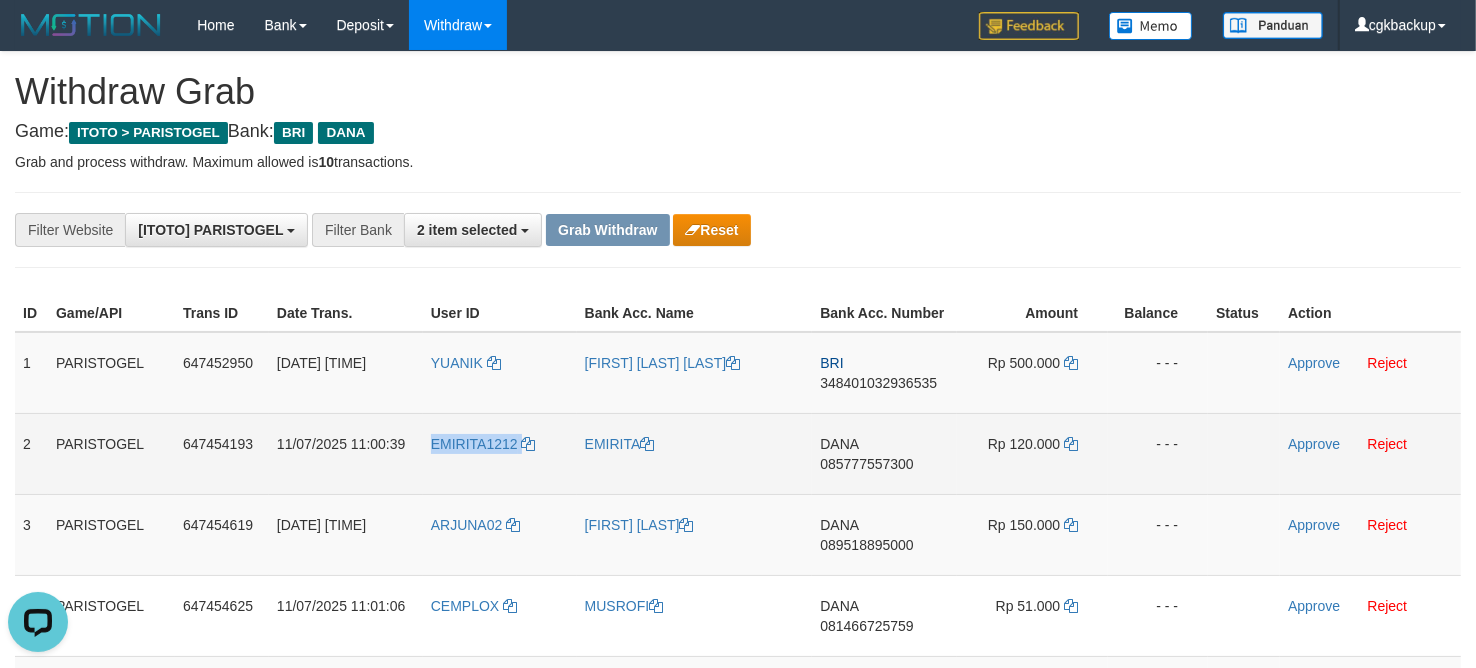 click on "EMIRITA1212" at bounding box center [500, 453] 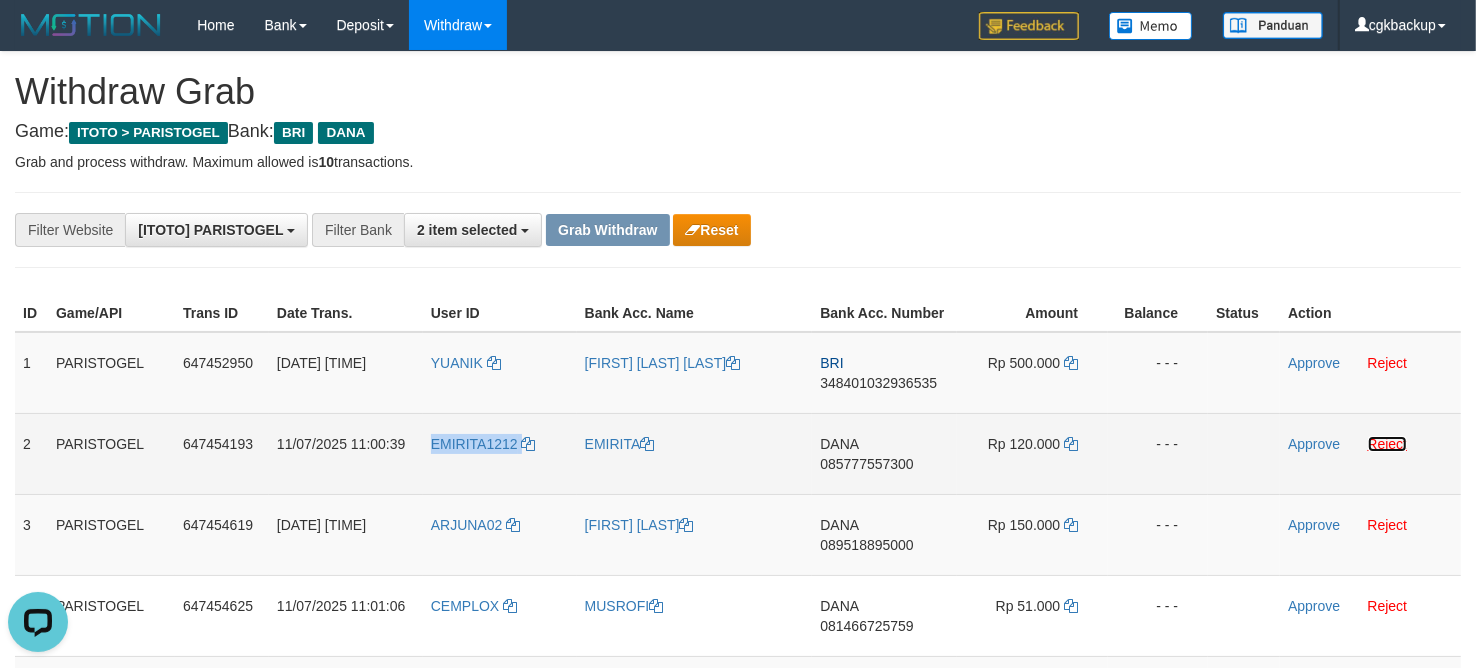 click on "Reject" at bounding box center (1388, 444) 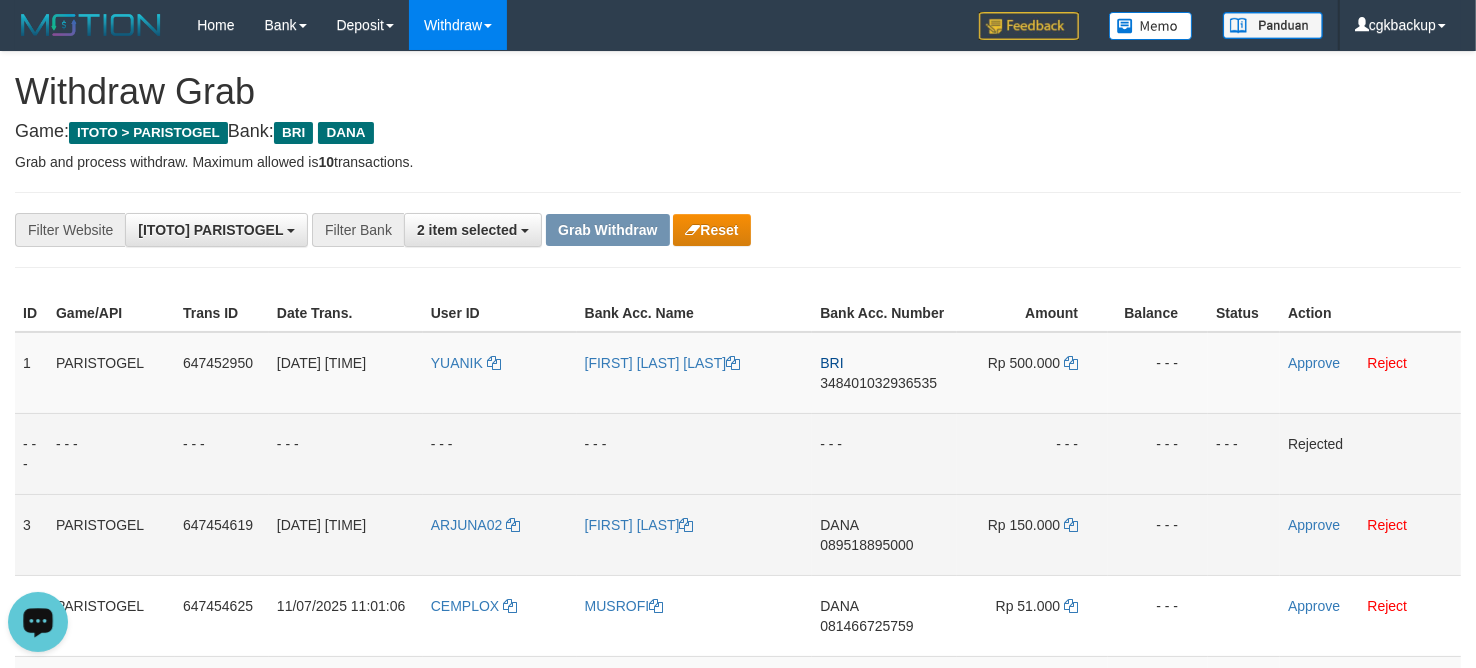 click on "ARJUNA02" at bounding box center [500, 534] 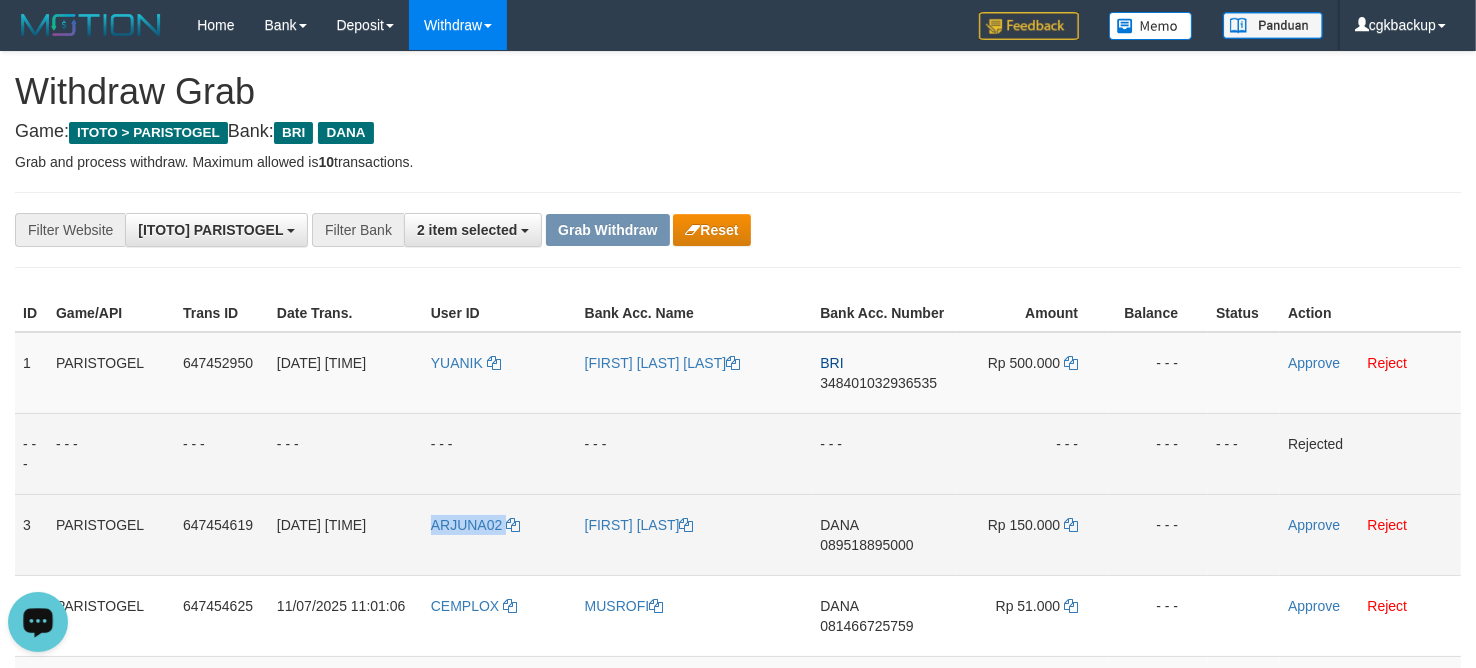 click on "ARJUNA02" at bounding box center (500, 534) 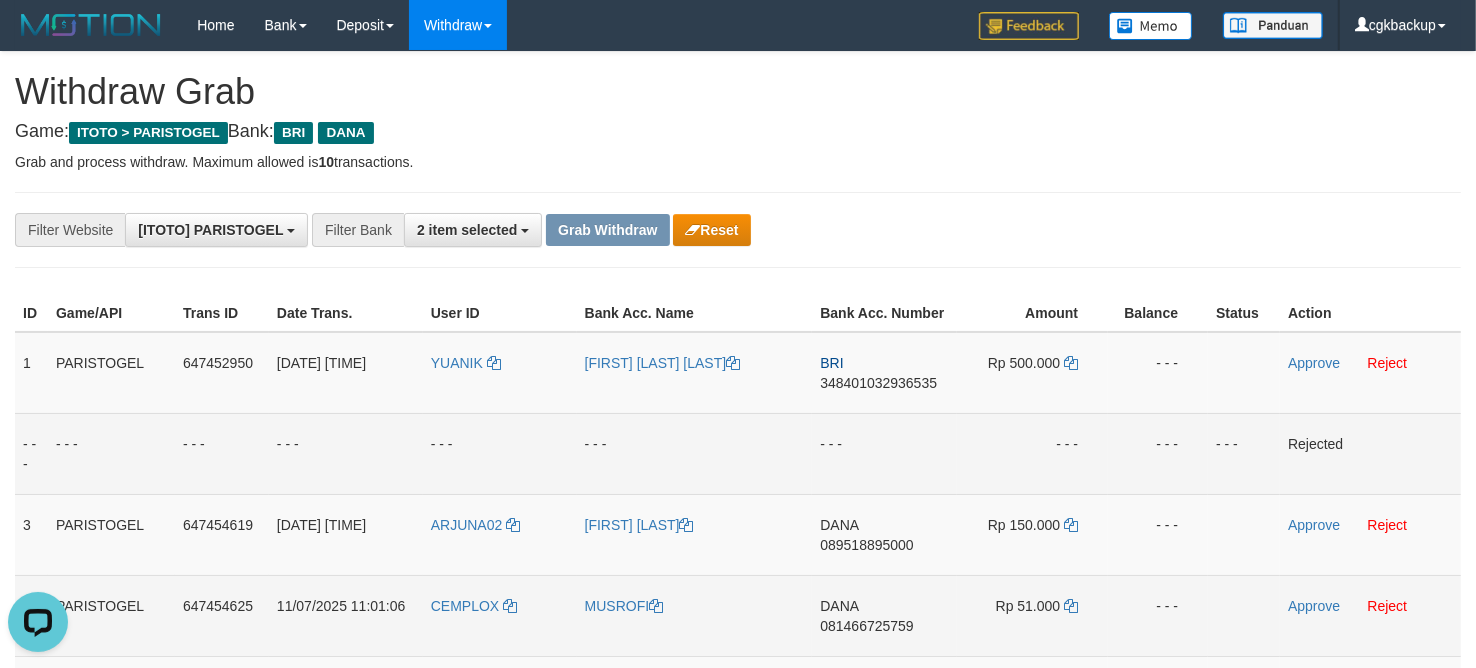 click on "CEMPLOX" at bounding box center (500, 615) 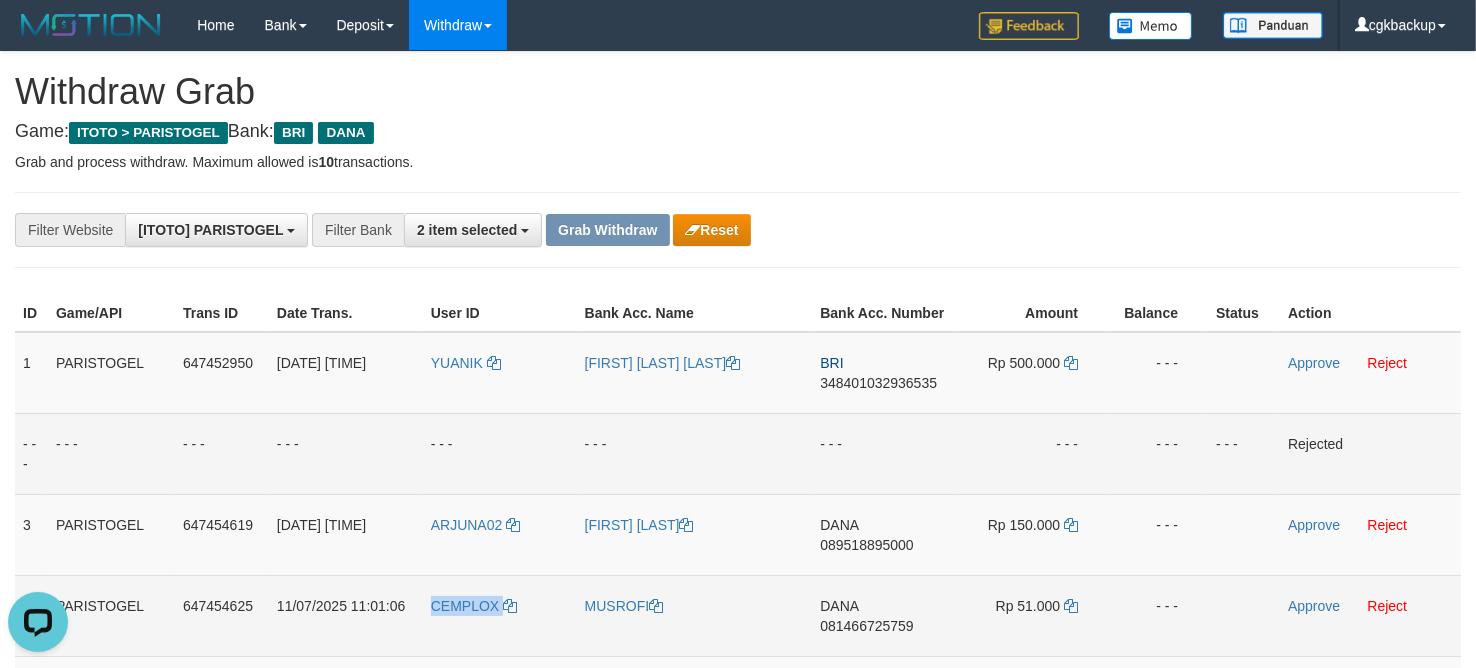click on "CEMPLOX" at bounding box center (500, 615) 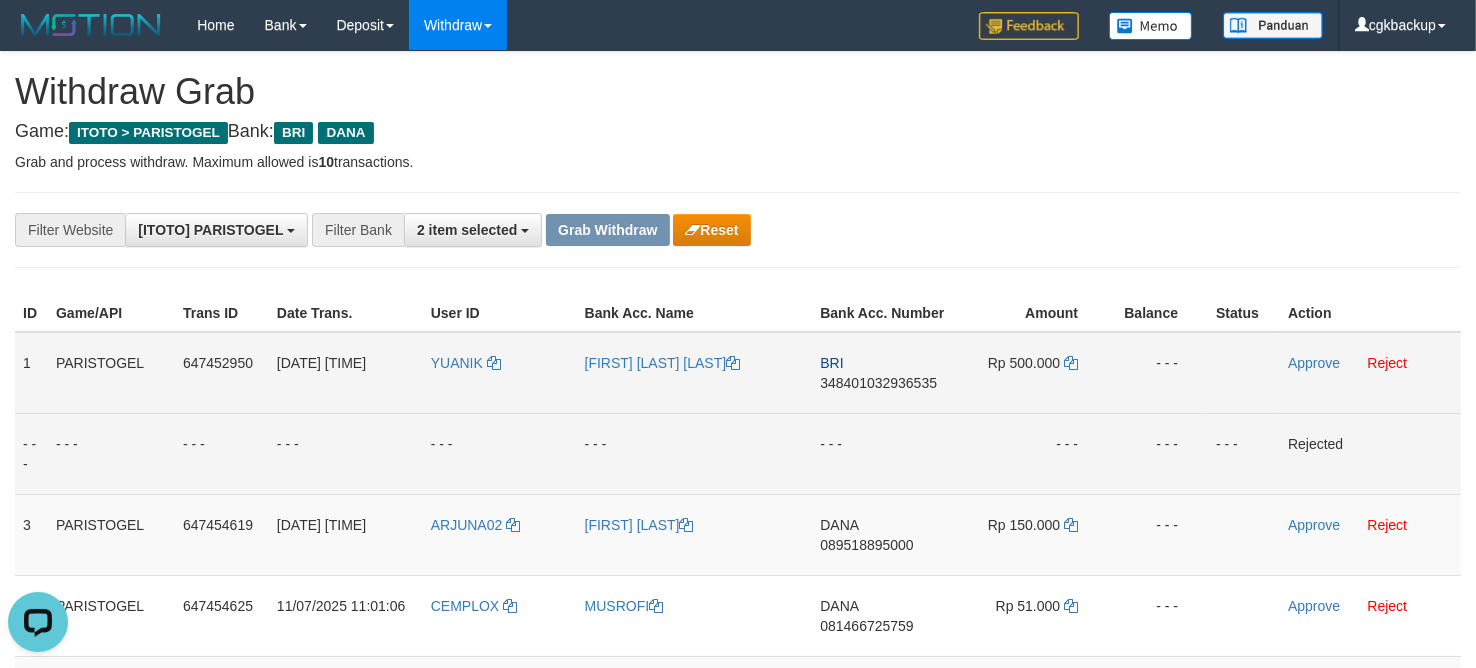 click on "[INITIAL] [LAST] [FIRST] [LAST]" at bounding box center (695, 373) 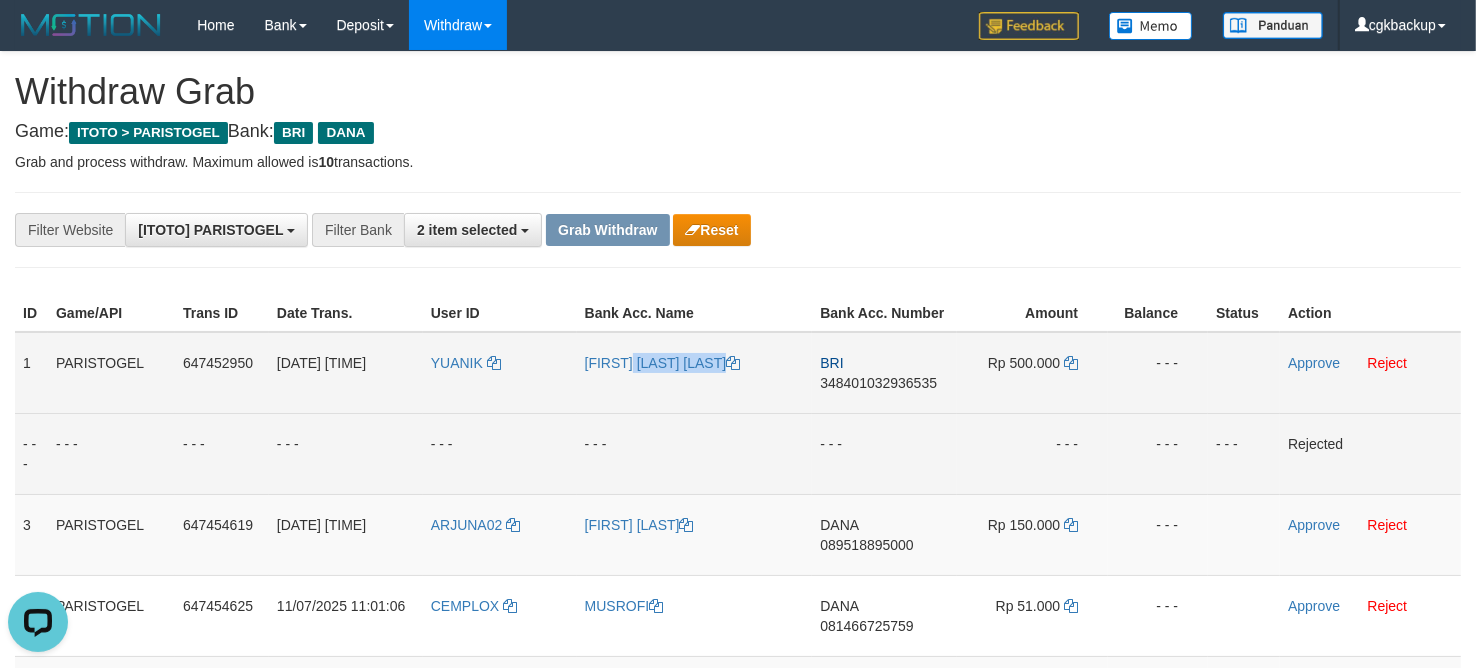 click on "[INITIAL] [LAST] [FIRST] [LAST]" at bounding box center [695, 373] 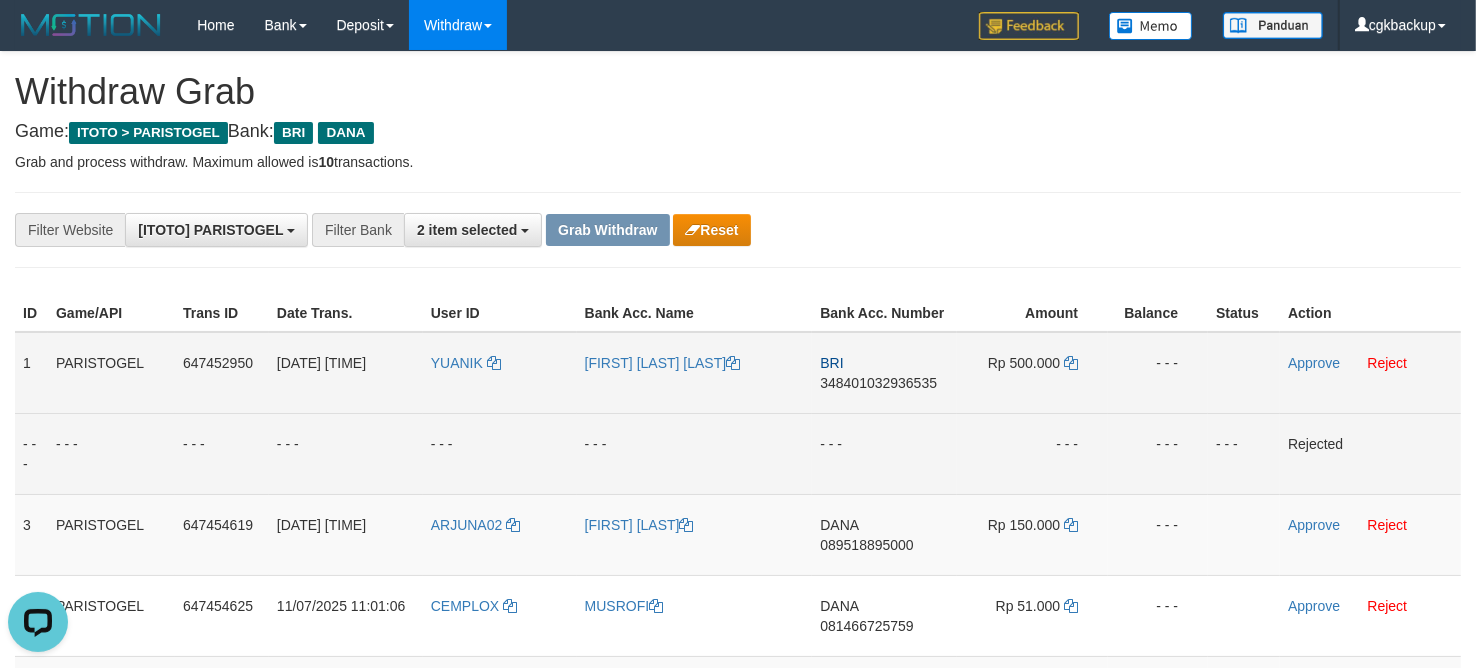 click on "YUANIK" at bounding box center (500, 373) 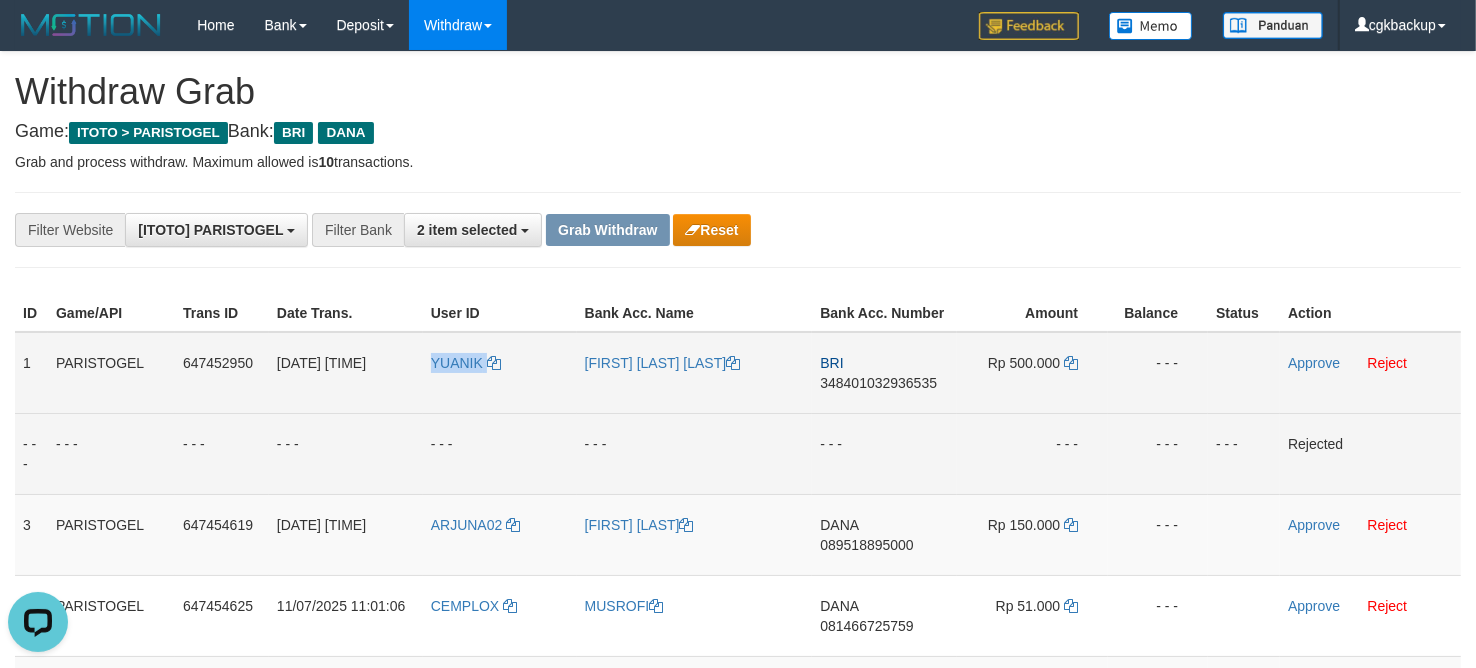 click on "YUANIK" at bounding box center [500, 373] 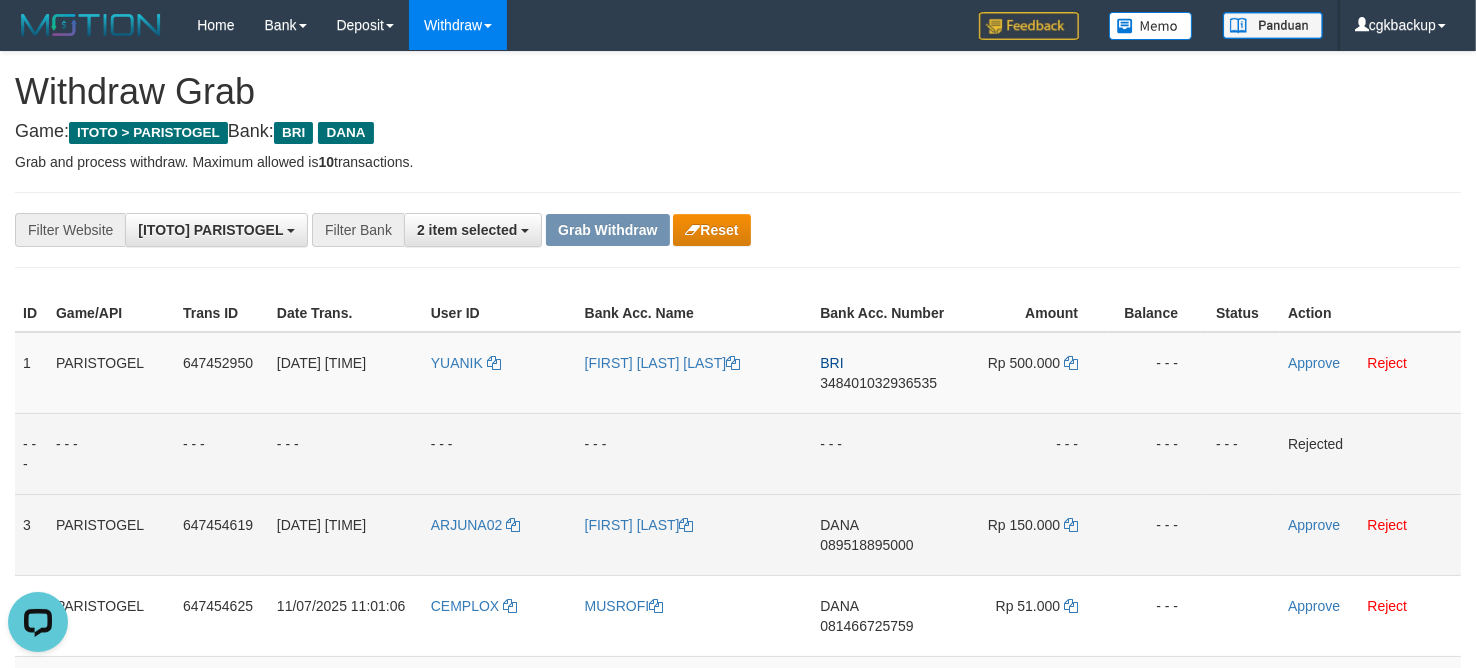 click on "[FIRST] [LAST]" at bounding box center (695, 534) 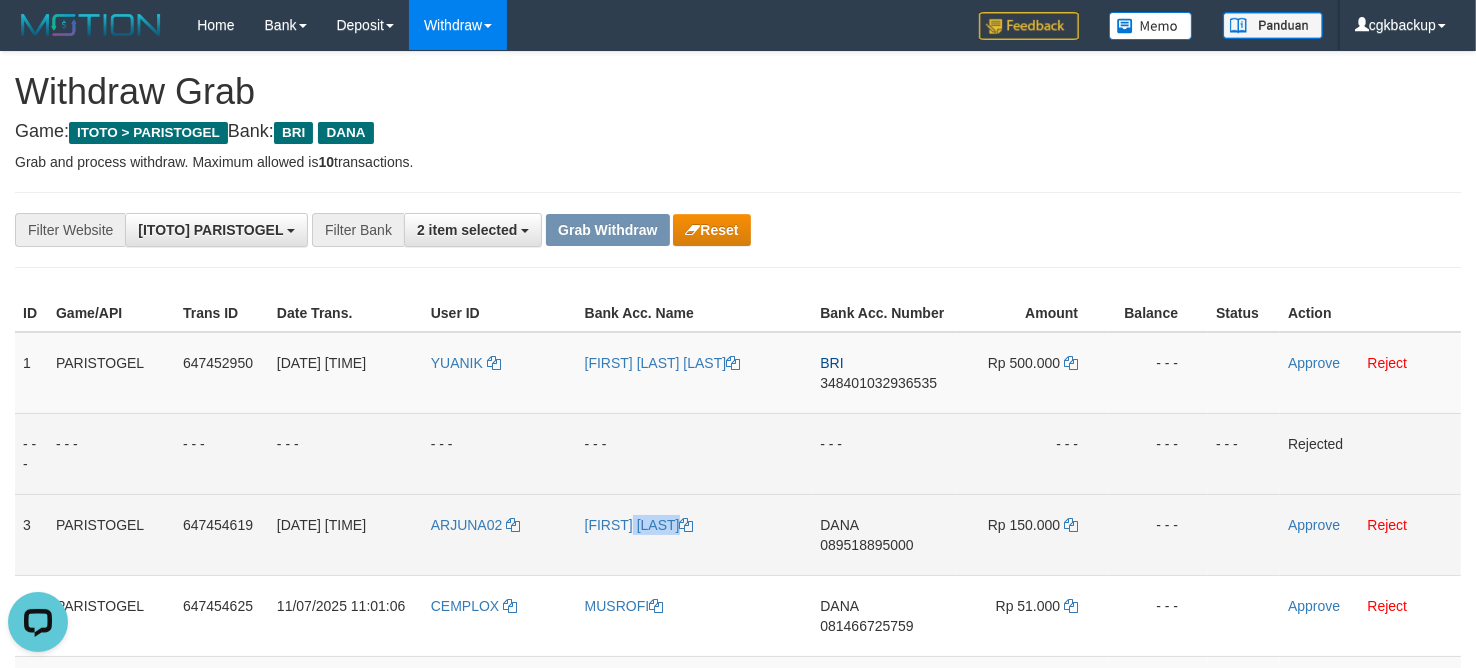 click on "[FIRST] [LAST]" at bounding box center [695, 534] 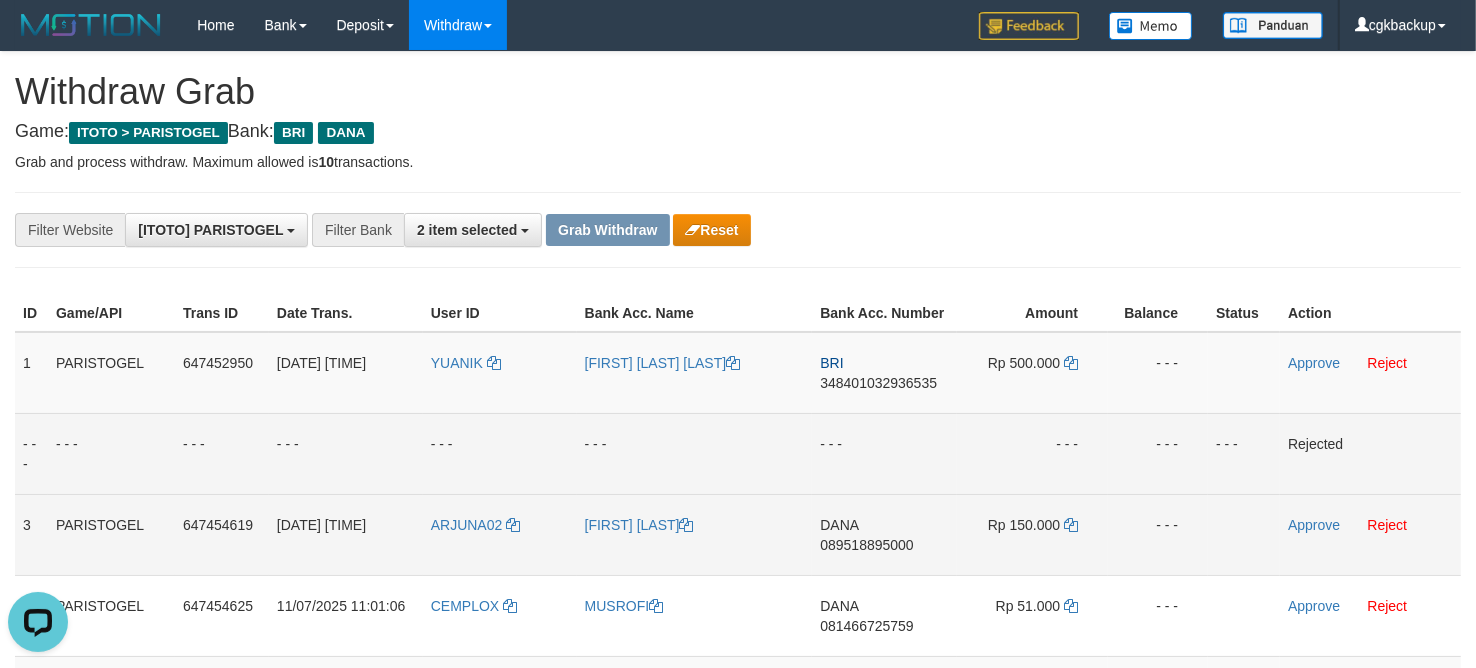 click on "ARJUNA02" at bounding box center [500, 534] 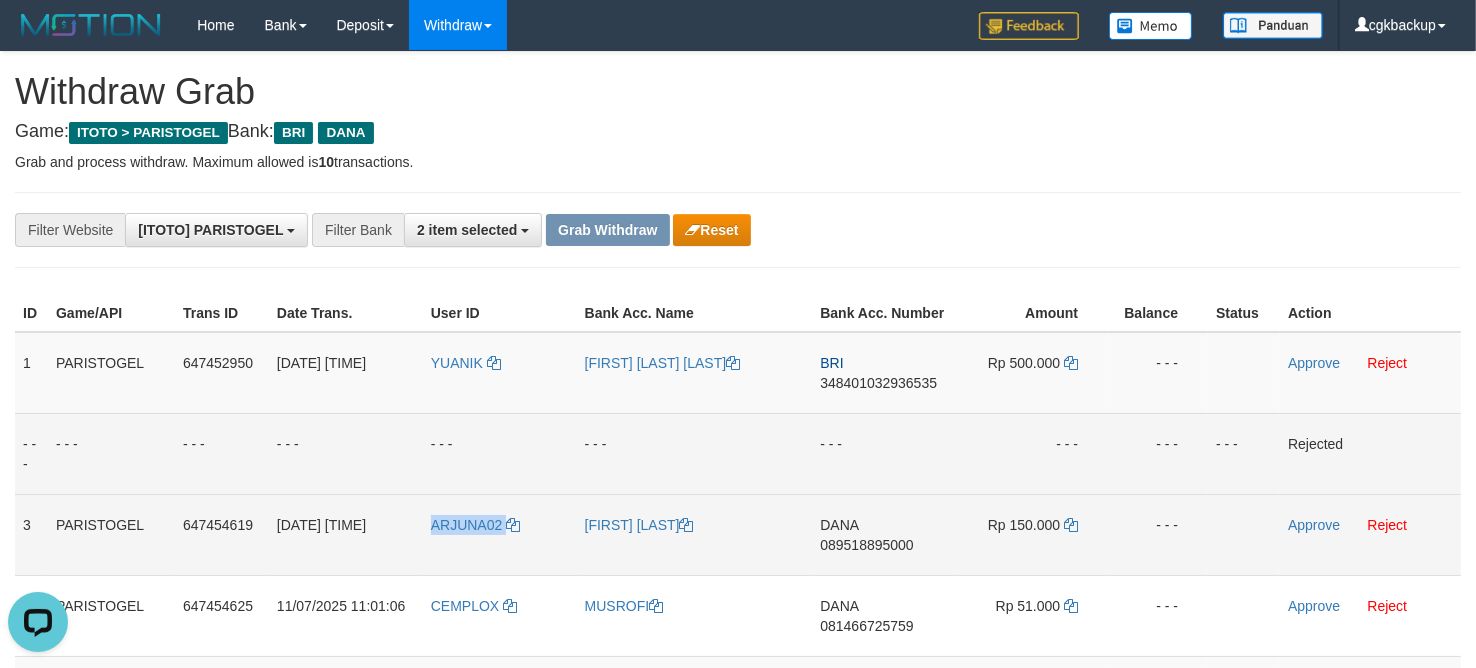 click on "ARJUNA02" at bounding box center (500, 534) 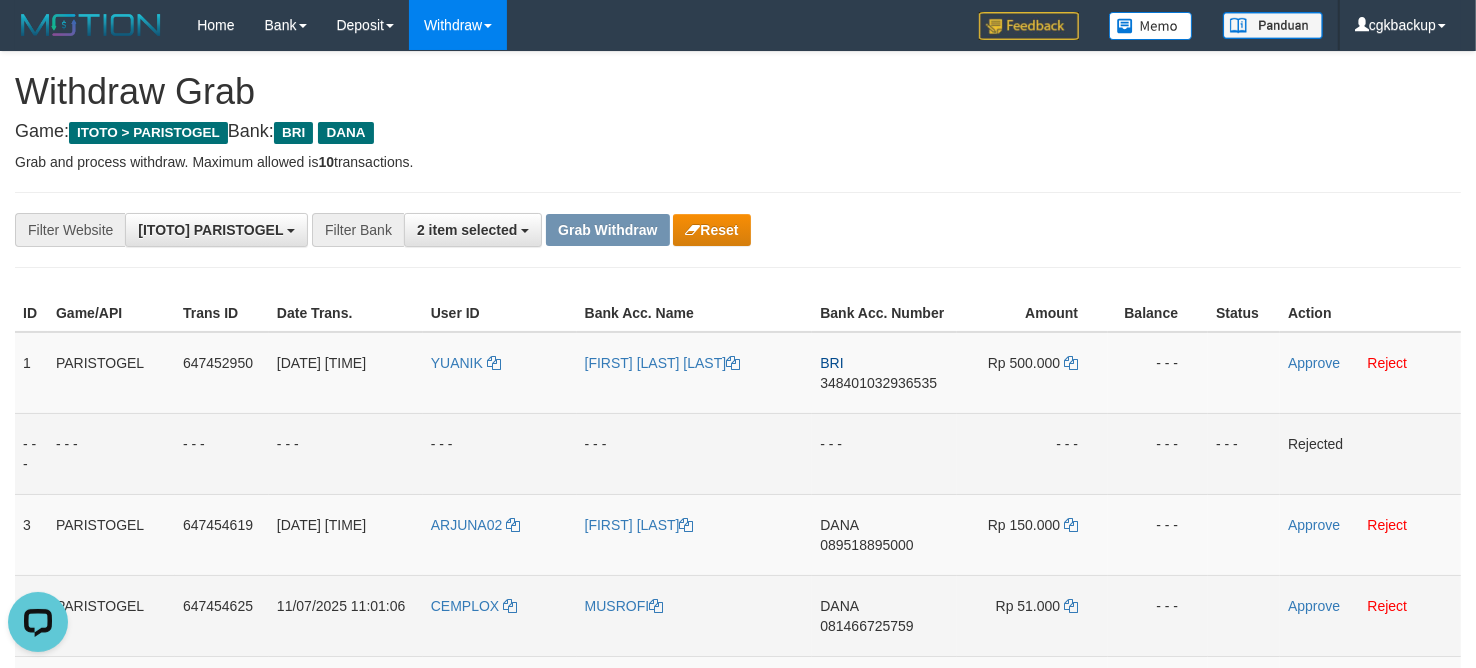 click on "MUSROFI" at bounding box center [695, 615] 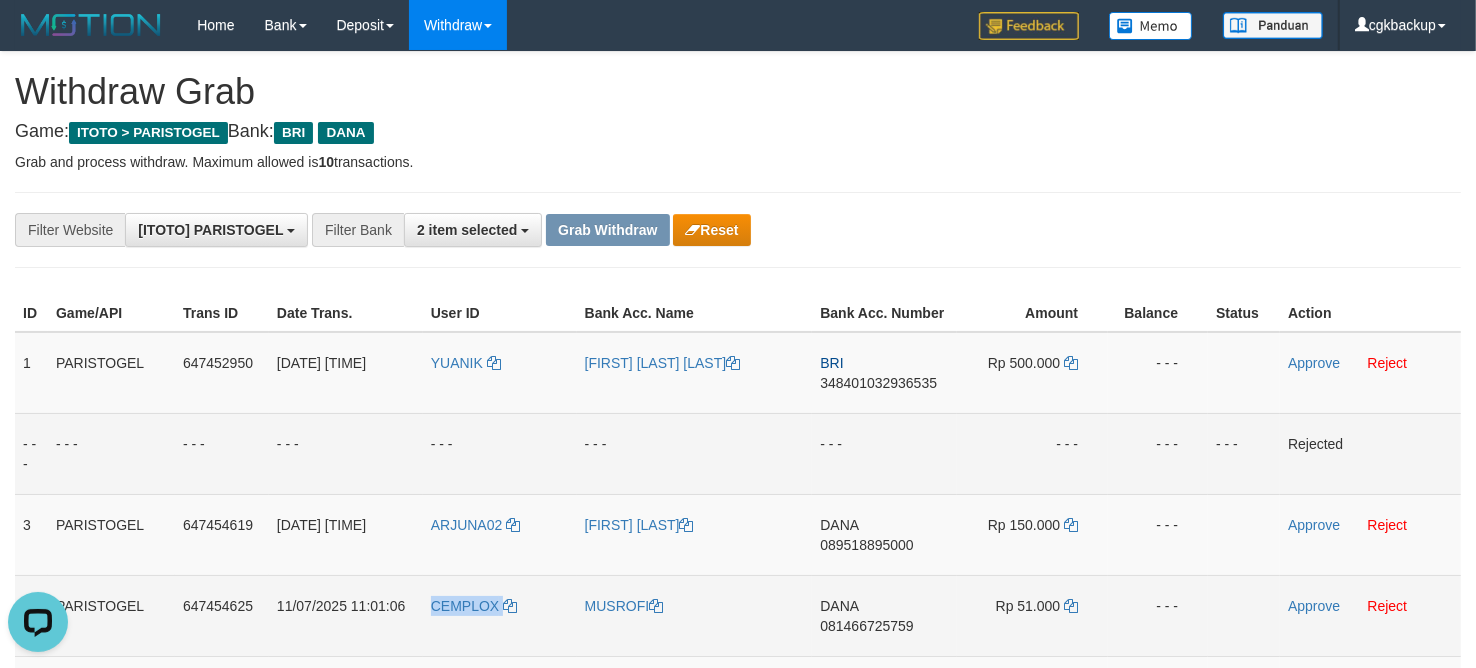 click on "CEMPLOX" at bounding box center [500, 615] 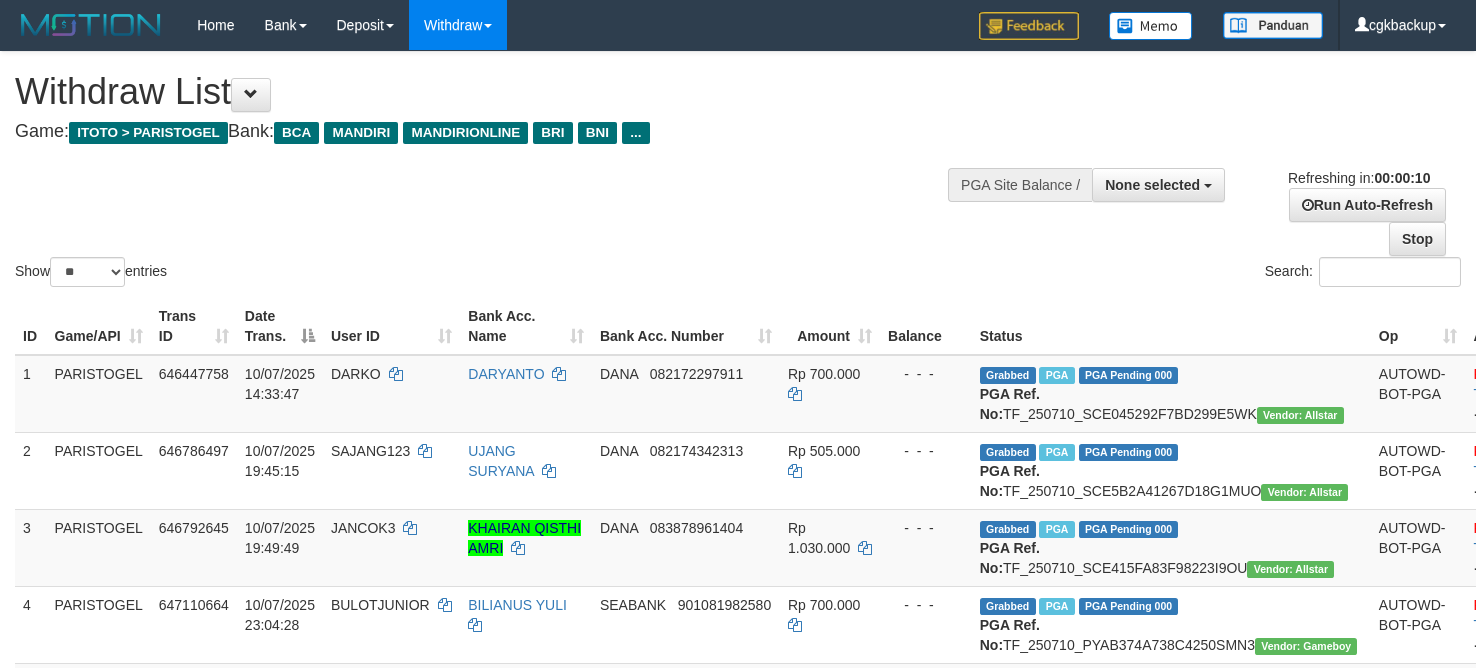 select 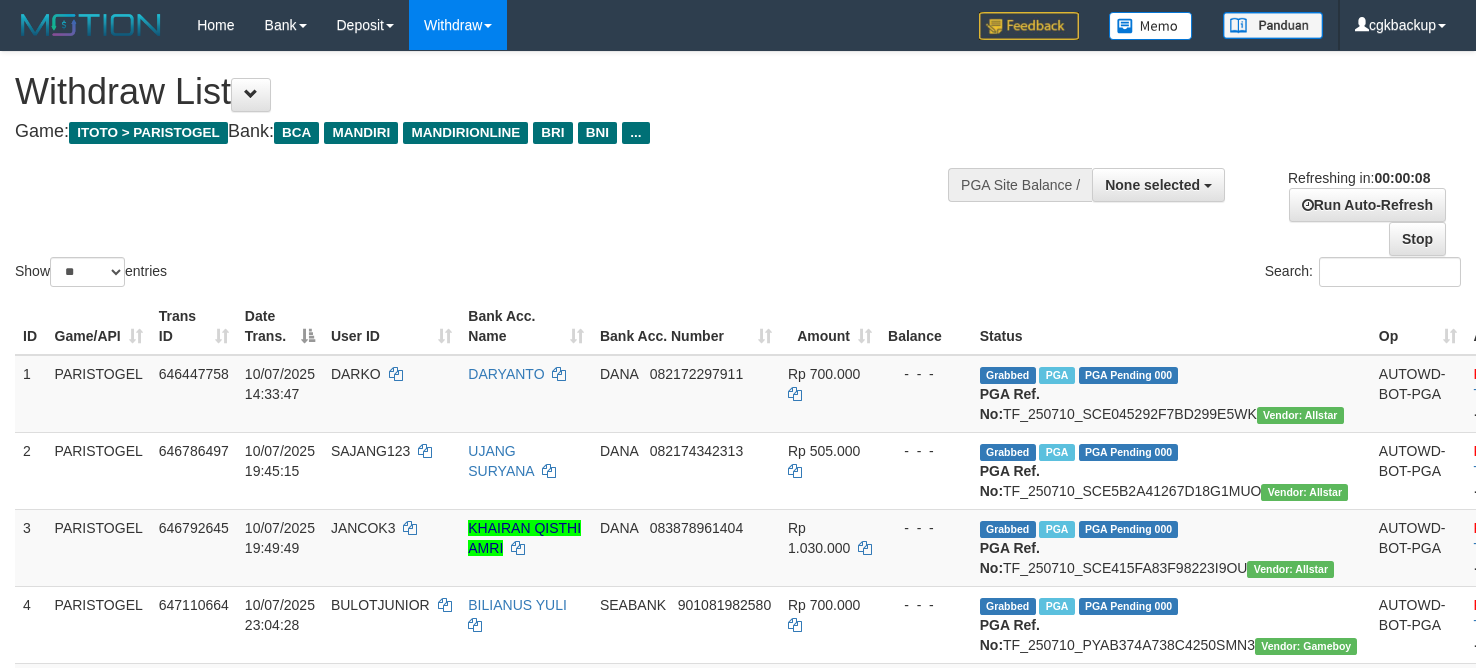 select 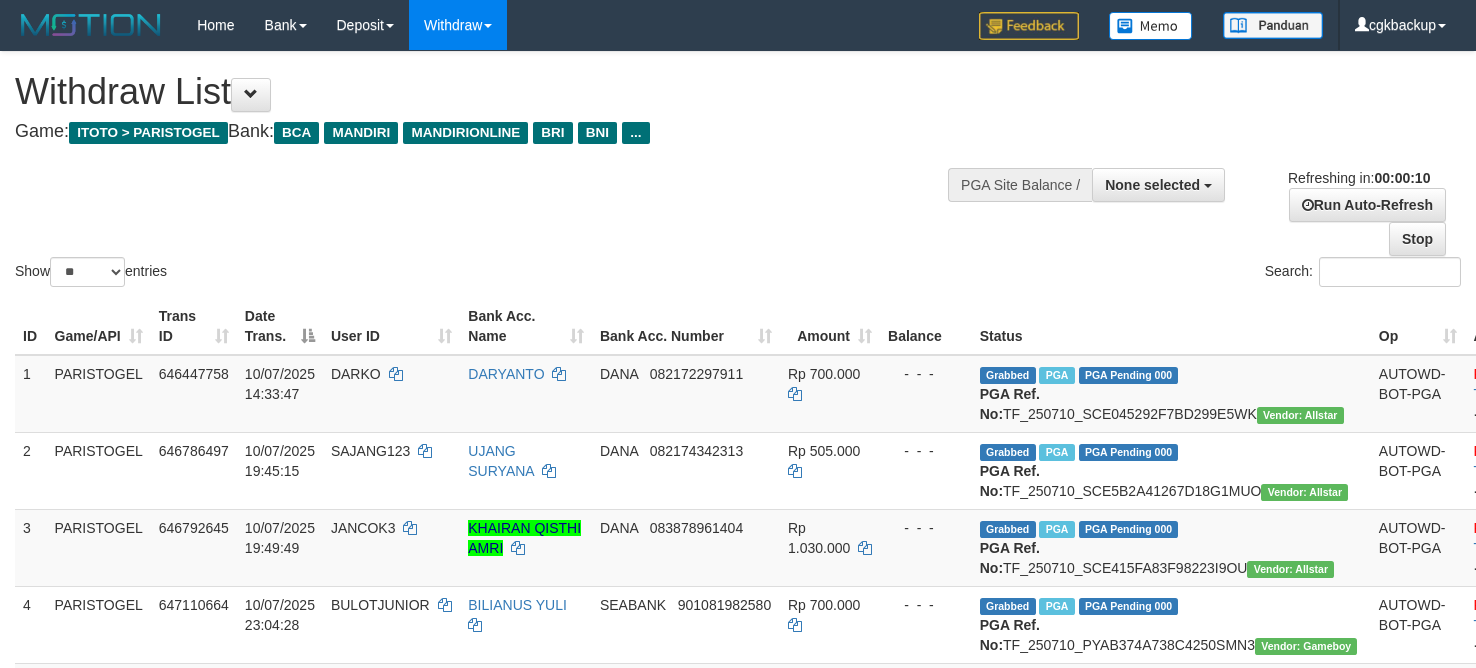 select 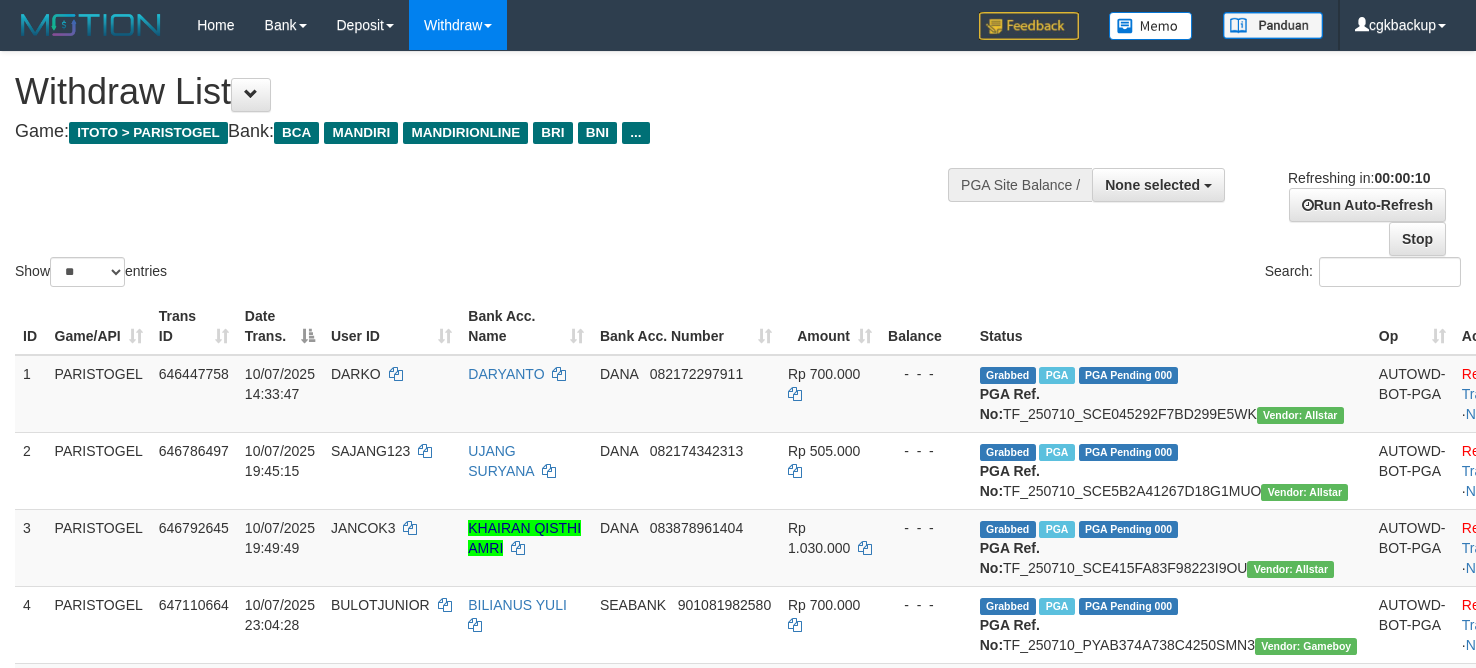 select 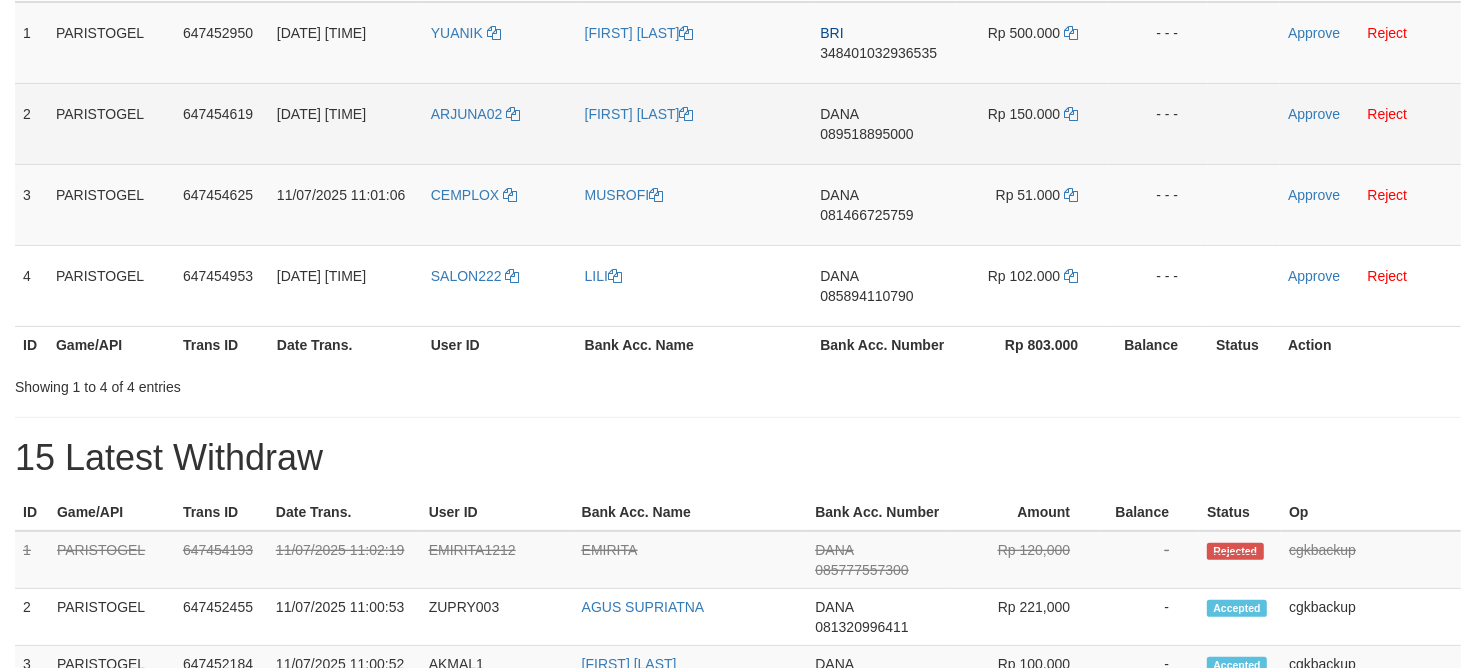scroll, scrollTop: 375, scrollLeft: 0, axis: vertical 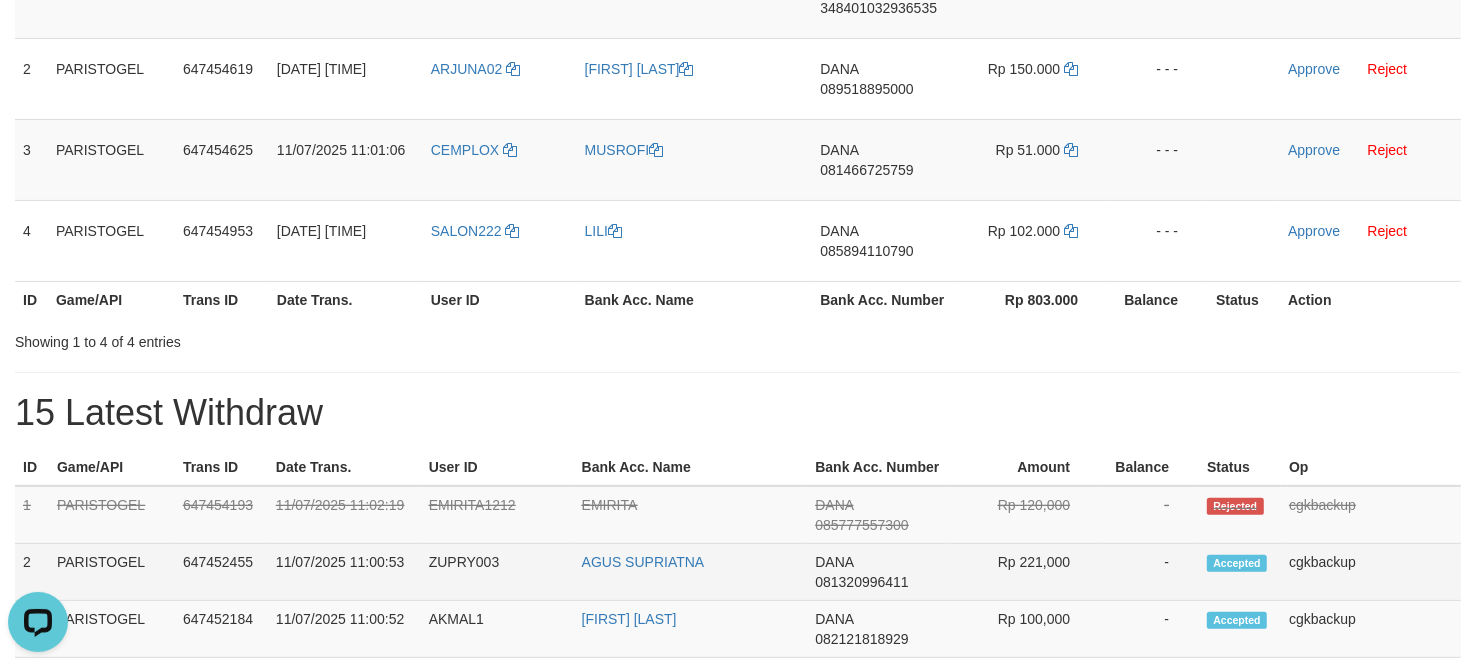 click on "DANA
[PHONE]" at bounding box center [879, 572] 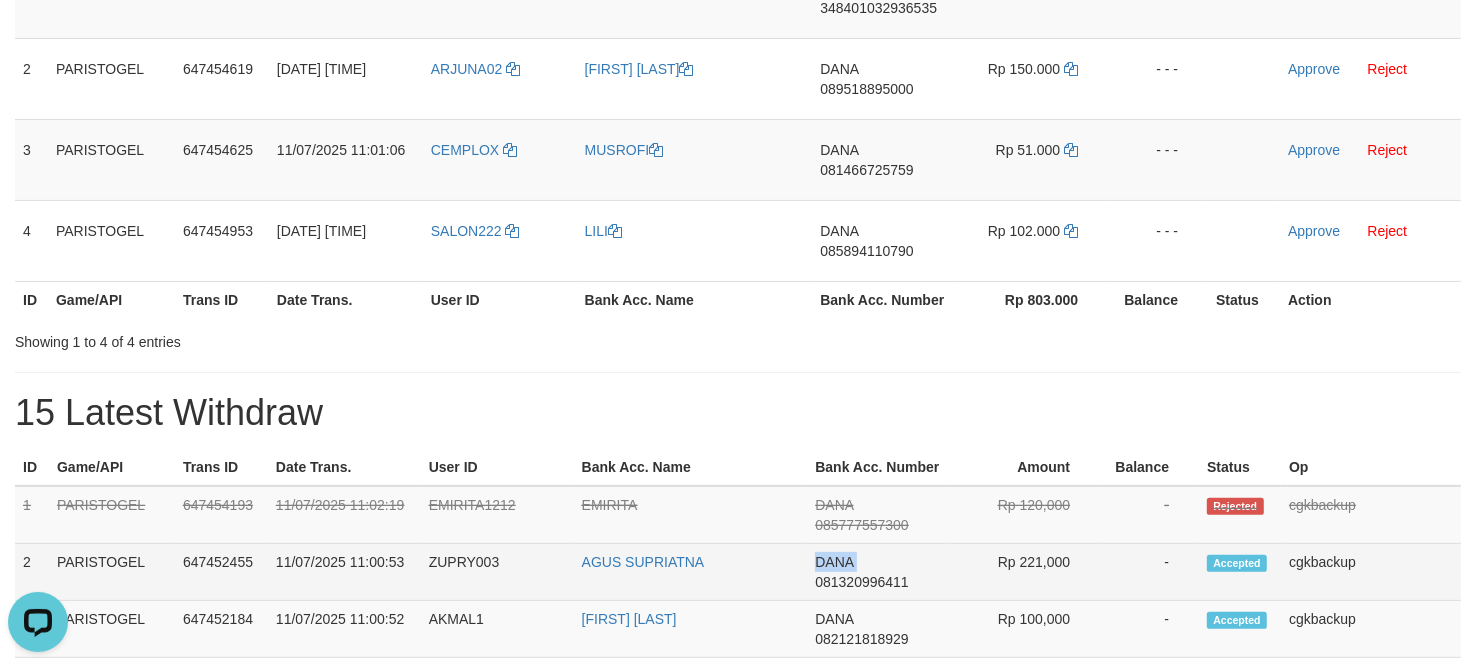 click on "DANA
081320996411" at bounding box center [879, 572] 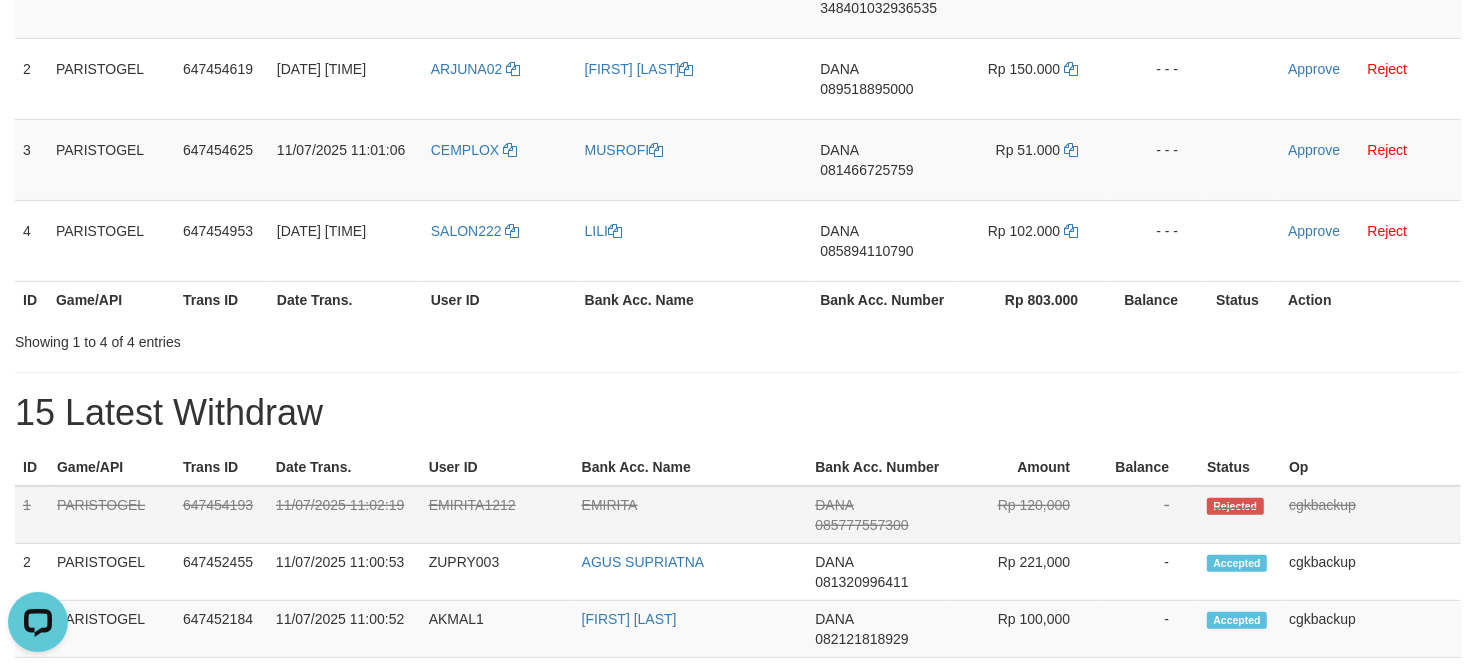 click on "DANA
085777557300" at bounding box center (879, 515) 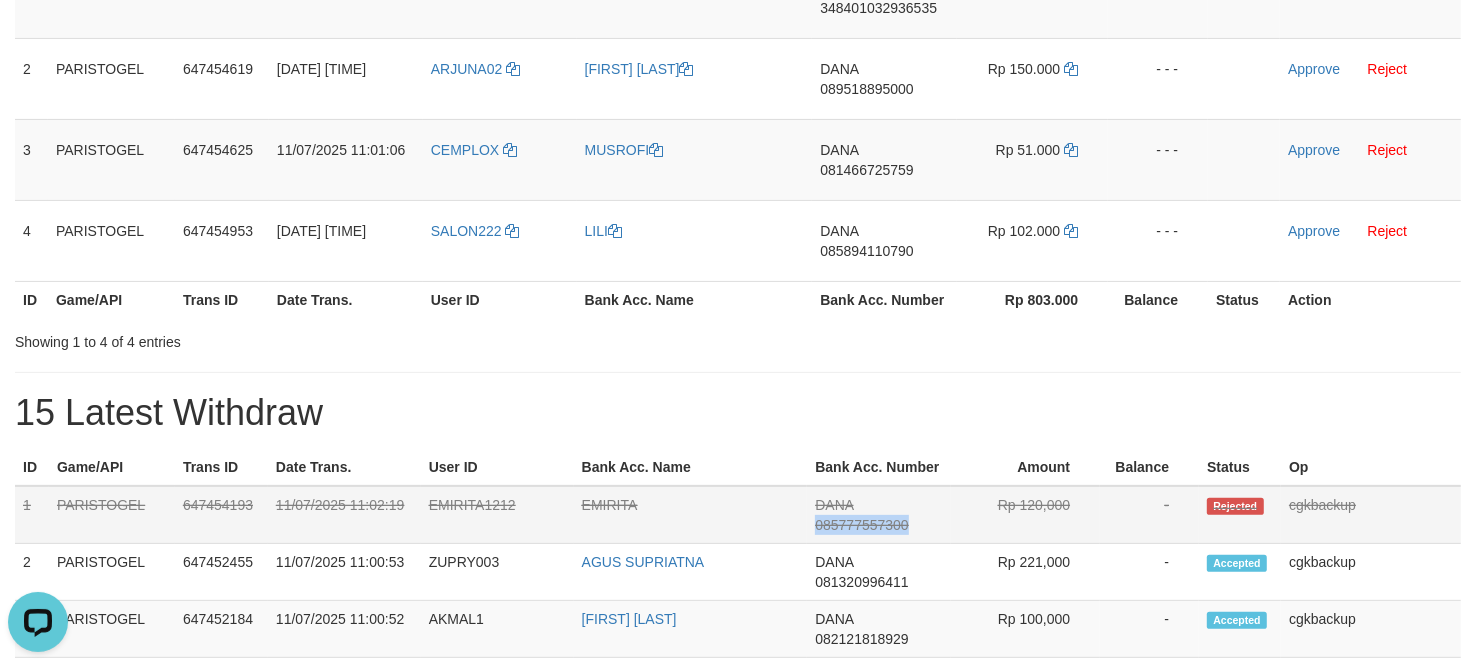 click on "DANA
085777557300" at bounding box center [879, 515] 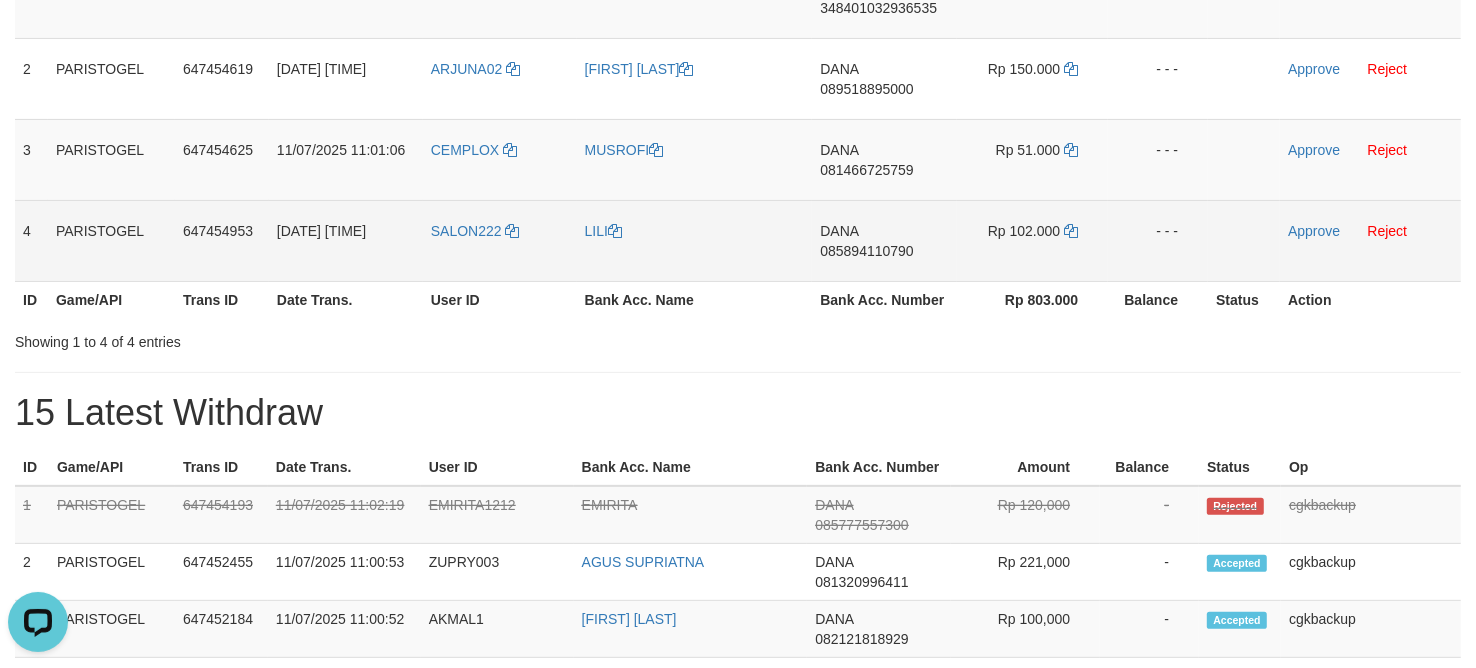 click on "SALON222" at bounding box center (500, 240) 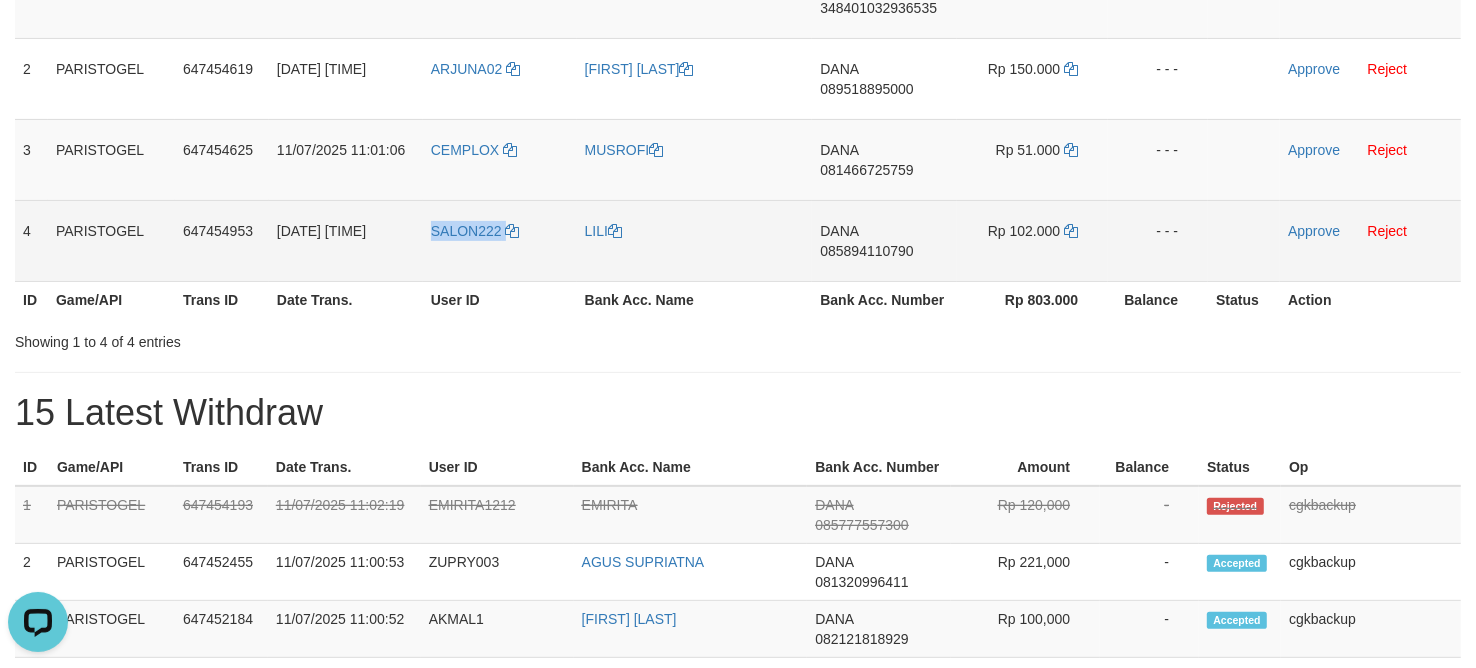 click on "SALON222" at bounding box center [500, 240] 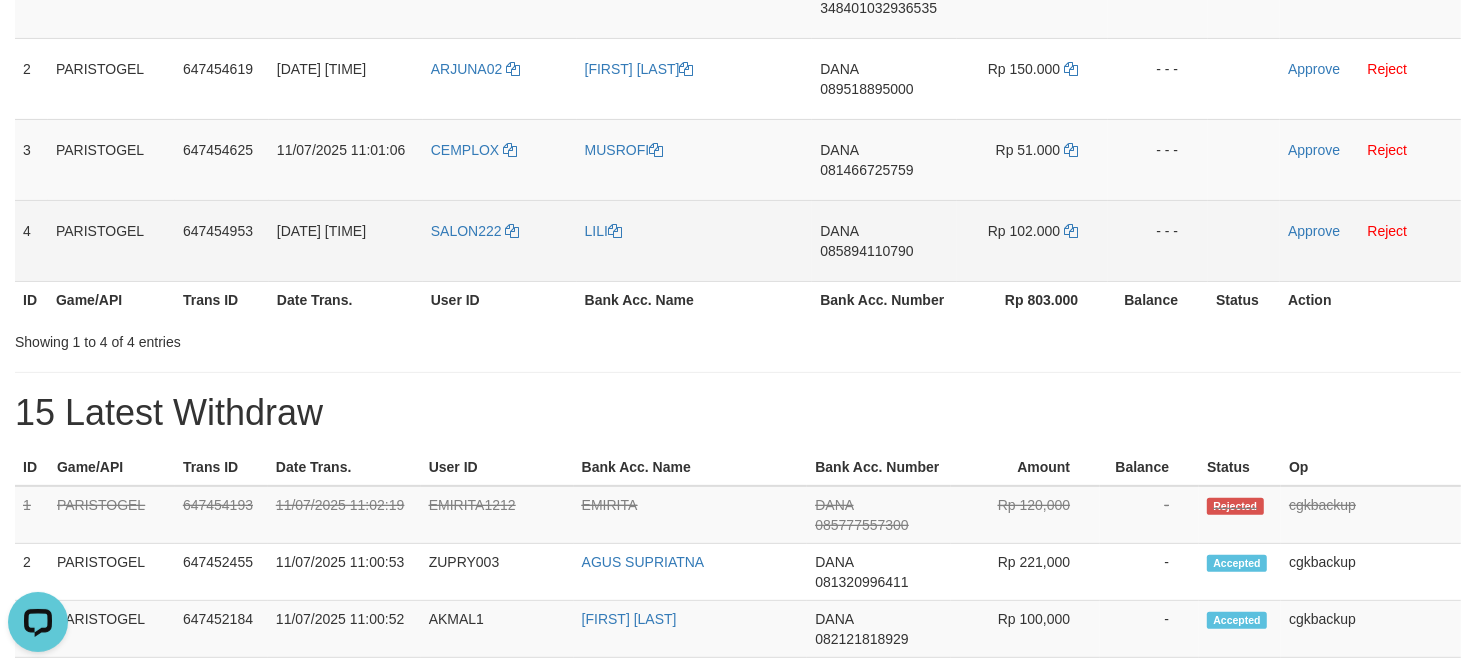 click on "LILI" at bounding box center [695, 240] 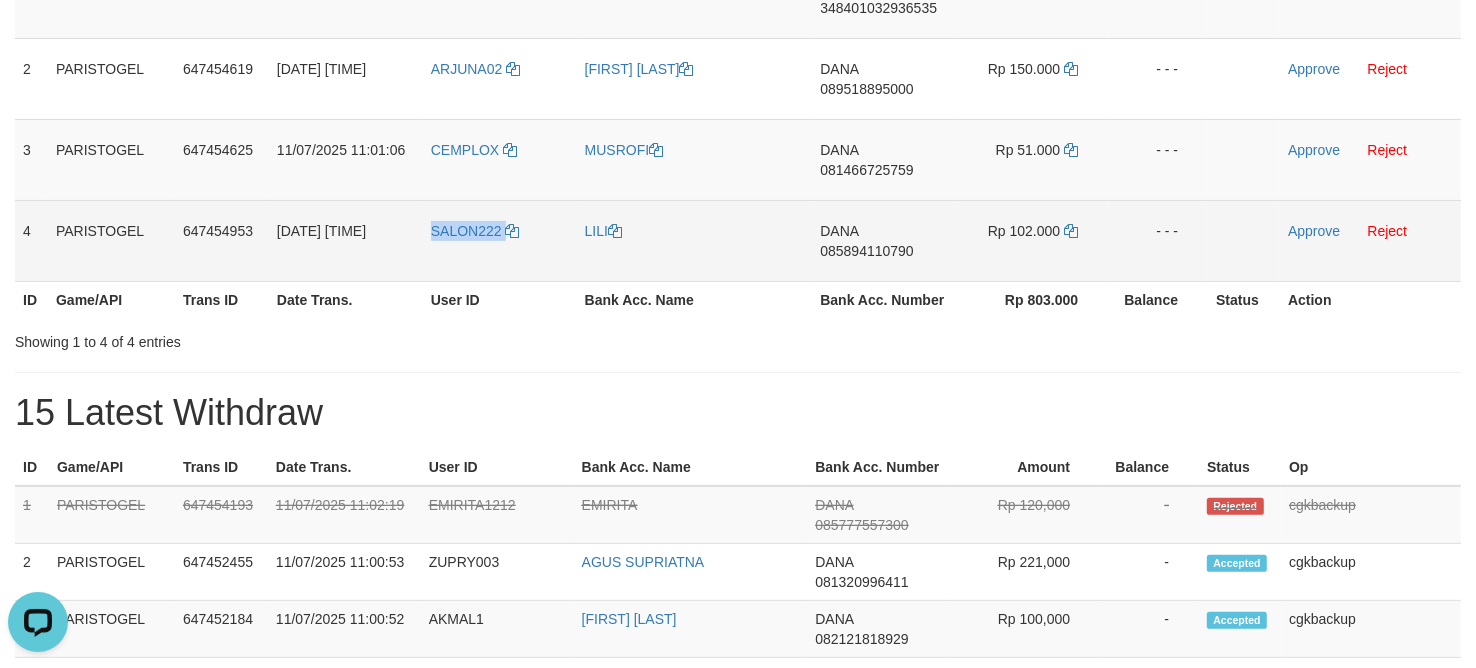 click on "SALON222" at bounding box center (500, 240) 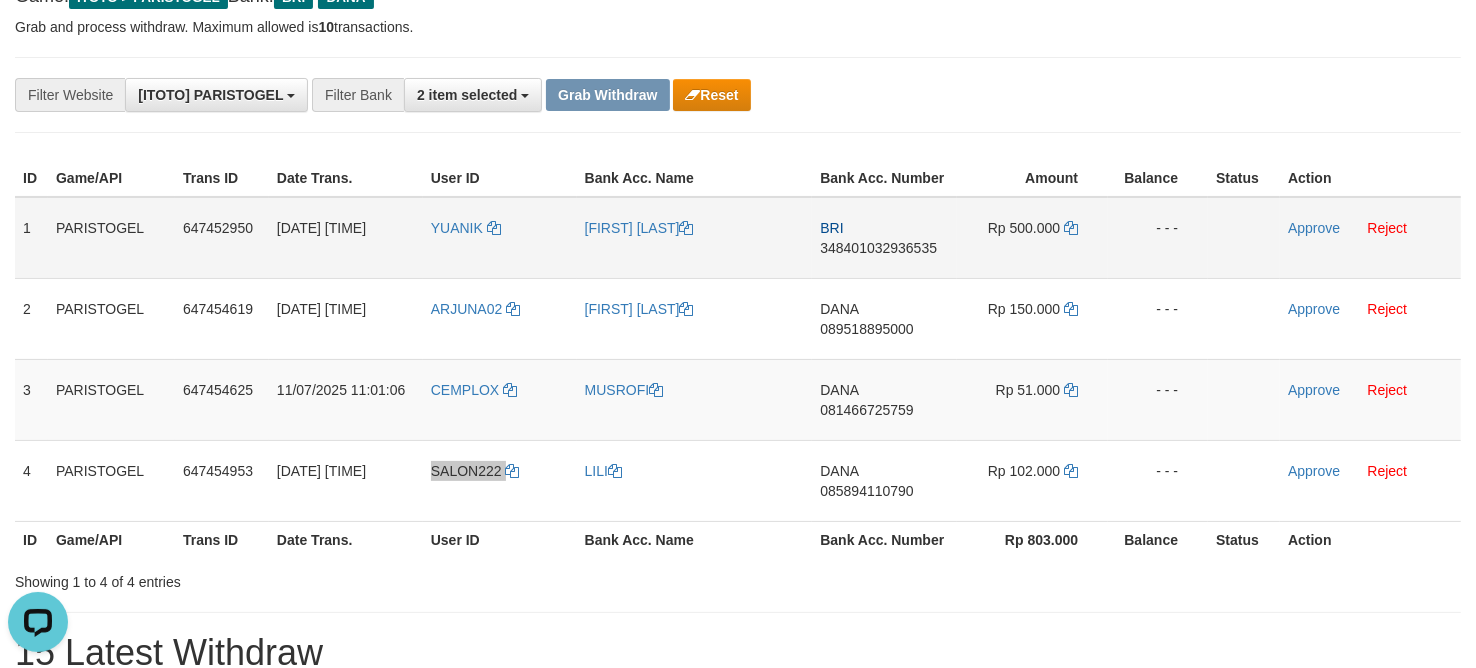 scroll, scrollTop: 125, scrollLeft: 0, axis: vertical 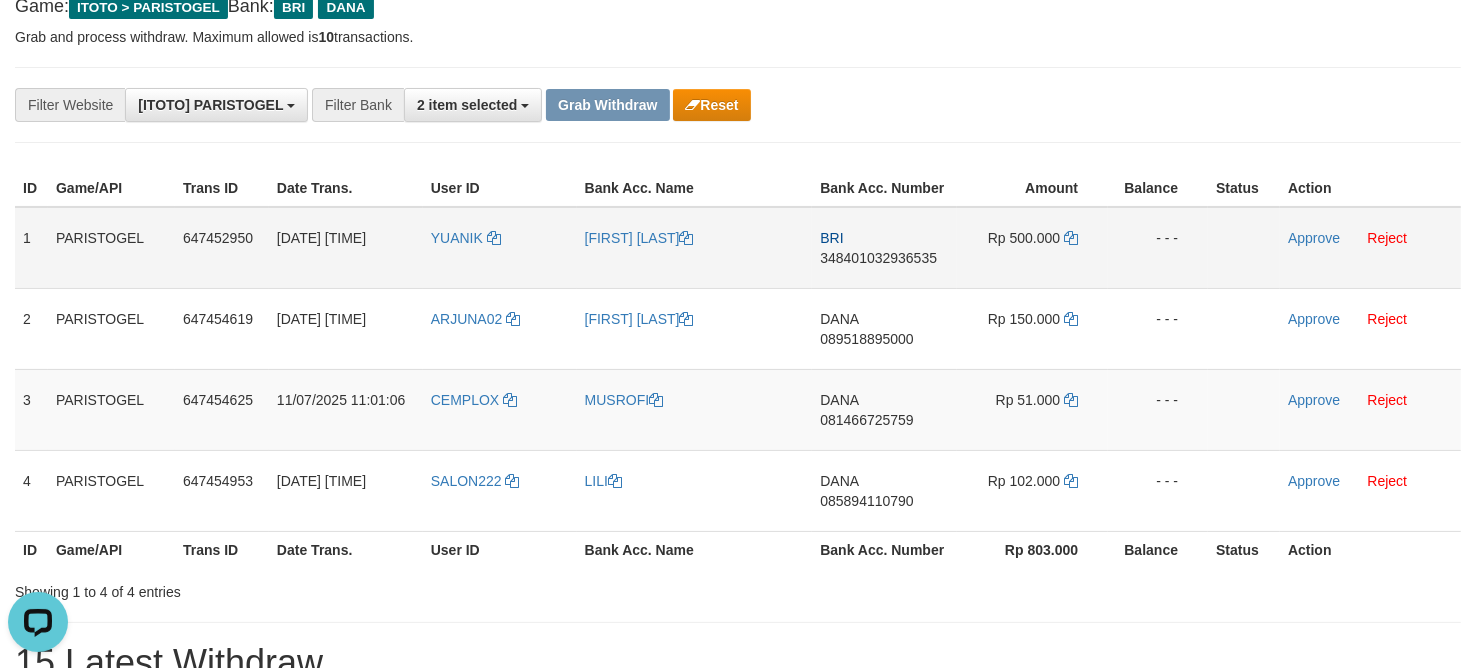 click on "BRI
348401032936535" at bounding box center [884, 248] 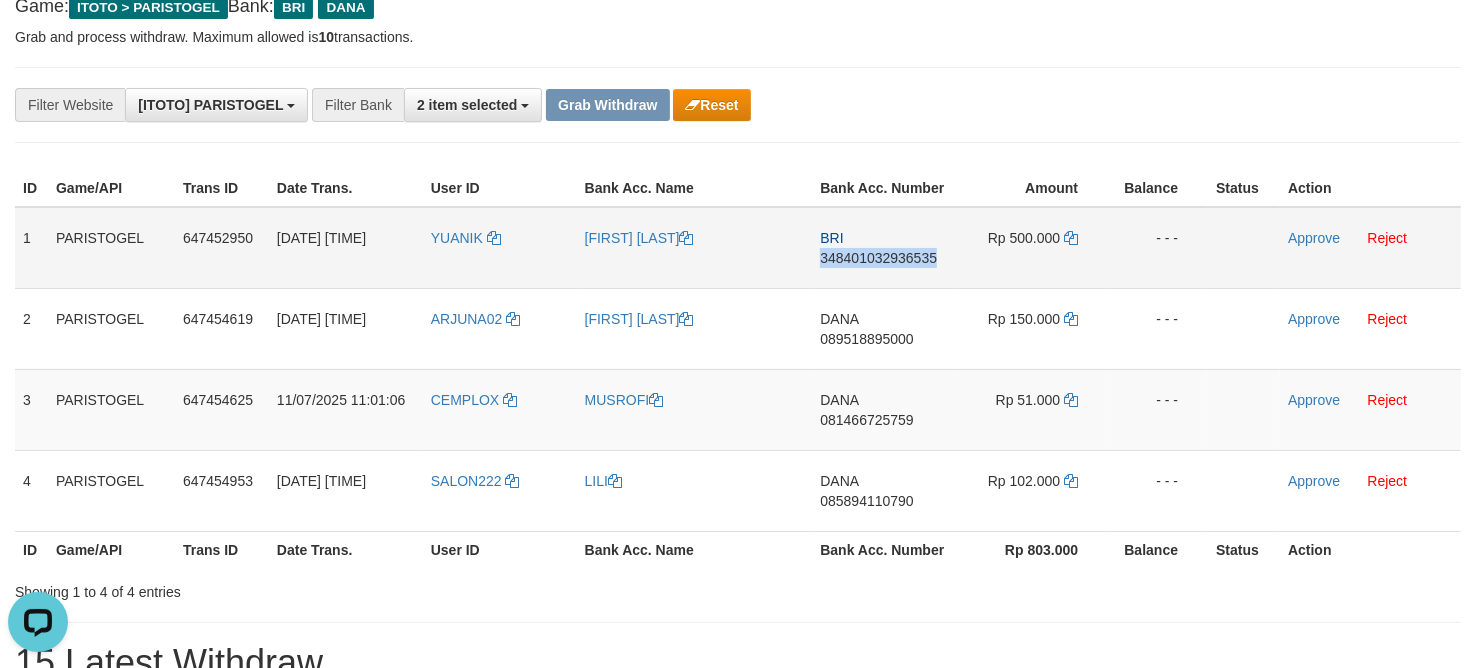 click on "BRI
348401032936535" at bounding box center (884, 248) 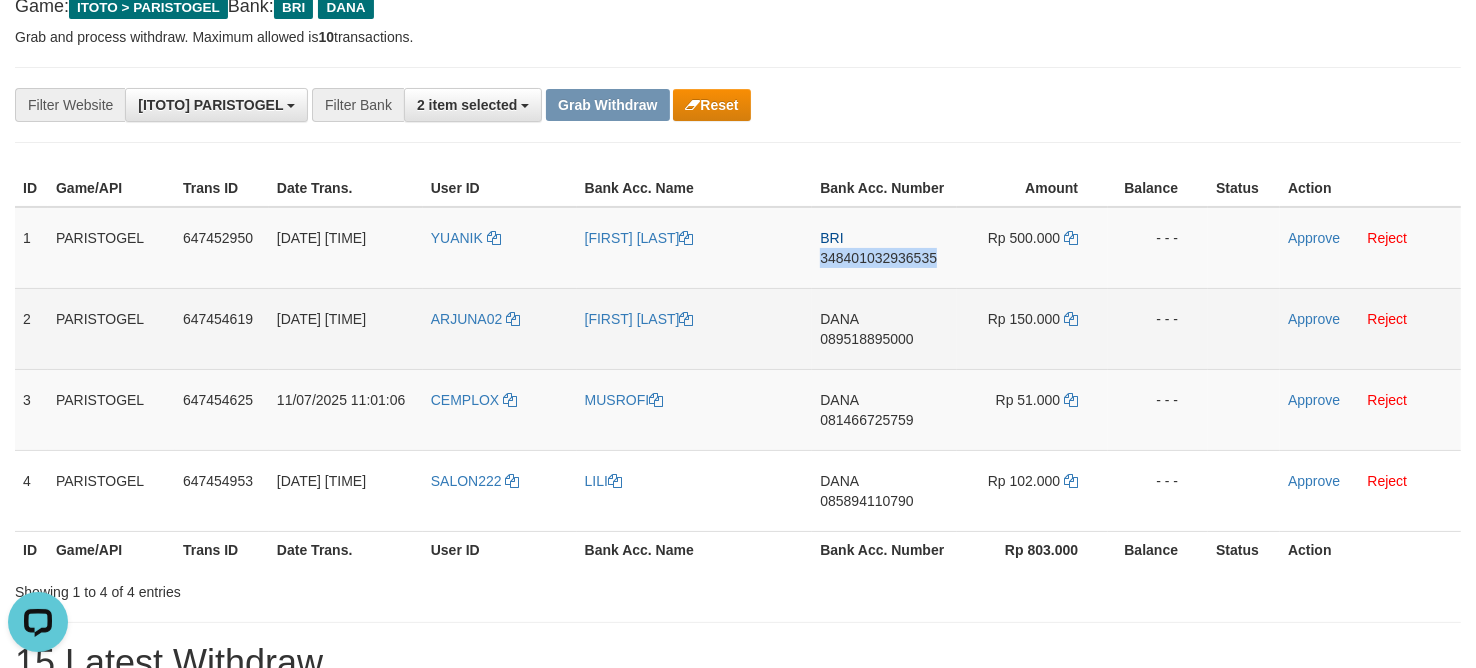 copy on "348401032936535" 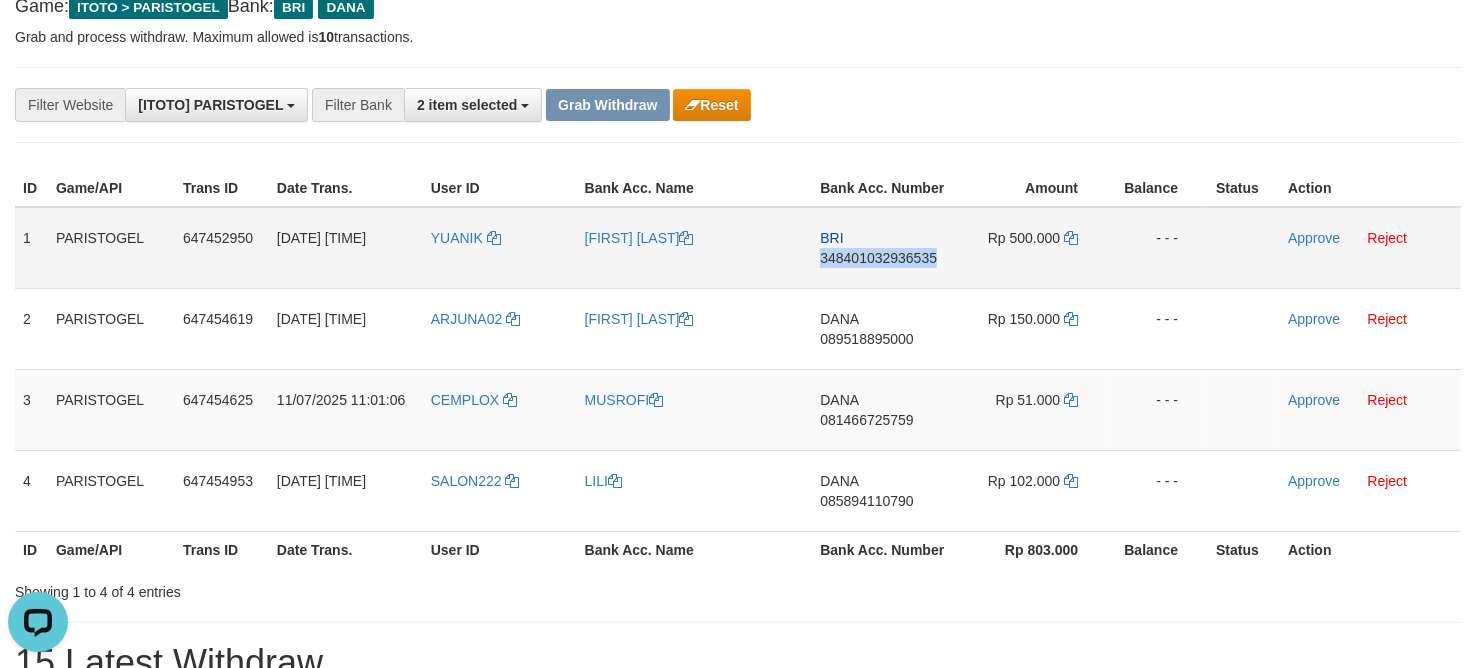 click on "BRI
348401032936535" at bounding box center [884, 248] 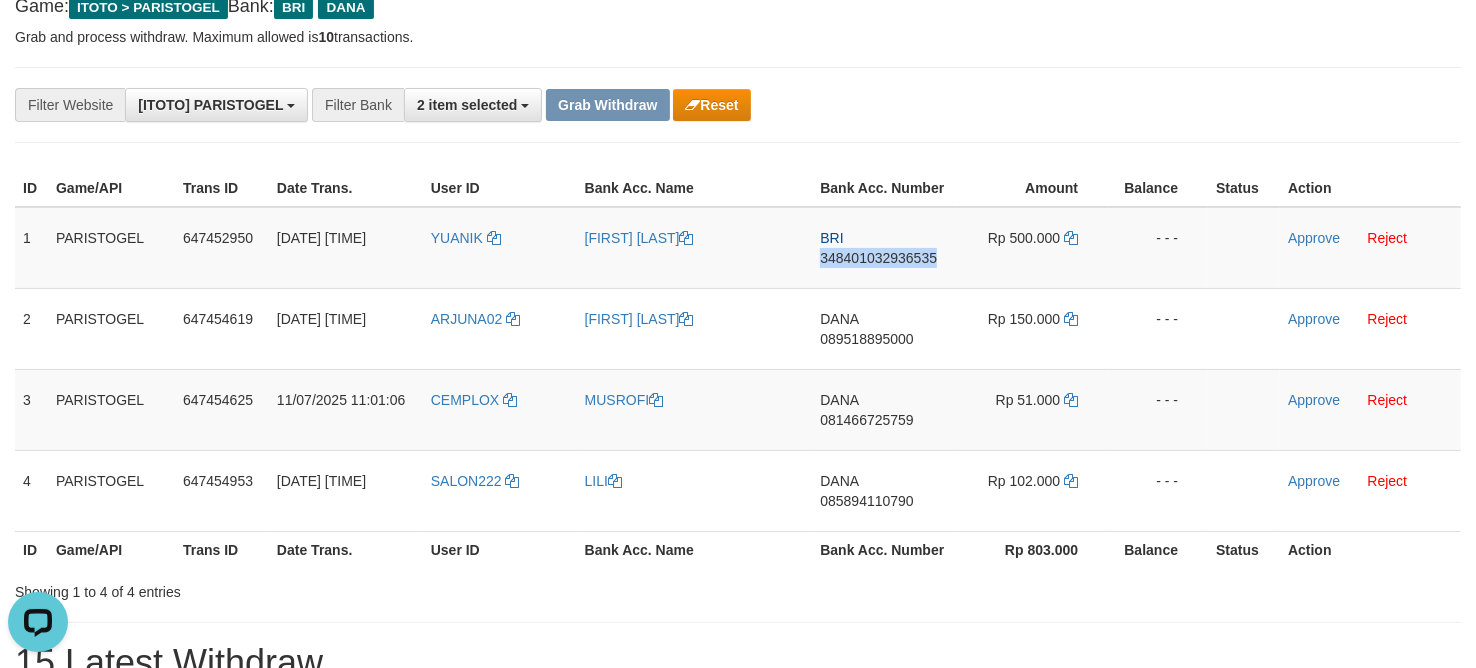 drag, startPoint x: 860, startPoint y: 281, endPoint x: 1275, endPoint y: 203, distance: 422.2665 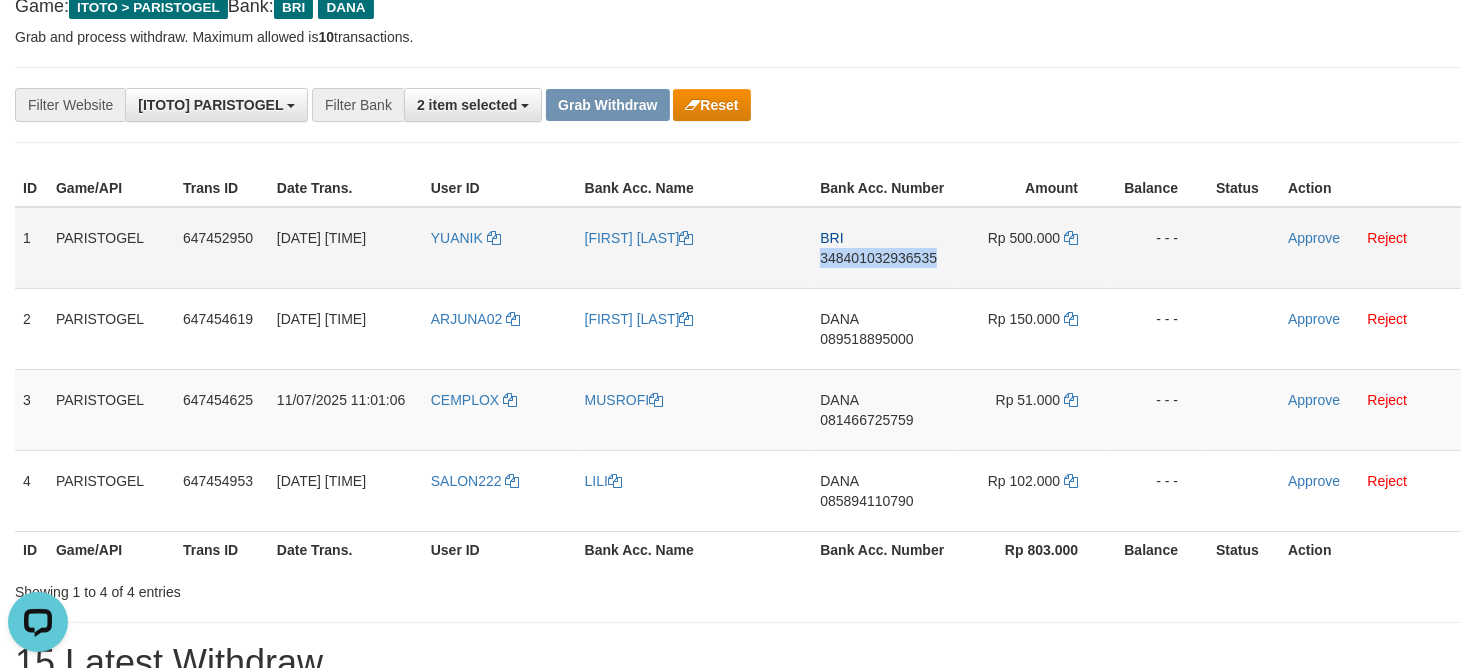 click on "BRI
348401032936535" at bounding box center (884, 248) 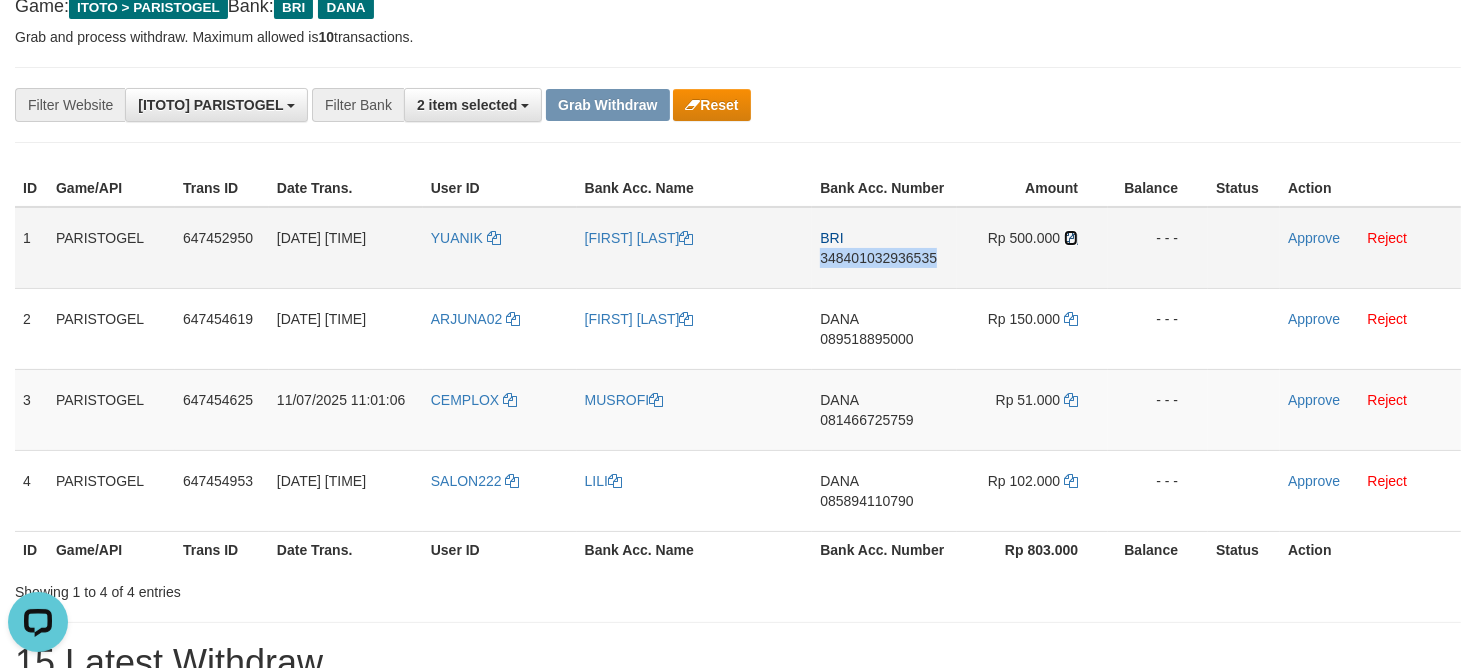 click at bounding box center [1071, 238] 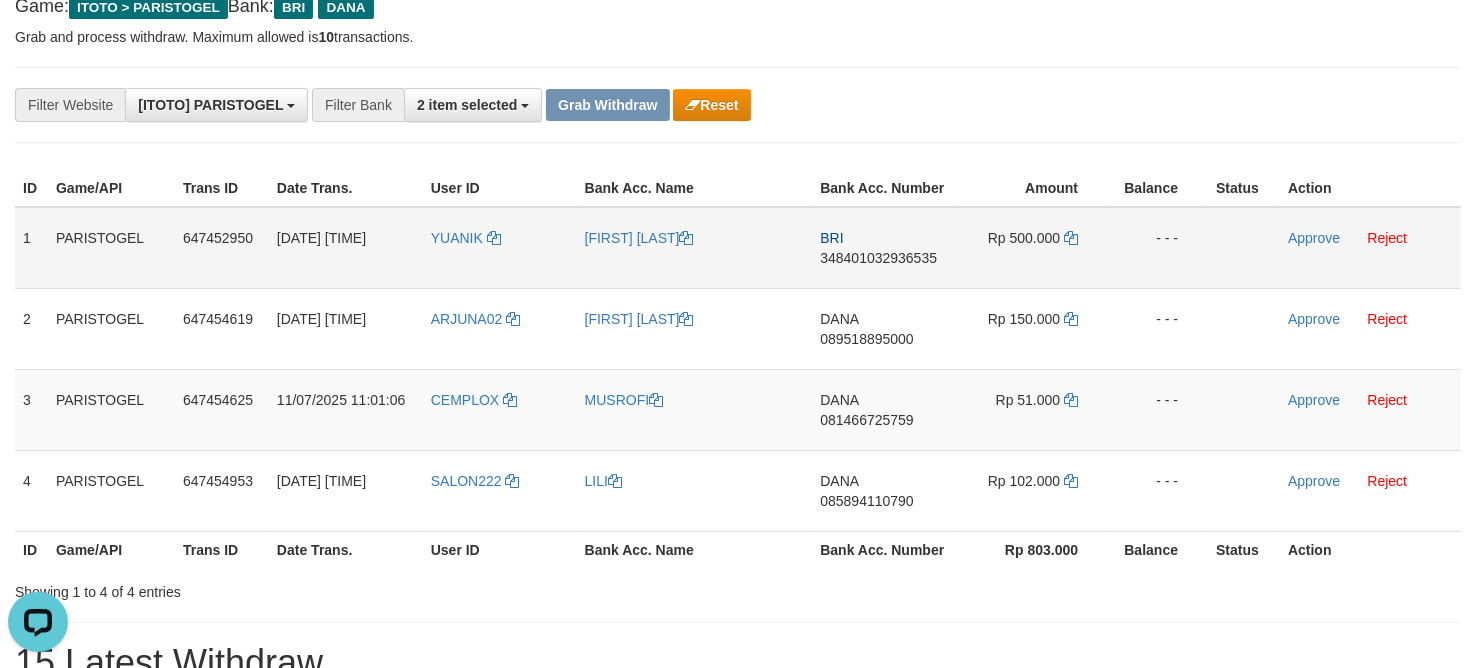 click on "Approve
Reject" at bounding box center (1370, 248) 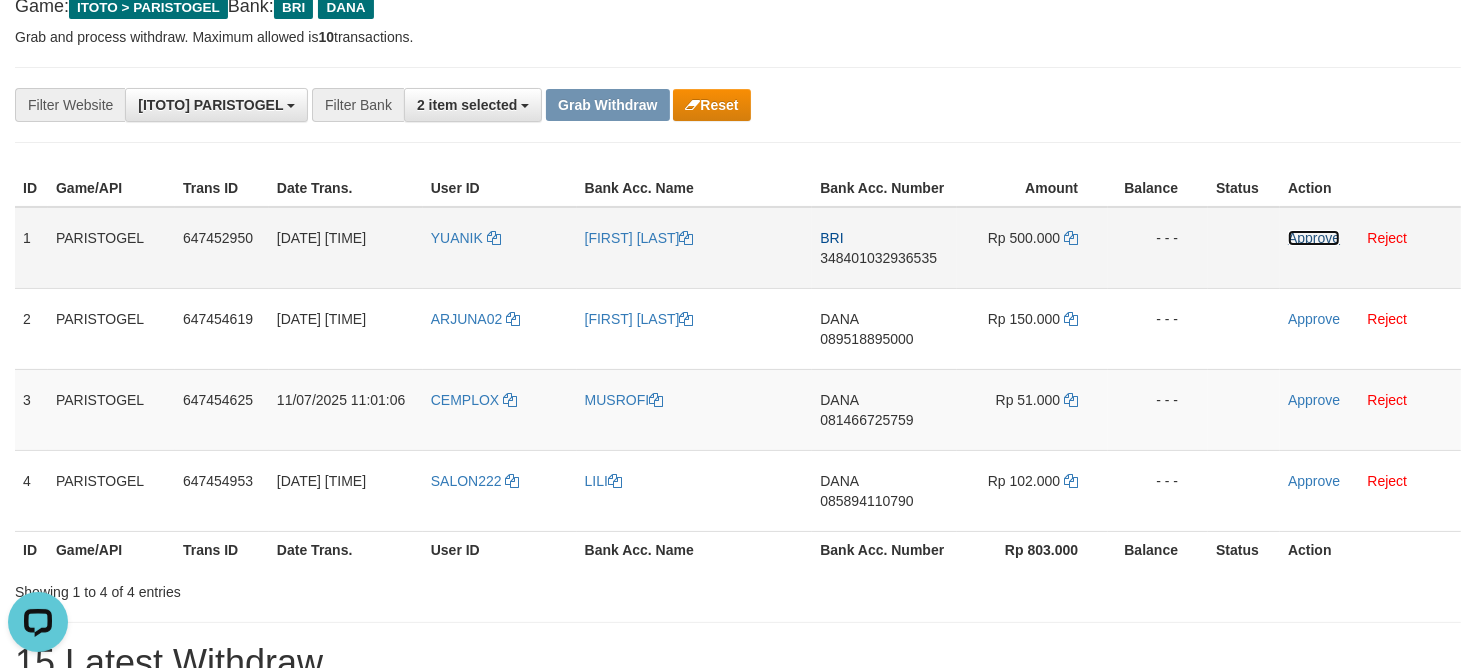 click on "Approve" at bounding box center [1314, 238] 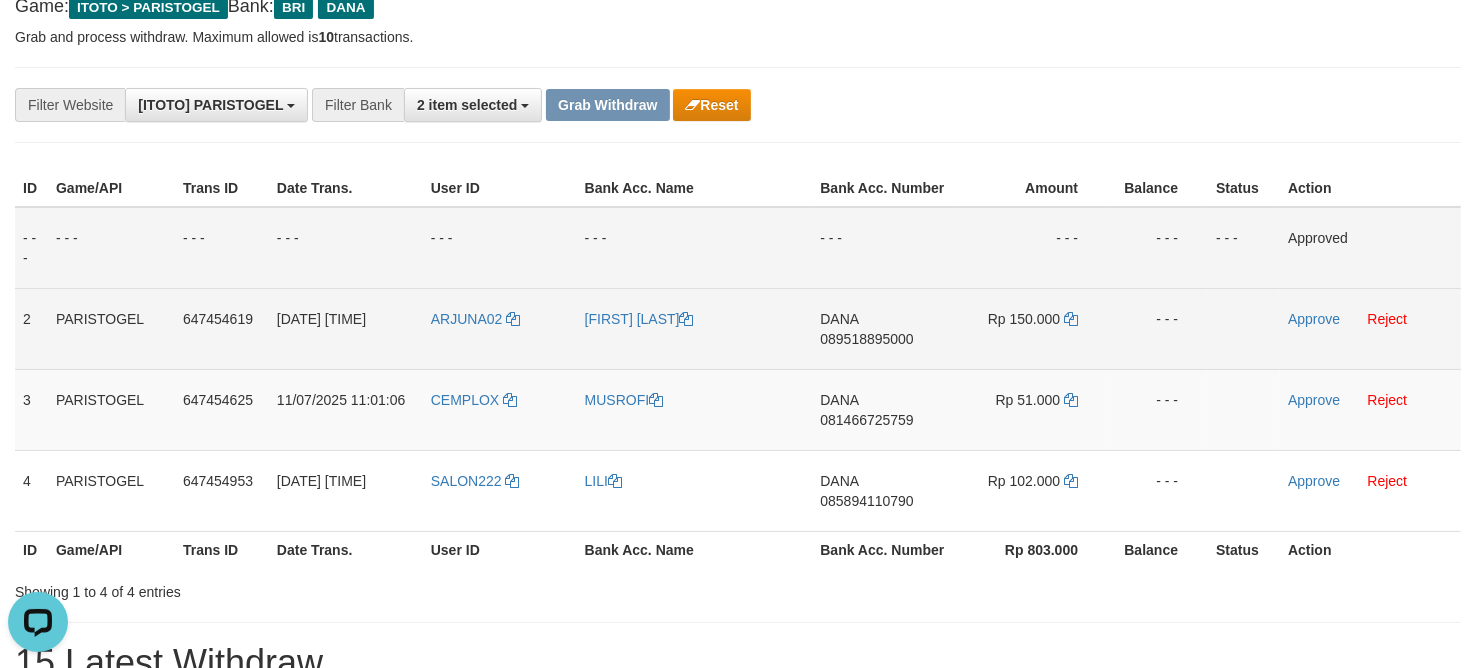 click on "DANA
089518895000" at bounding box center (884, 328) 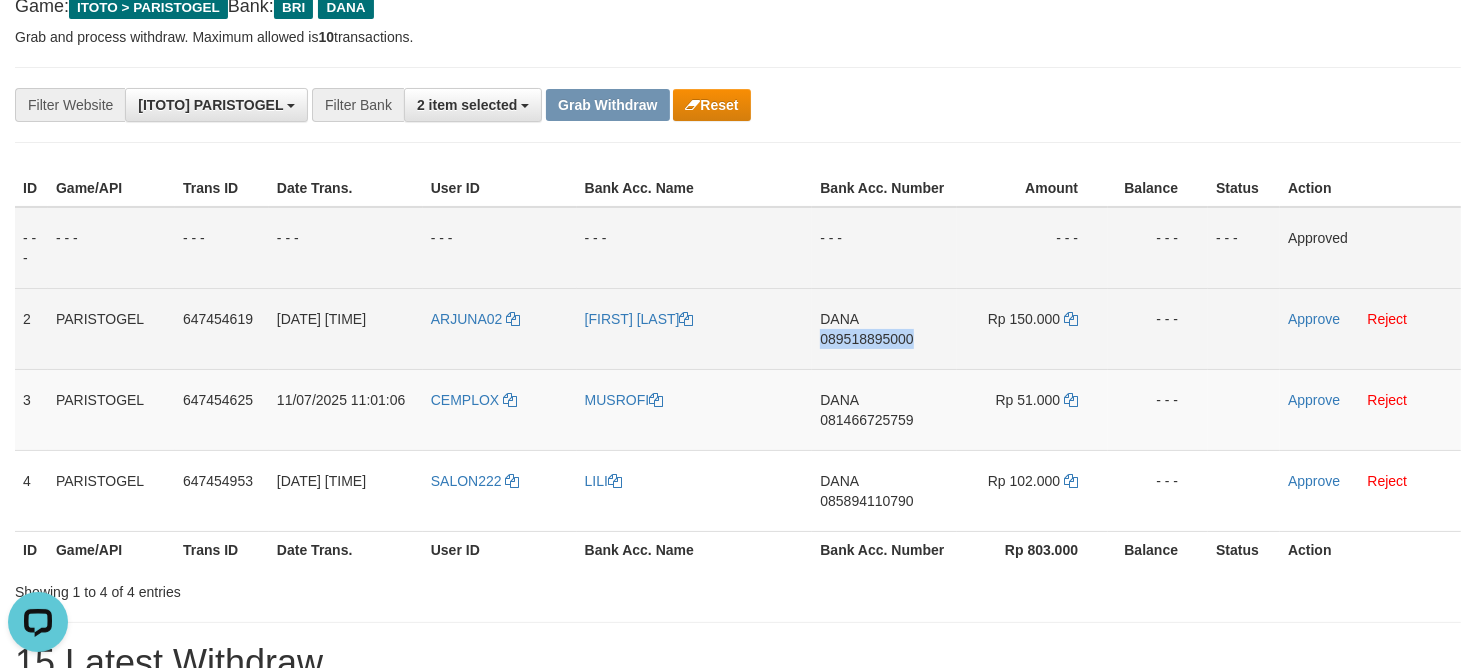 drag, startPoint x: 833, startPoint y: 355, endPoint x: 845, endPoint y: 351, distance: 12.649111 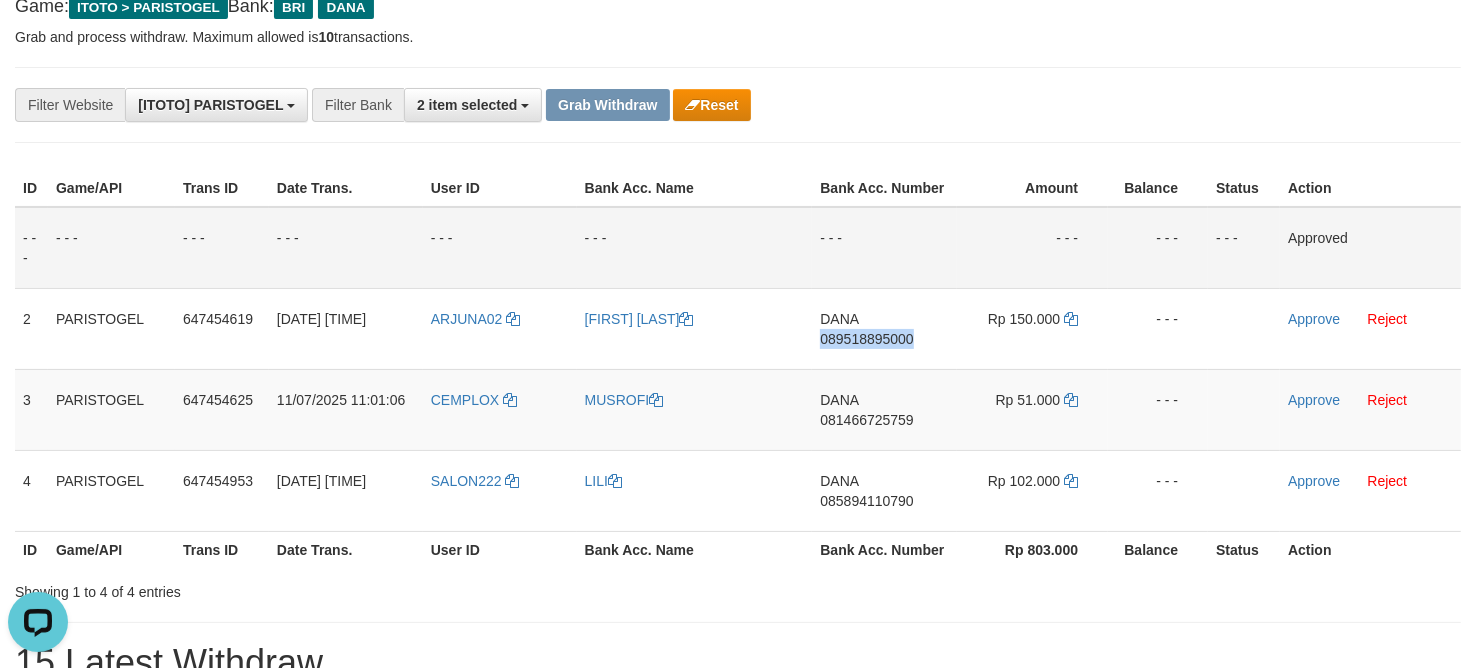 copy on "089518895000" 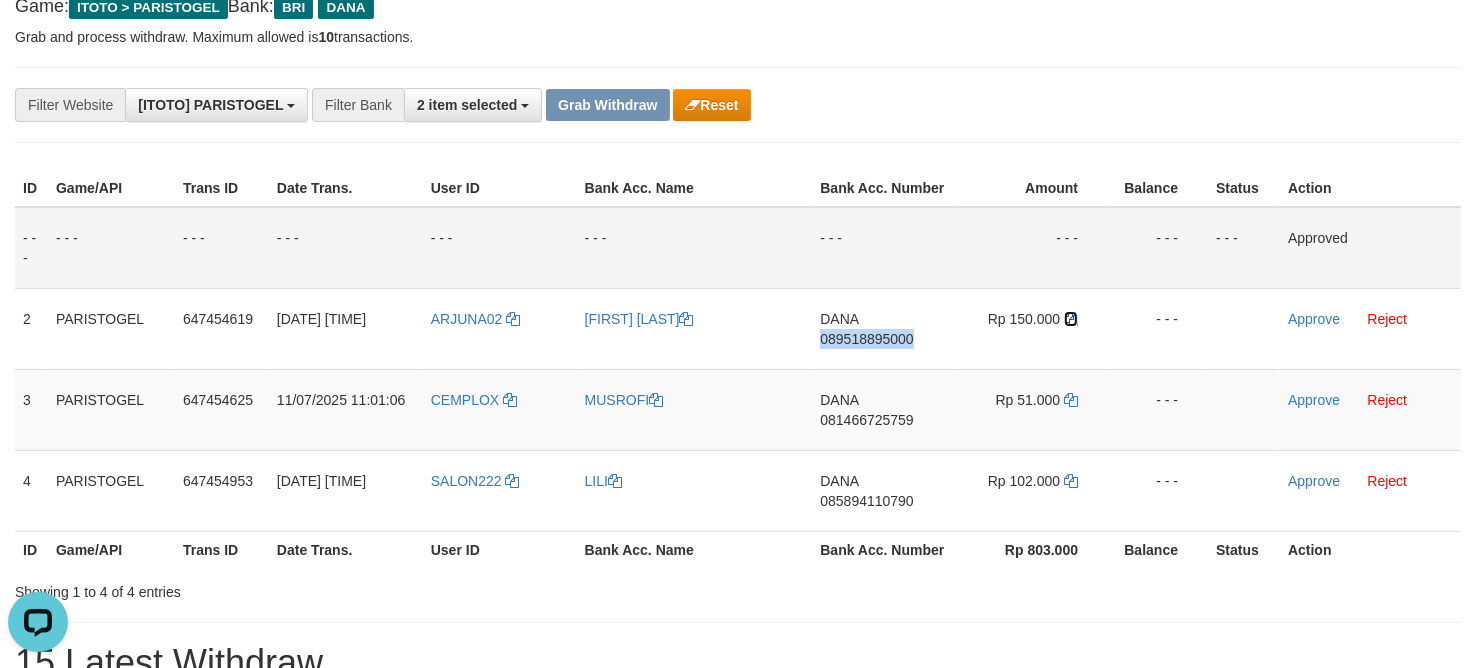 click at bounding box center (1071, 319) 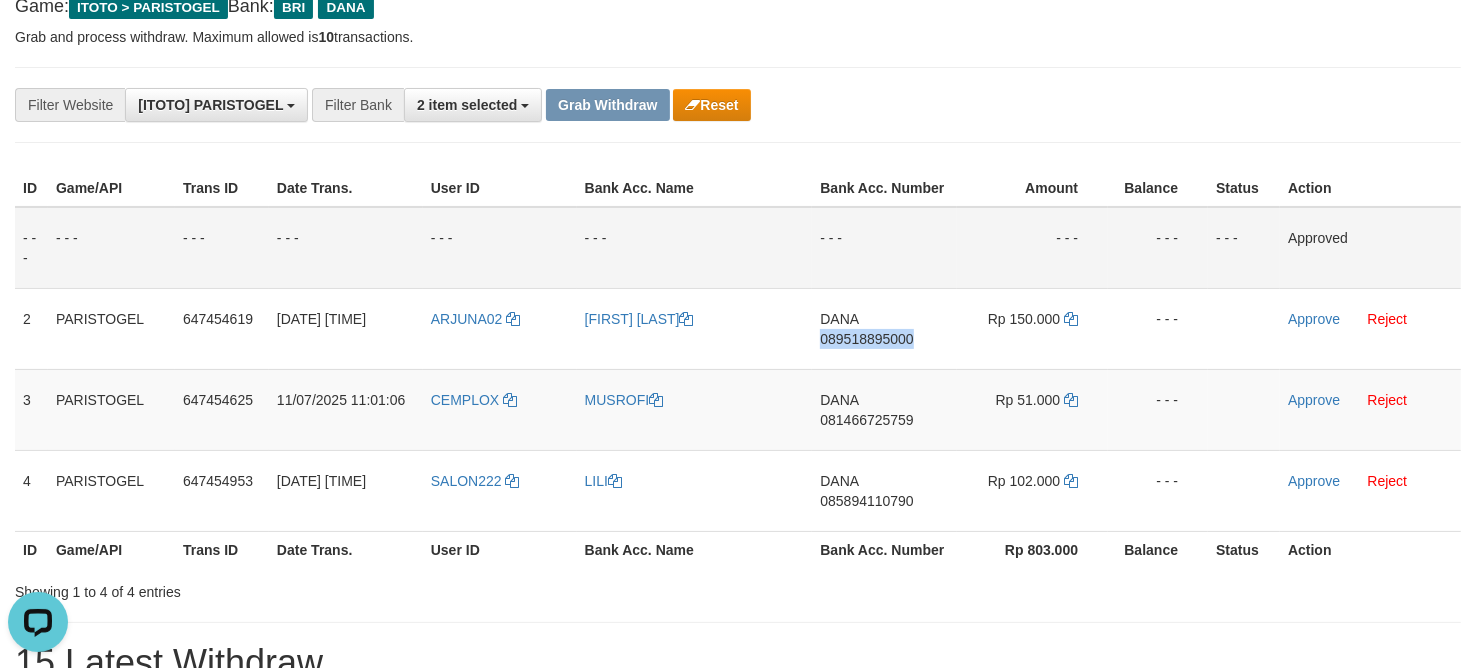 copy on "089518895000" 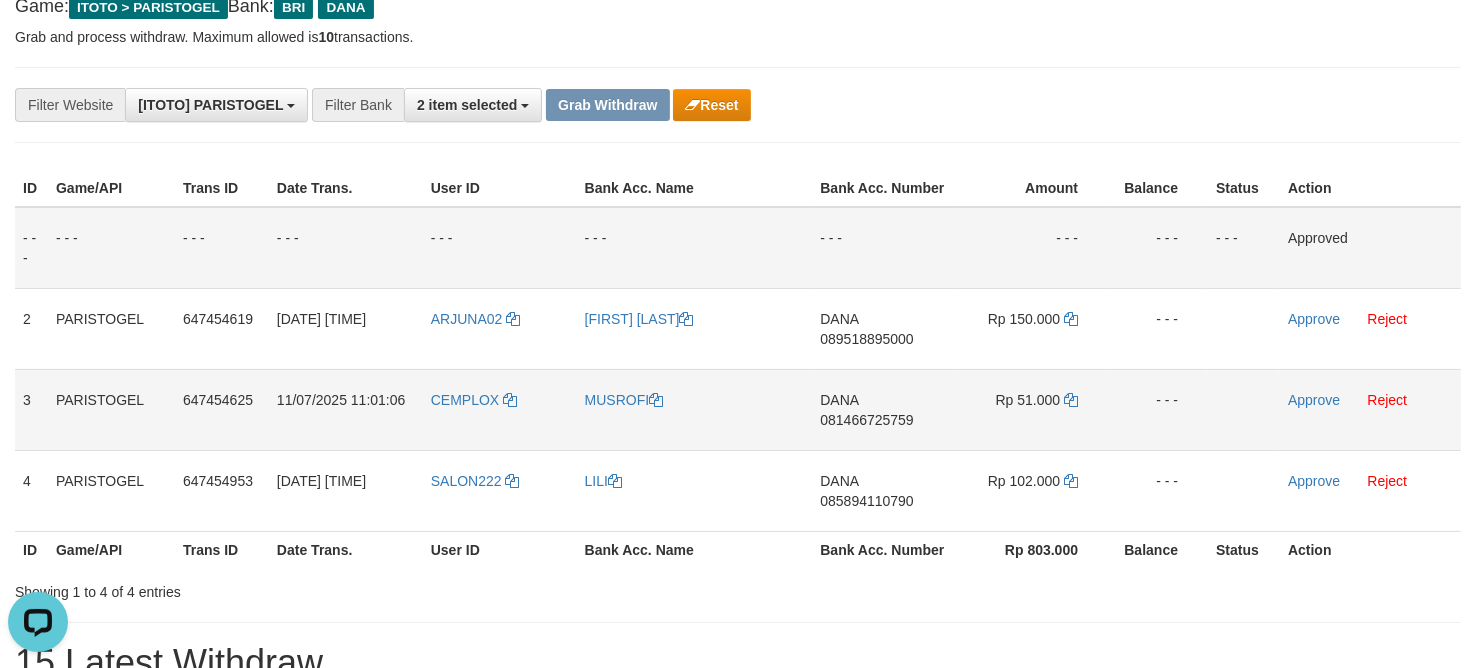 click on "DANA
081466725759" at bounding box center [884, 409] 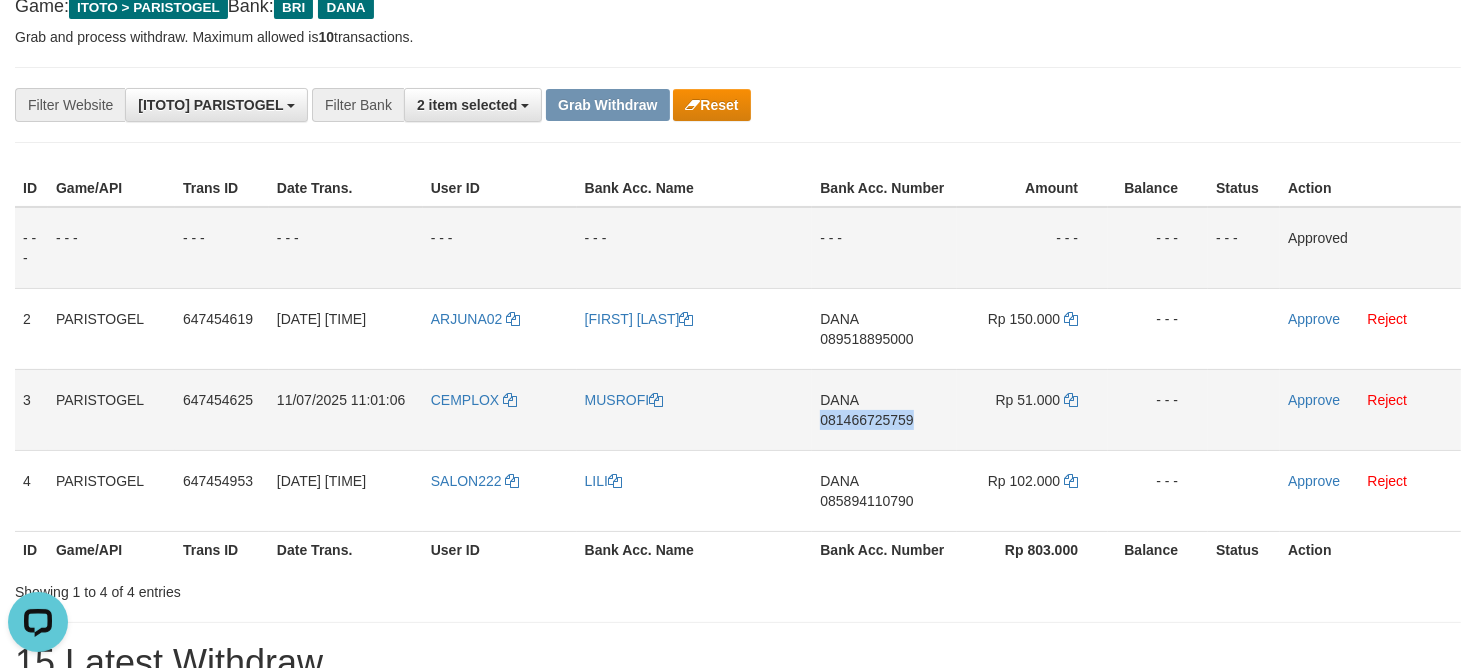 click on "DANA
081466725759" at bounding box center (884, 409) 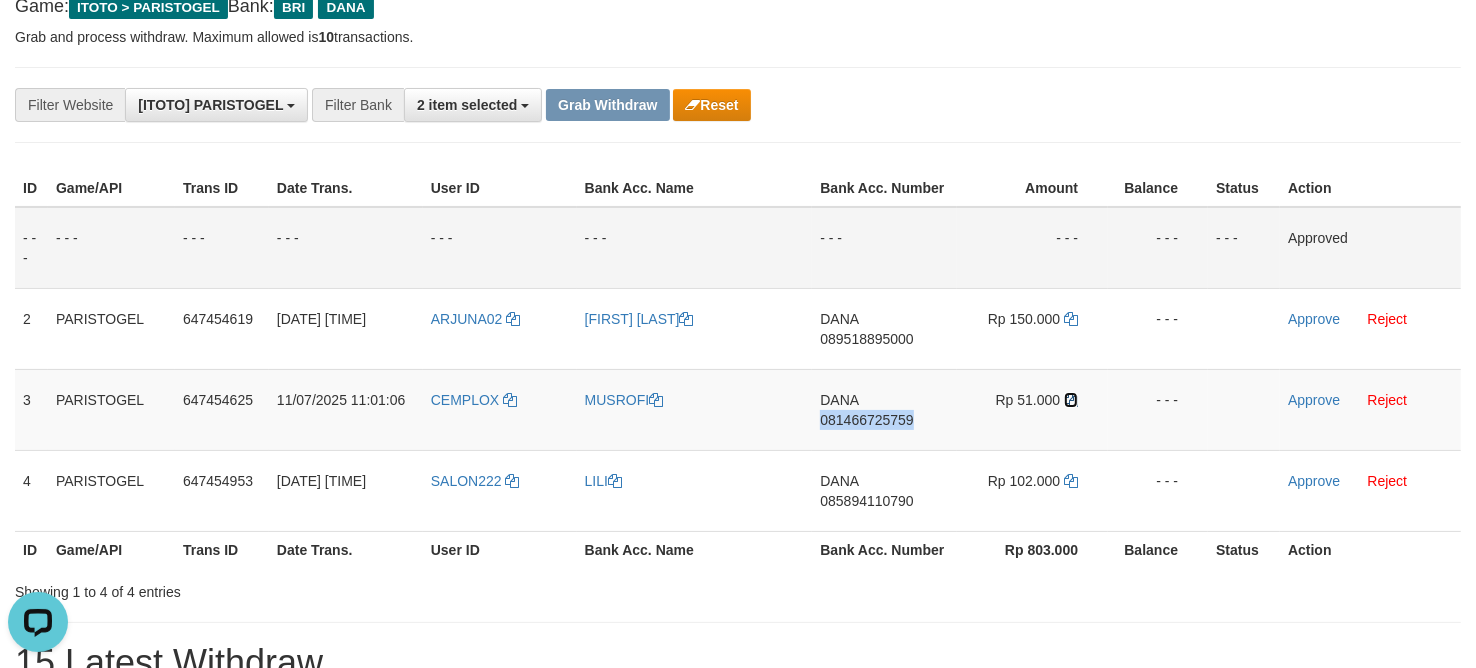 click at bounding box center (1071, 400) 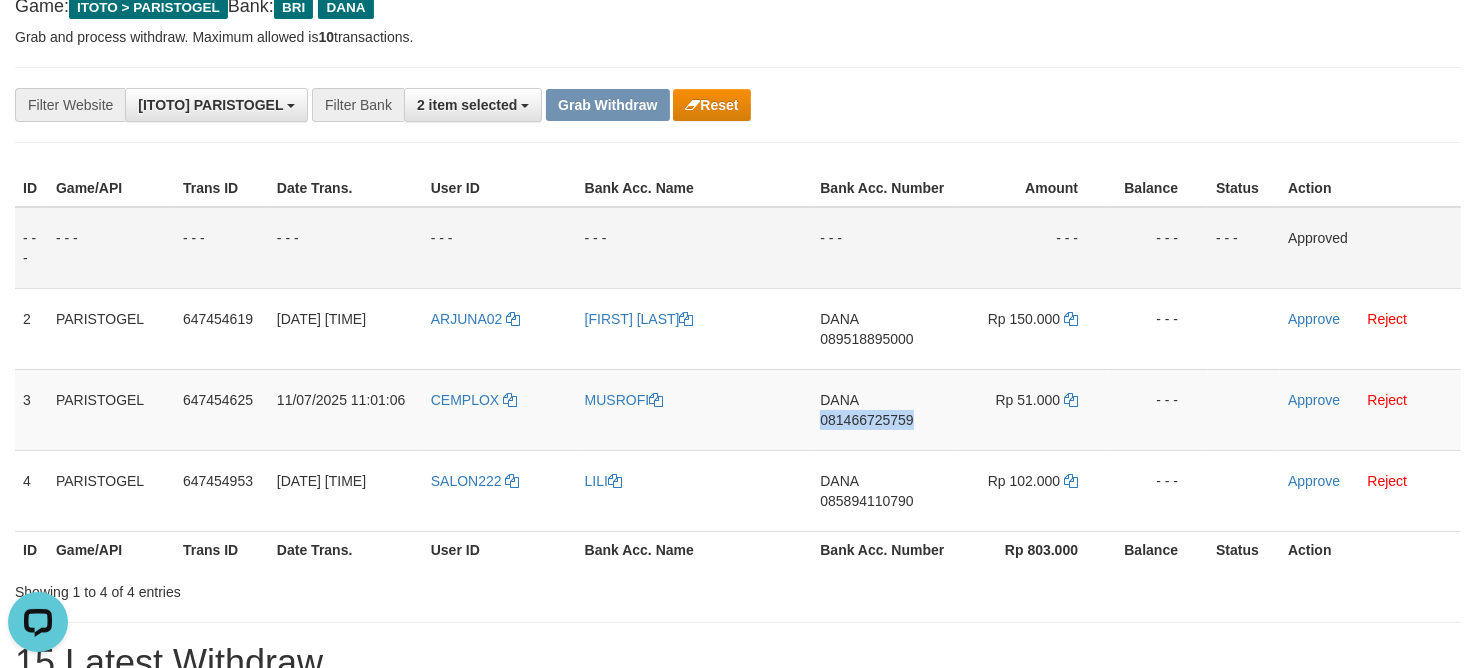 copy on "081466725759" 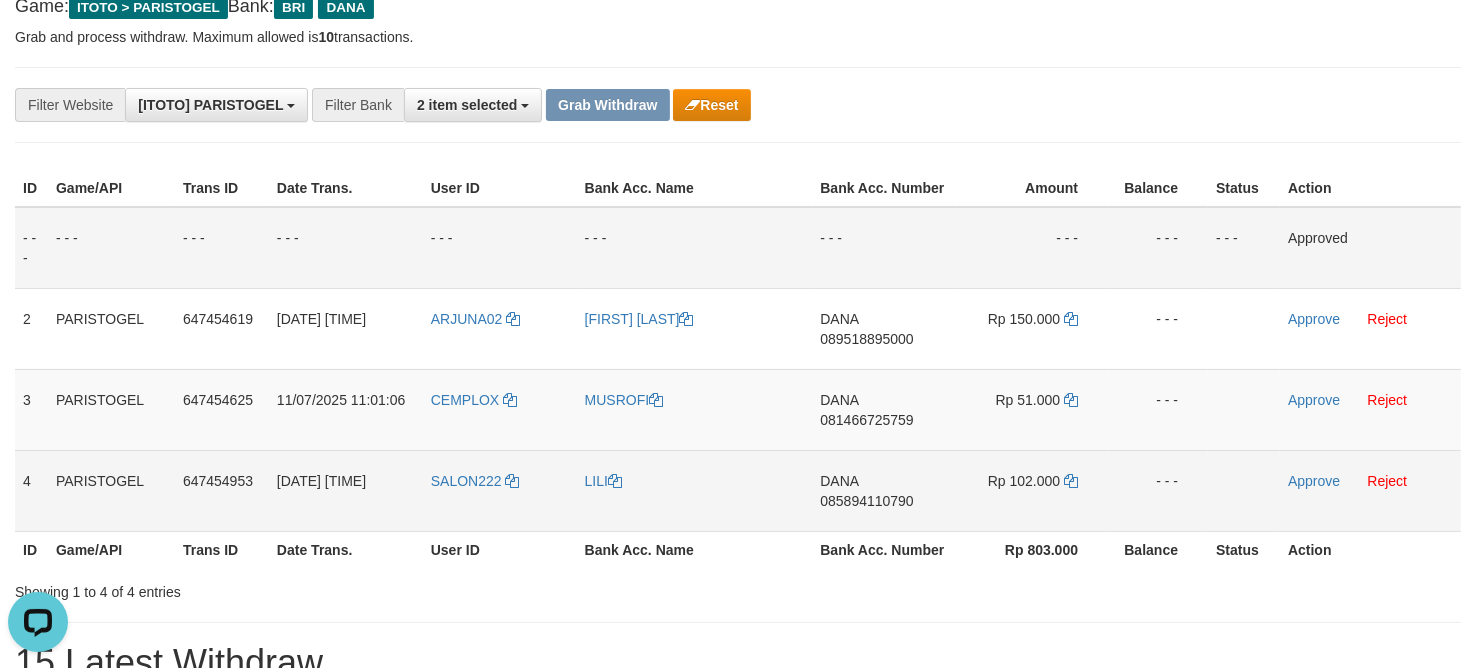 click on "DANA
085894110790" at bounding box center (884, 490) 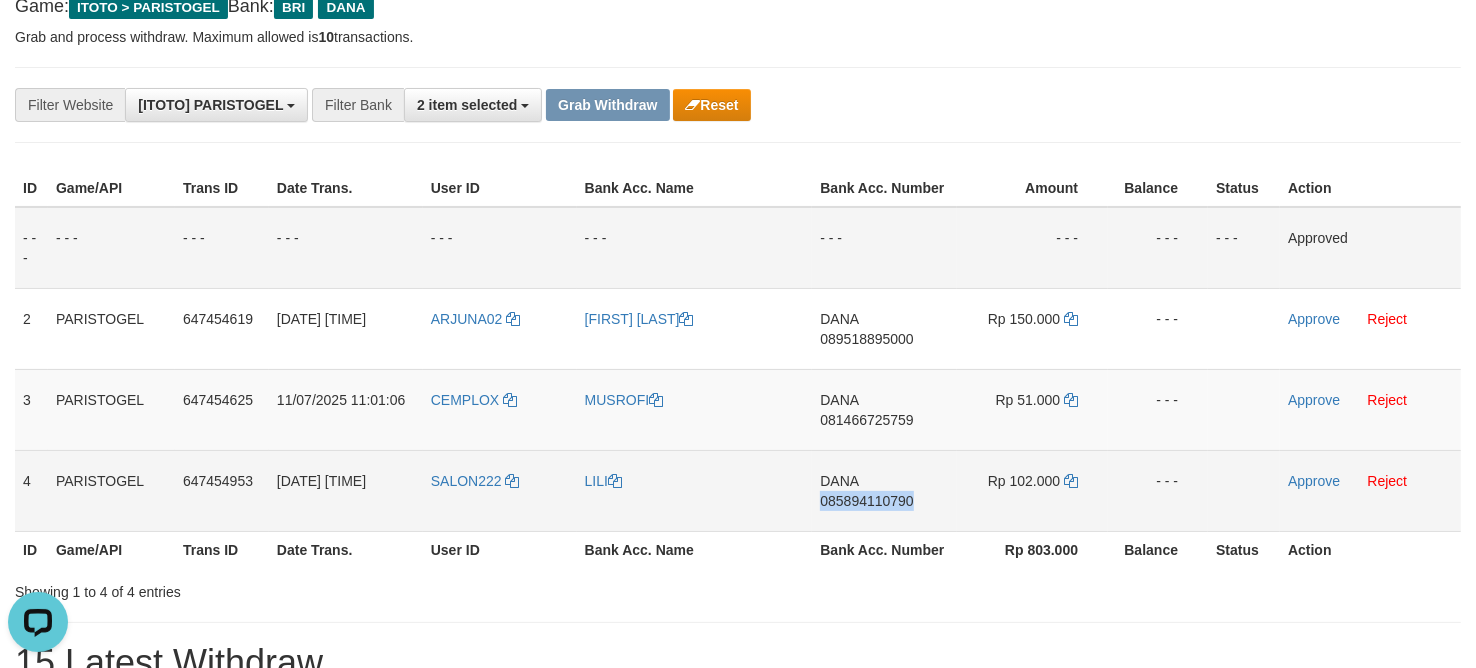 click on "DANA
085894110790" at bounding box center [884, 490] 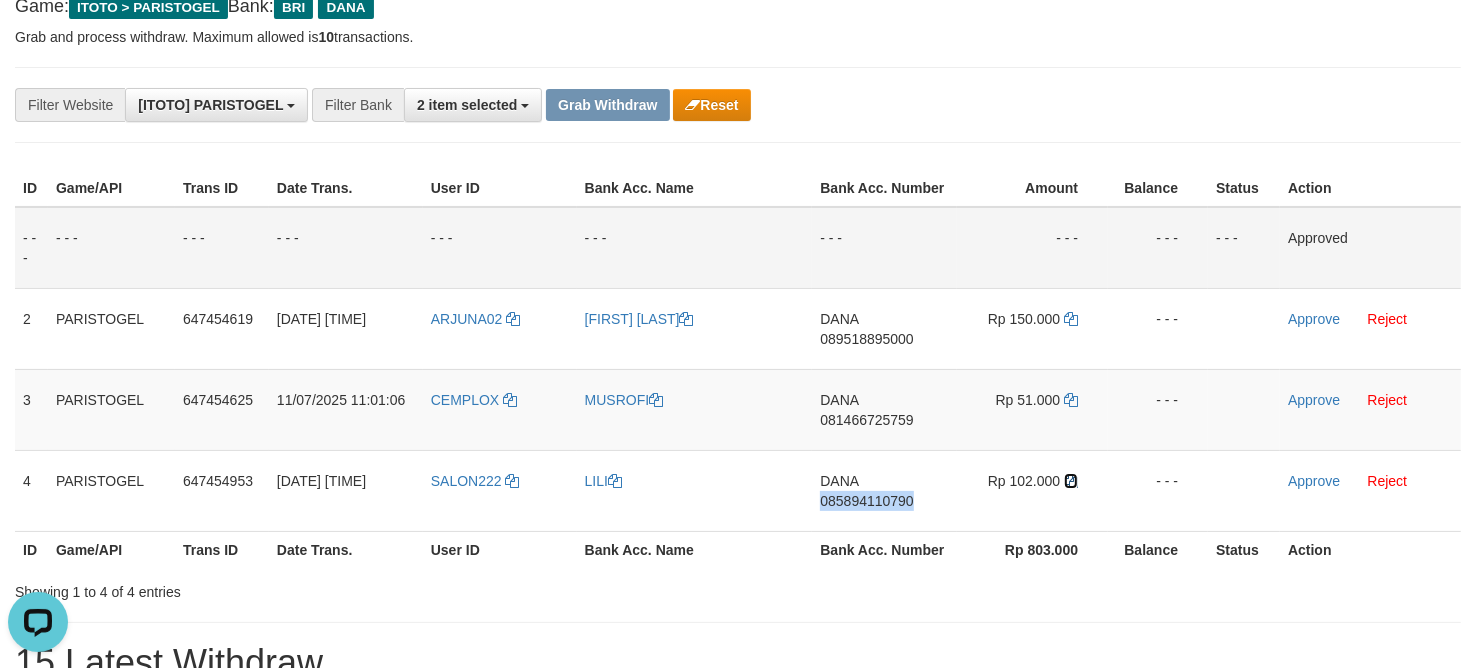 click at bounding box center (1071, 481) 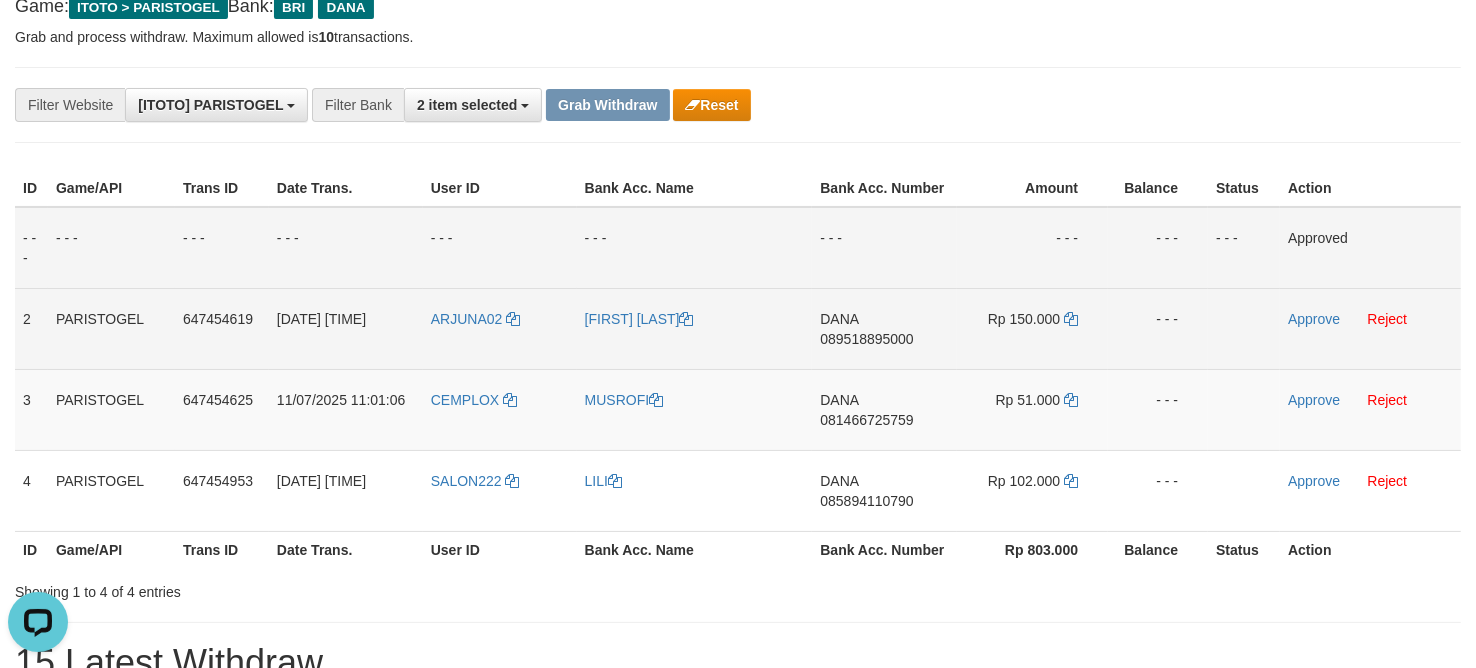 click on "Approve
Reject" at bounding box center [1370, 328] 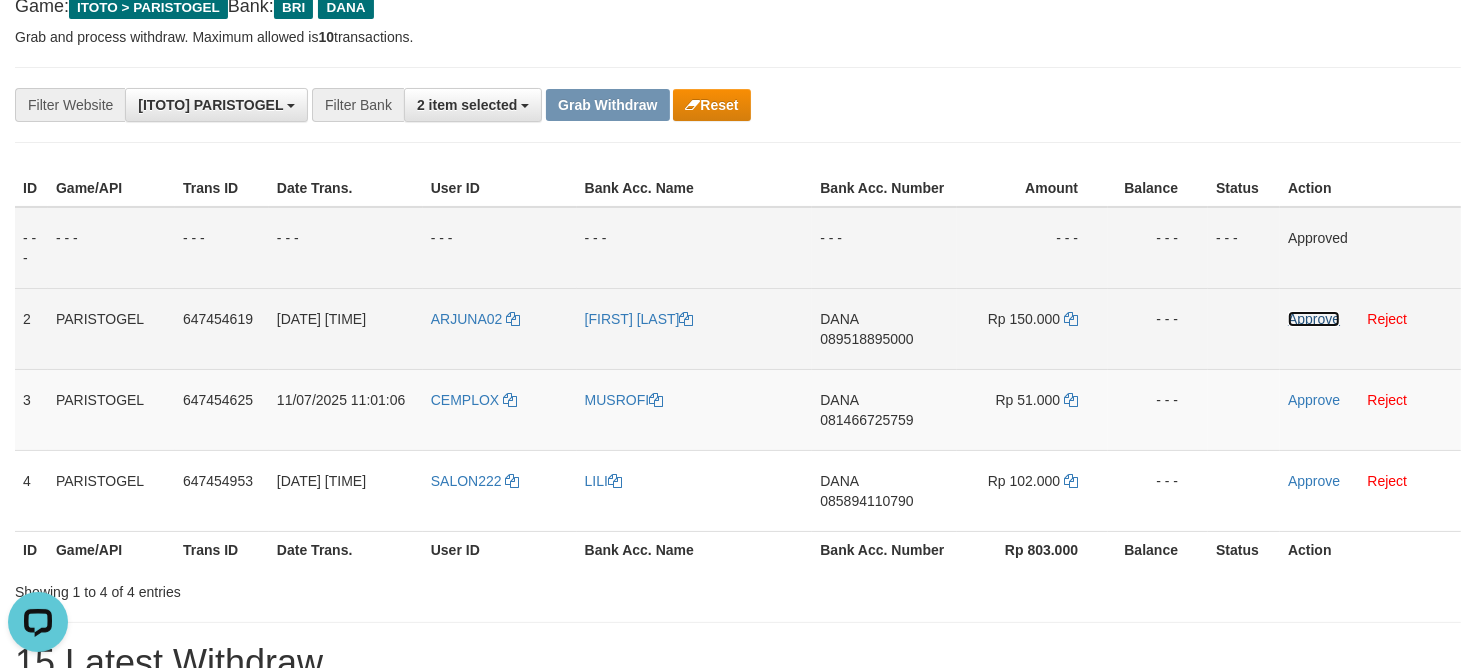 click on "Approve" at bounding box center (1314, 319) 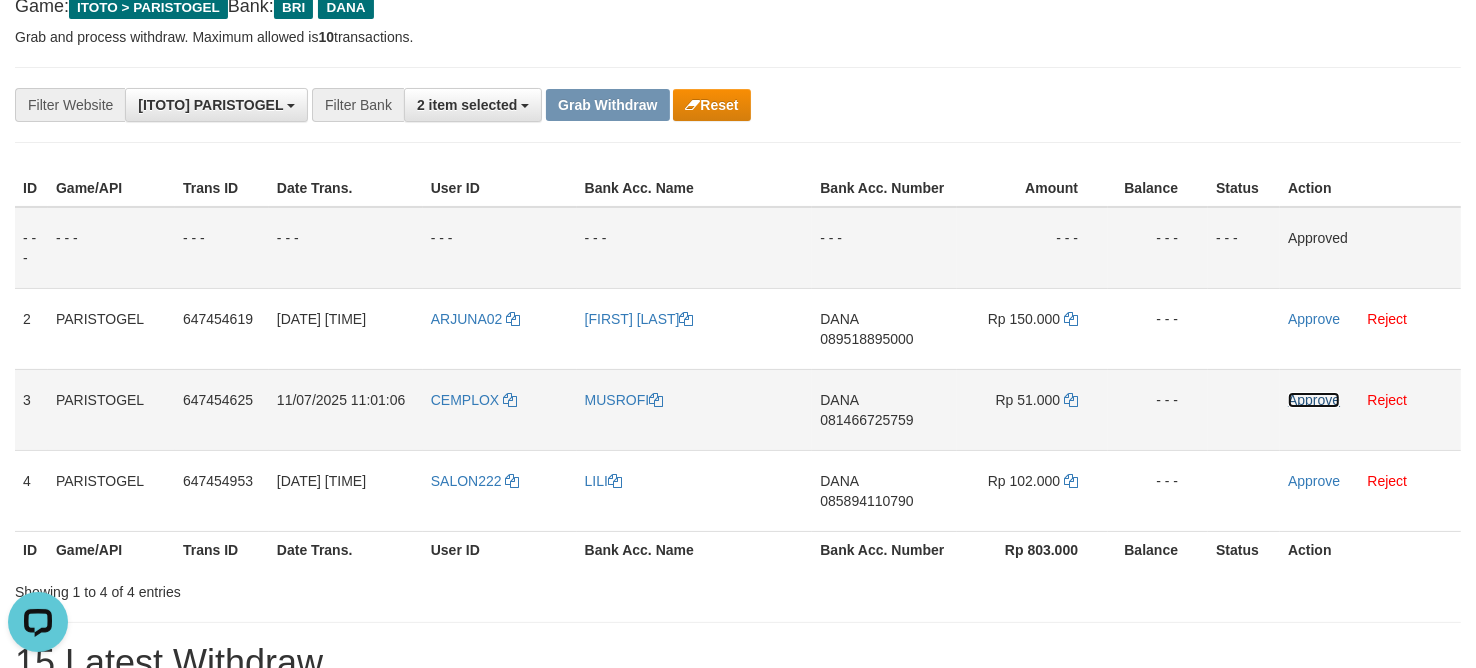 click on "Approve" at bounding box center [1314, 400] 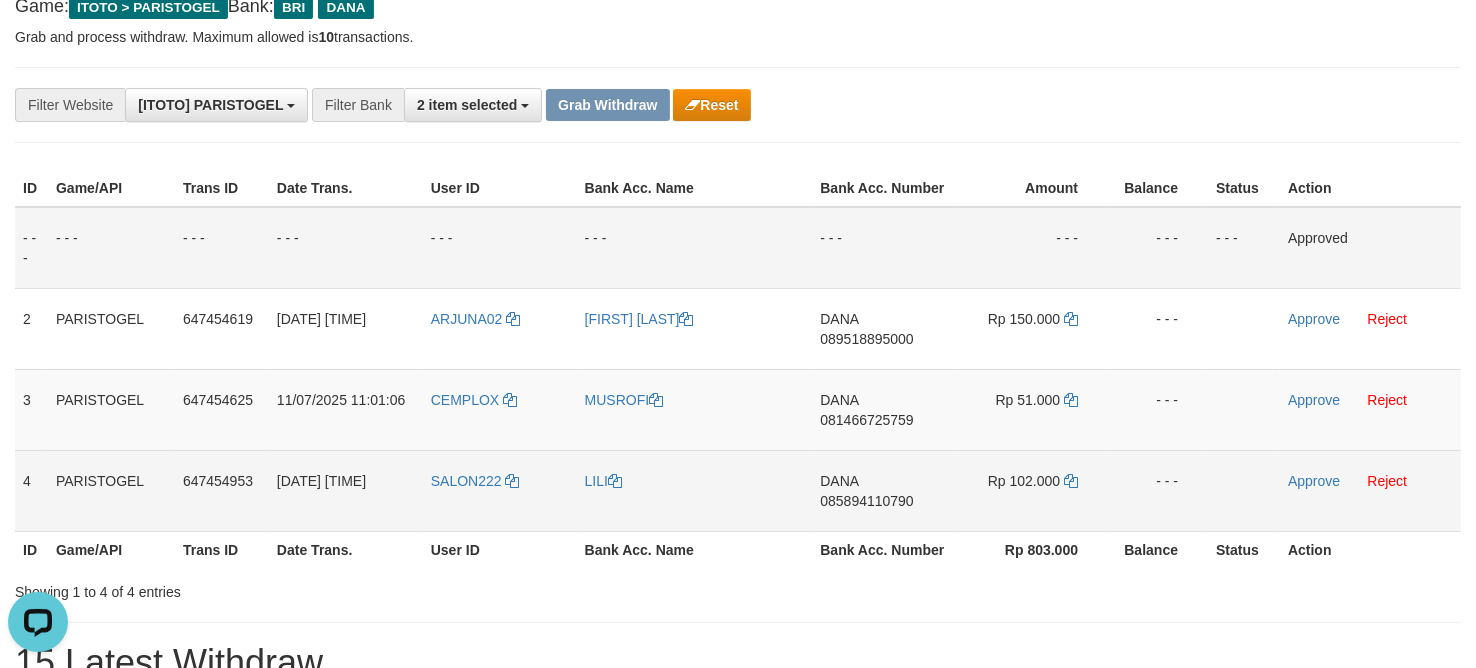 click on "Approve
Reject" at bounding box center [1370, 490] 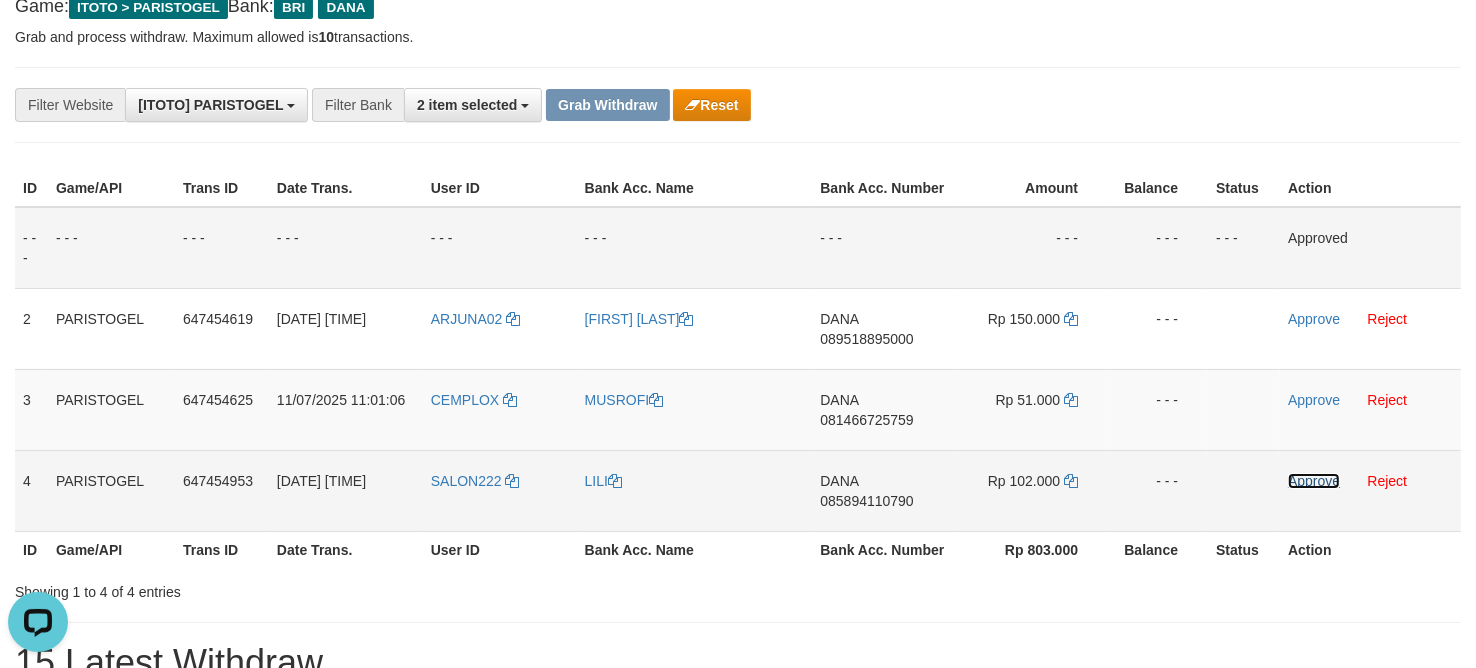 click on "Approve" at bounding box center [1314, 481] 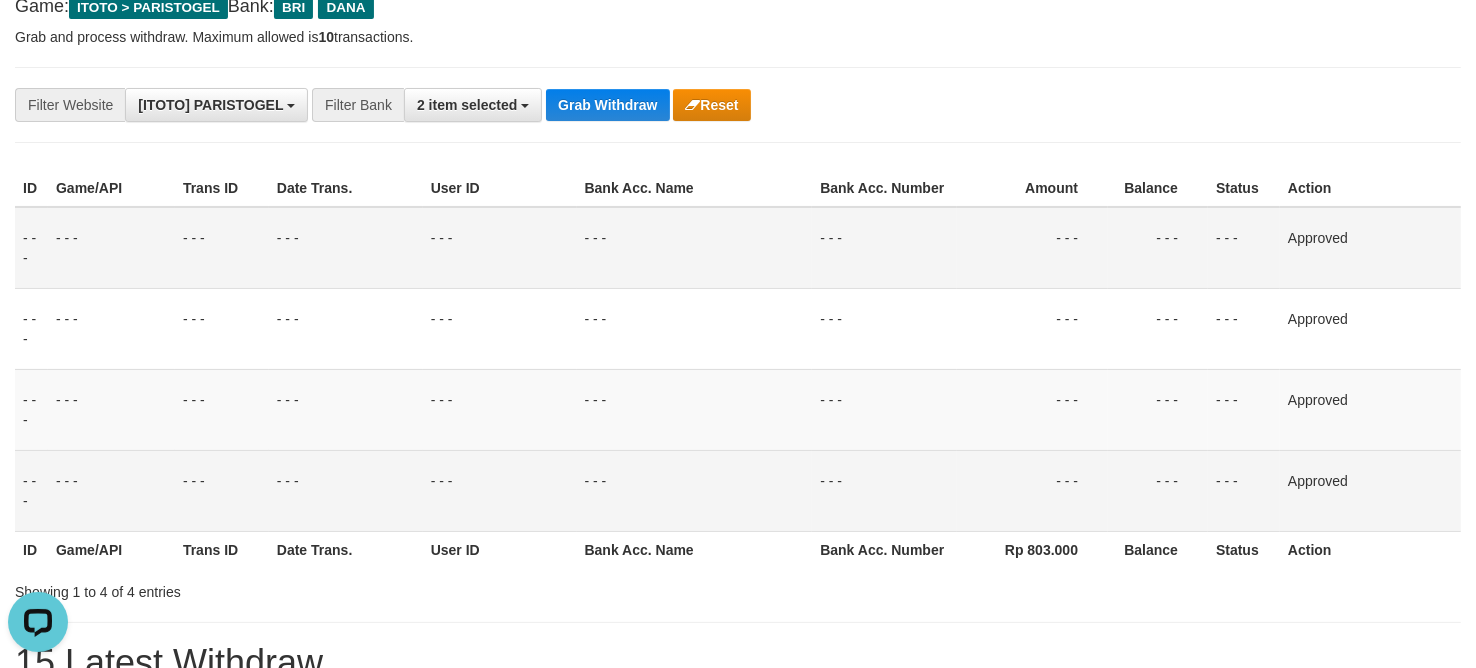 click on "**********" at bounding box center (738, 105) 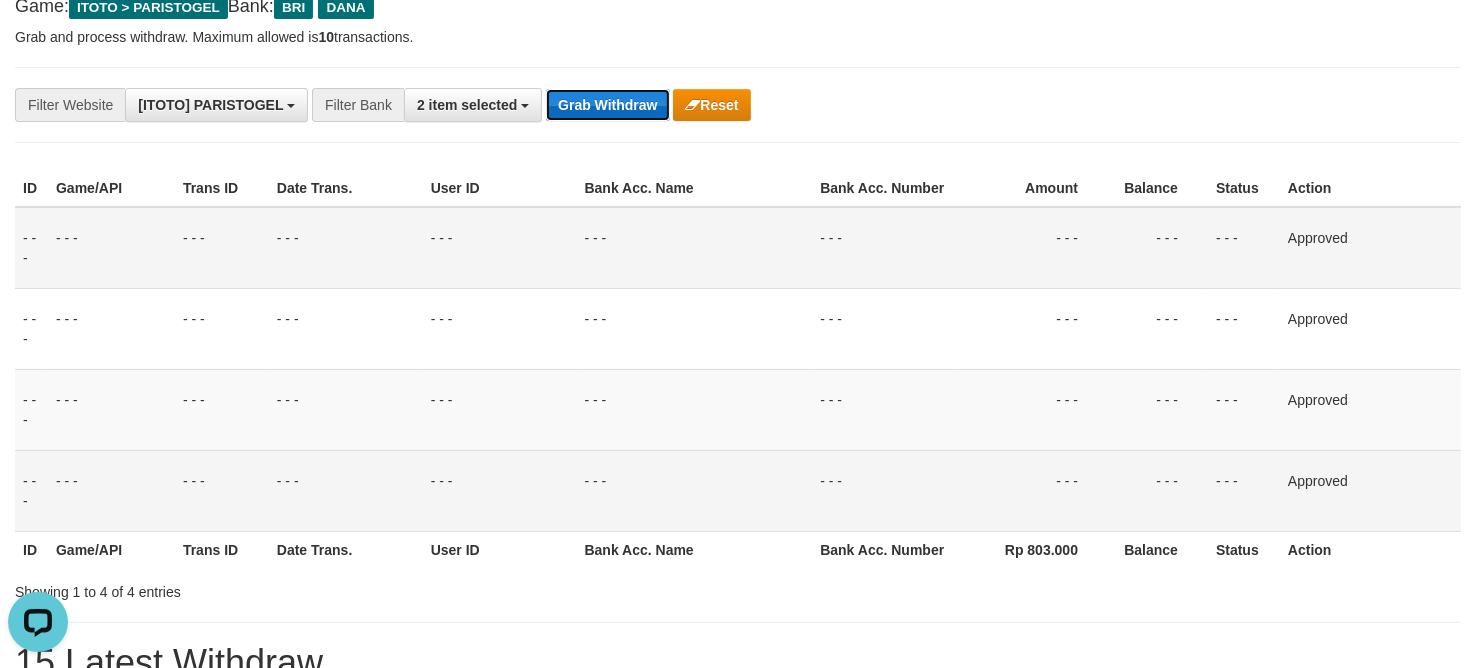 click on "Grab Withdraw" at bounding box center (607, 105) 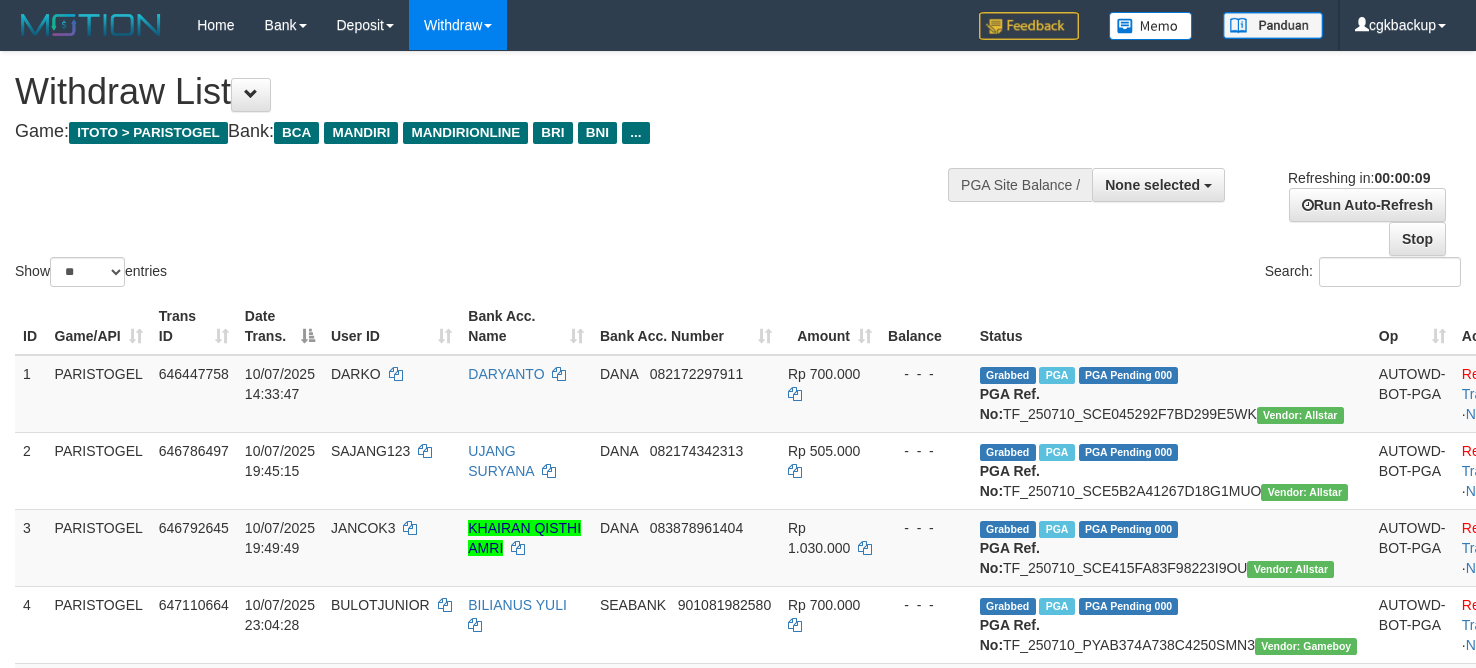 select 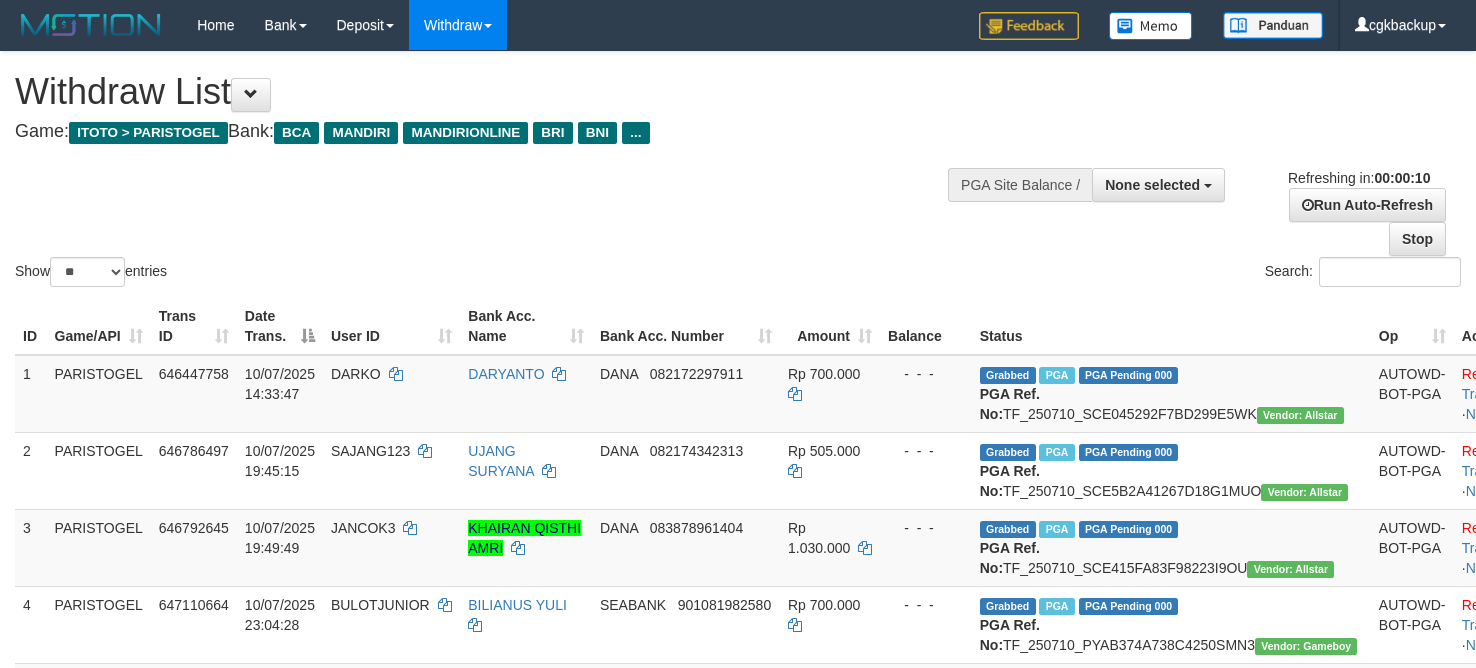 select 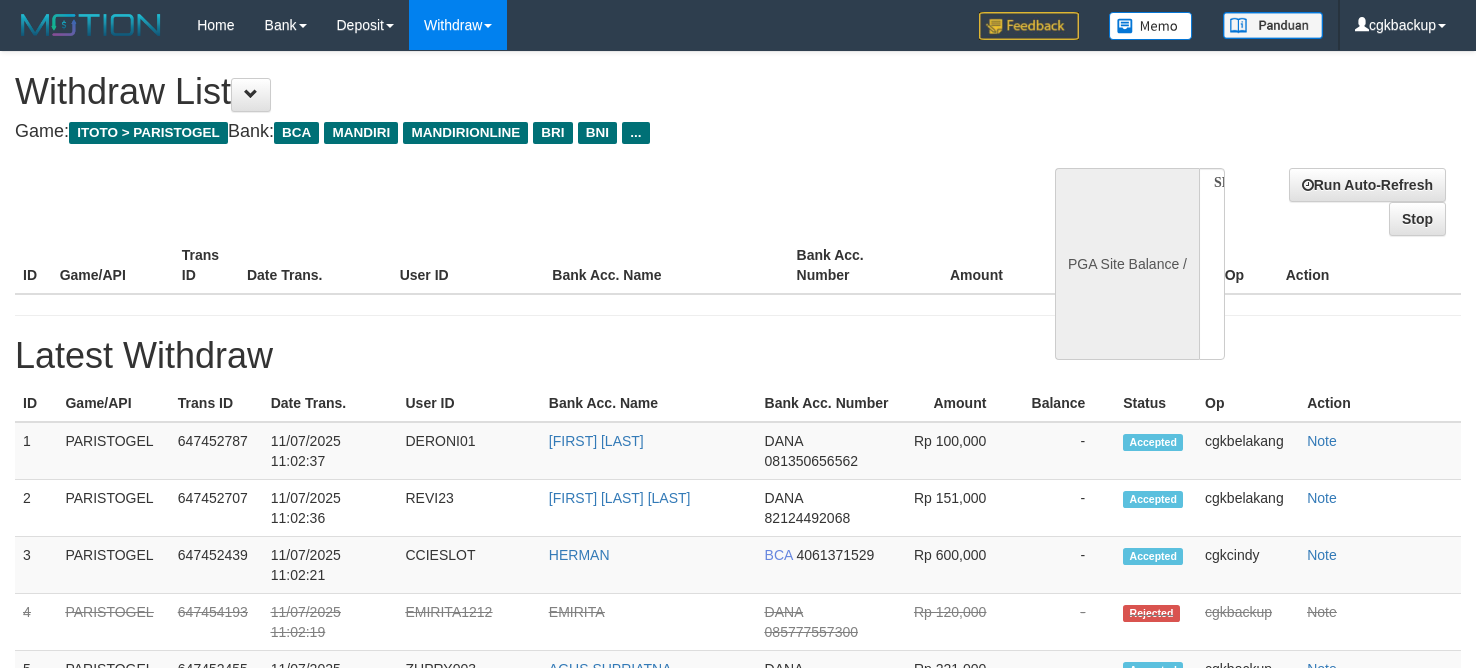 select 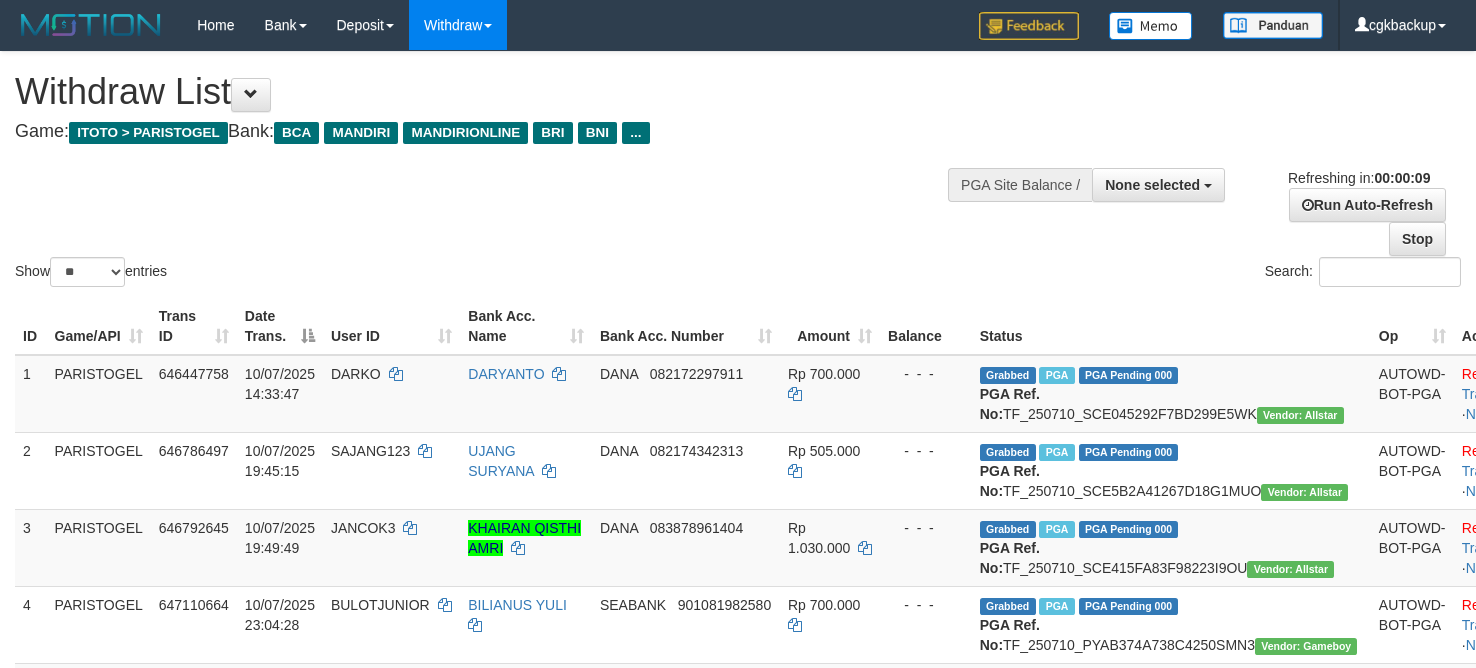 select 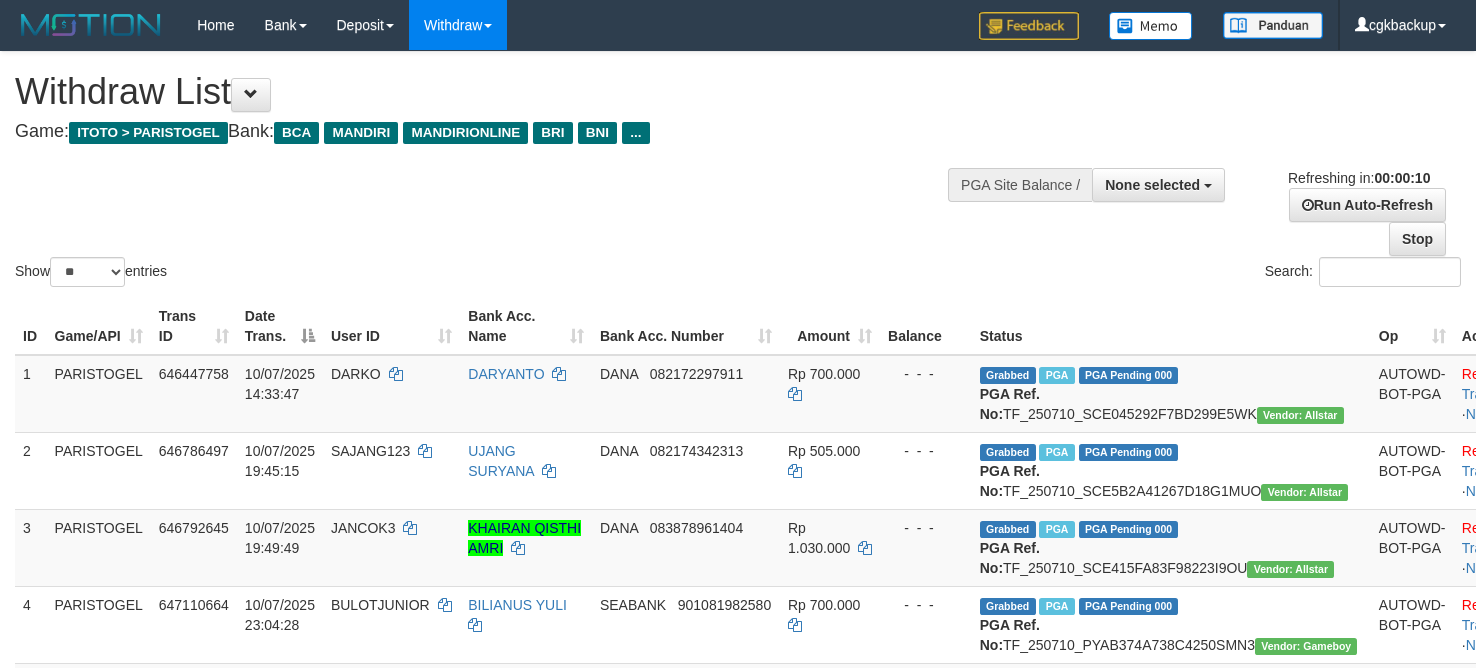 select 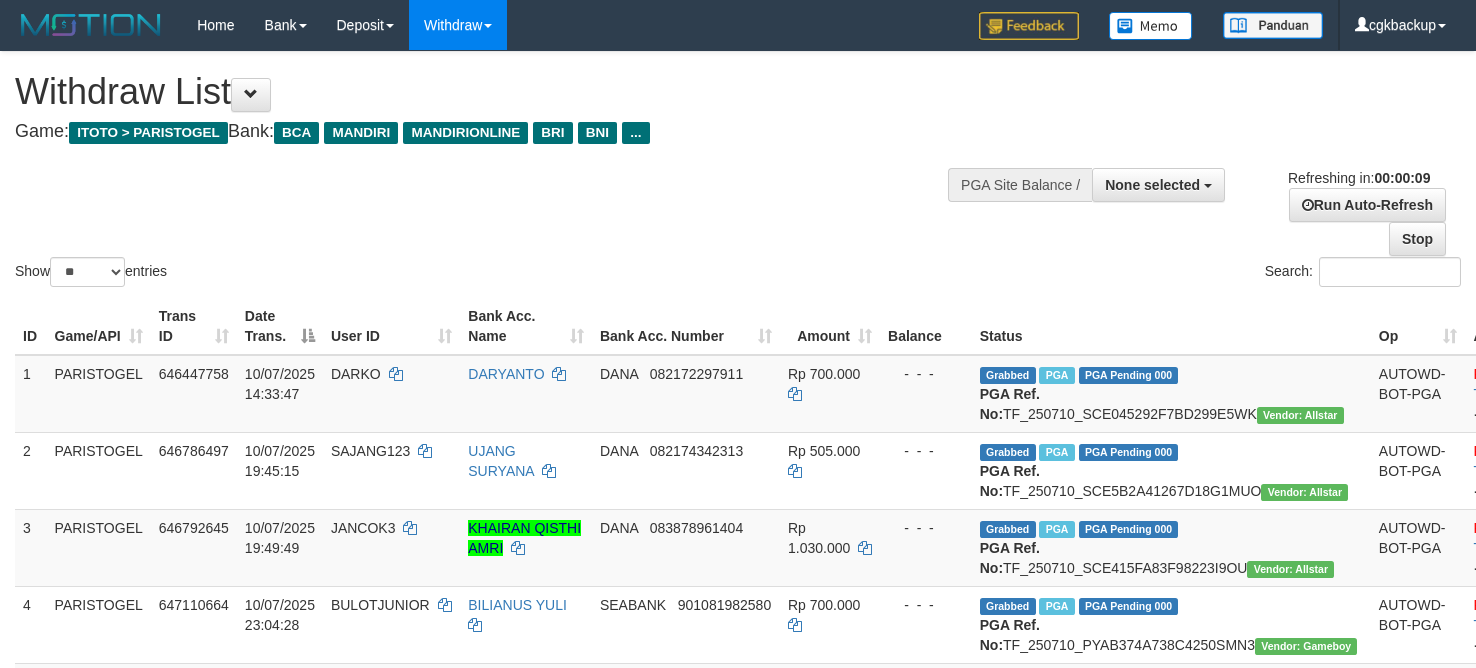 select 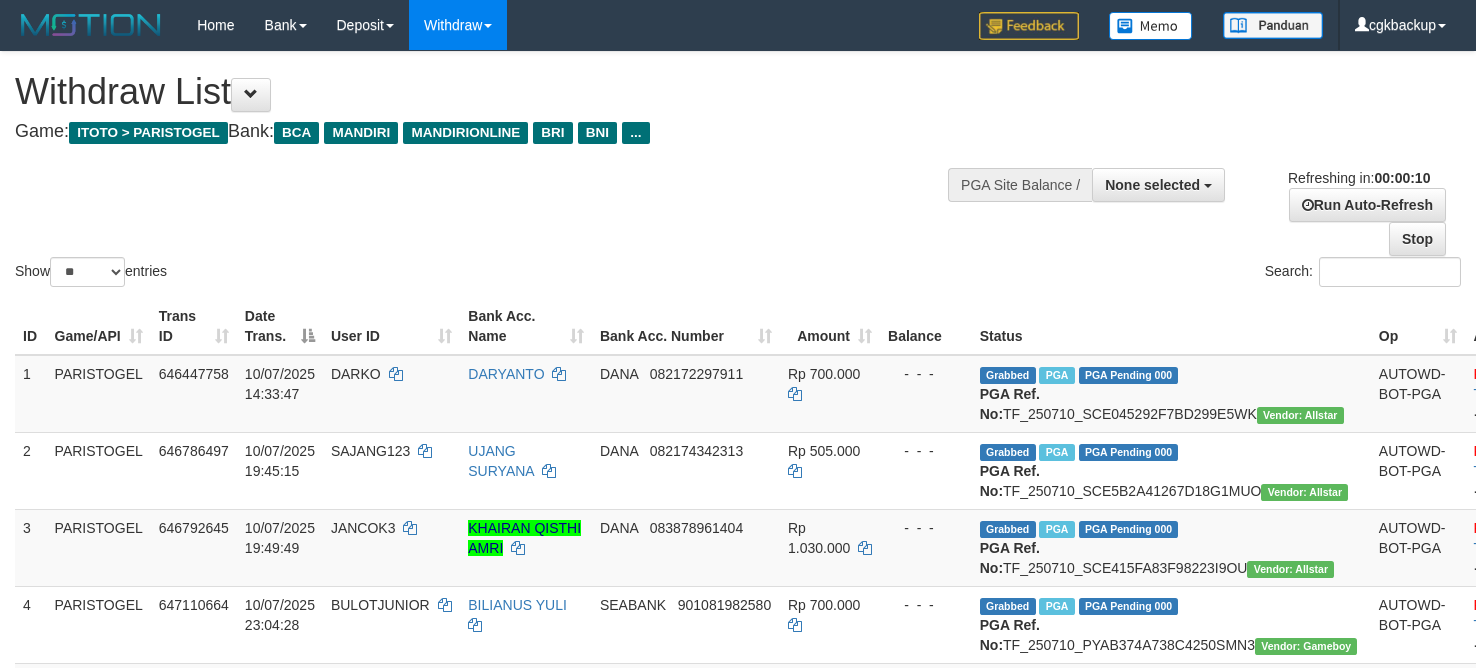 select 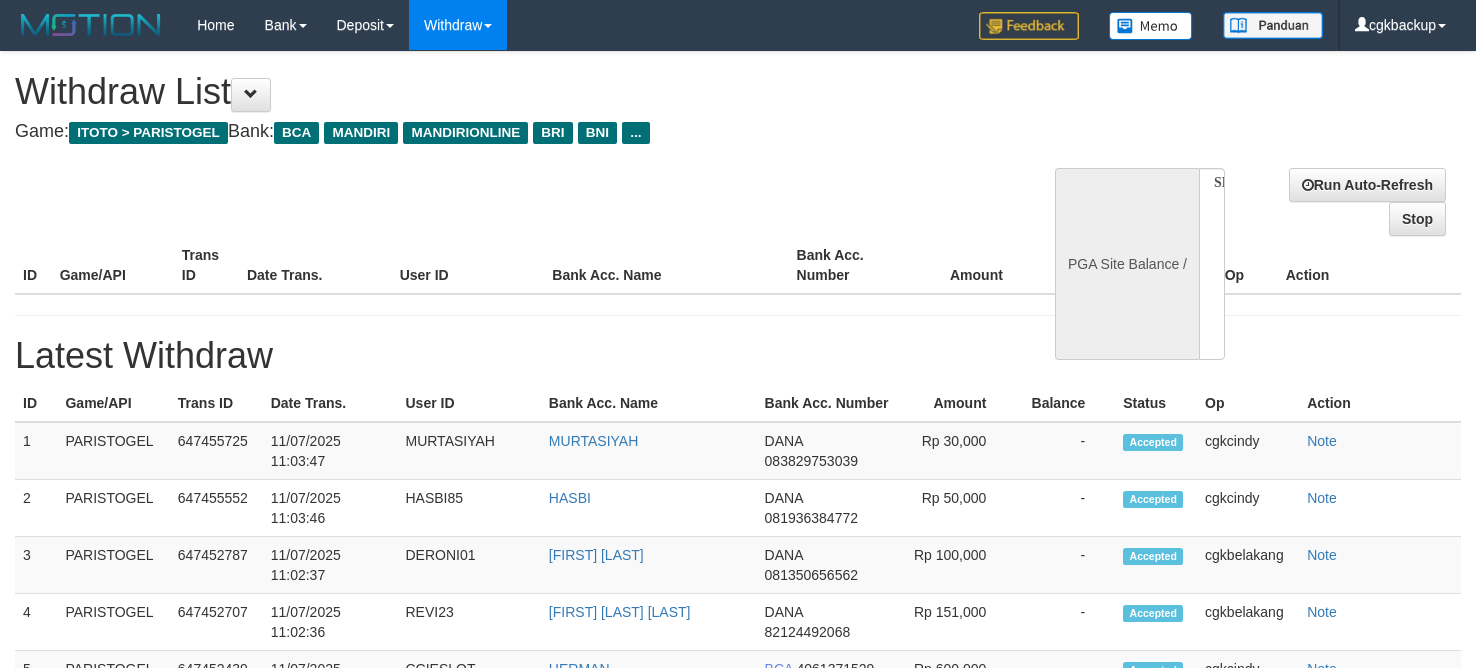 select 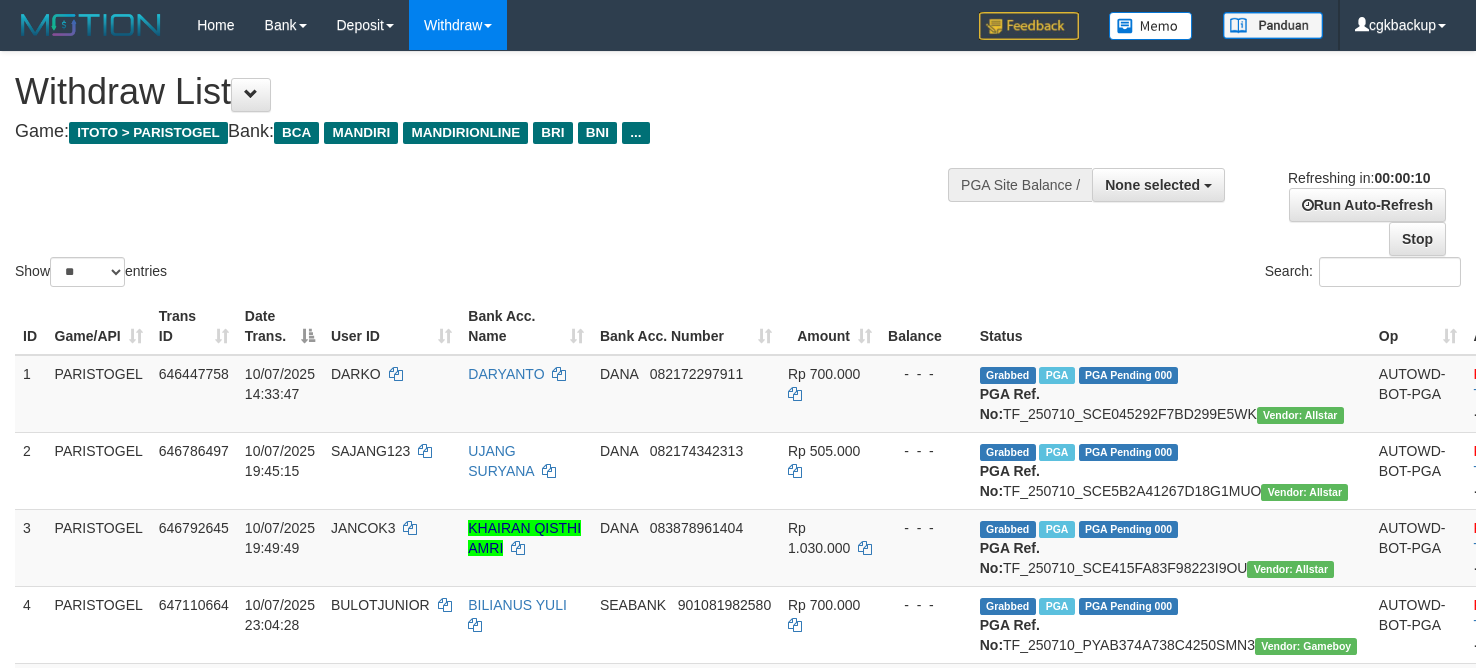 select 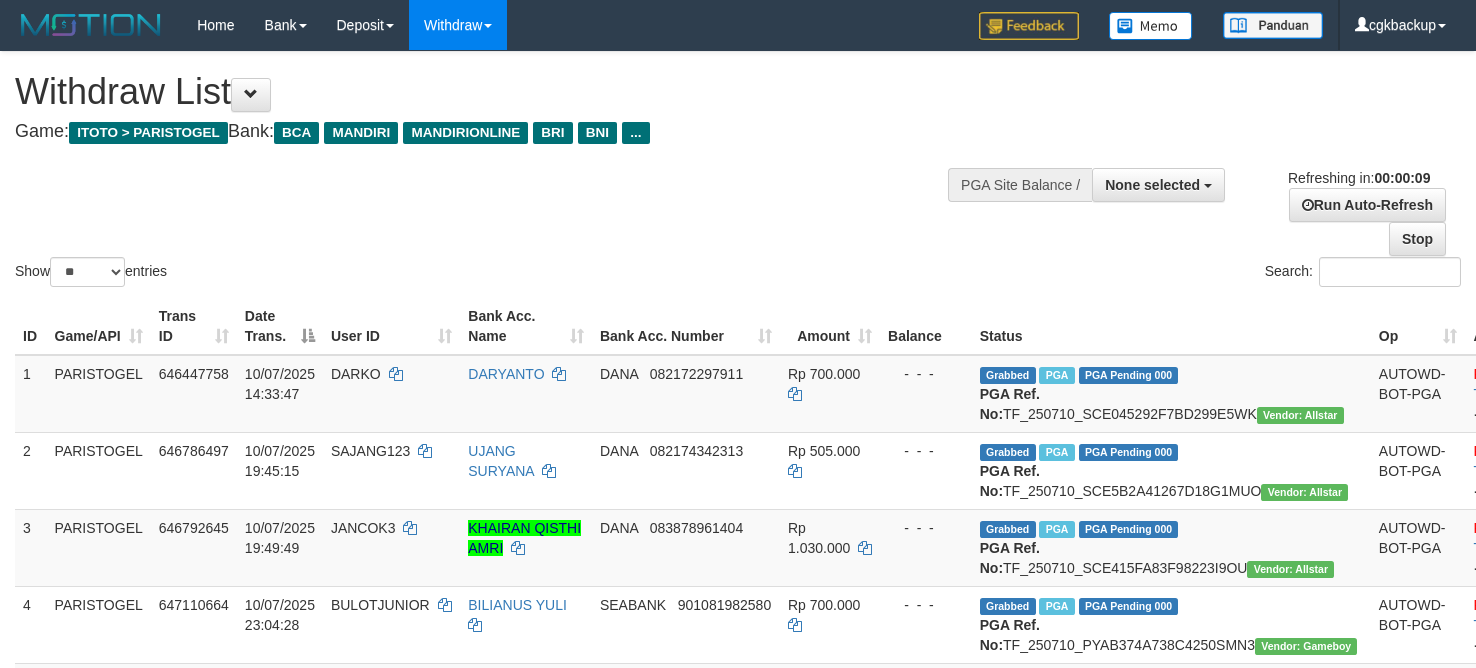 select 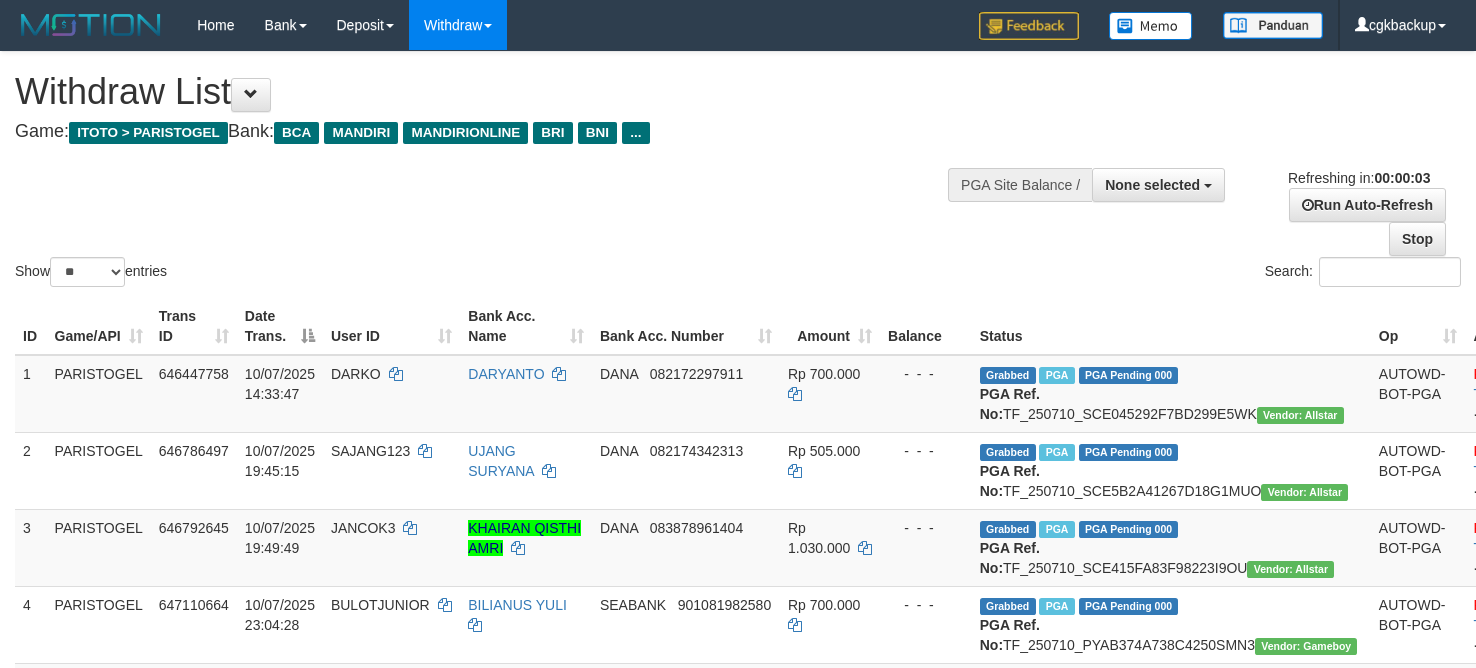 scroll, scrollTop: 0, scrollLeft: 0, axis: both 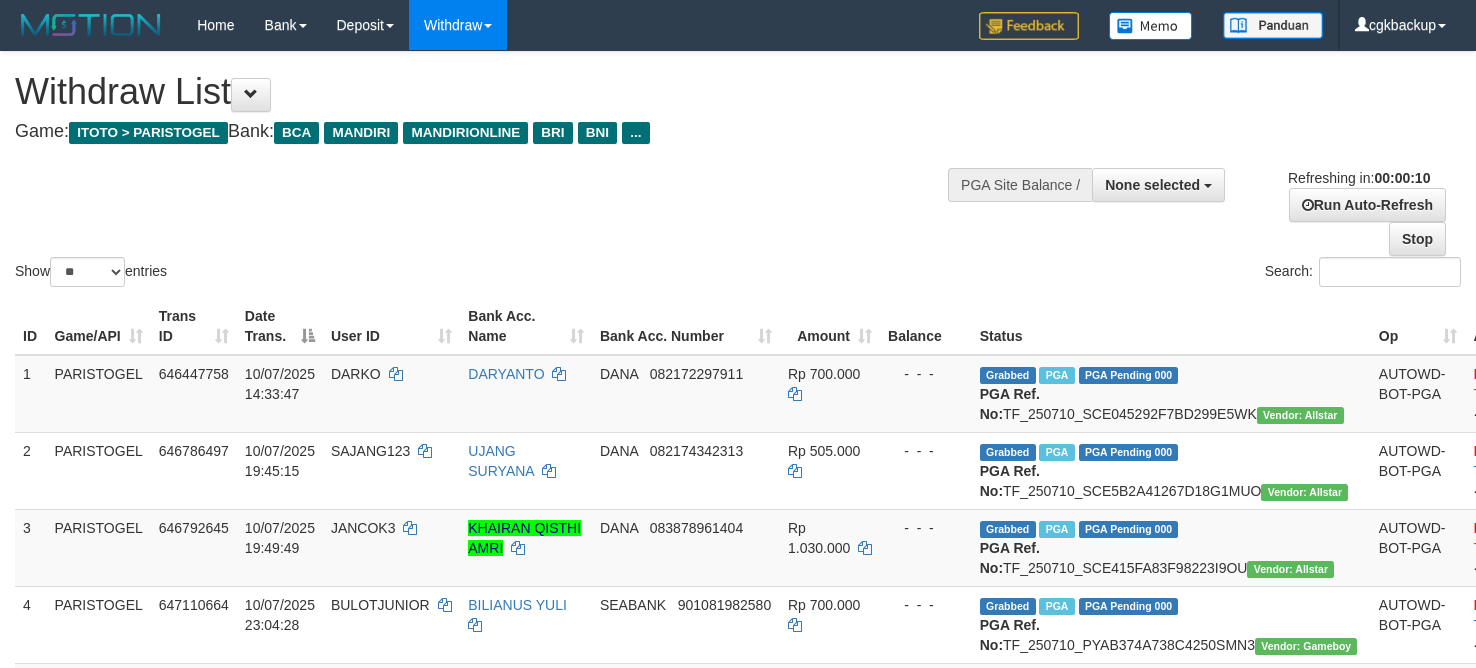 select 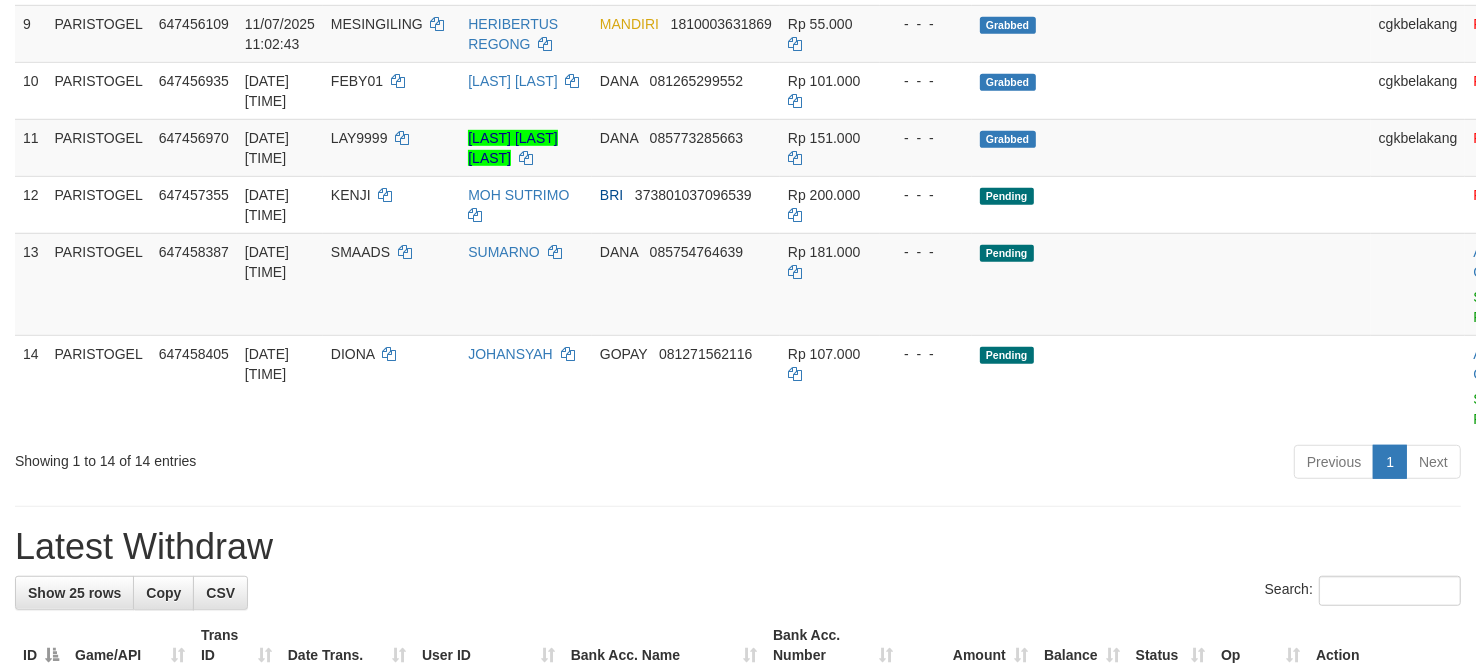 scroll, scrollTop: 950, scrollLeft: 0, axis: vertical 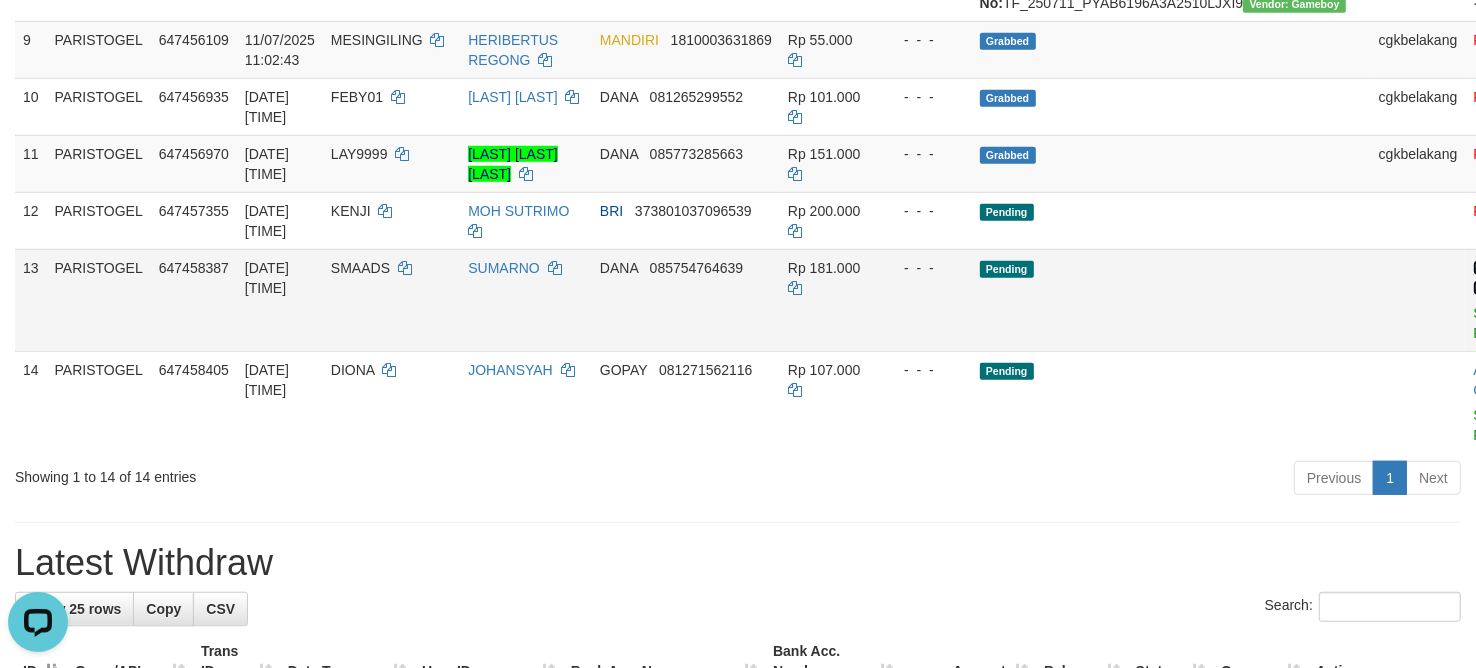 click on "Allow Grab" at bounding box center [1489, 278] 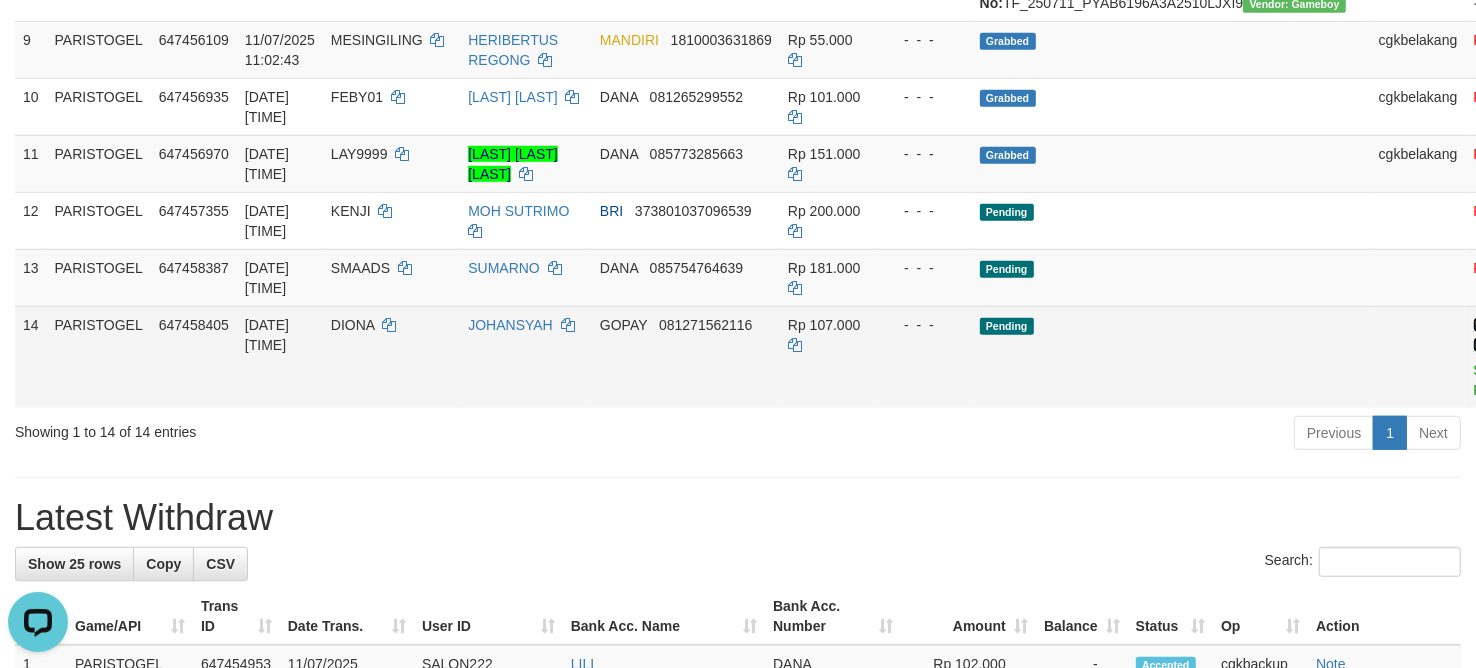 click on "Allow Grab" at bounding box center [1489, 335] 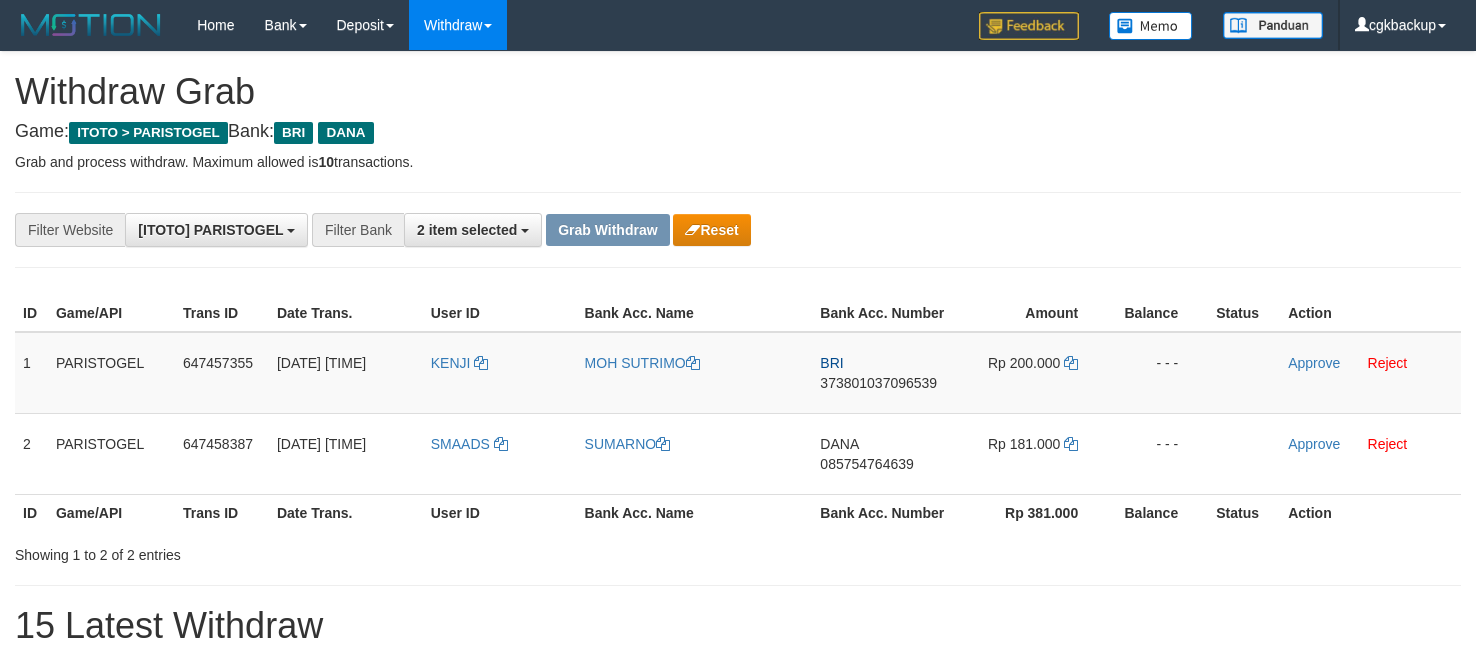 scroll, scrollTop: 0, scrollLeft: 0, axis: both 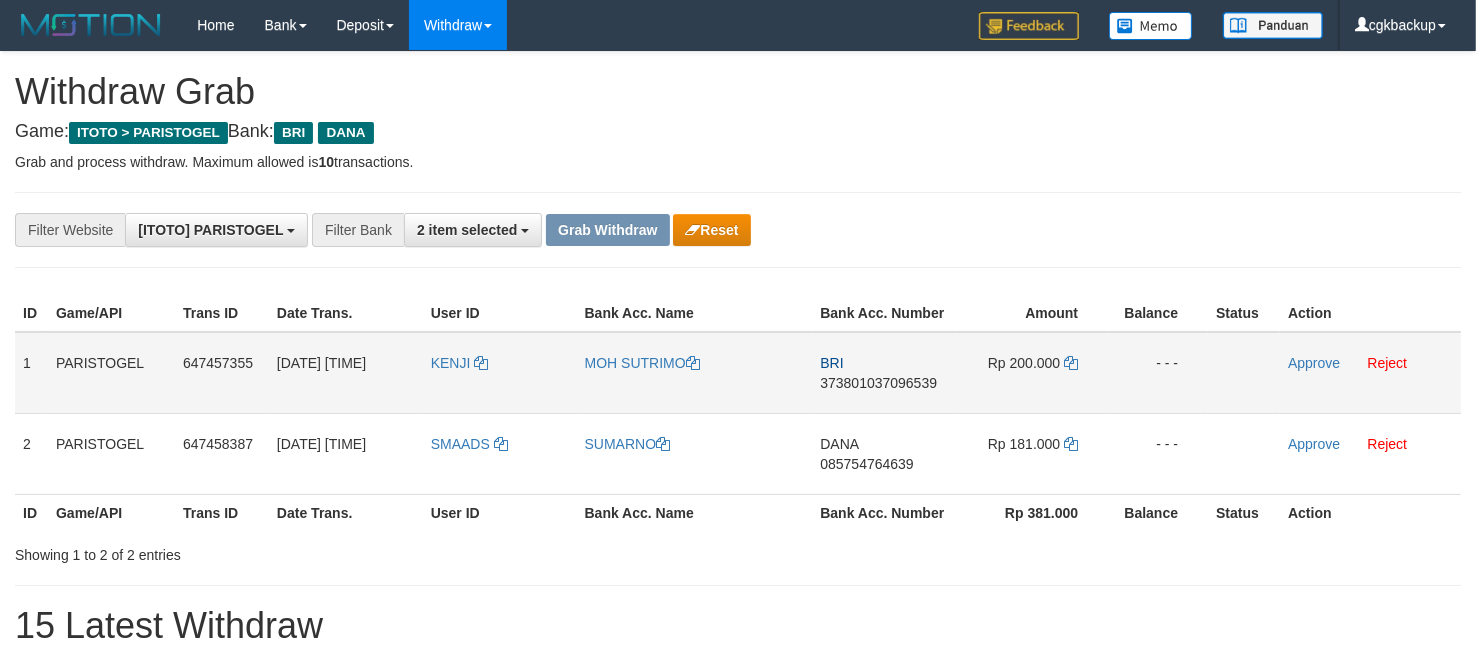 click on "KENJI" at bounding box center (500, 373) 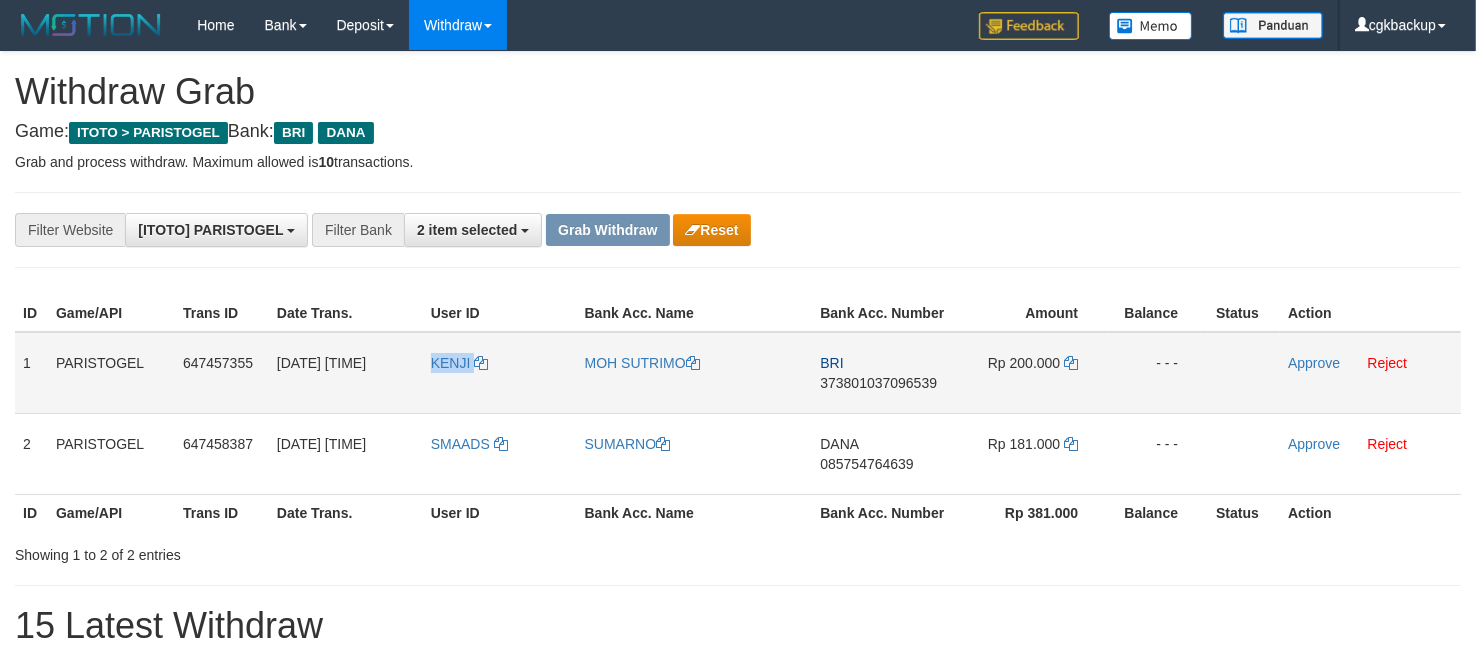 click on "KENJI" at bounding box center [500, 373] 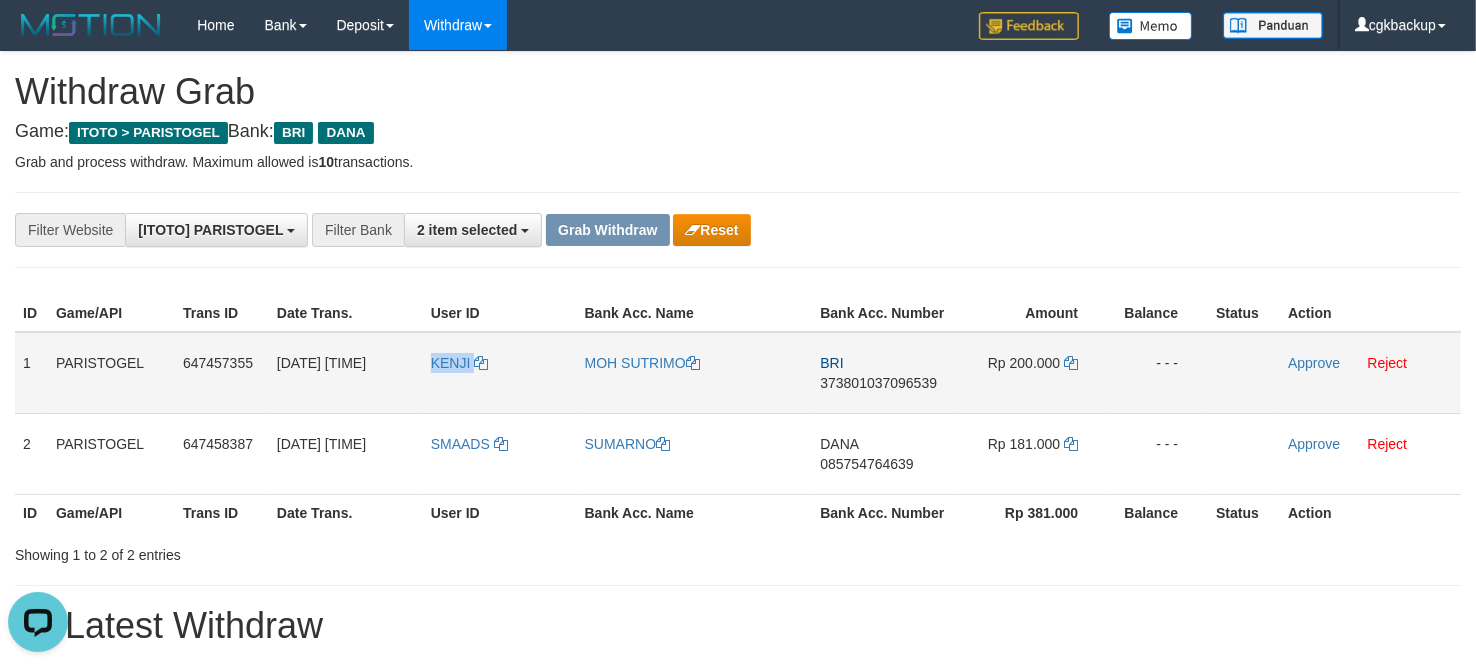 scroll, scrollTop: 0, scrollLeft: 0, axis: both 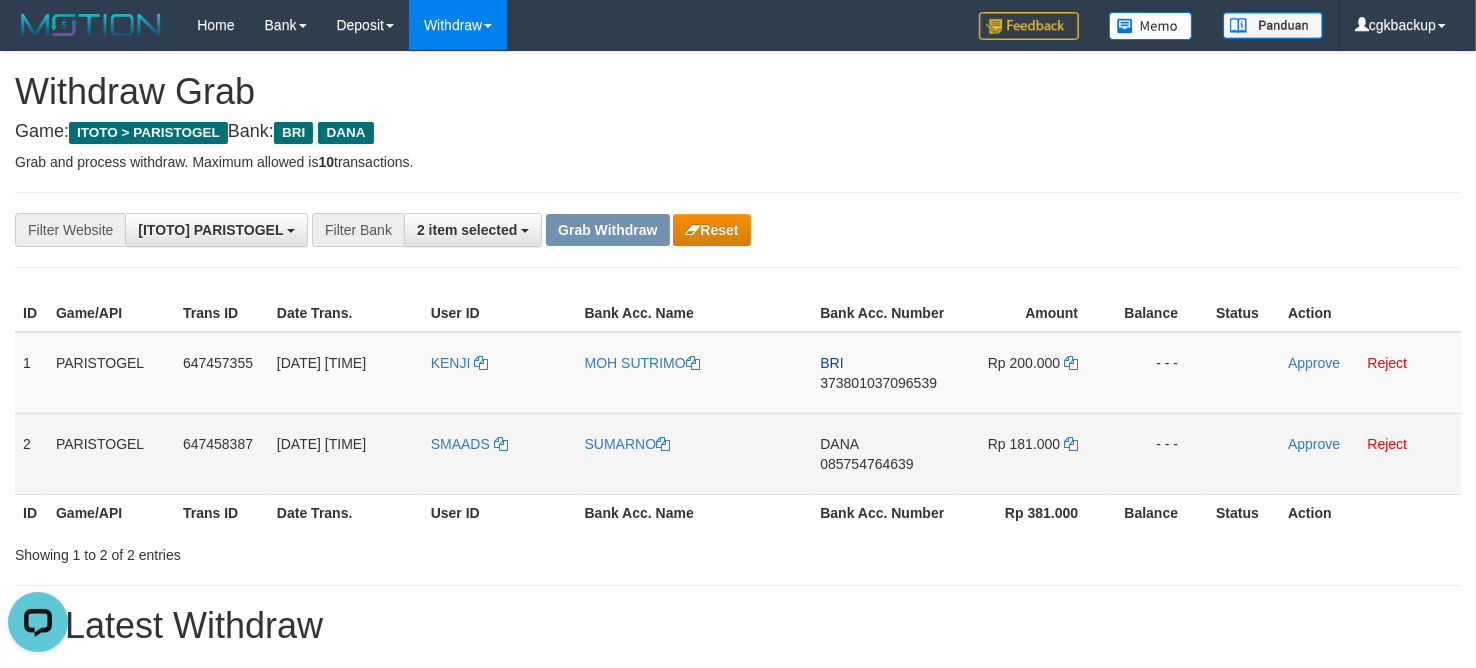 click on "SMAADS" at bounding box center (500, 453) 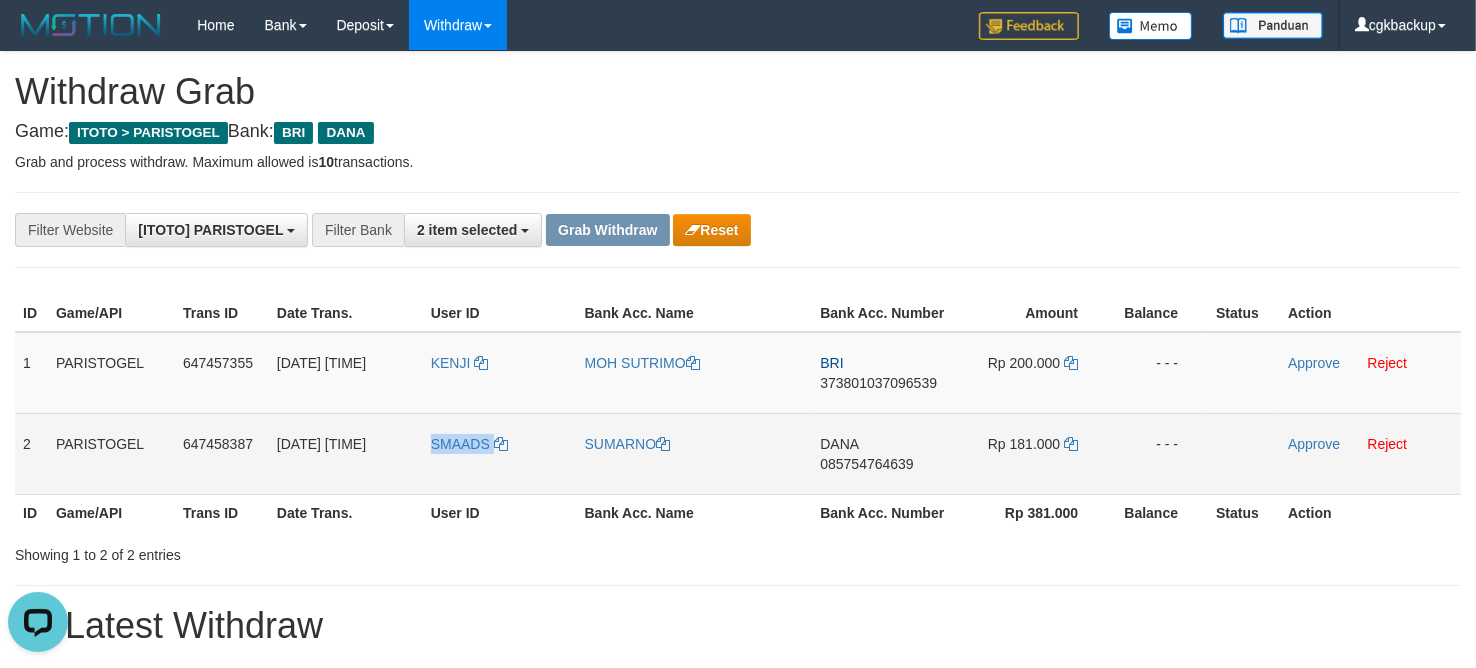 click on "SMAADS" at bounding box center [500, 453] 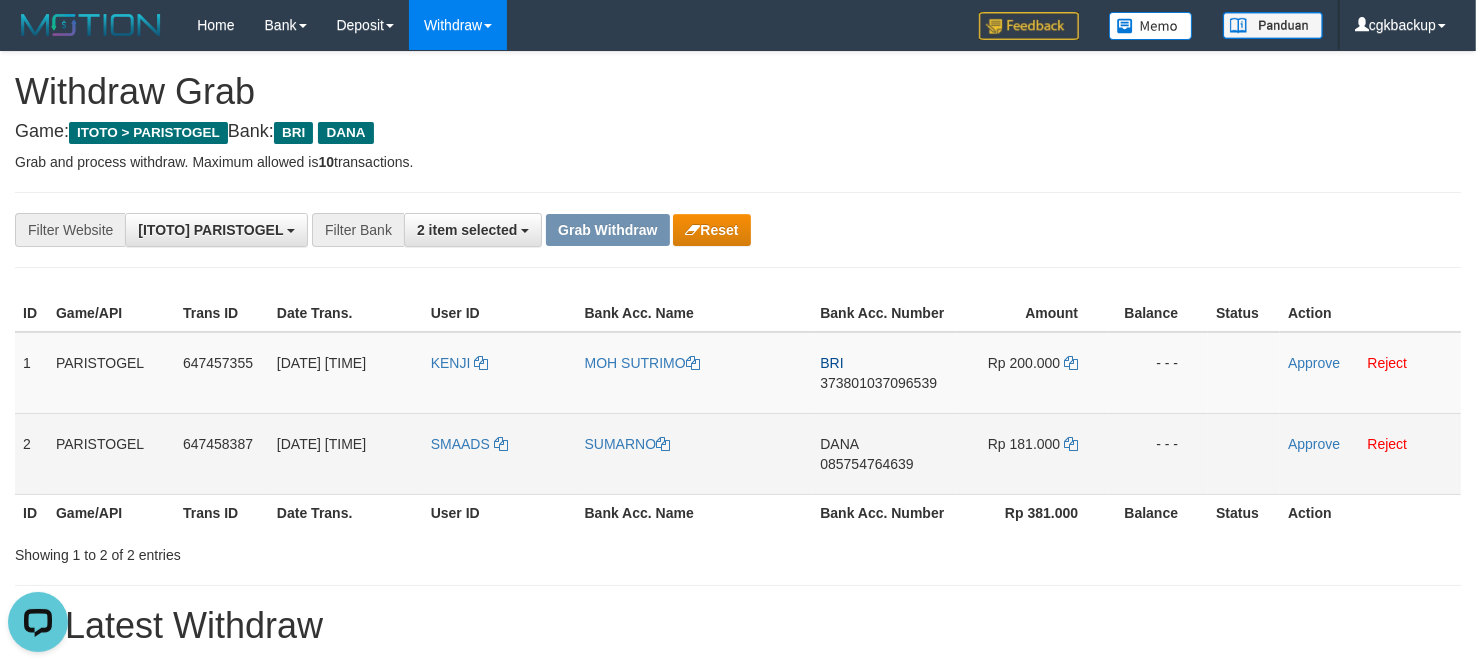 click on "SUMARNO" at bounding box center (695, 453) 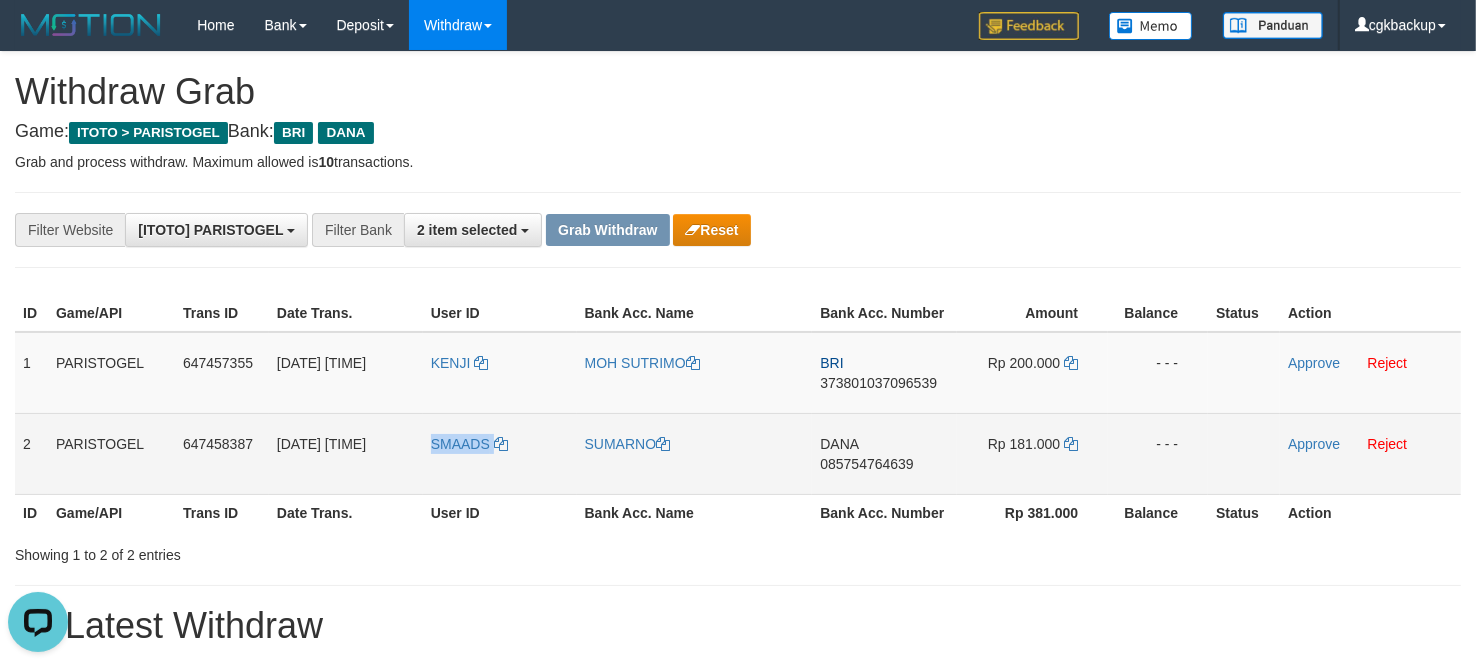 click on "SMAADS" at bounding box center [500, 453] 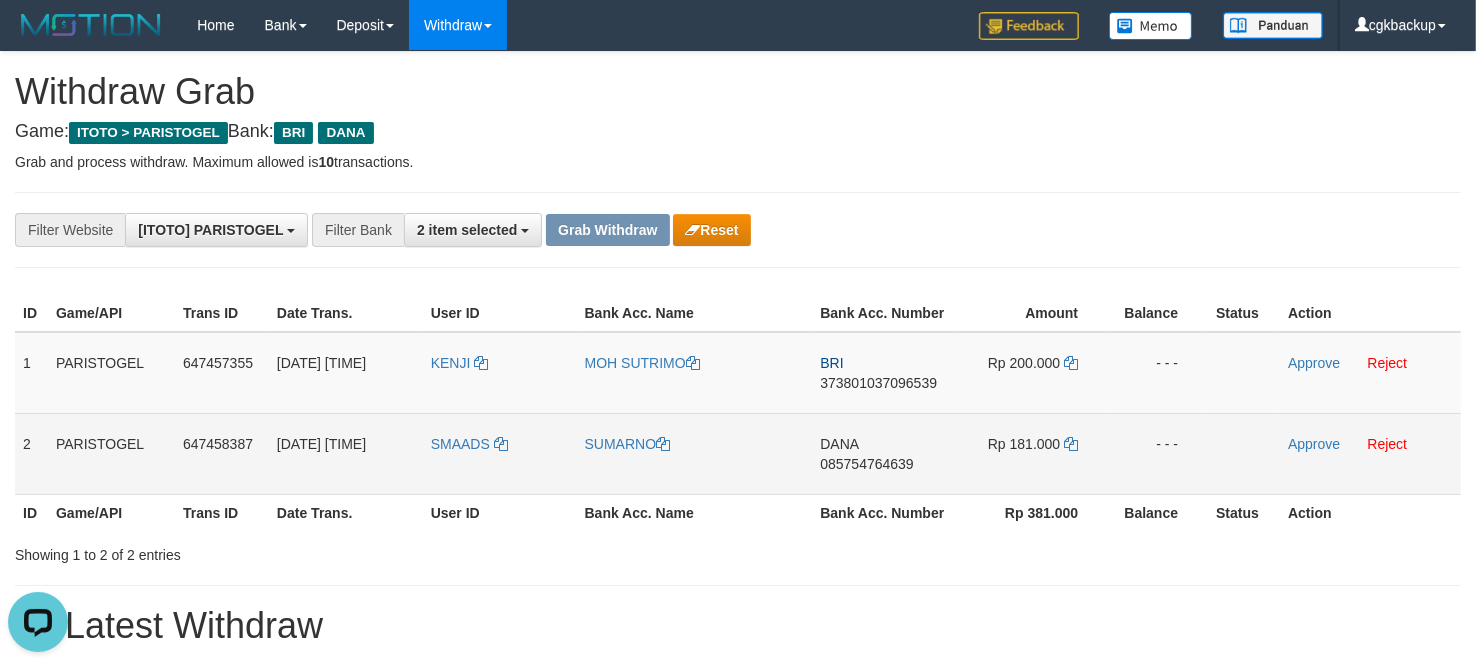 click on "DANA
085754764639" at bounding box center [884, 453] 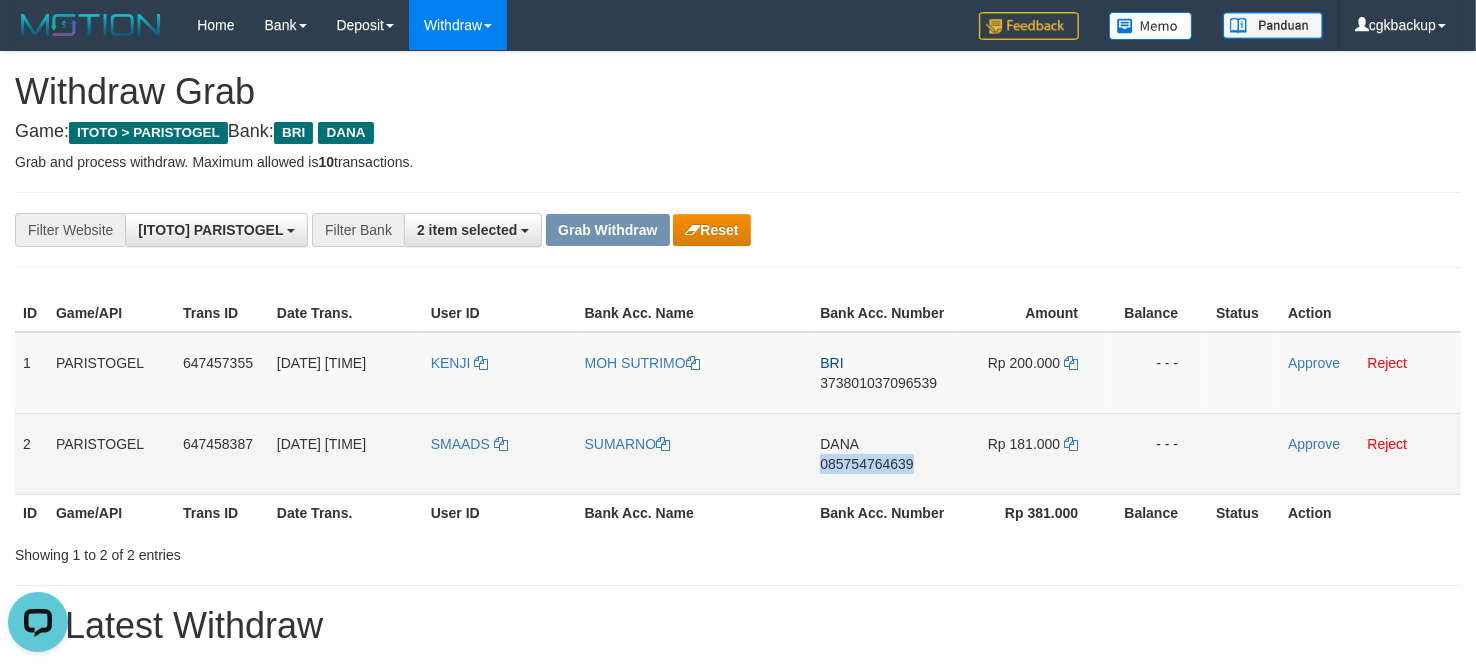 click on "DANA
085754764639" at bounding box center (884, 453) 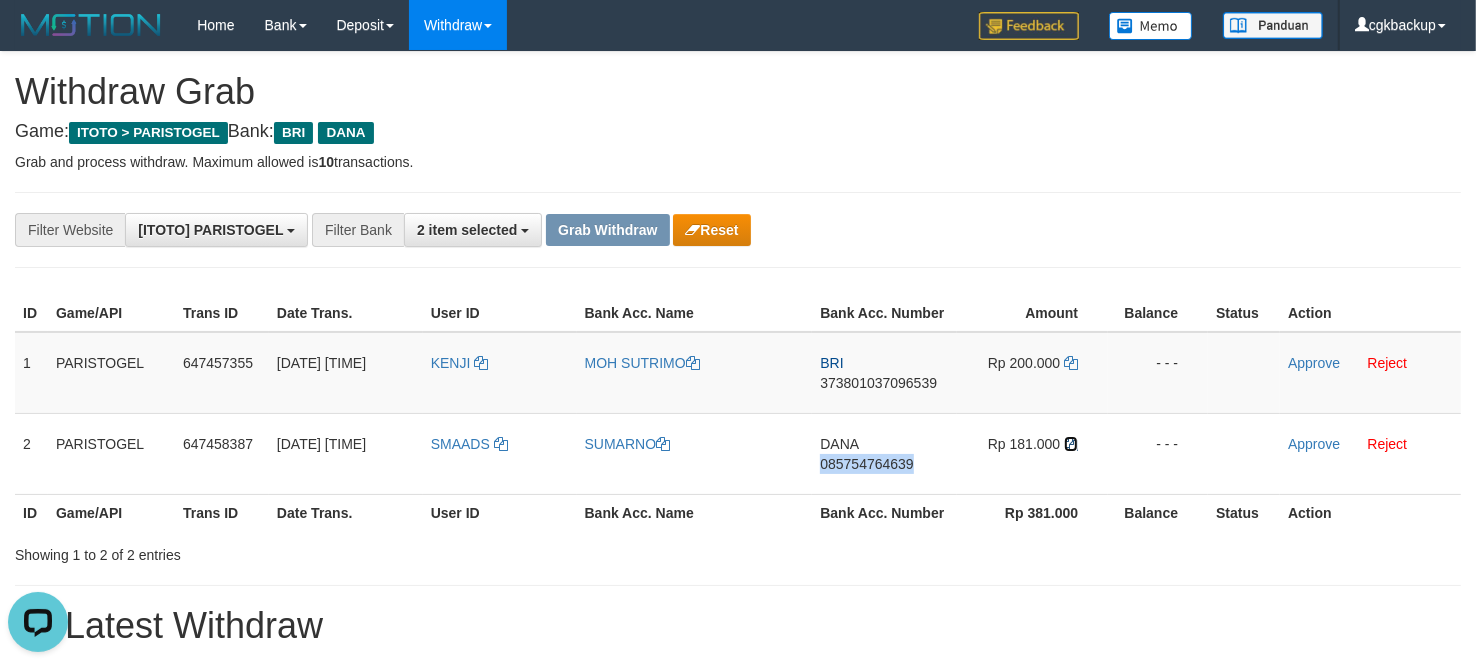 click at bounding box center [1071, 444] 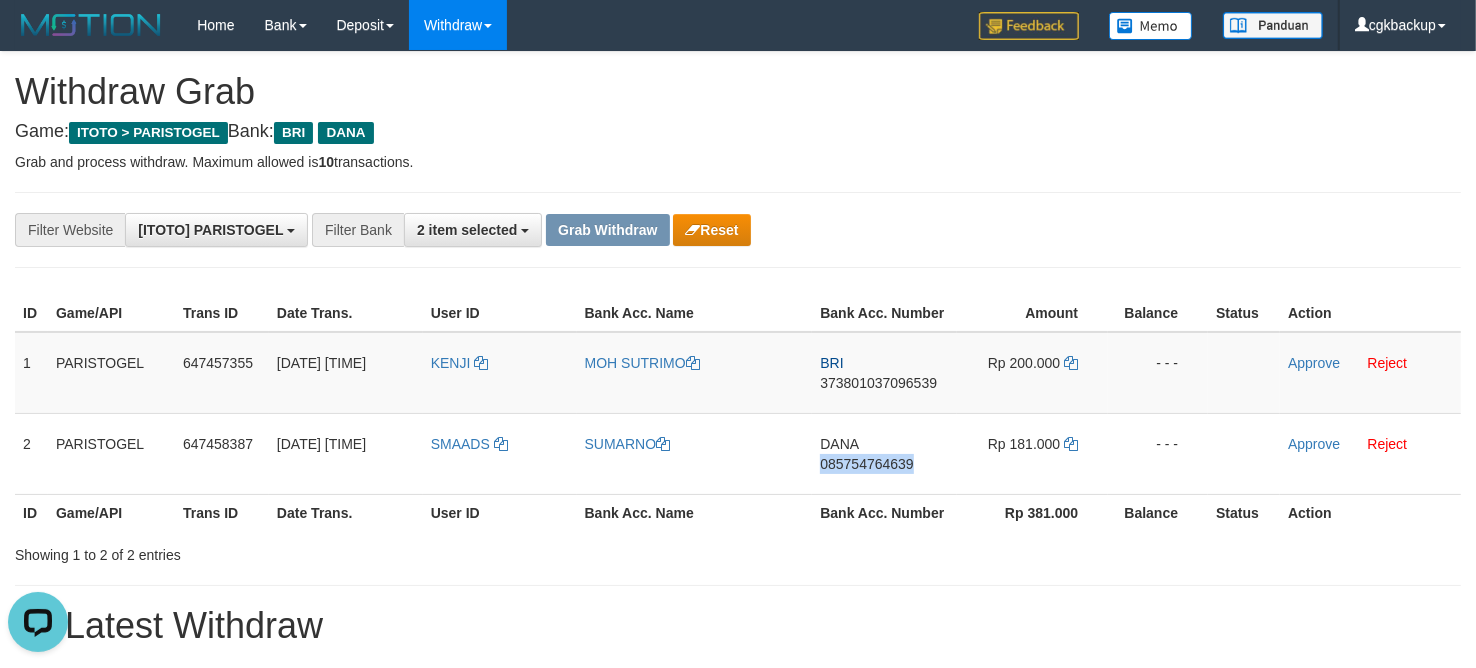 copy on "085754764639" 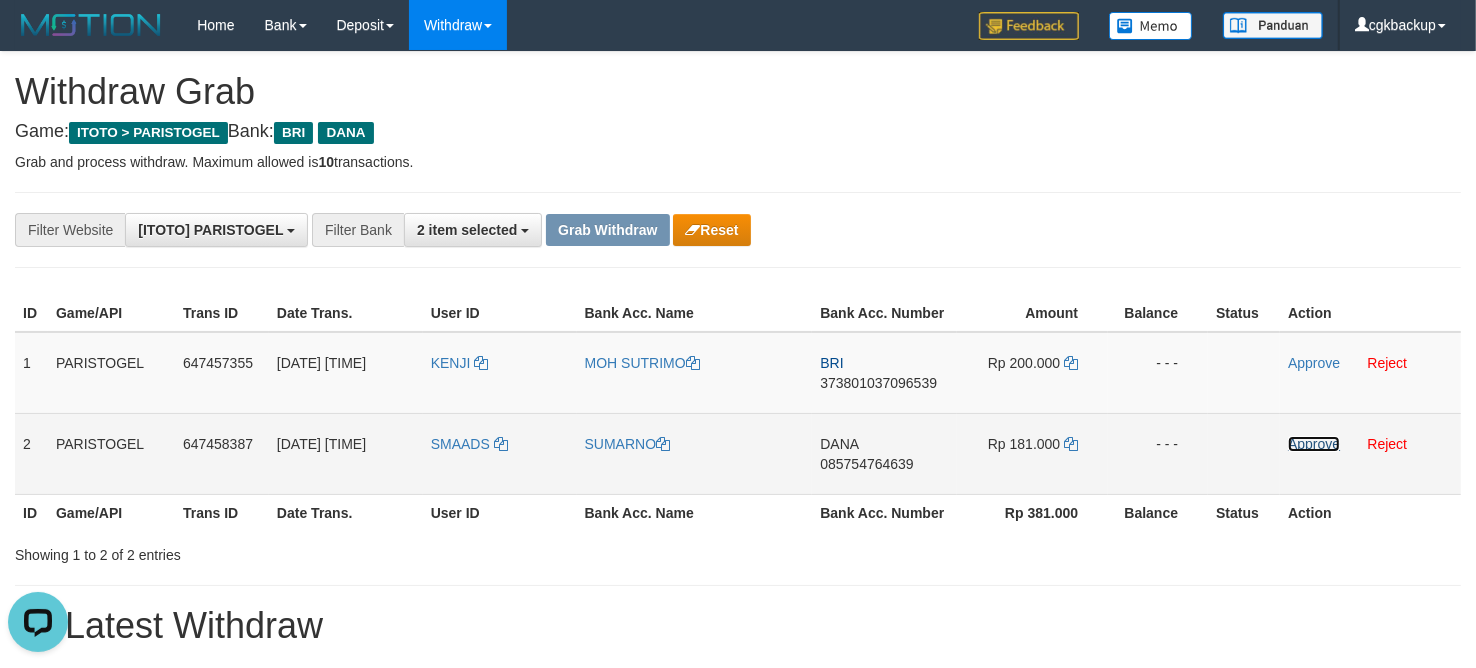 click on "Approve" at bounding box center [1314, 444] 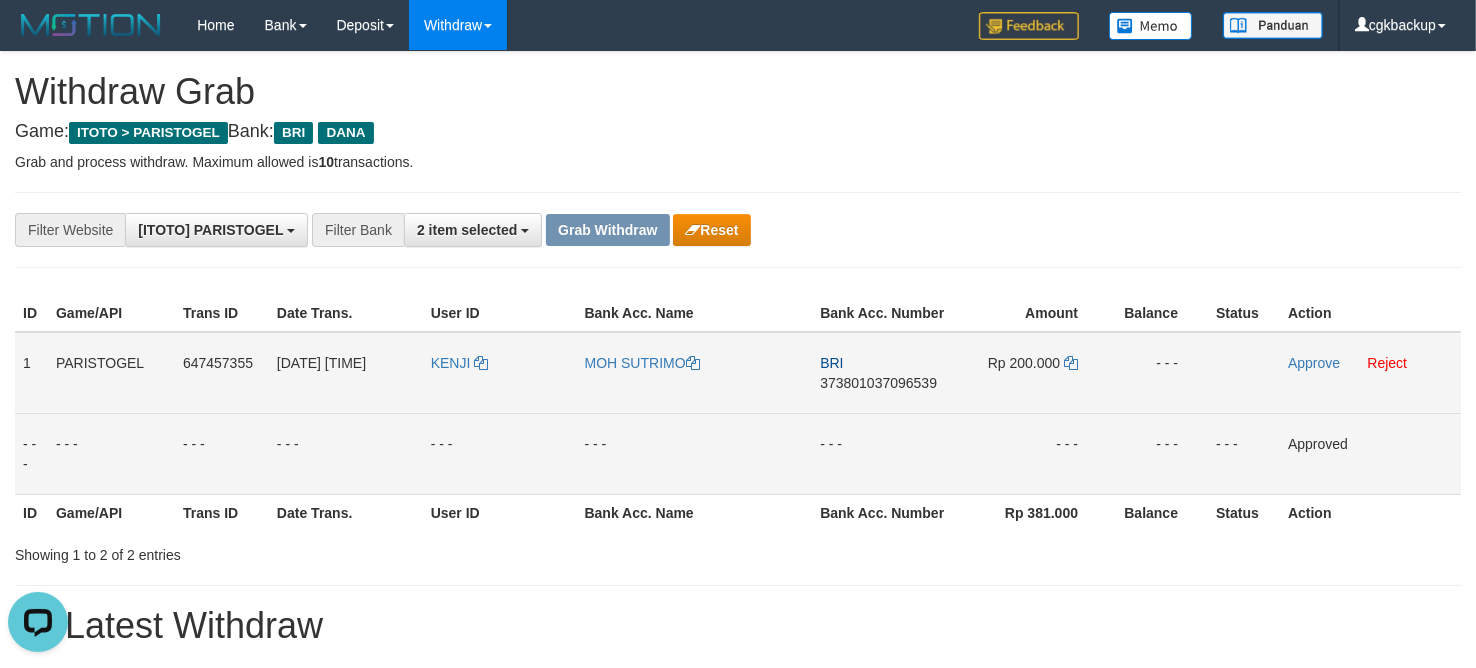 click on "MOH SUTRIMO" at bounding box center [695, 373] 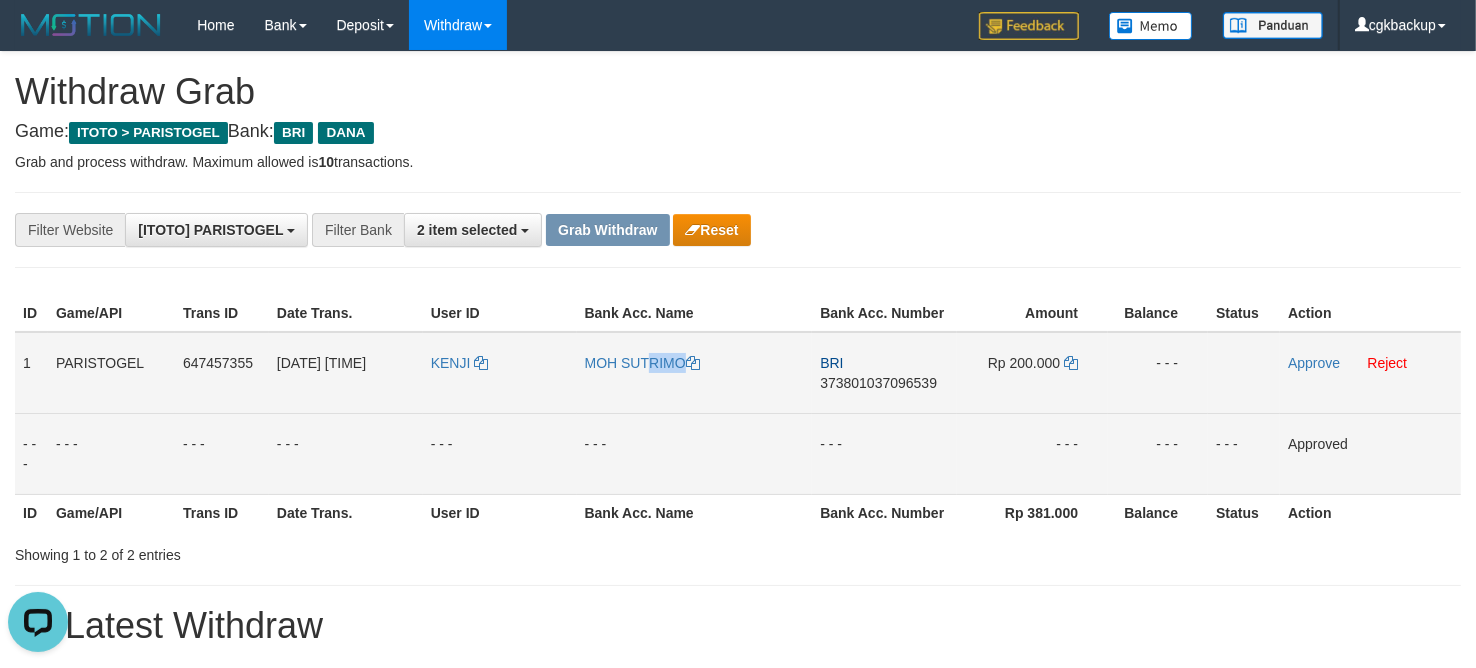 click on "MOH SUTRIMO" at bounding box center (695, 373) 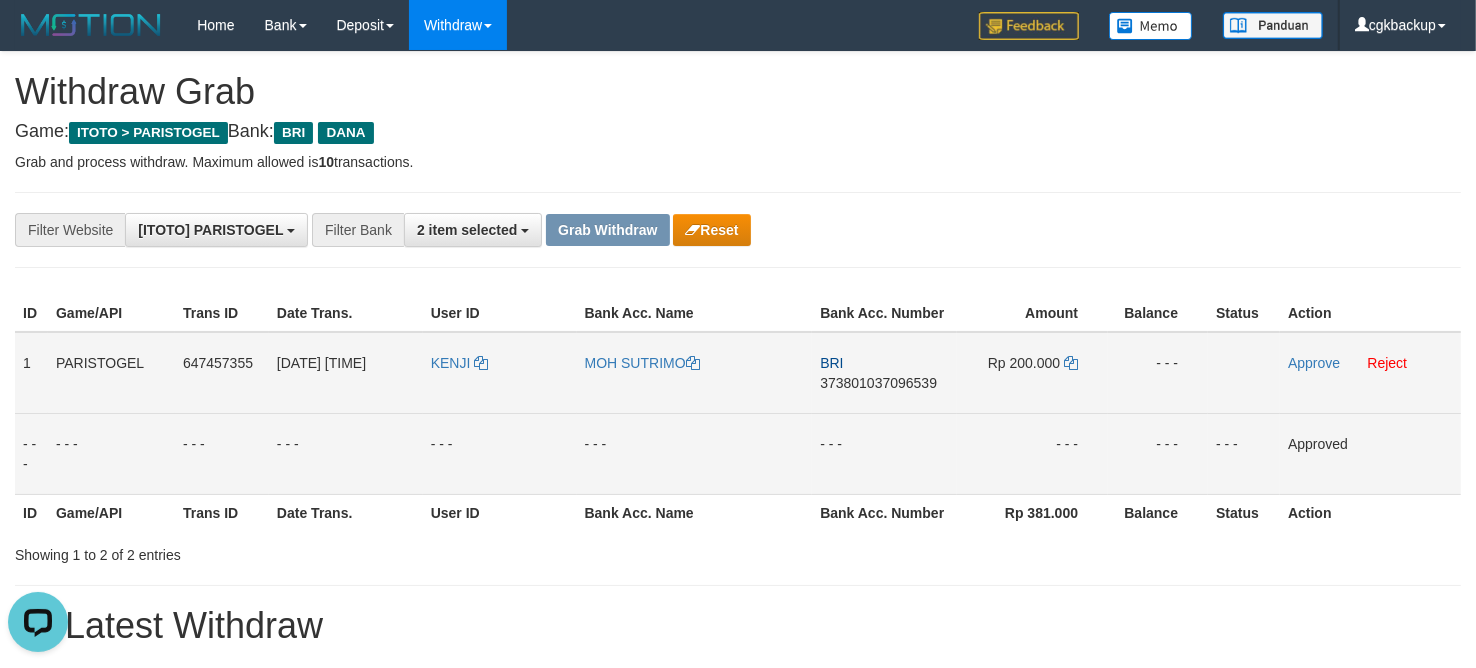 click on "KENJI" at bounding box center [500, 373] 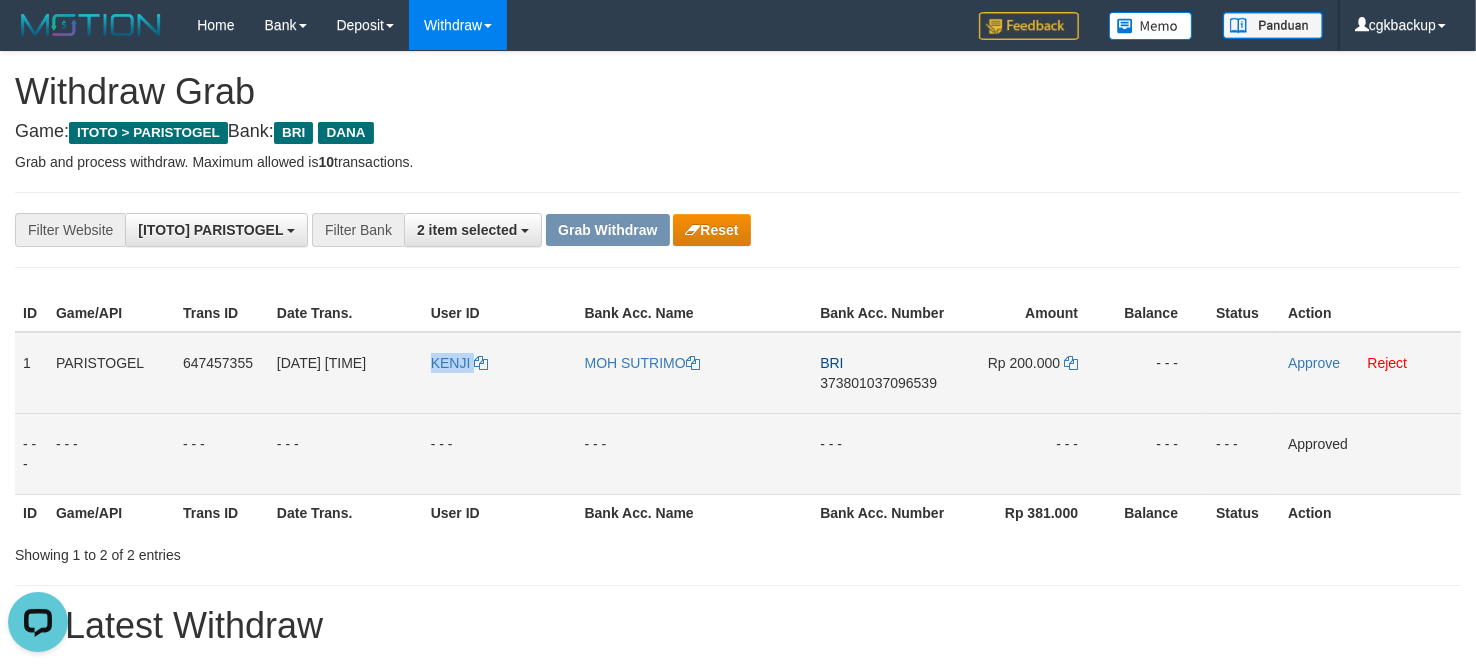 click on "KENJI" at bounding box center (500, 373) 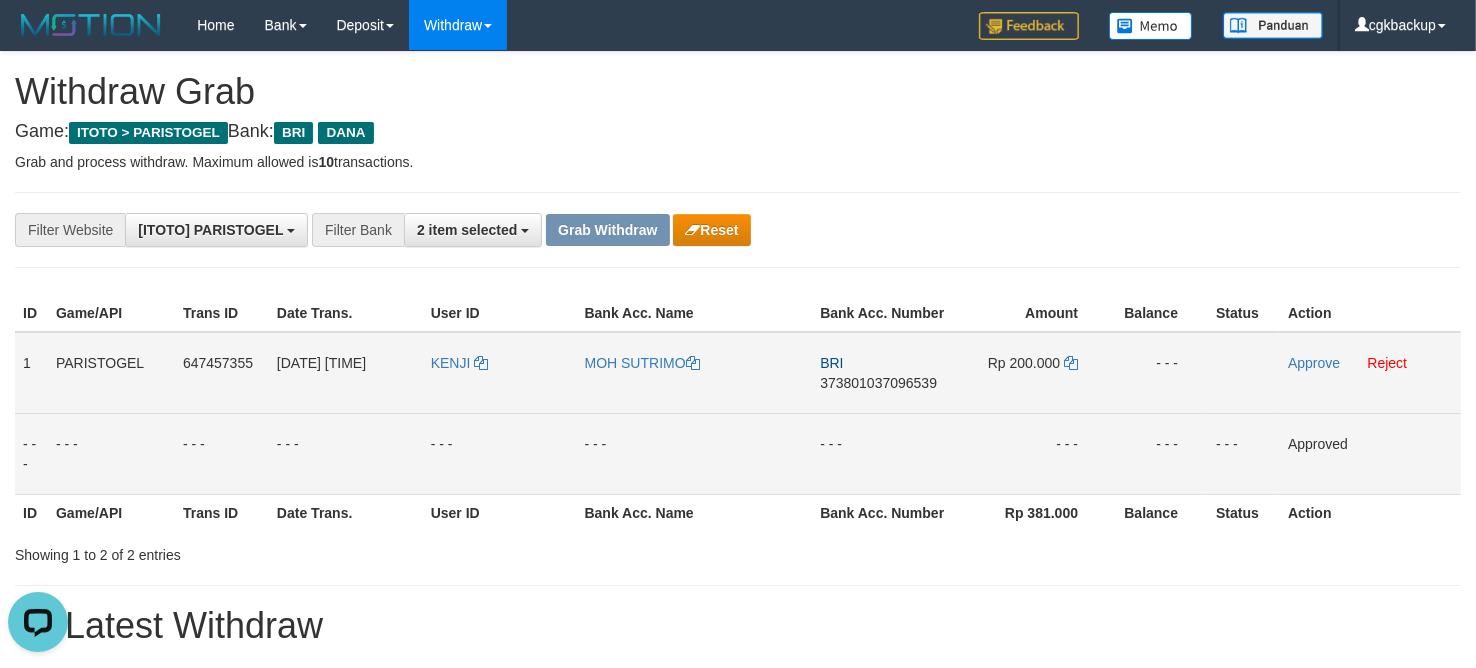click on "BRI
373801037096539" at bounding box center [884, 373] 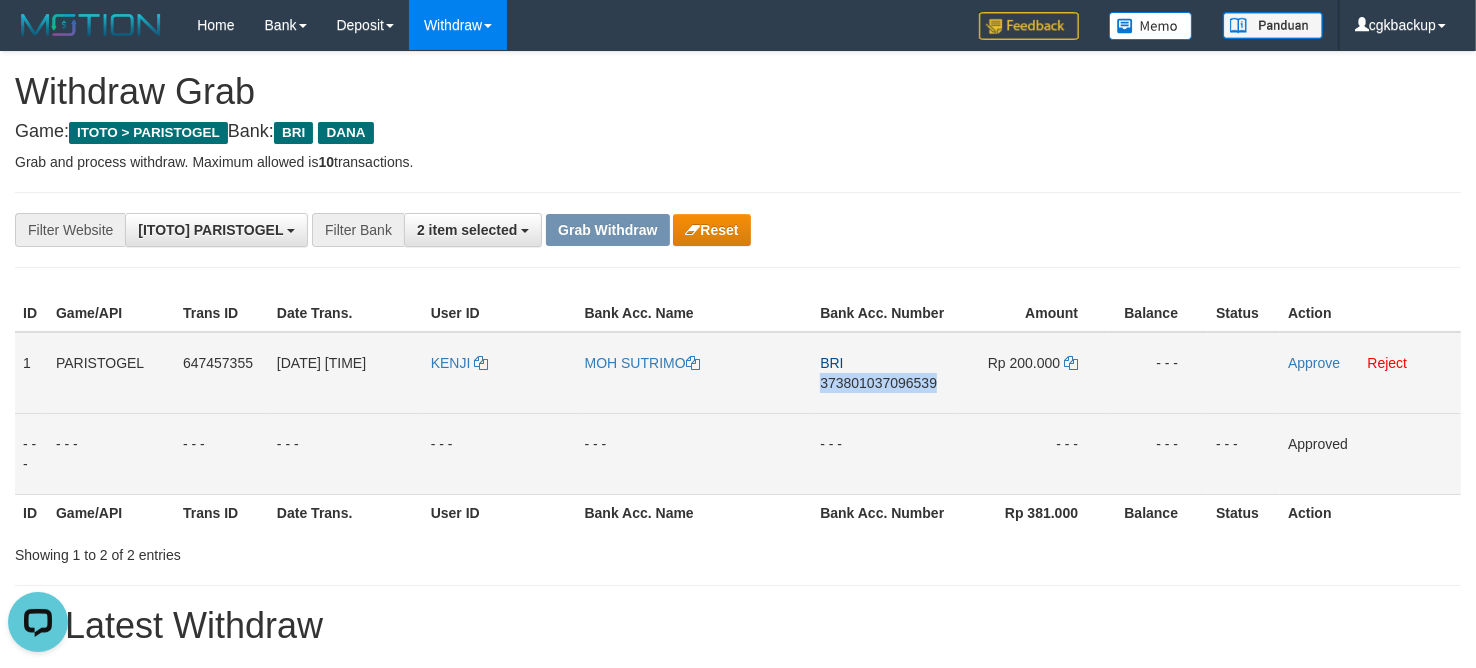 click on "BRI
373801037096539" at bounding box center (884, 373) 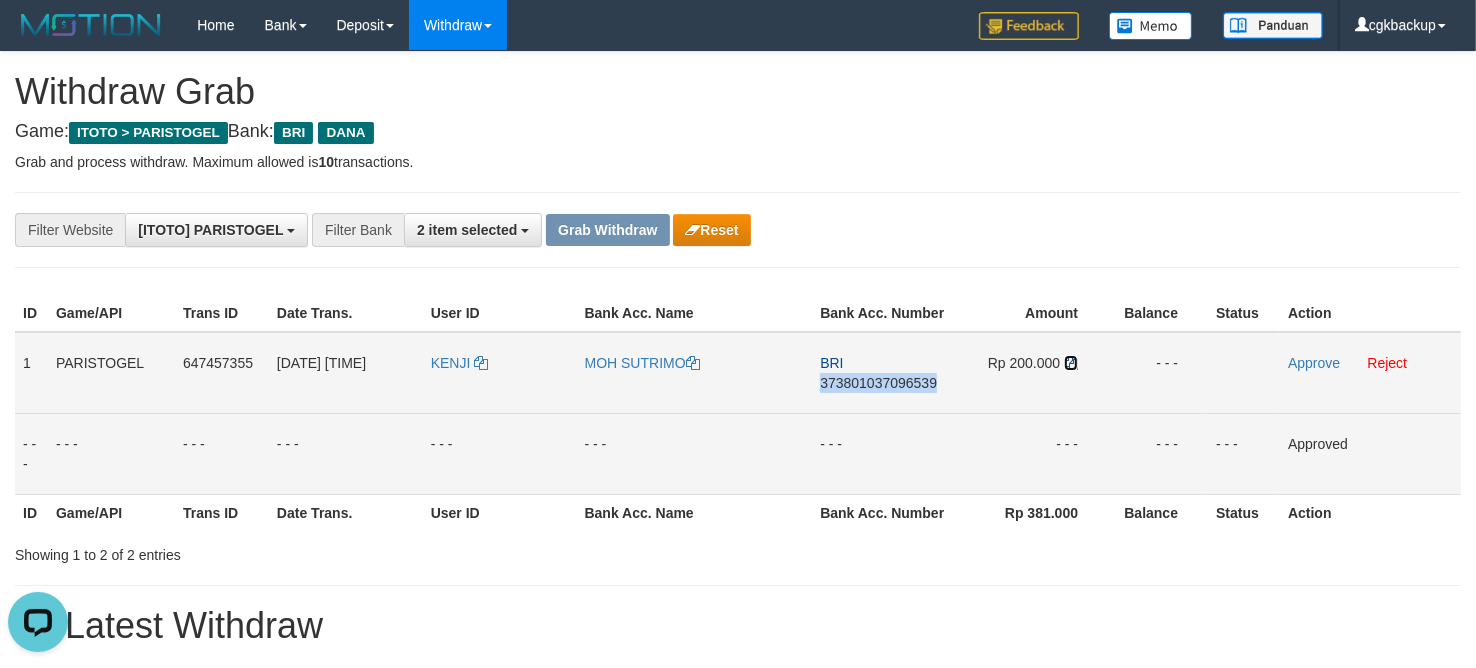 drag, startPoint x: 1068, startPoint y: 365, endPoint x: 1098, endPoint y: 360, distance: 30.413813 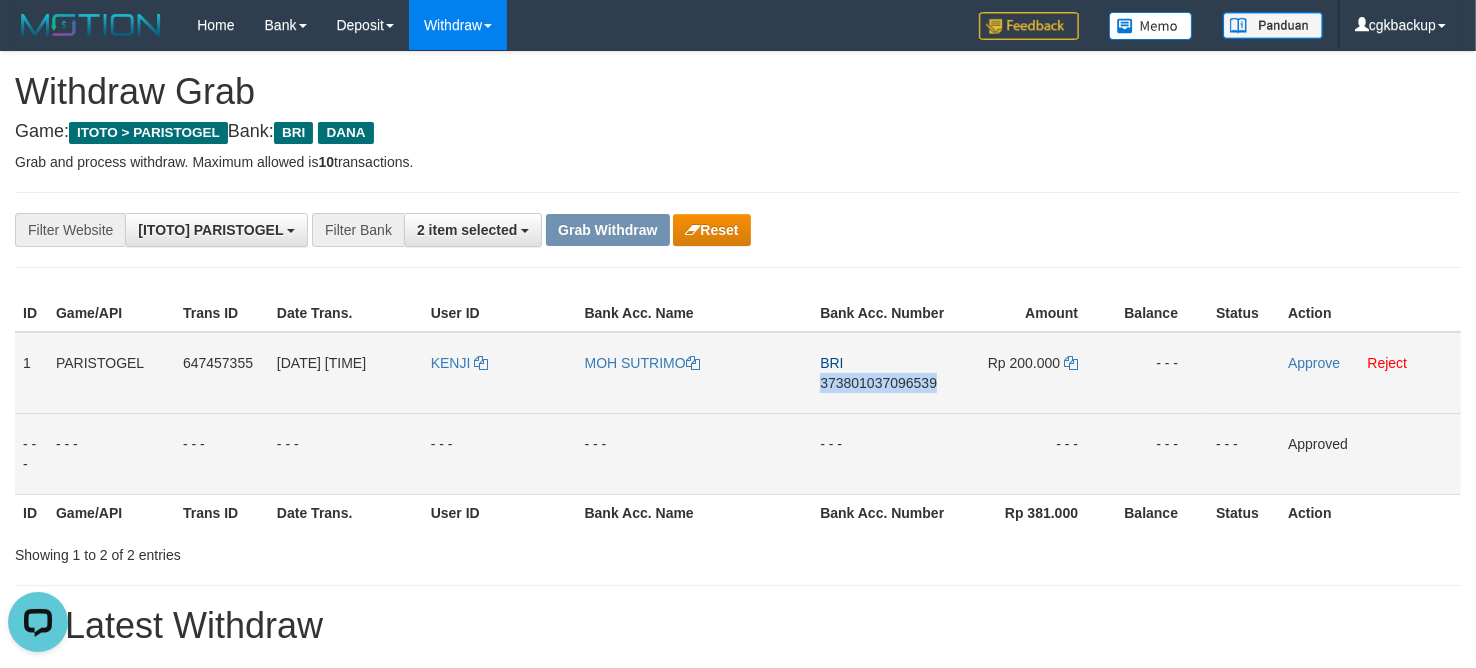 copy on "373801037096539" 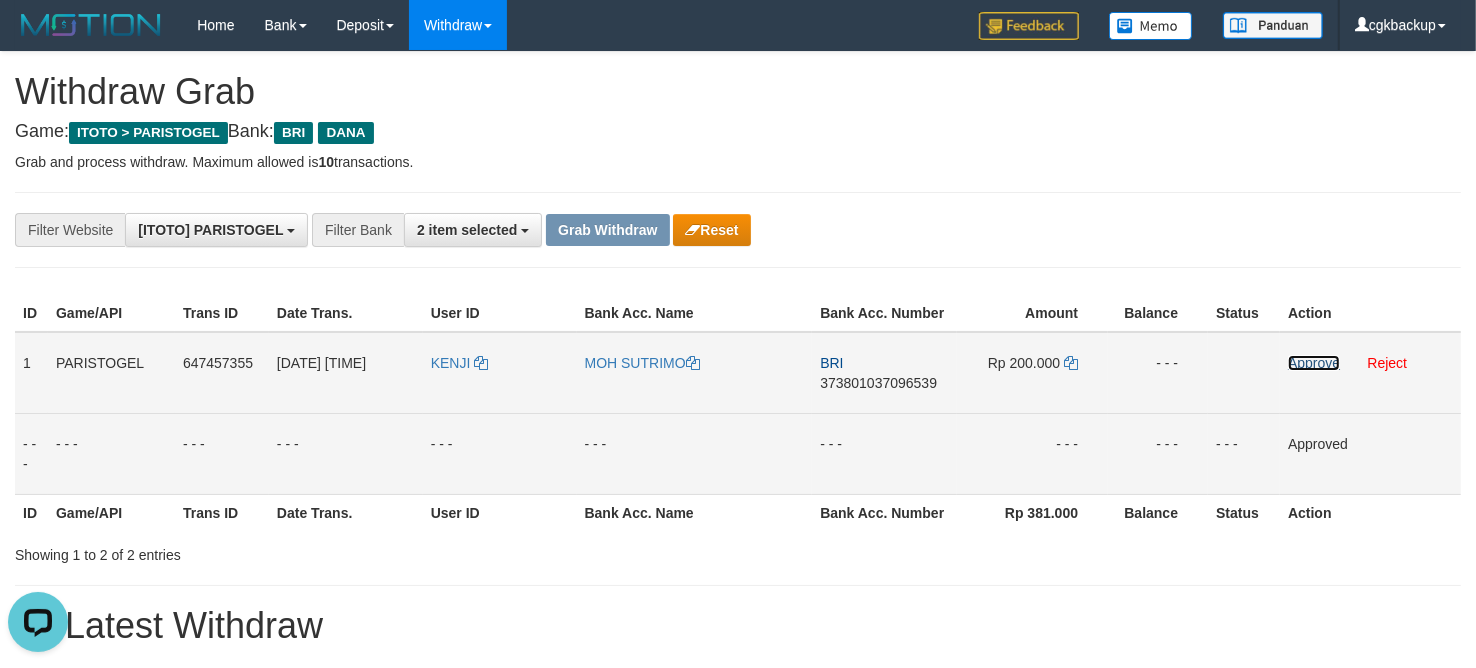 click on "Approve" at bounding box center [1314, 363] 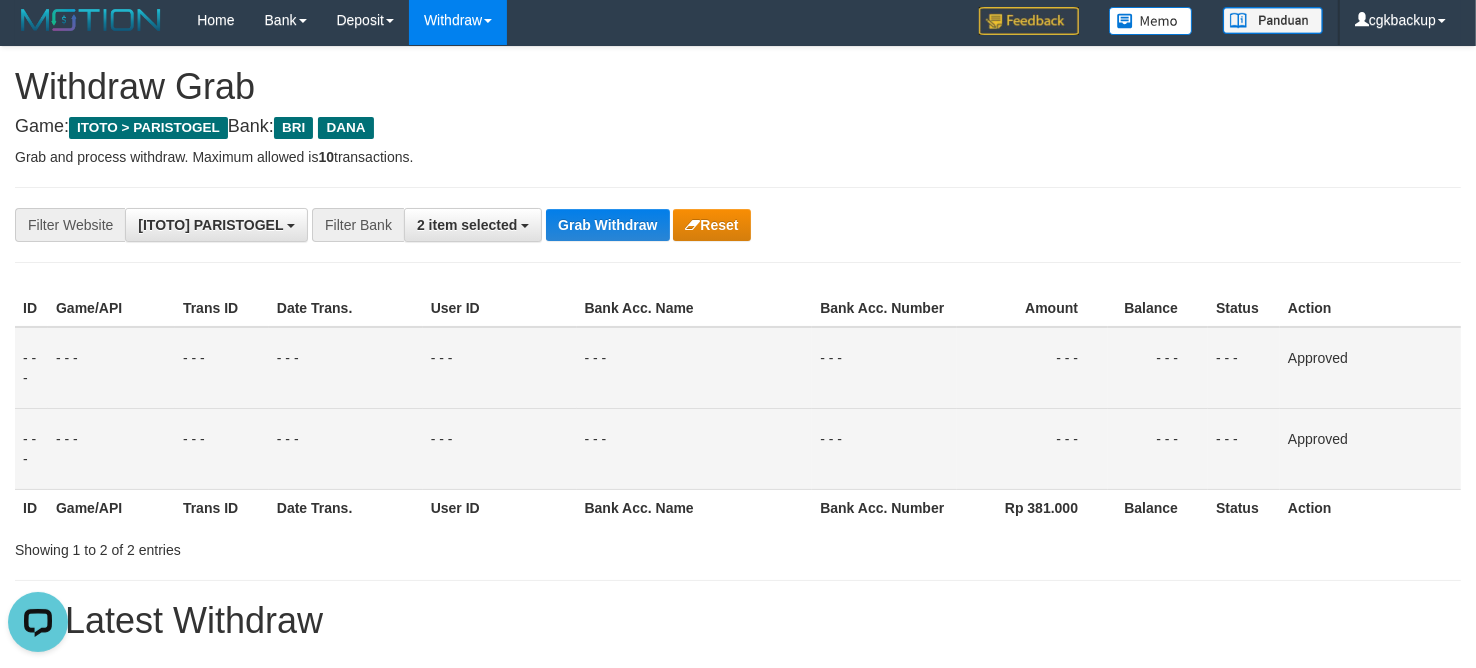 scroll, scrollTop: 0, scrollLeft: 0, axis: both 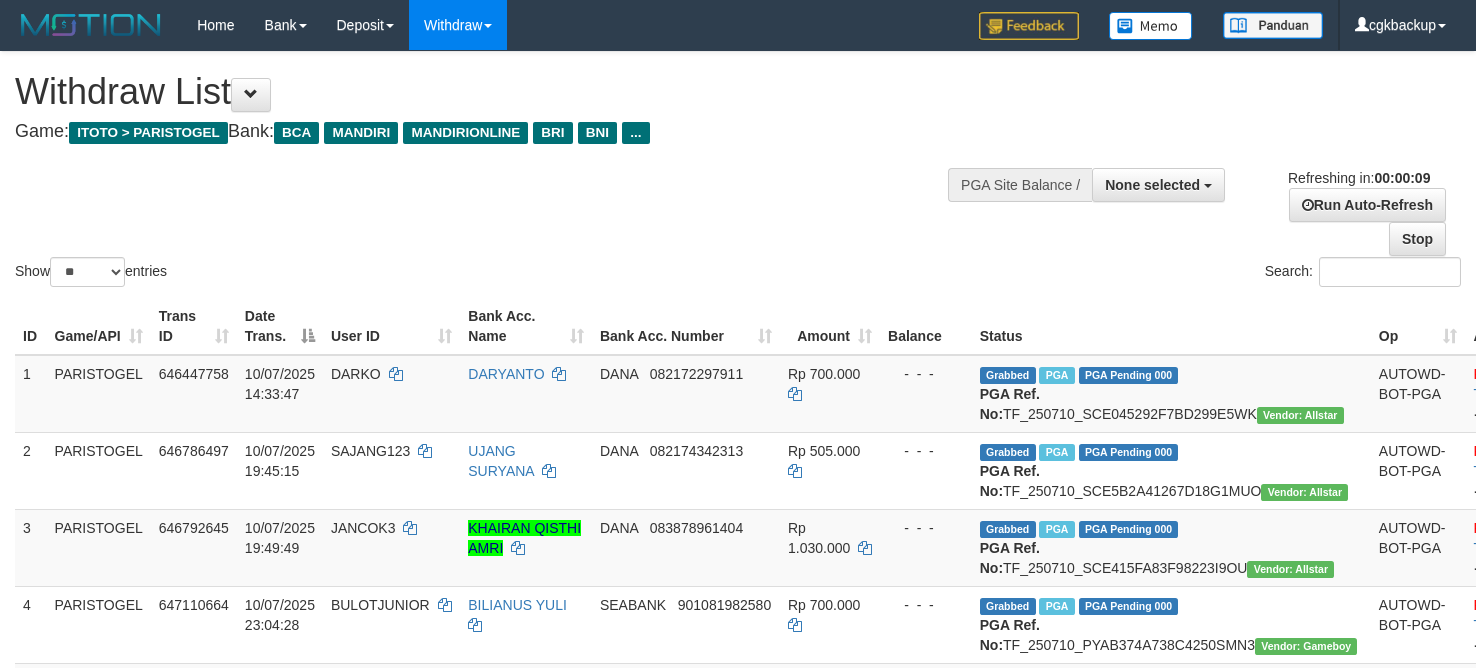 select 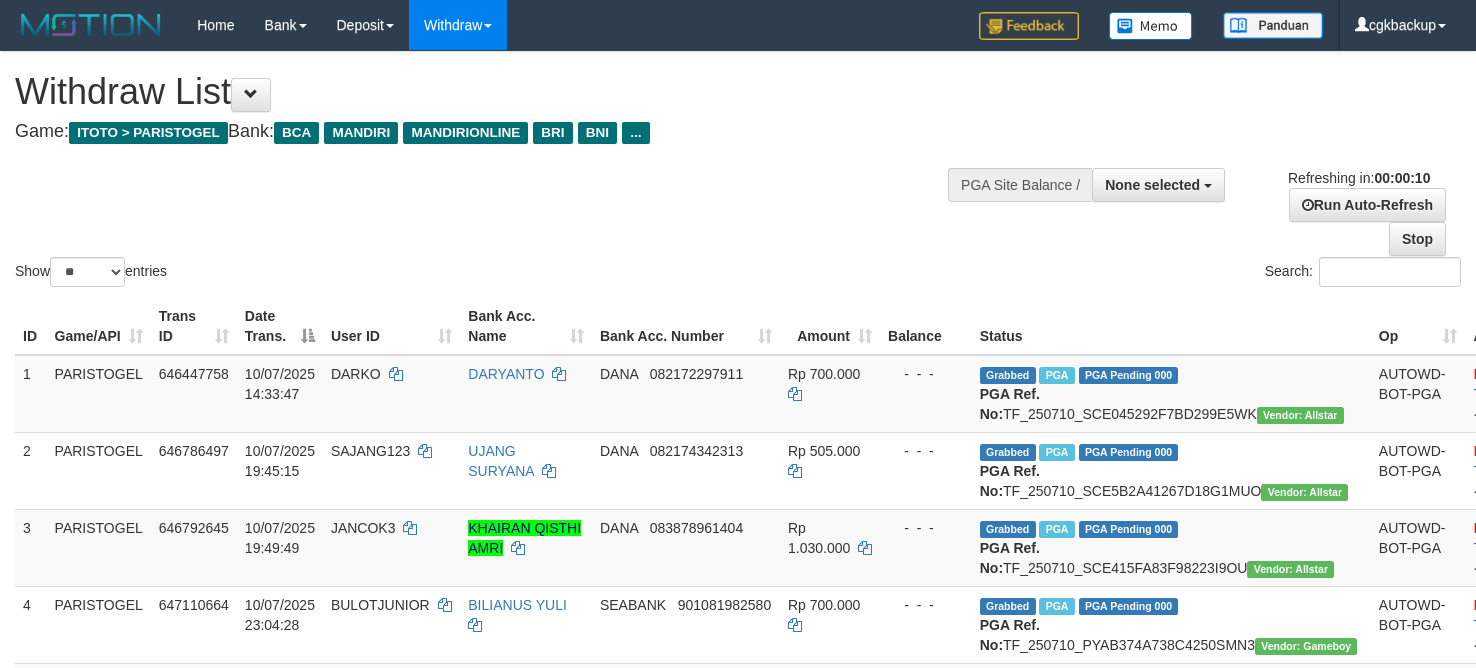 select 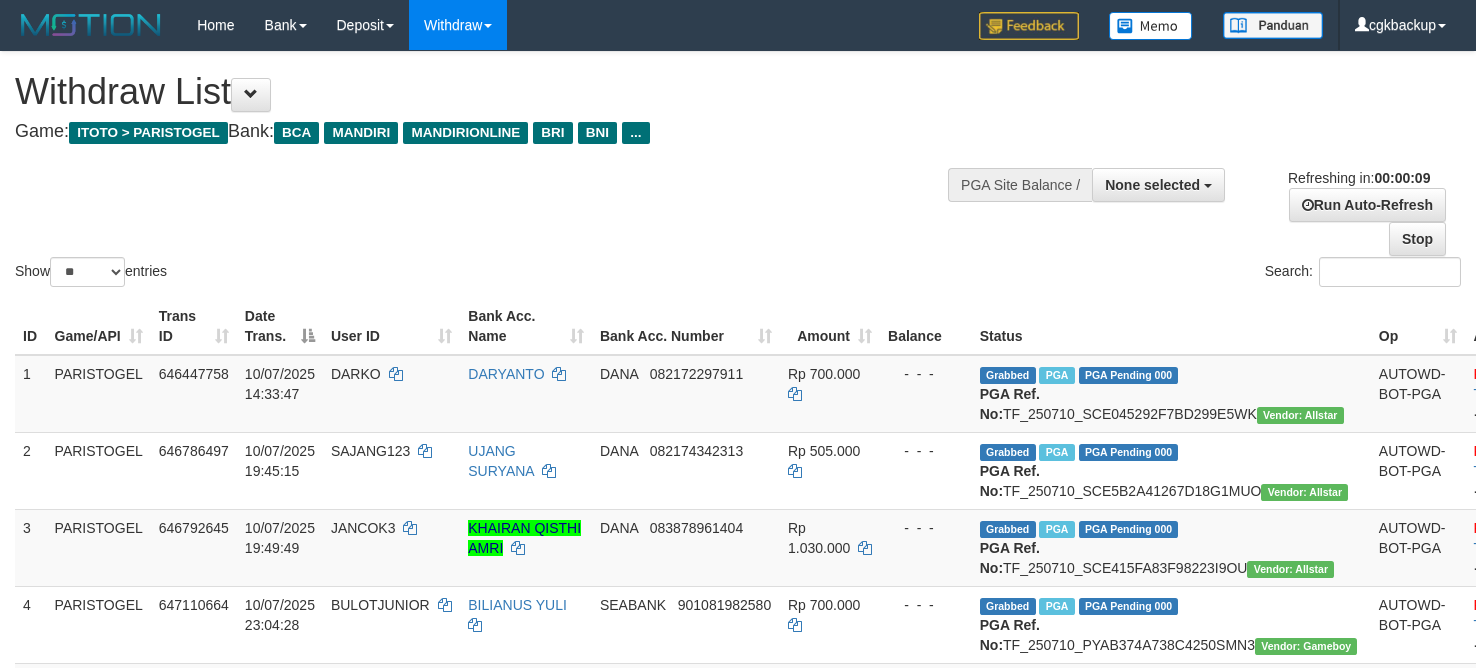 select 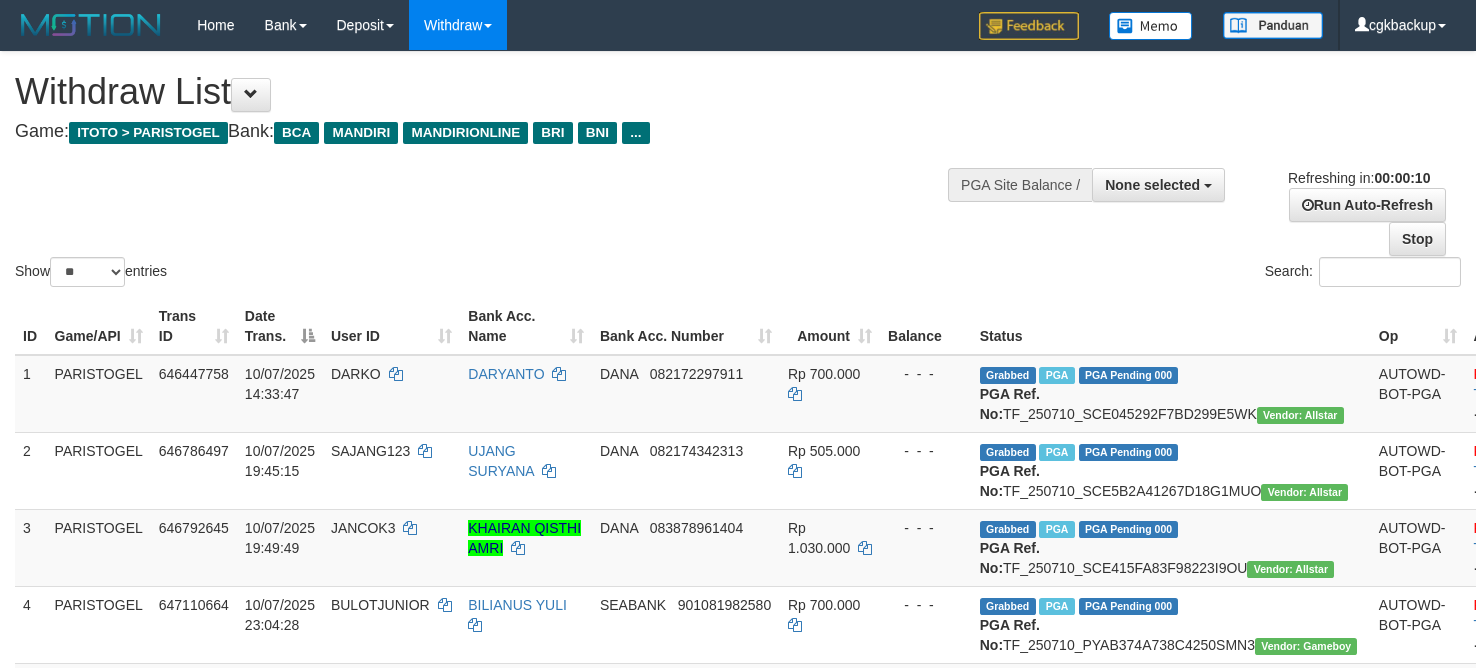 select 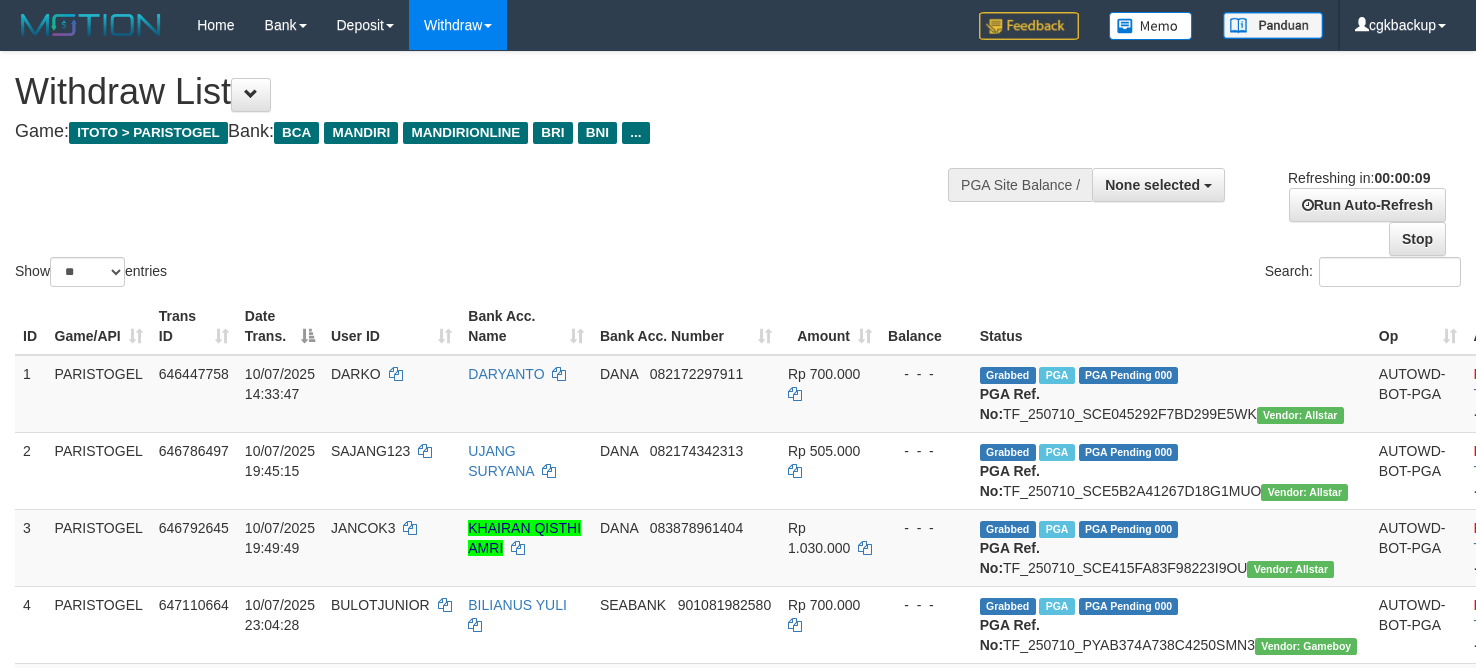 select 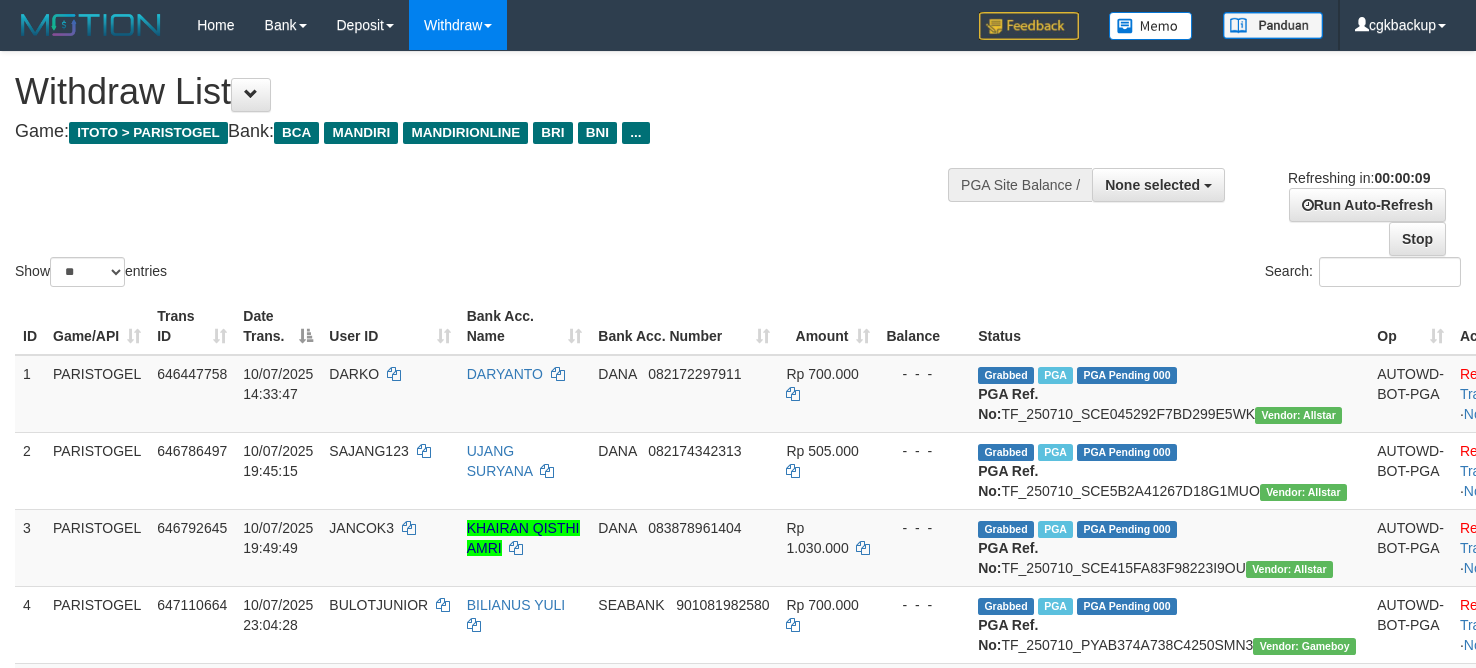 select 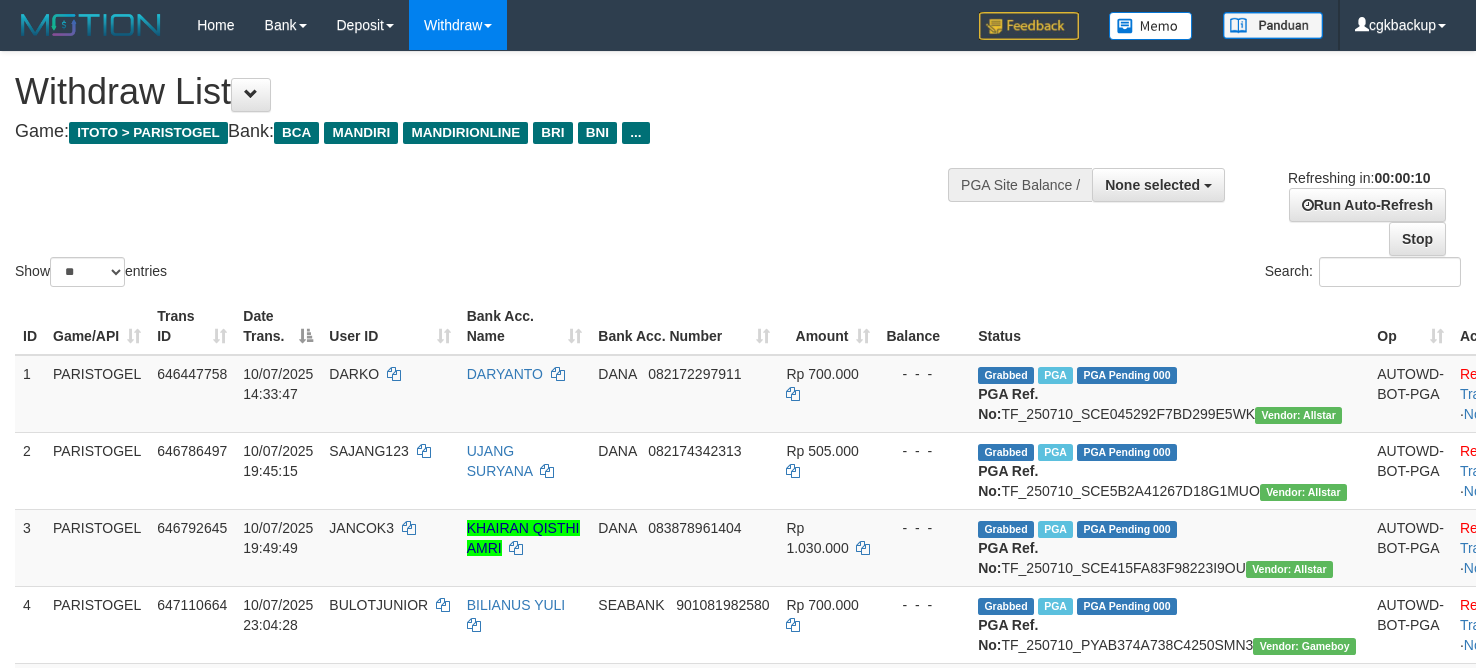 select 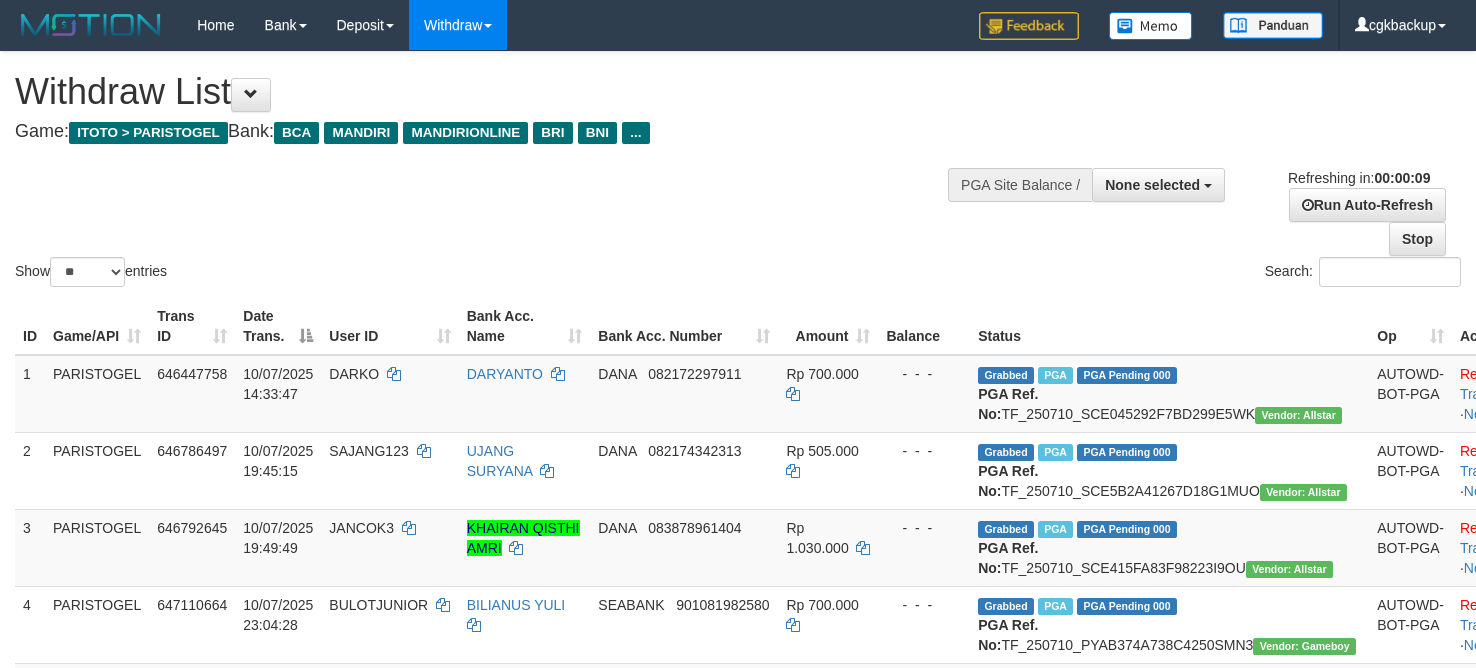 select 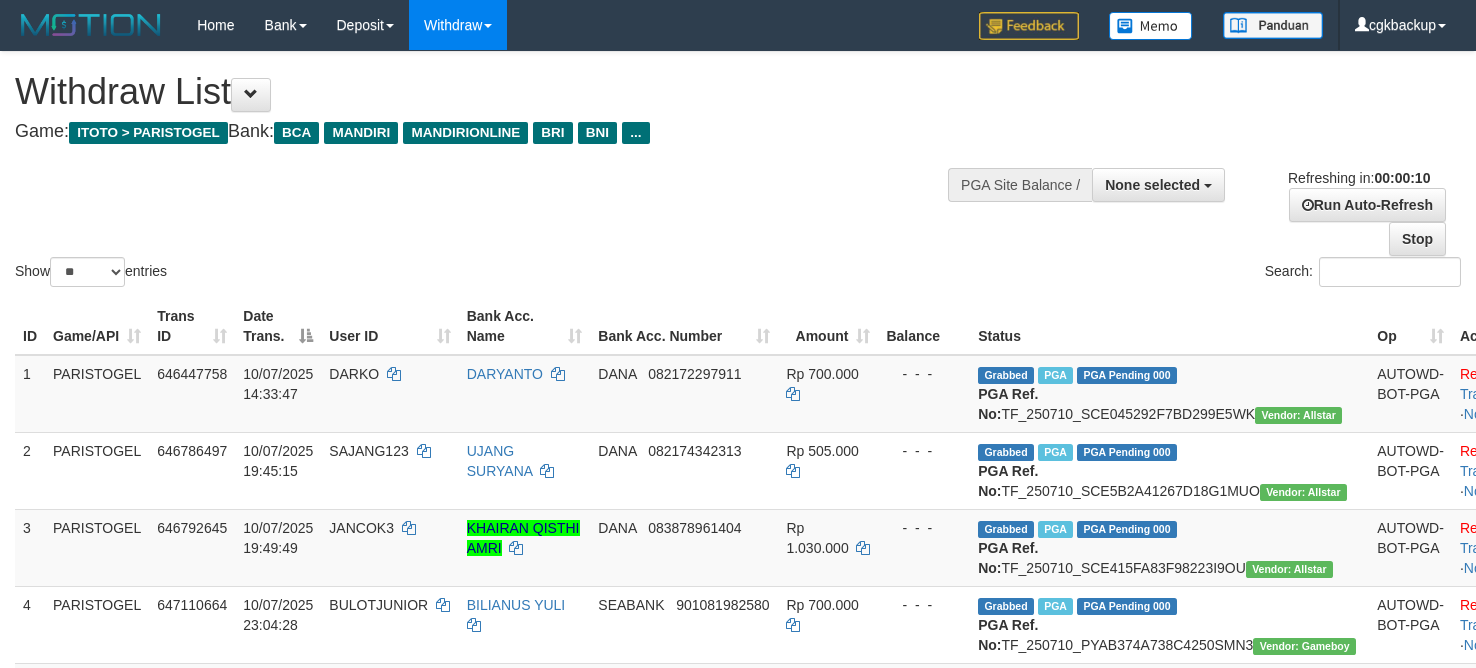 select 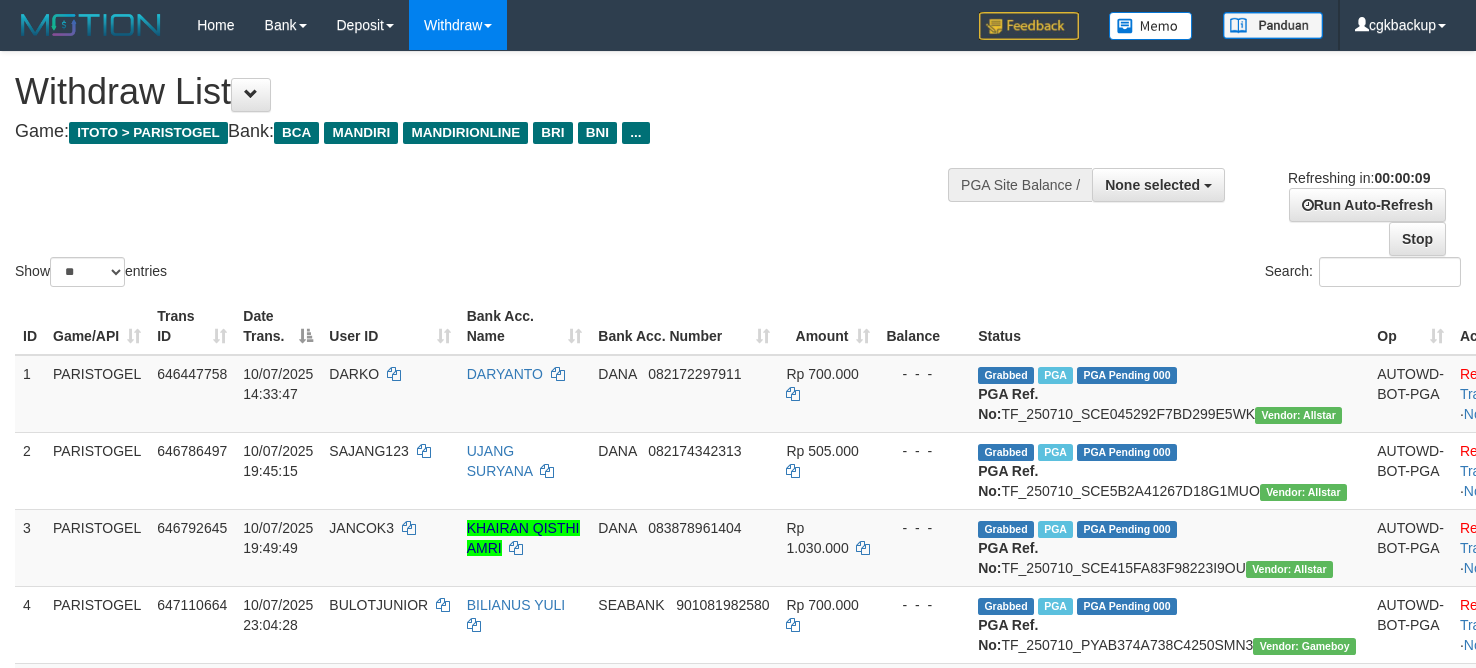 select 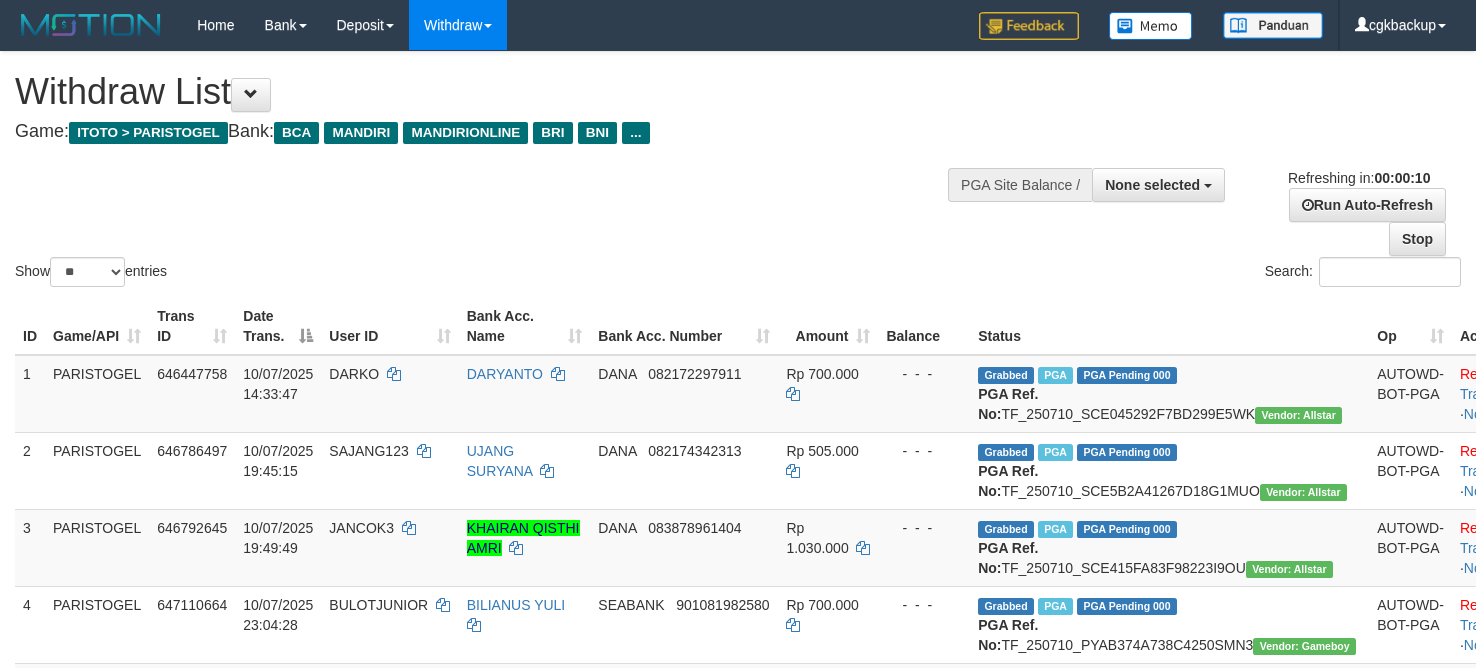 select 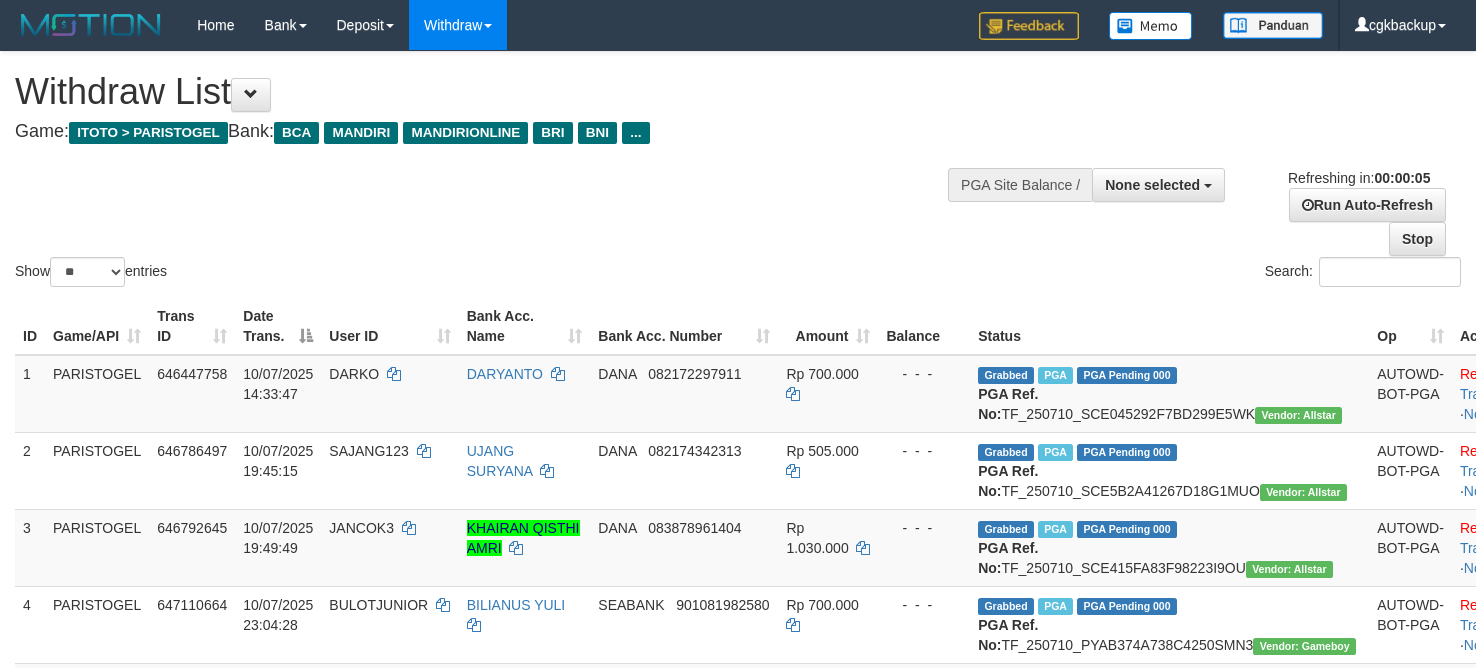 scroll, scrollTop: 950, scrollLeft: 0, axis: vertical 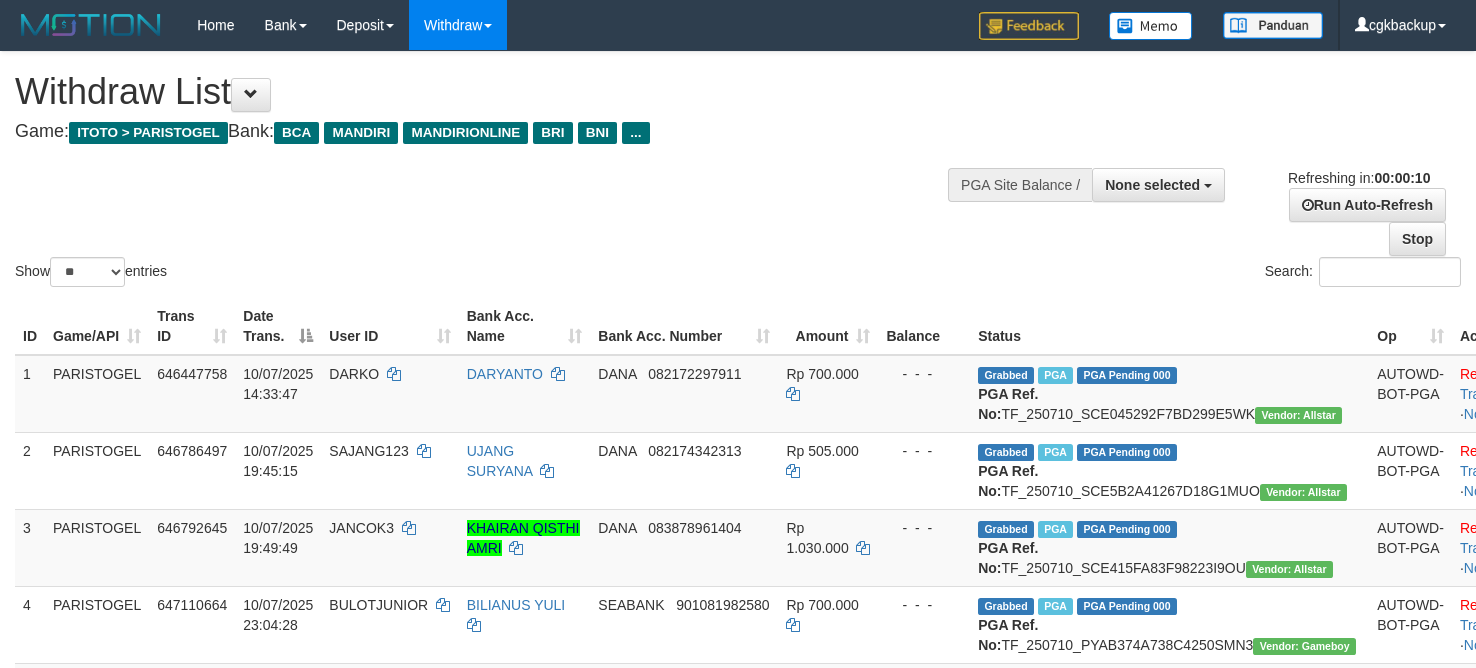 select 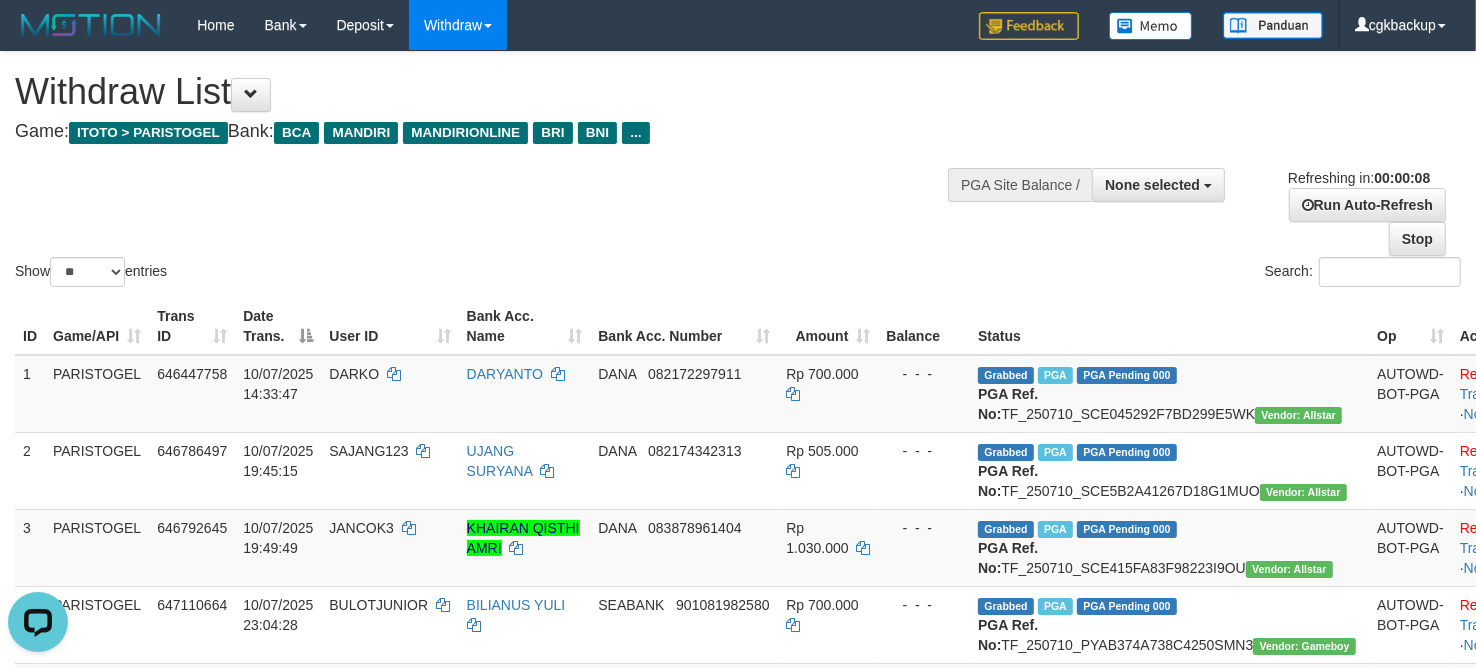 scroll, scrollTop: 0, scrollLeft: 0, axis: both 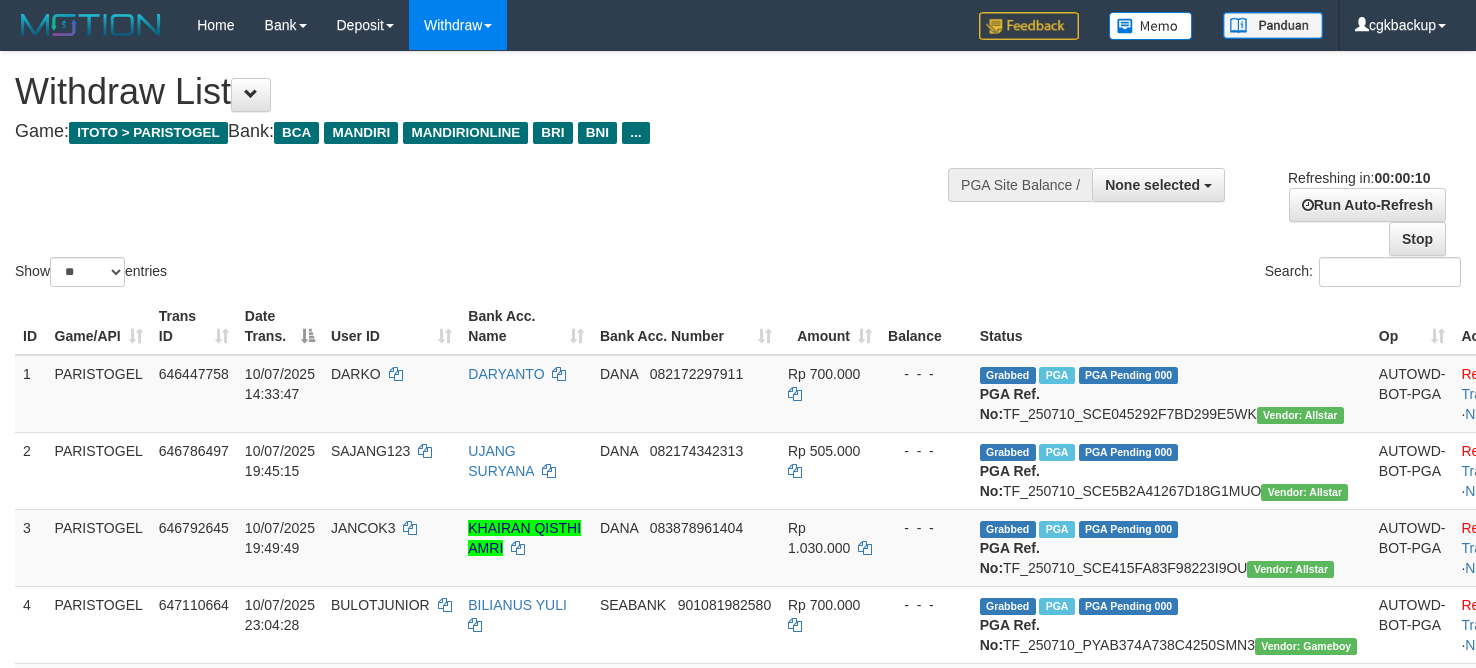select 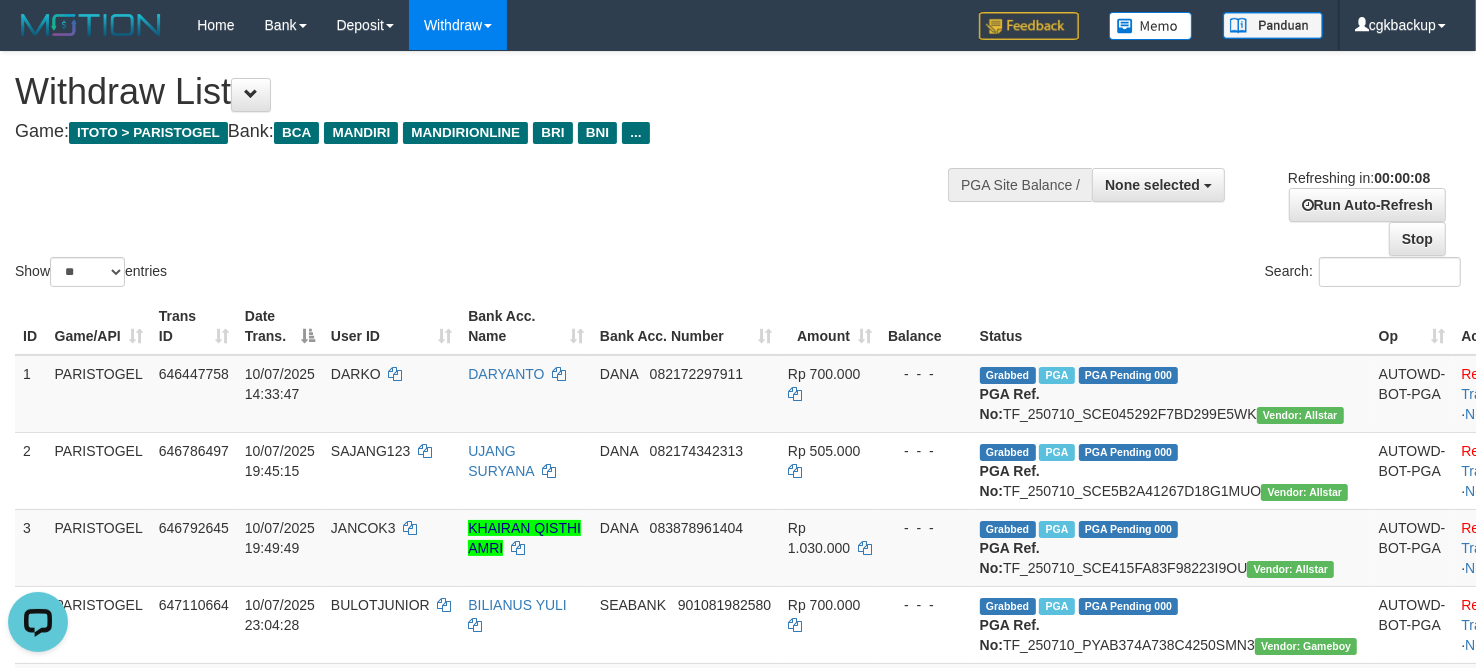 scroll, scrollTop: 0, scrollLeft: 0, axis: both 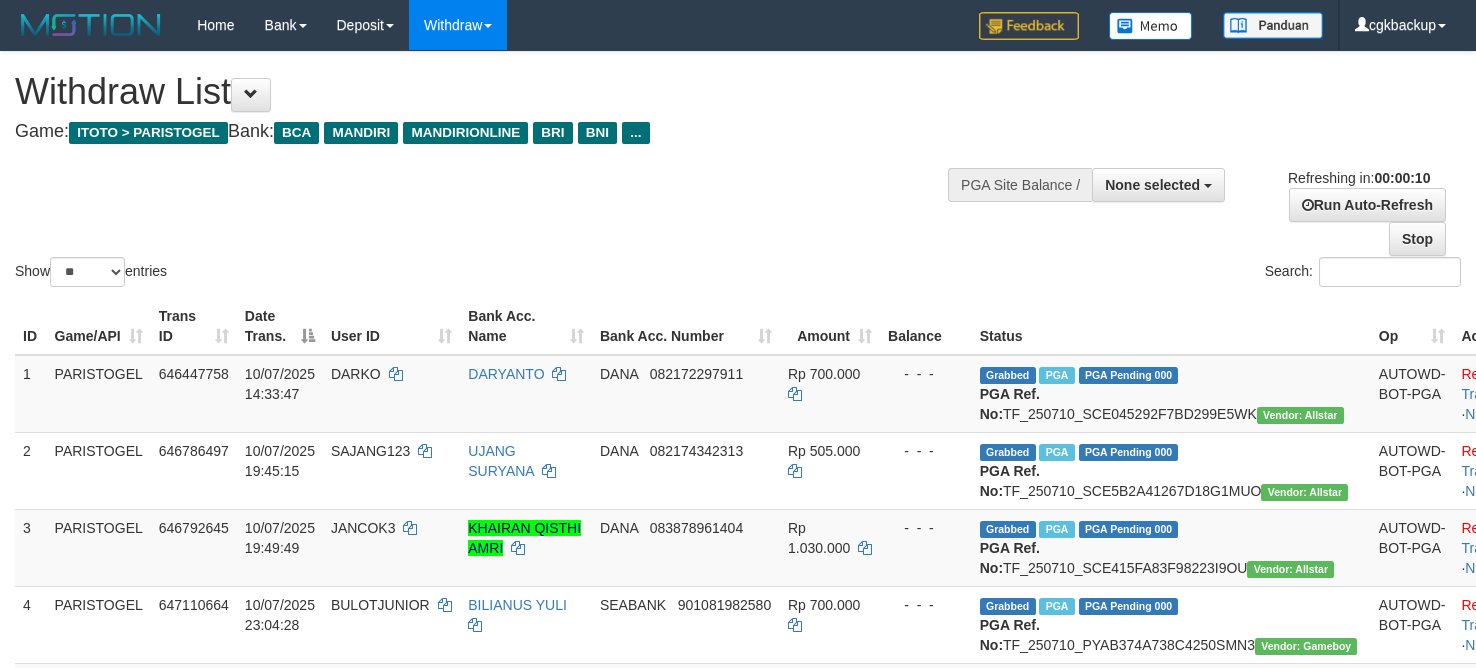 select 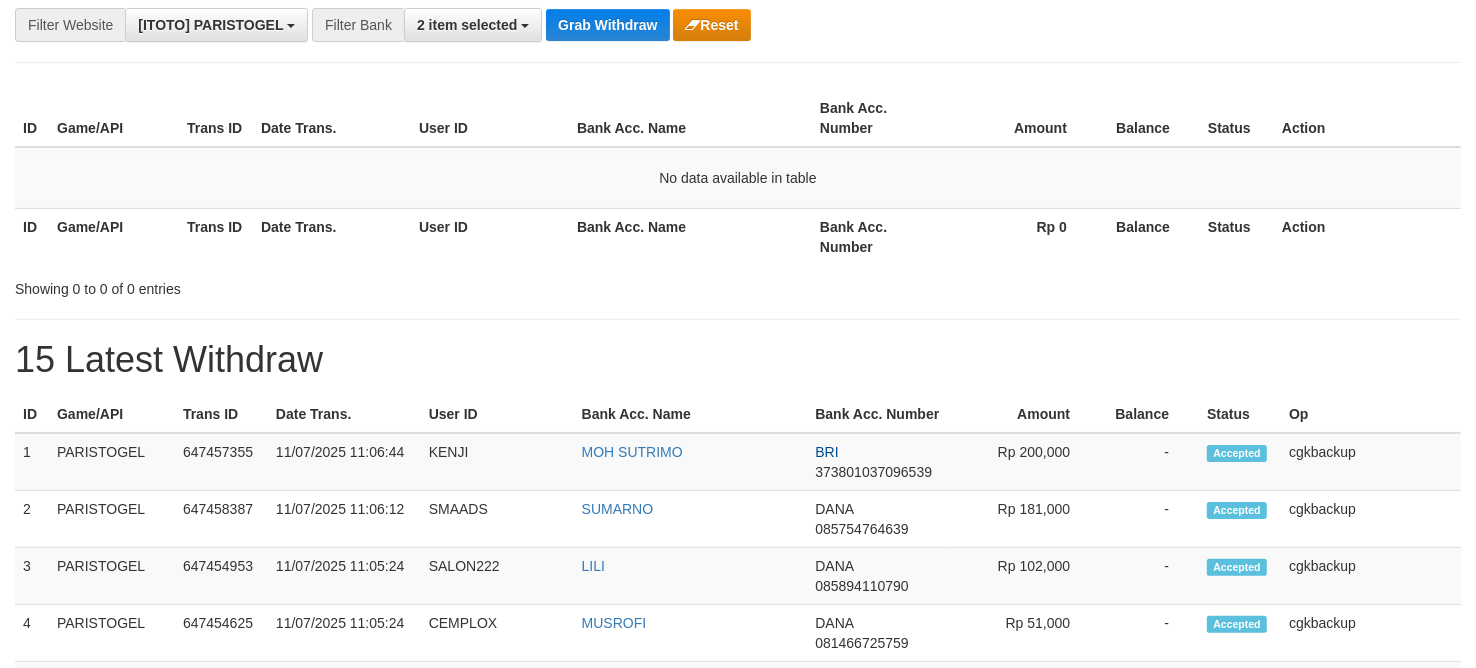 scroll, scrollTop: 250, scrollLeft: 0, axis: vertical 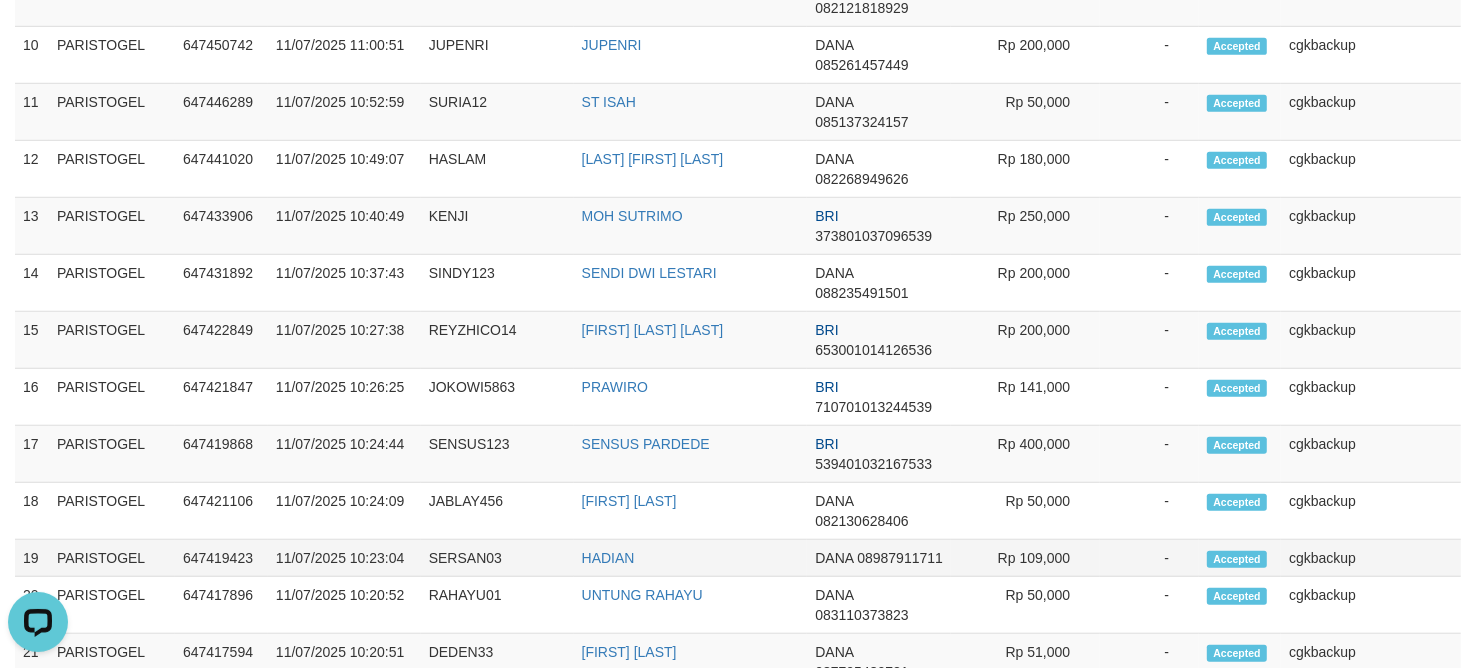 click on "SERSAN03" at bounding box center [497, 558] 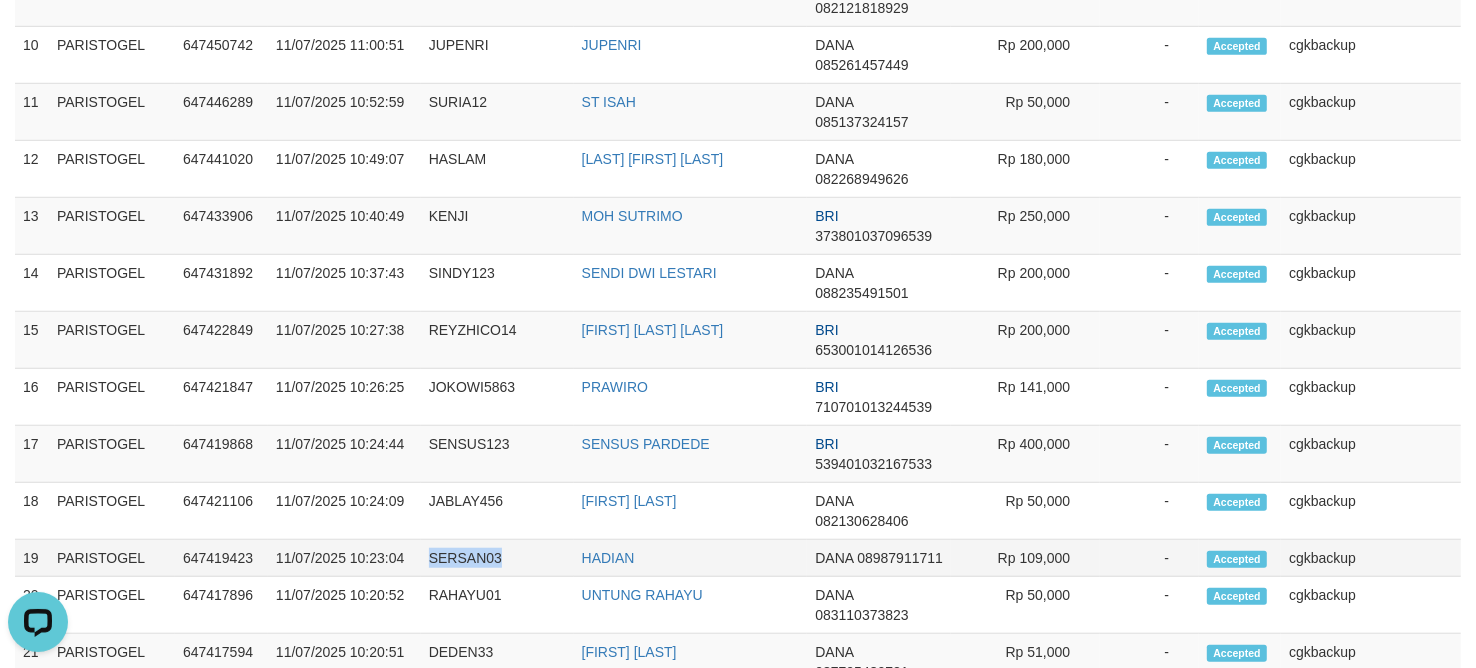 click on "SERSAN03" at bounding box center [497, 558] 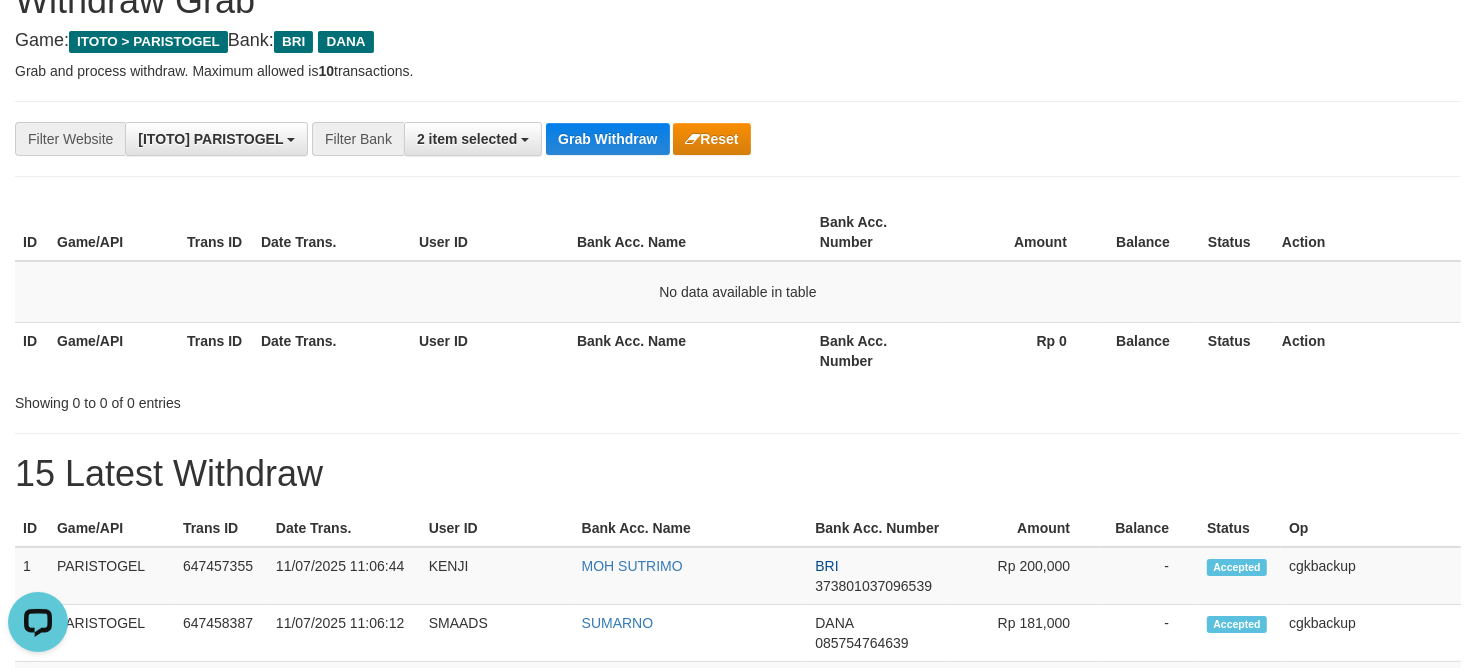 scroll, scrollTop: 0, scrollLeft: 0, axis: both 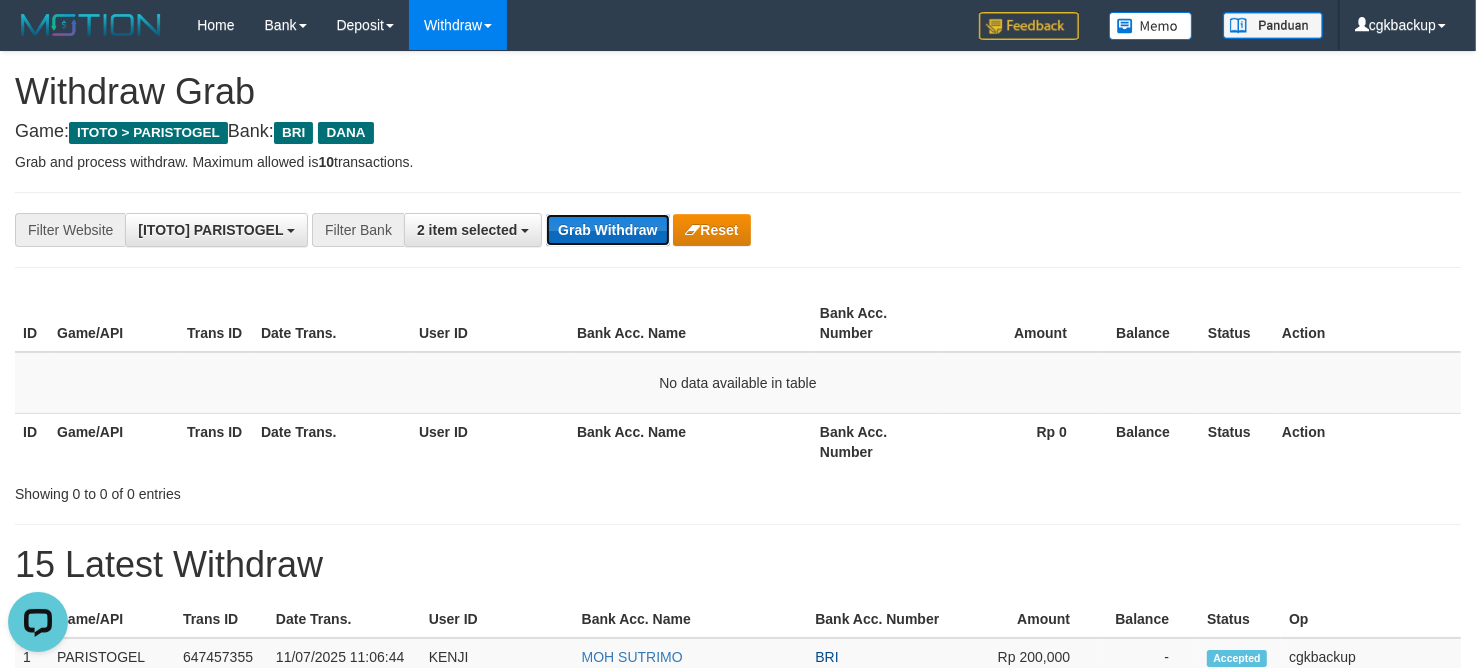 click on "Grab Withdraw" at bounding box center [607, 230] 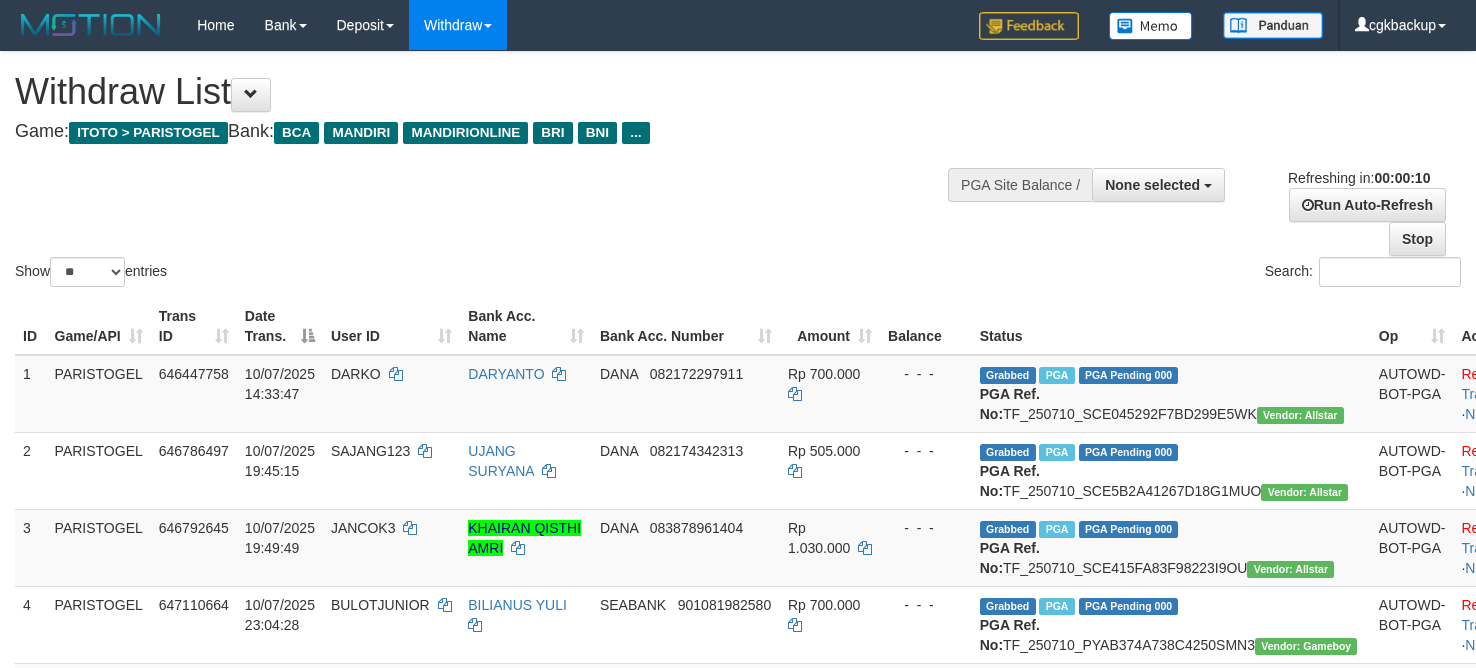 select 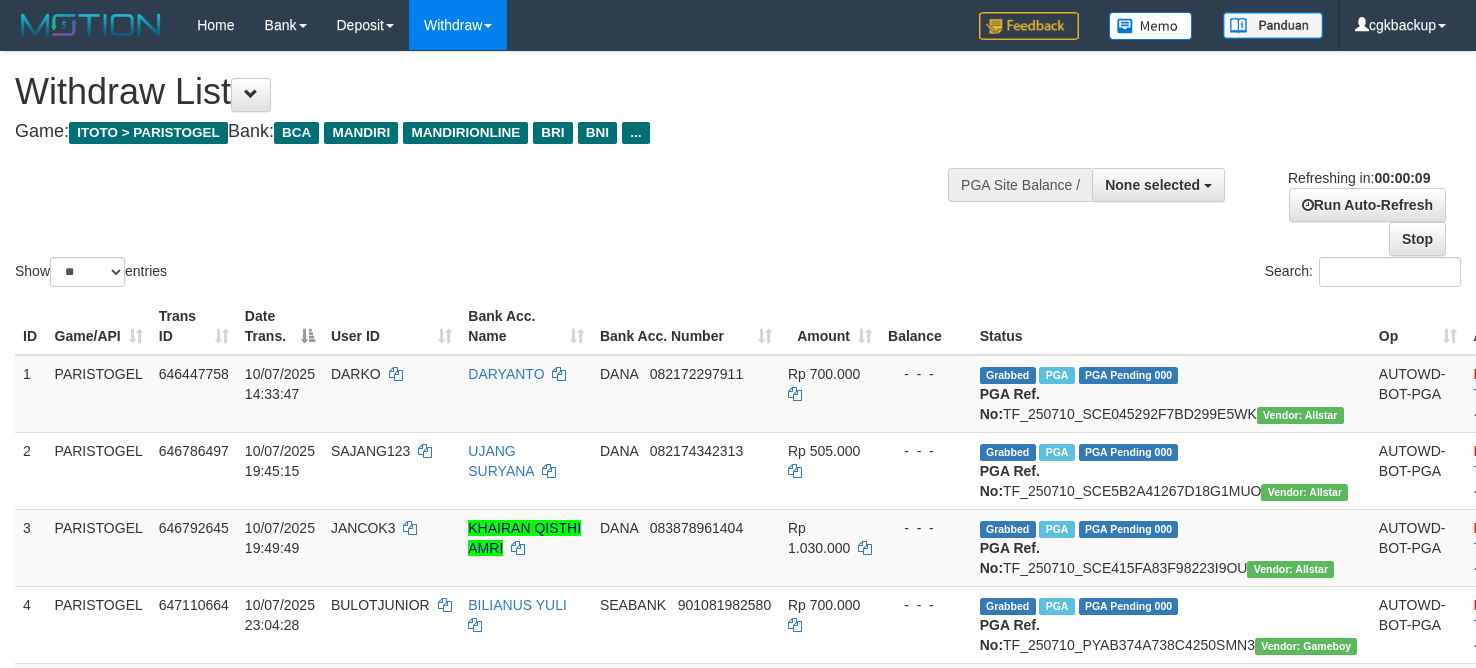 select 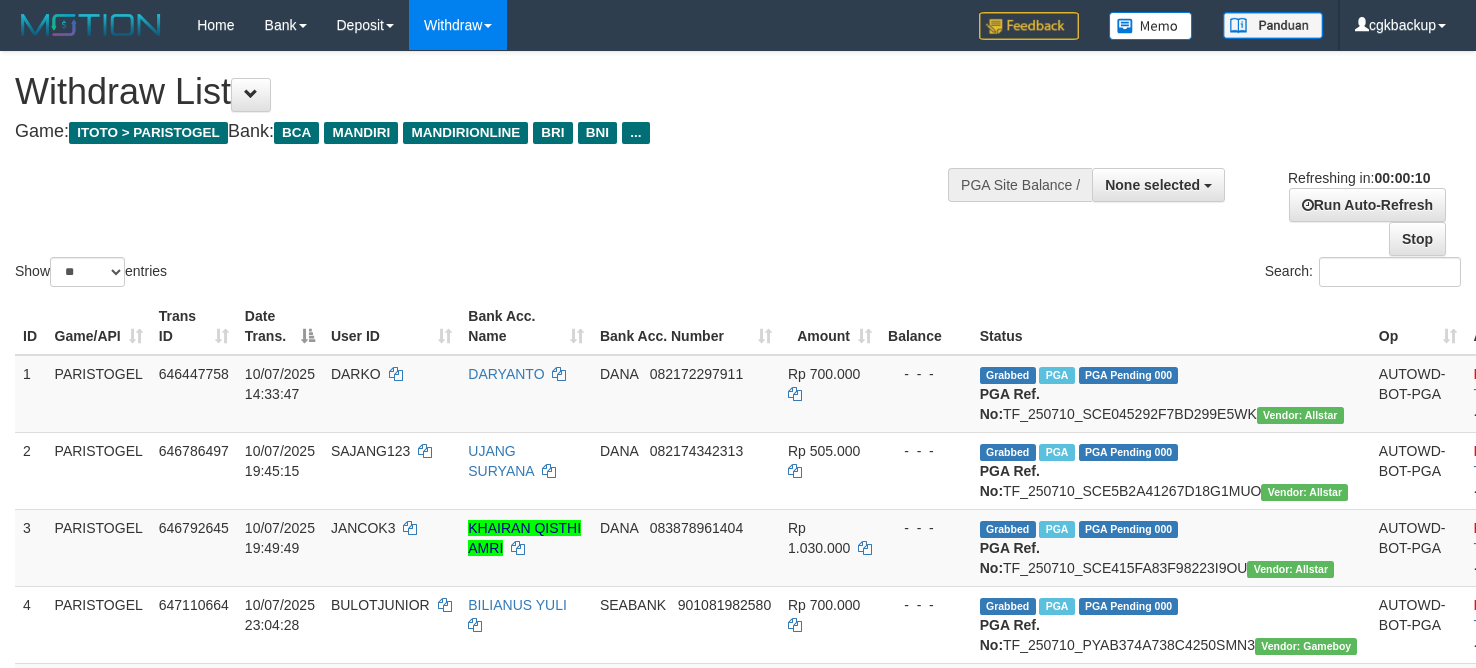 select 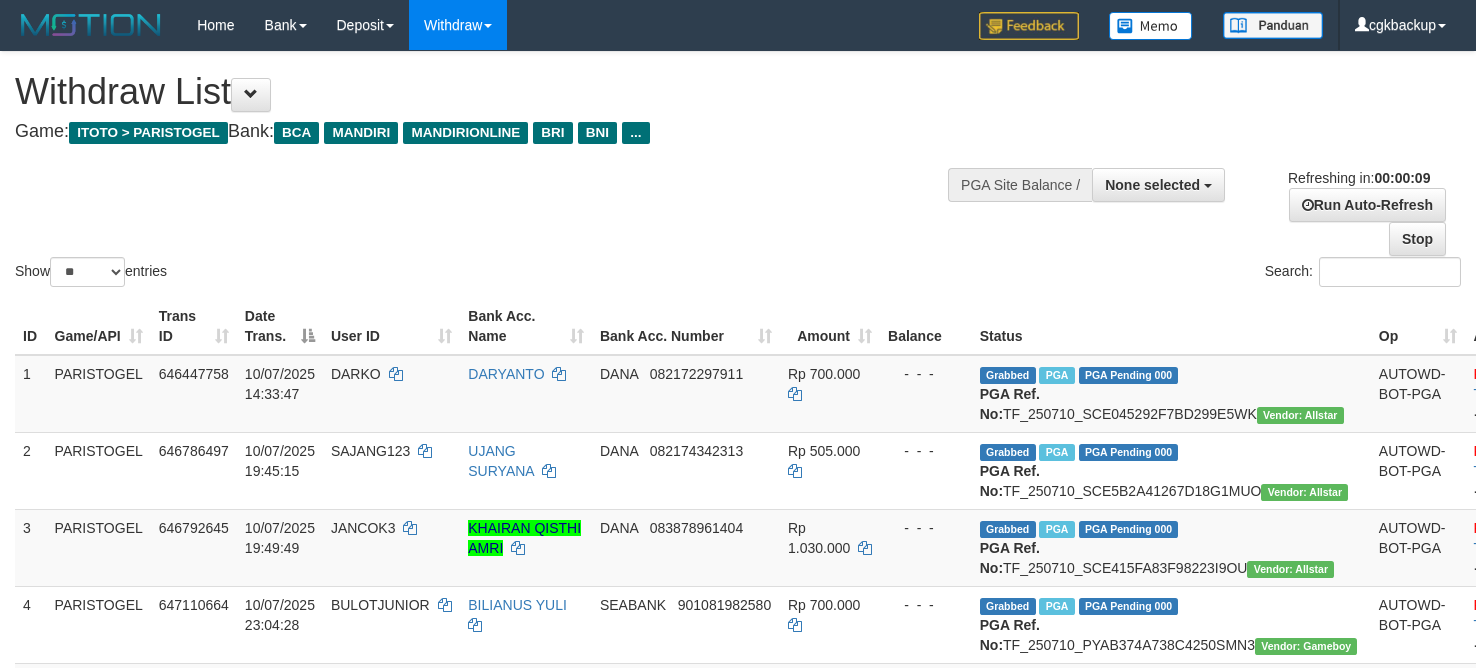 select 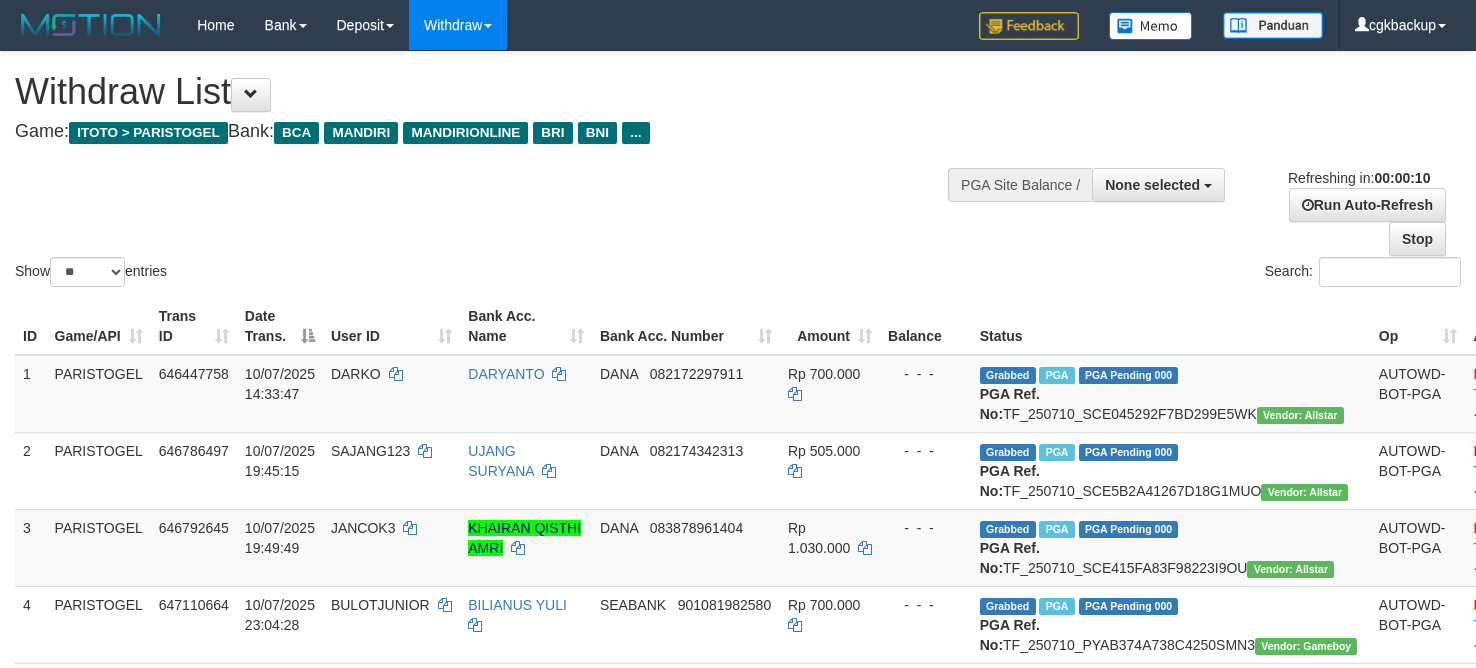 select 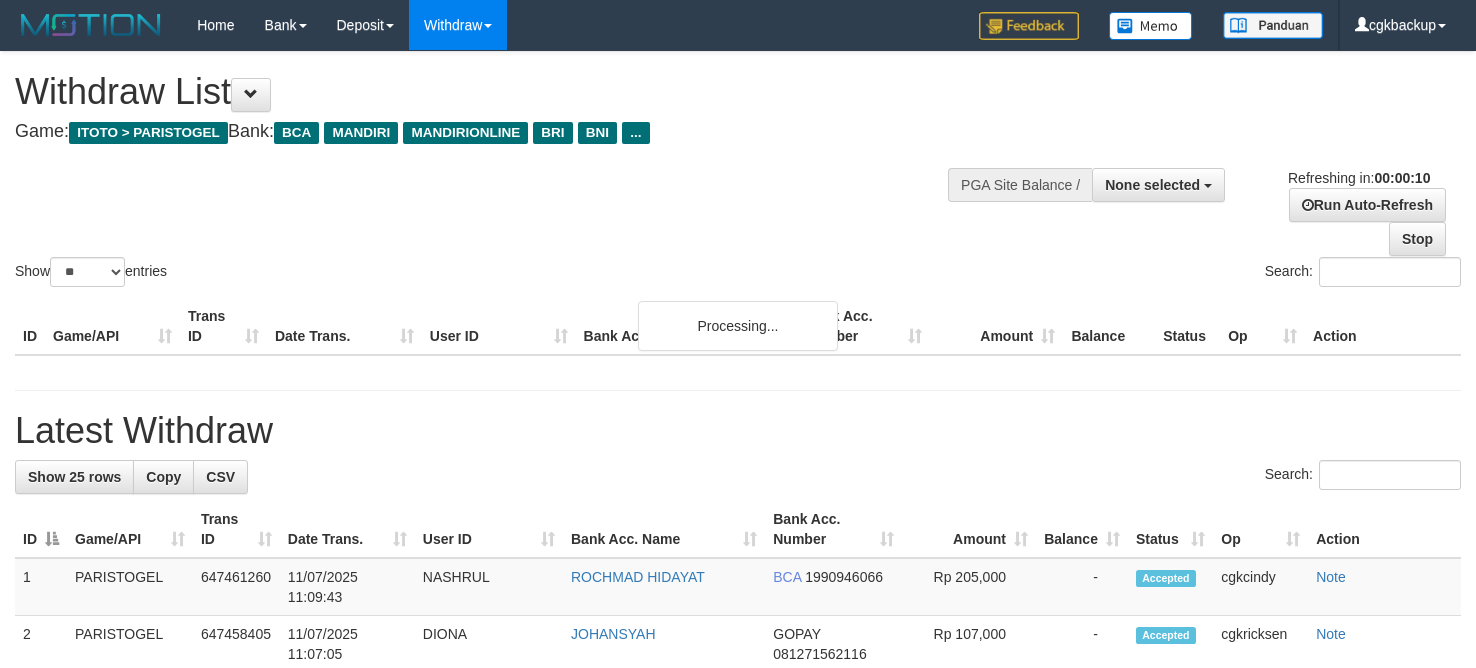 select 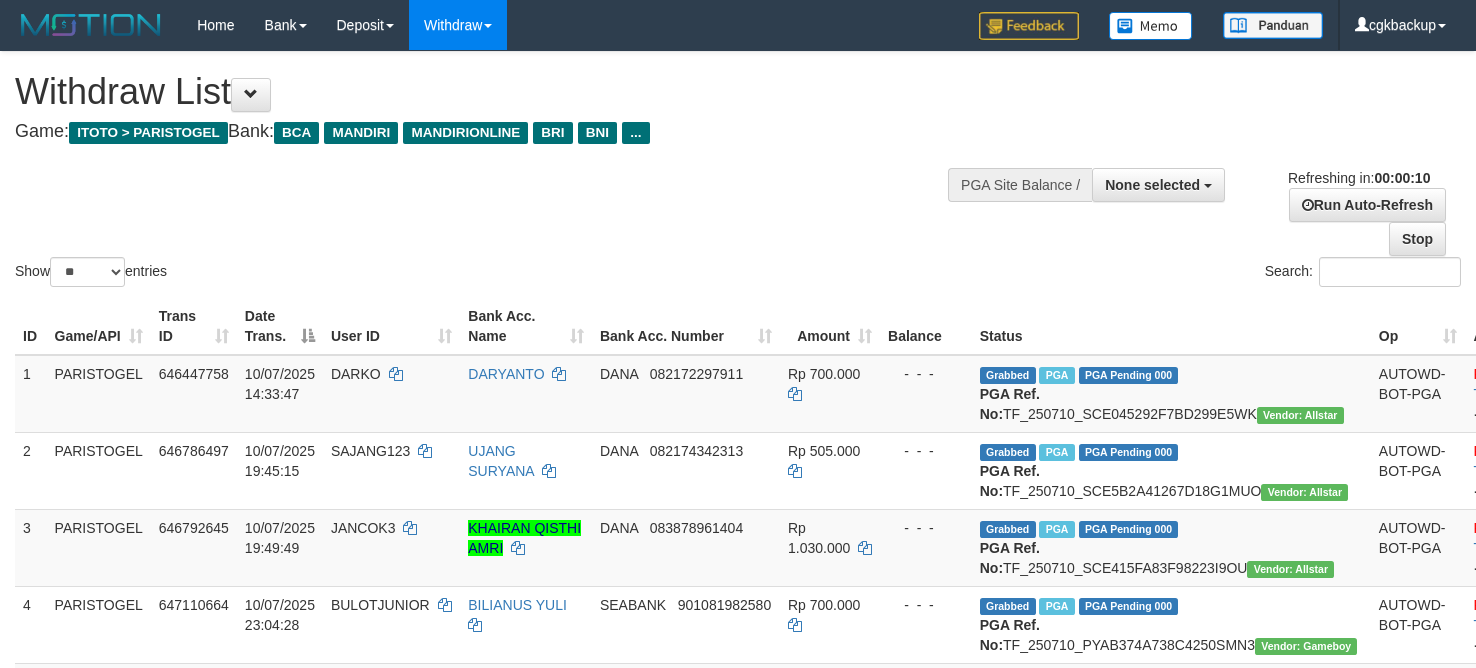 select 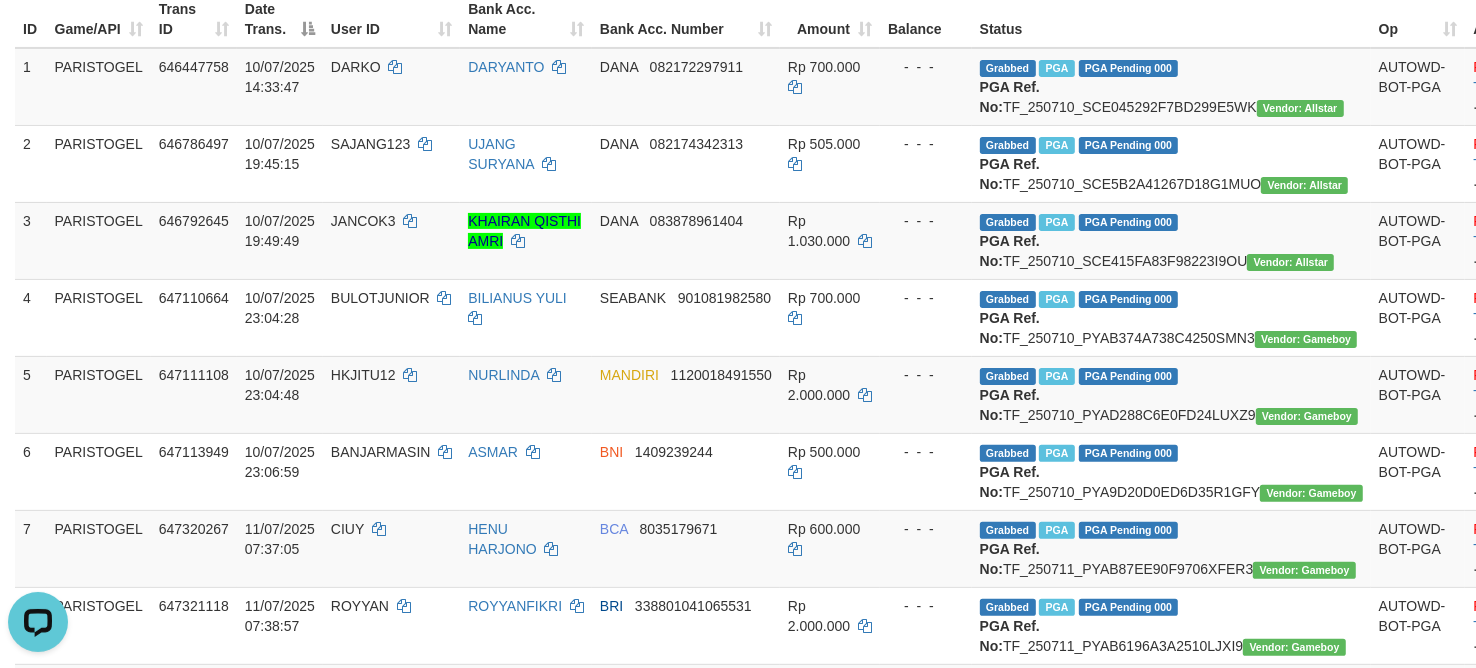 scroll, scrollTop: 307, scrollLeft: 0, axis: vertical 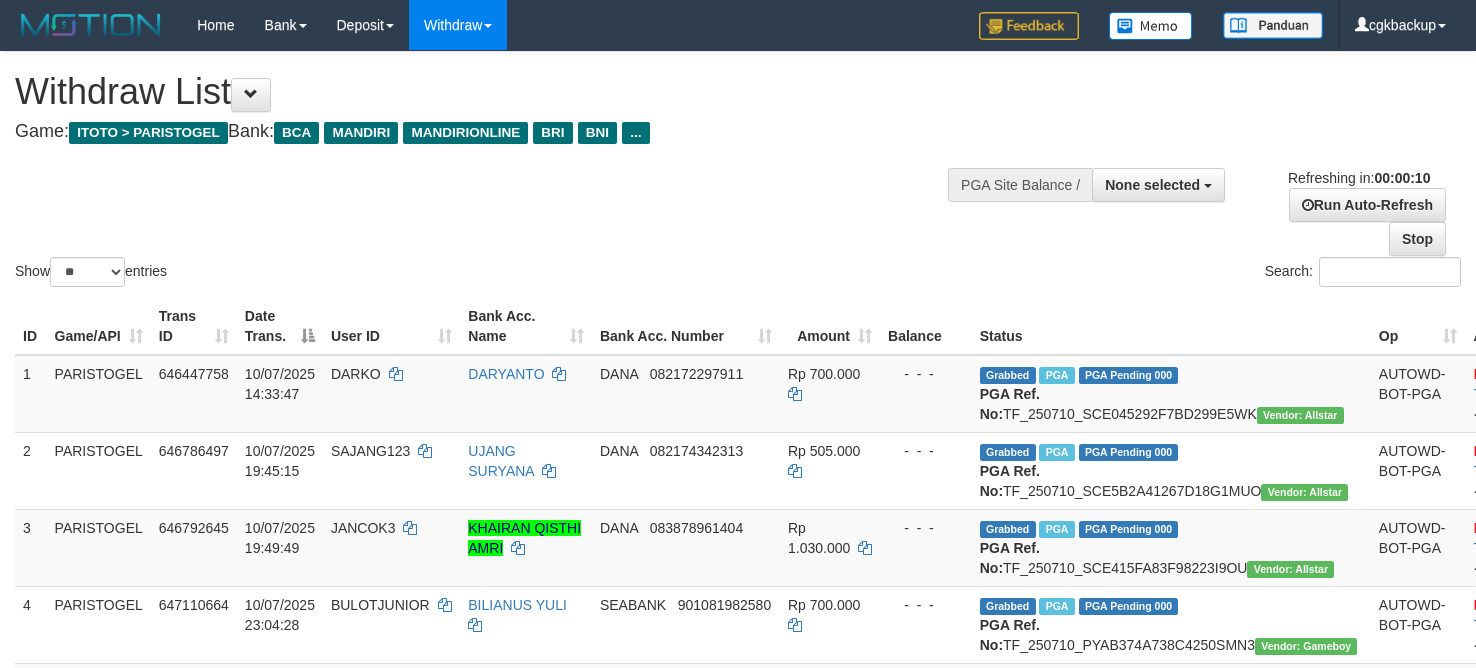 select 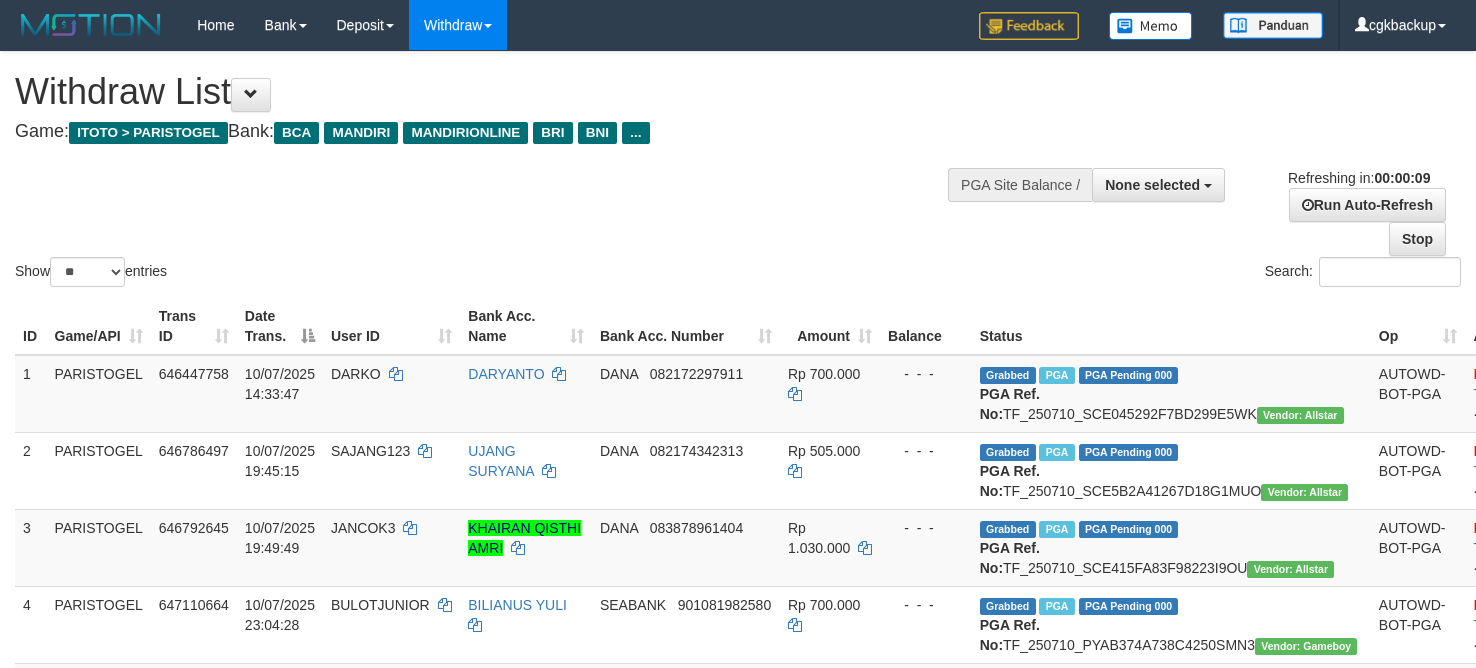 select 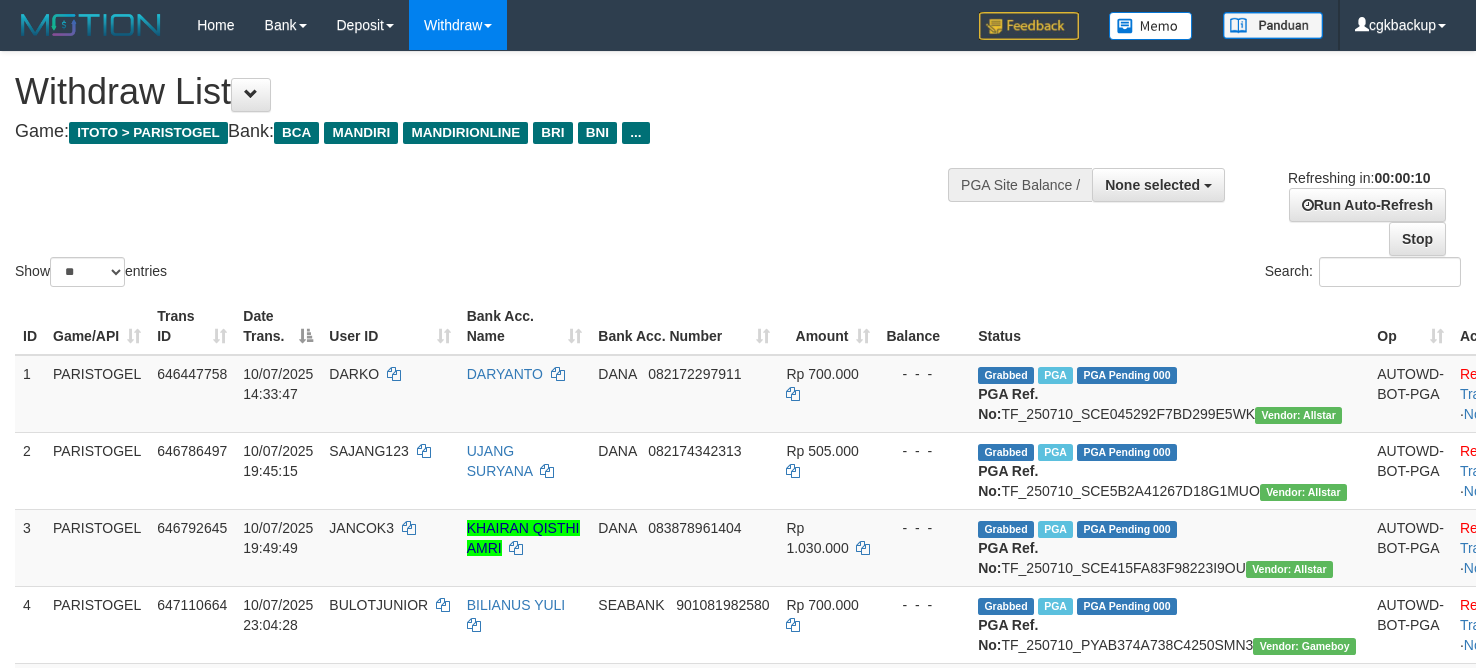 select 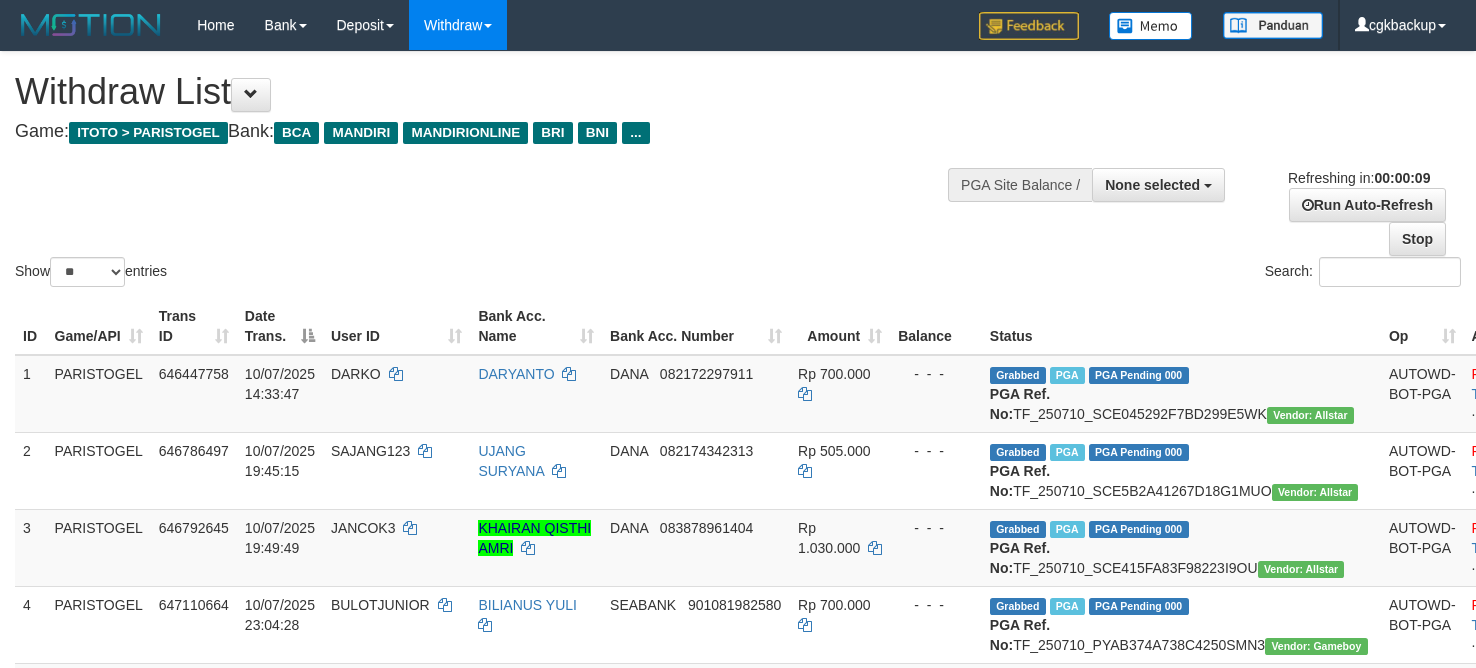 select 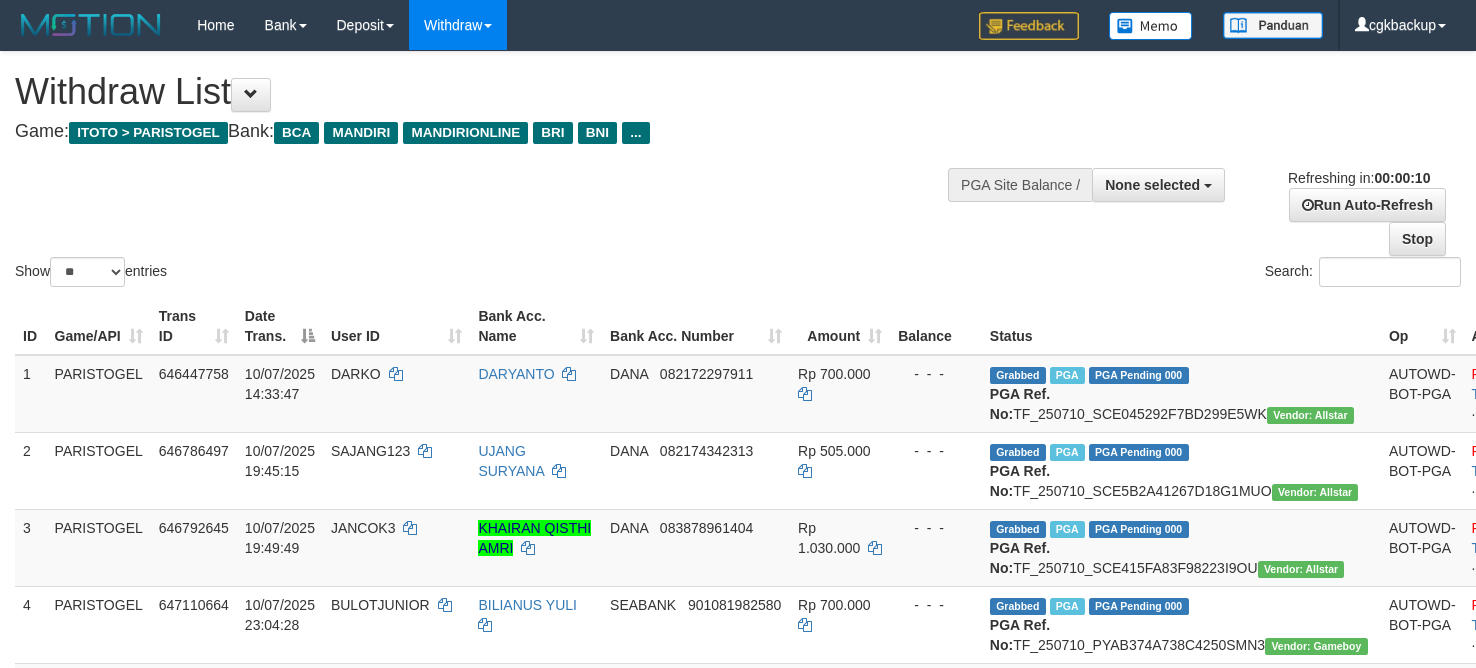 select 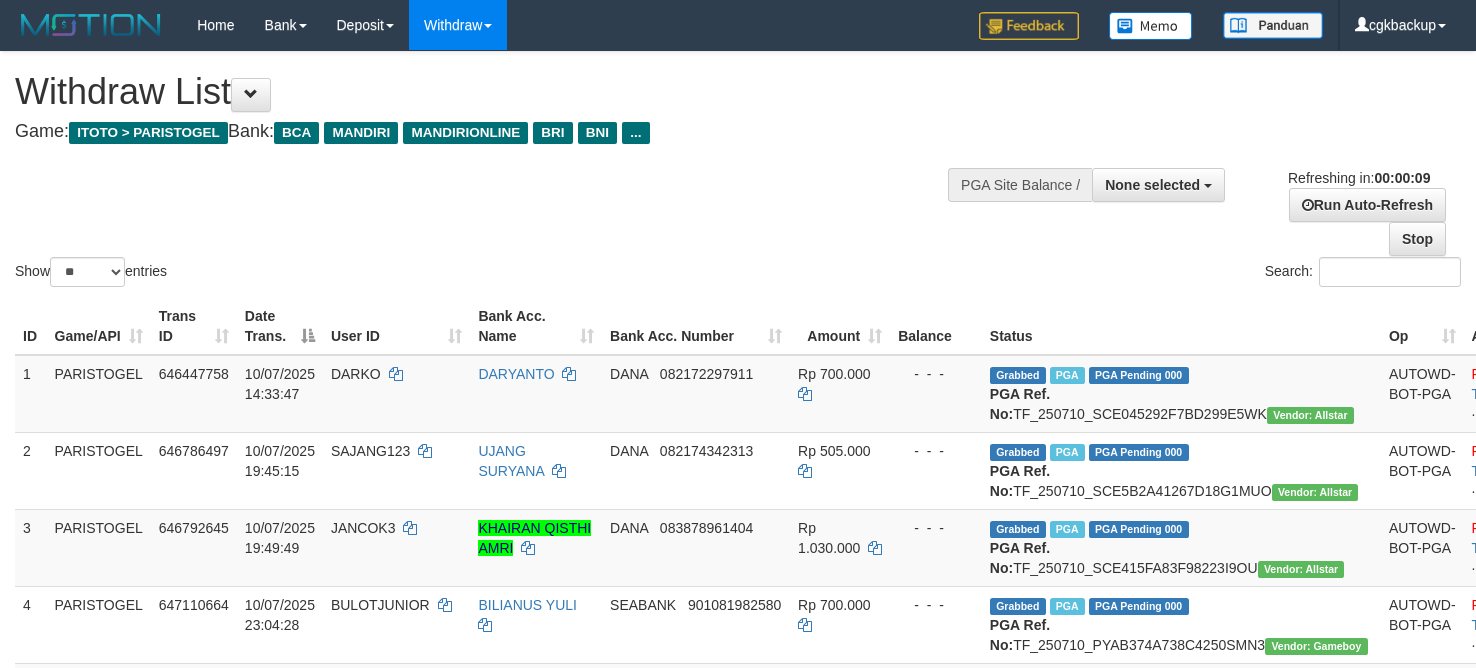 select 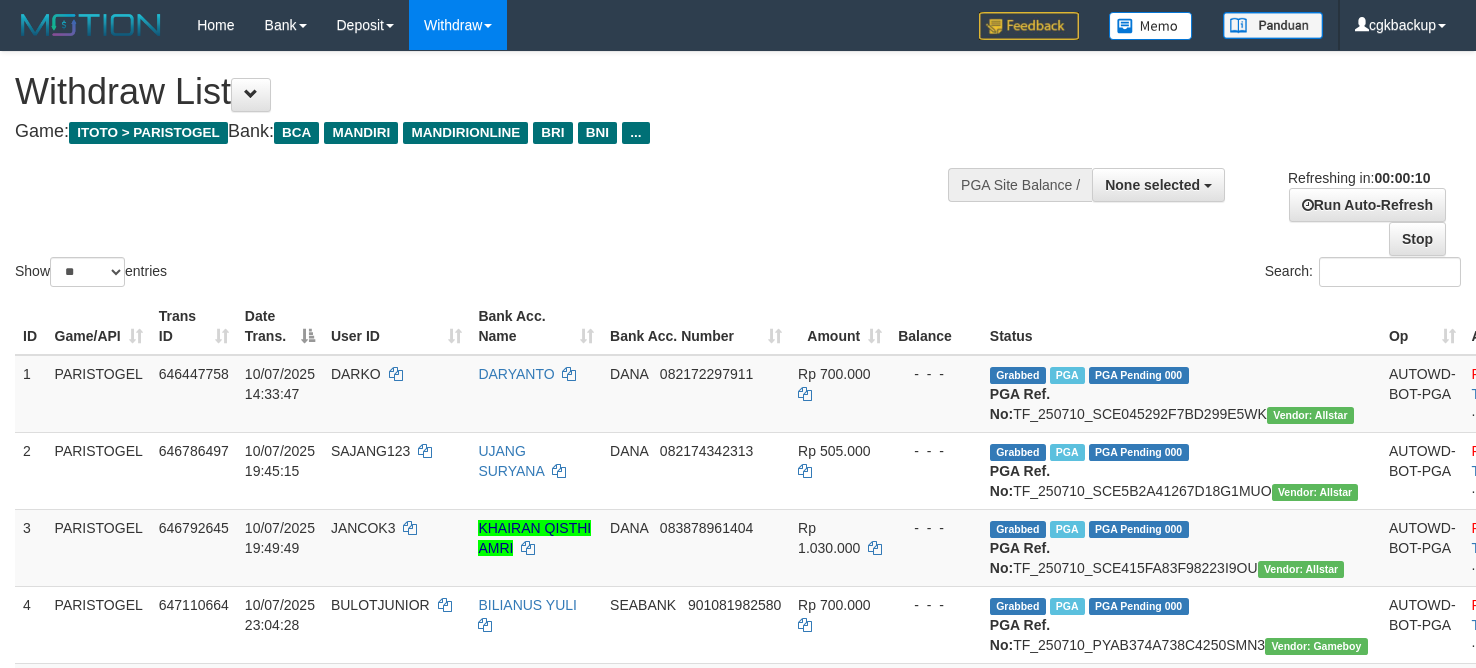 select 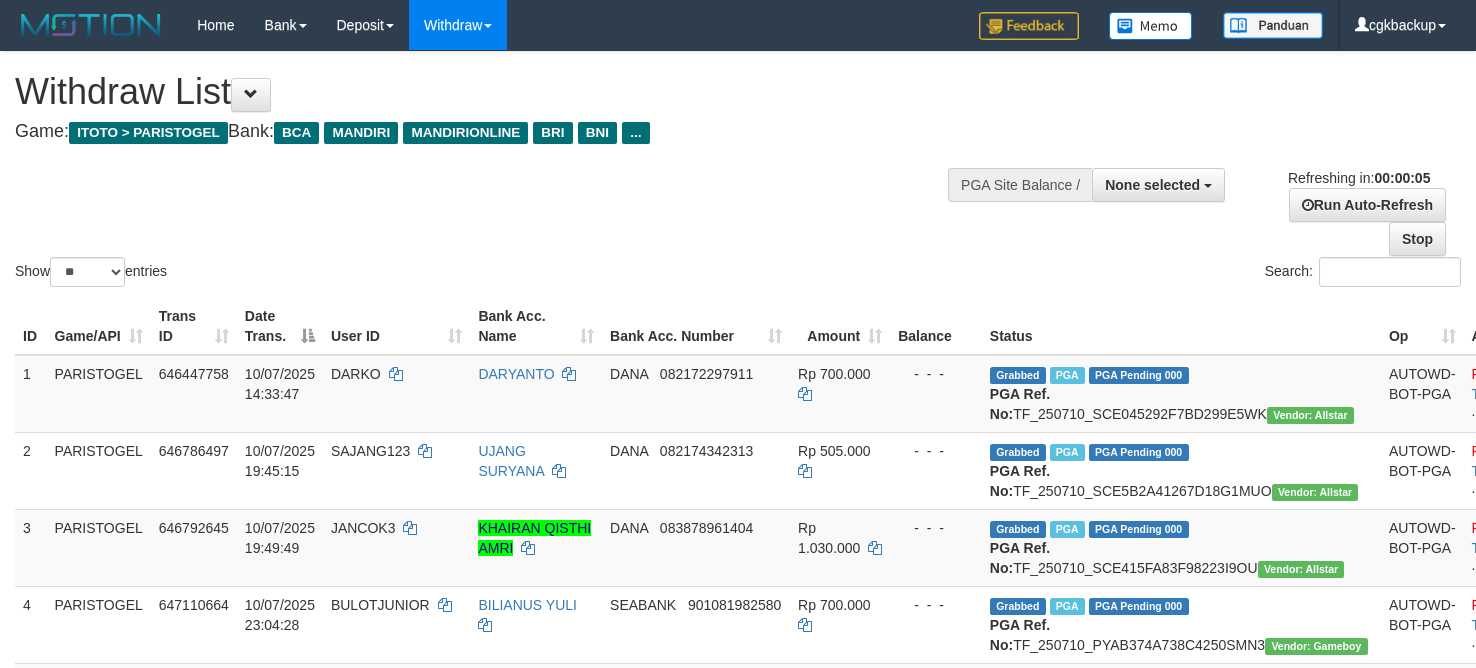 scroll, scrollTop: 0, scrollLeft: 0, axis: both 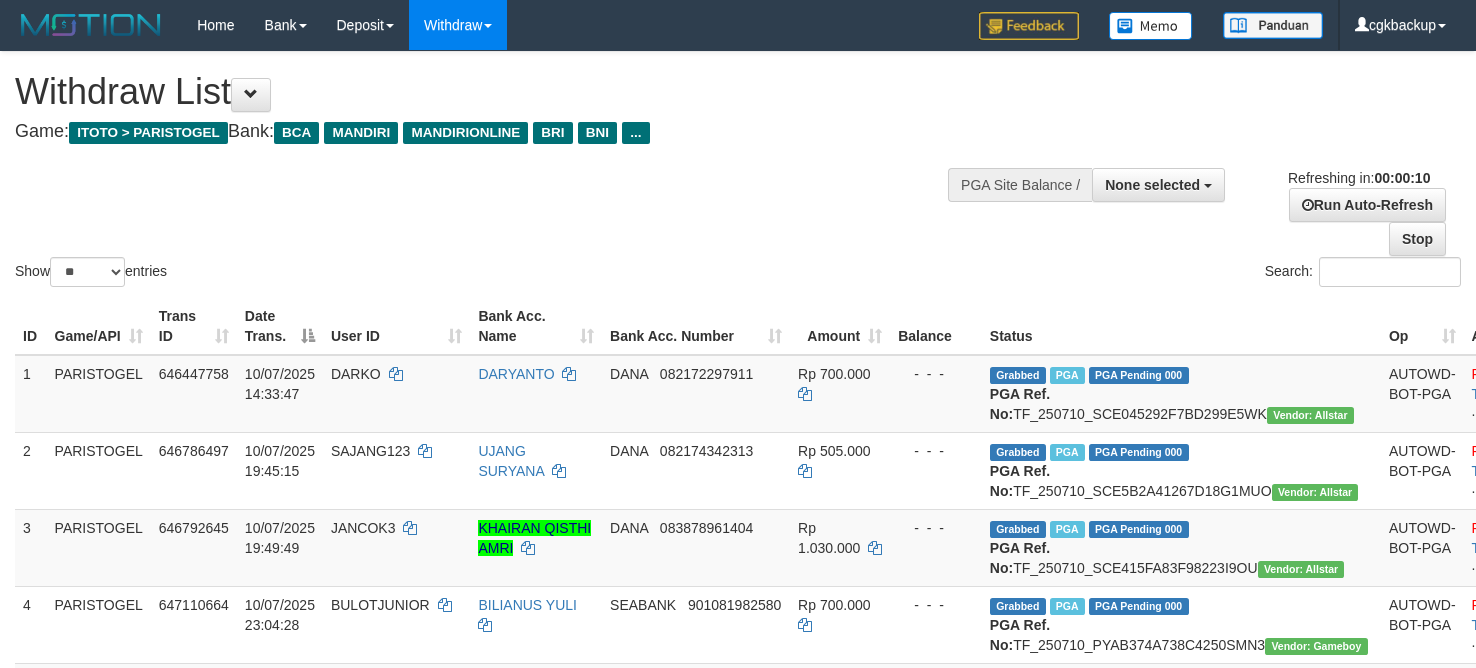 select 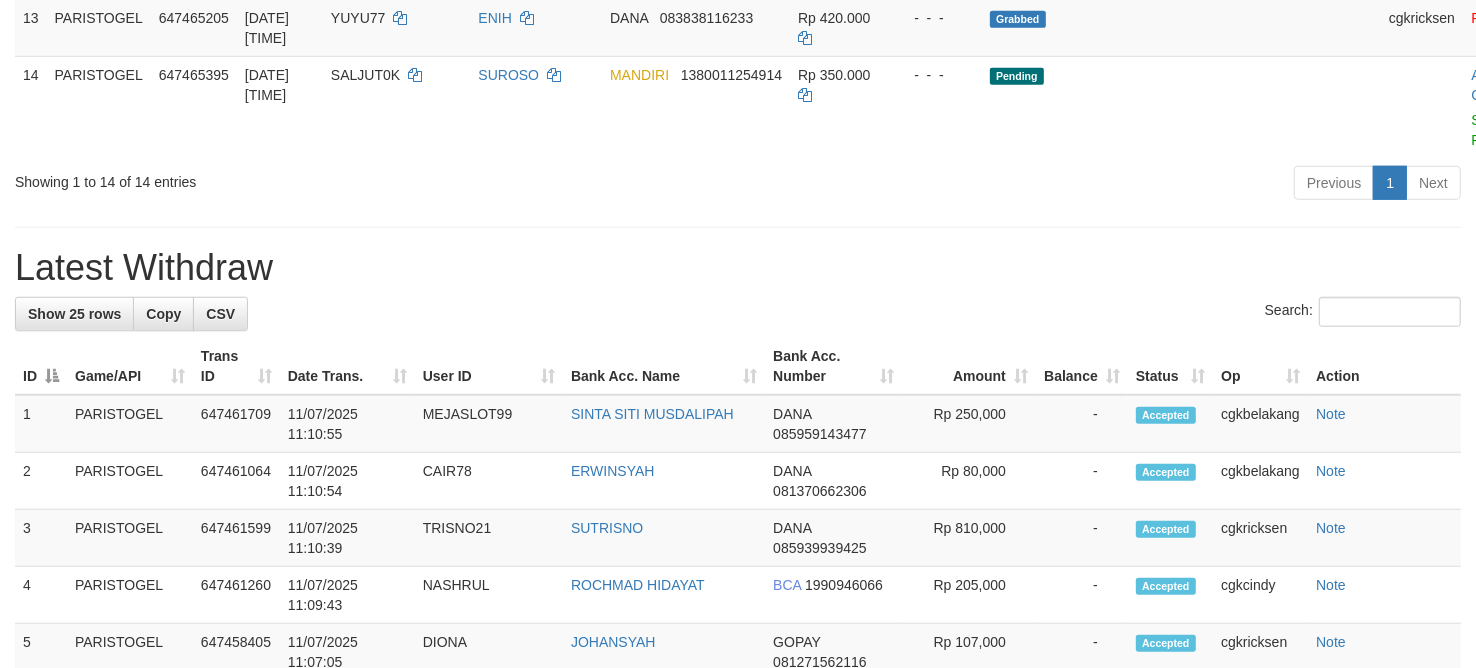 scroll, scrollTop: 1125, scrollLeft: 0, axis: vertical 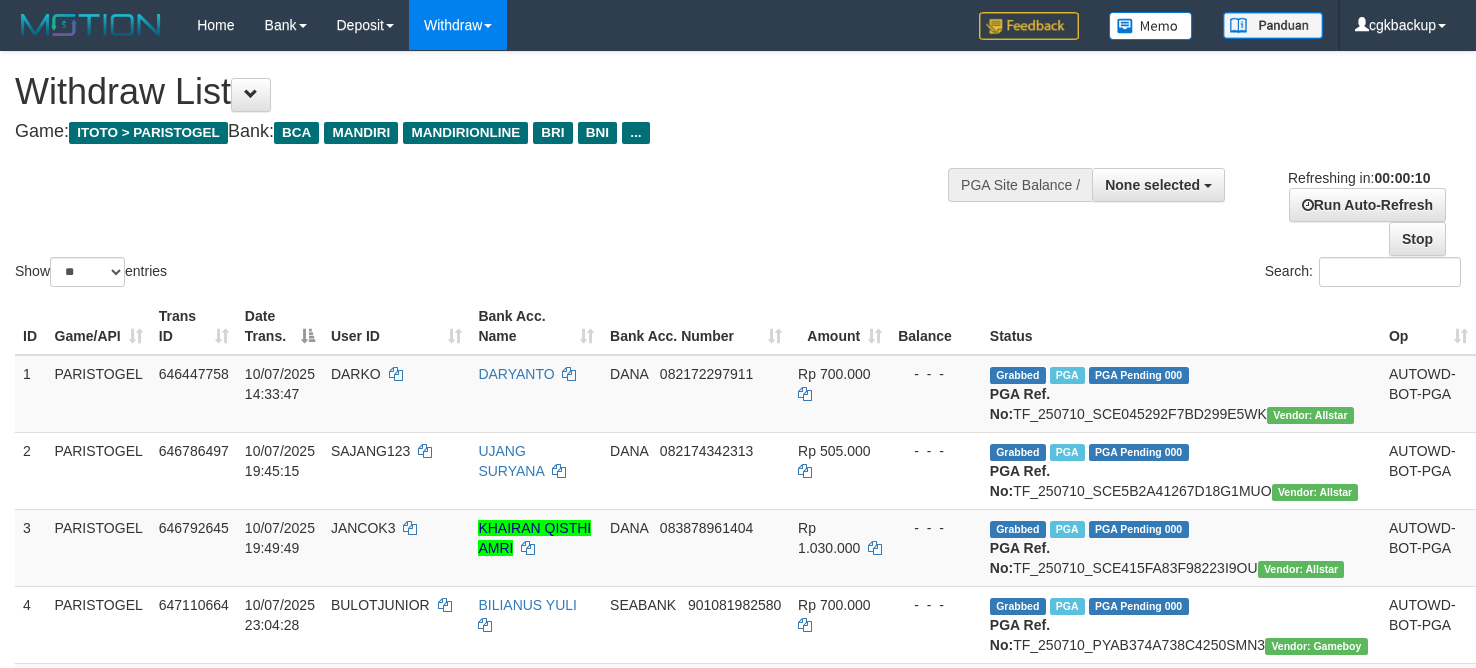 select 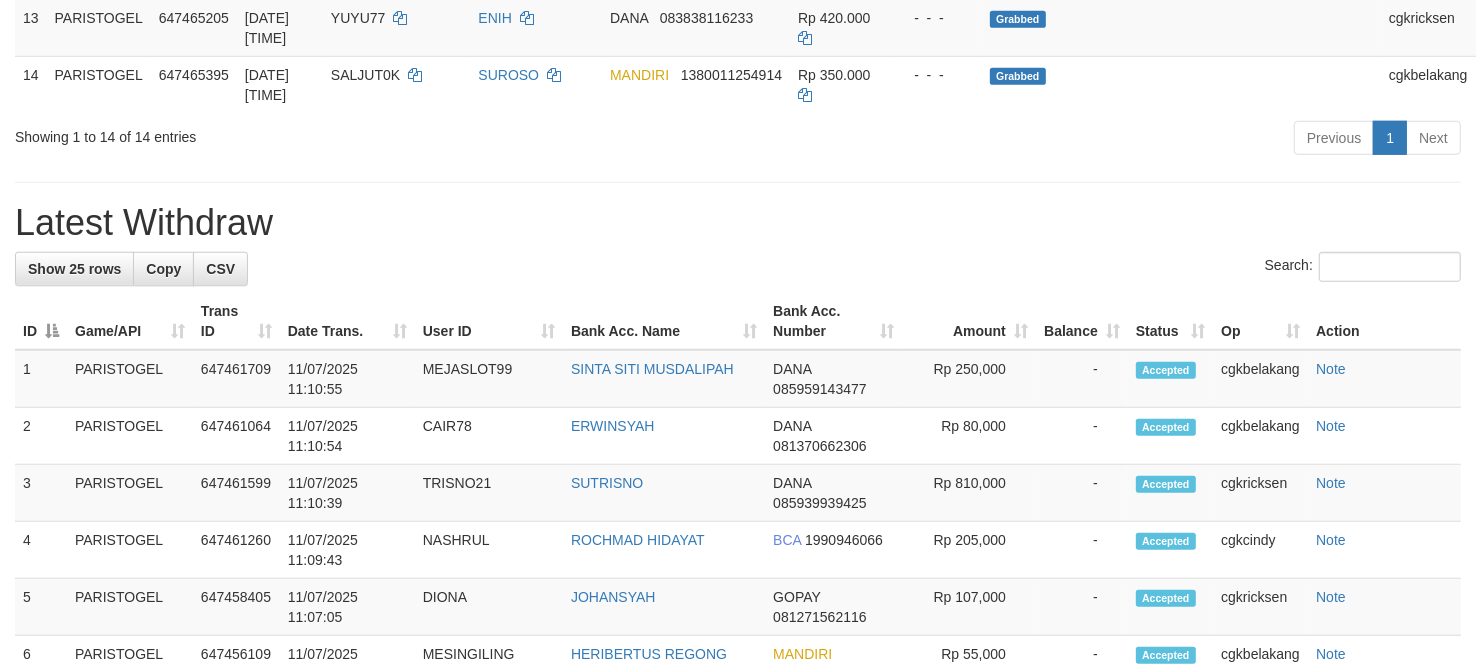 scroll, scrollTop: 1125, scrollLeft: 0, axis: vertical 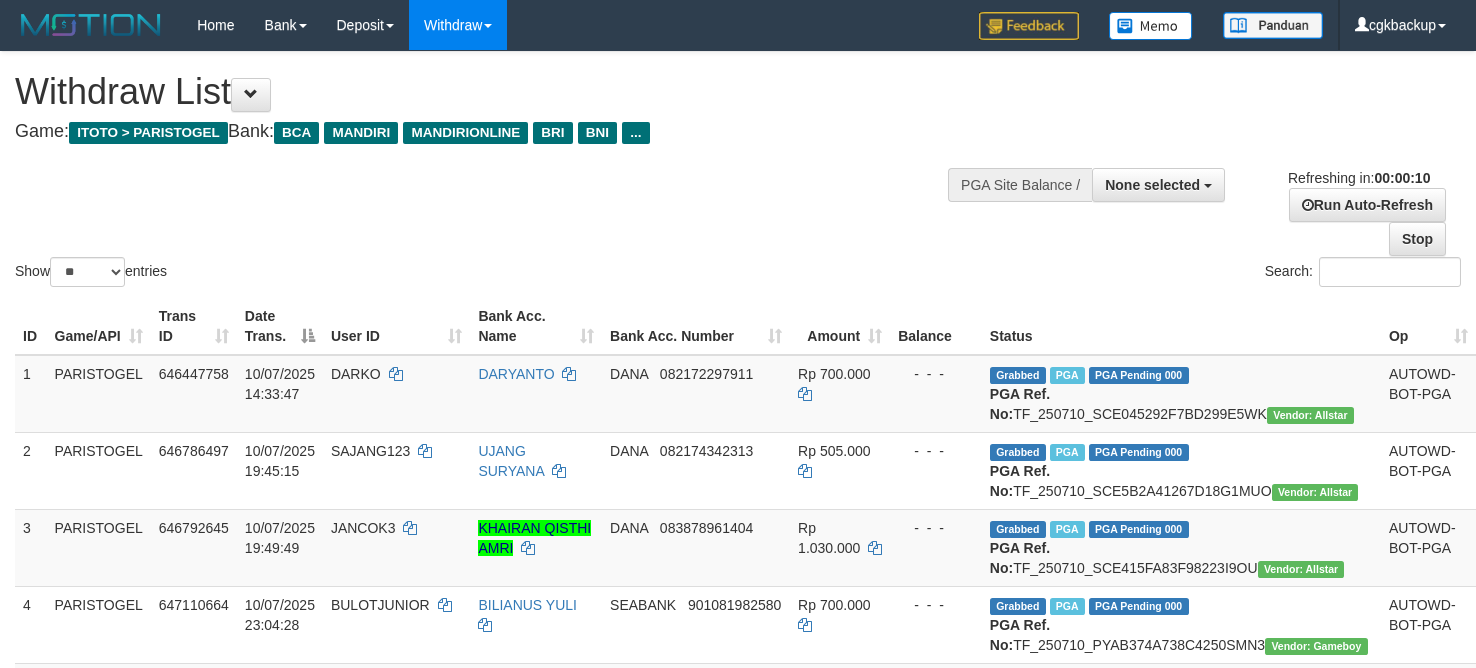 select 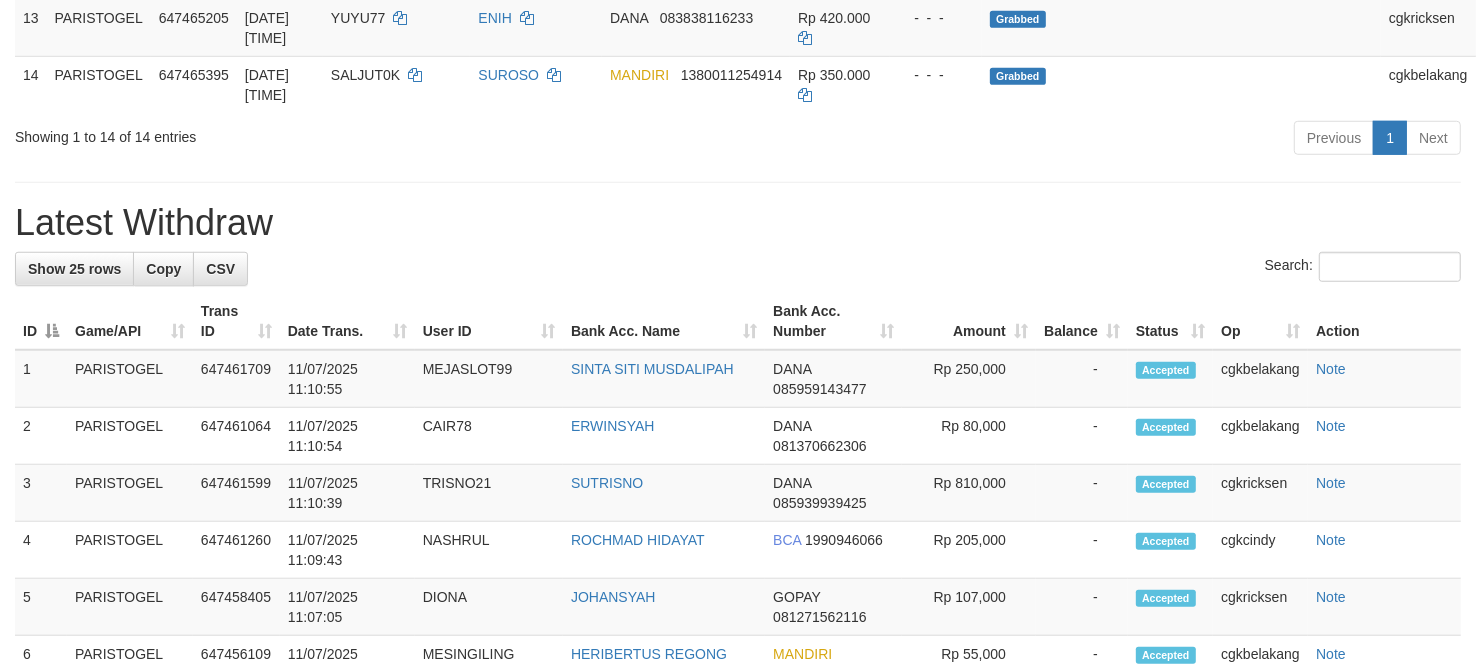 scroll, scrollTop: 1125, scrollLeft: 0, axis: vertical 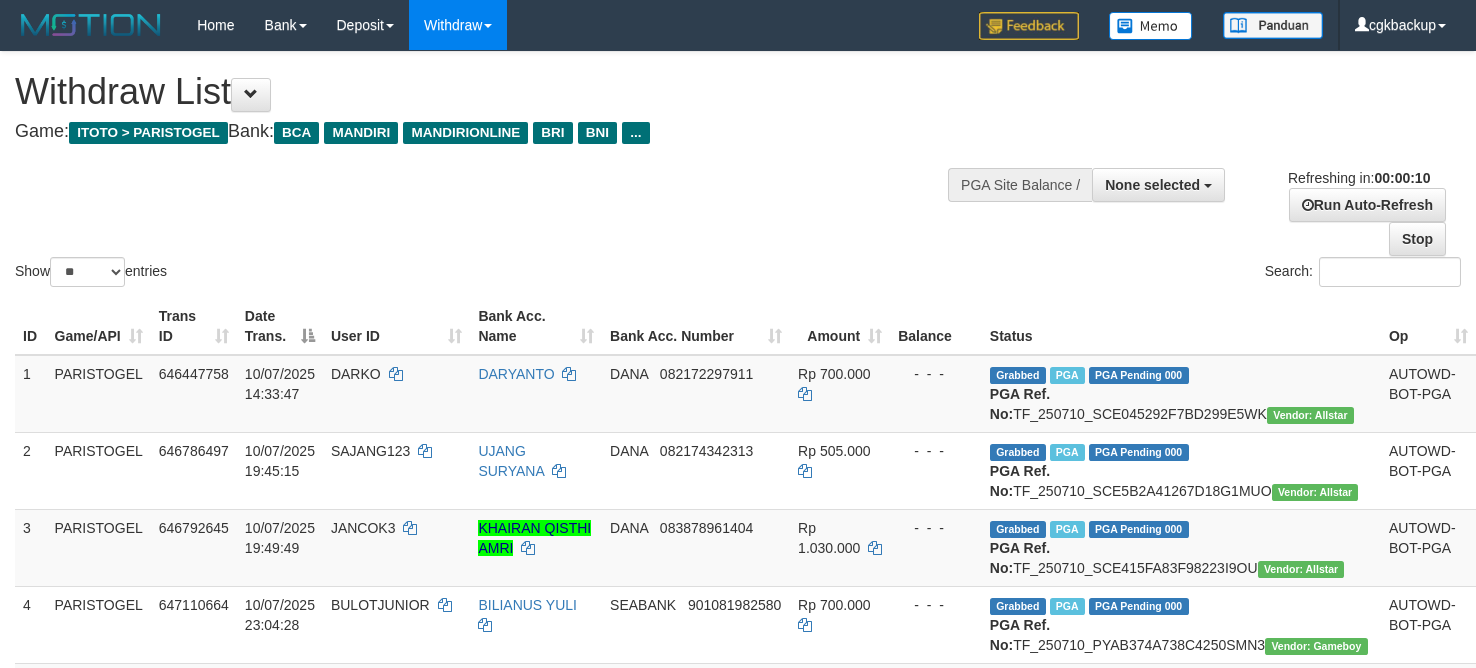 select 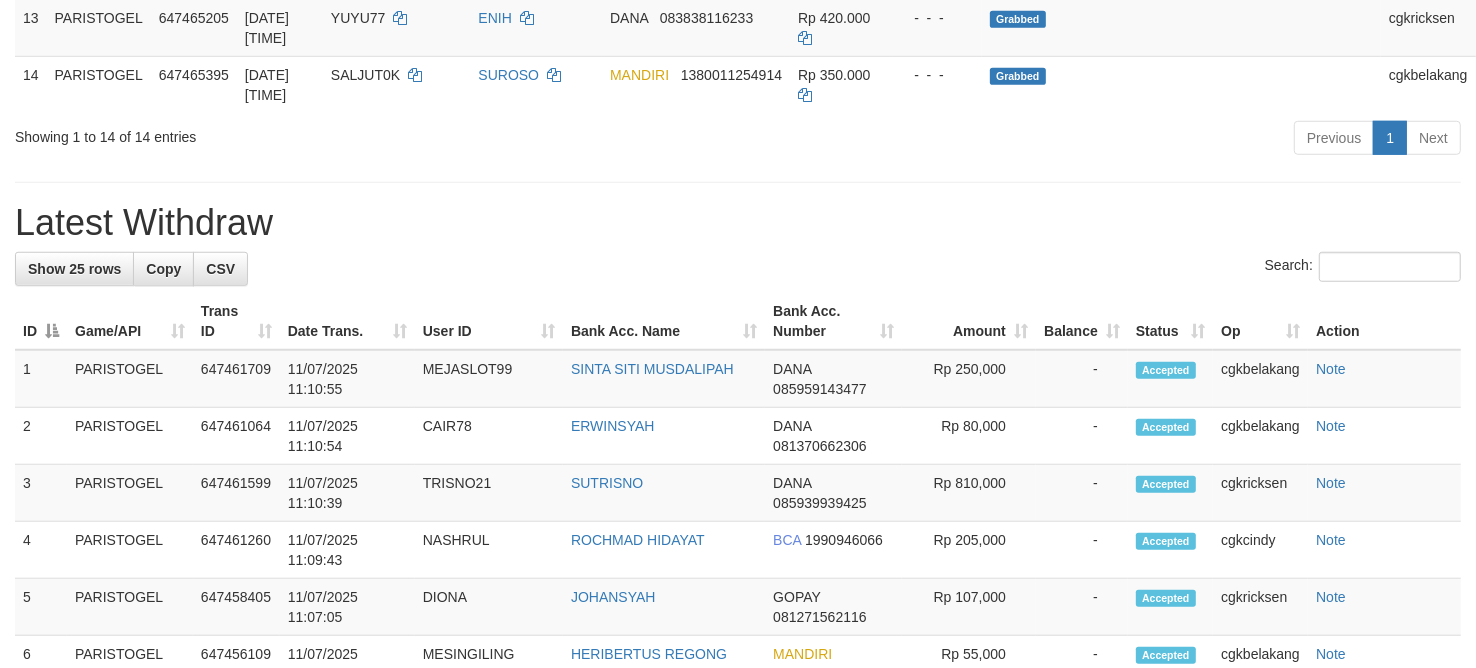 scroll, scrollTop: 1125, scrollLeft: 0, axis: vertical 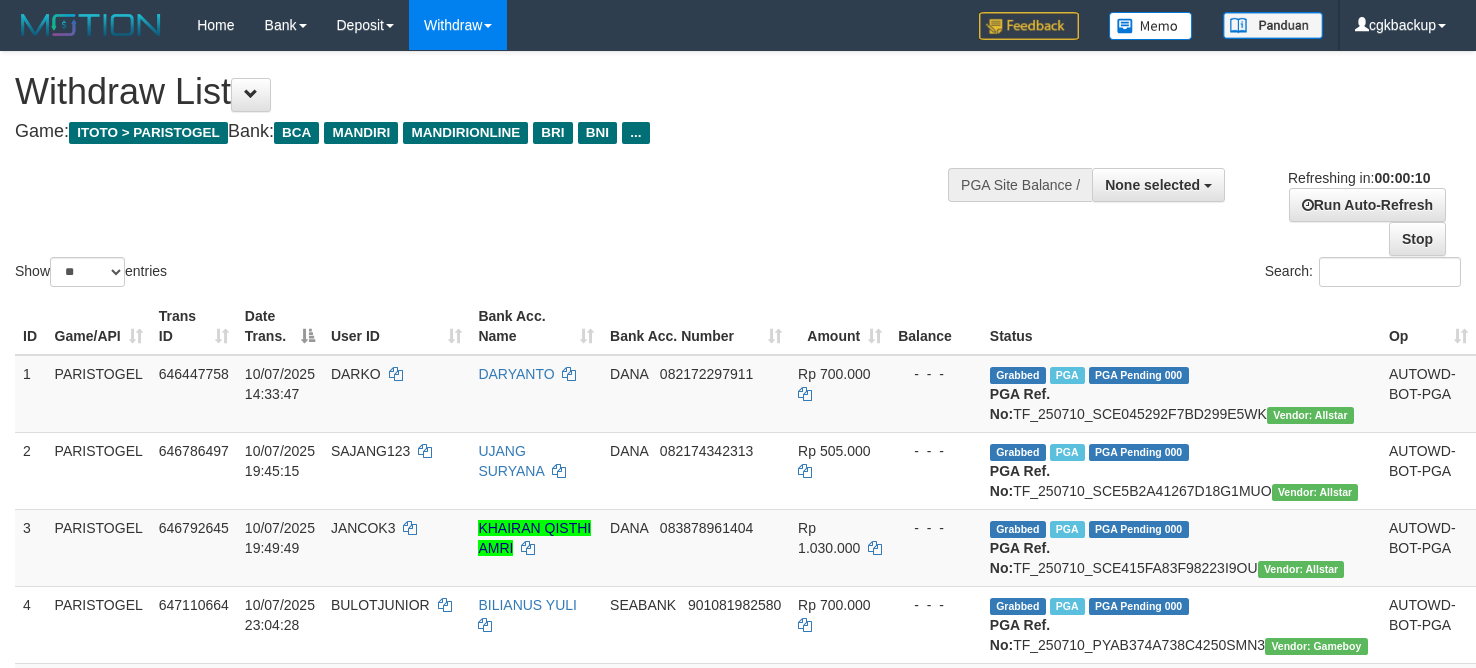select 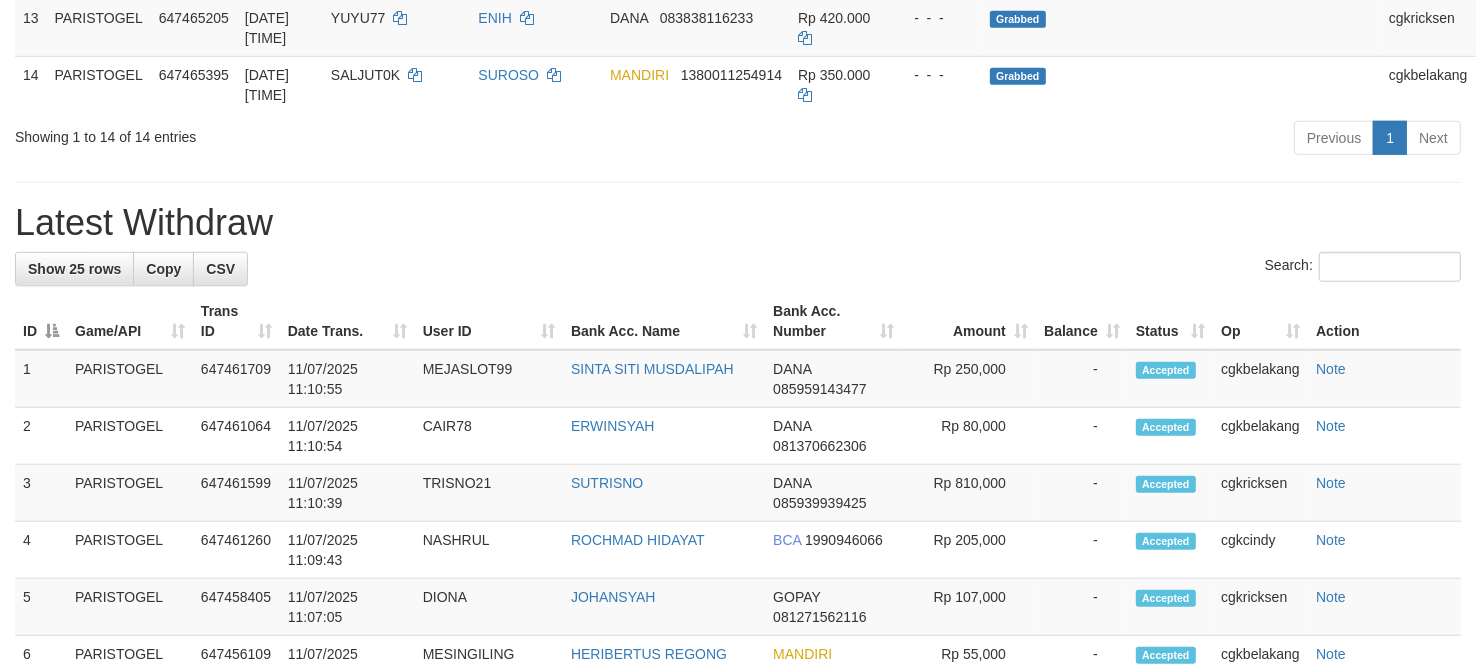 scroll, scrollTop: 1125, scrollLeft: 0, axis: vertical 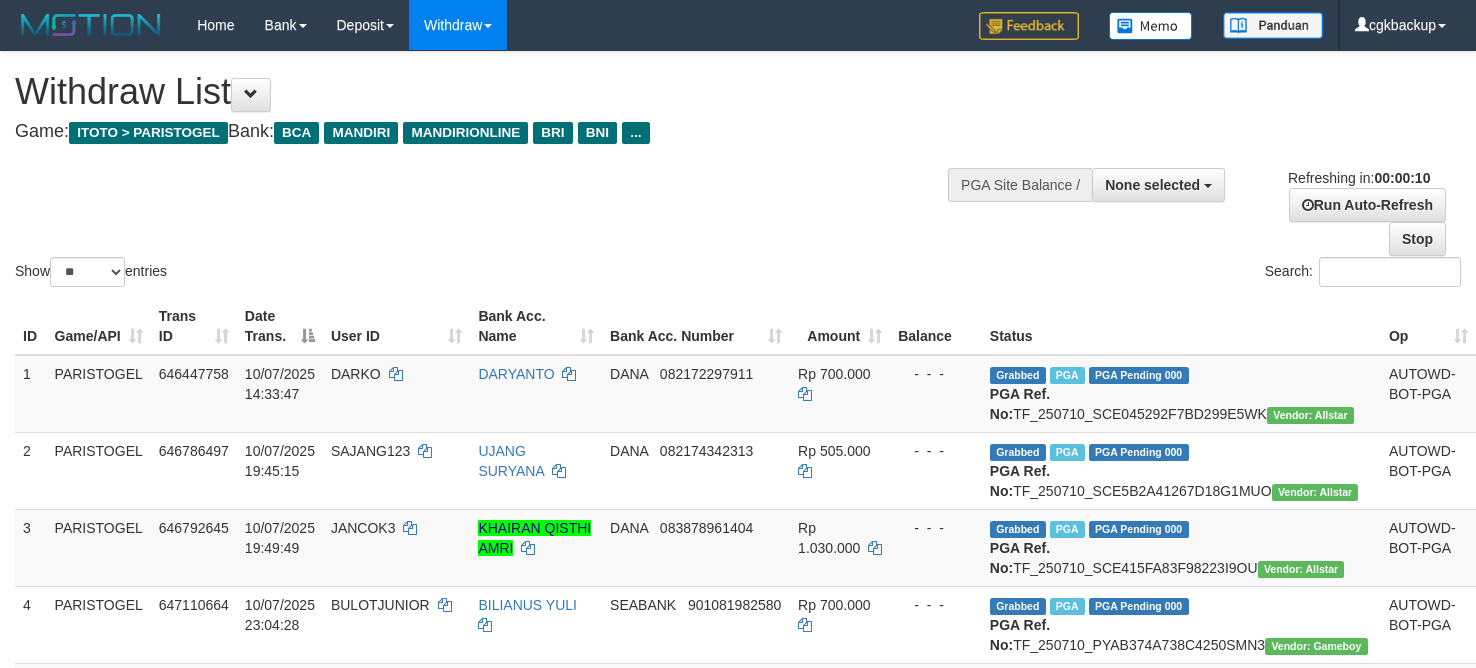 select 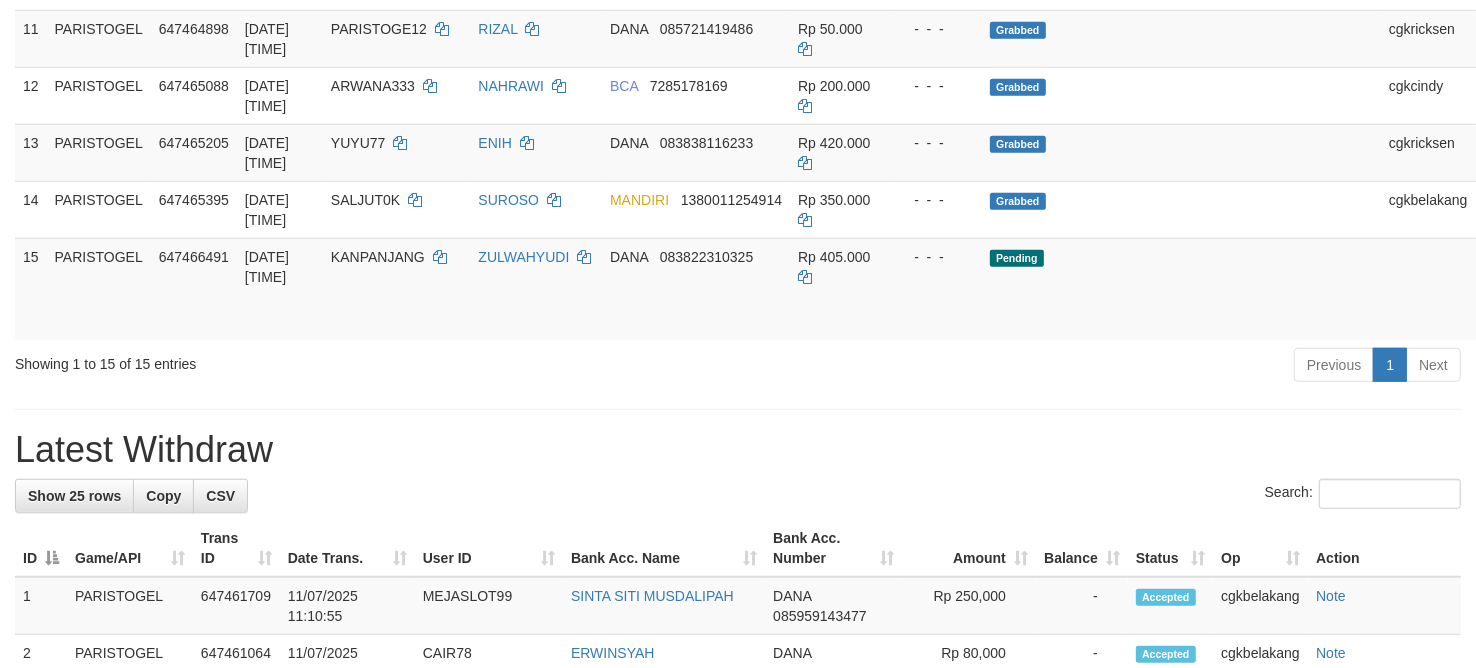 scroll, scrollTop: 1000, scrollLeft: 0, axis: vertical 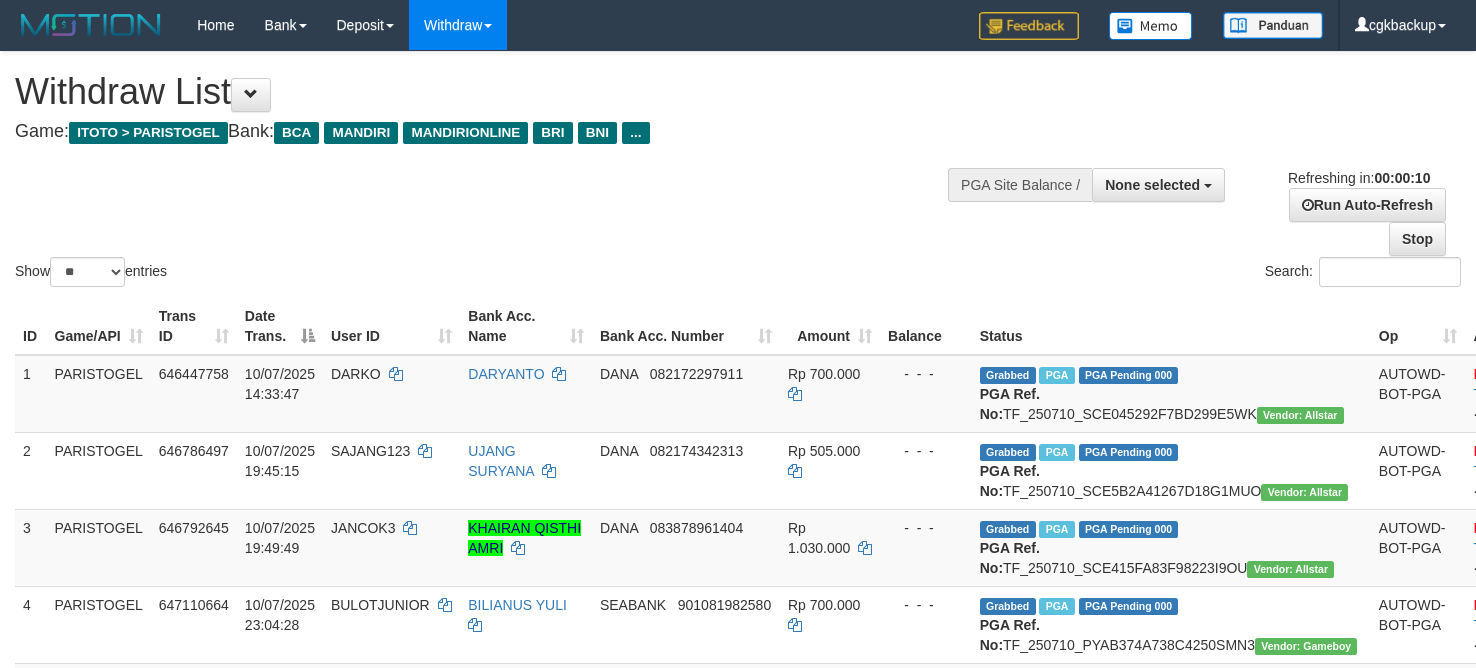 select 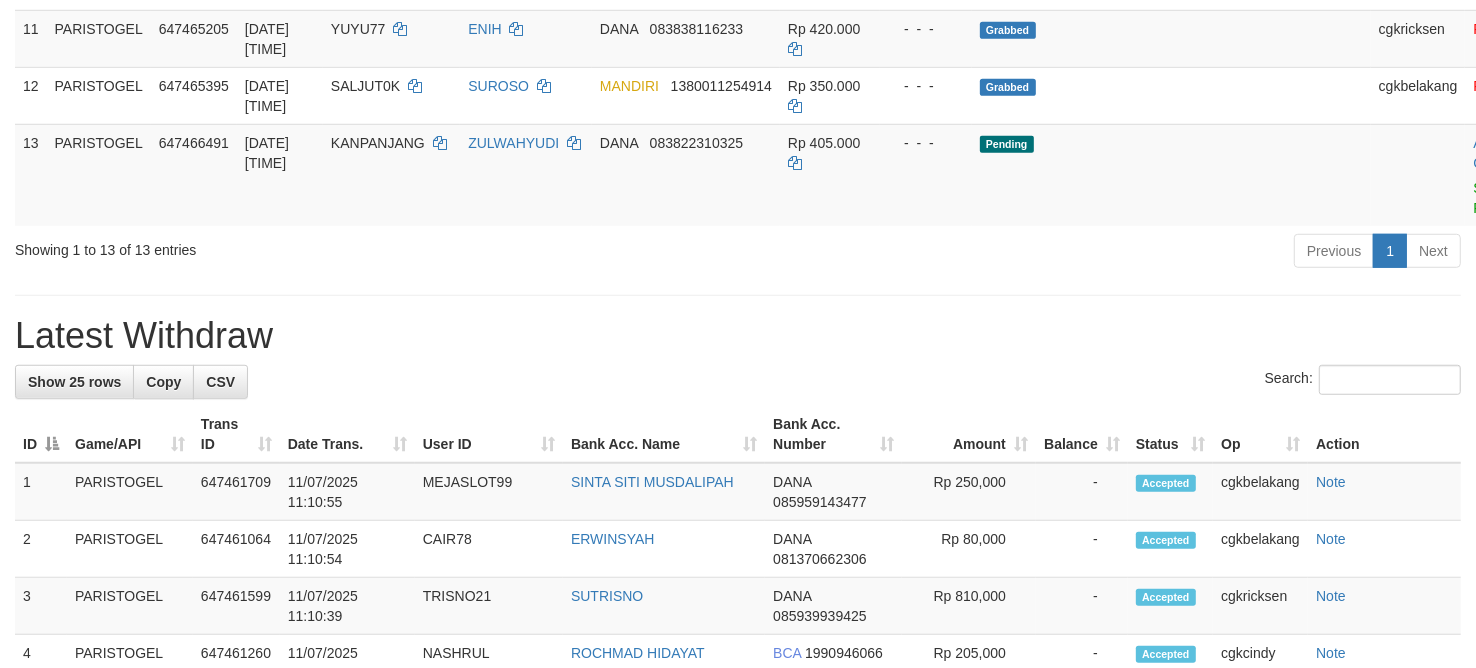 scroll, scrollTop: 1000, scrollLeft: 0, axis: vertical 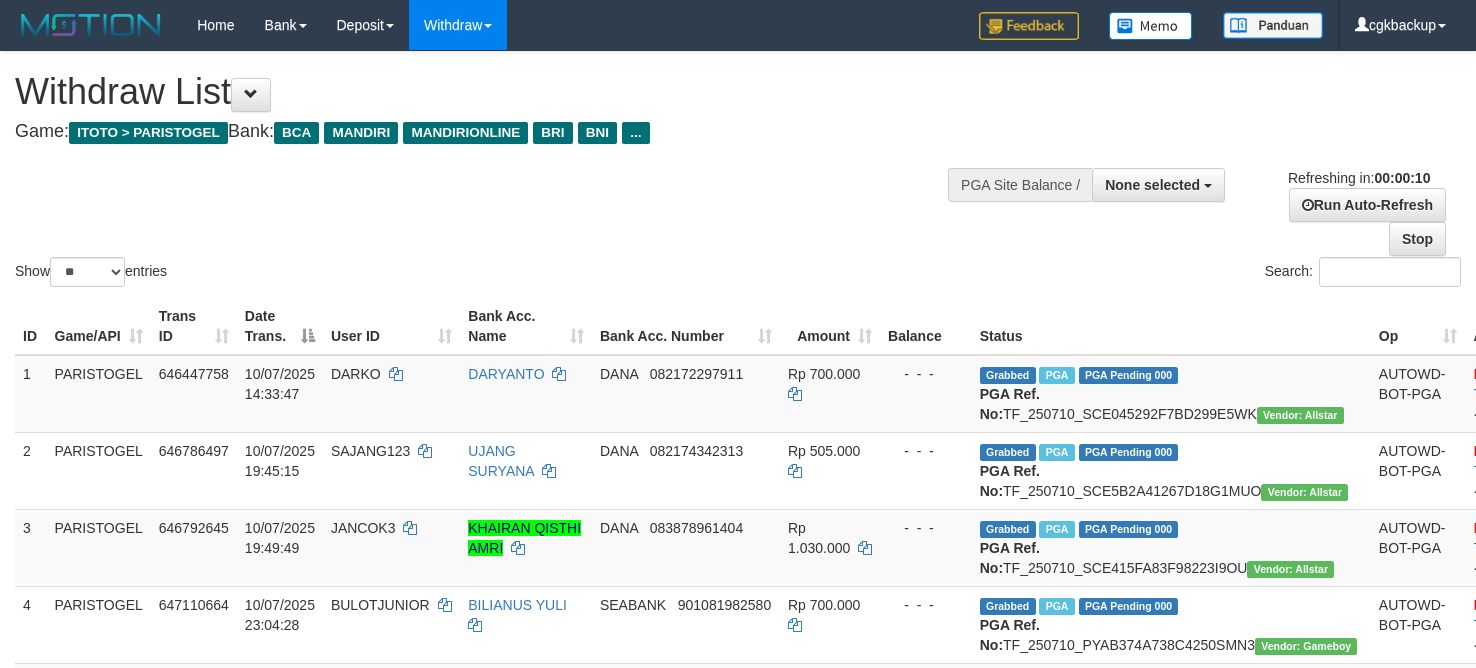 select 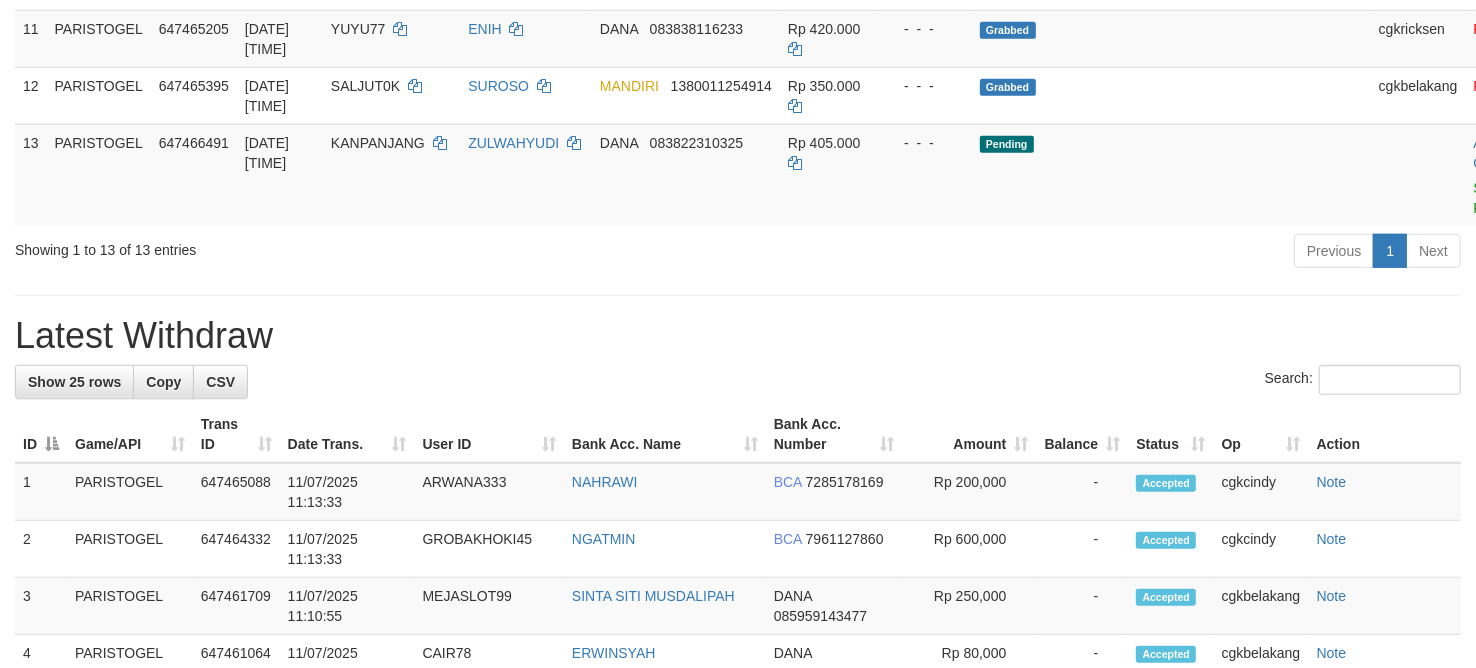 scroll, scrollTop: 1000, scrollLeft: 0, axis: vertical 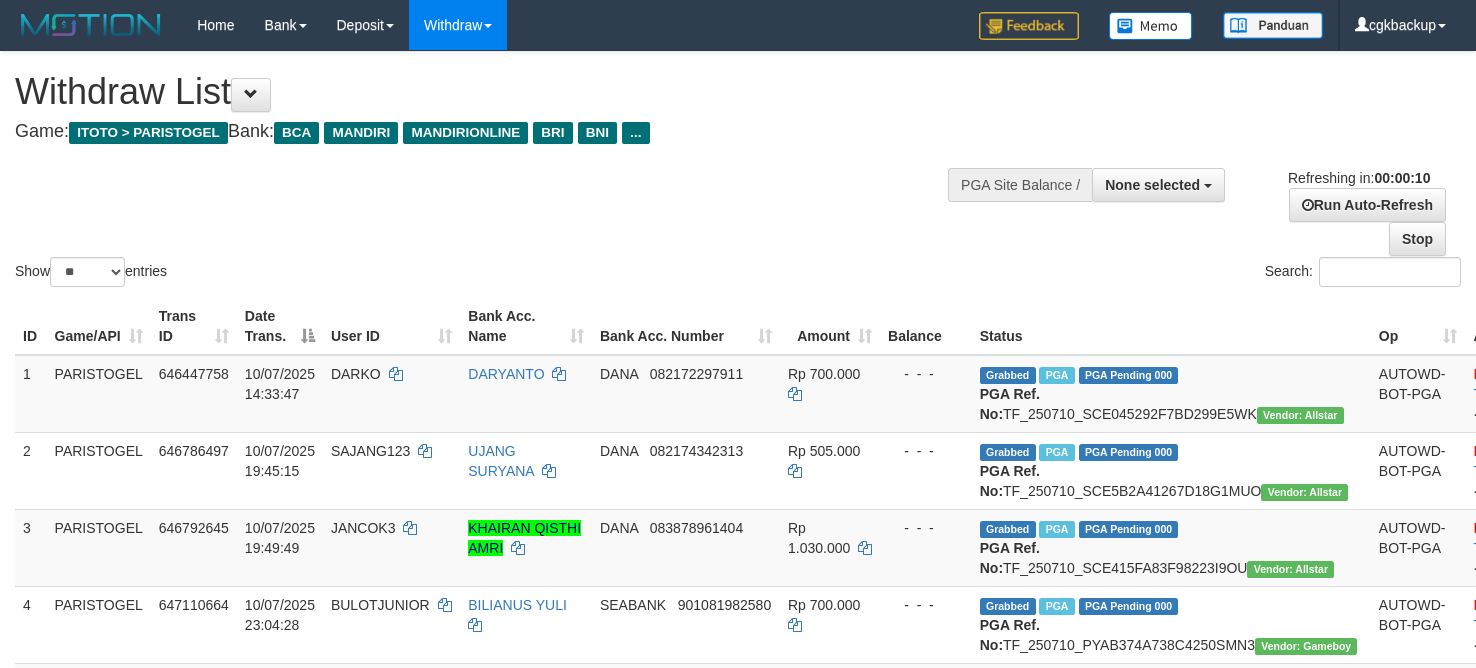 select 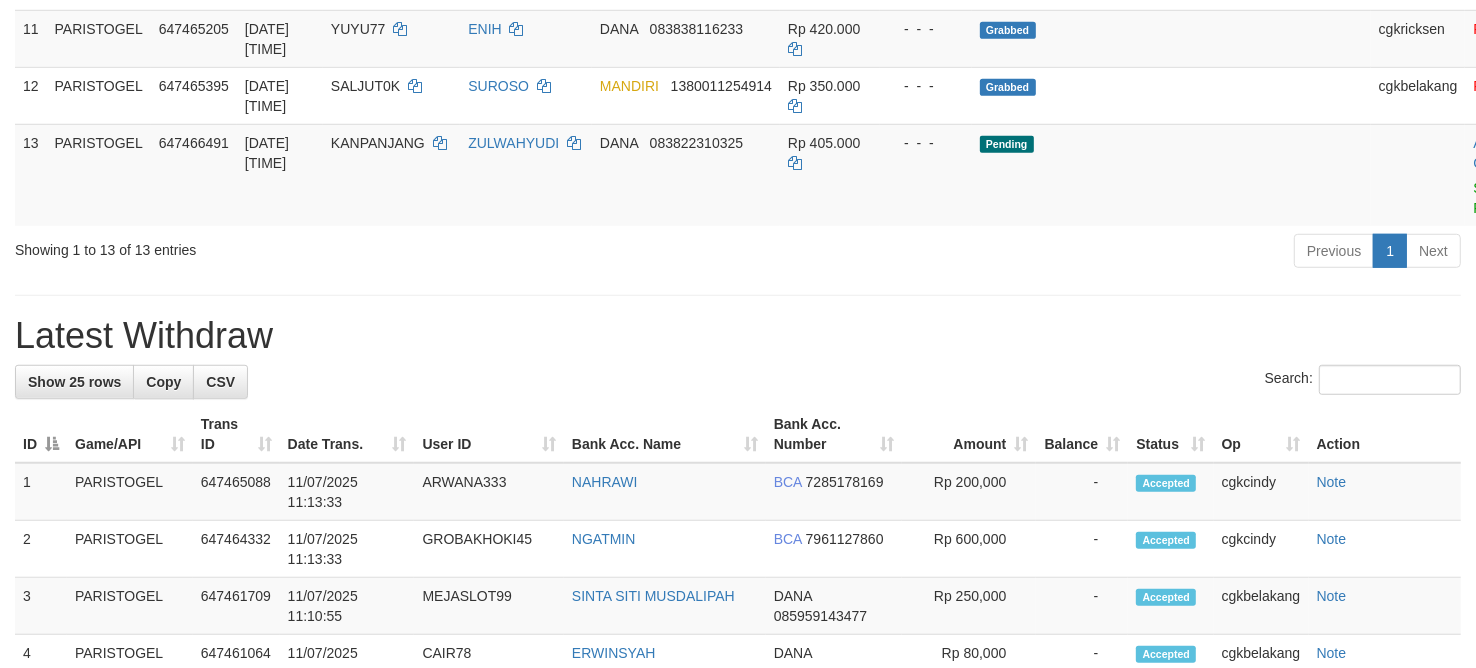 scroll, scrollTop: 1000, scrollLeft: 0, axis: vertical 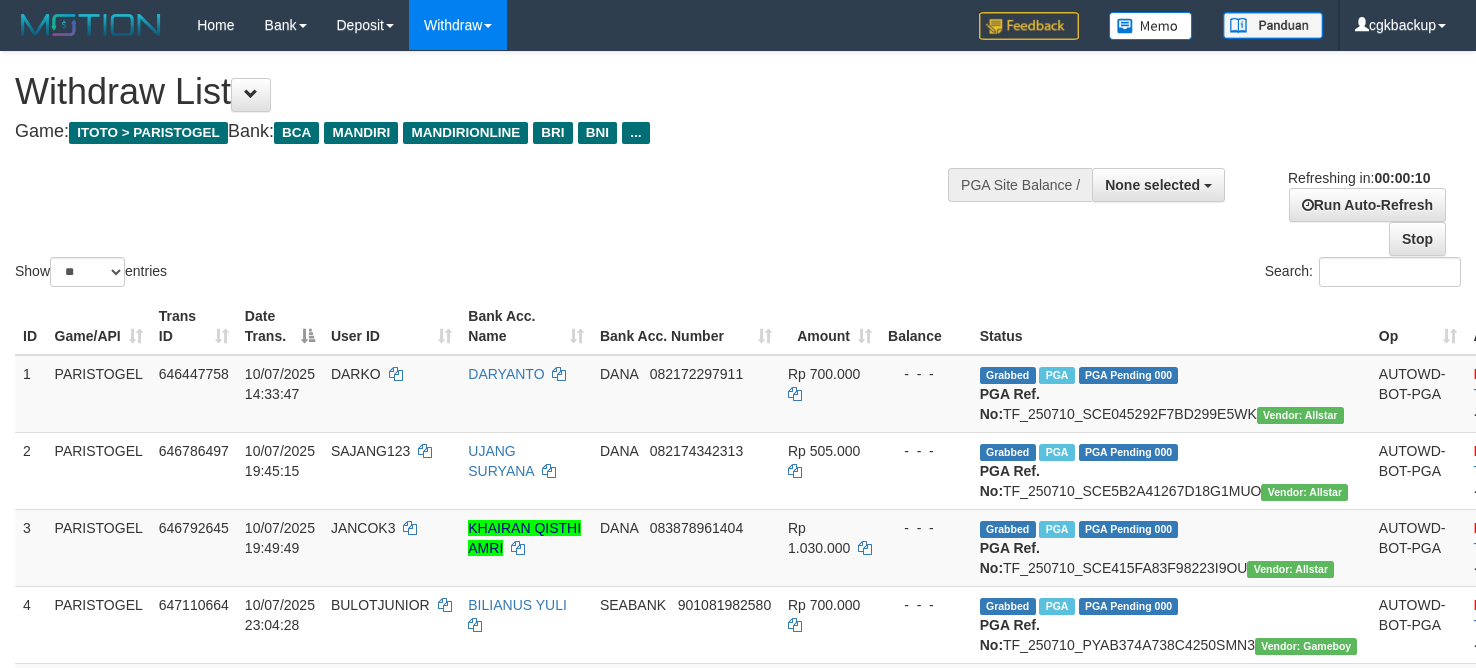 select 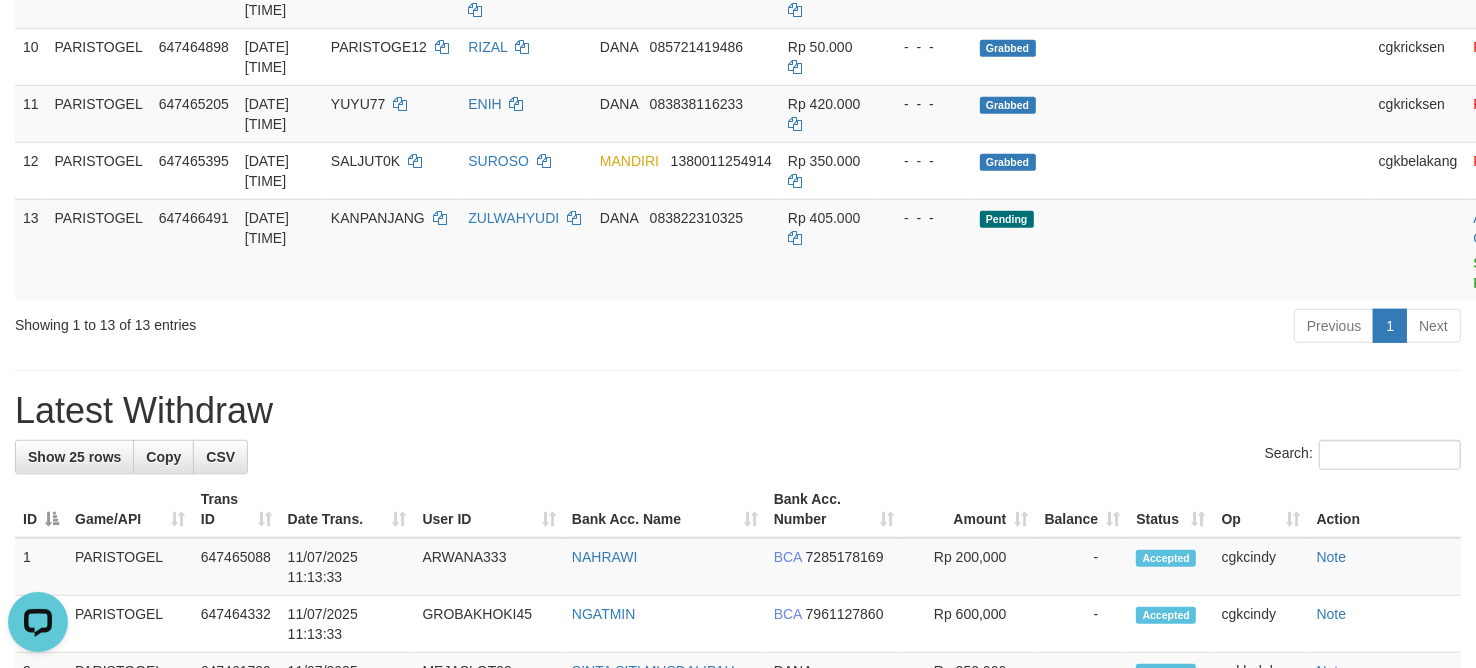 scroll, scrollTop: 0, scrollLeft: 0, axis: both 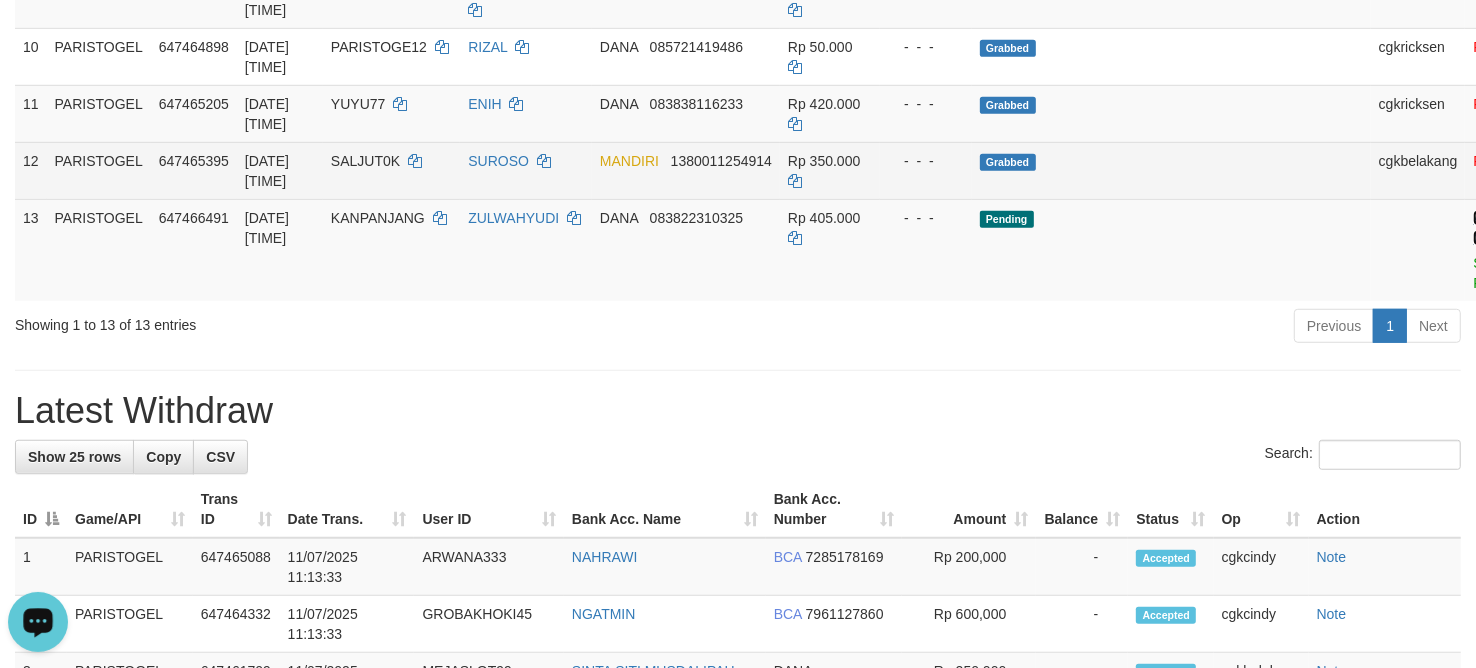 drag, startPoint x: 1372, startPoint y: 380, endPoint x: 1222, endPoint y: 348, distance: 153.37535 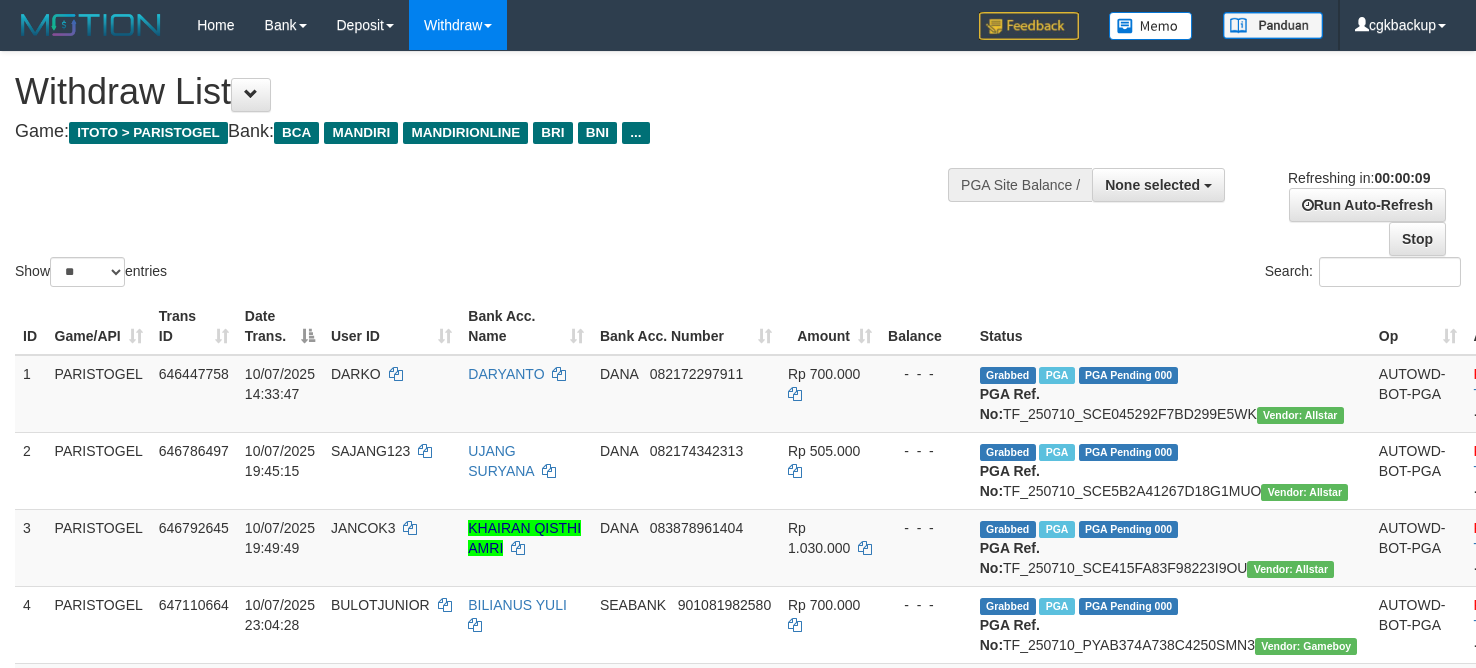 select 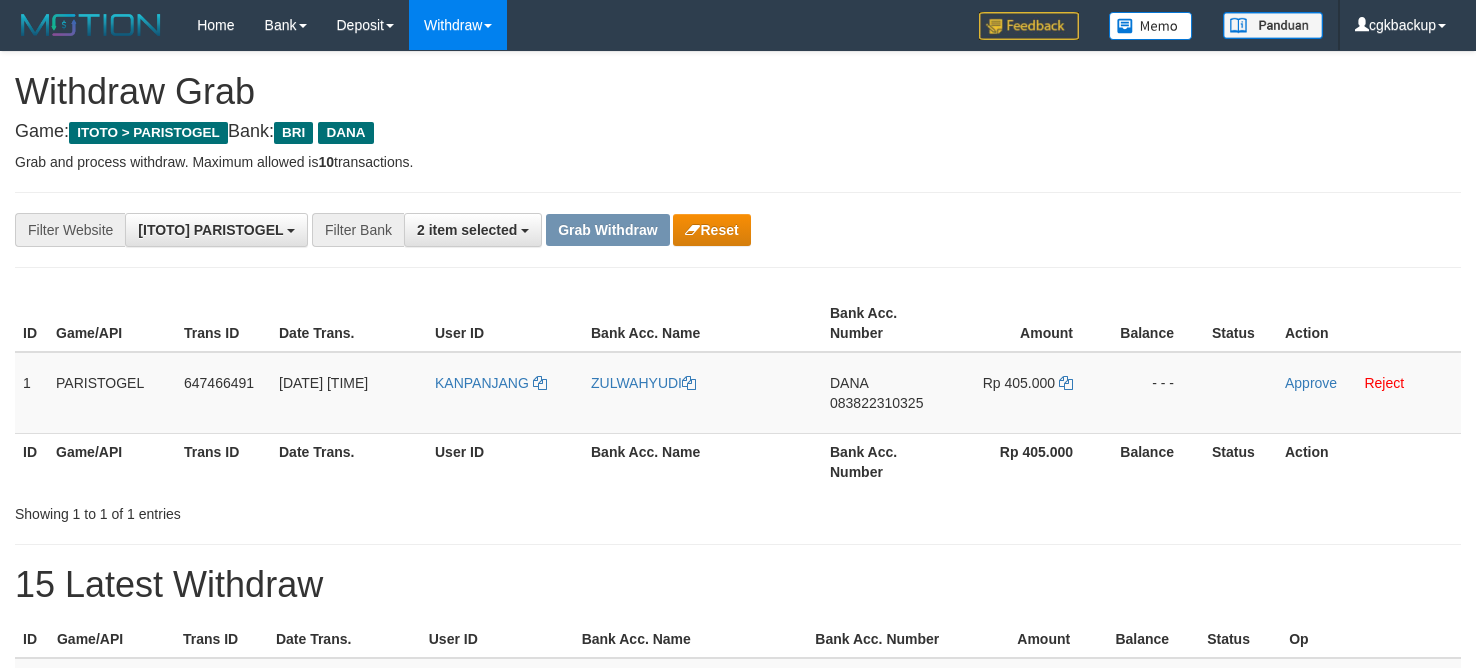 scroll, scrollTop: 0, scrollLeft: 0, axis: both 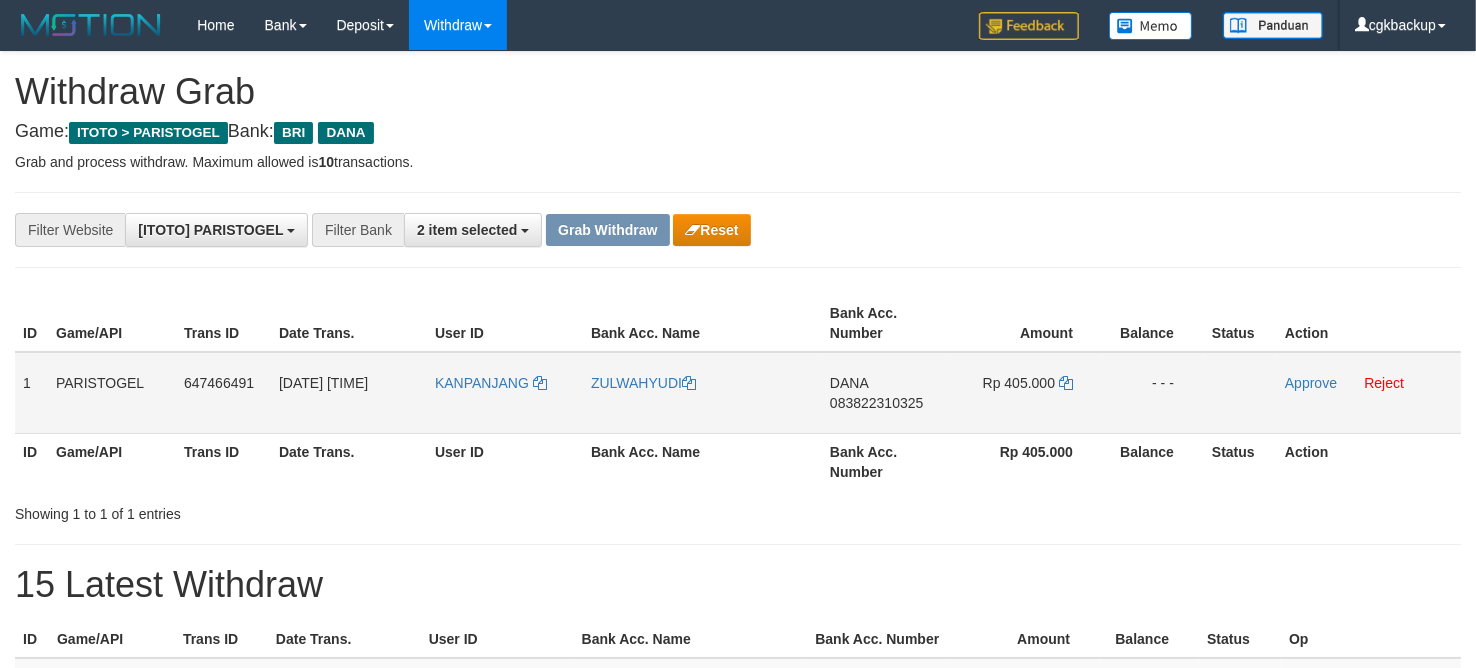 drag, startPoint x: 446, startPoint y: 397, endPoint x: 461, endPoint y: 400, distance: 15.297058 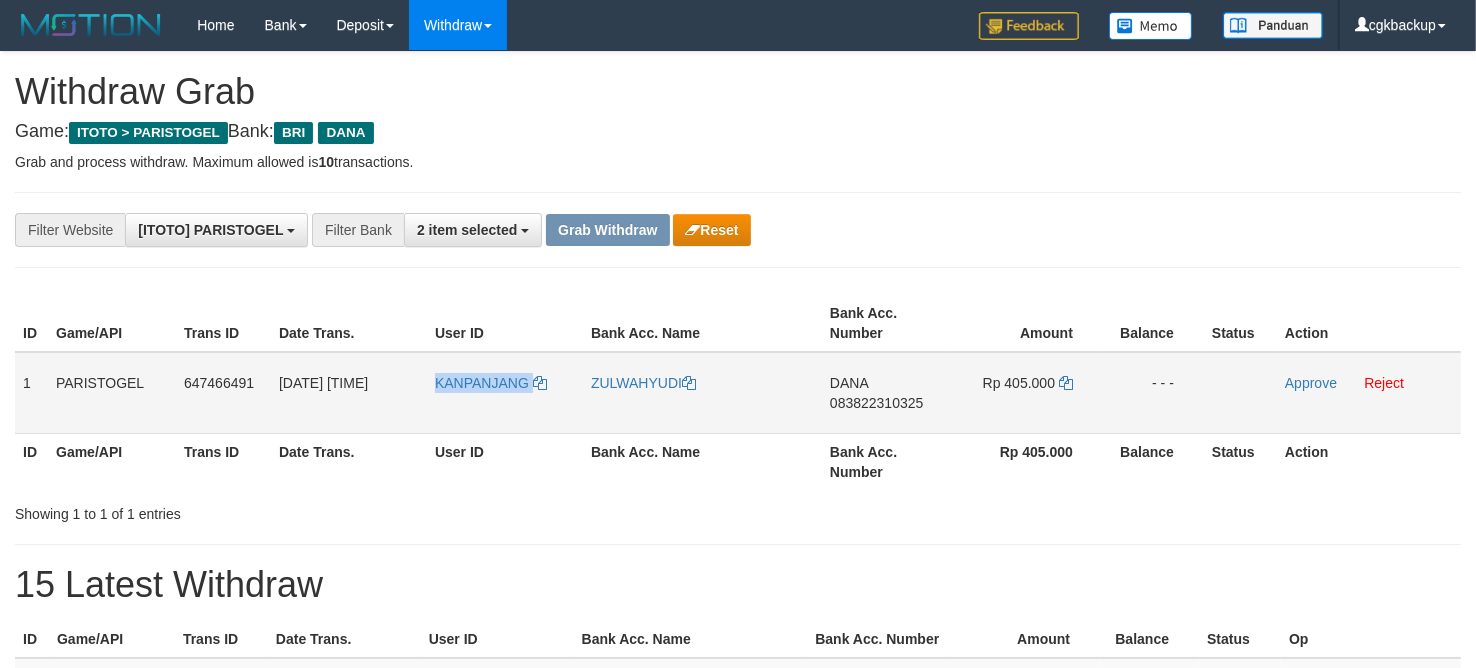 click on "KANPANJANG" at bounding box center [505, 393] 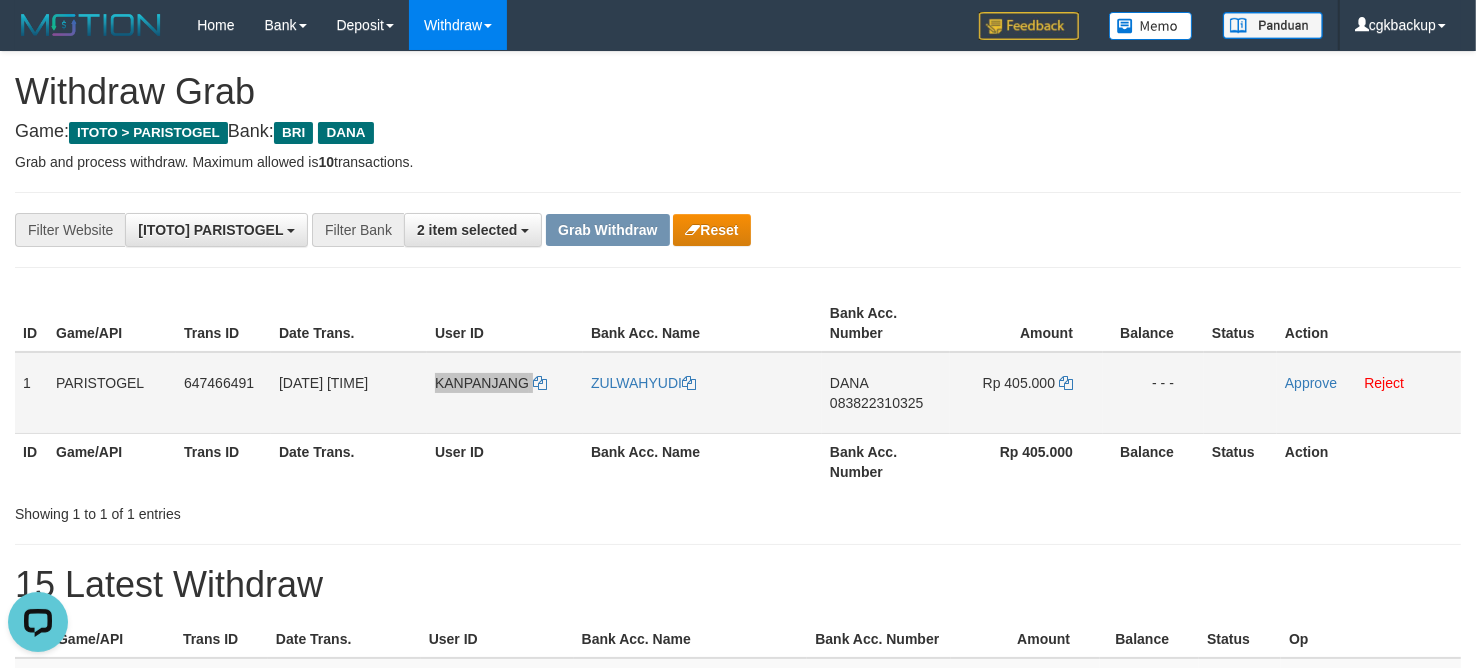 scroll, scrollTop: 0, scrollLeft: 0, axis: both 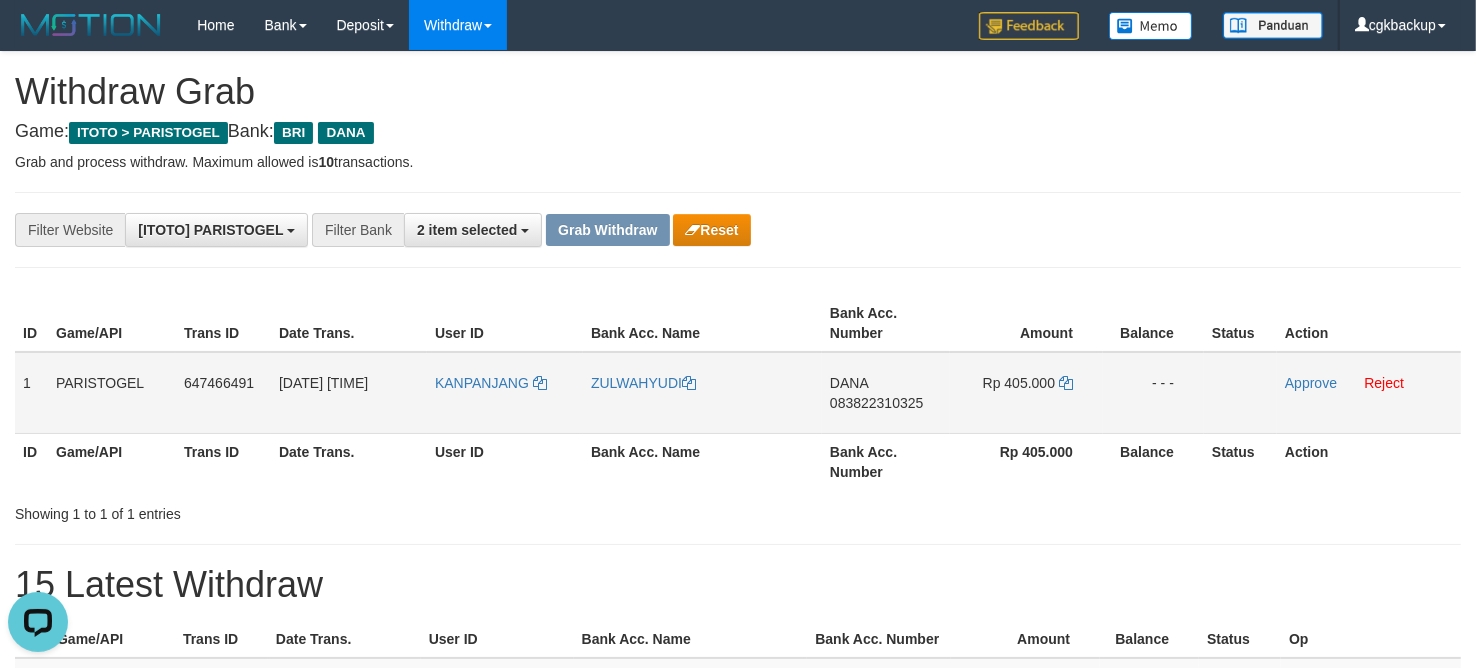 click on "ZULWAHYUDI" at bounding box center [702, 393] 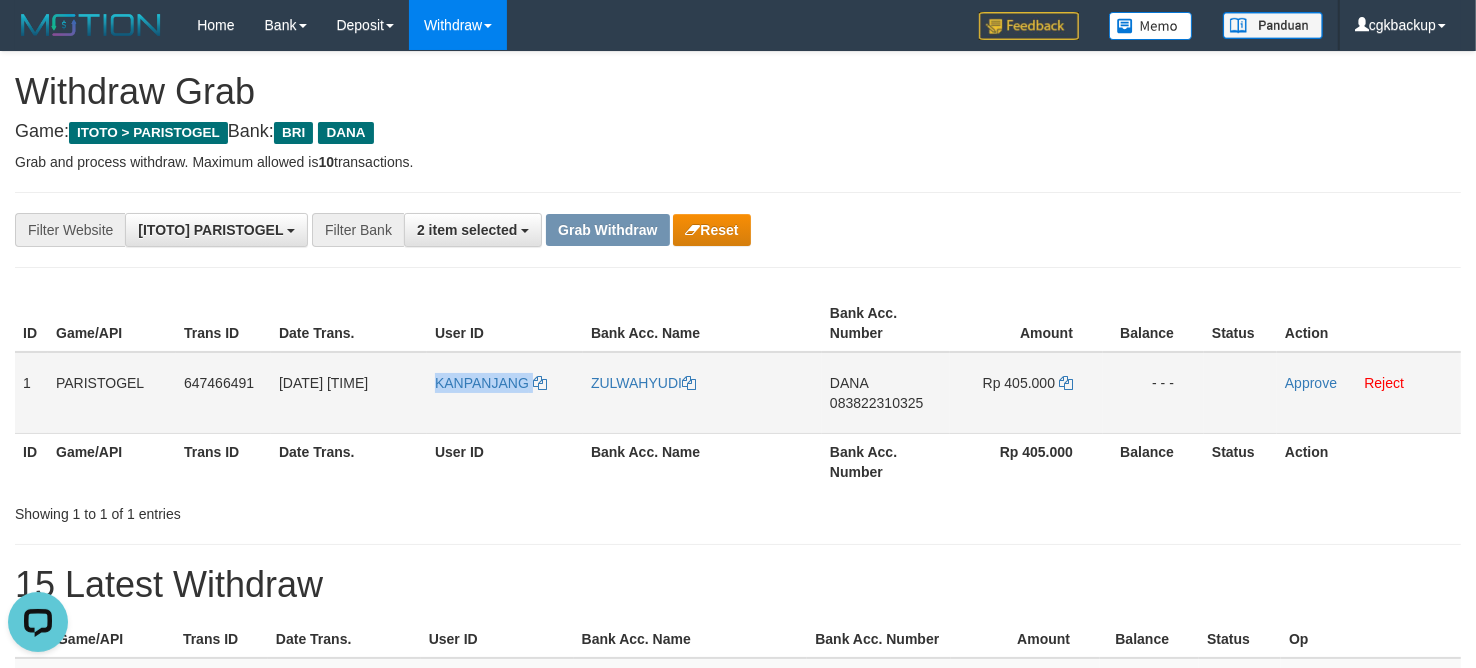 click on "KANPANJANG" at bounding box center [505, 393] 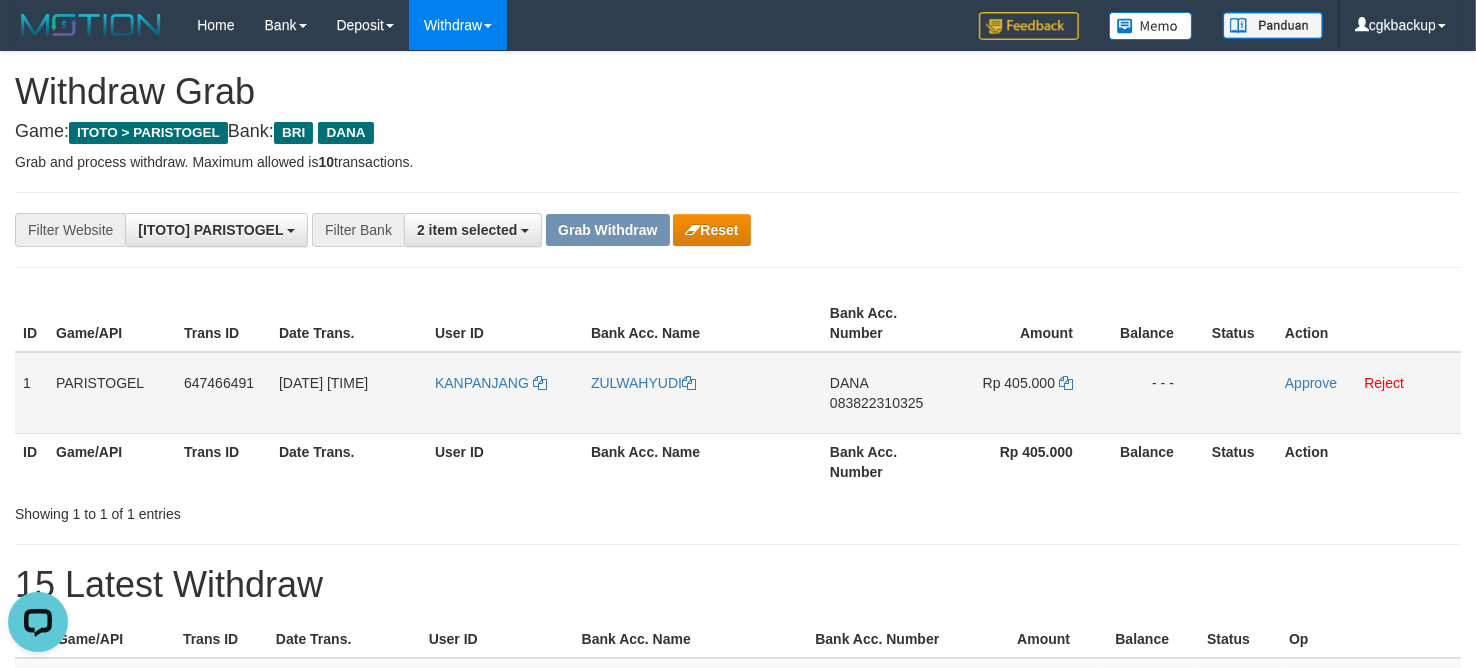 click on "DANA
083822310325" at bounding box center (886, 393) 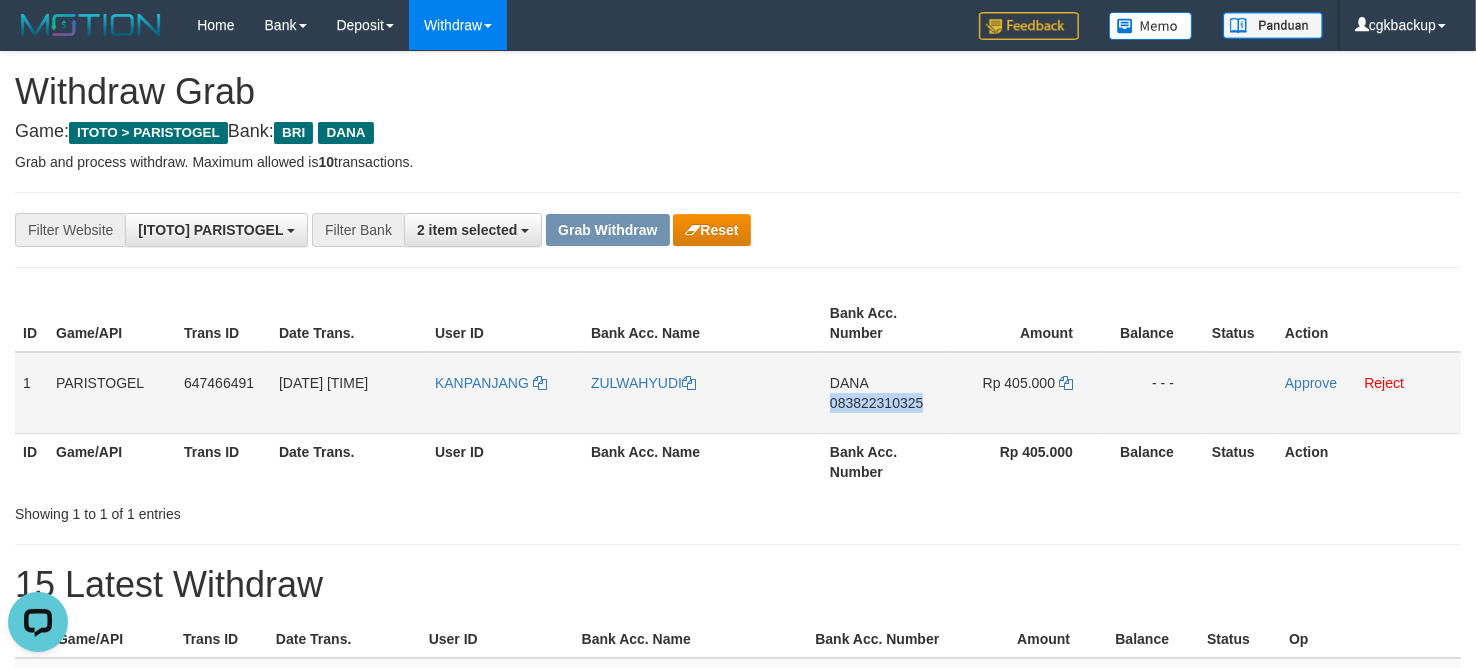 click on "DANA
083822310325" at bounding box center (886, 393) 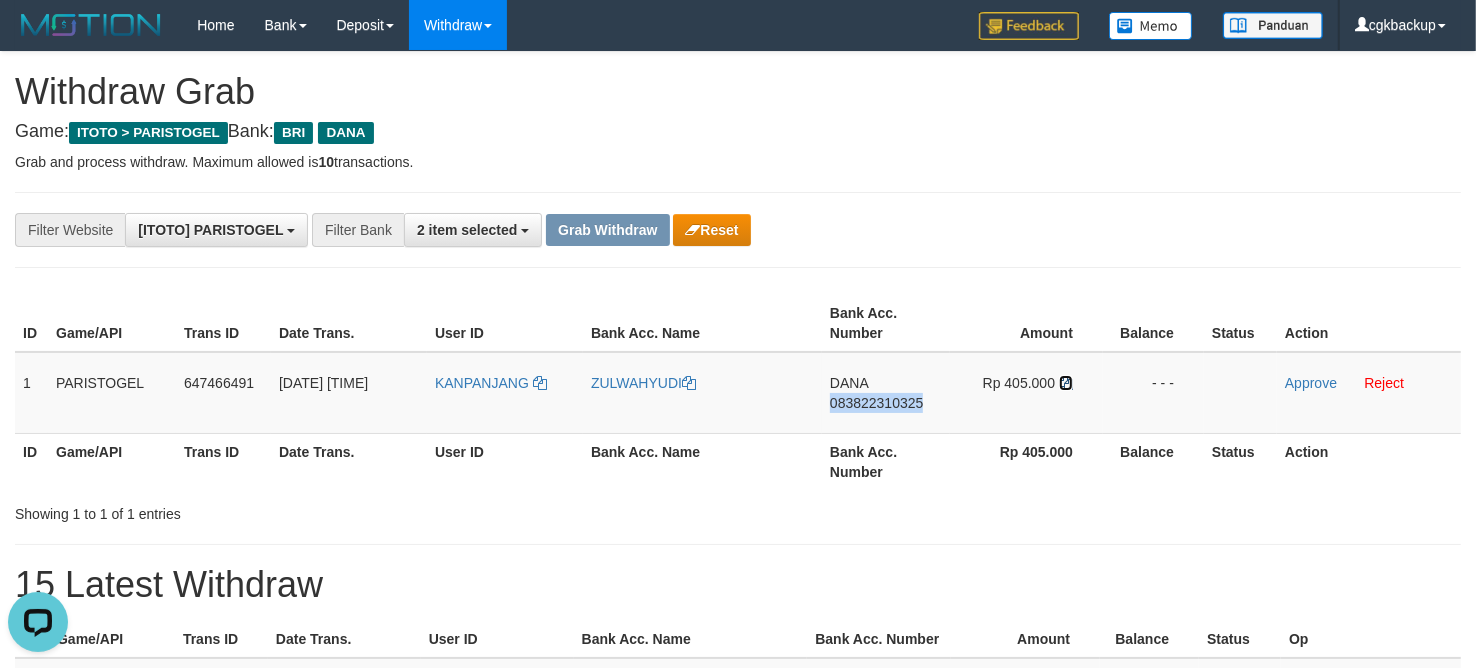 click at bounding box center (1066, 383) 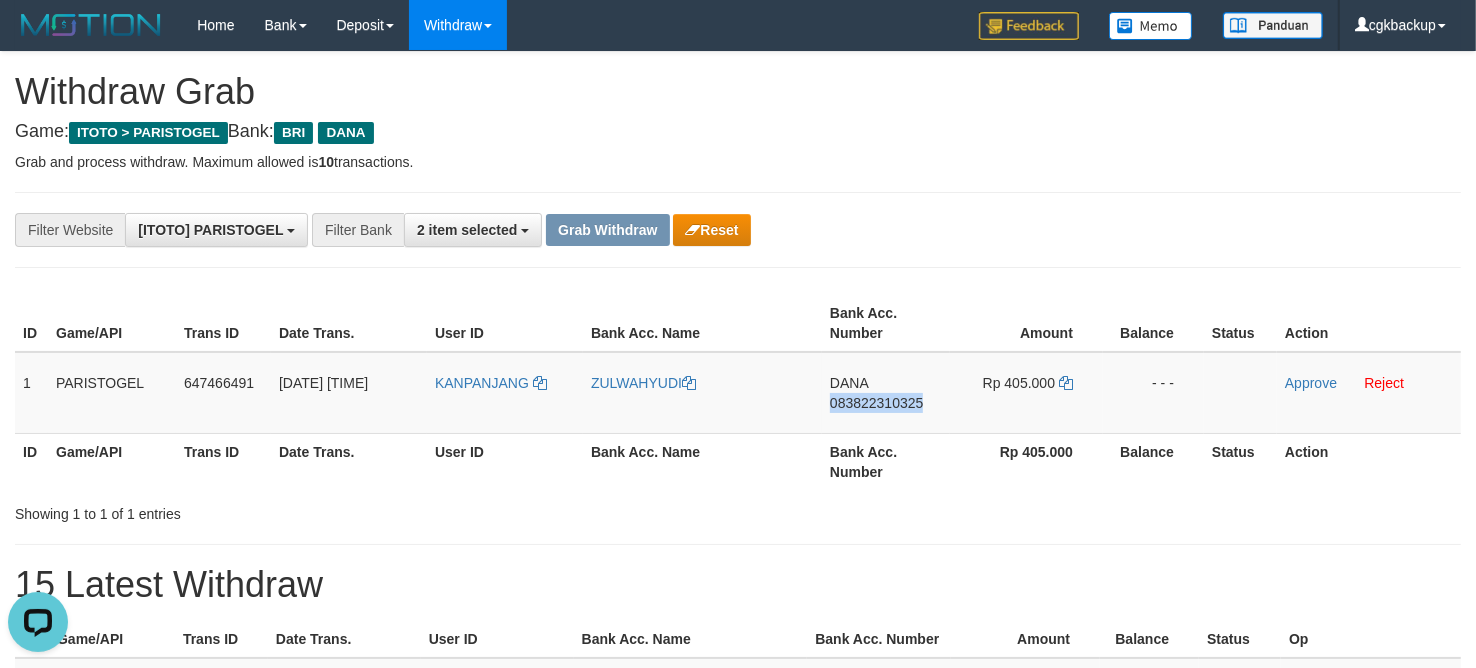 copy on "083822310325" 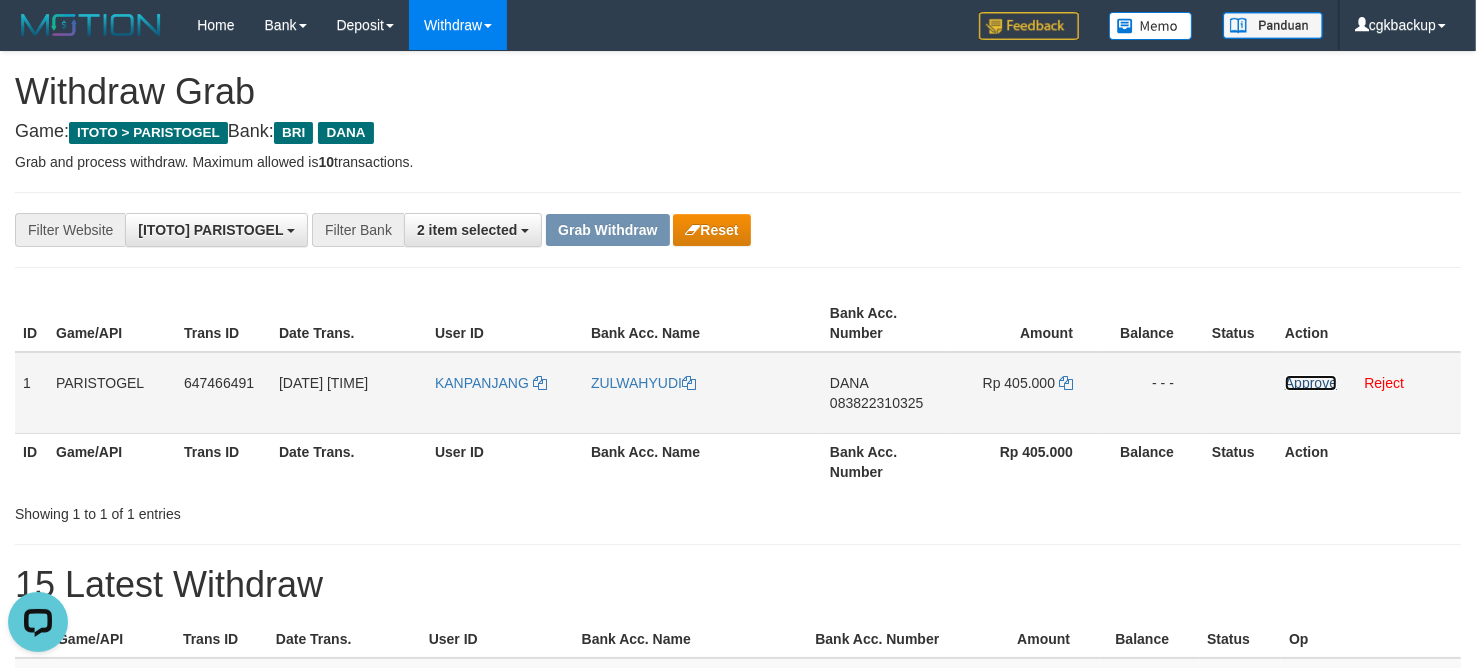 click on "Approve" at bounding box center [1311, 383] 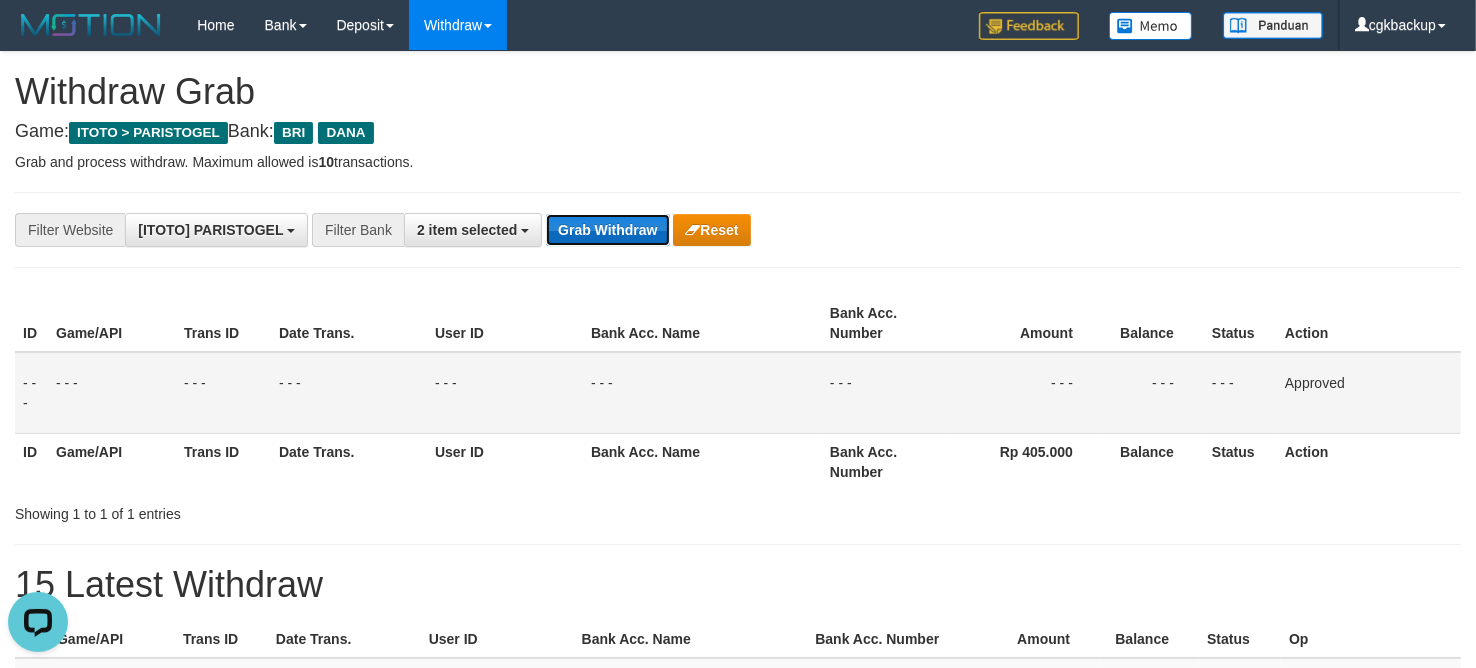 click on "Grab Withdraw" at bounding box center (607, 230) 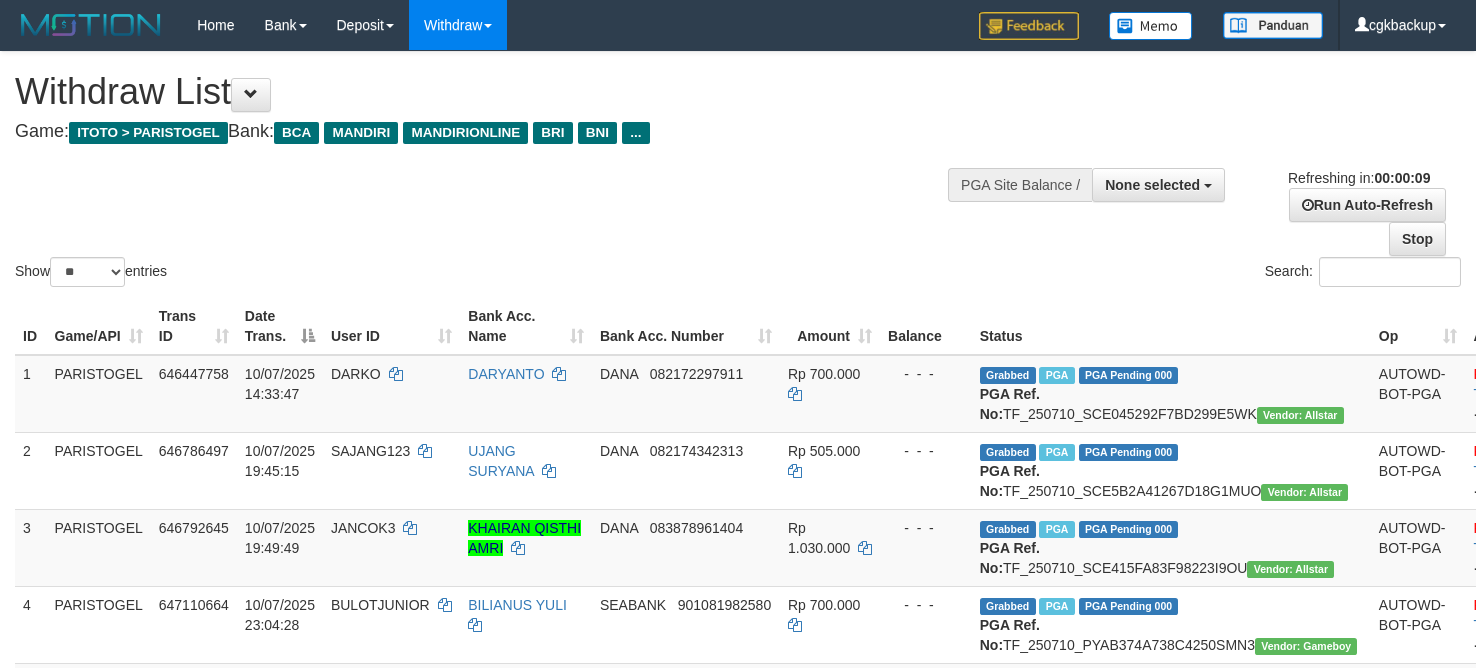 select 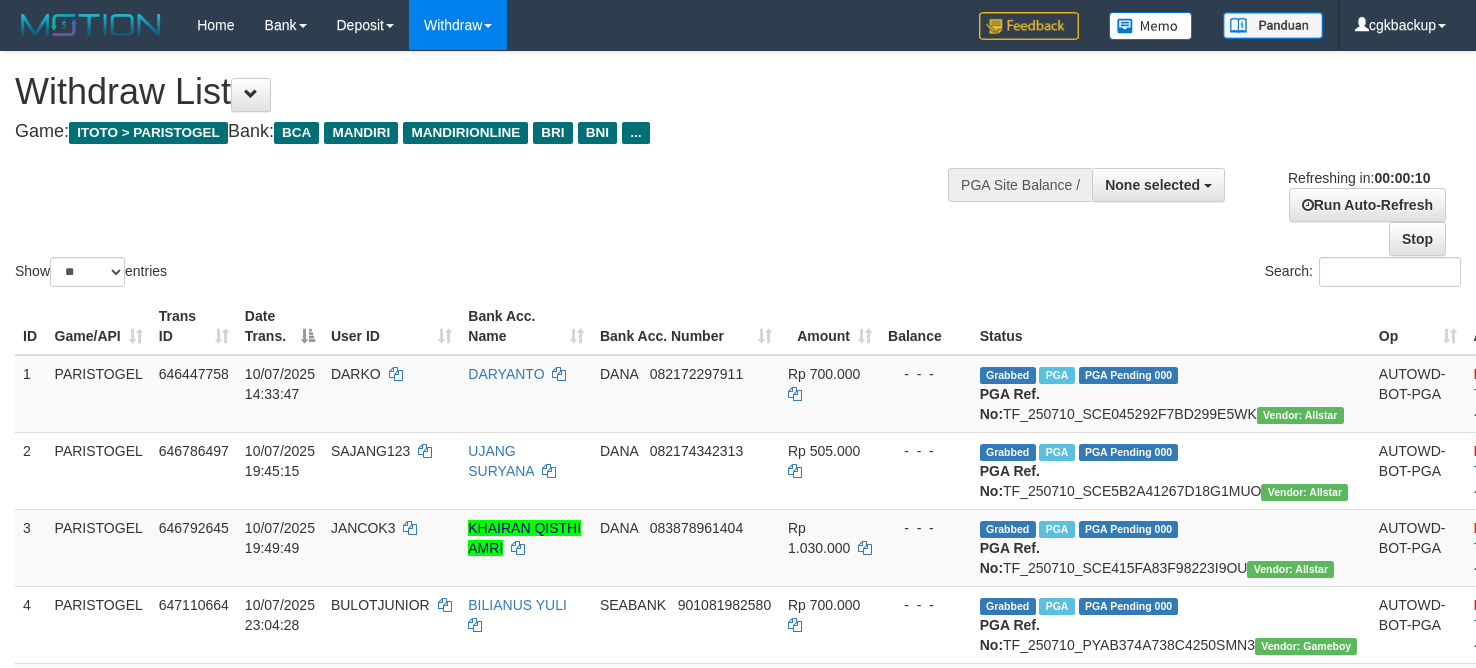 select 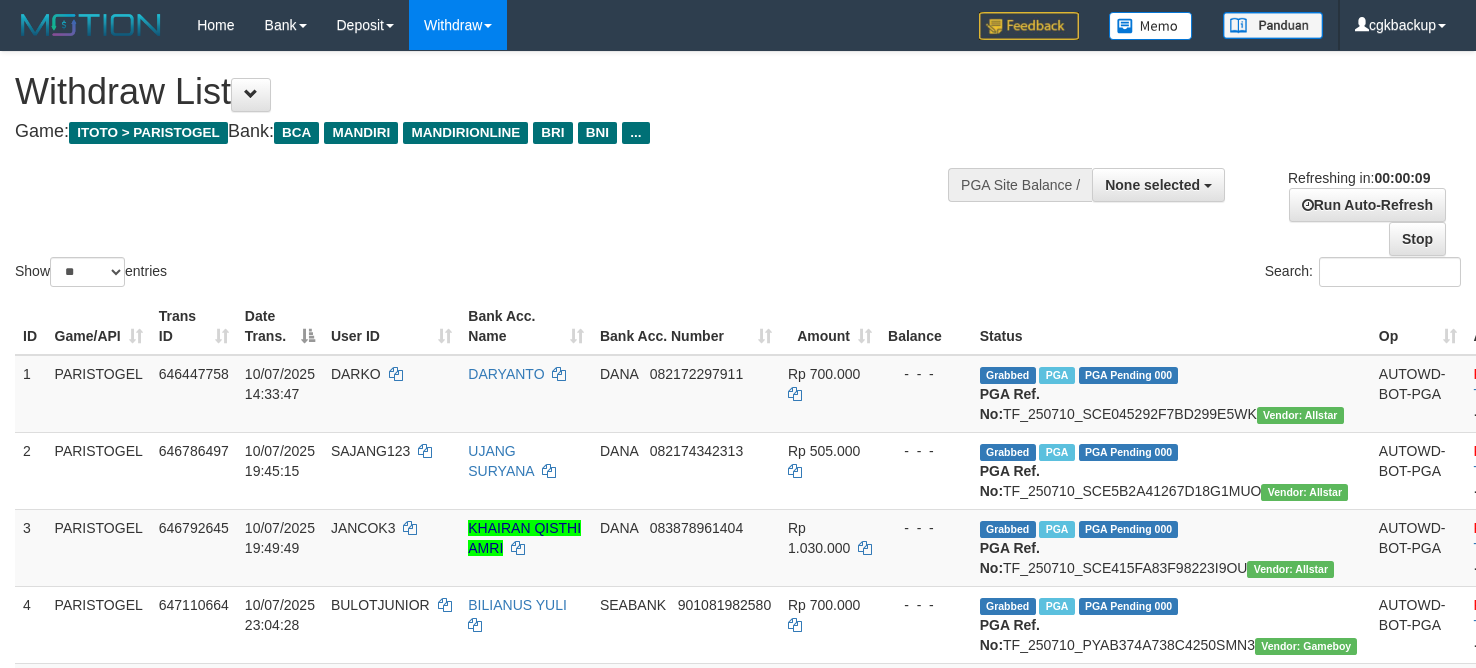 select 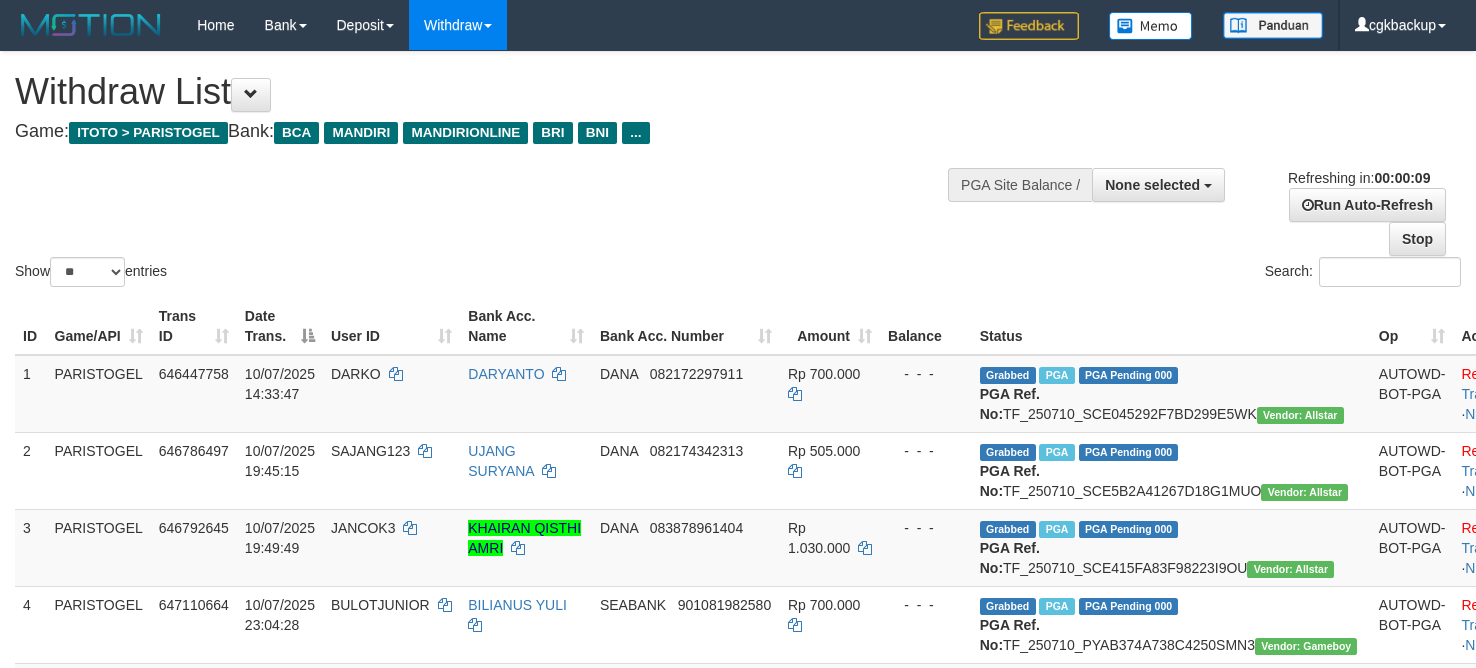 select 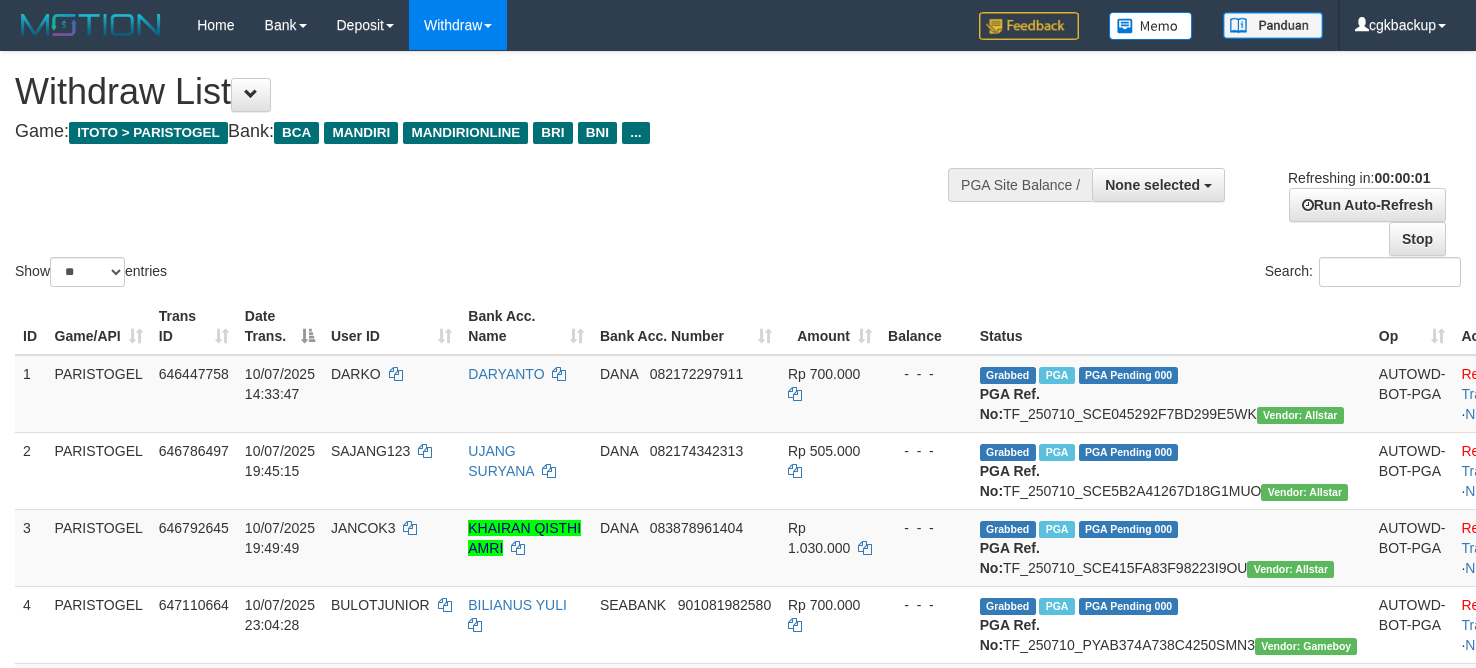 scroll, scrollTop: 0, scrollLeft: 0, axis: both 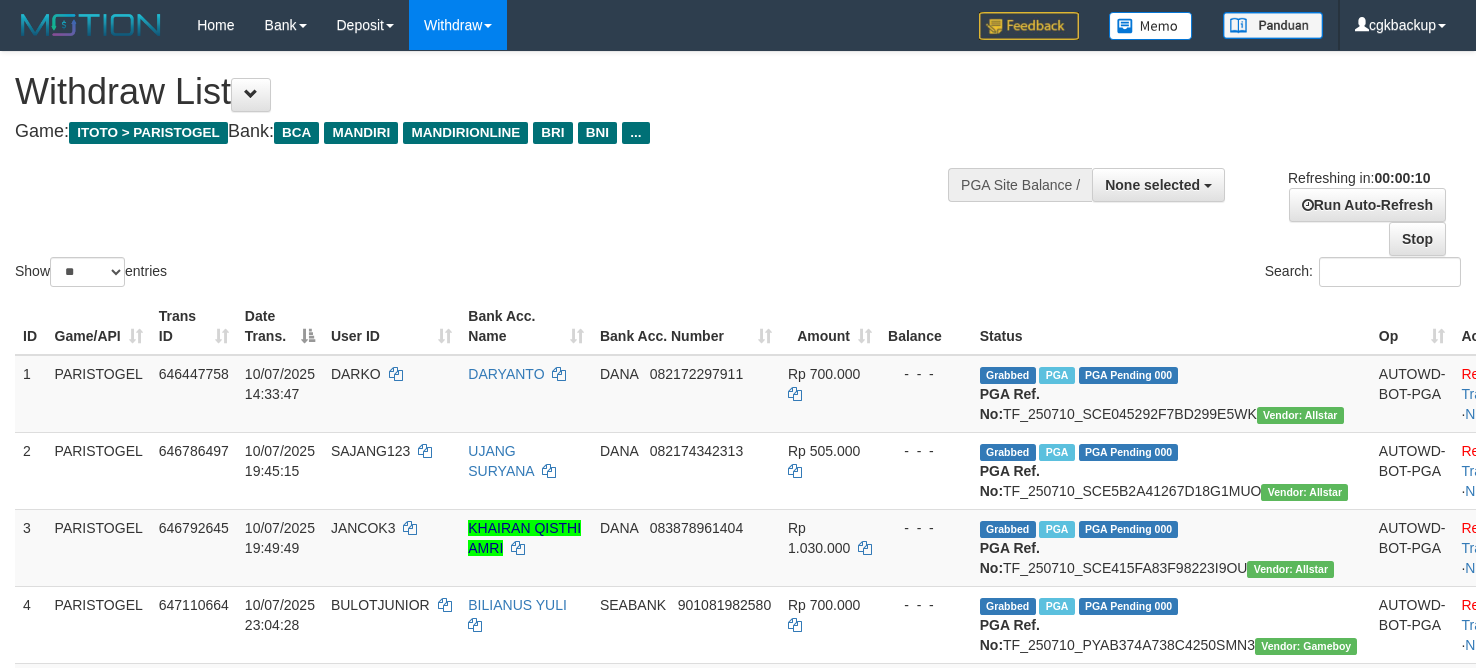 select 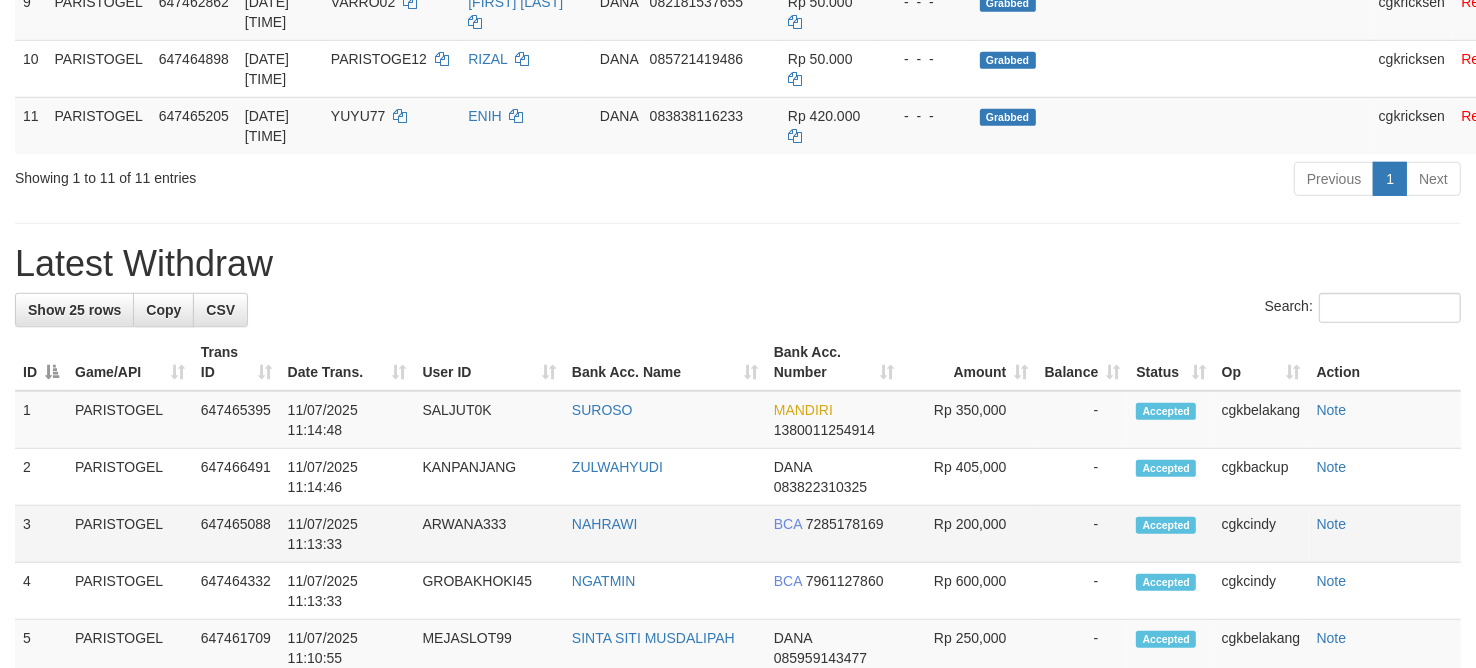 scroll, scrollTop: 808, scrollLeft: 0, axis: vertical 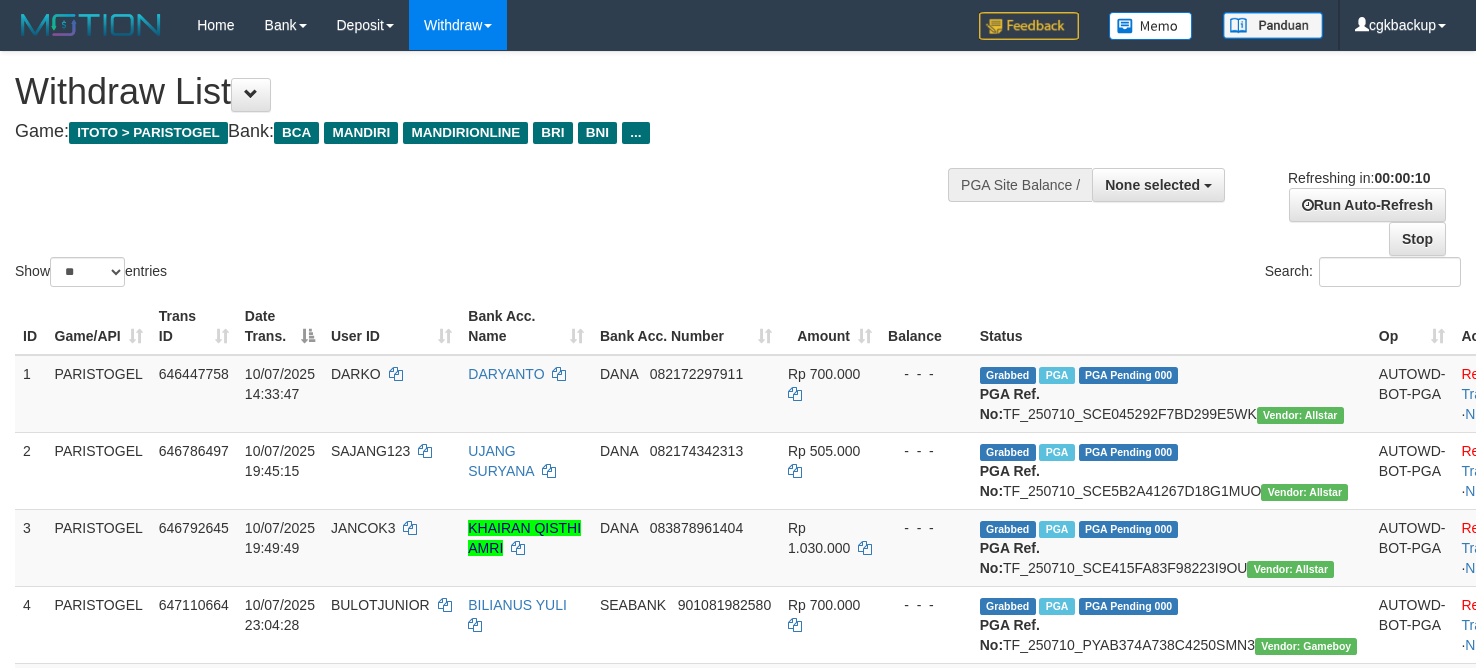 select 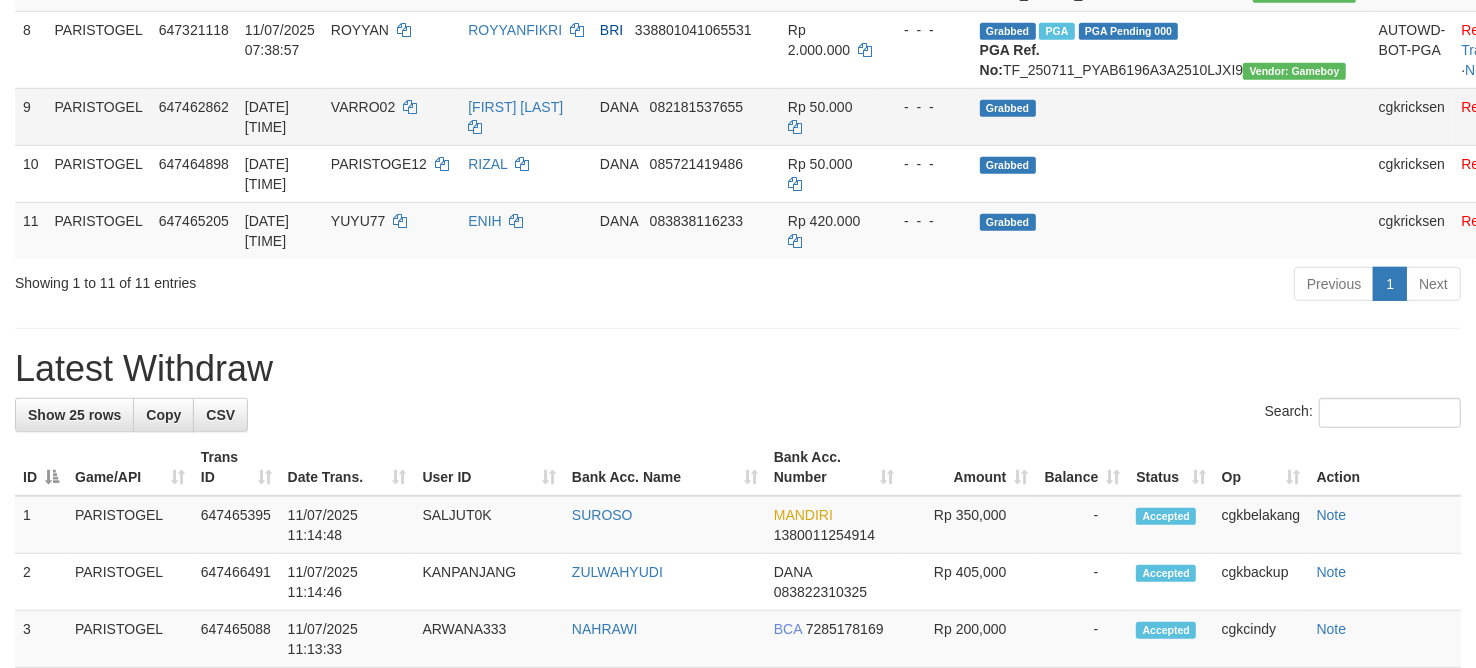 scroll, scrollTop: 808, scrollLeft: 0, axis: vertical 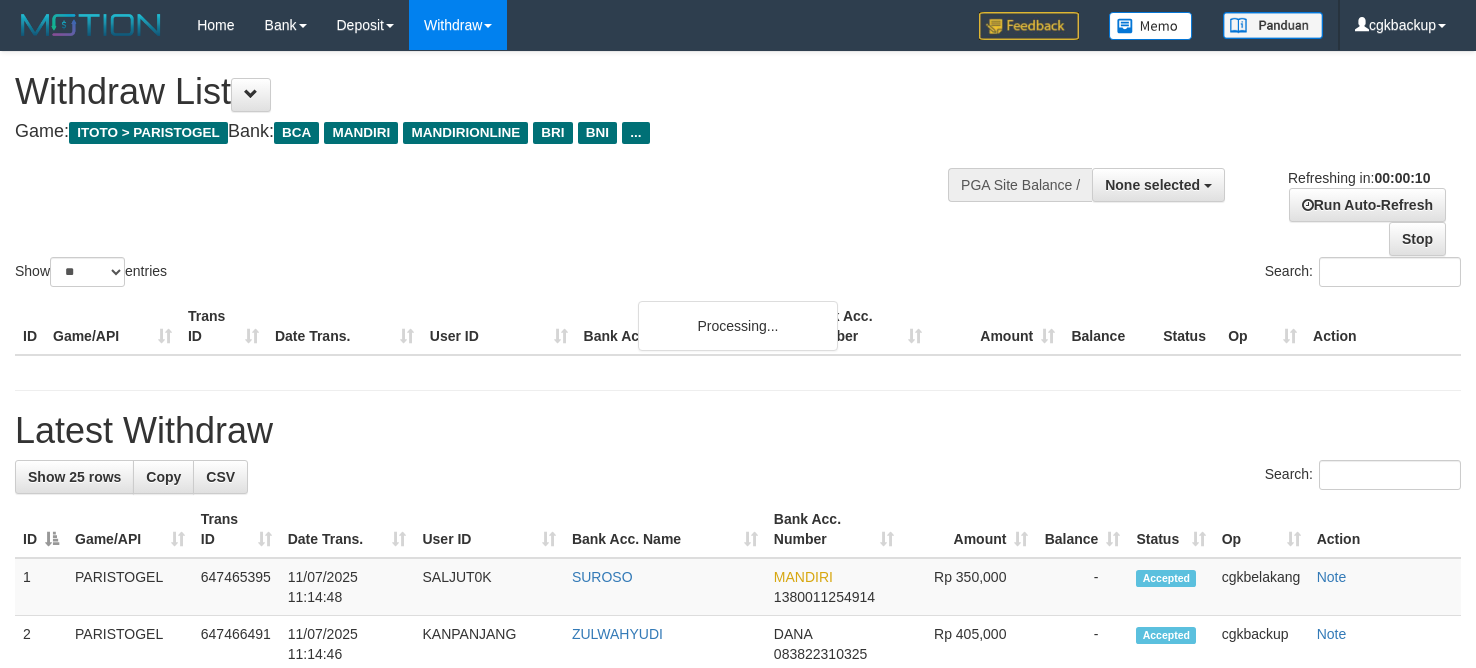 select 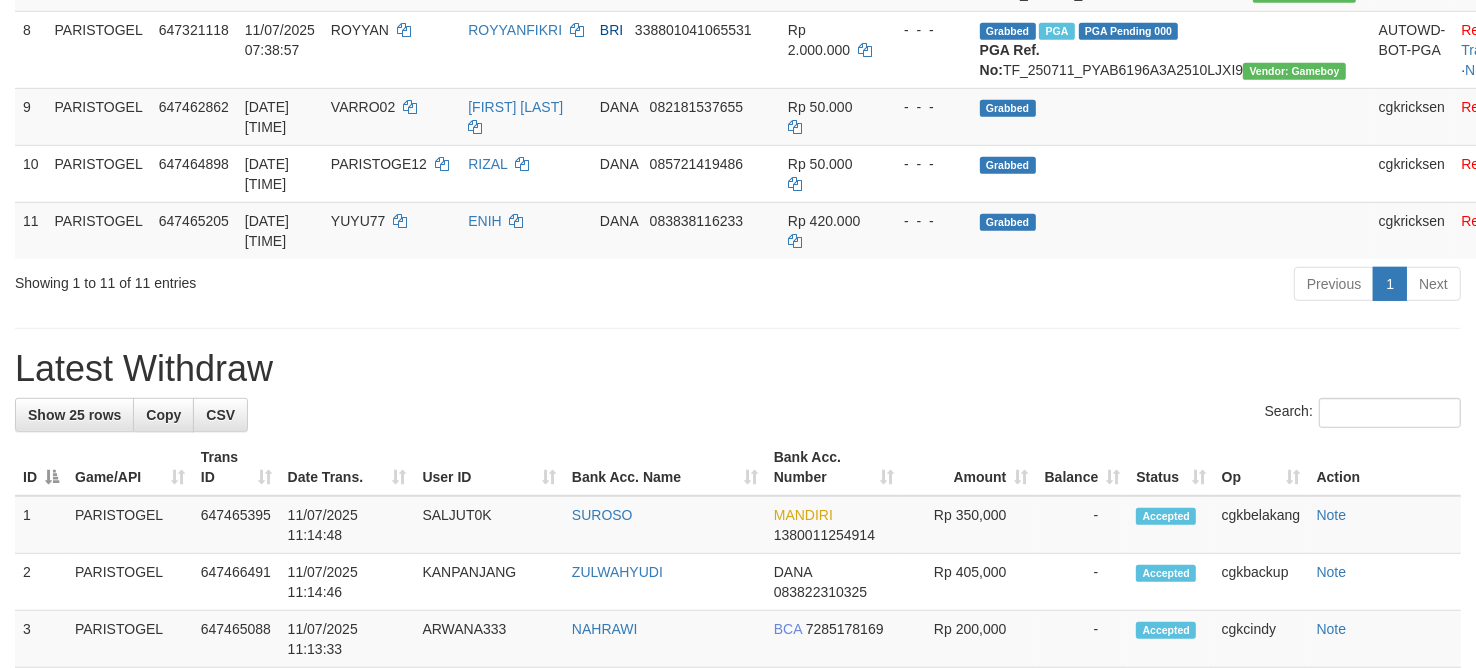 scroll, scrollTop: 808, scrollLeft: 0, axis: vertical 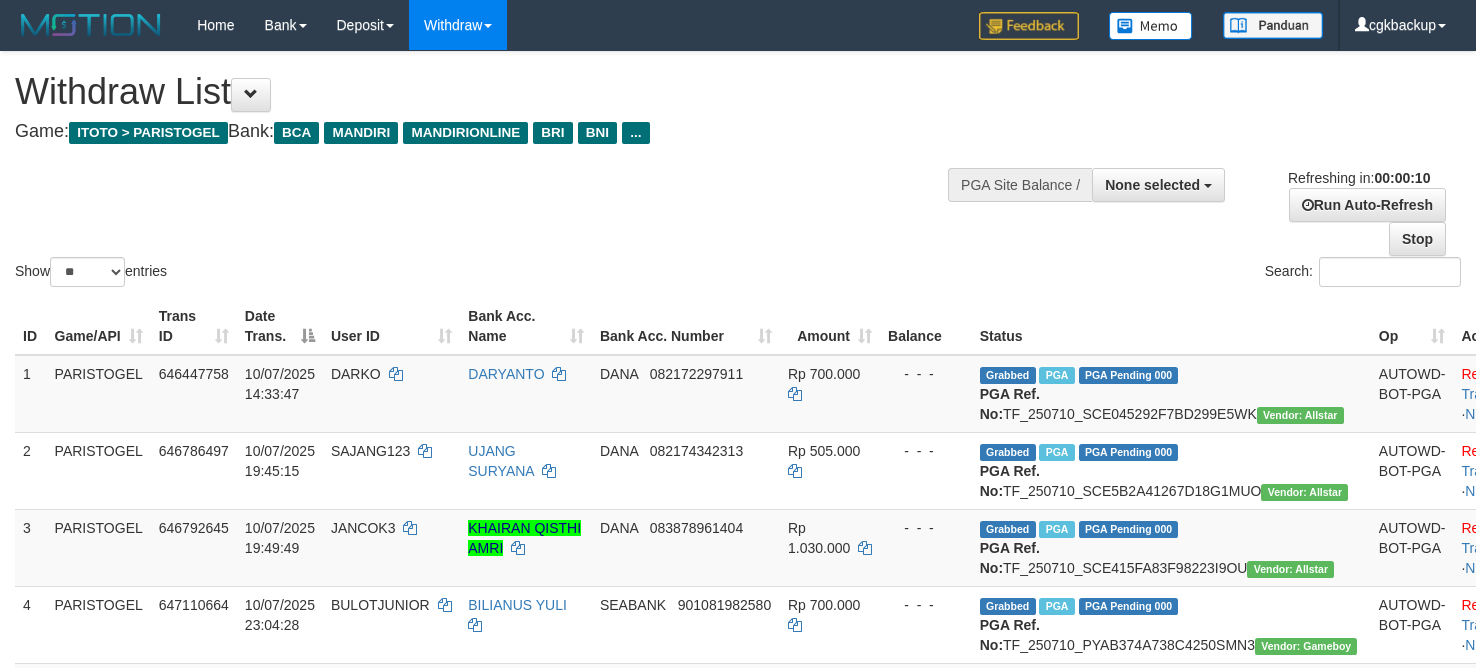 select 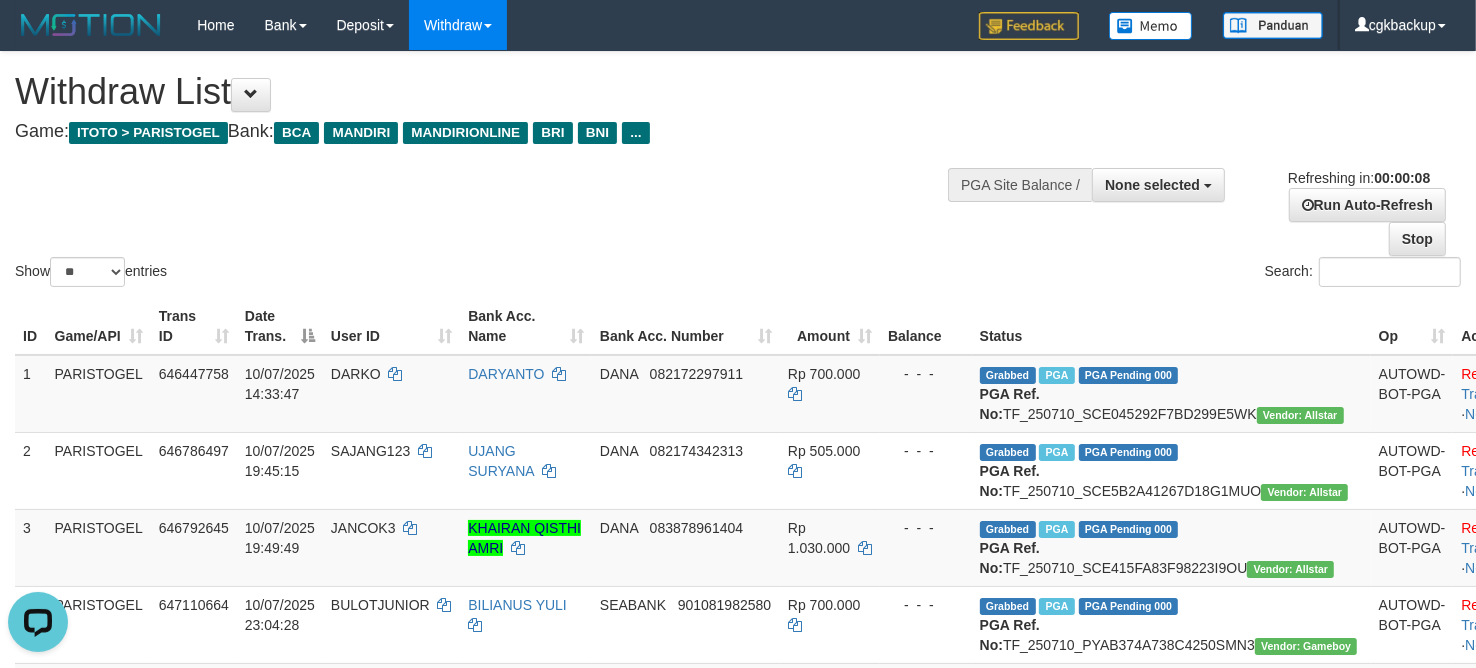 scroll, scrollTop: 0, scrollLeft: 0, axis: both 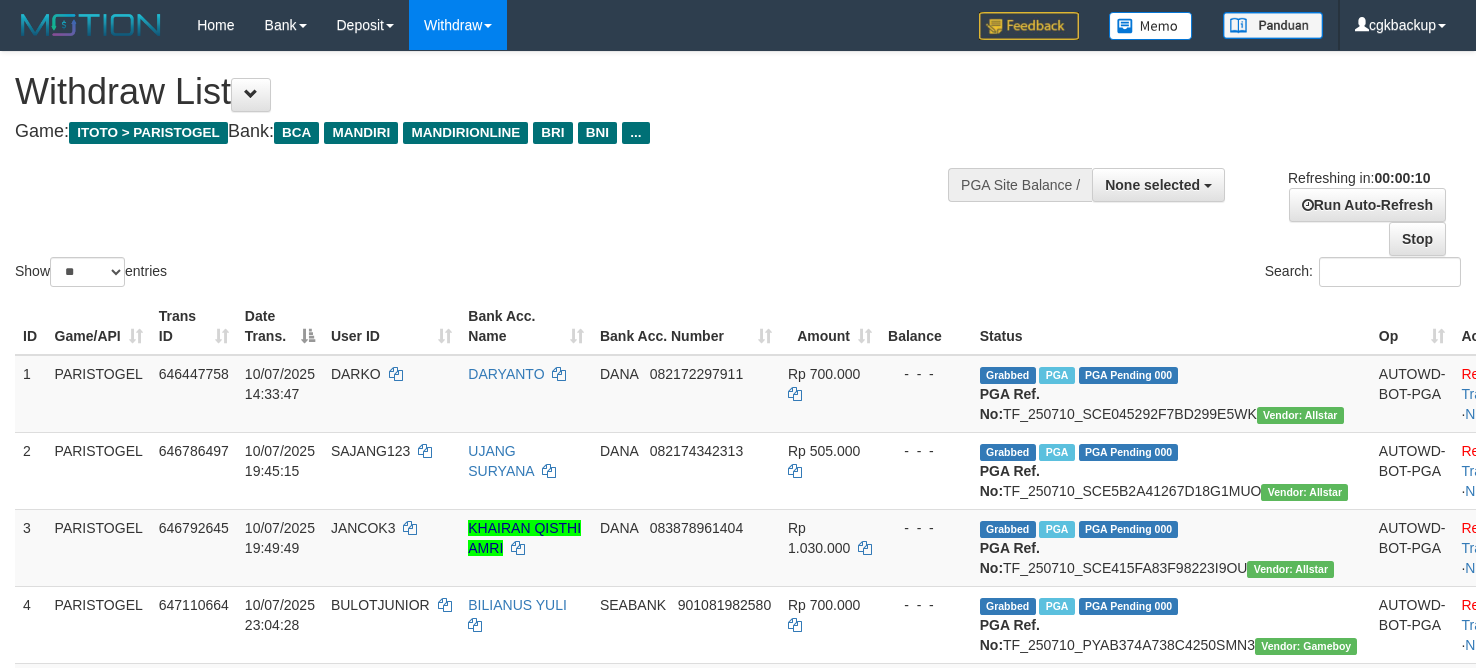 select 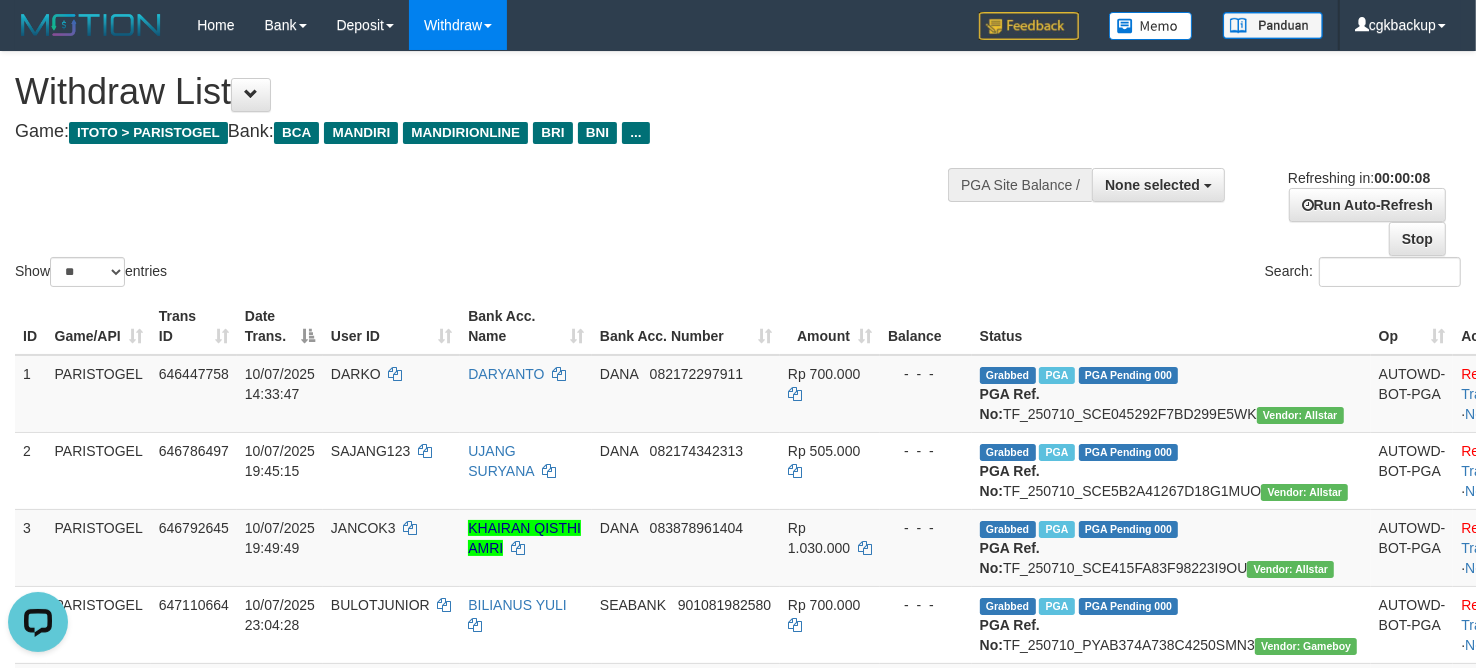 scroll, scrollTop: 0, scrollLeft: 0, axis: both 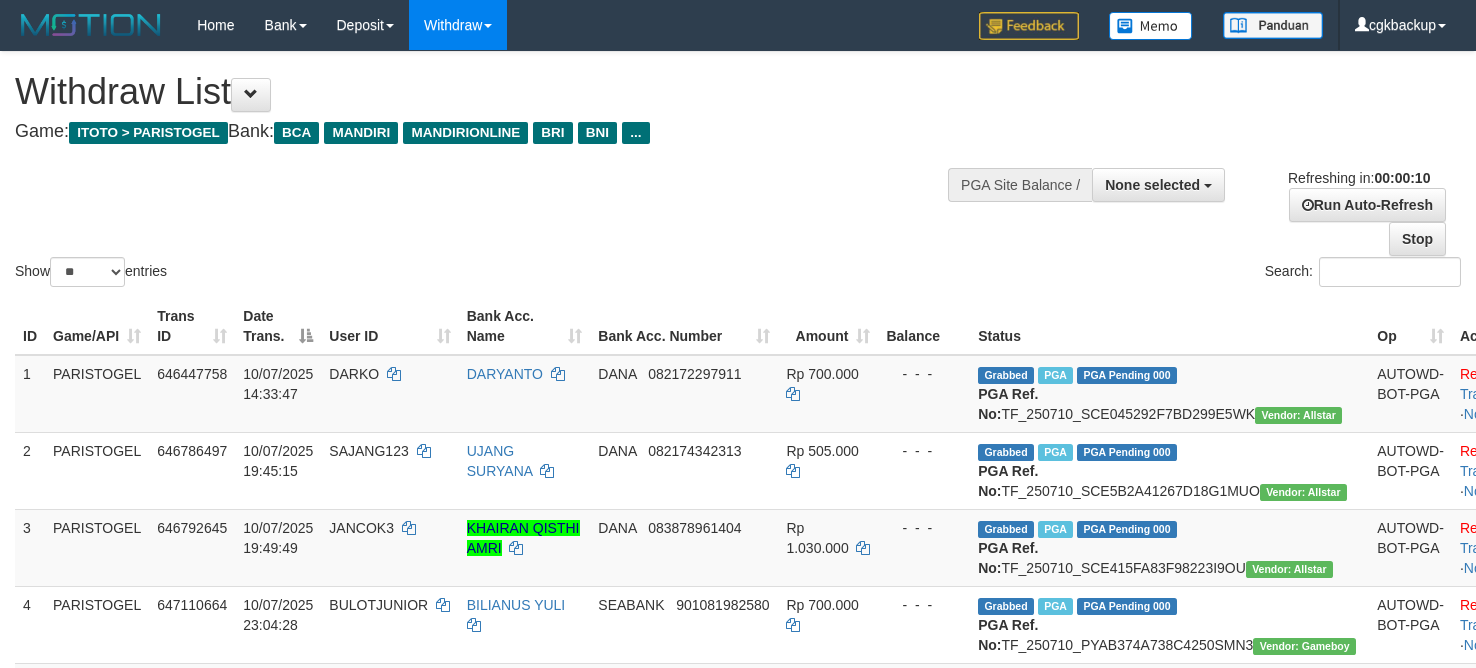 select 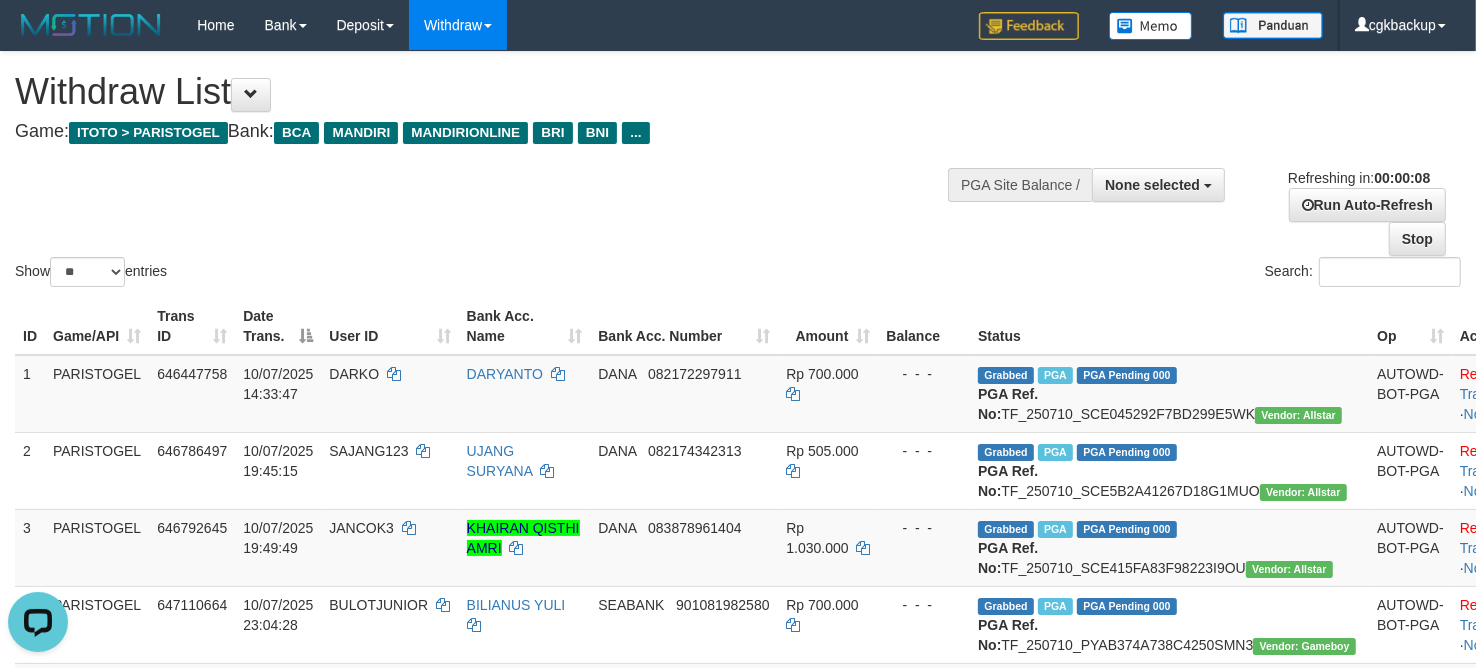 scroll, scrollTop: 0, scrollLeft: 0, axis: both 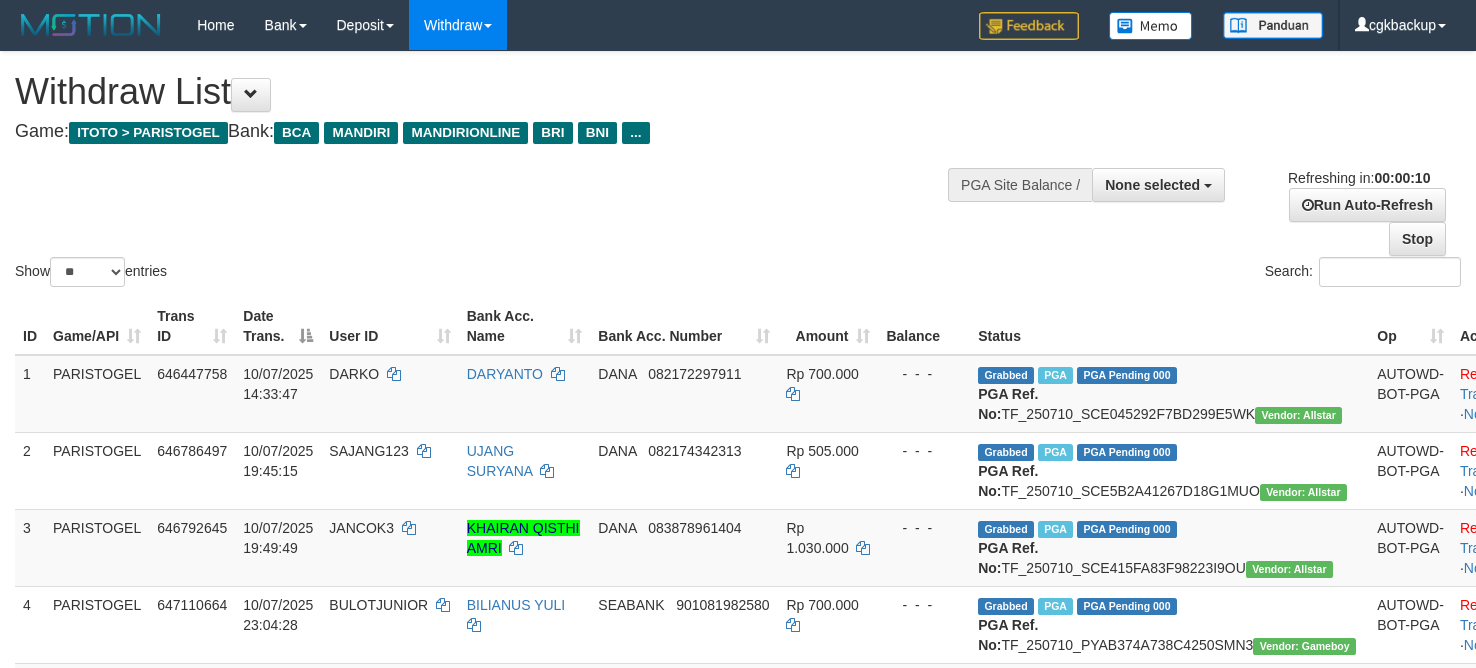 select 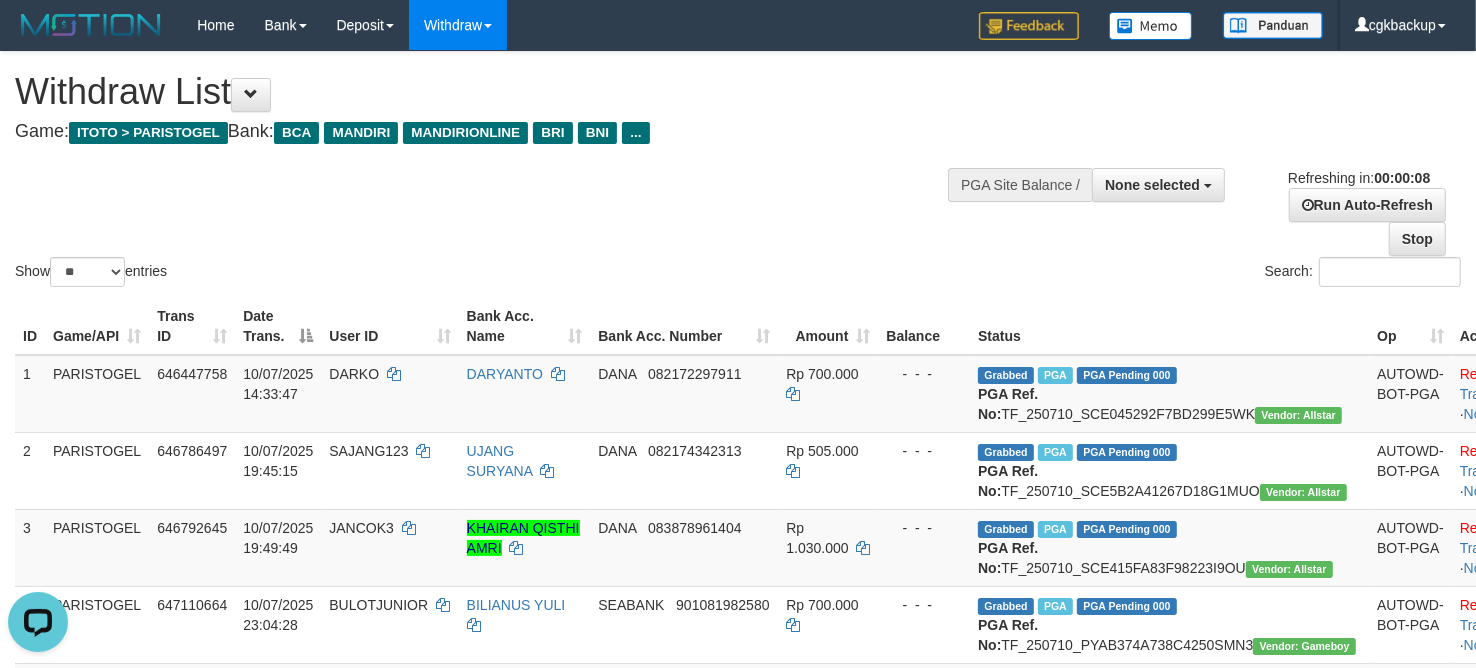 scroll, scrollTop: 0, scrollLeft: 0, axis: both 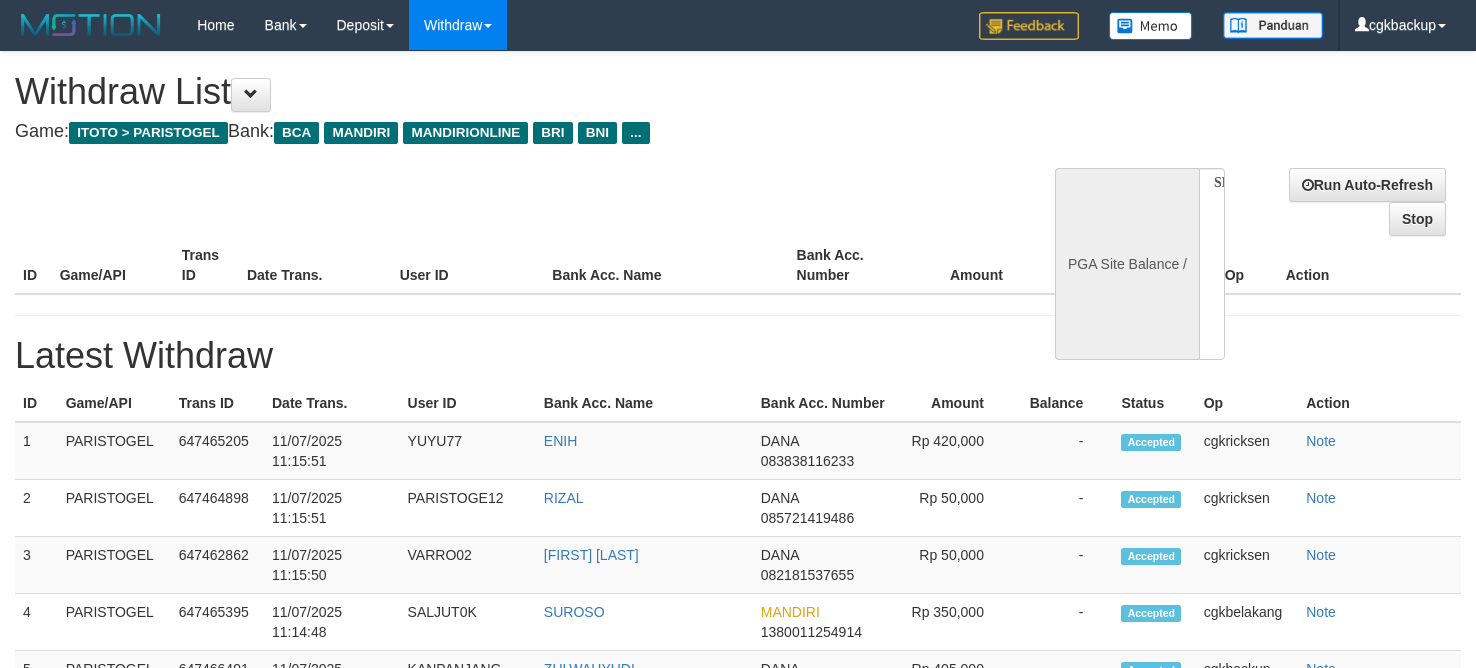 select 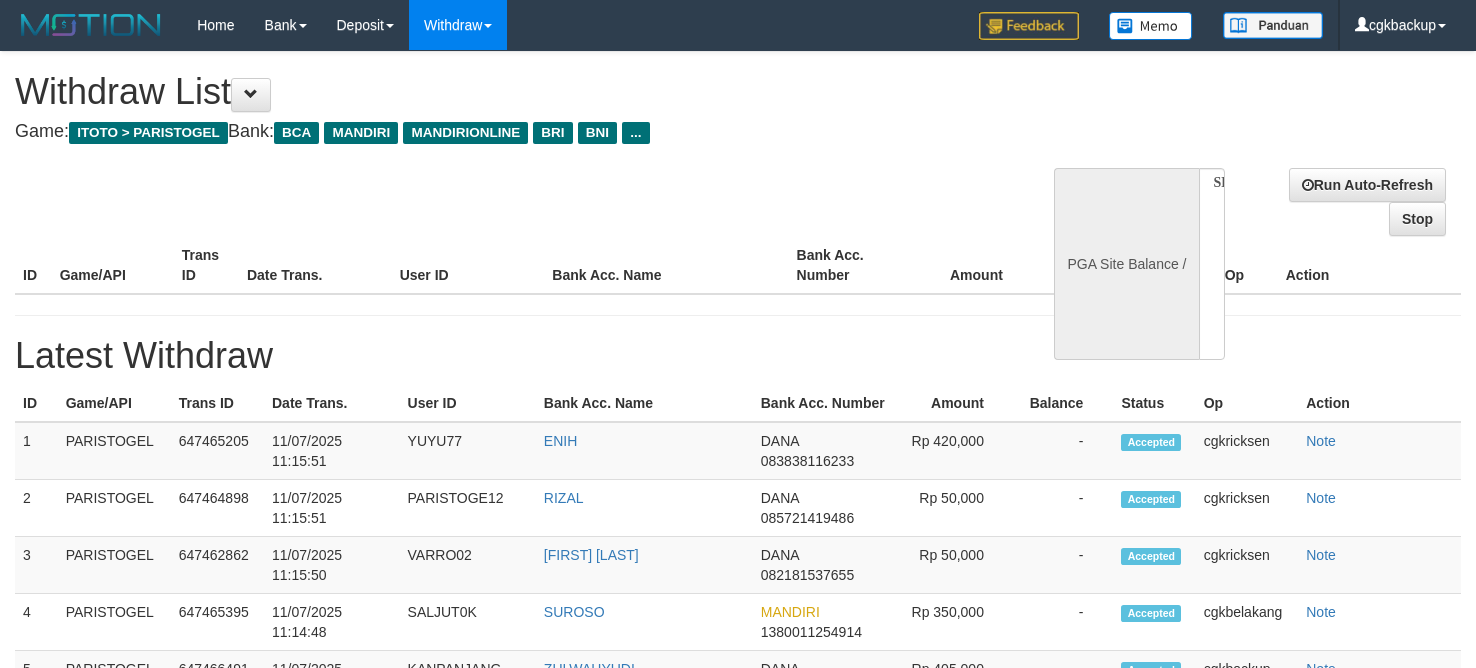 scroll, scrollTop: 0, scrollLeft: 0, axis: both 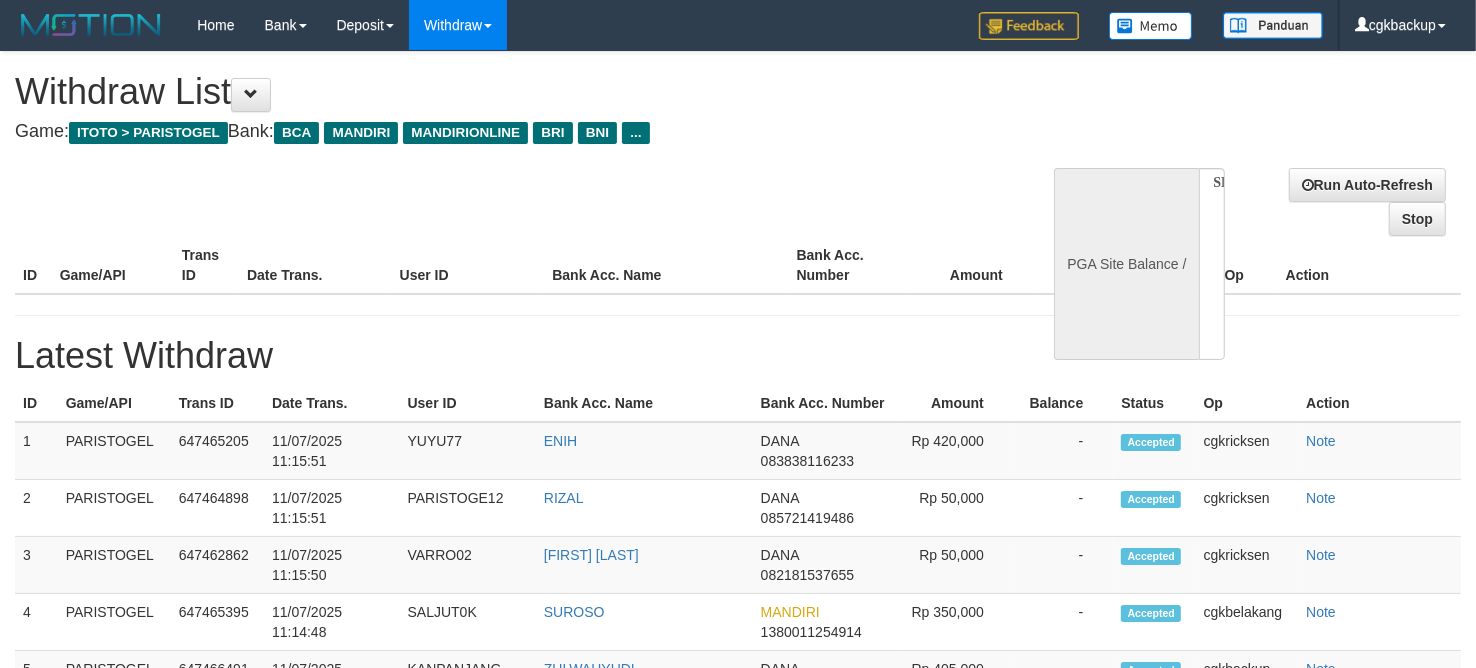select on "**" 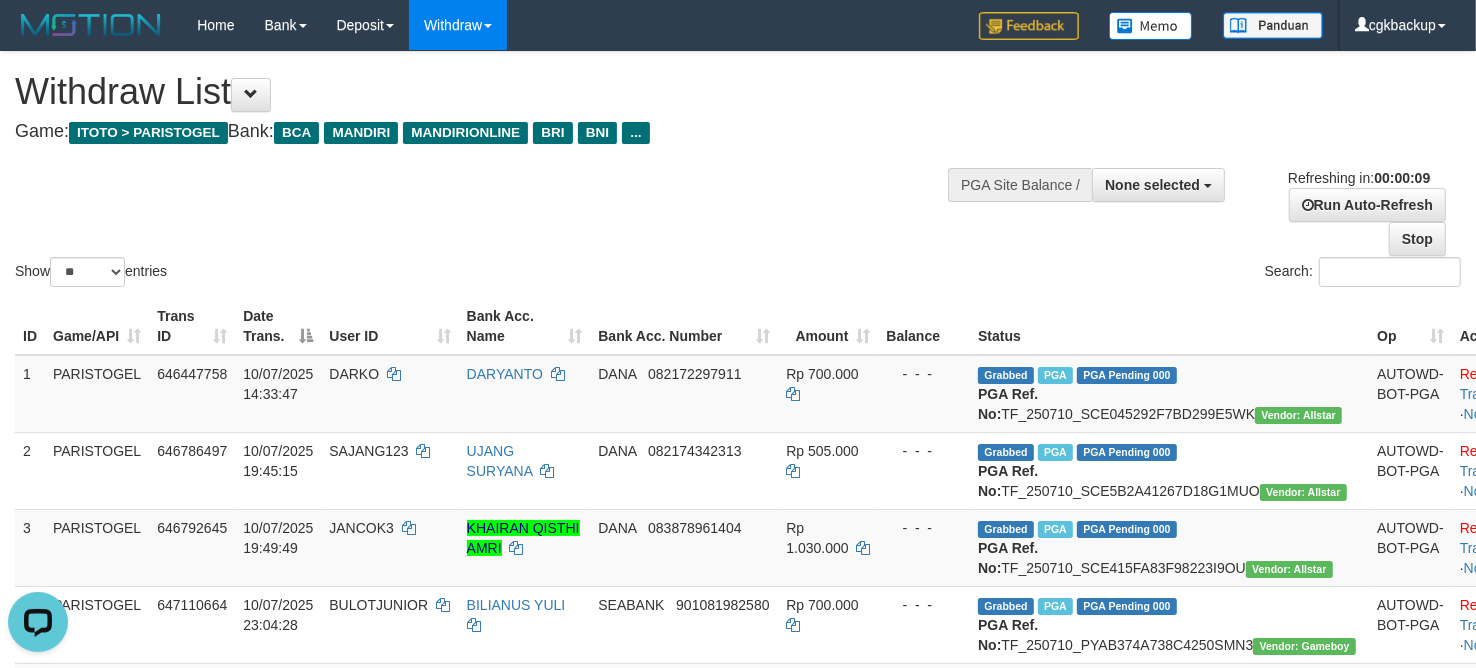 scroll, scrollTop: 0, scrollLeft: 0, axis: both 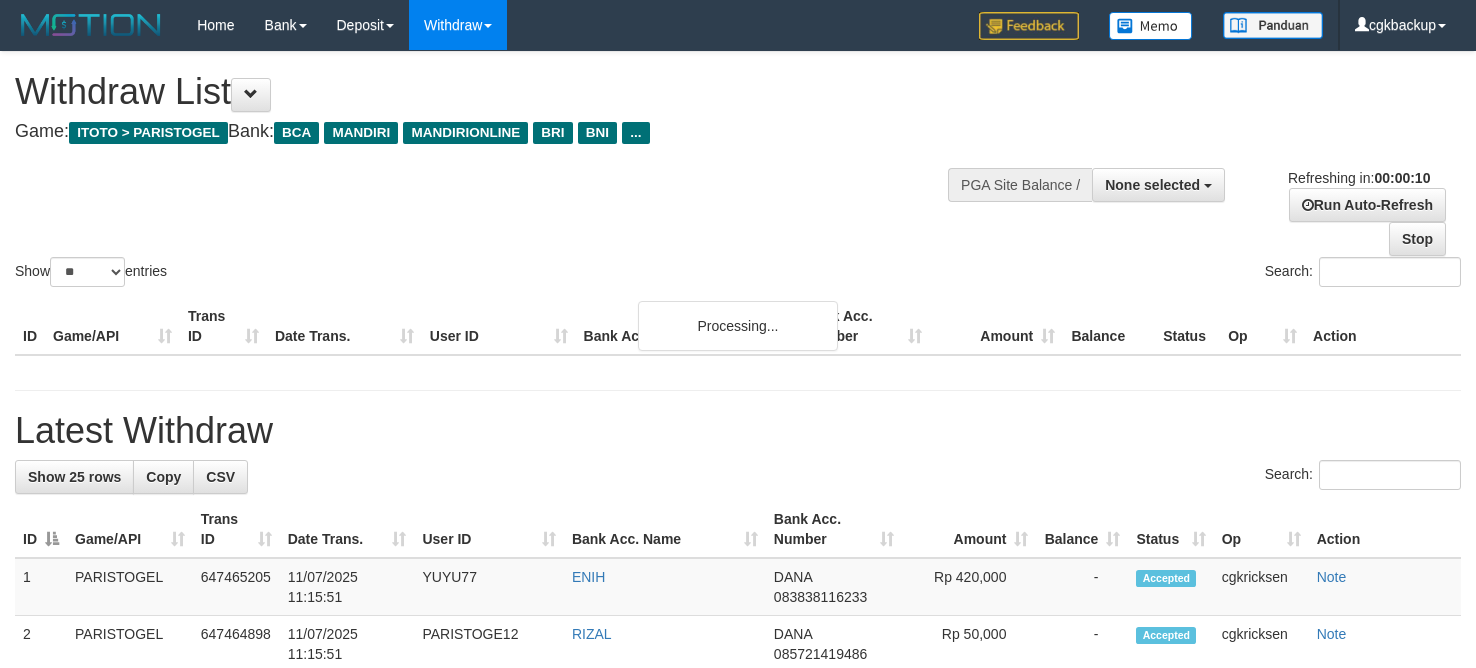 select 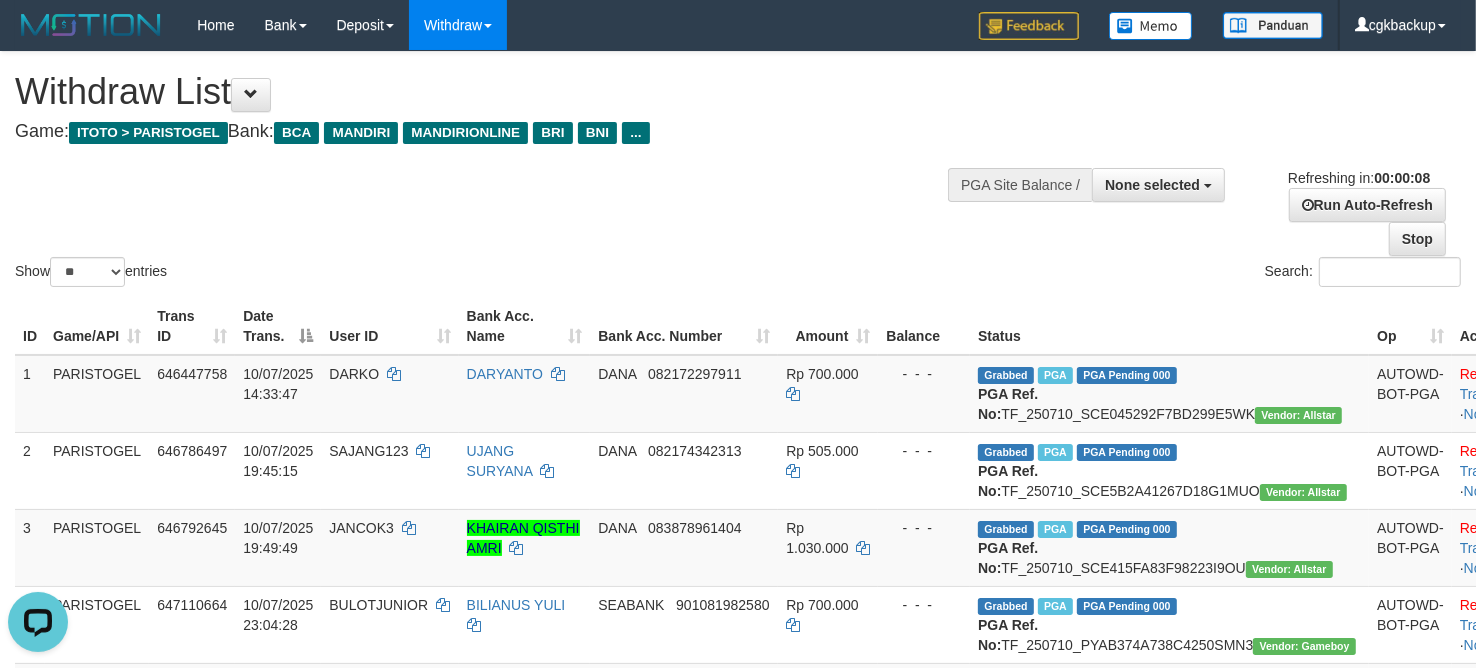 scroll, scrollTop: 0, scrollLeft: 0, axis: both 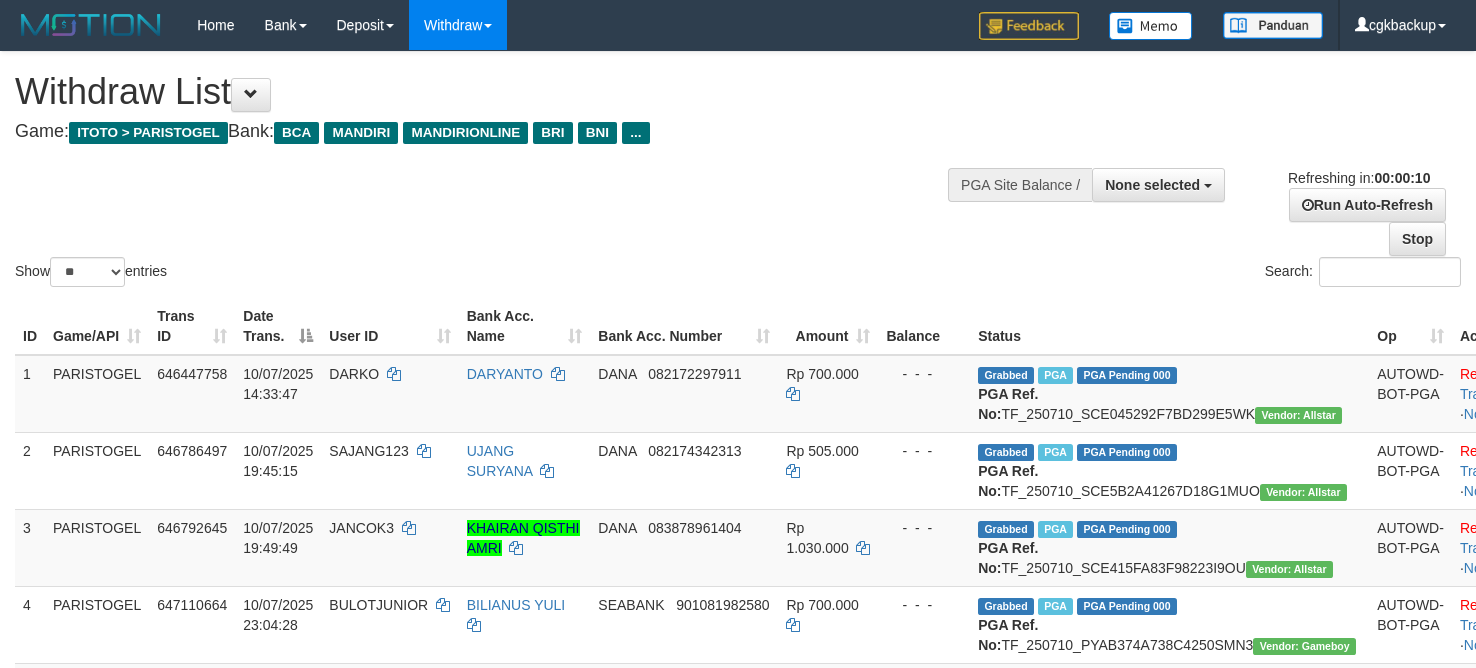 select 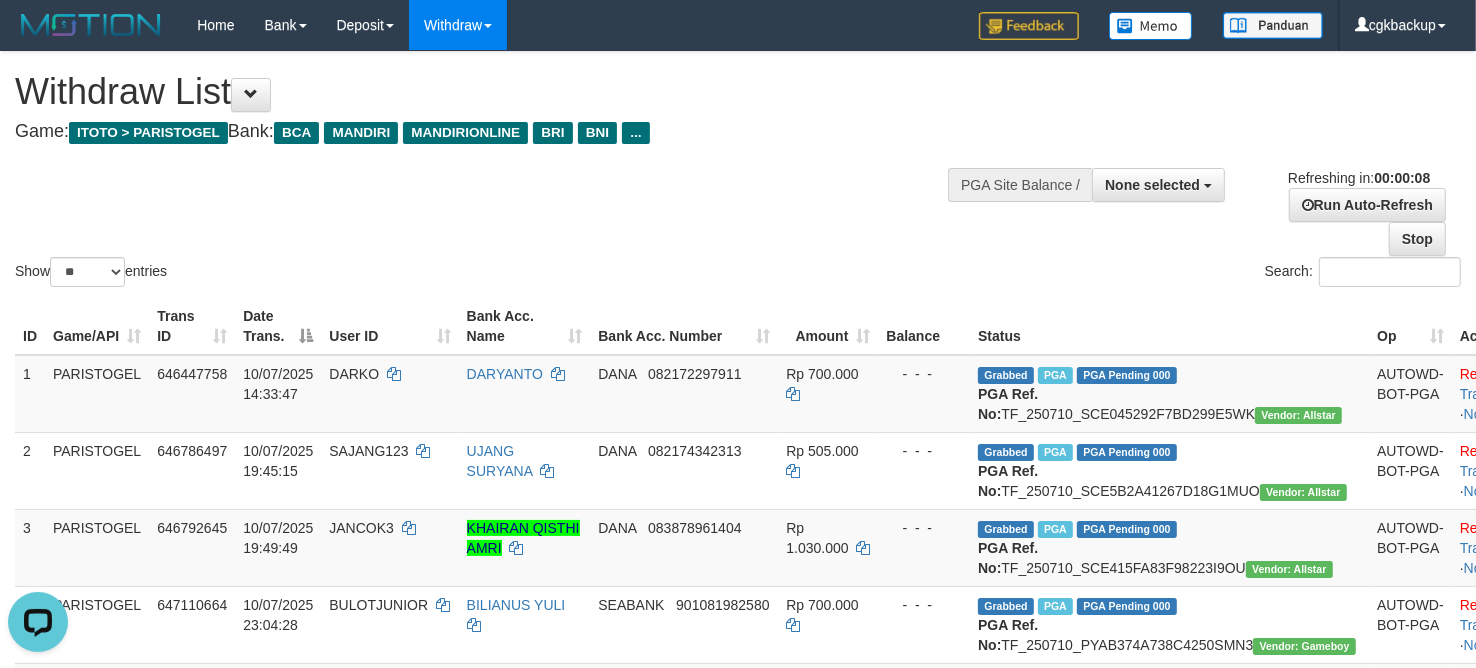 scroll, scrollTop: 0, scrollLeft: 0, axis: both 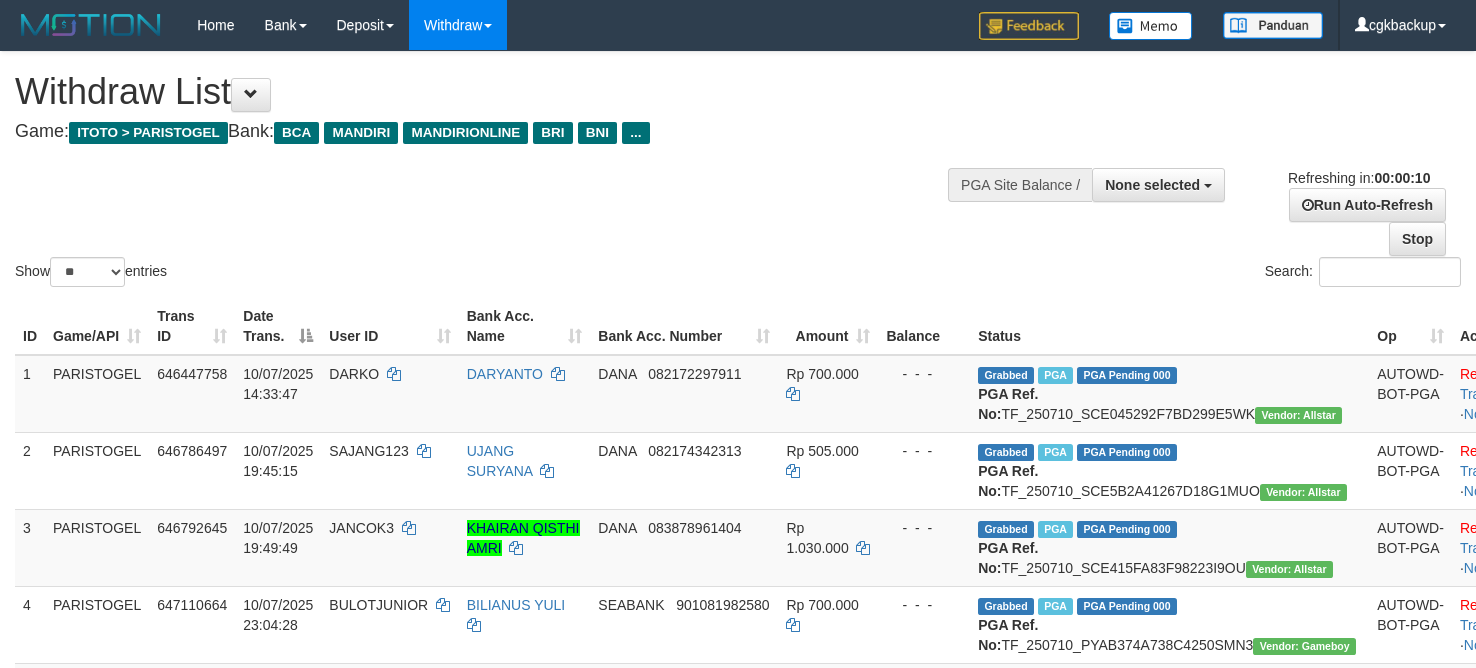 select 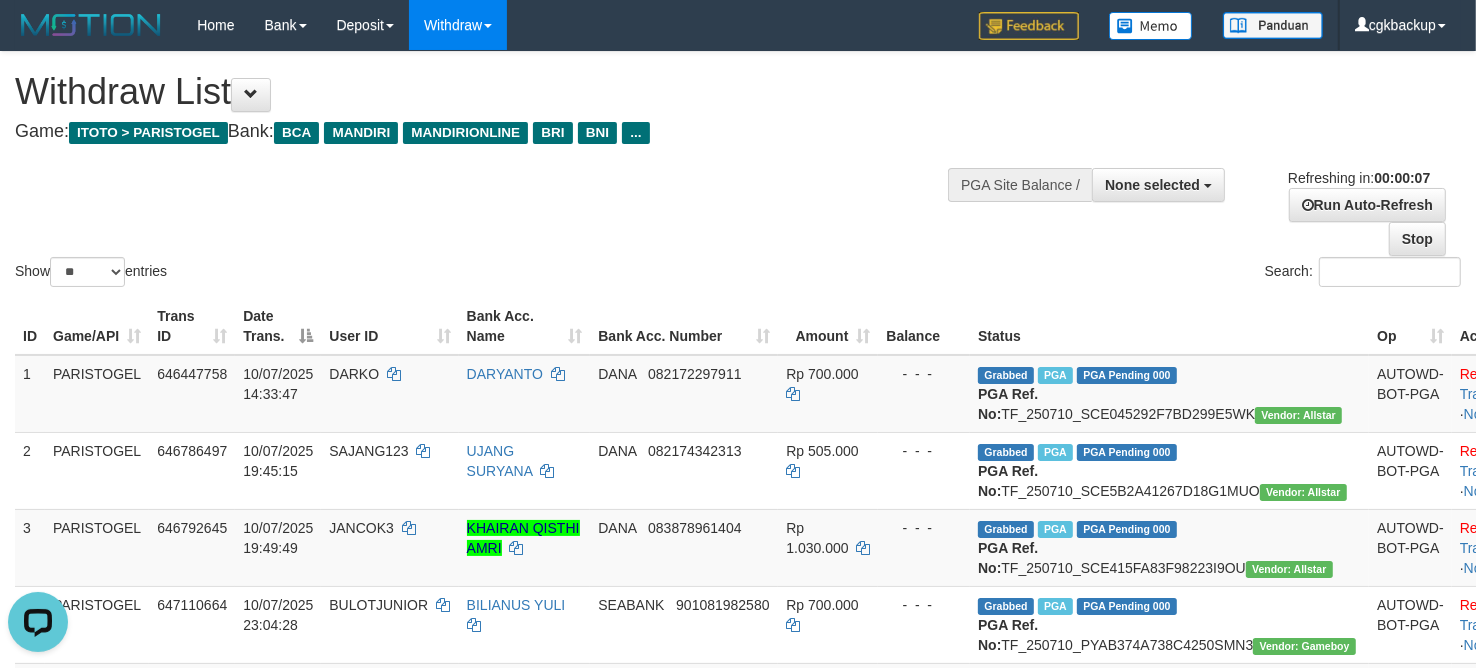 scroll, scrollTop: 0, scrollLeft: 0, axis: both 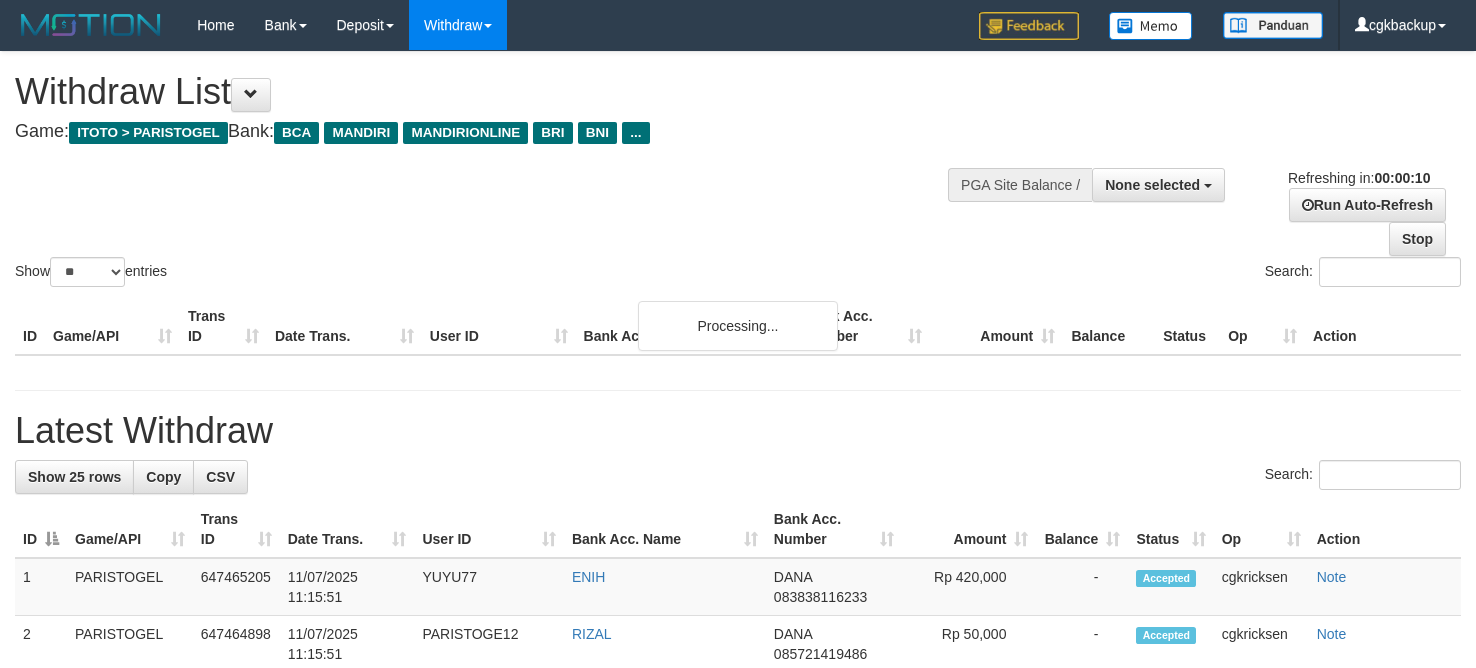 select 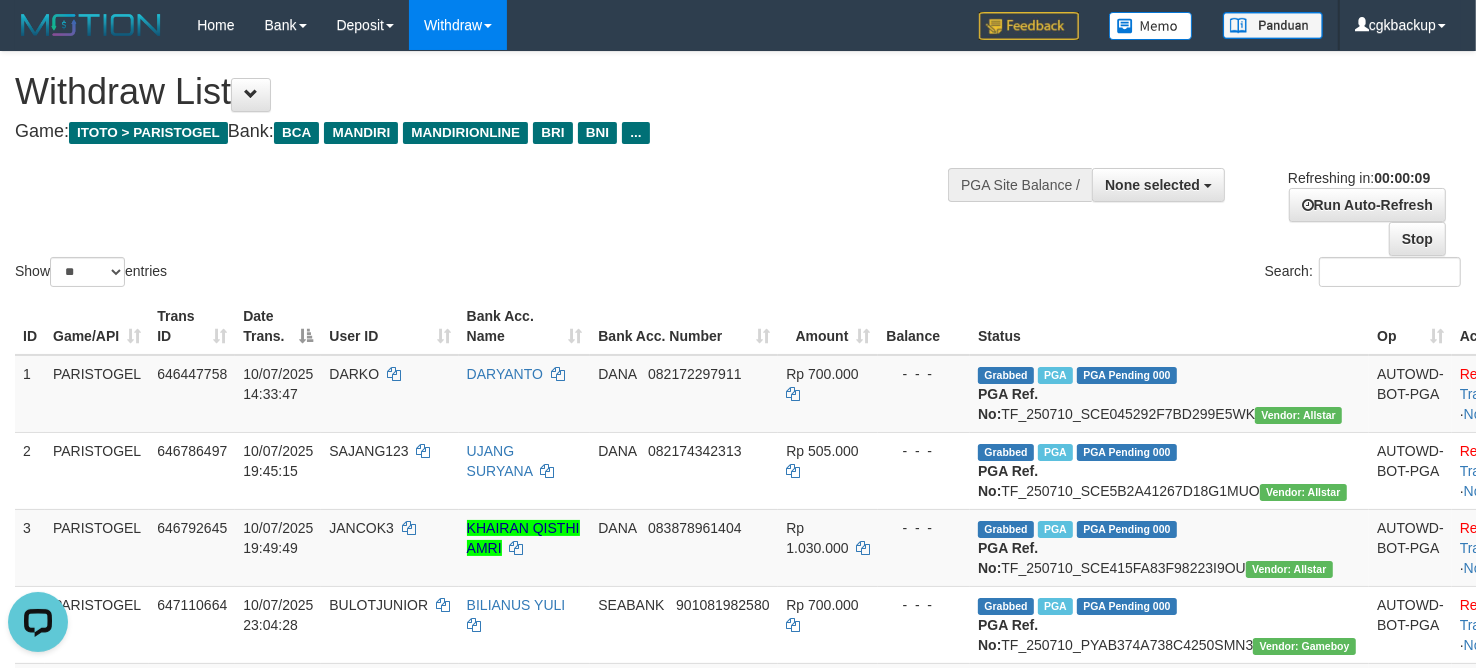 scroll, scrollTop: 0, scrollLeft: 0, axis: both 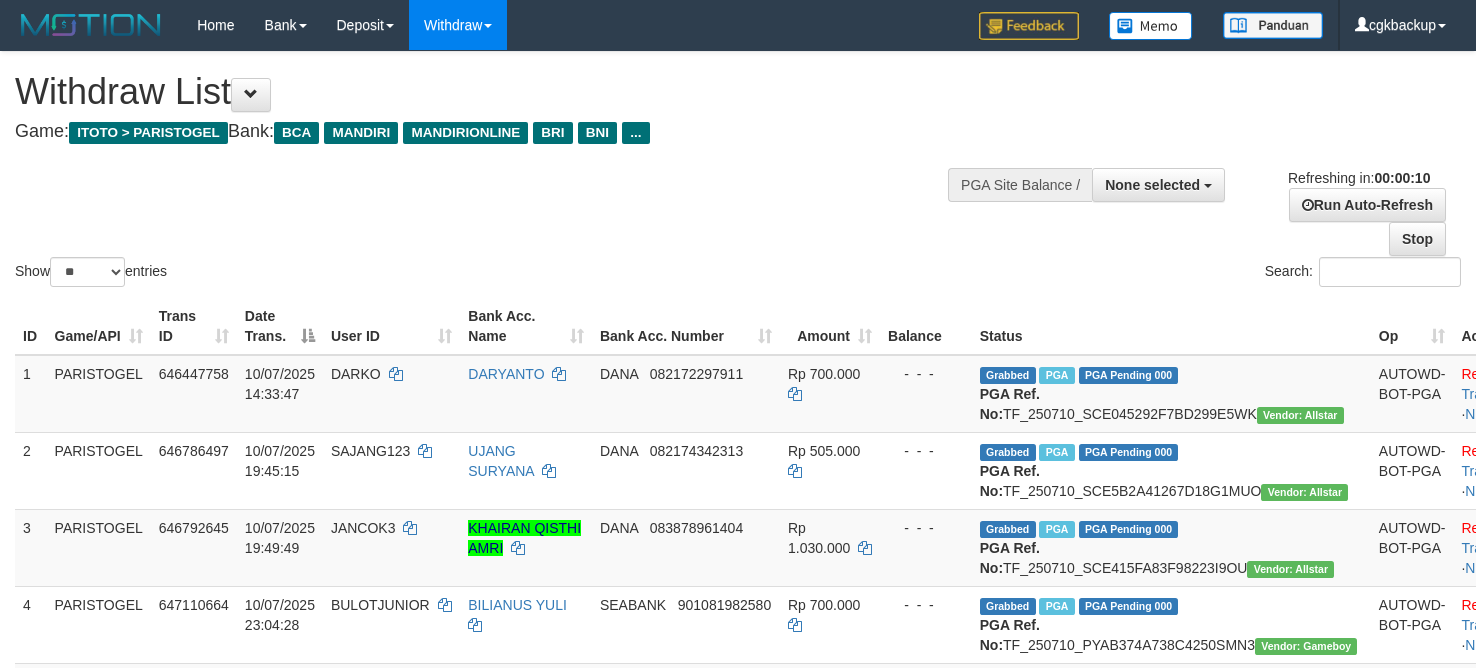 select 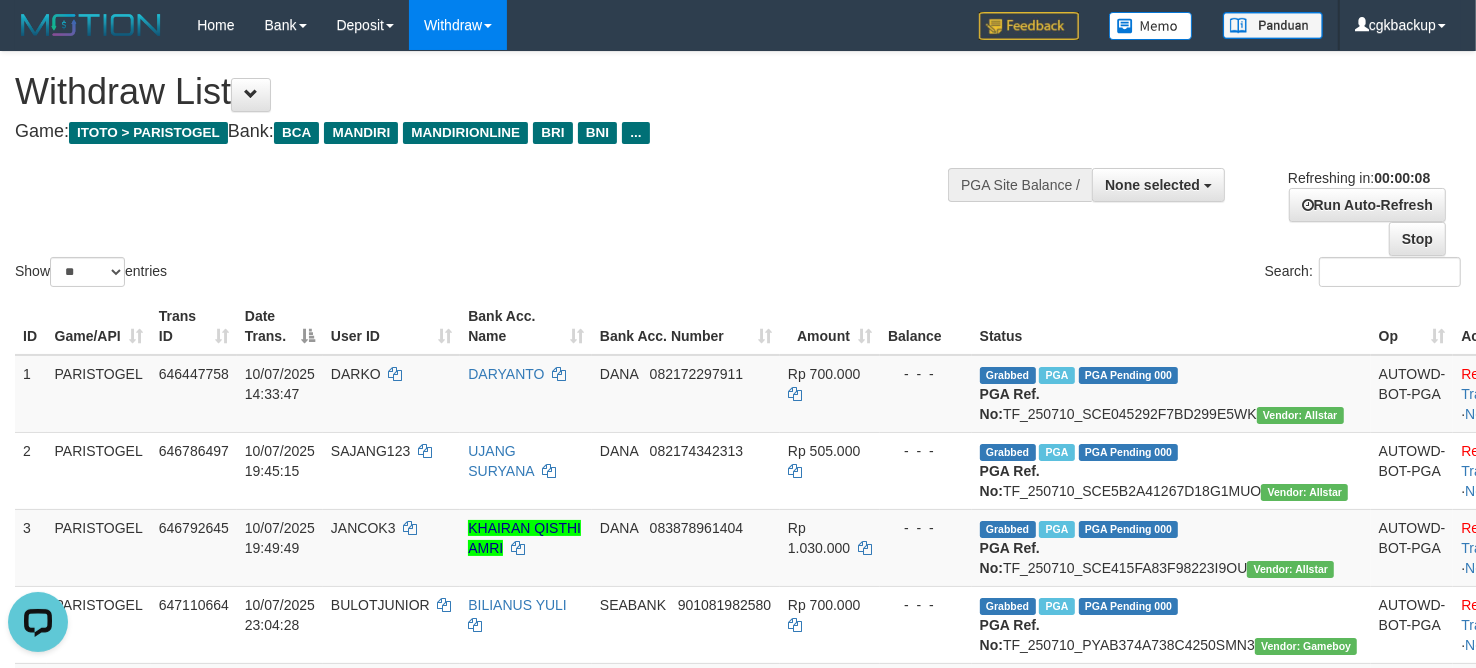 scroll, scrollTop: 0, scrollLeft: 0, axis: both 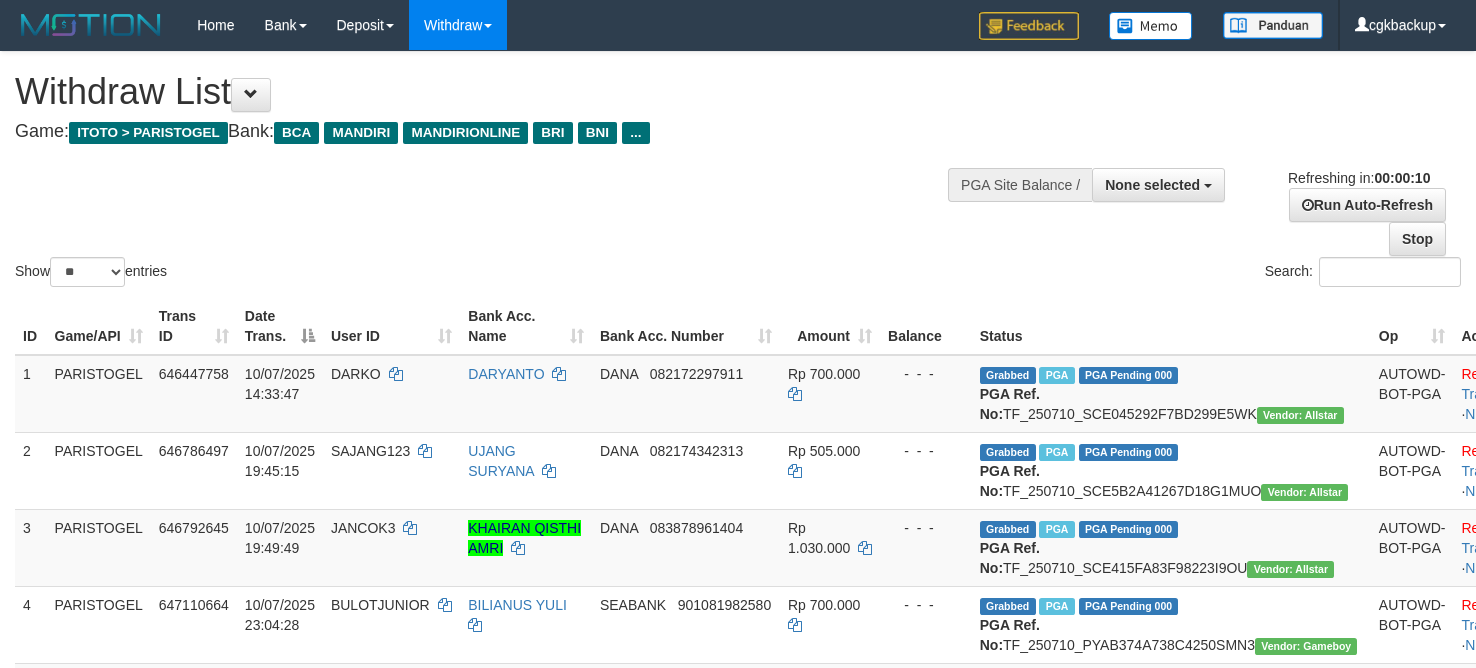 select 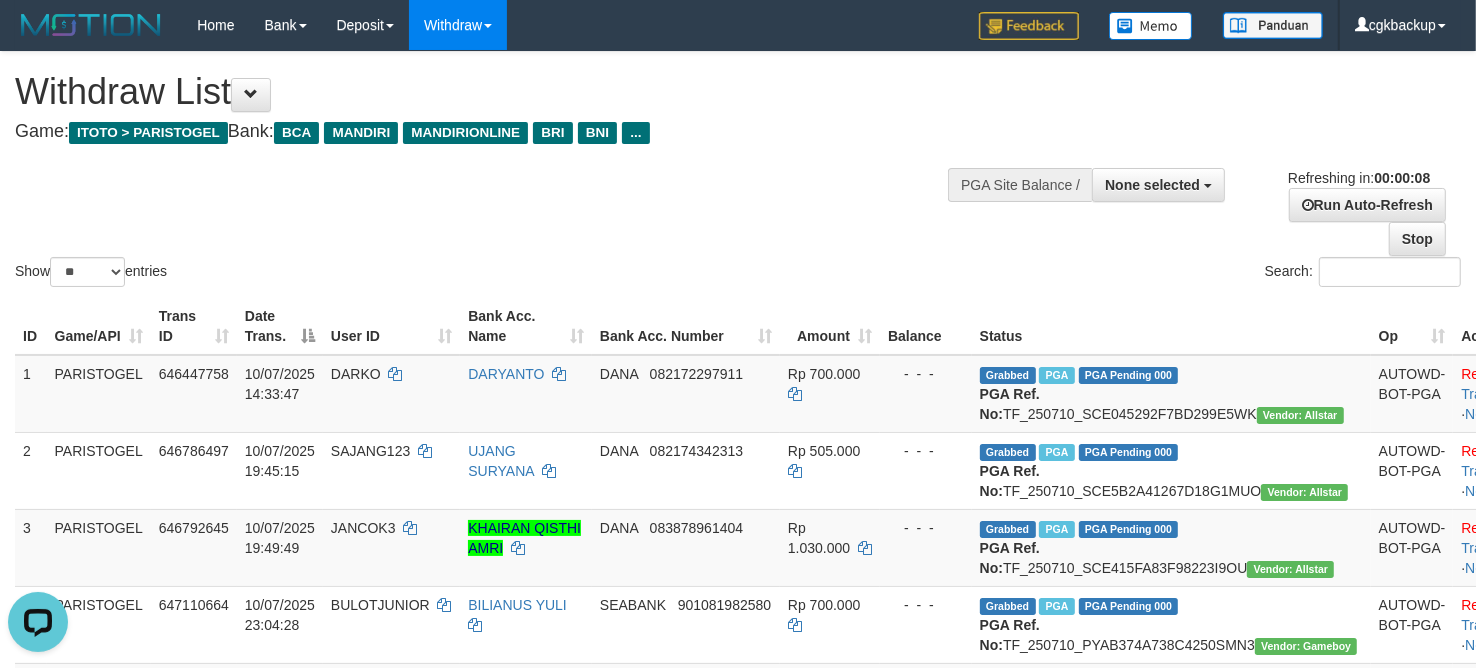 scroll, scrollTop: 0, scrollLeft: 0, axis: both 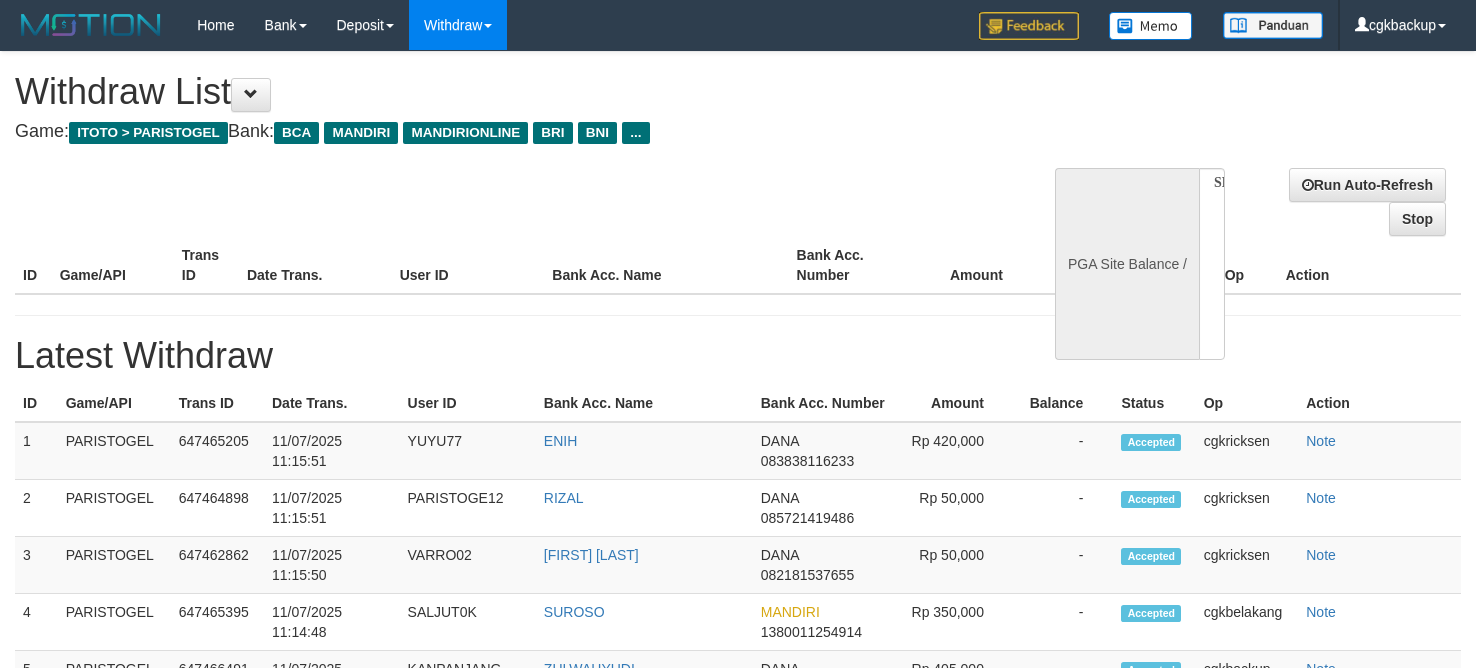 select 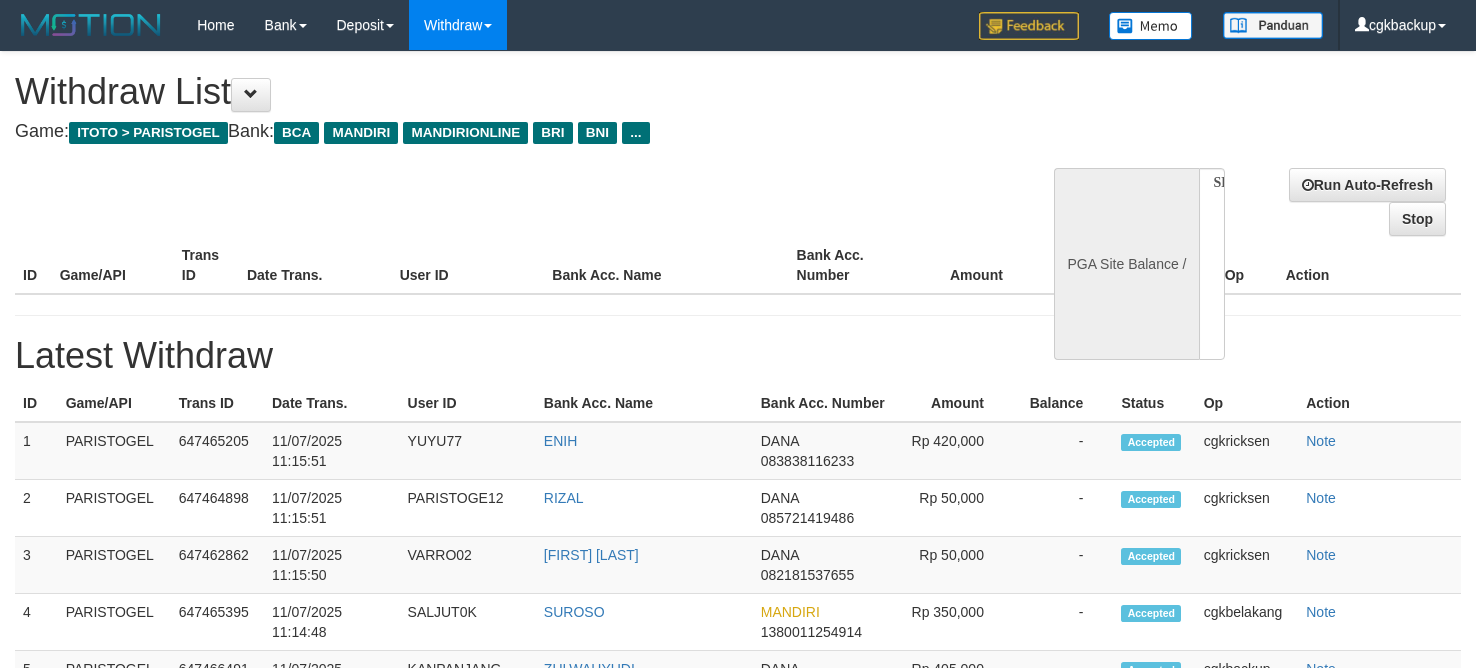 scroll, scrollTop: 0, scrollLeft: 0, axis: both 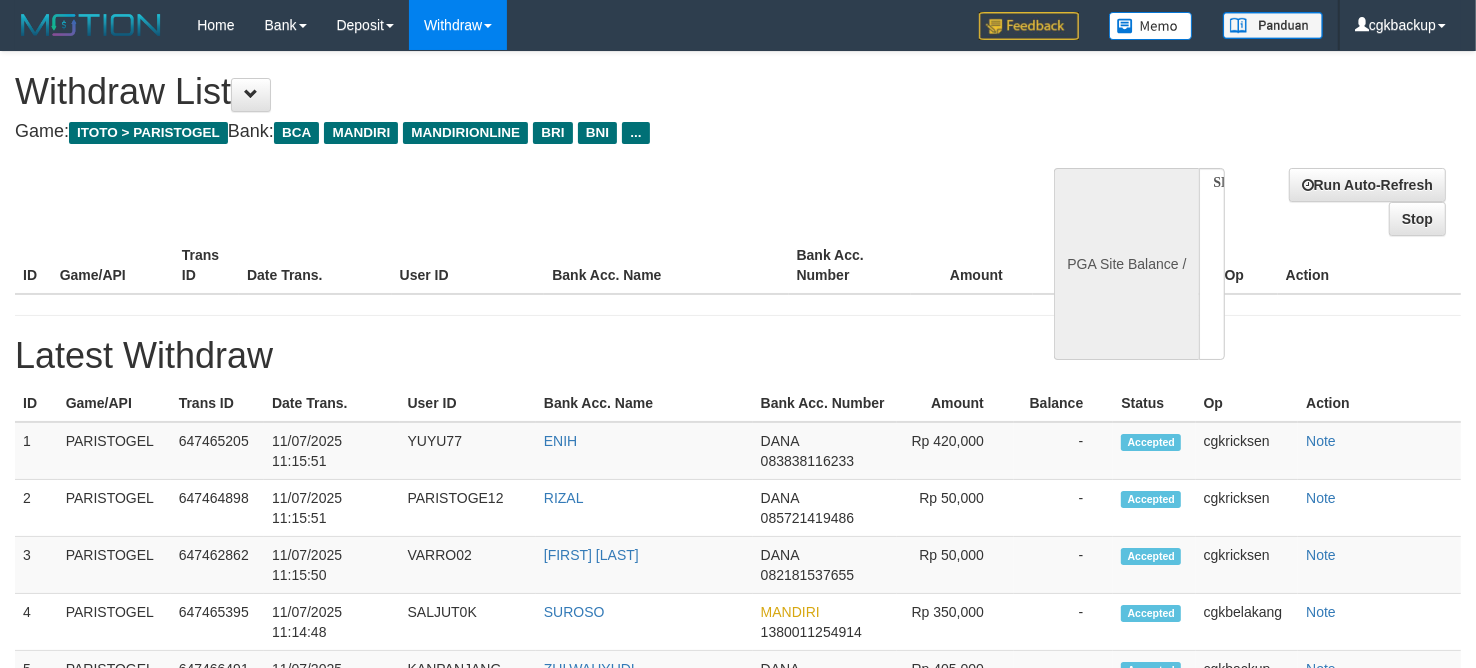select on "**" 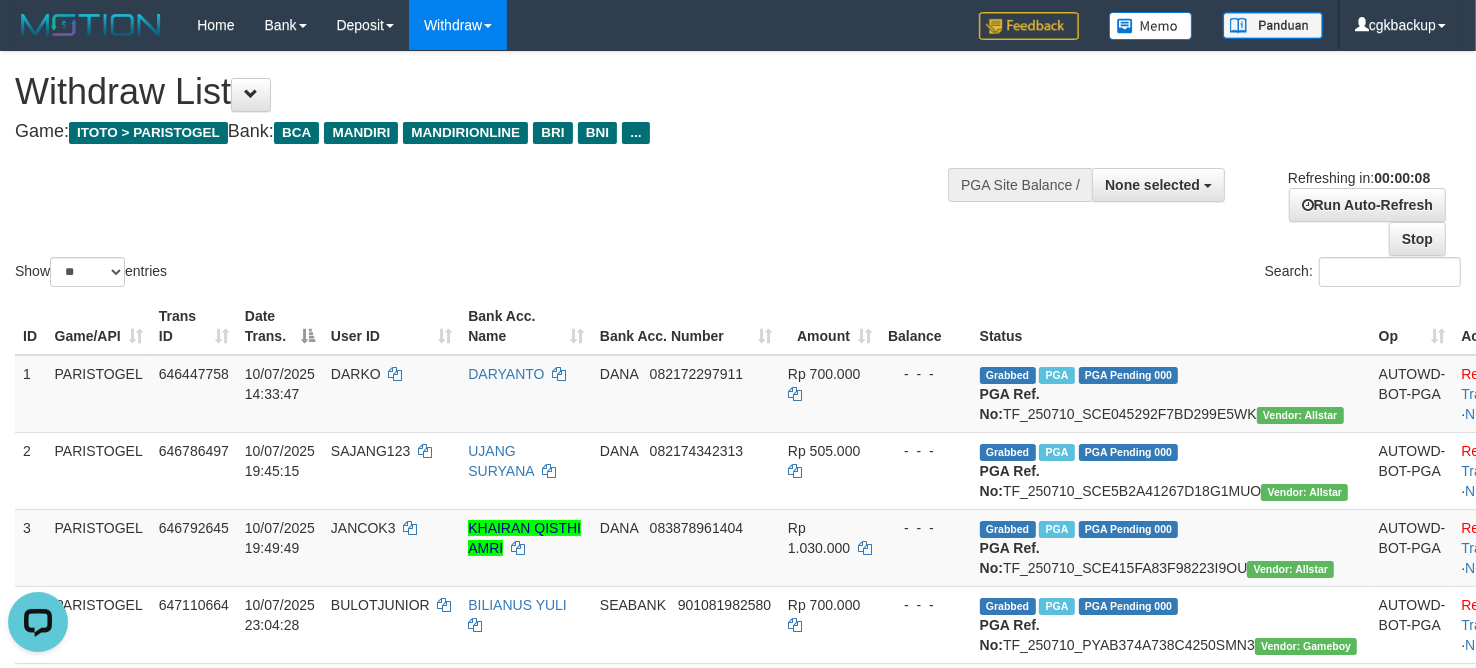 scroll, scrollTop: 0, scrollLeft: 0, axis: both 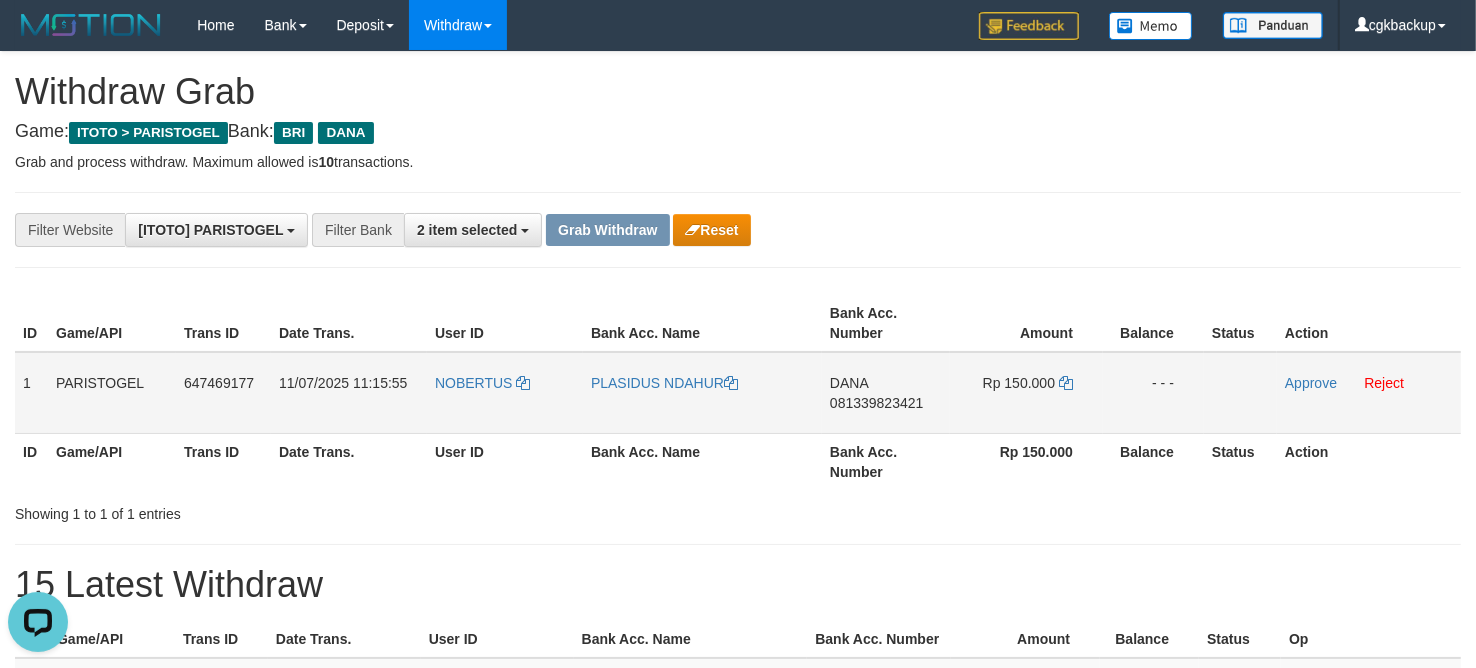 click on "NOBERTUS" at bounding box center (505, 393) 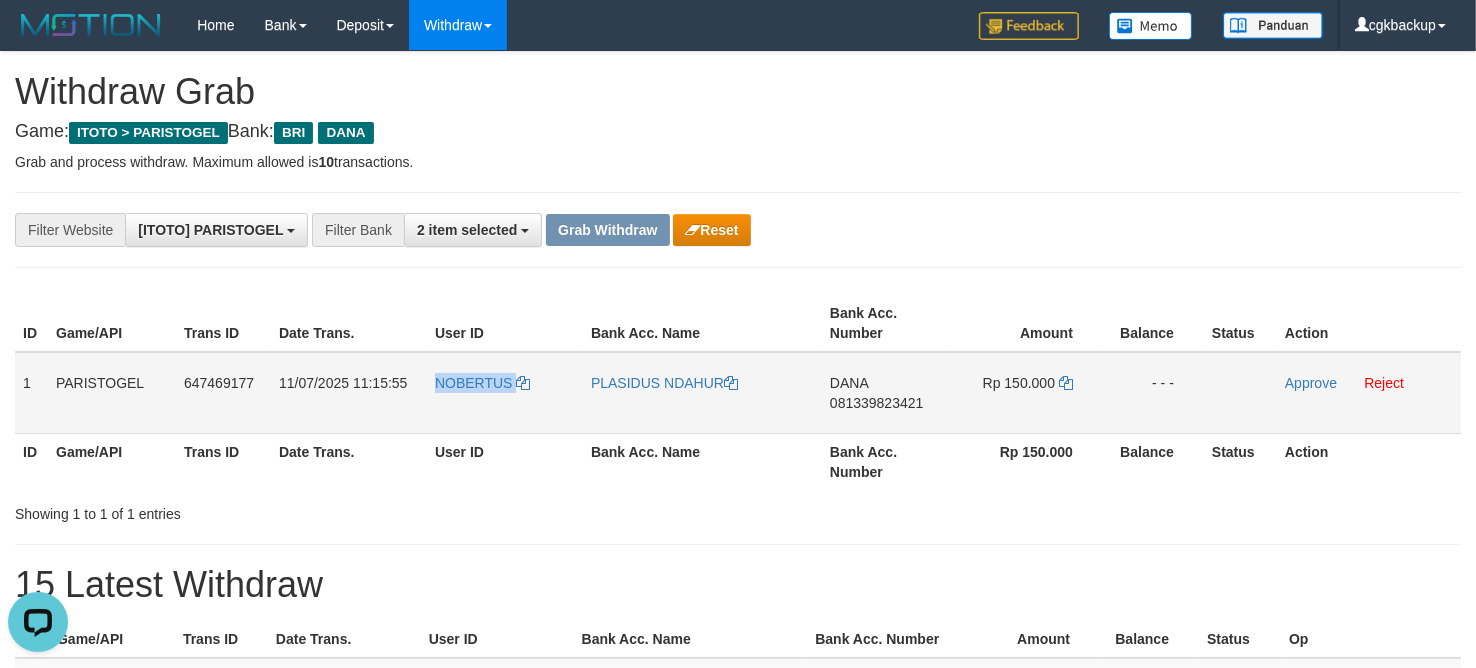 click on "NOBERTUS" at bounding box center (505, 393) 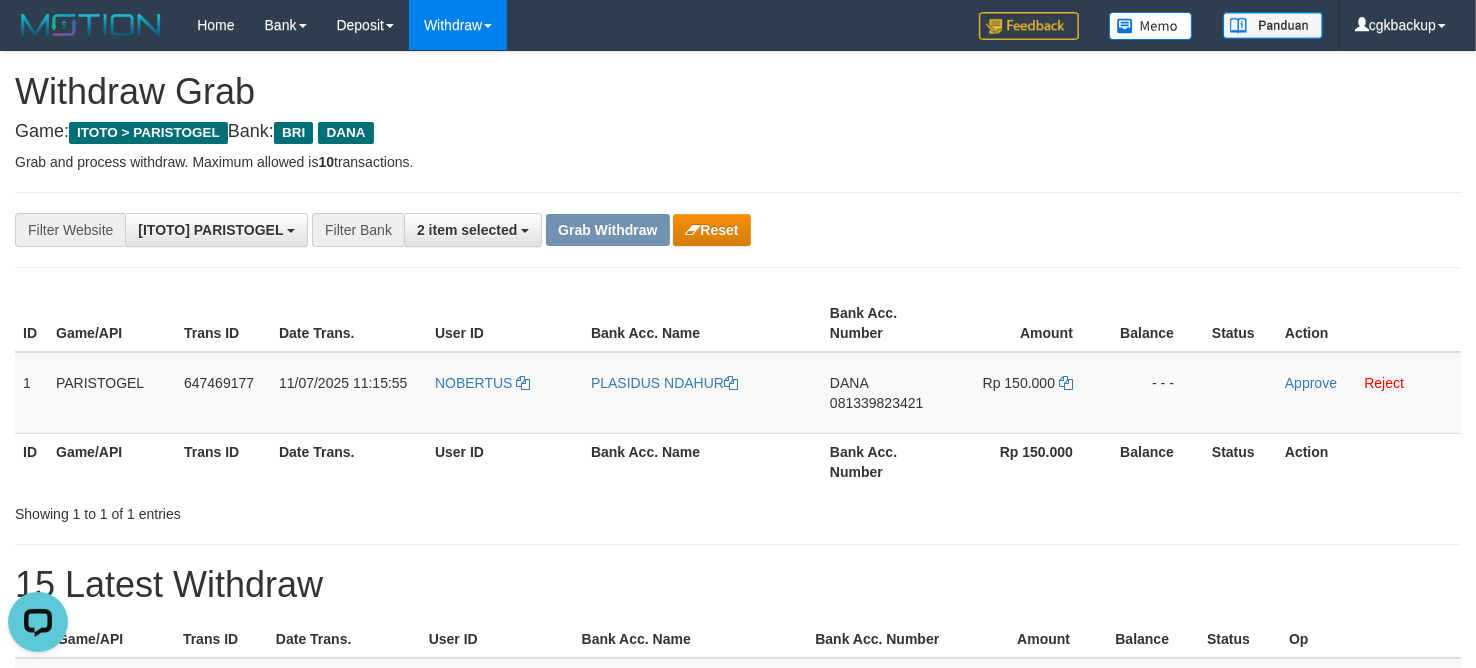 click on "**********" at bounding box center [738, 230] 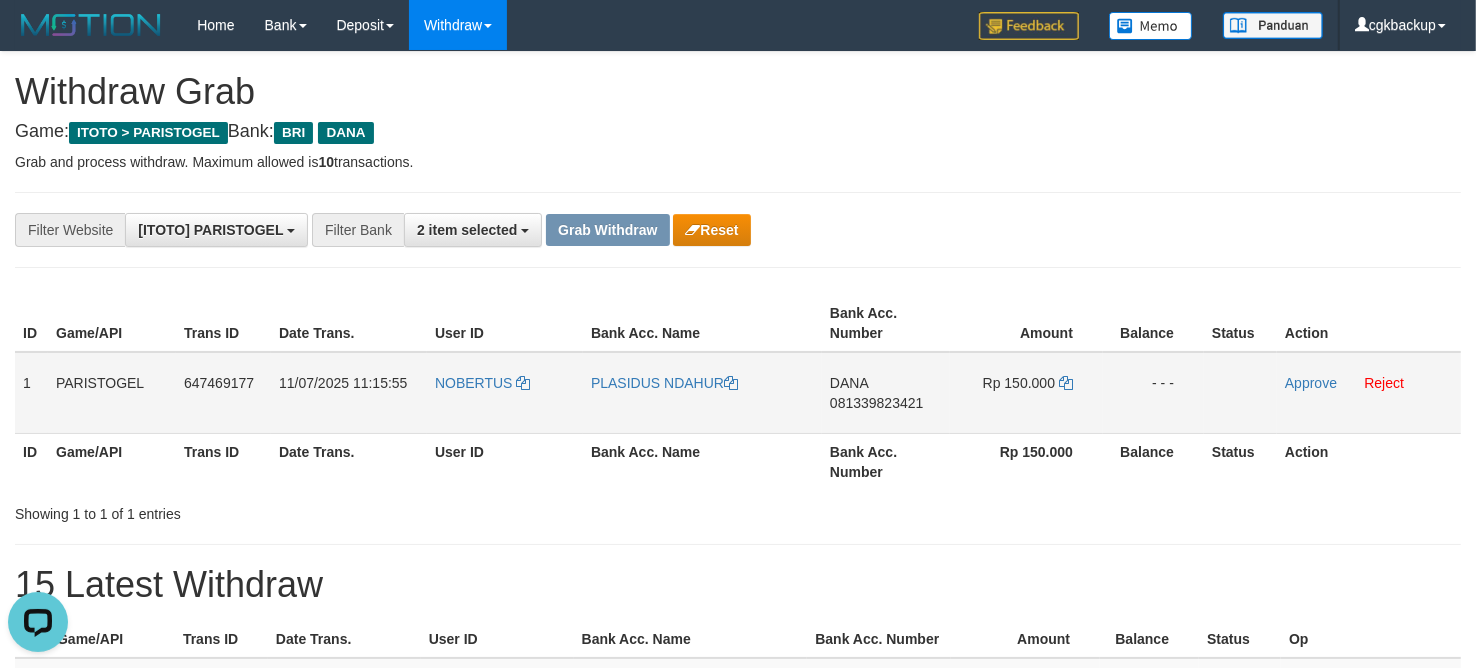 click on "PLASIDUS NDAHUR" at bounding box center [702, 393] 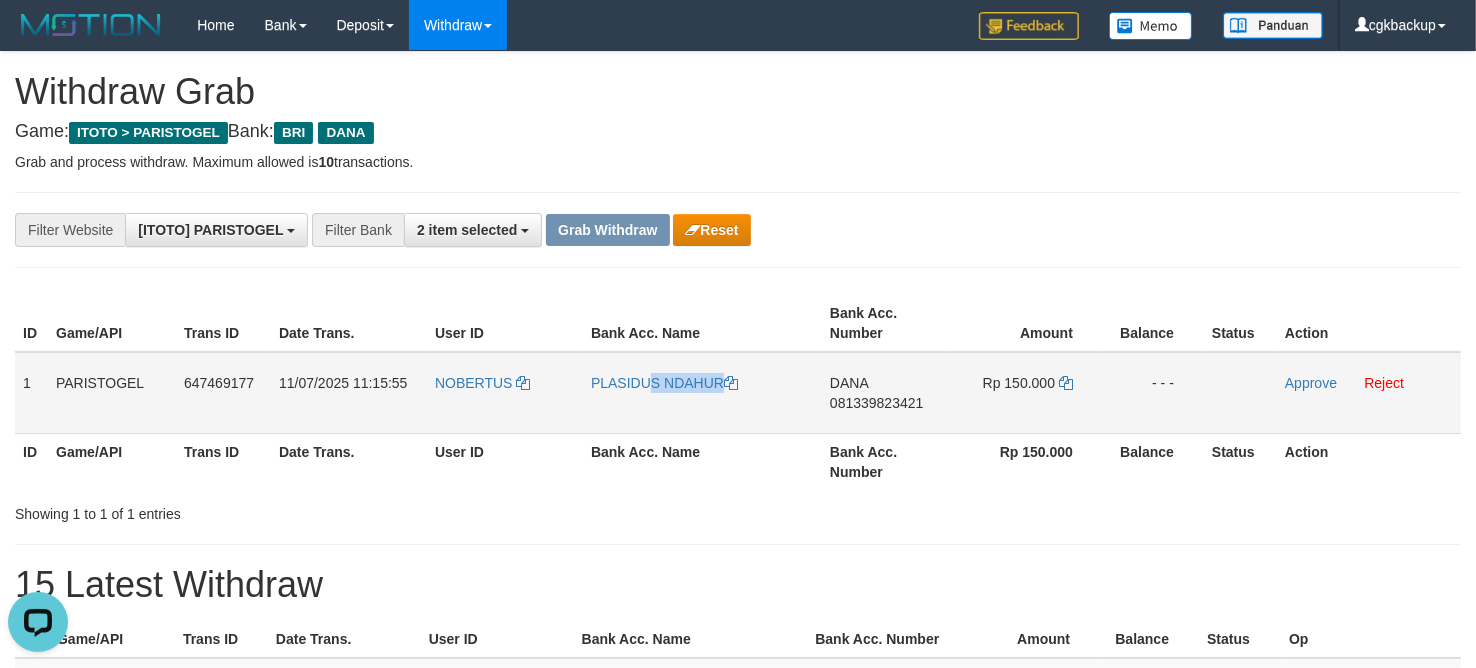 click on "PLASIDUS NDAHUR" at bounding box center [702, 393] 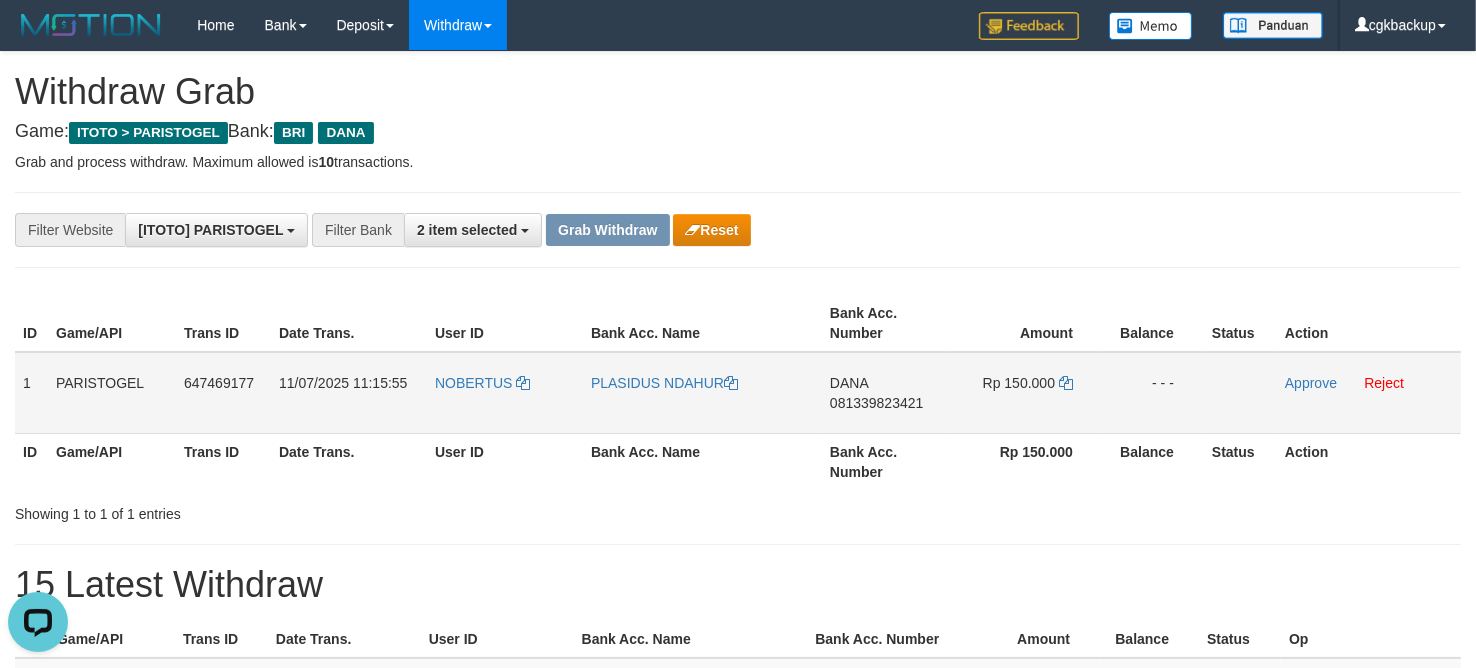 click on "NOBERTUS" at bounding box center (505, 393) 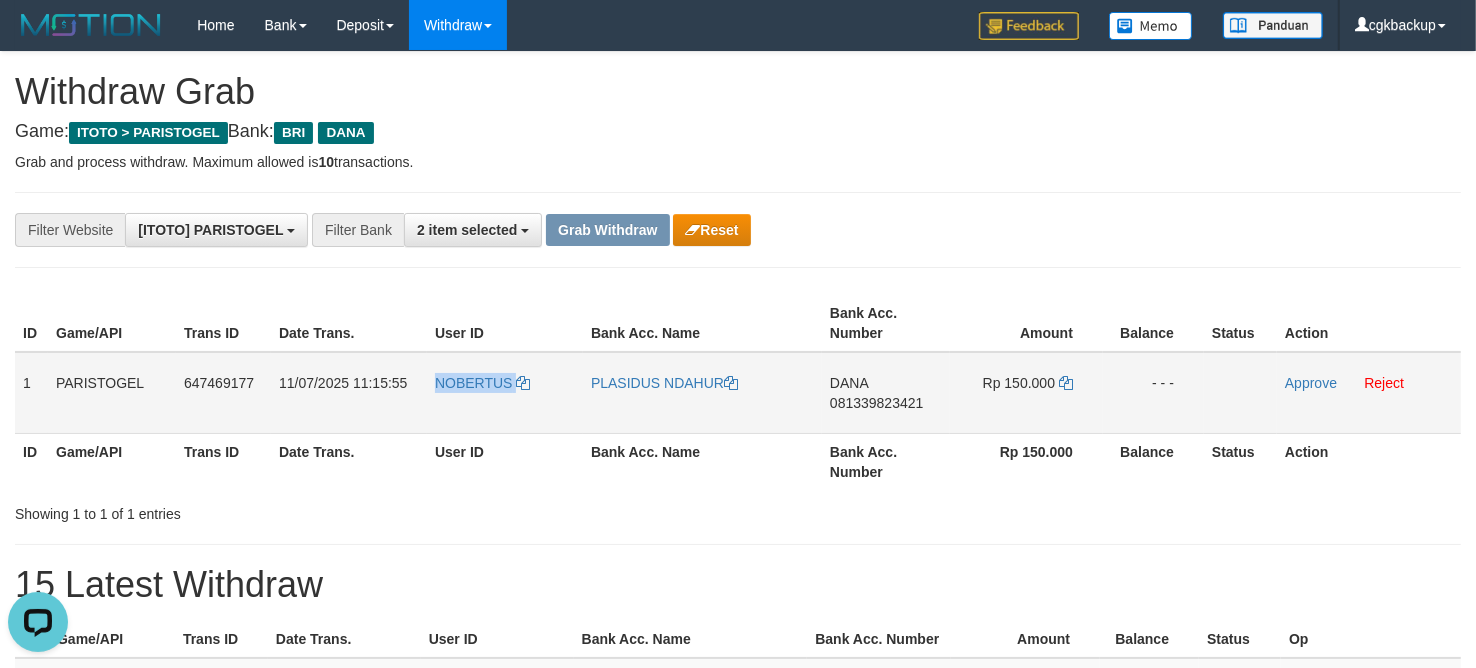 click on "NOBERTUS" at bounding box center [505, 393] 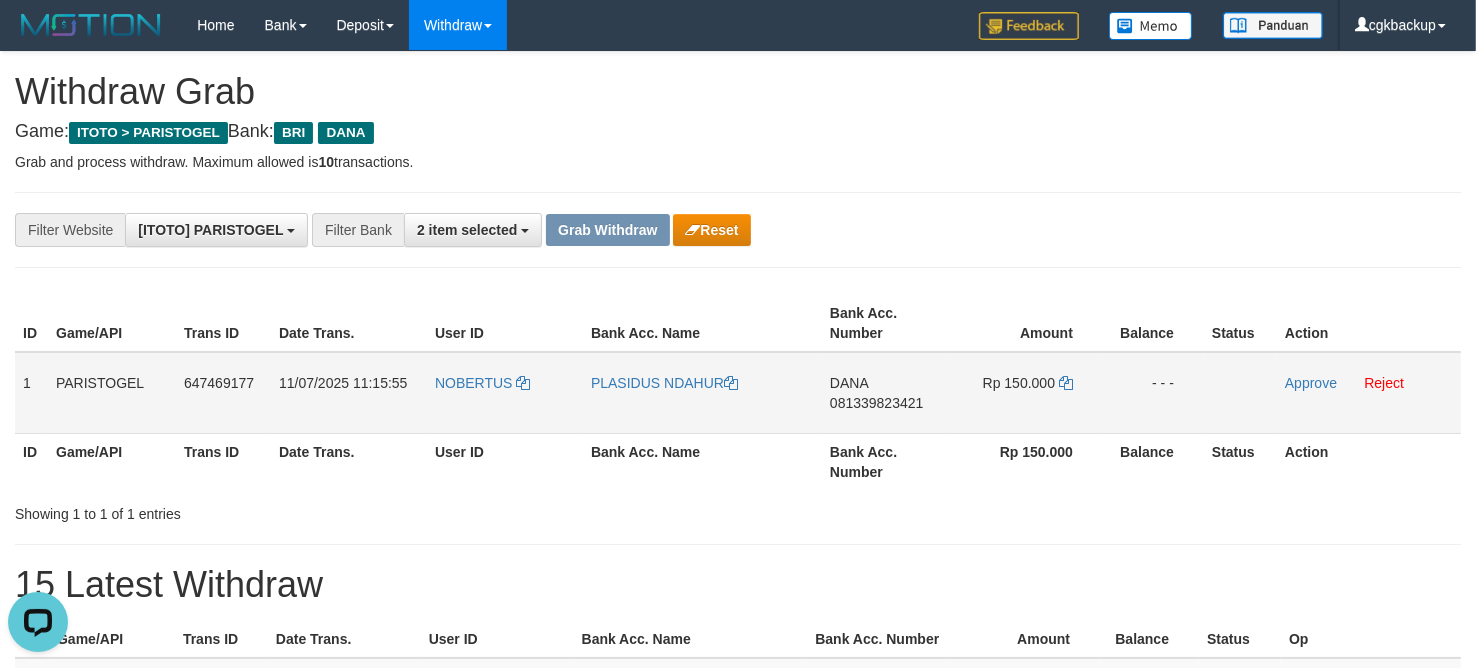 click on "DANA
081339823421" at bounding box center [886, 393] 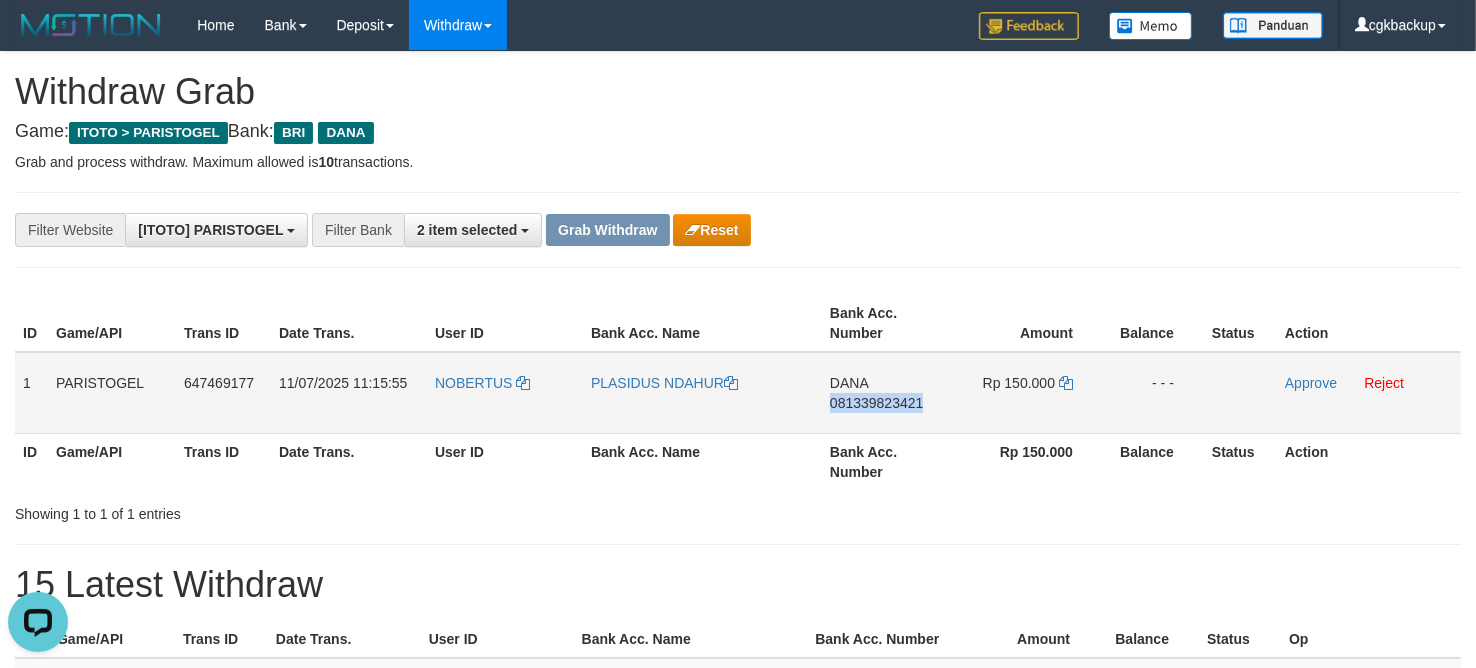 click on "DANA
081339823421" at bounding box center (886, 393) 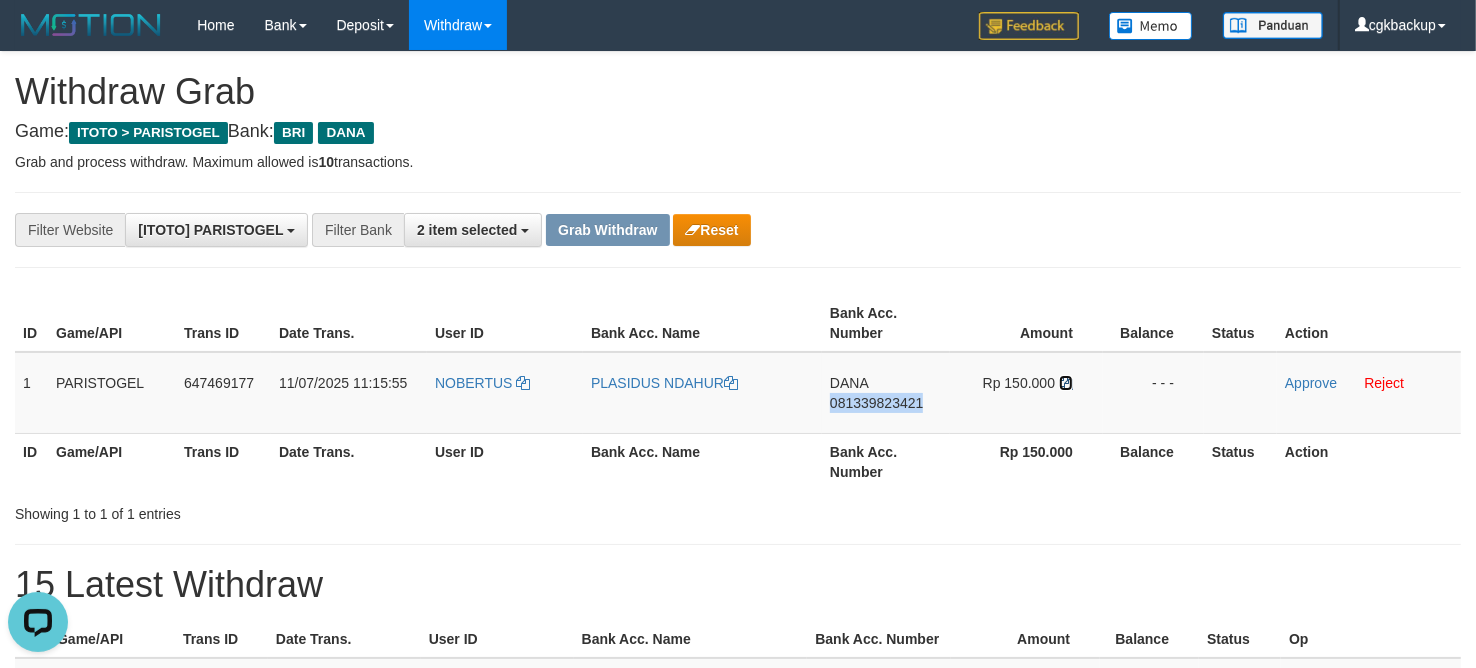 click at bounding box center (1066, 383) 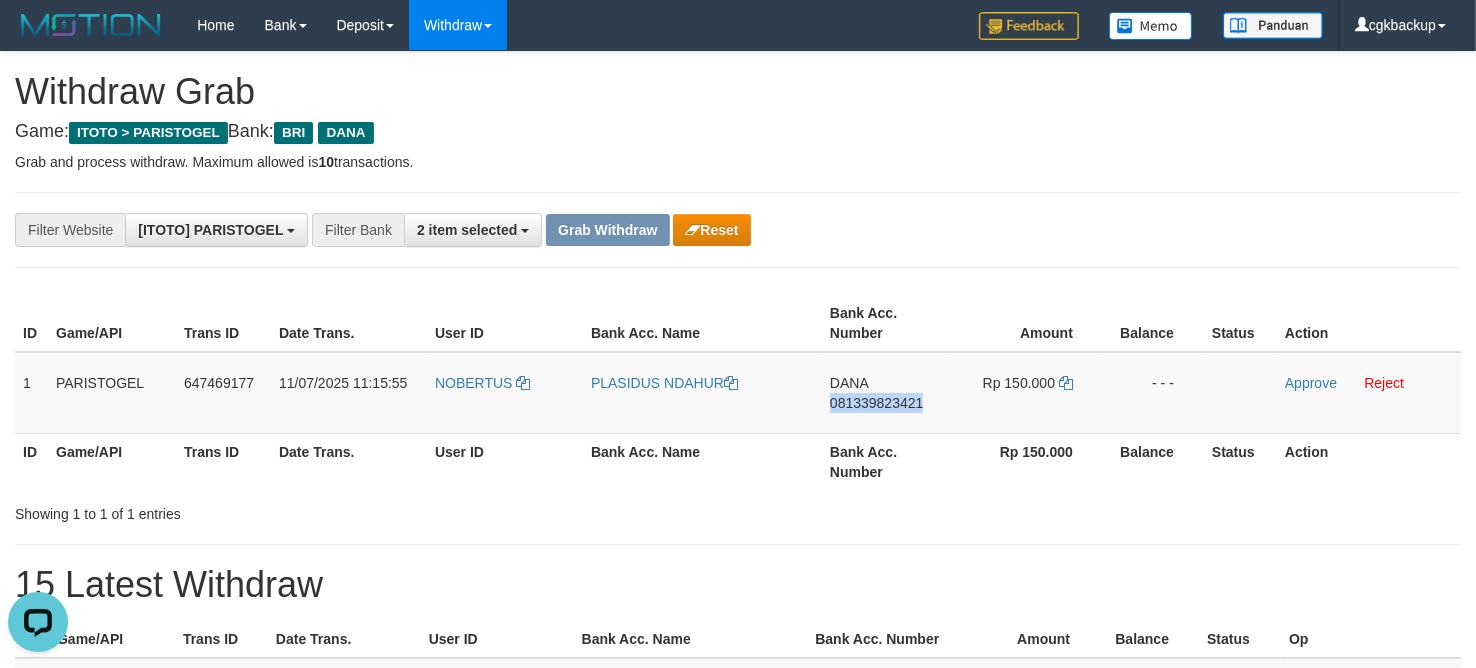 copy on "081339823421" 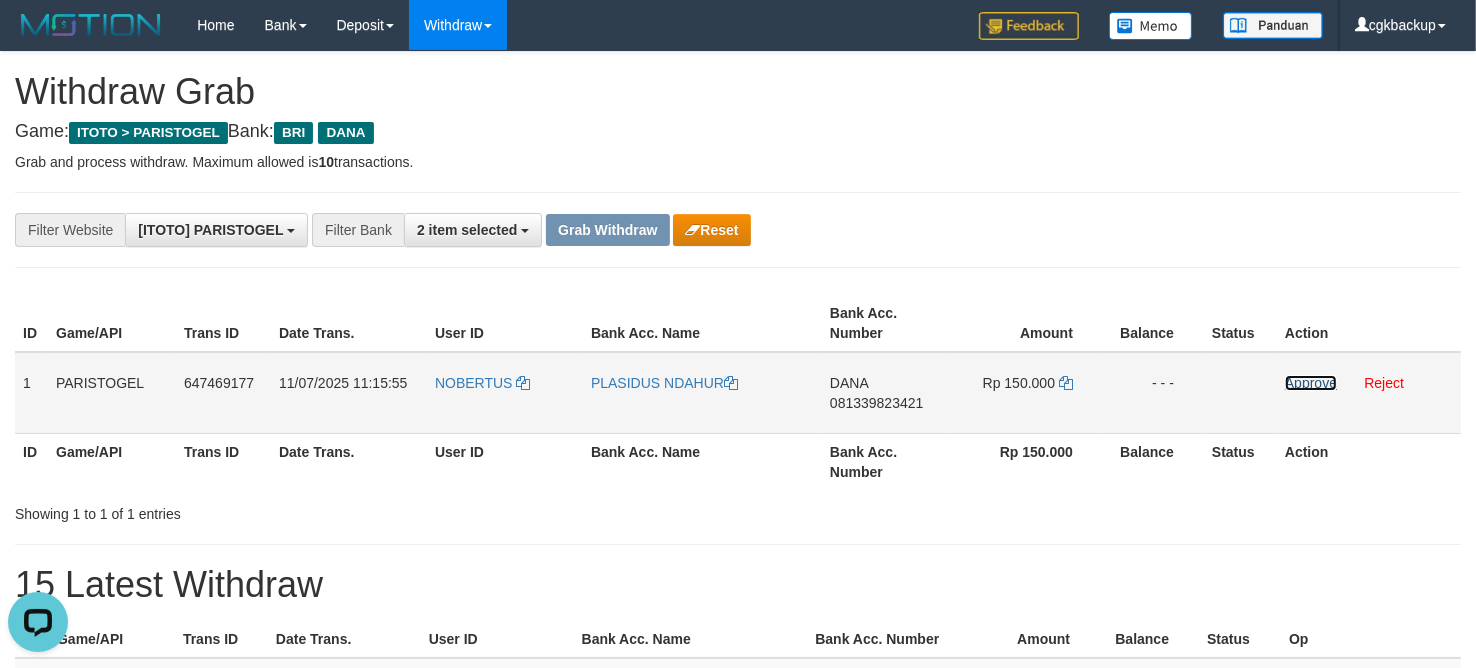 click on "Approve" at bounding box center (1311, 383) 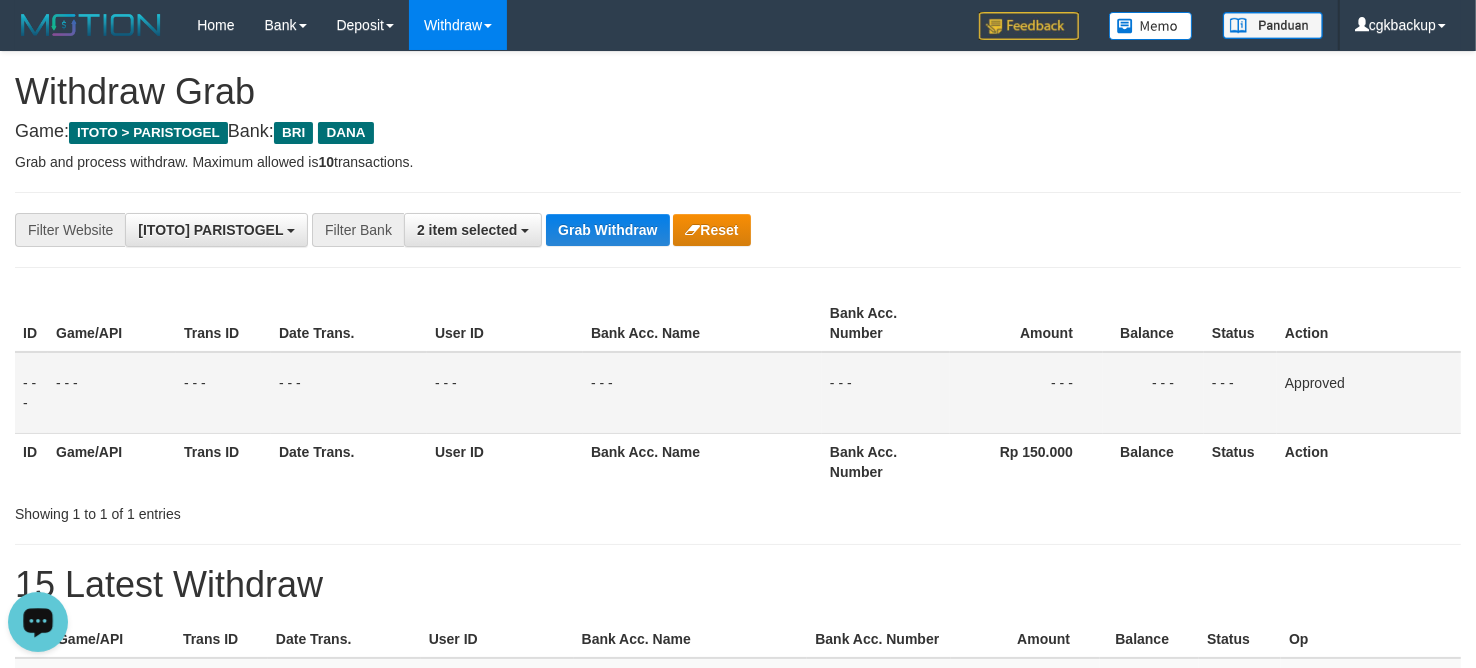 click on "**********" at bounding box center (738, 230) 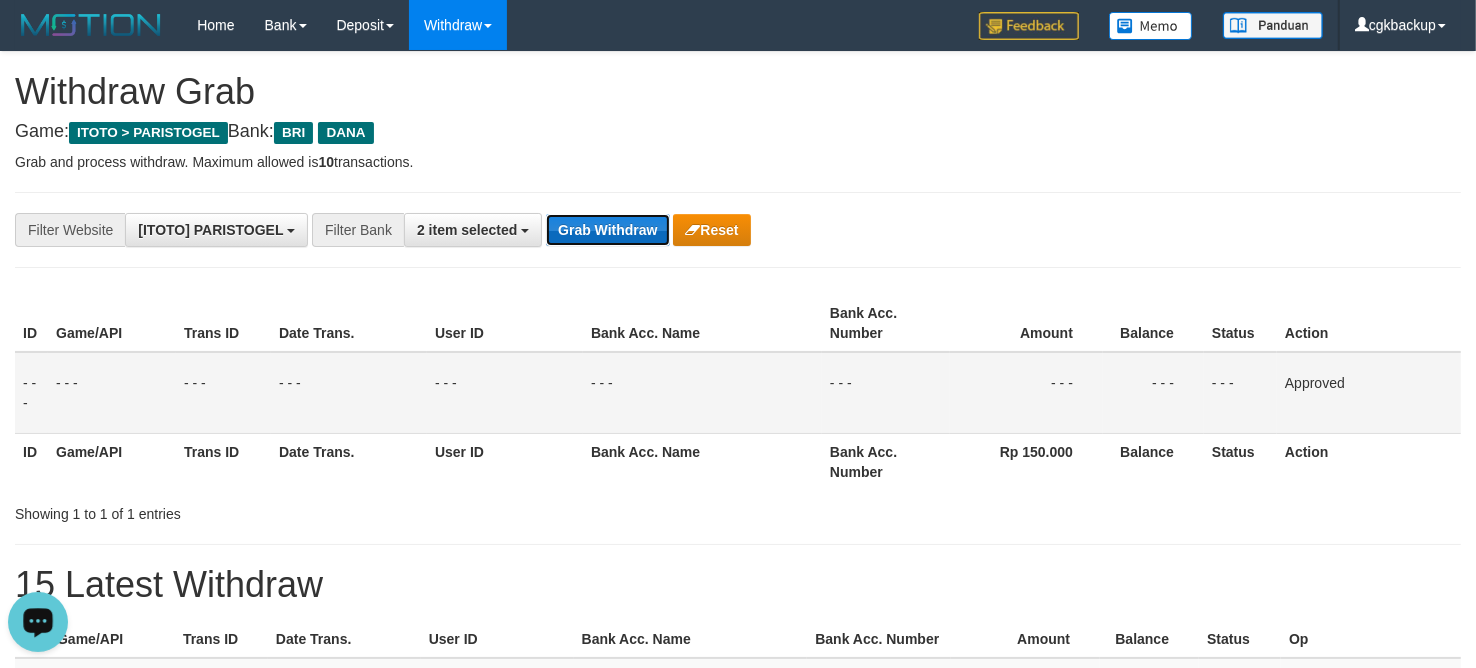 drag, startPoint x: 598, startPoint y: 215, endPoint x: 611, endPoint y: 225, distance: 16.40122 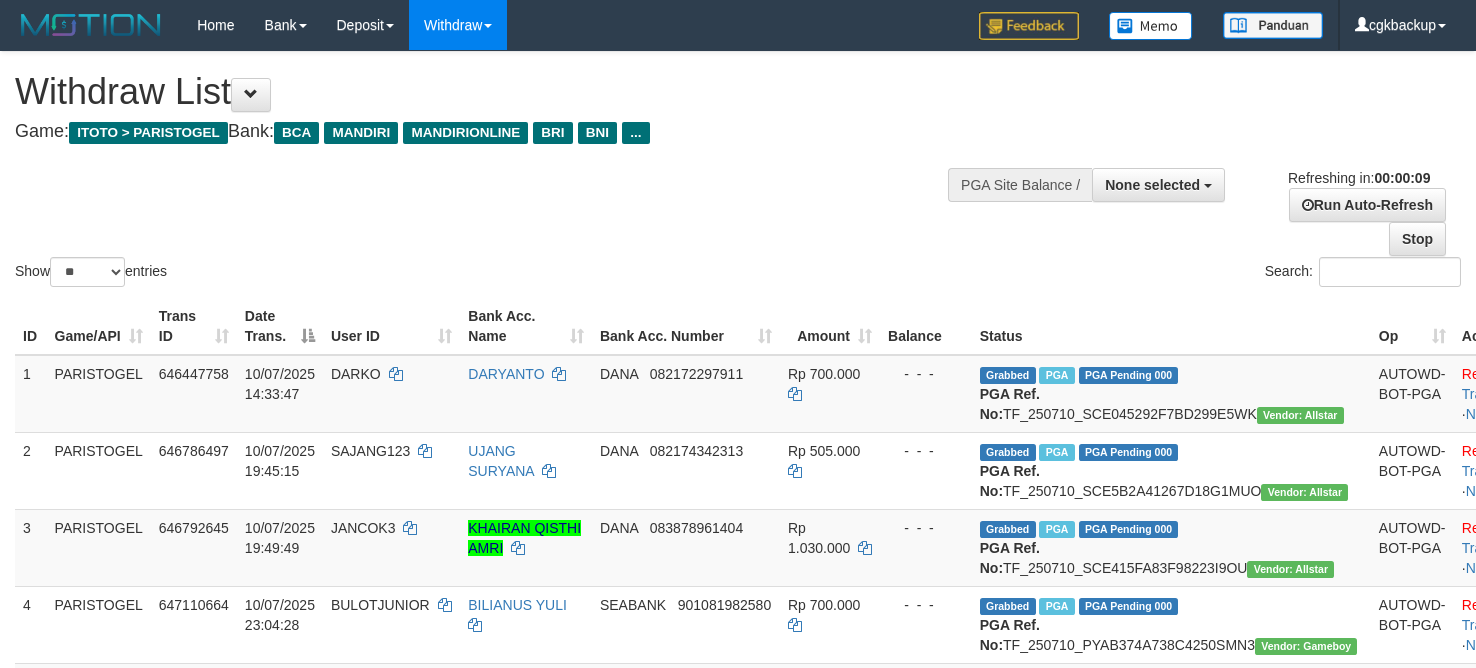 select 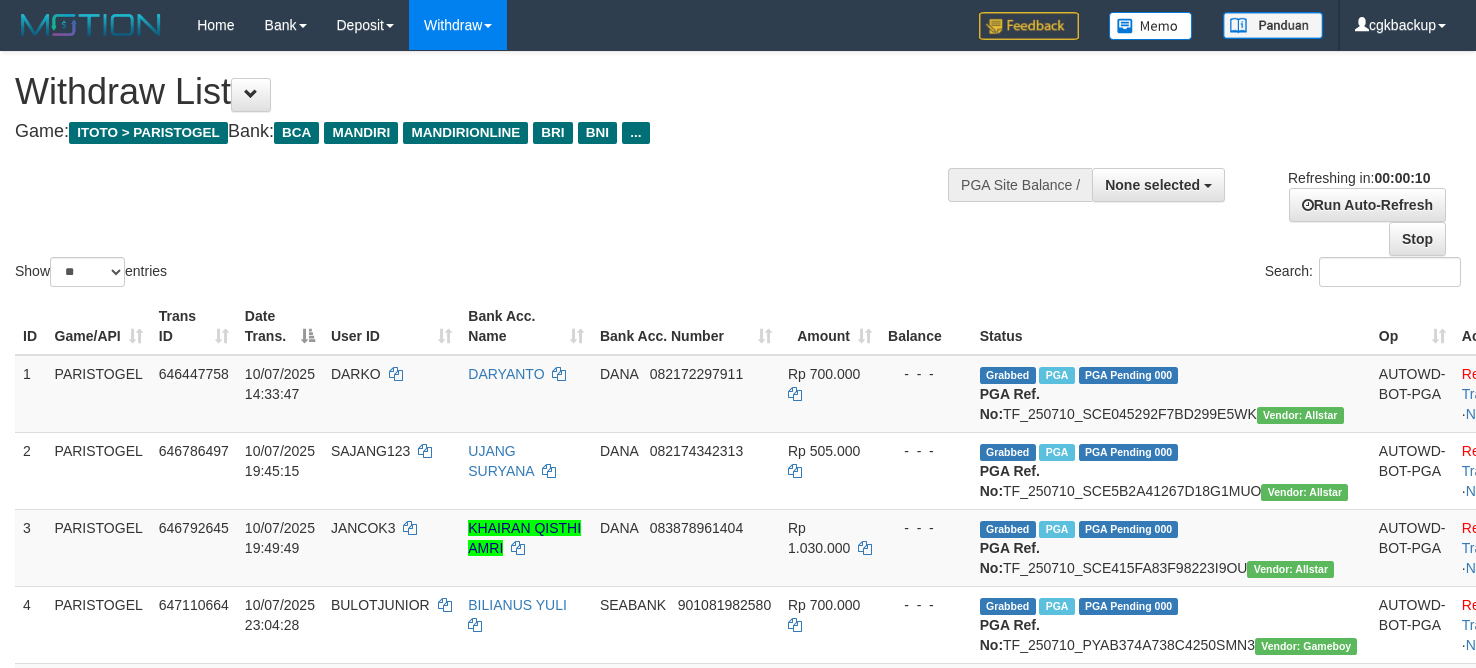 select 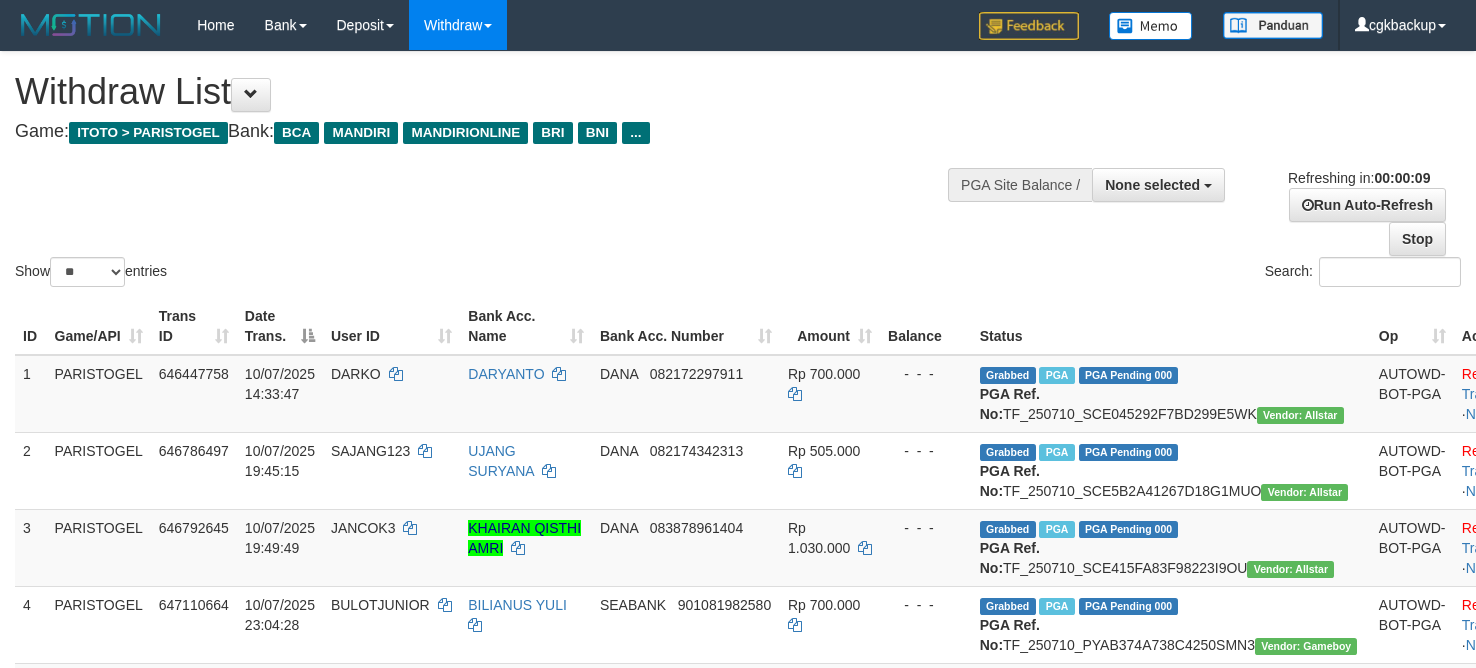 select 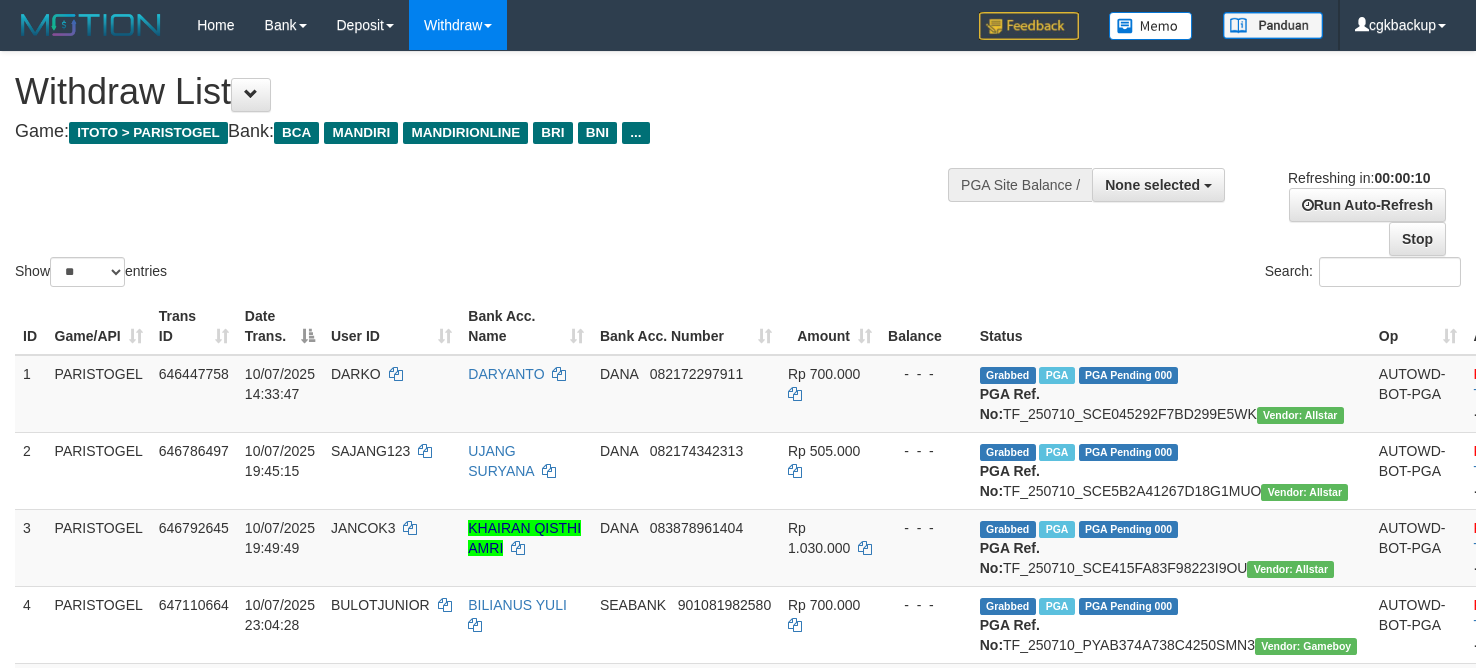 select 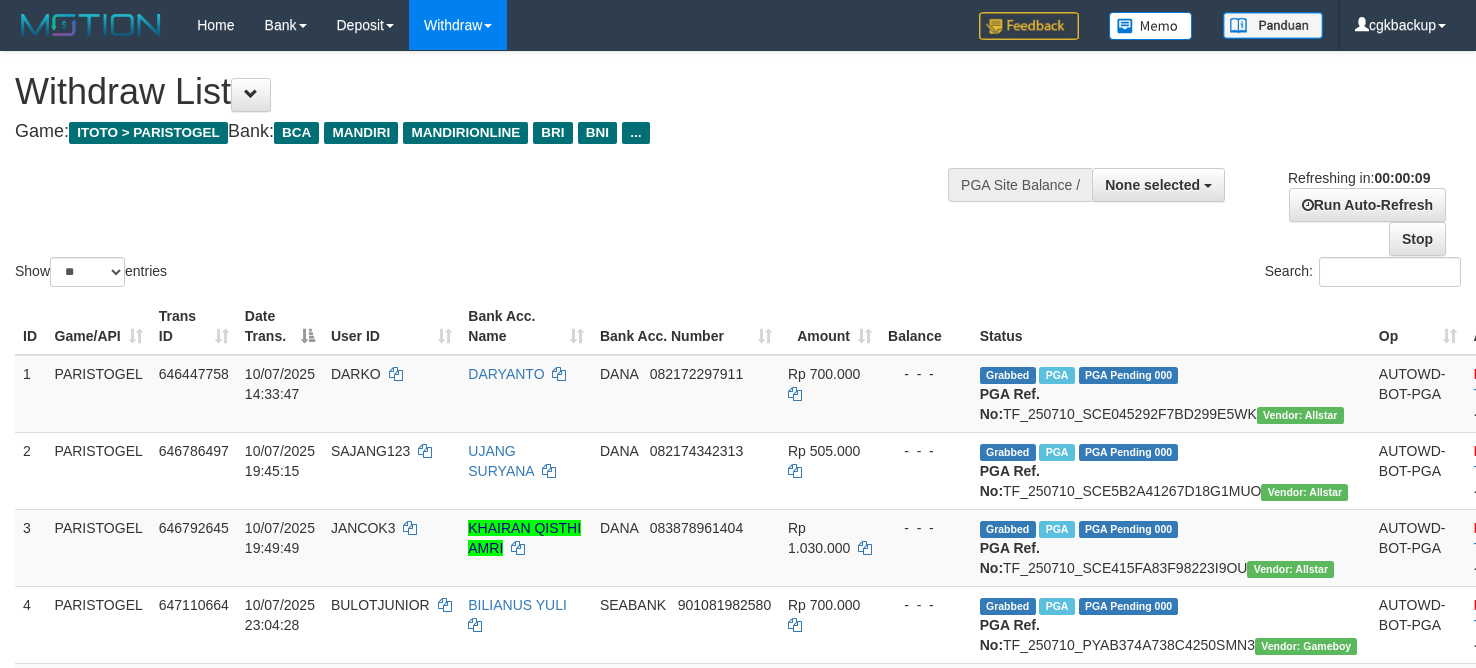 select 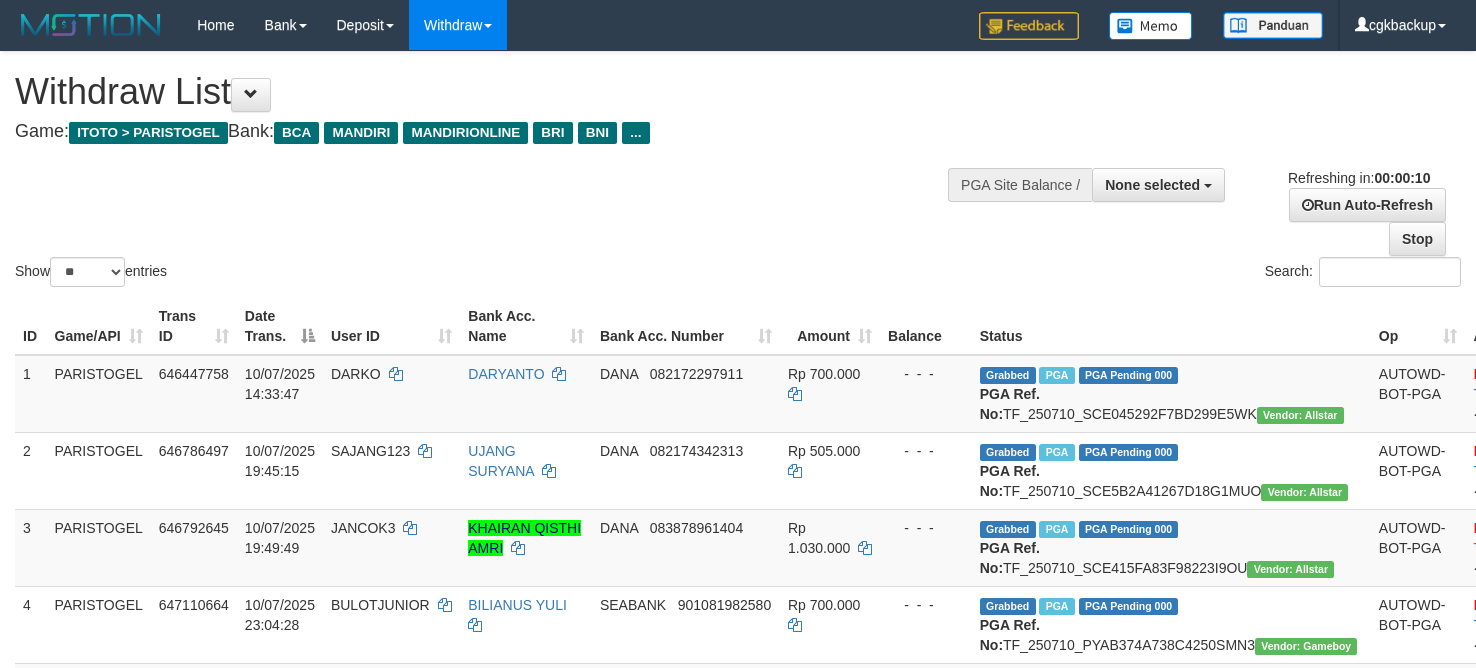 select 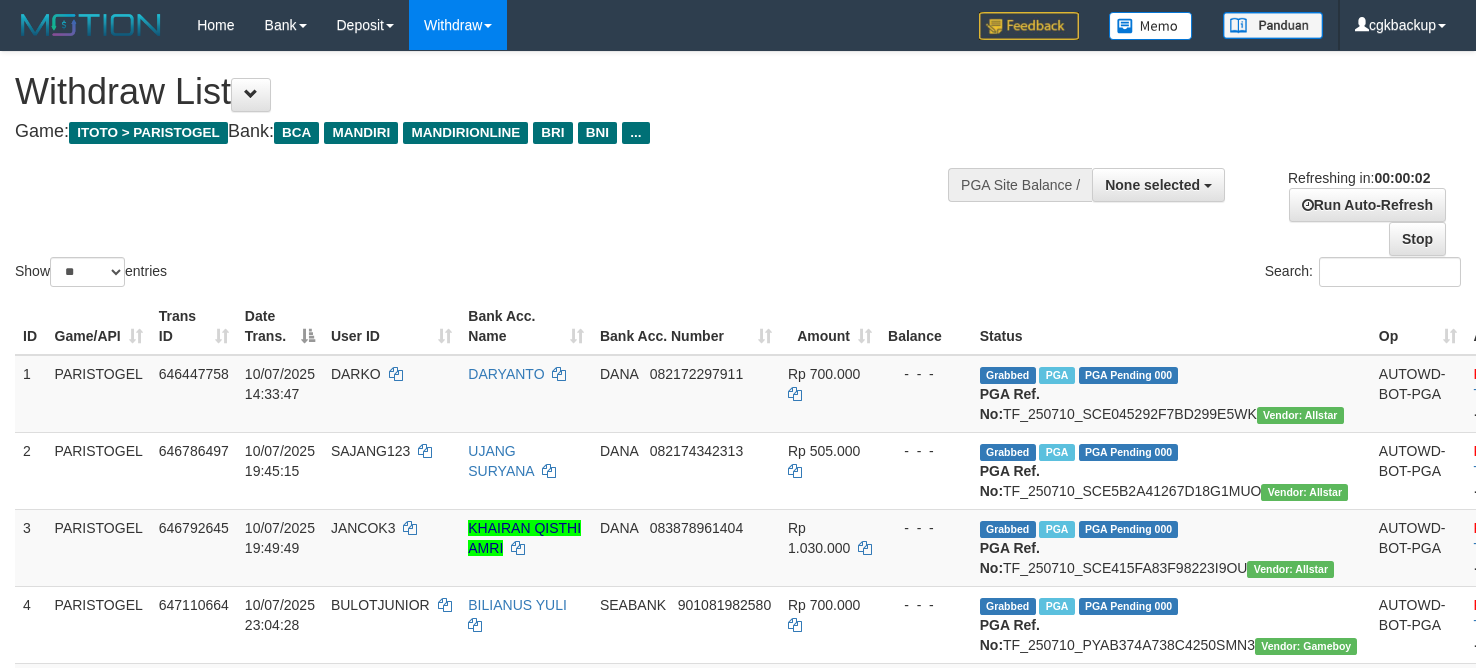 scroll, scrollTop: 0, scrollLeft: 0, axis: both 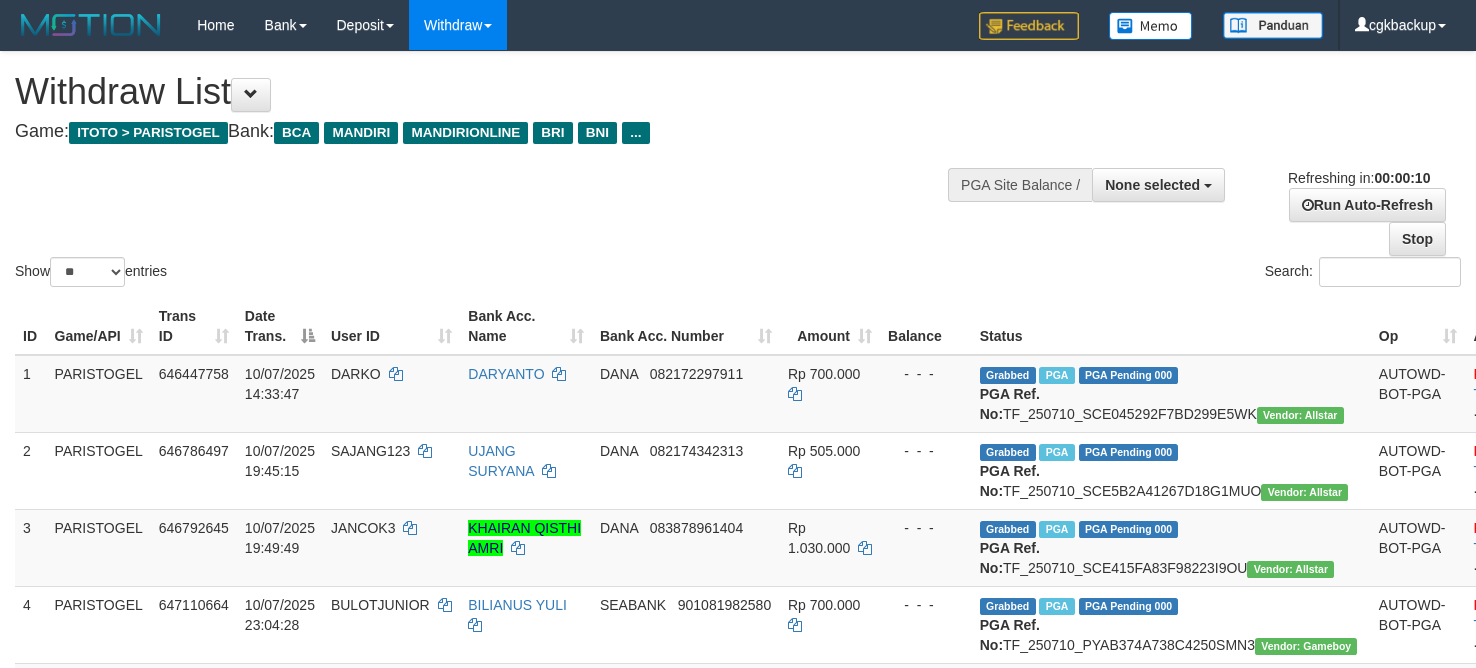 select 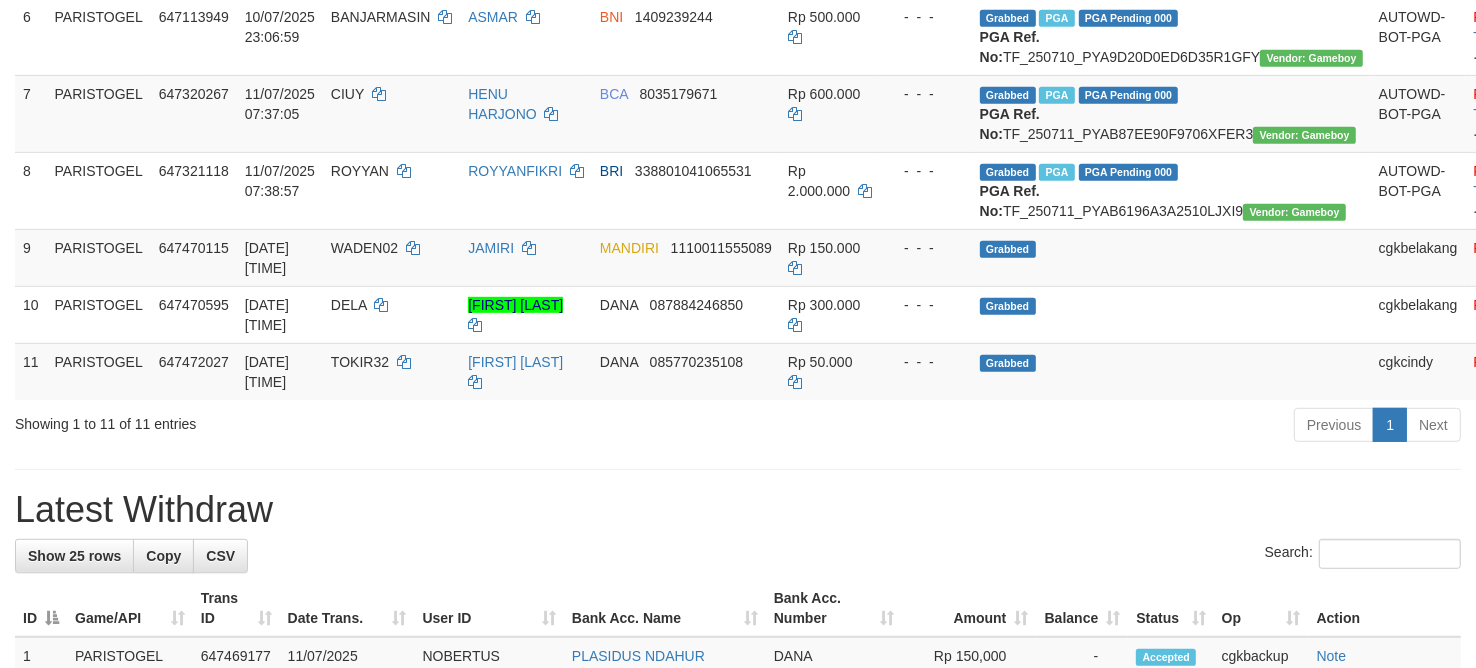 scroll, scrollTop: 755, scrollLeft: 0, axis: vertical 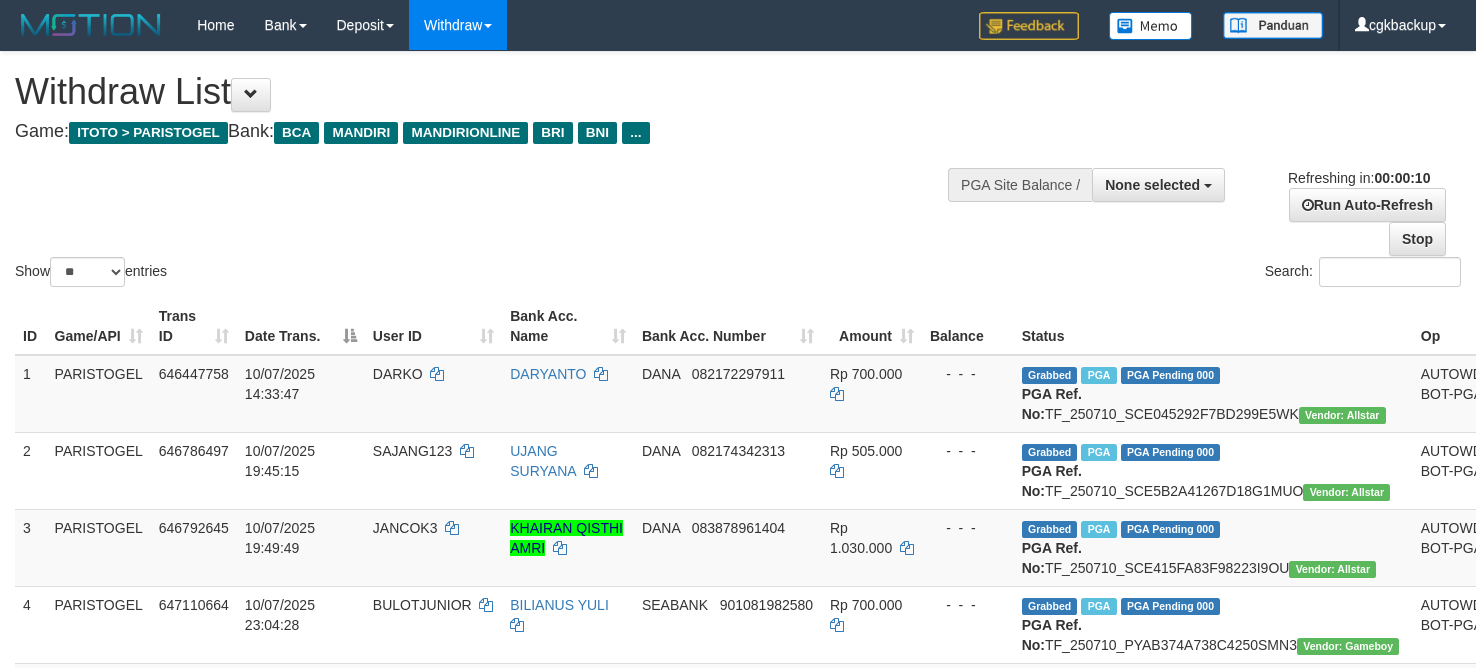 select 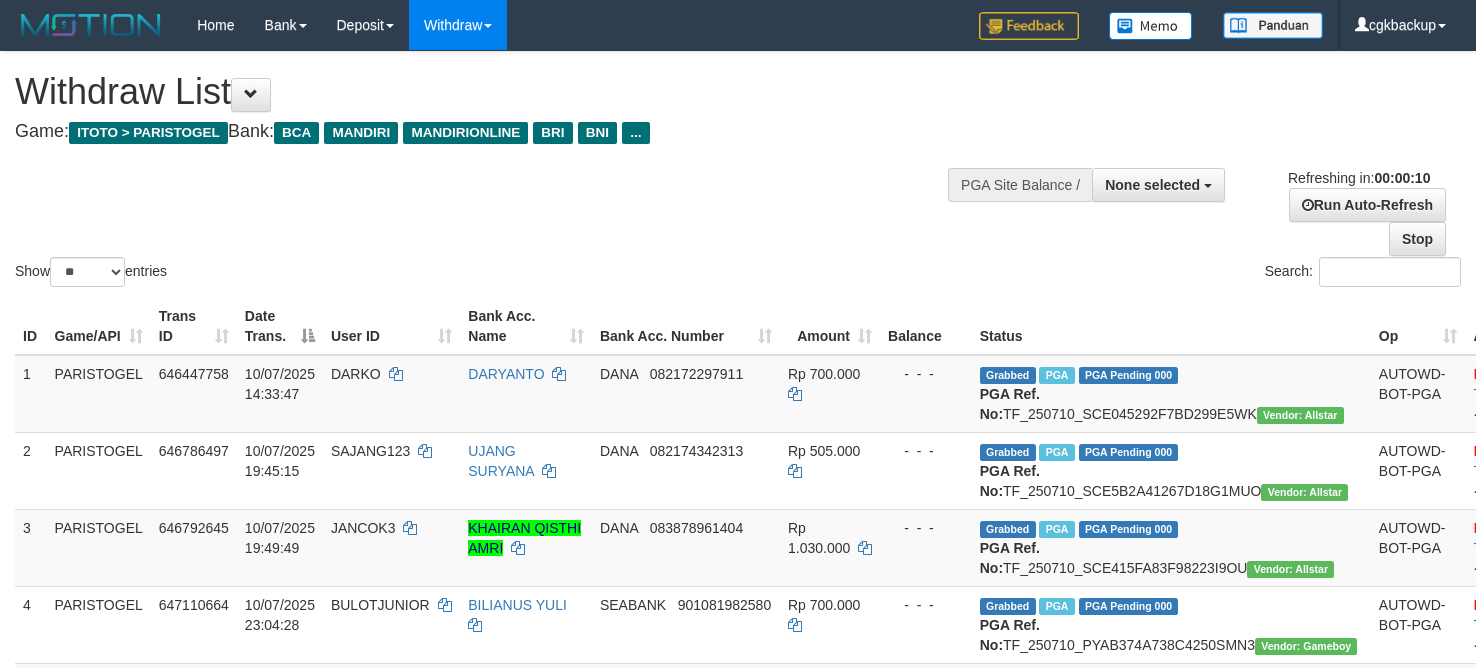 select 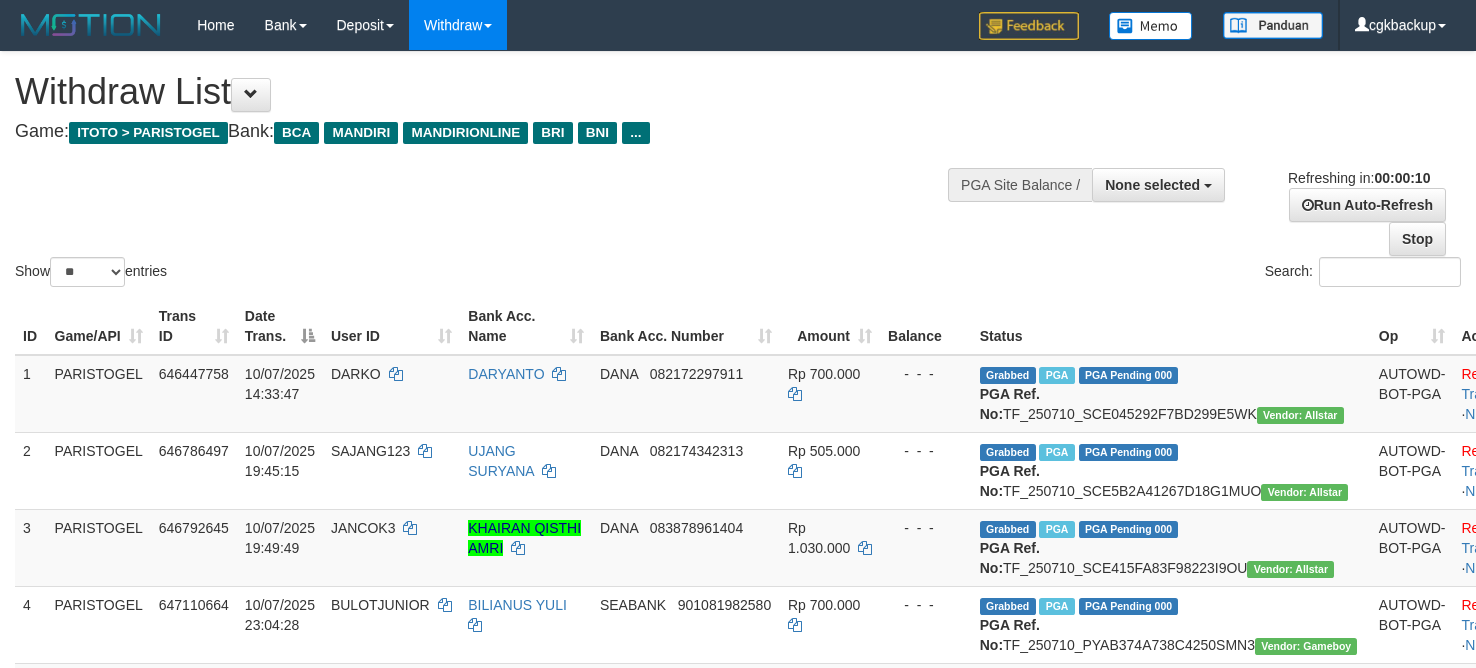 select 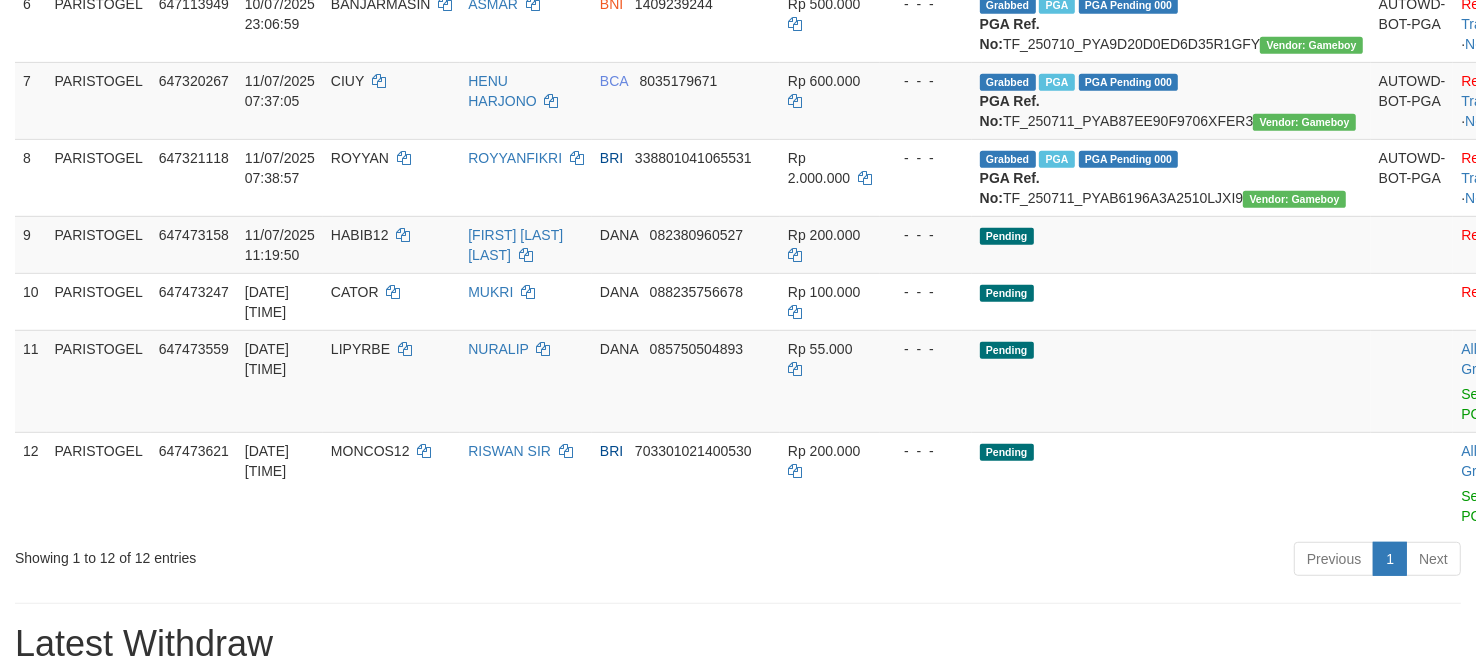 scroll, scrollTop: 755, scrollLeft: 0, axis: vertical 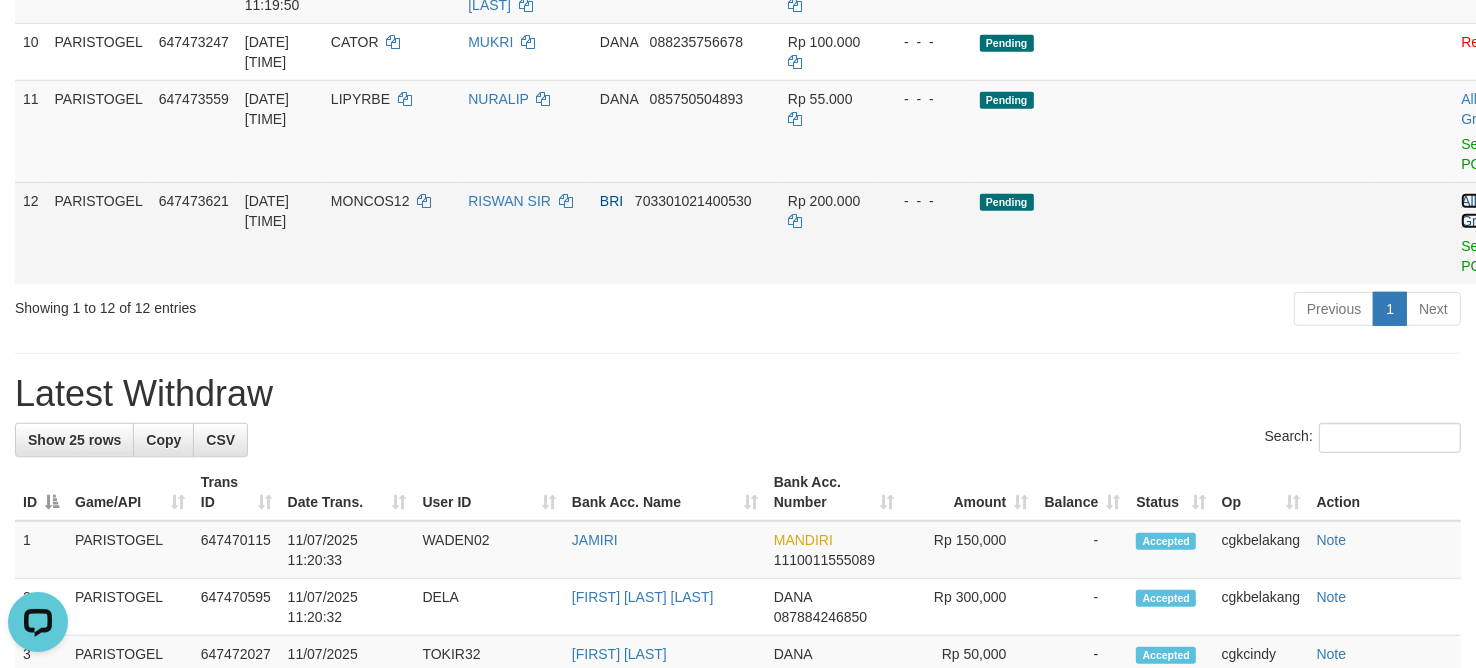 click on "Allow Grab" at bounding box center (1477, 211) 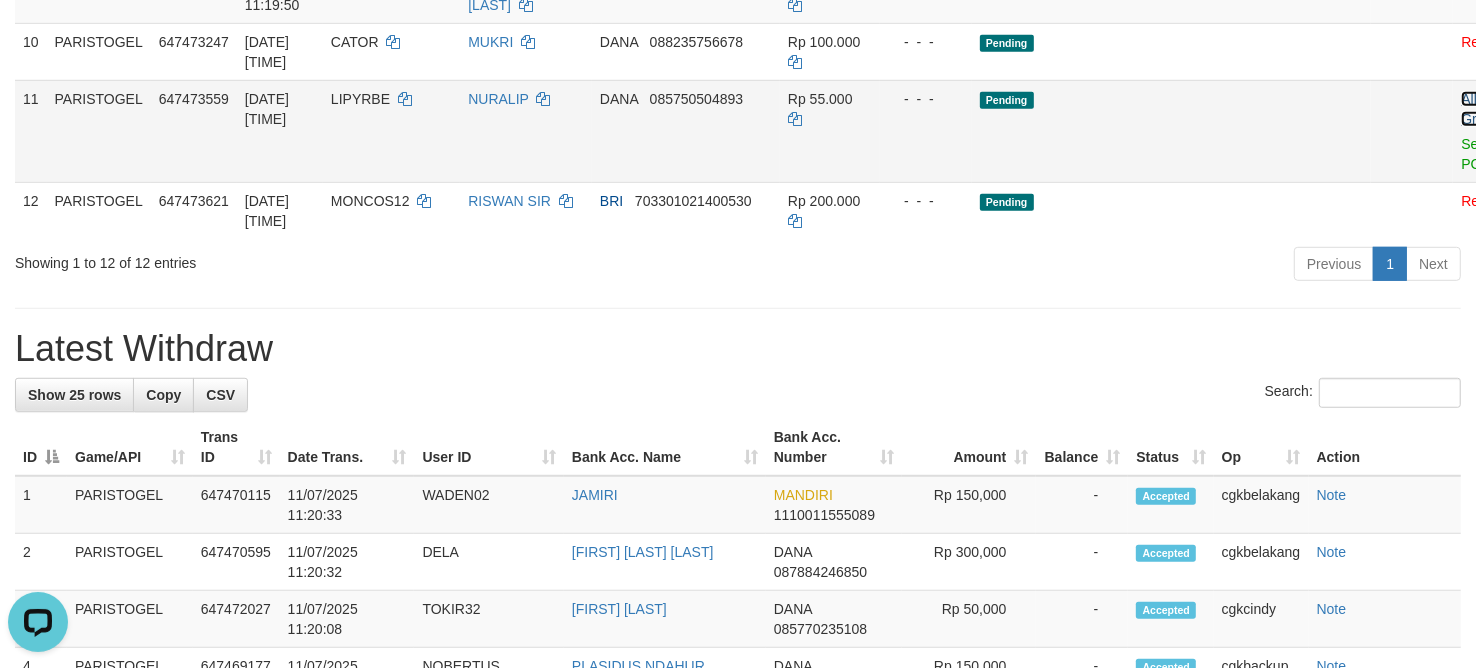 click on "Allow Grab" at bounding box center [1477, 109] 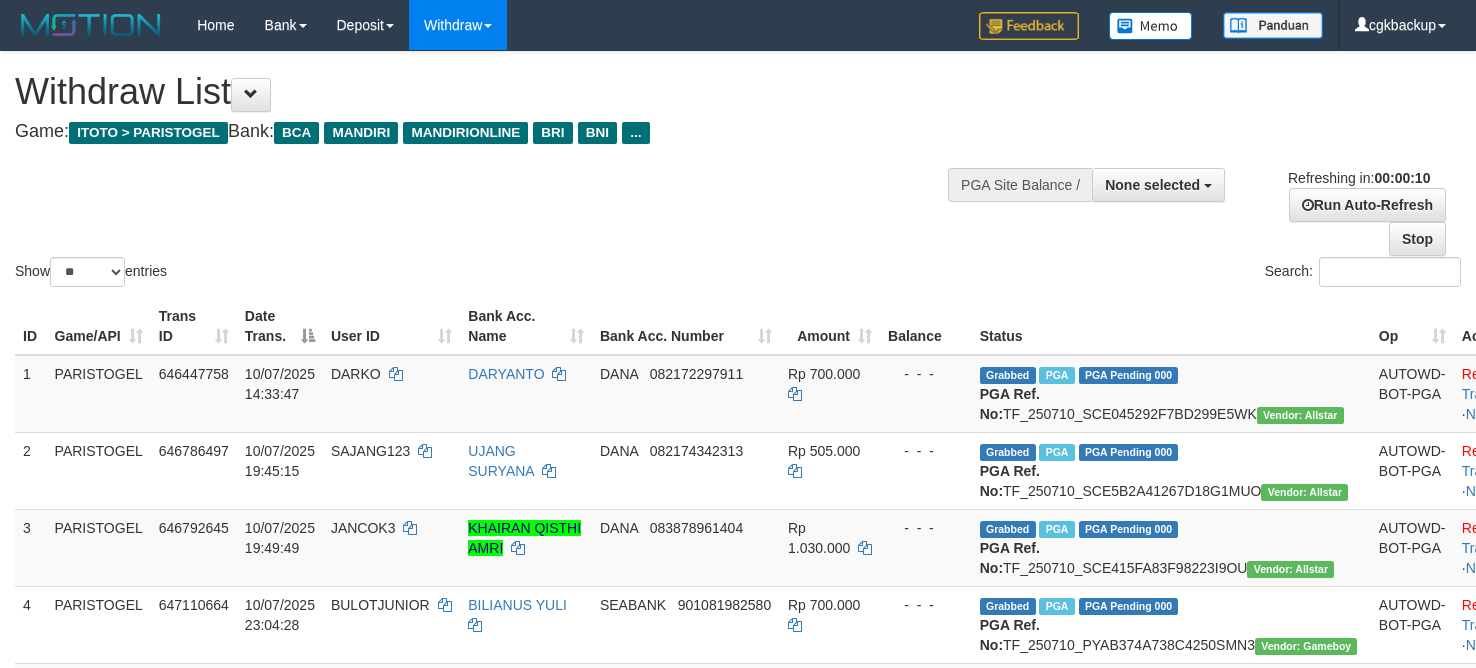 select 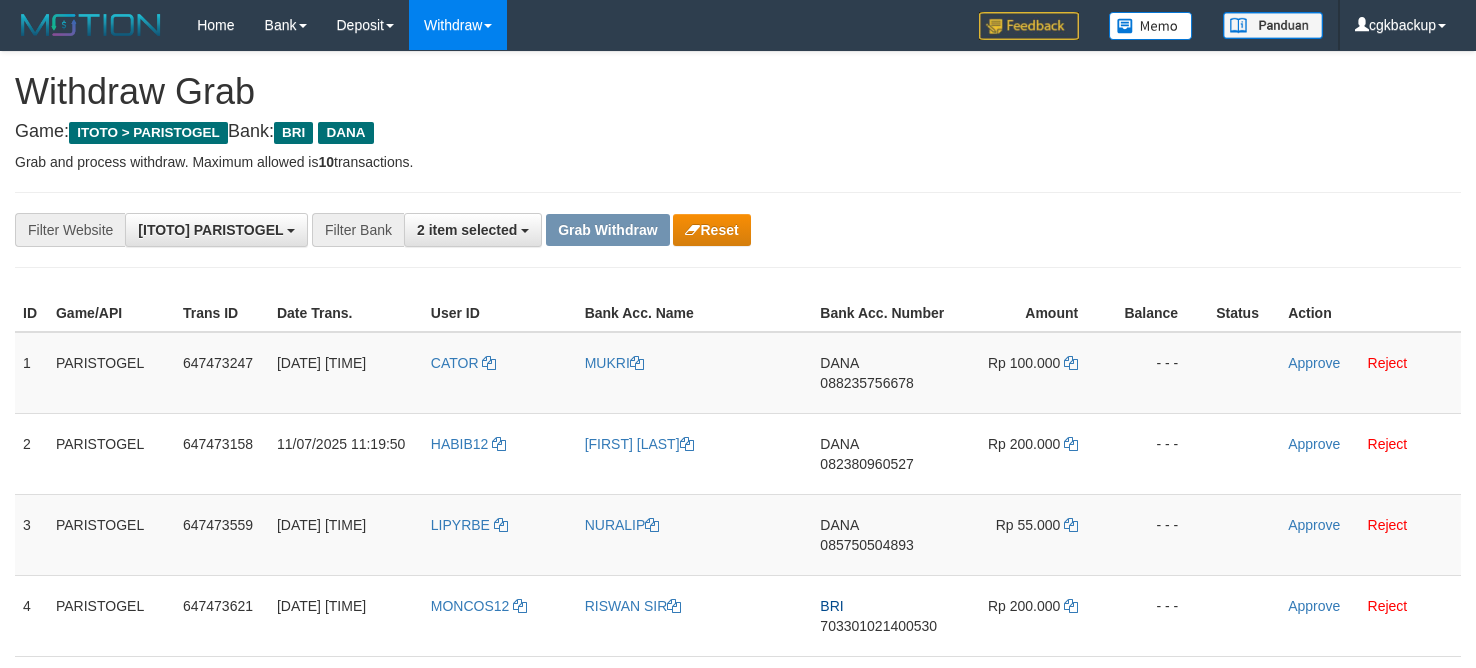 scroll, scrollTop: 0, scrollLeft: 0, axis: both 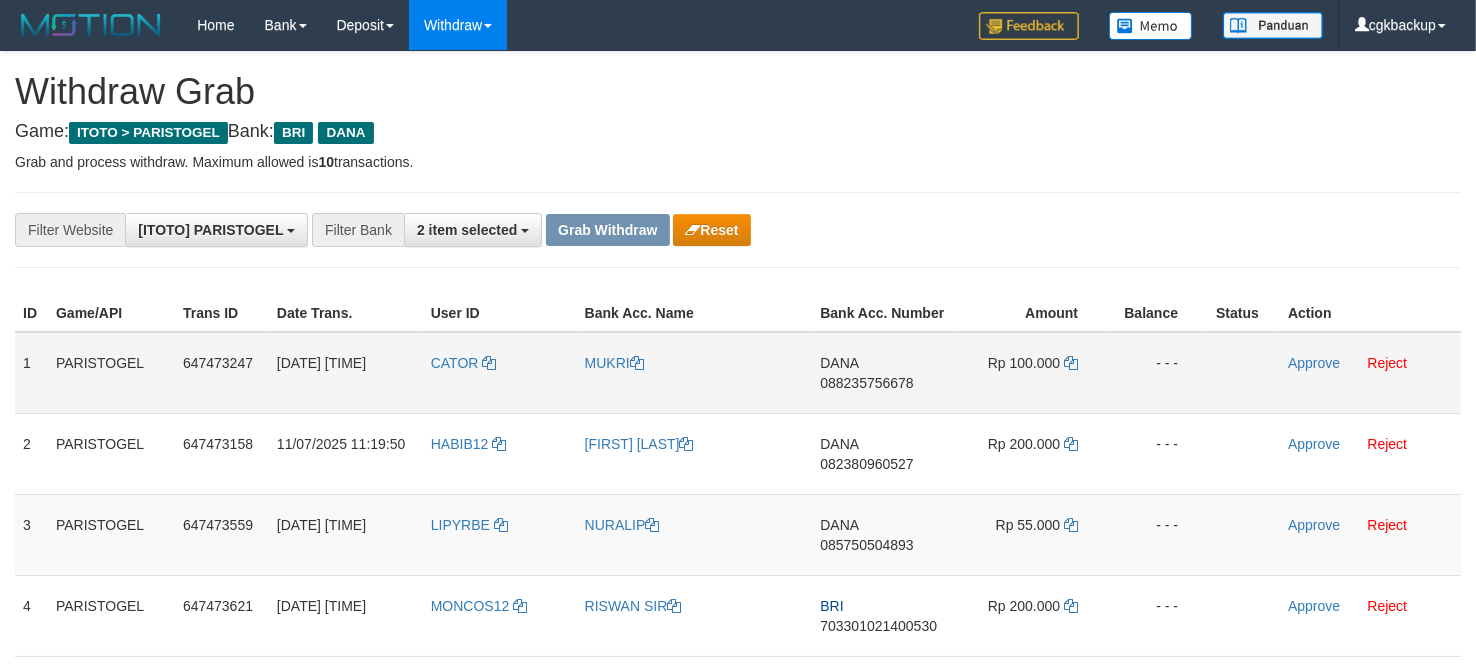click on "CATOR" at bounding box center (500, 373) 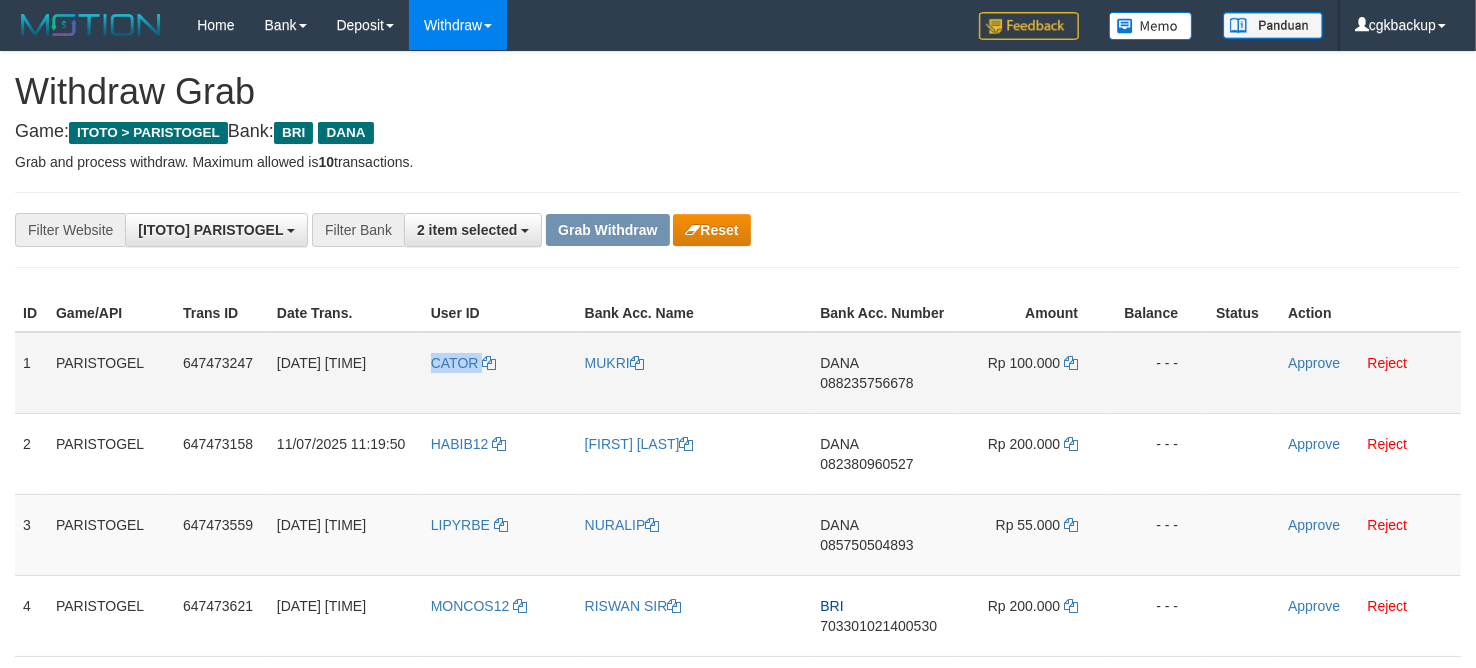 click on "CATOR" at bounding box center (500, 373) 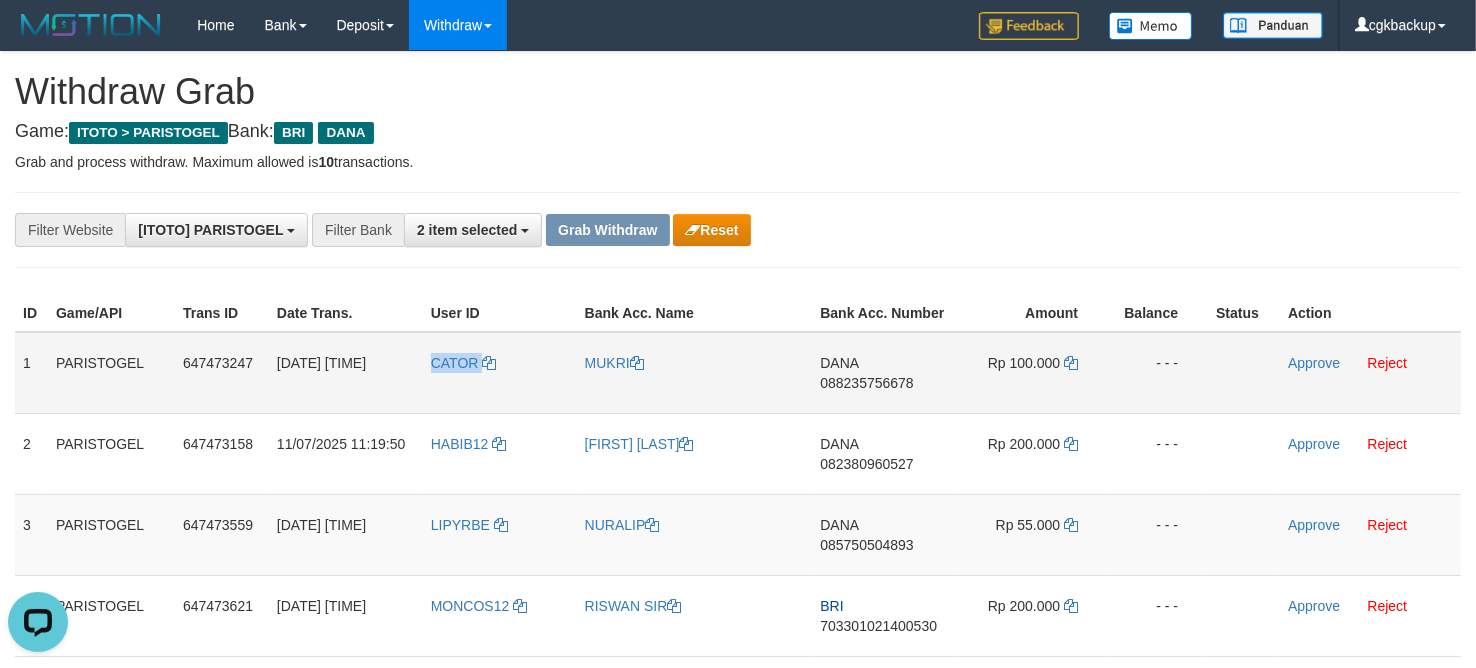 scroll, scrollTop: 0, scrollLeft: 0, axis: both 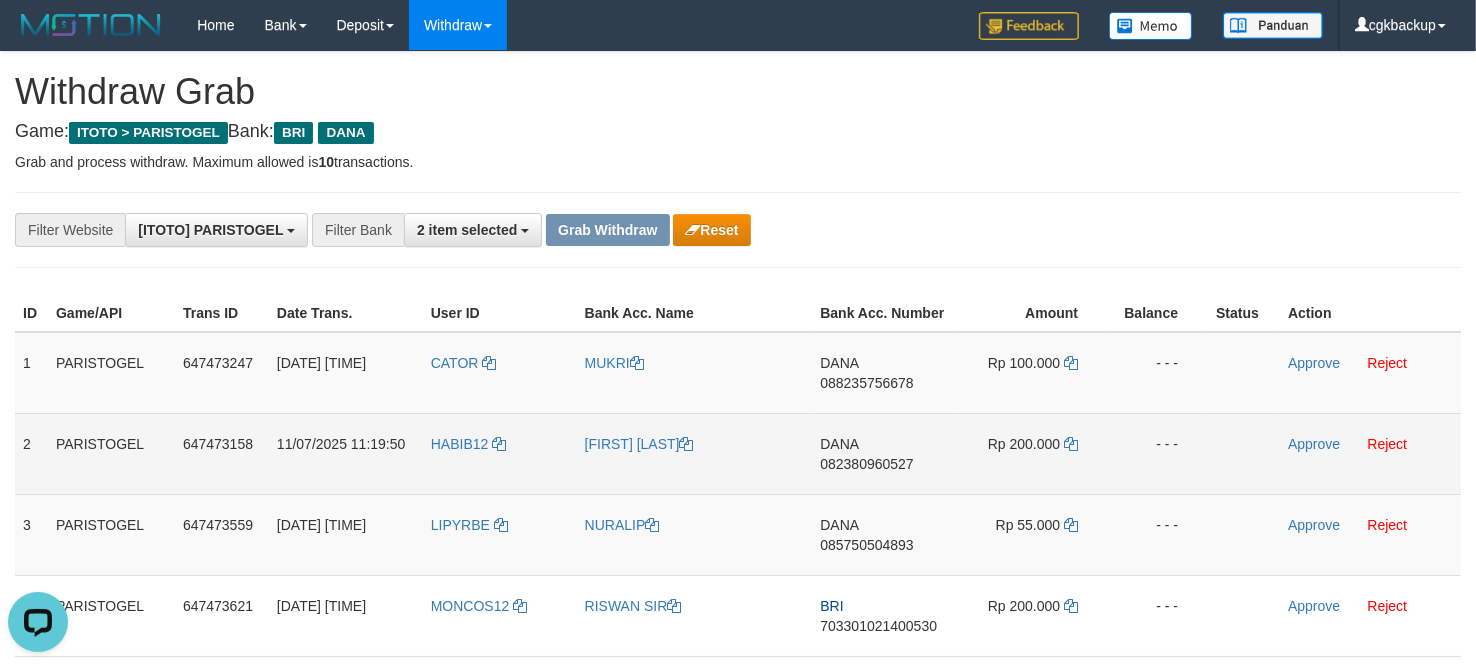 click on "HABIB12" at bounding box center (500, 453) 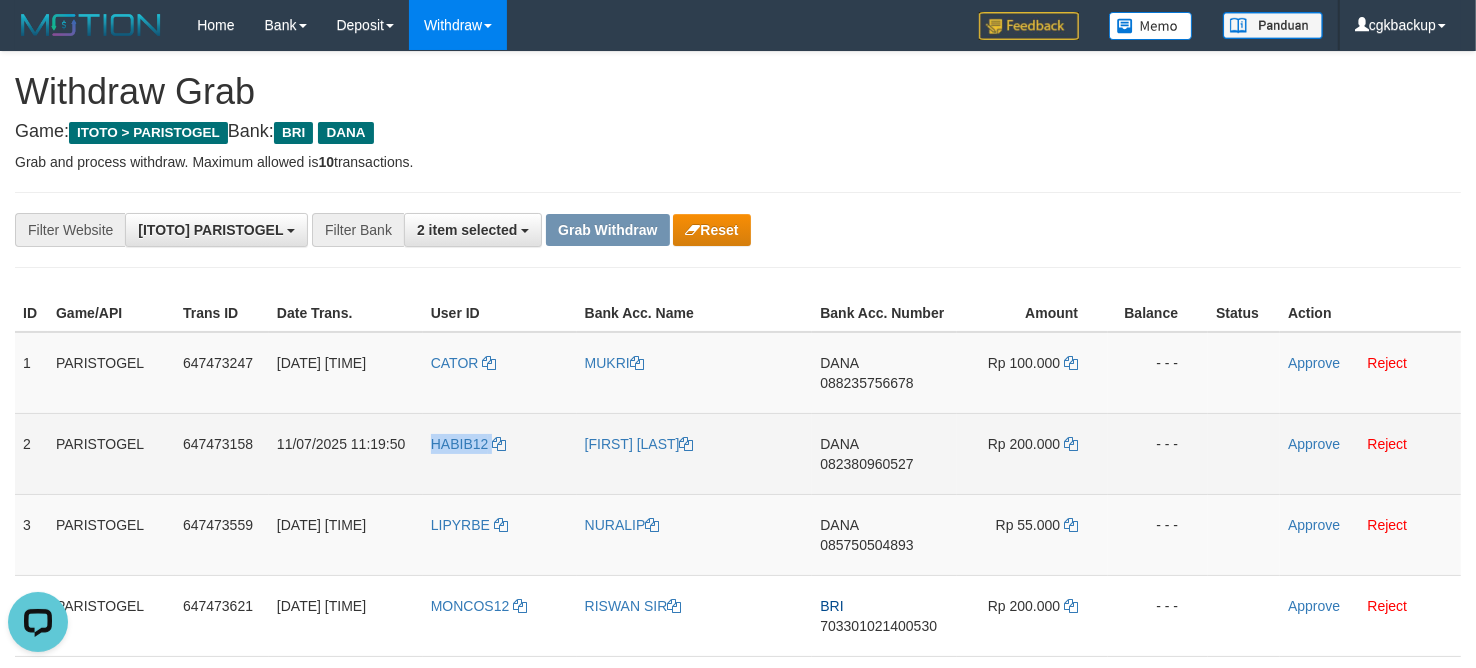 click on "HABIB12" at bounding box center (500, 453) 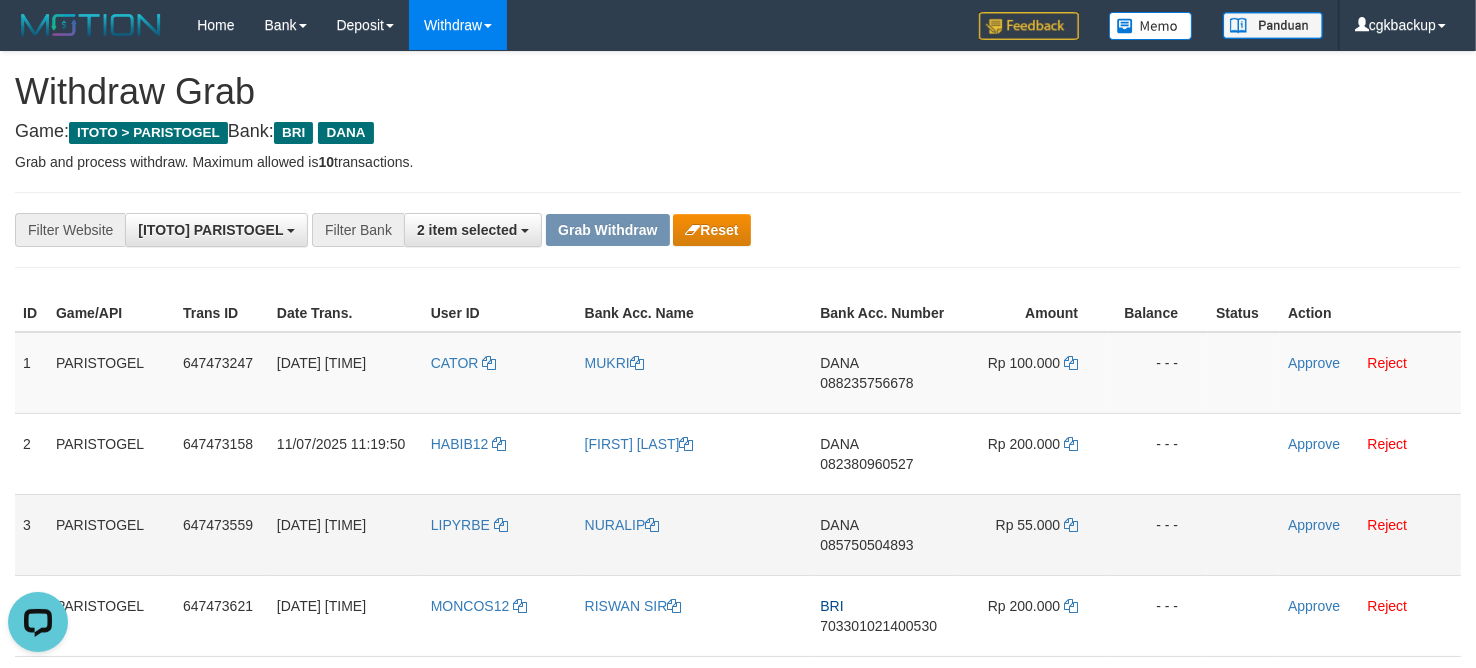 click on "LIPYRBE" at bounding box center (500, 534) 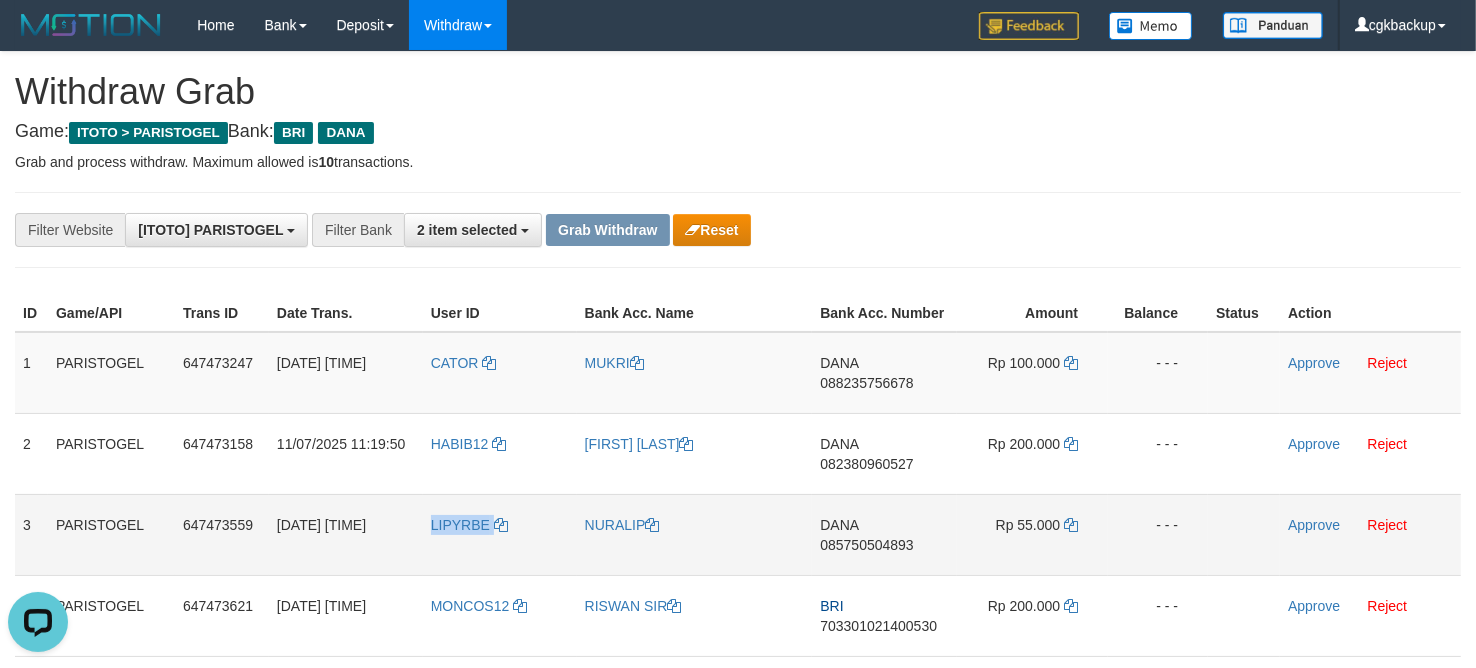 click on "LIPYRBE" at bounding box center (500, 534) 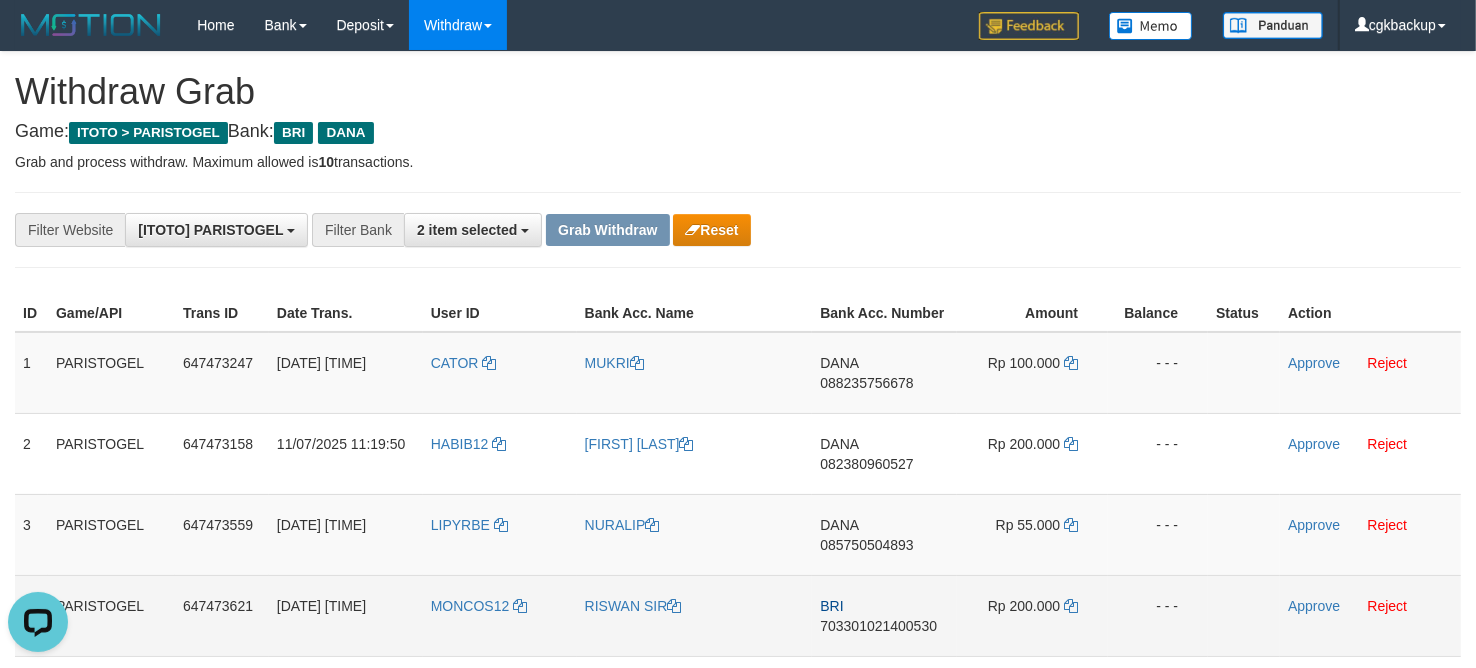 click on "MONCOS12" at bounding box center [500, 615] 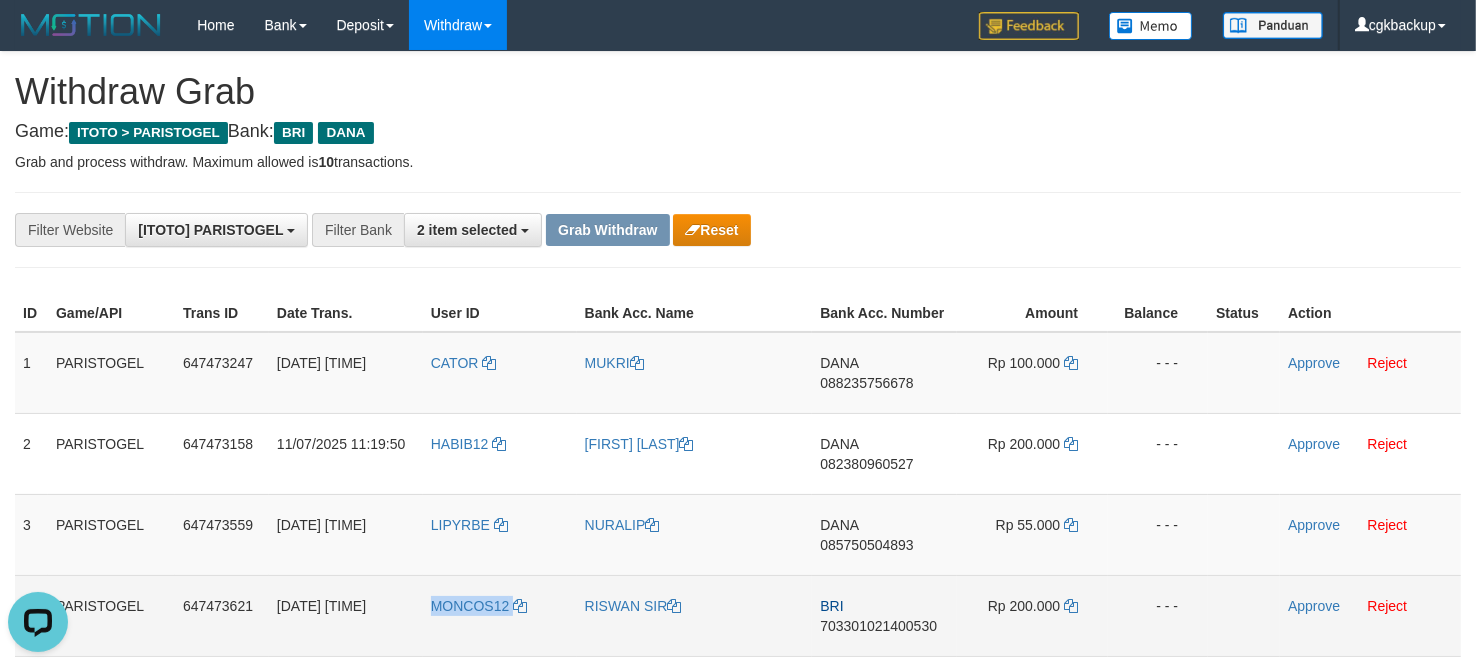 click on "MONCOS12" at bounding box center [500, 615] 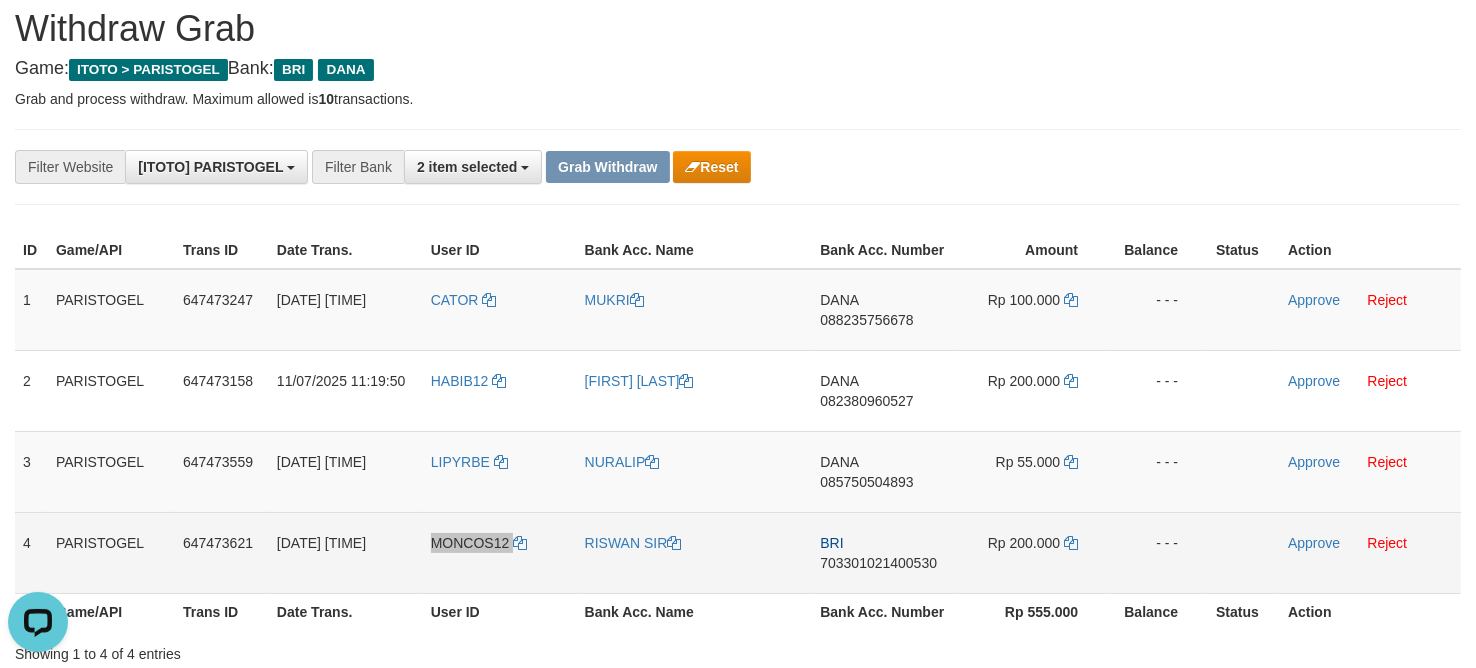 scroll, scrollTop: 125, scrollLeft: 0, axis: vertical 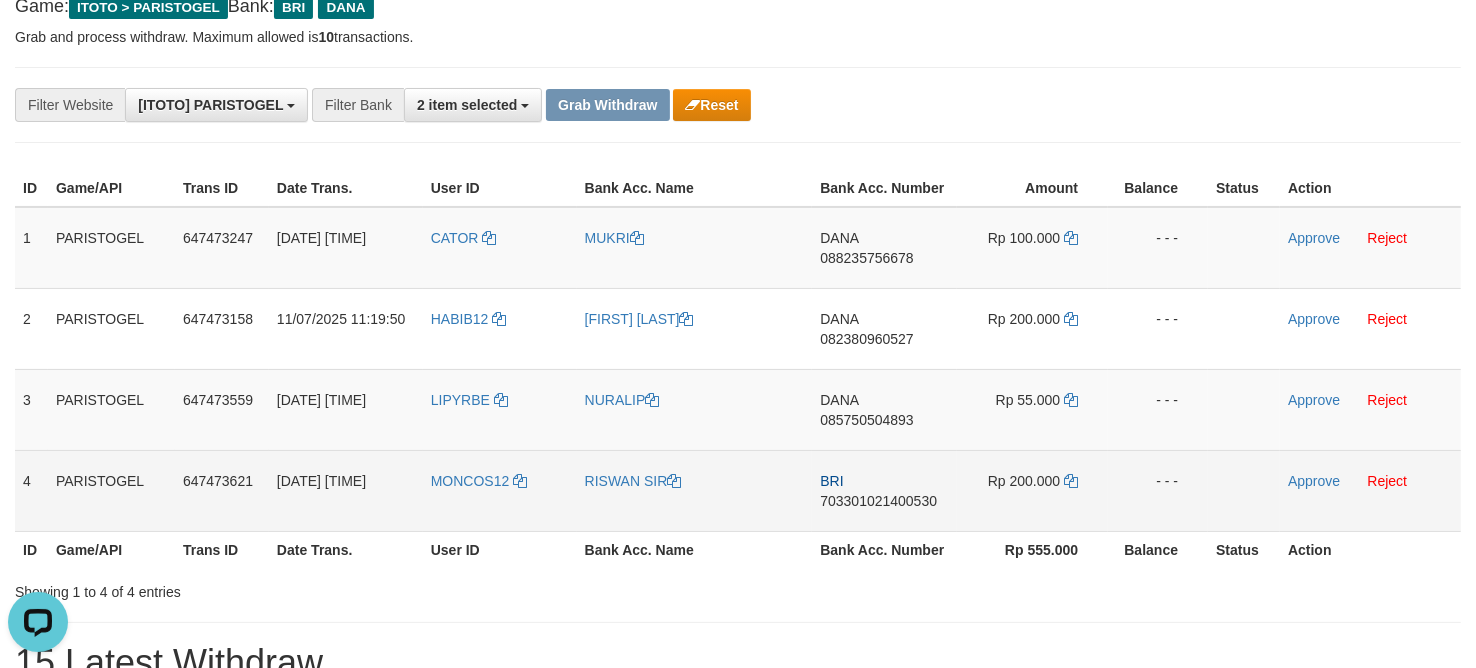 click on "RISWAN SIR" at bounding box center (695, 490) 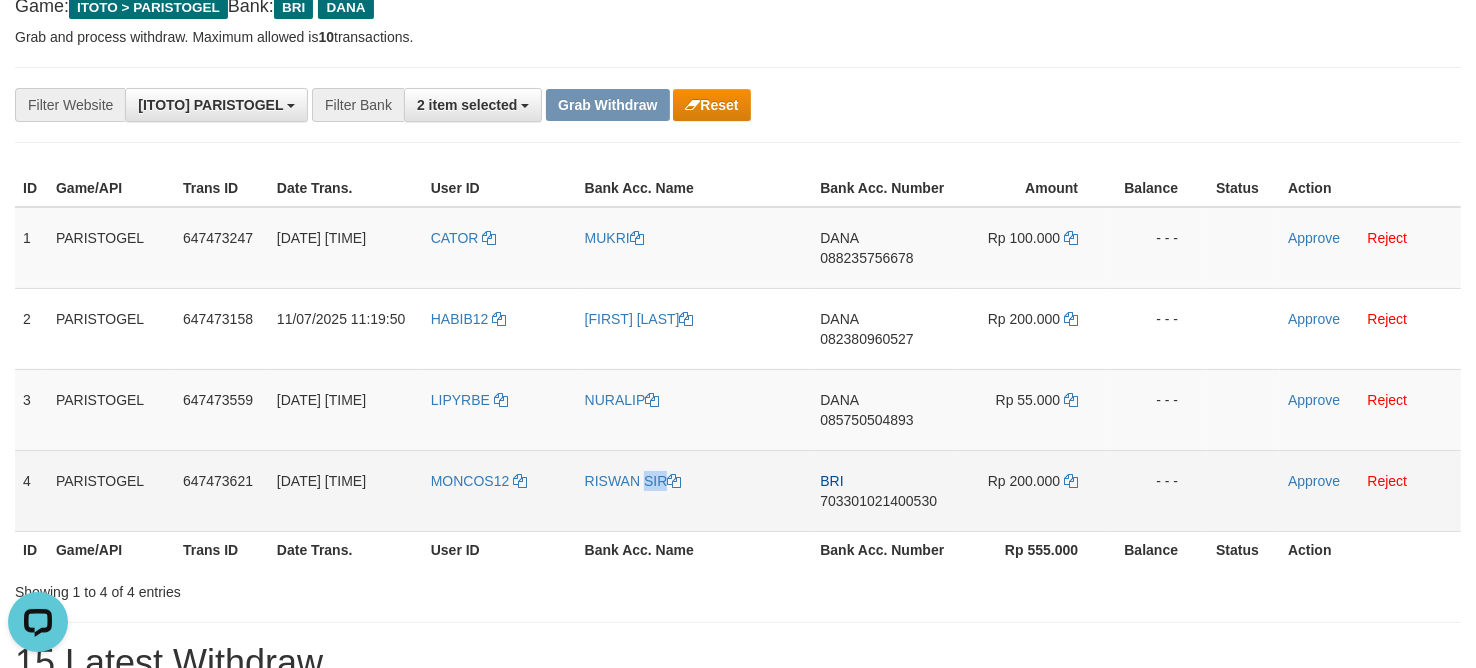 click on "RISWAN SIR" at bounding box center [695, 490] 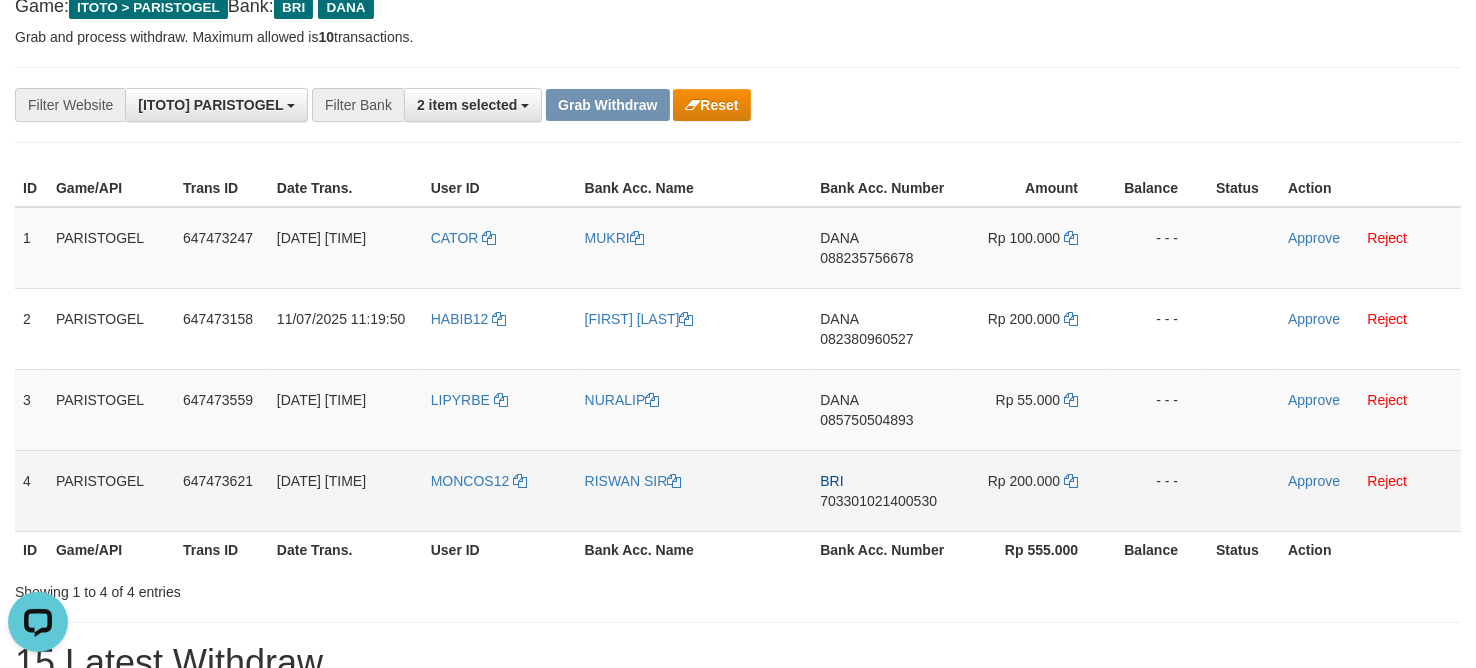 click on "MONCOS12" at bounding box center (500, 490) 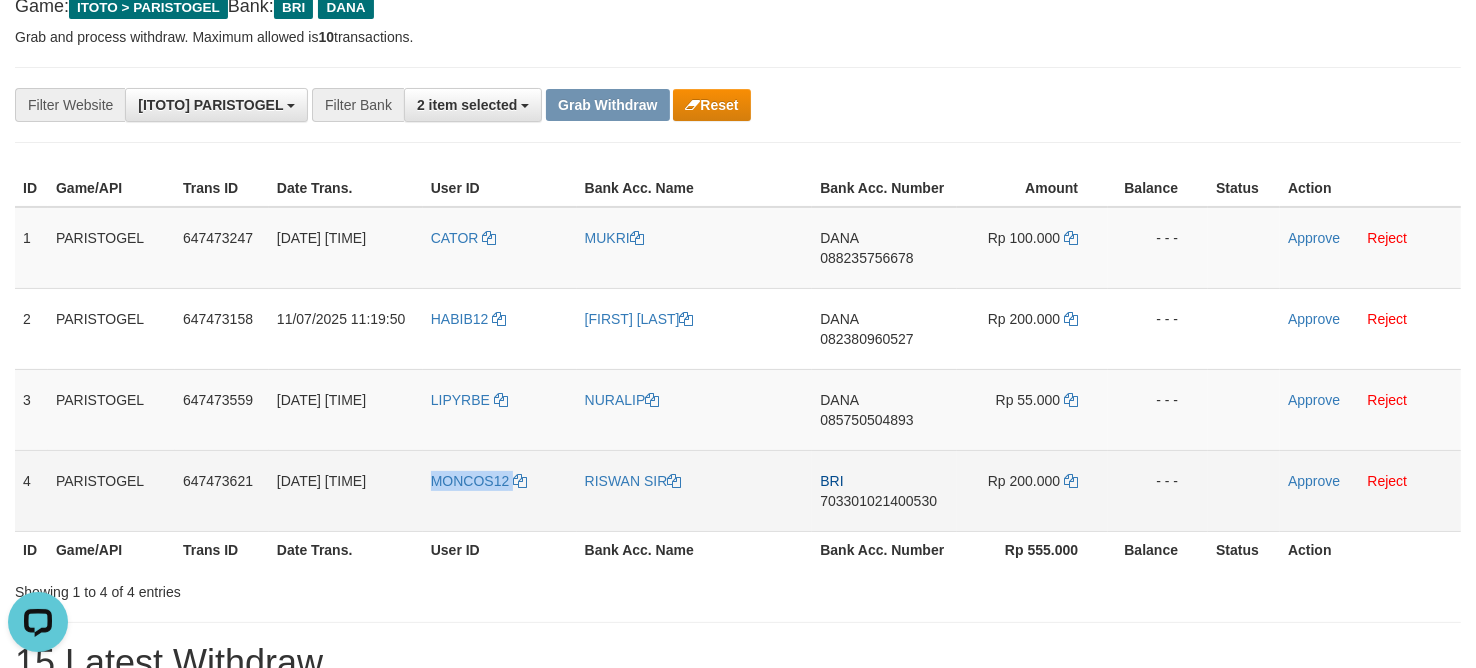 click on "MONCOS12" at bounding box center [500, 490] 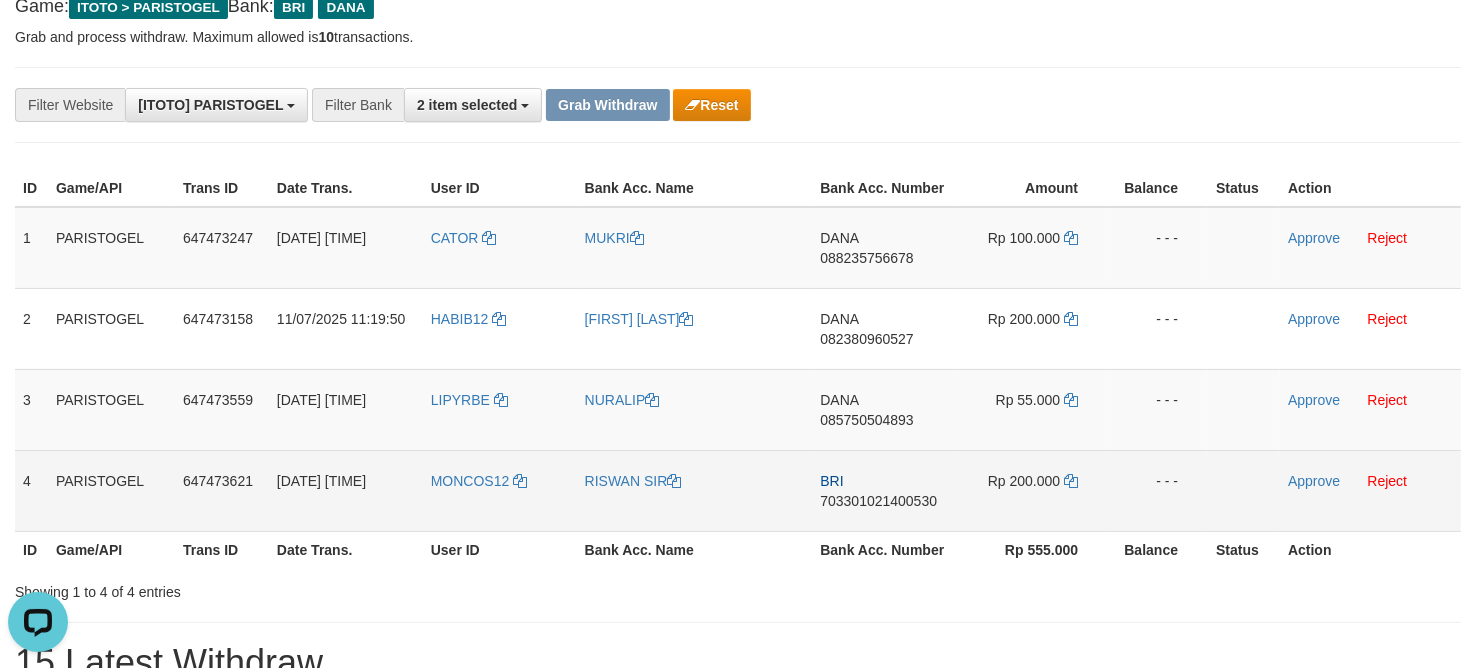 click on "BRI
703301021400530" at bounding box center (884, 490) 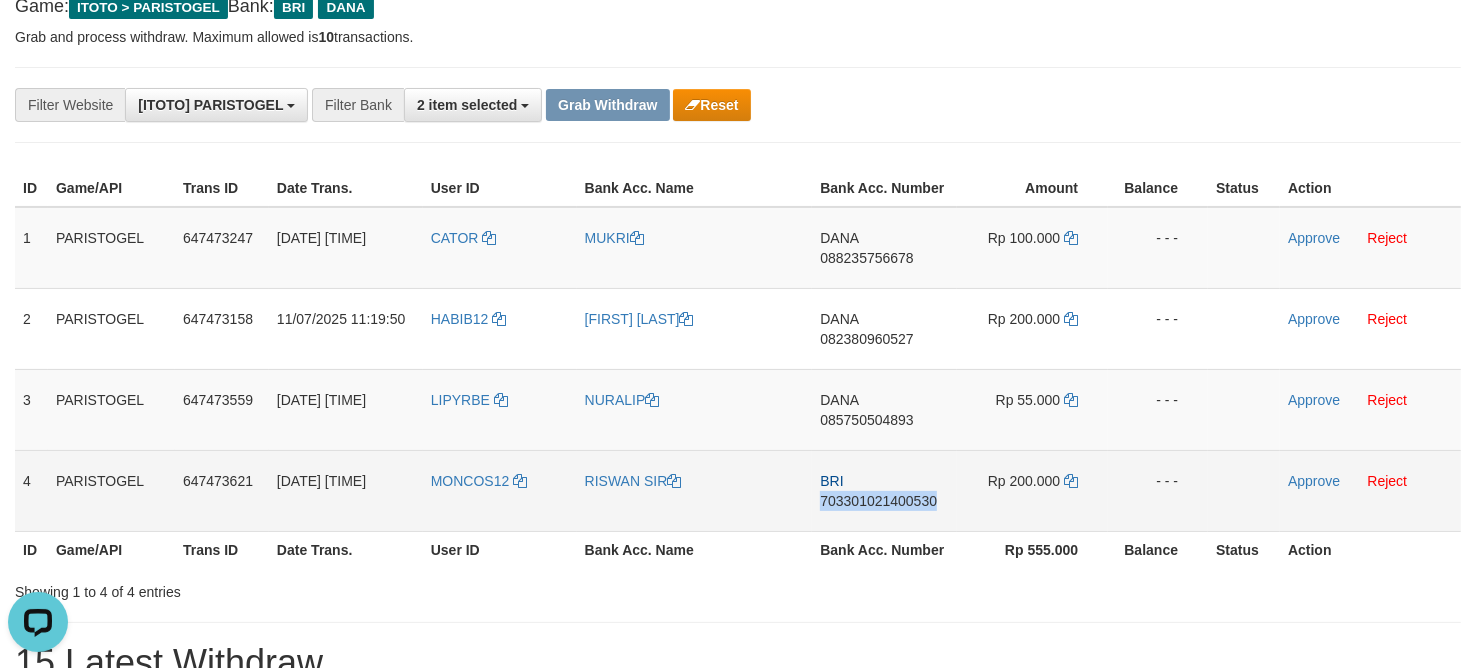 click on "BRI
703301021400530" at bounding box center (884, 490) 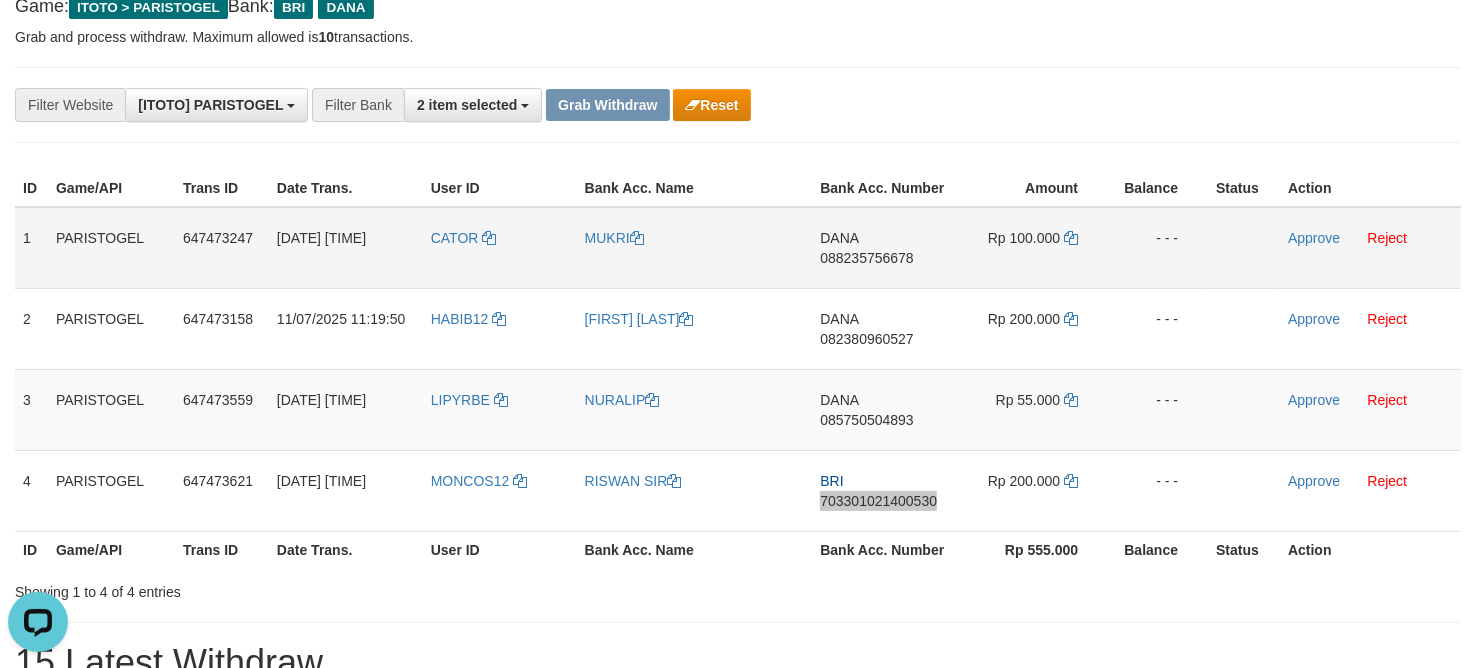 scroll, scrollTop: 250, scrollLeft: 0, axis: vertical 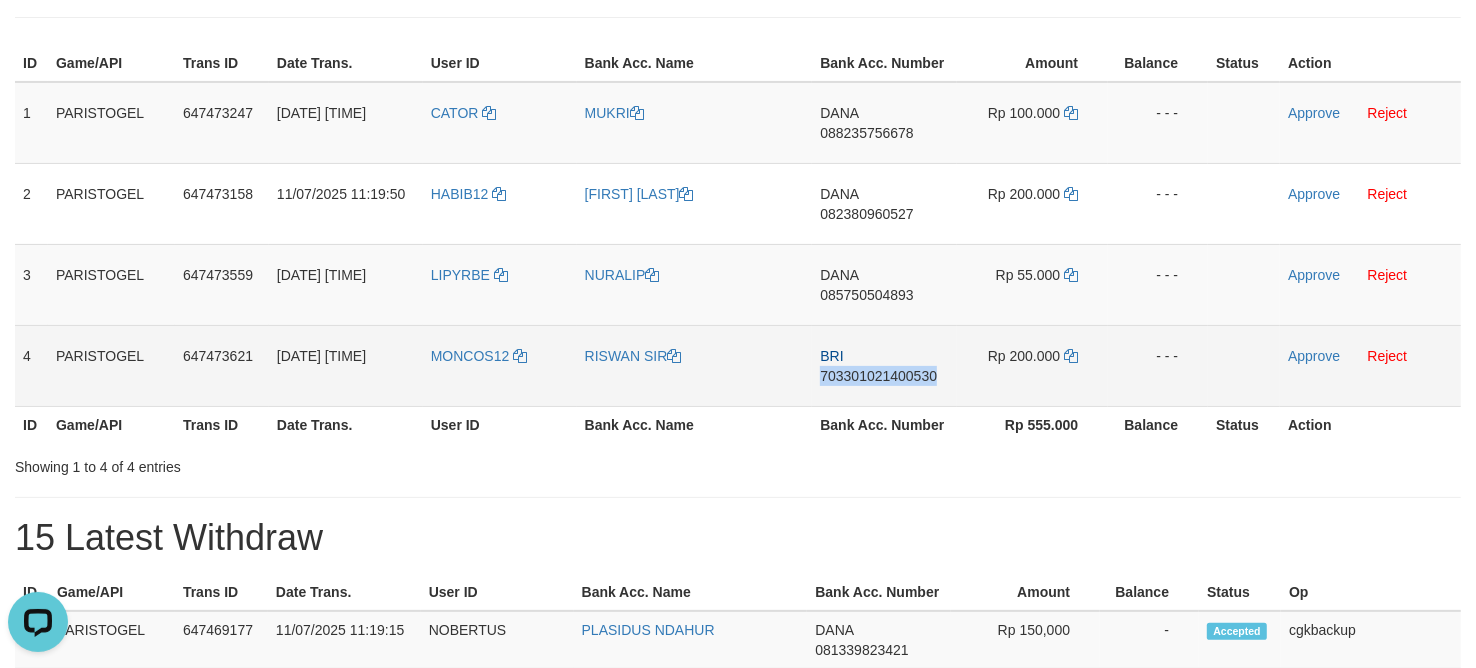click on "BRI
703301021400530" at bounding box center (884, 365) 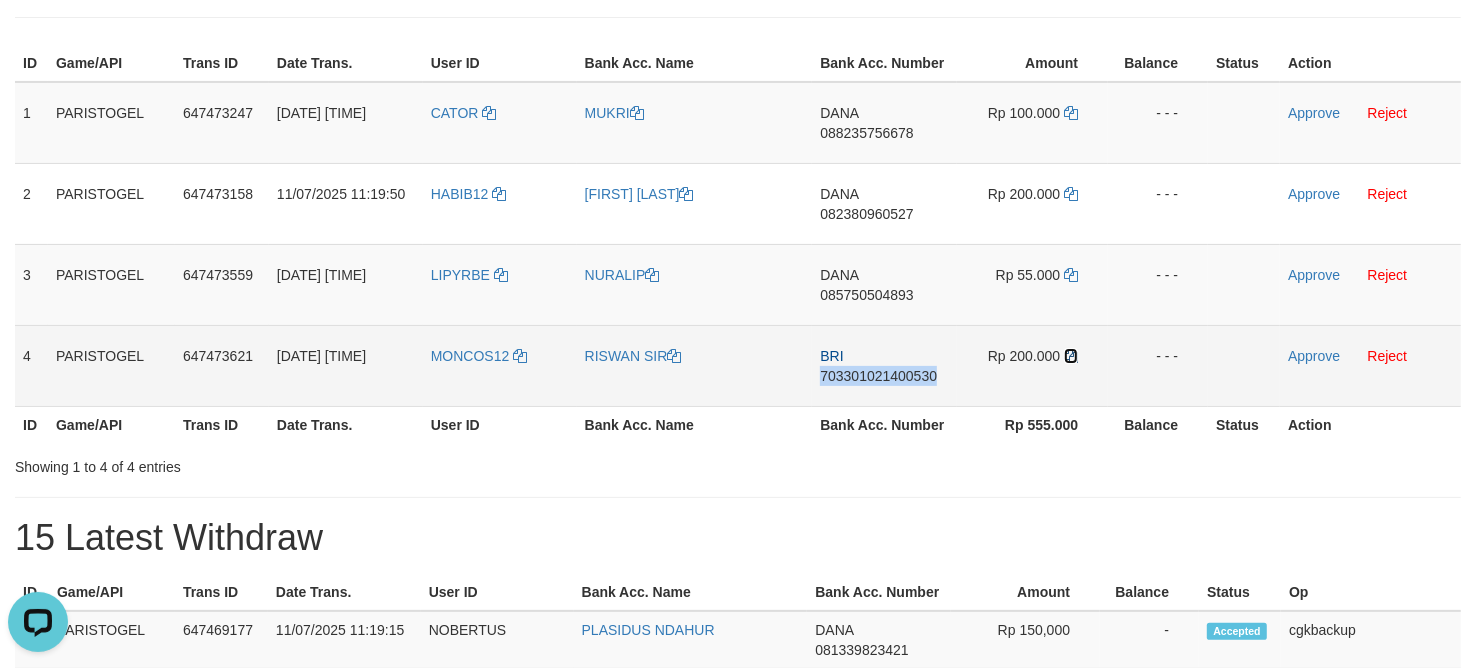 click at bounding box center (1071, 356) 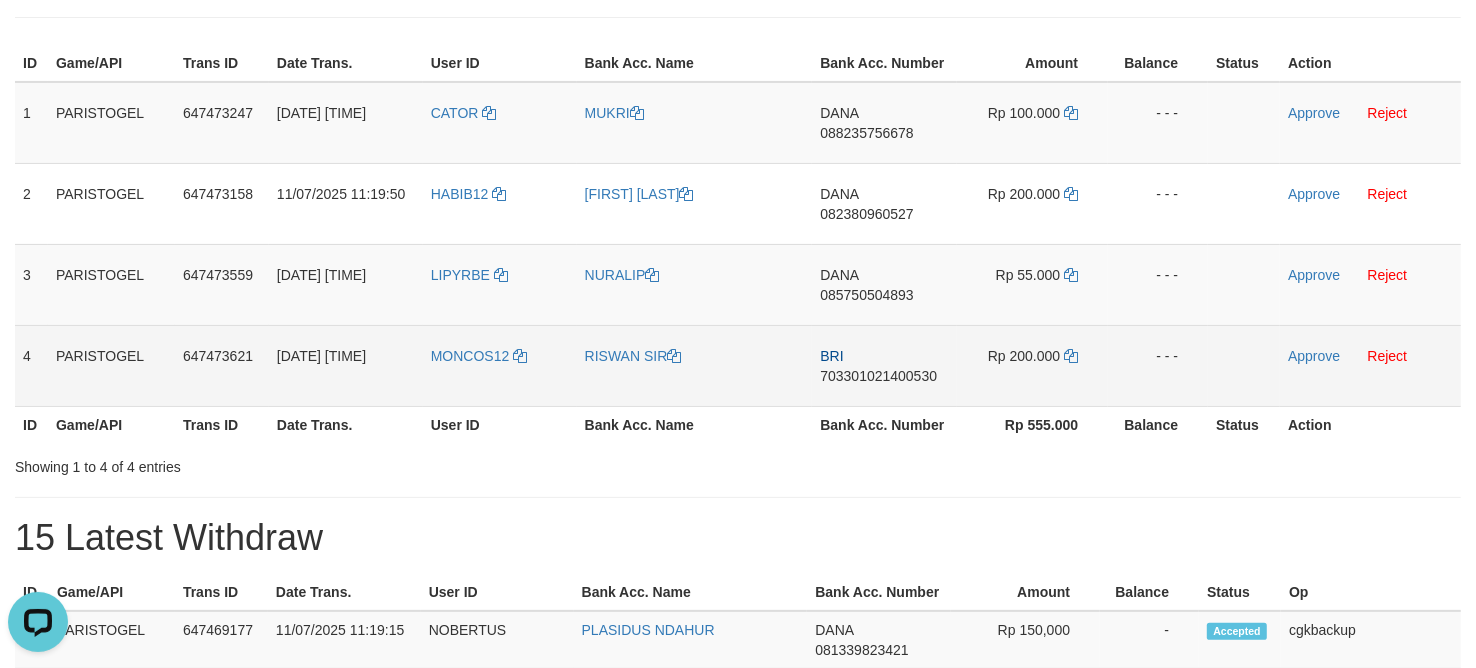 click on "Approve
Reject" at bounding box center [1370, 365] 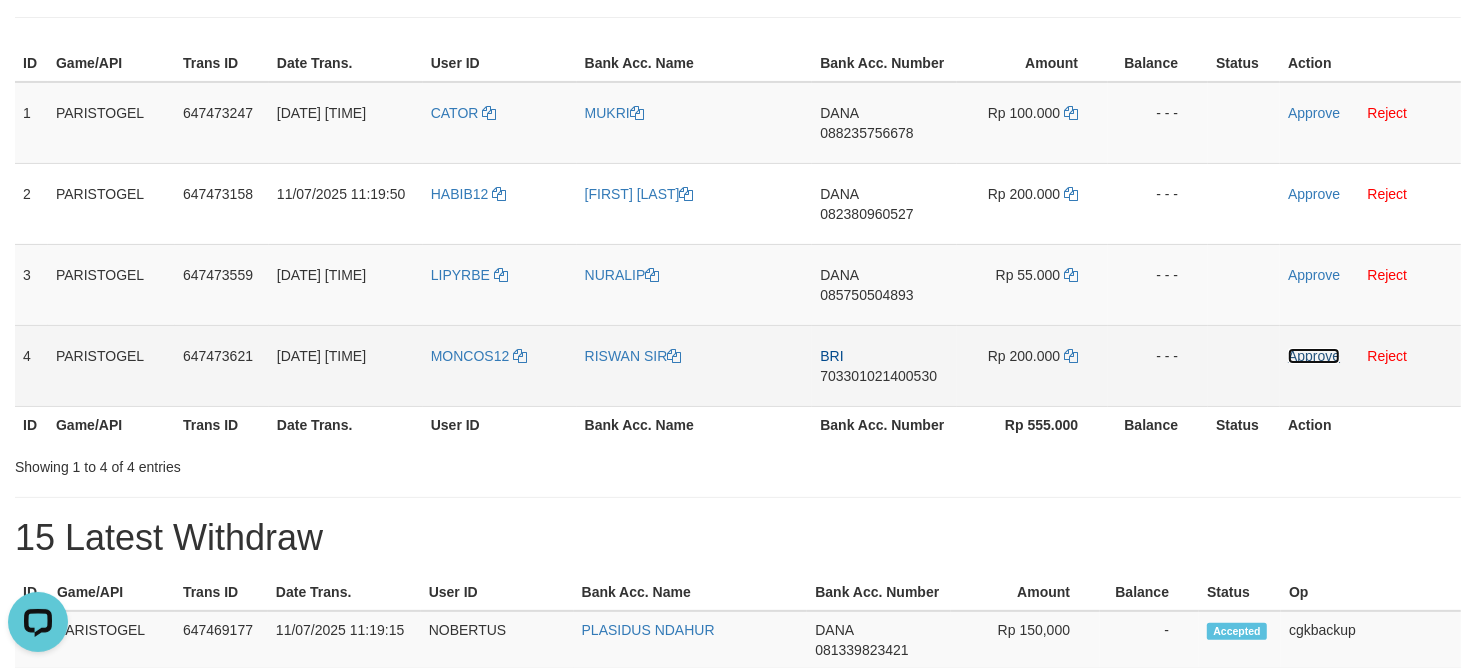 click on "Approve" at bounding box center (1314, 356) 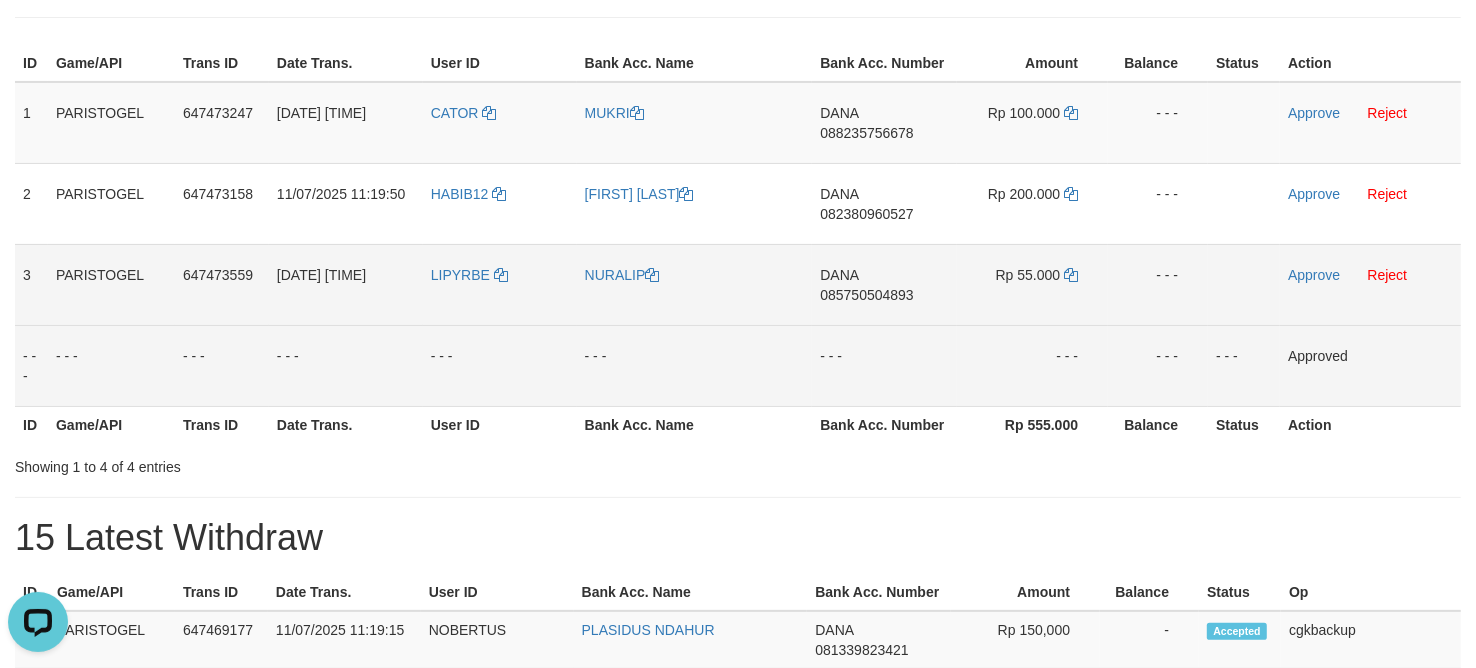 scroll, scrollTop: 125, scrollLeft: 0, axis: vertical 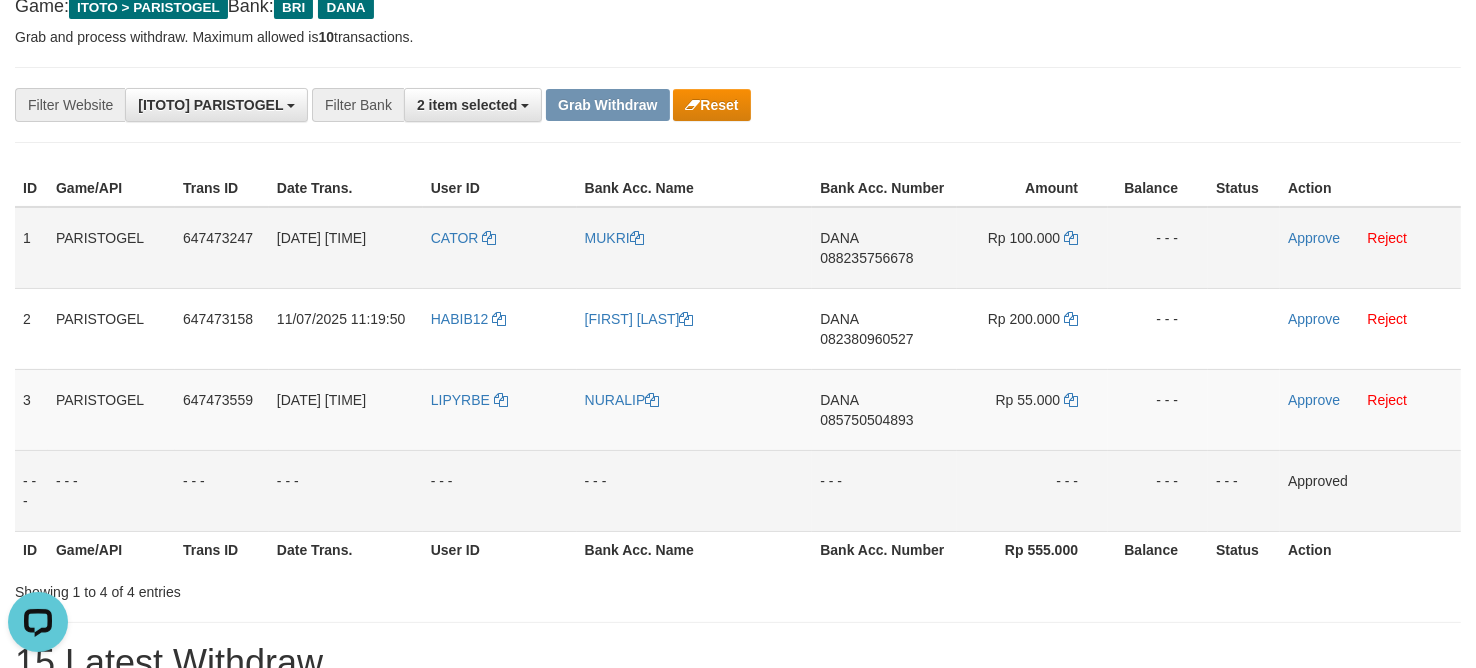 click on "MUKRI" at bounding box center (695, 248) 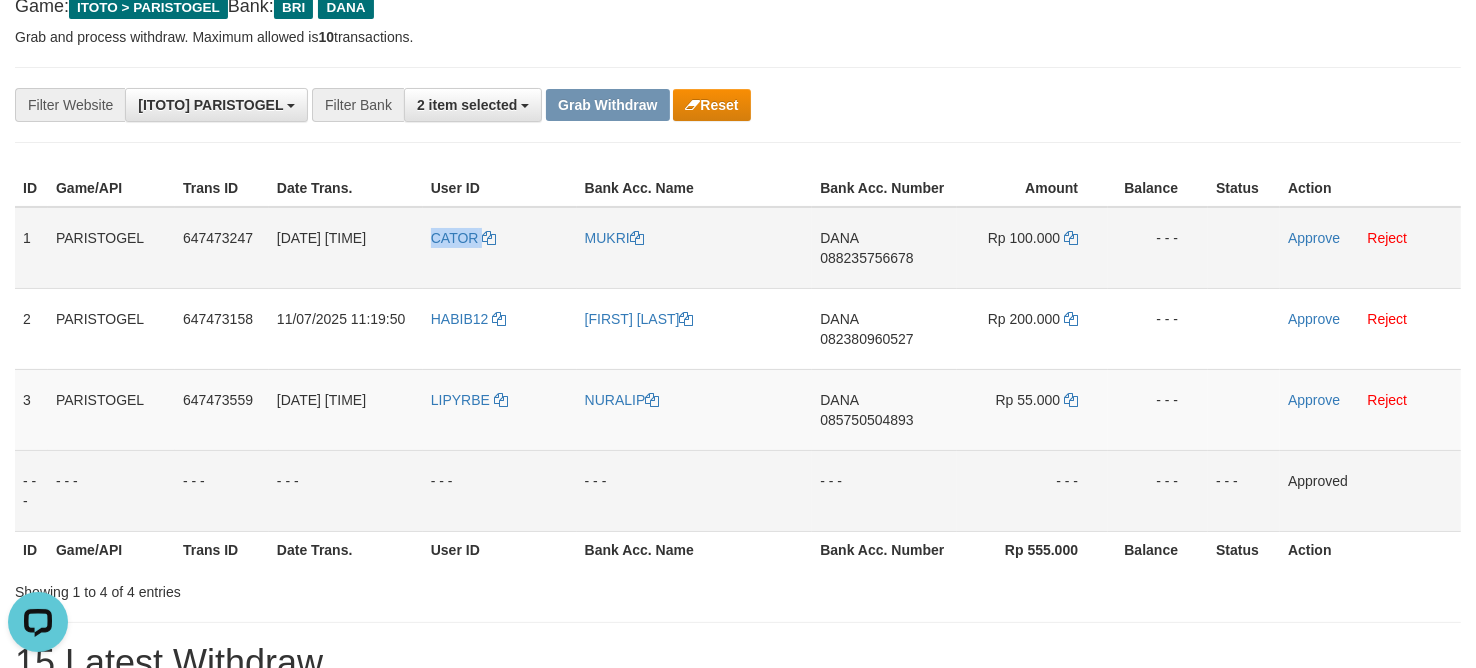 click on "CATOR" at bounding box center [500, 248] 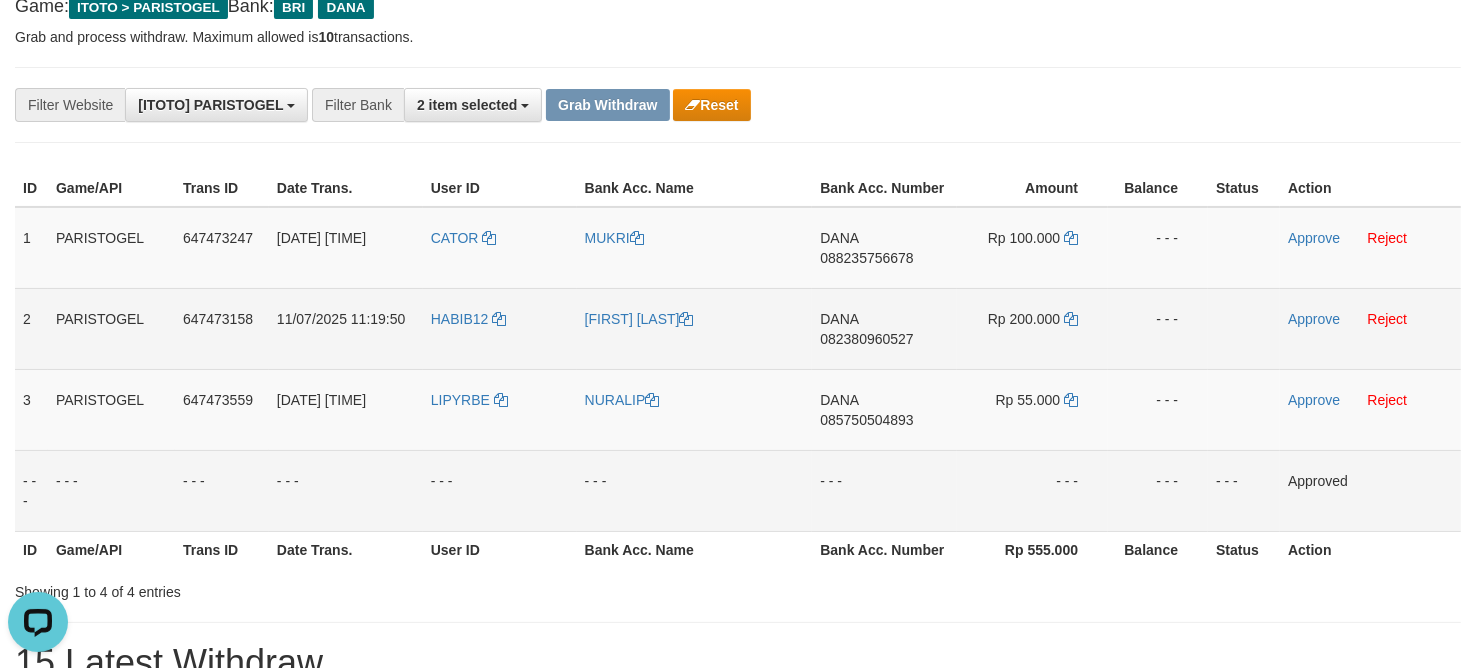 click on "[FIRST] [LAST]" at bounding box center (695, 328) 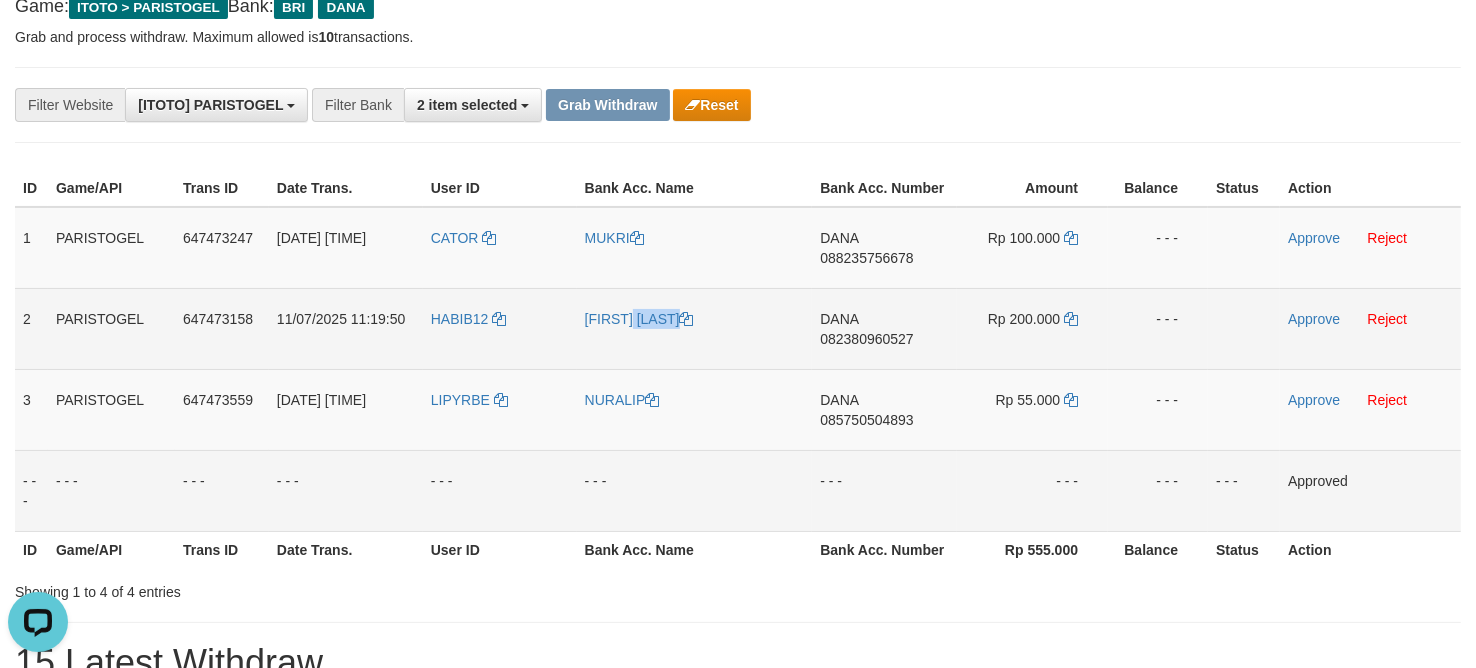 click on "[FIRST] [LAST]" at bounding box center [695, 328] 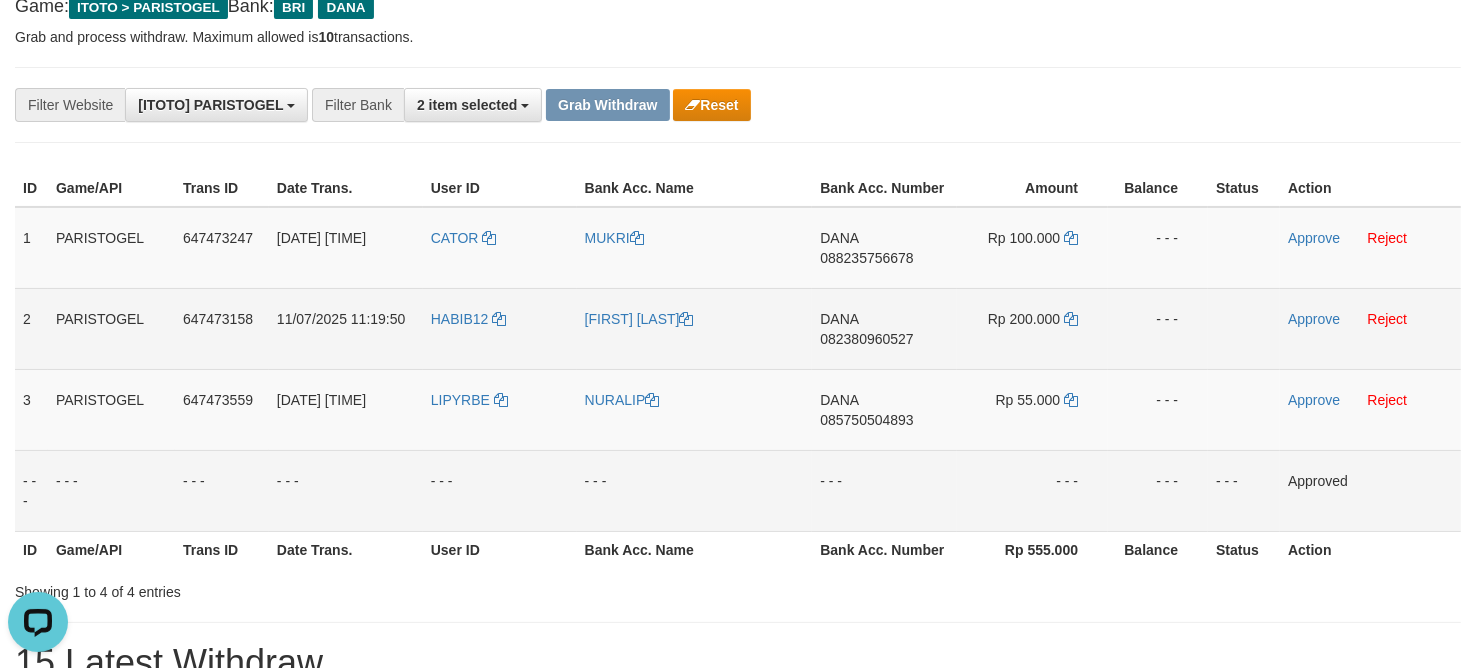 click on "HABIB12" at bounding box center (500, 328) 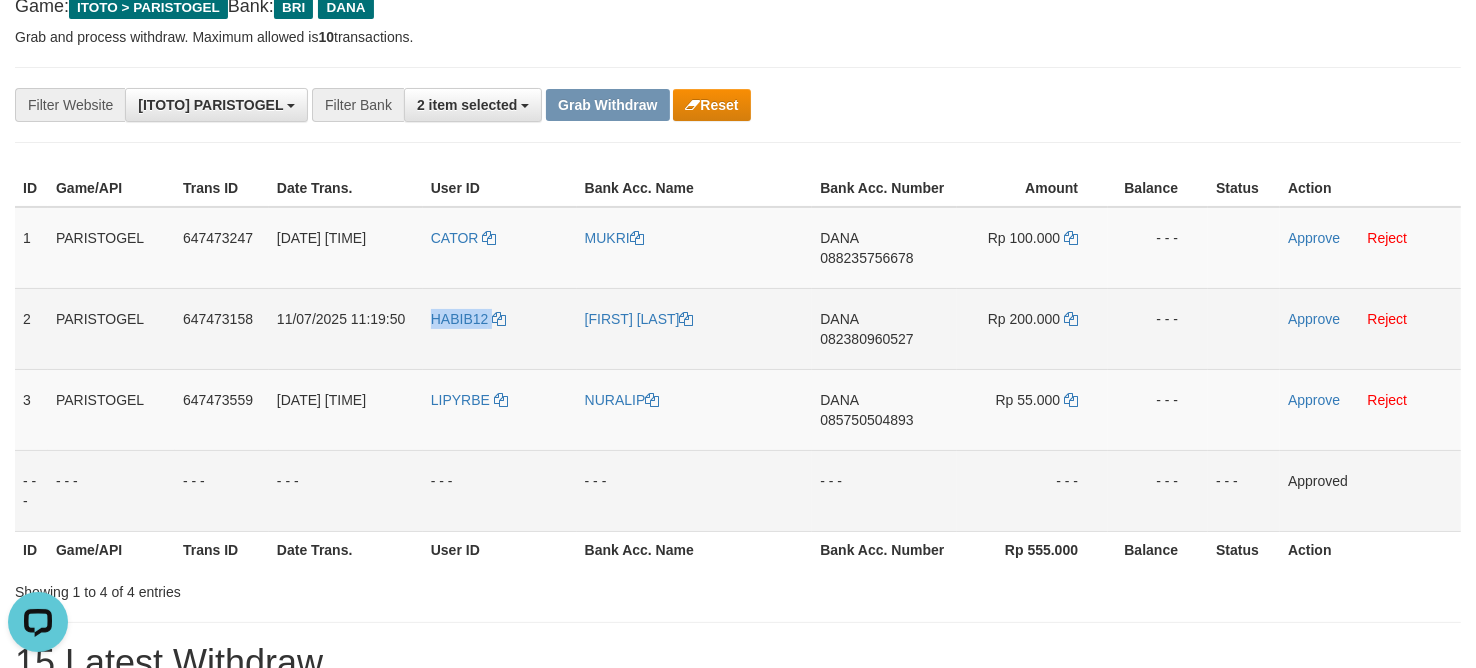 click on "HABIB12" at bounding box center (500, 328) 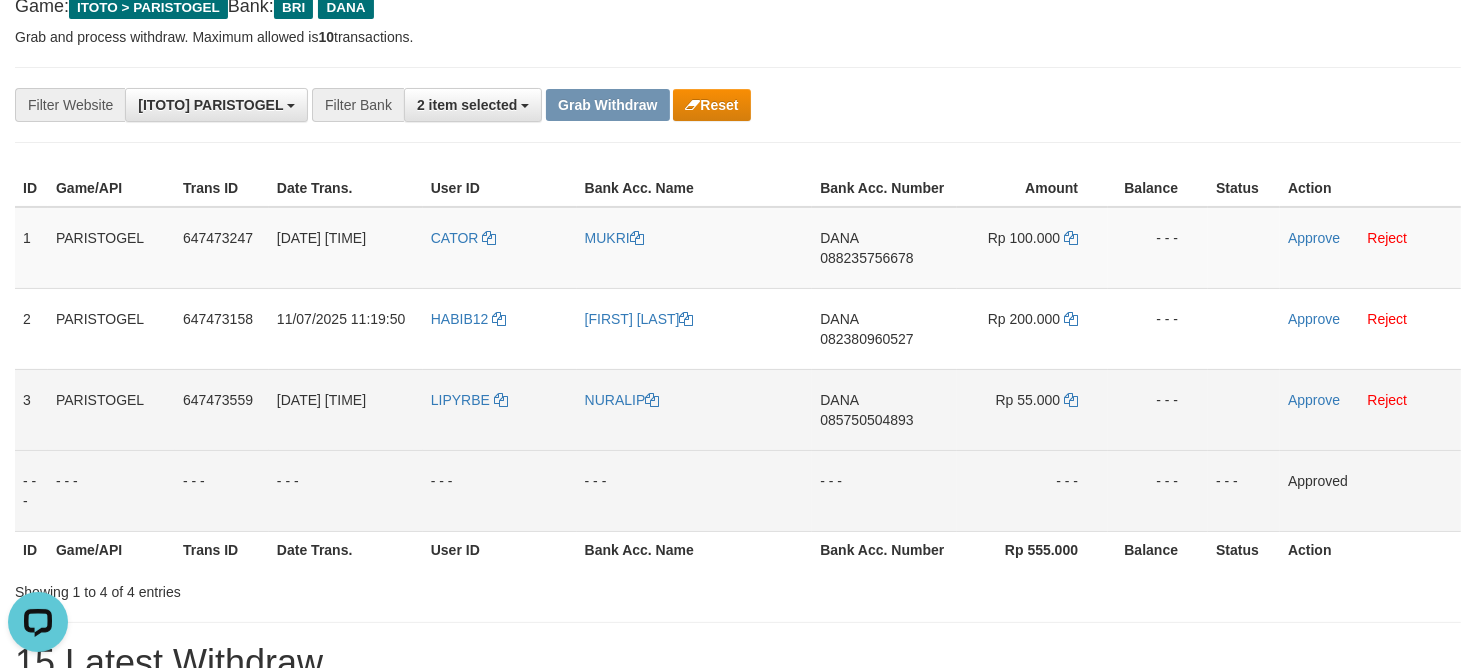 click on "NURALIP" at bounding box center [695, 409] 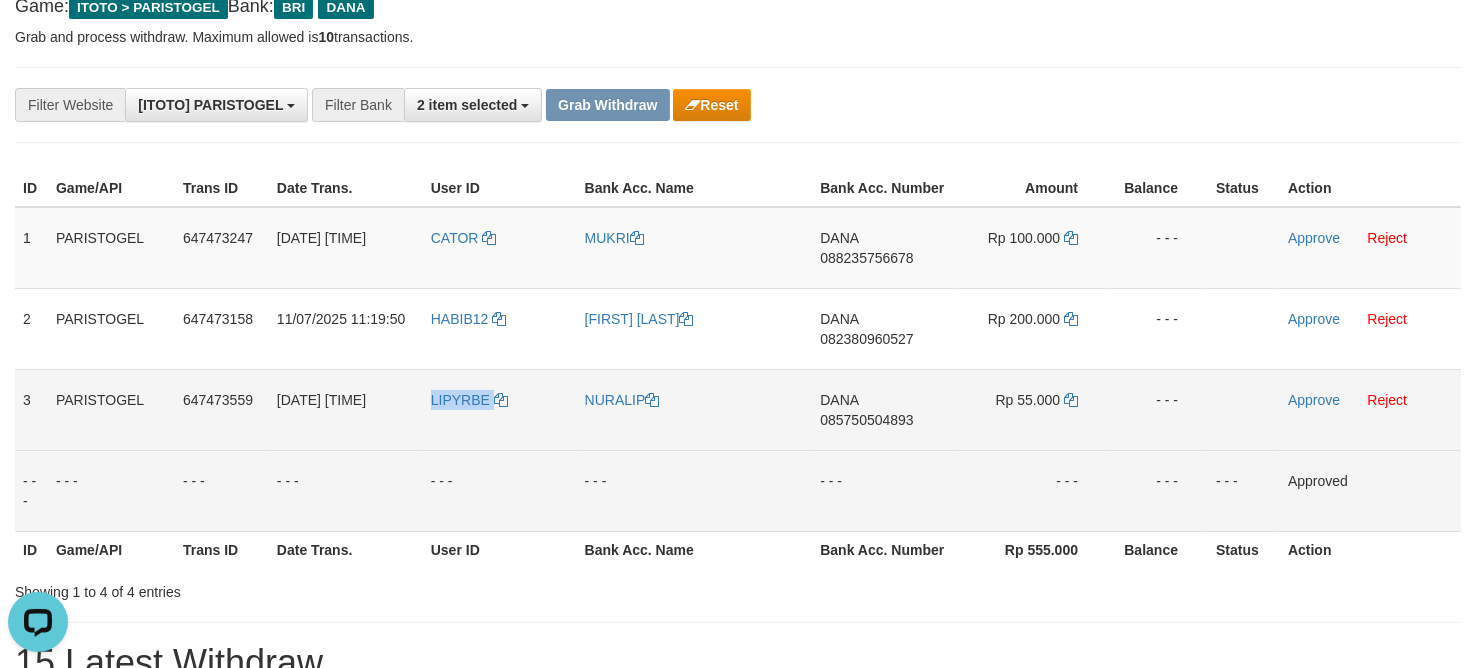 click on "LIPYRBE" at bounding box center [500, 409] 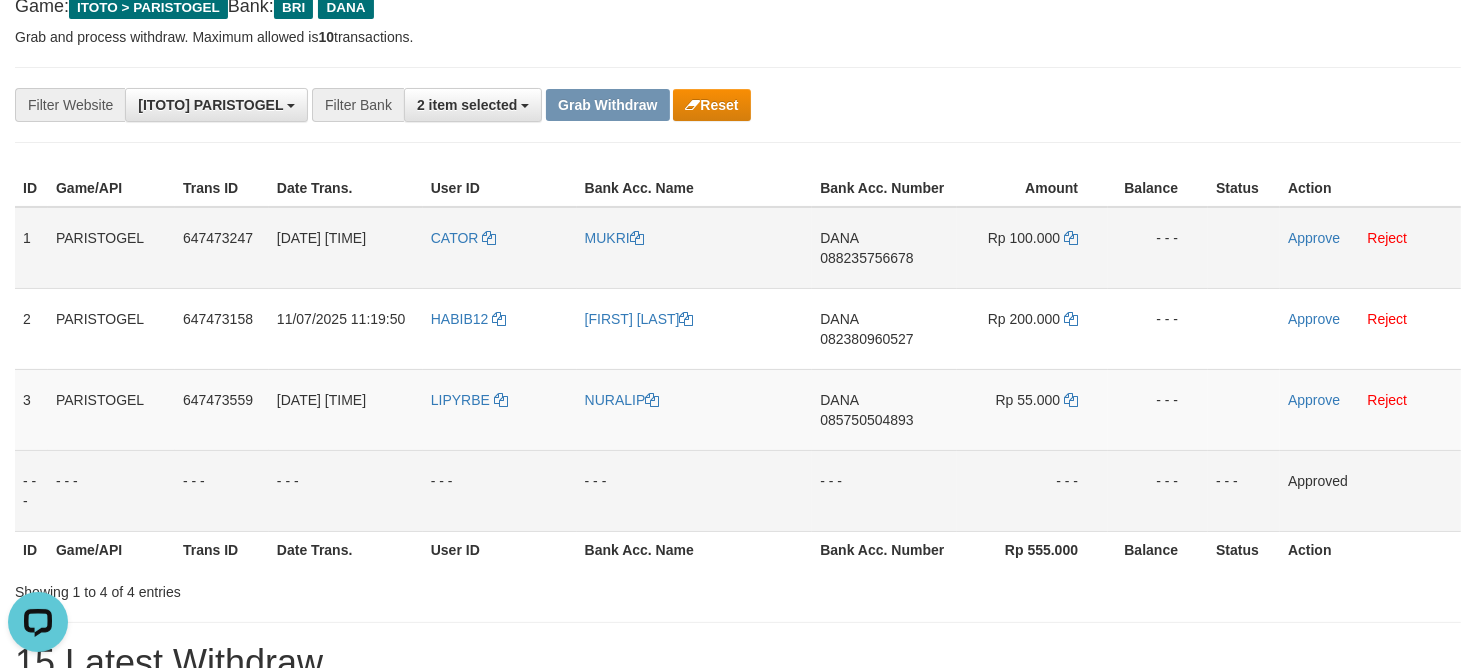 click on "DANA
088235756678" at bounding box center (884, 248) 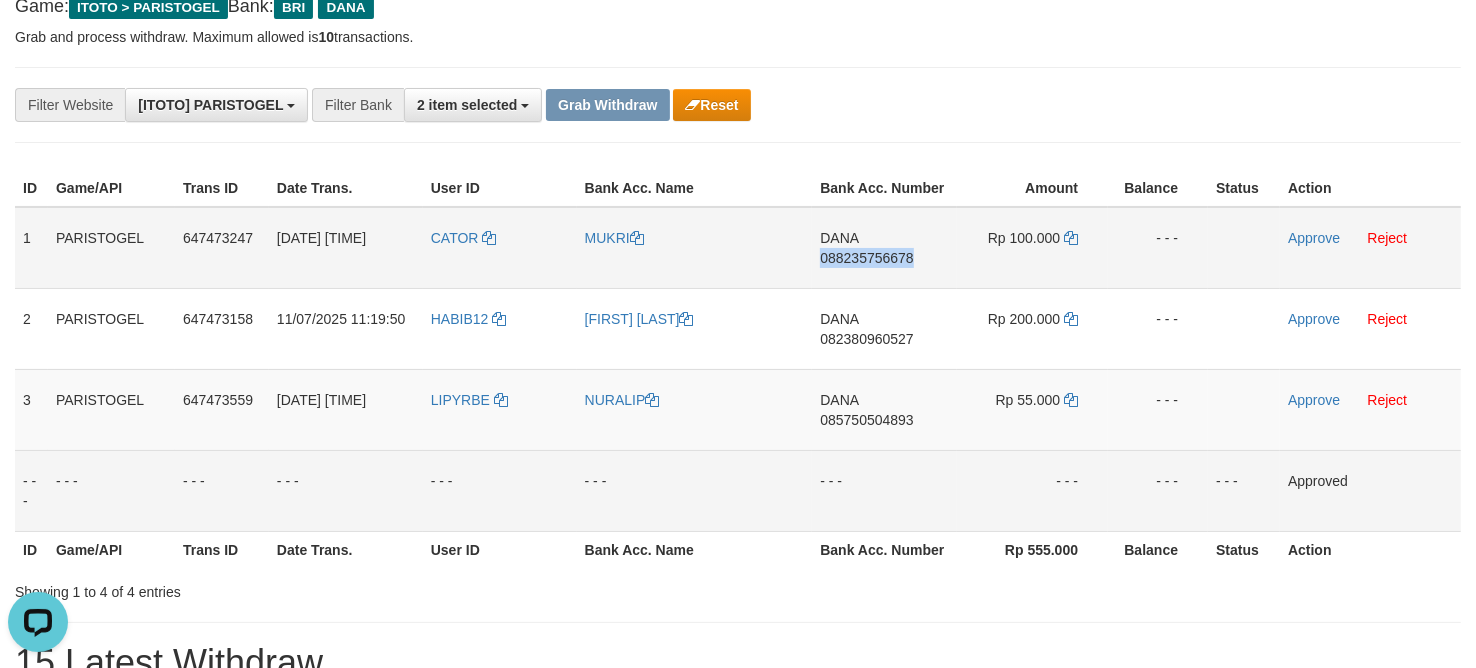 click on "DANA
088235756678" at bounding box center [884, 248] 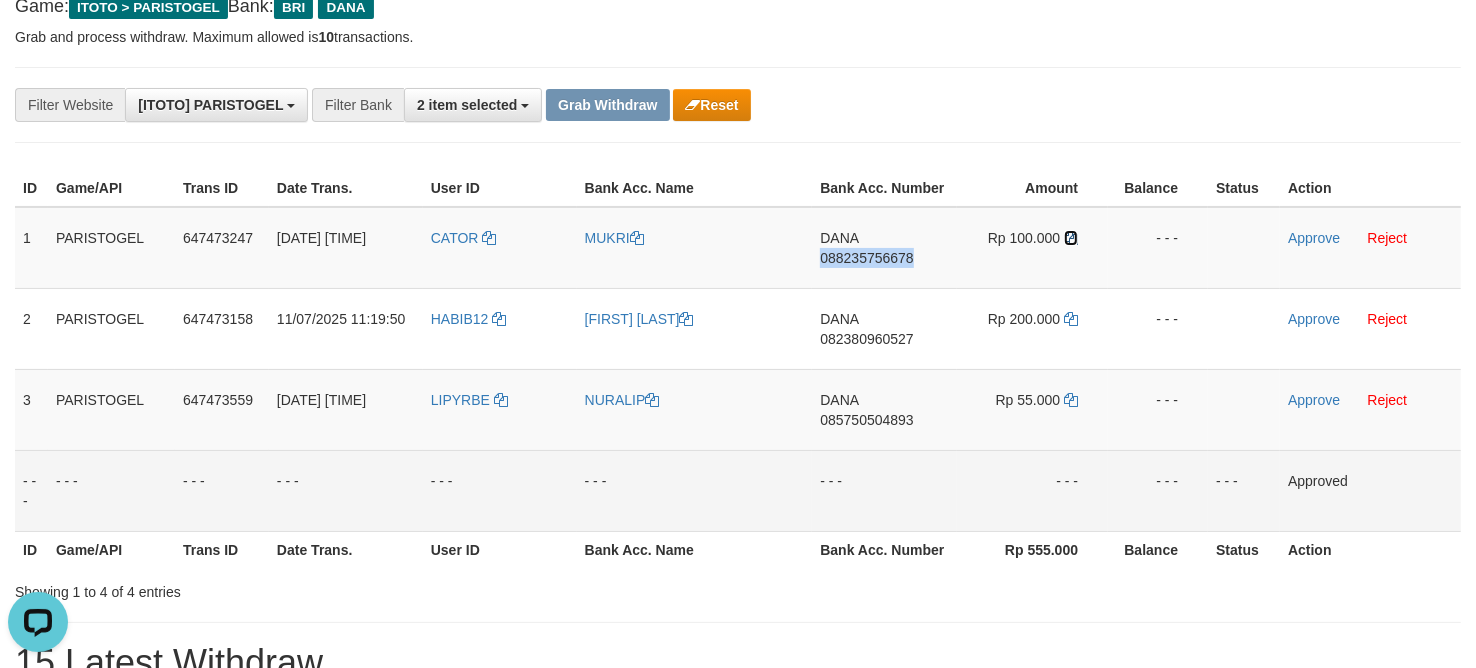 click at bounding box center [1071, 238] 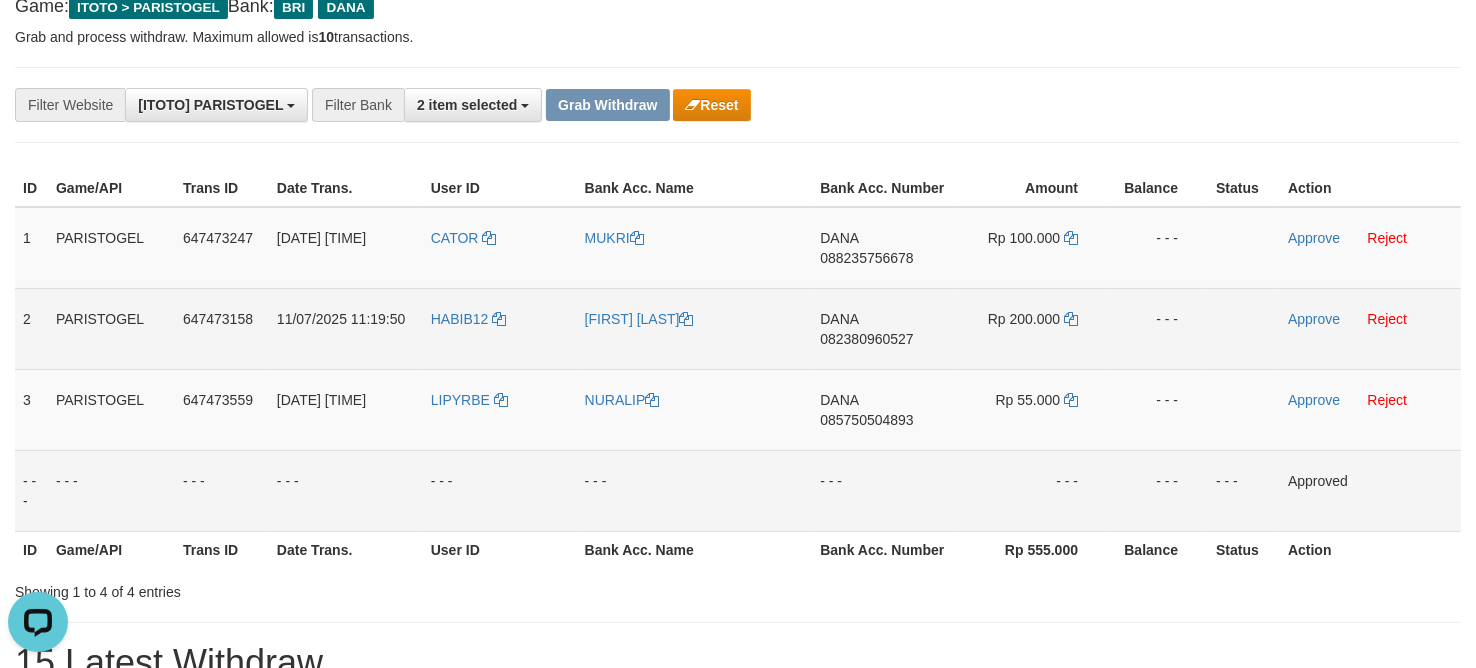 click on "DANA
082380960527" at bounding box center [884, 328] 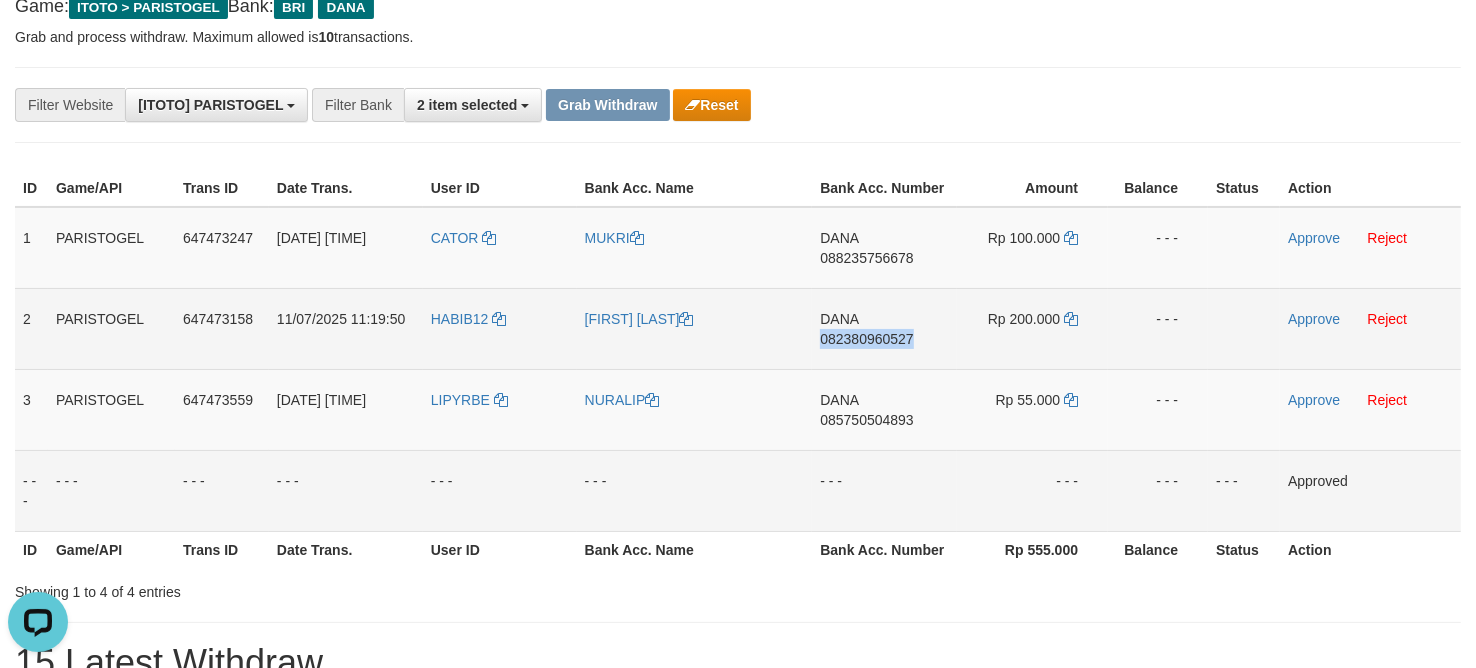 click on "DANA
082380960527" at bounding box center (884, 328) 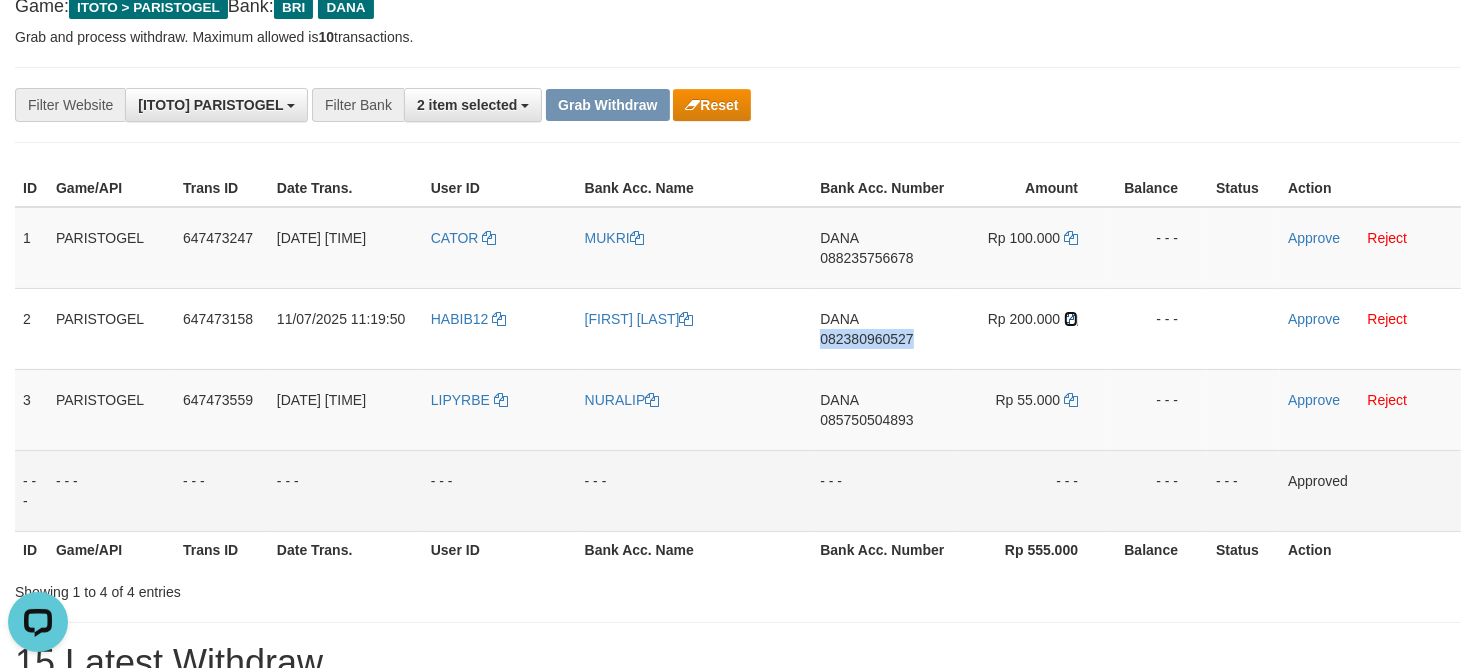 click at bounding box center [1071, 319] 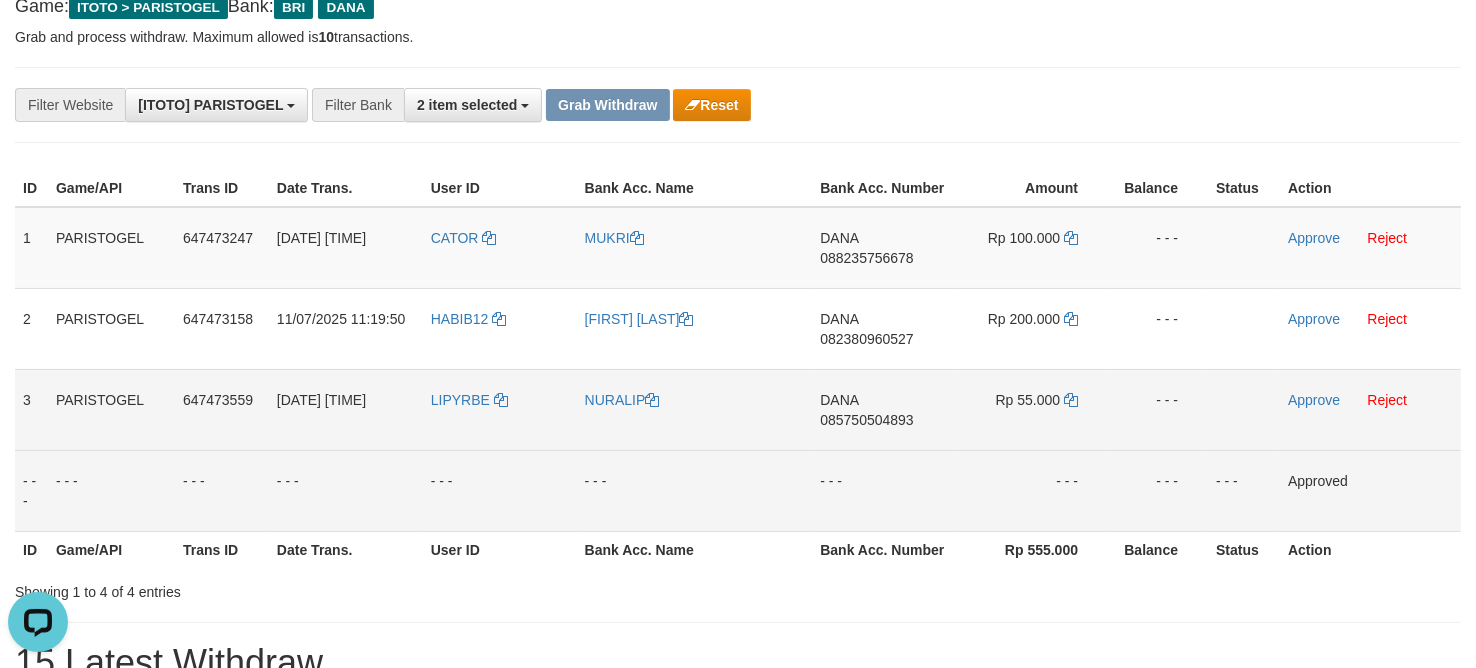 click on "DANA
085750504893" at bounding box center [884, 409] 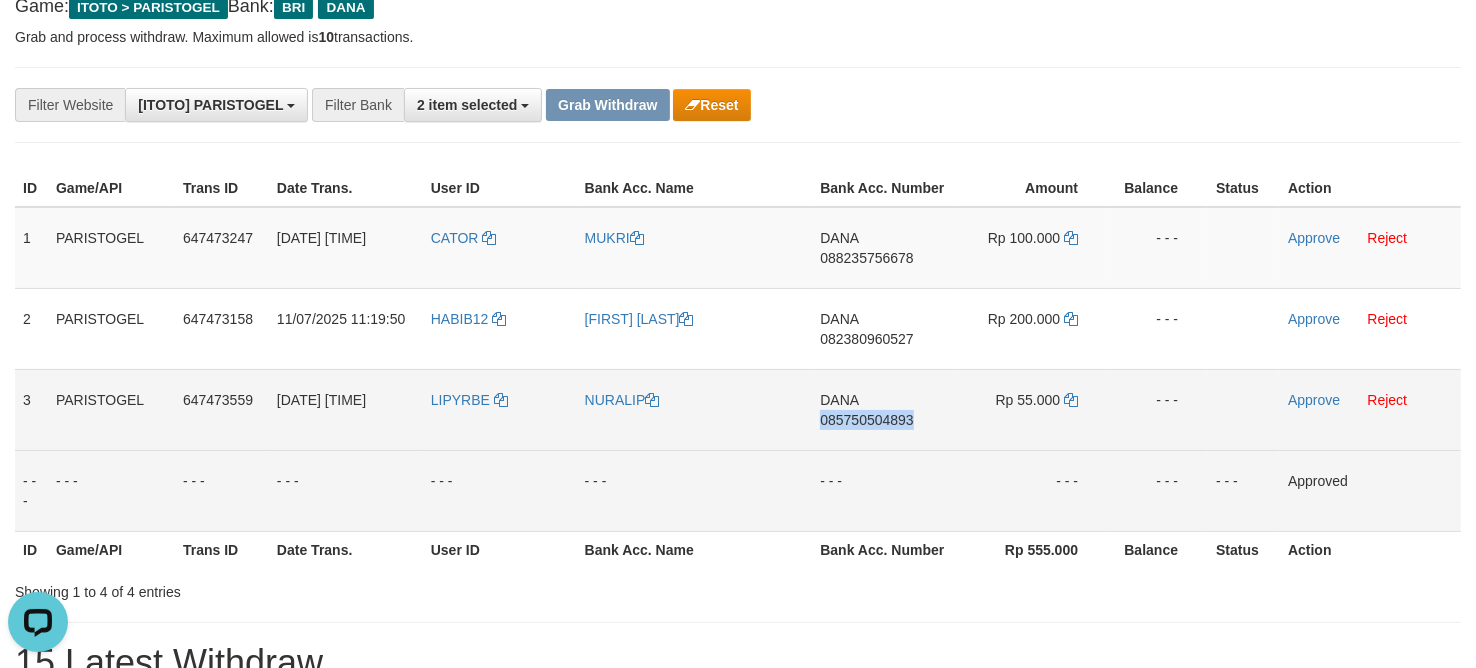 click on "DANA
085750504893" at bounding box center (884, 409) 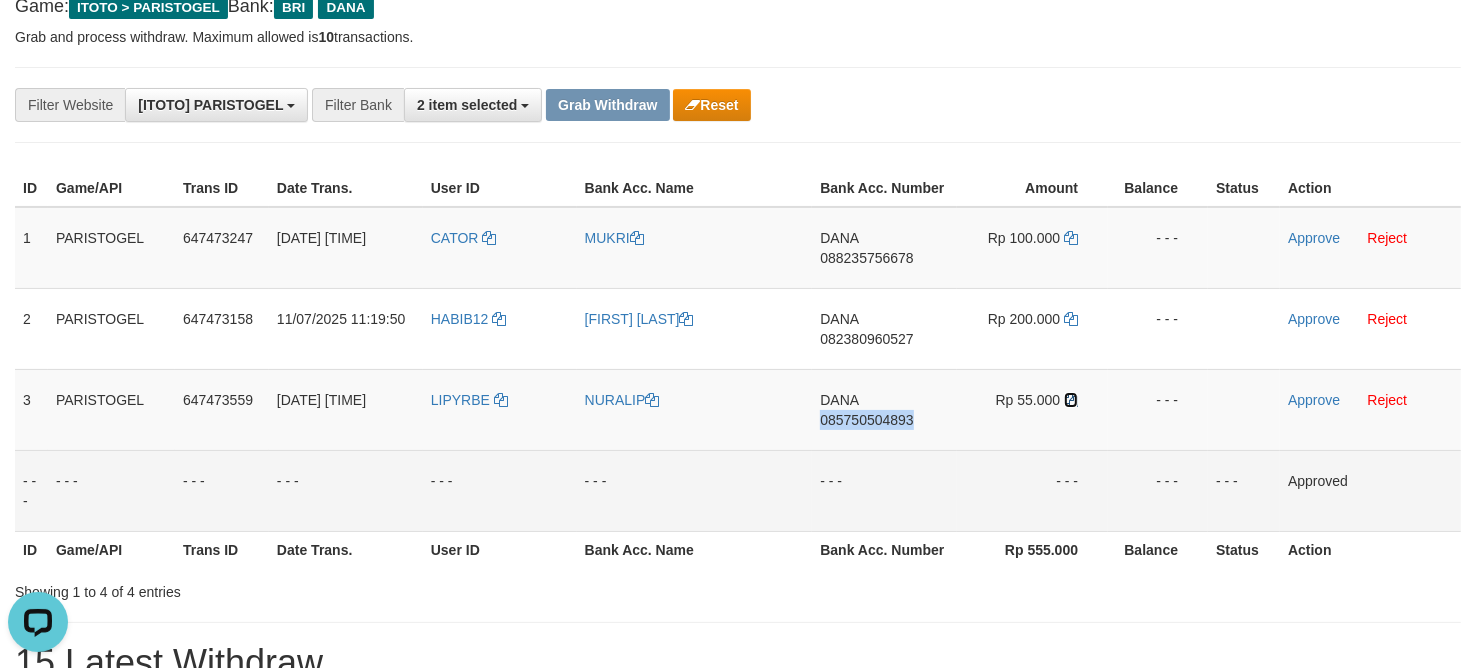 click at bounding box center [1071, 400] 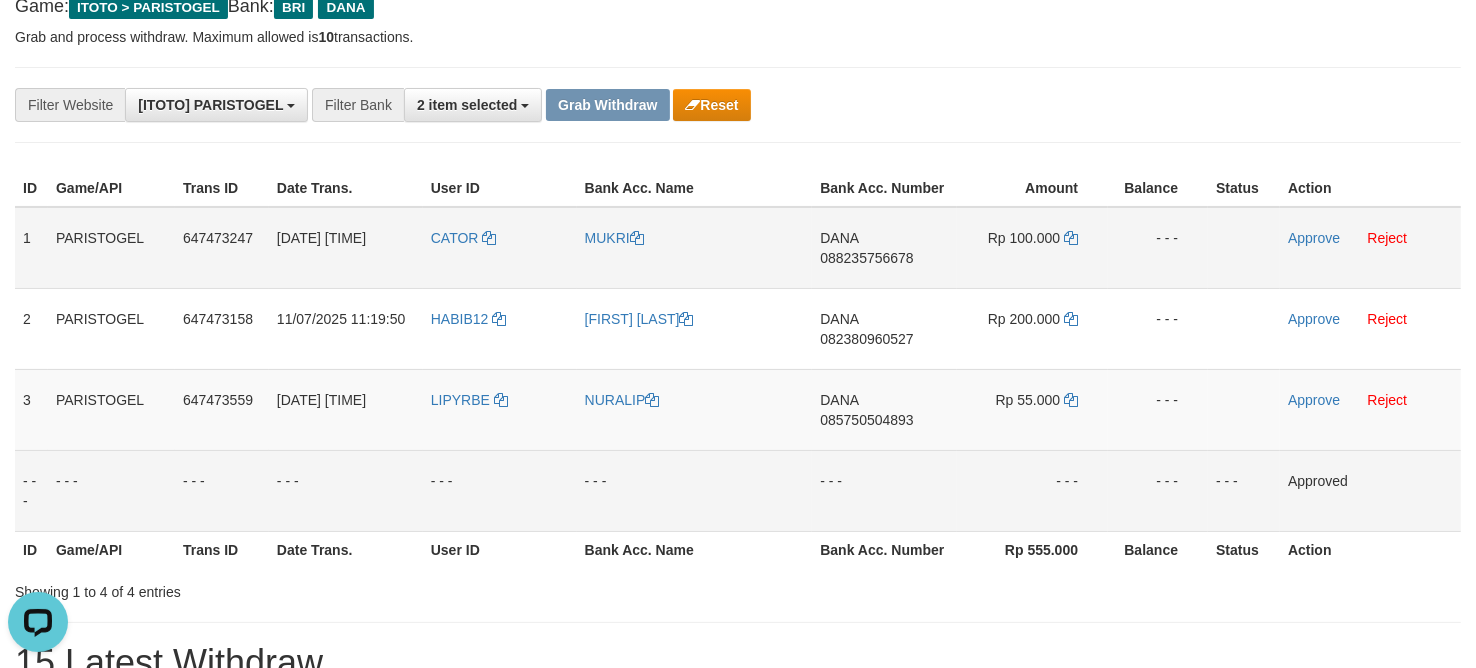 click on "Approve
Reject" at bounding box center [1370, 248] 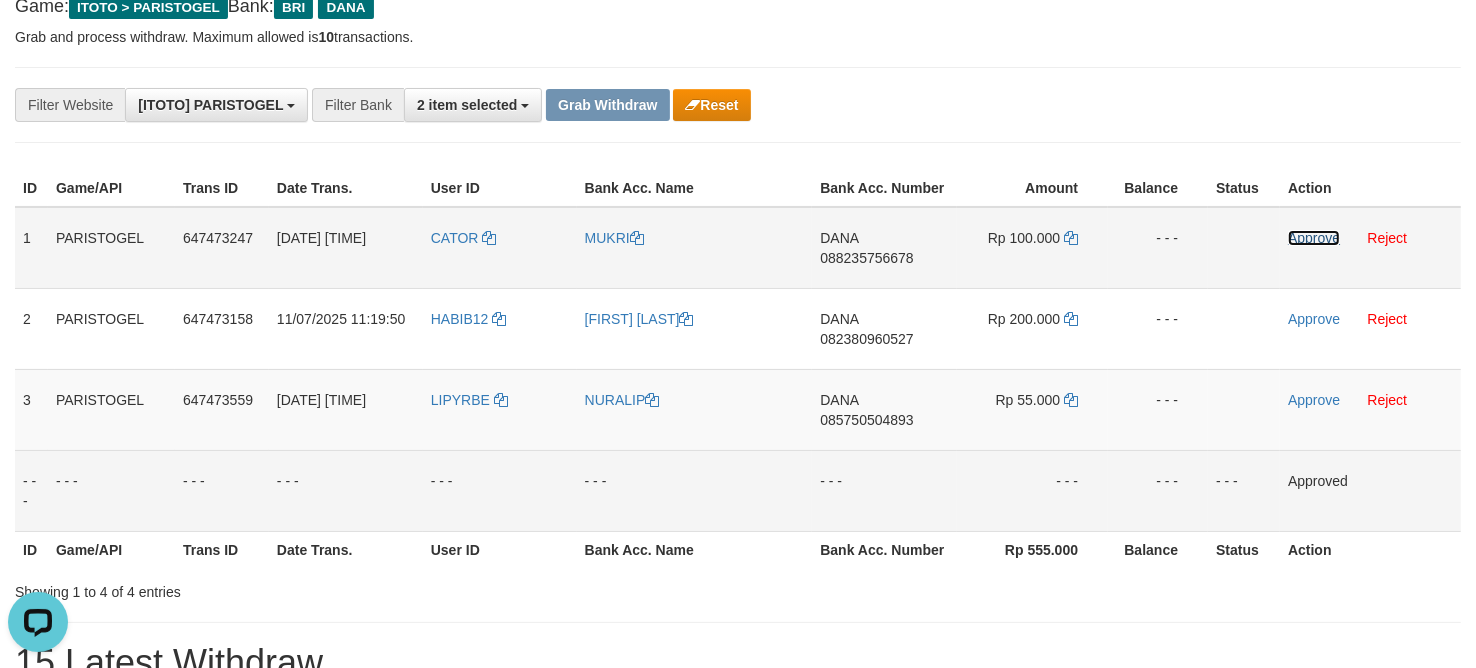 click on "Approve" at bounding box center (1314, 238) 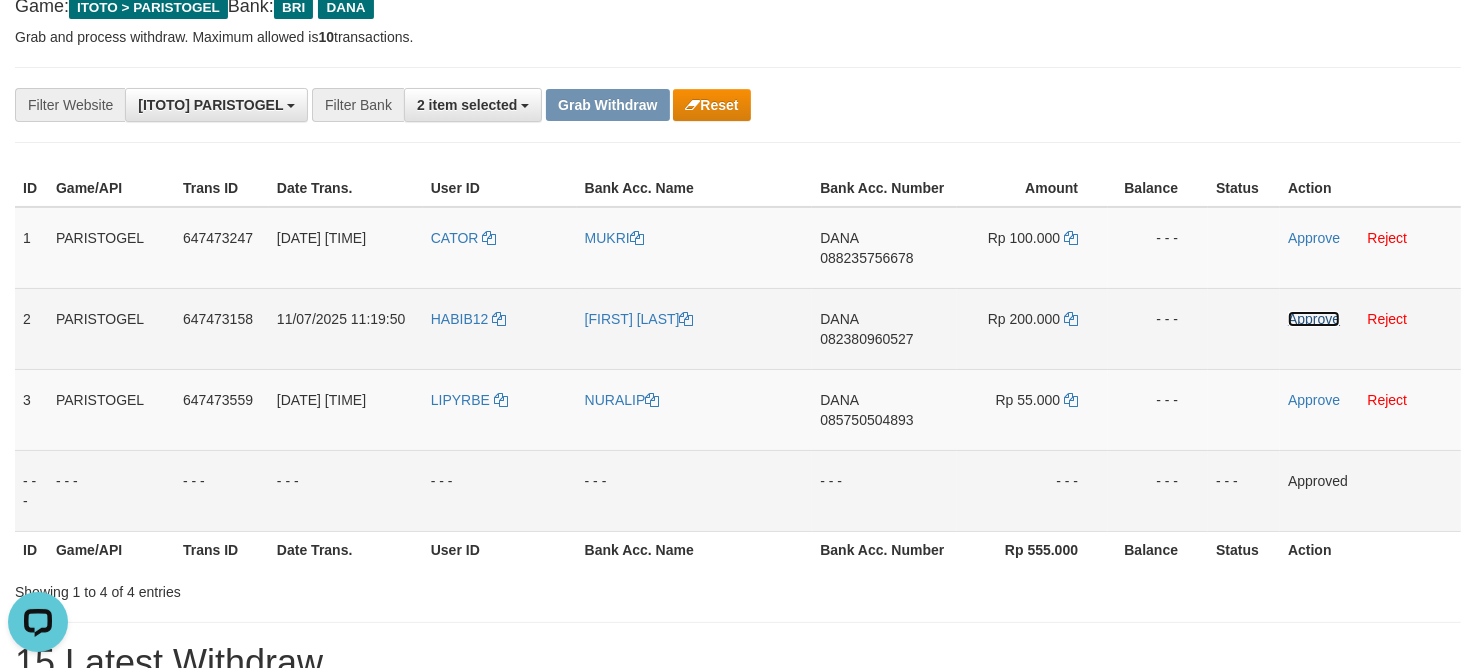 click on "Approve" at bounding box center (1314, 319) 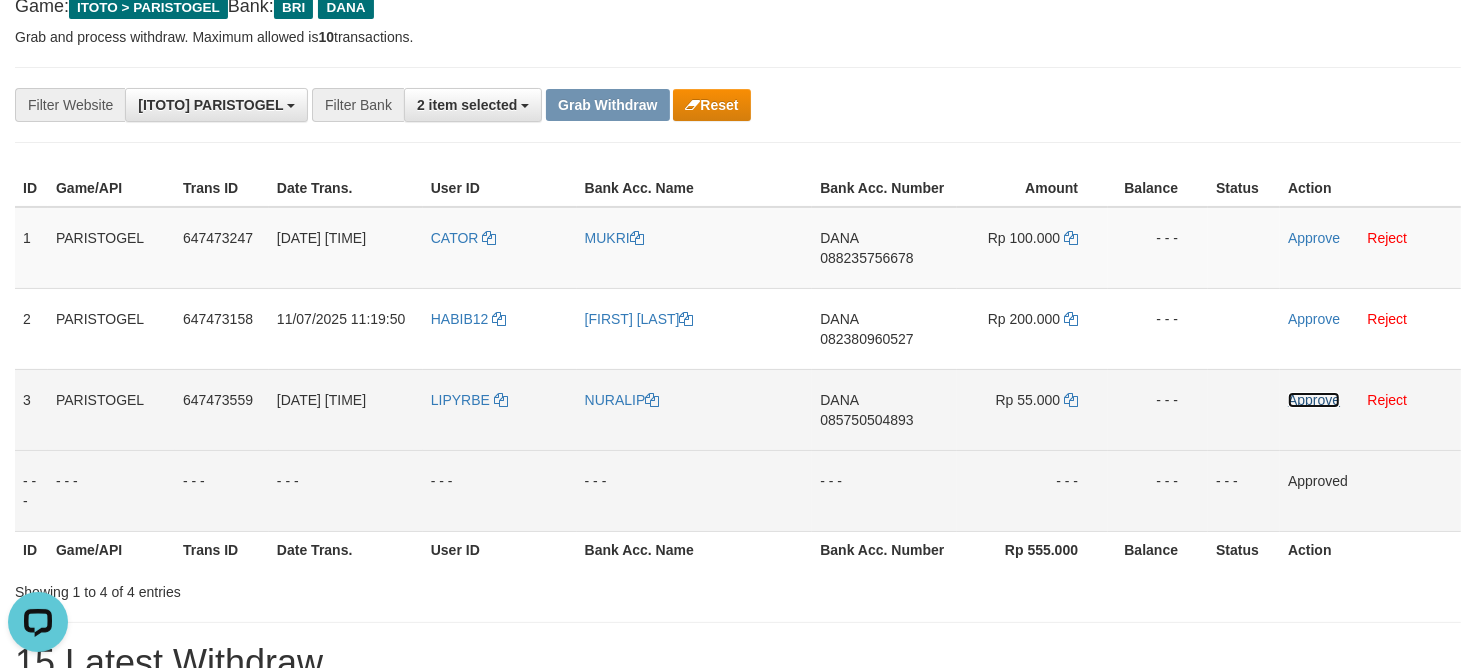 click on "Approve" at bounding box center [1314, 400] 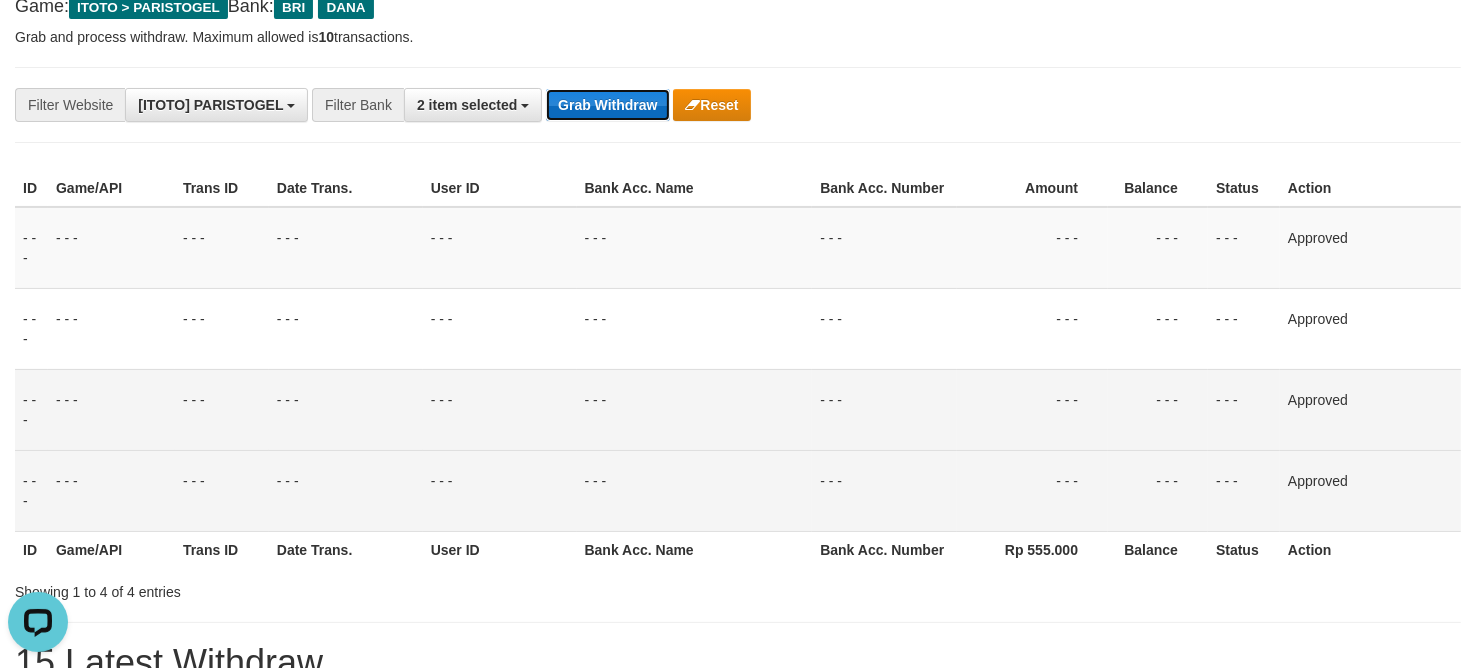 click on "Grab Withdraw" at bounding box center (607, 105) 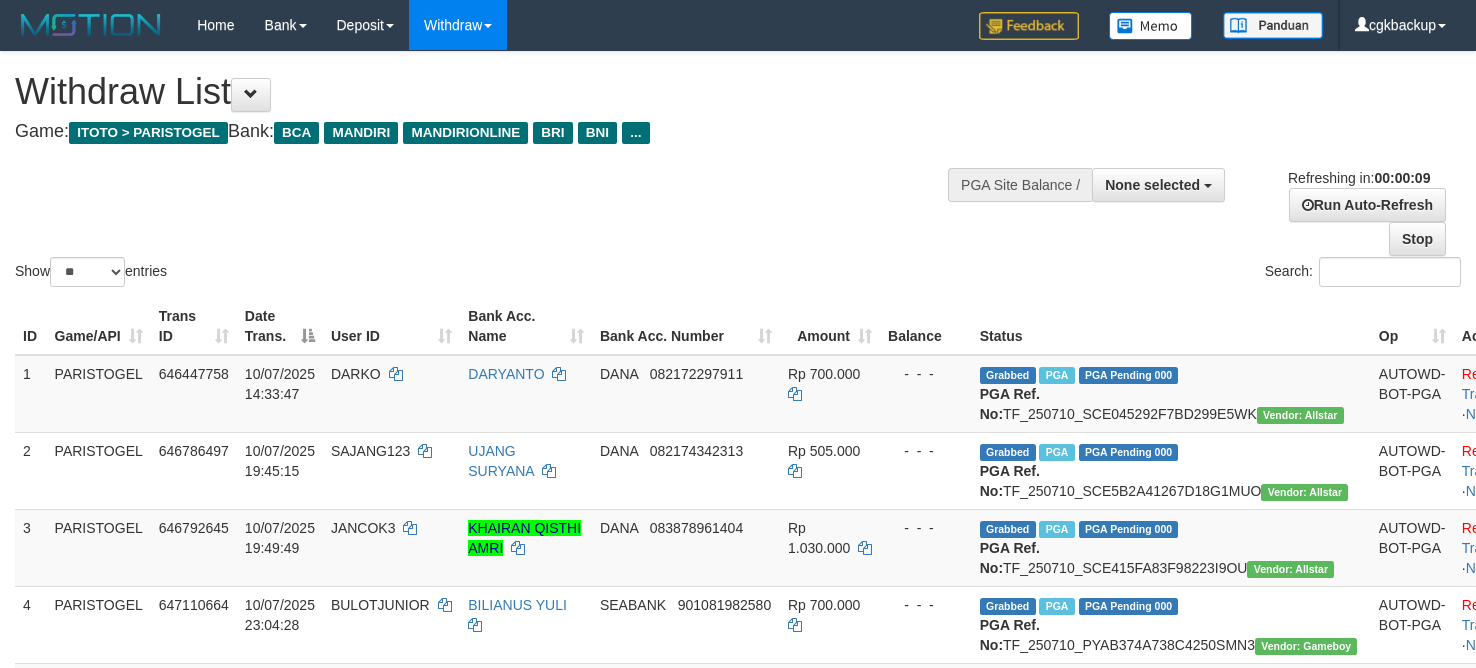select 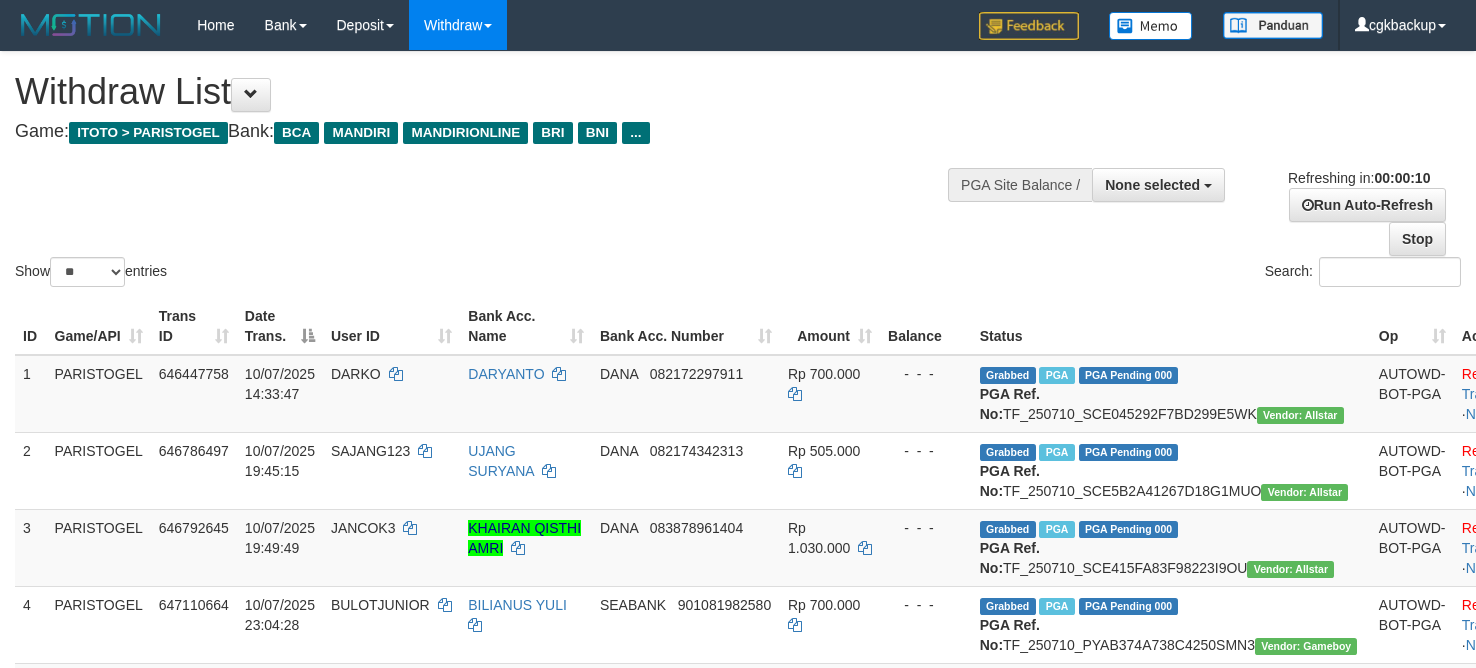 select 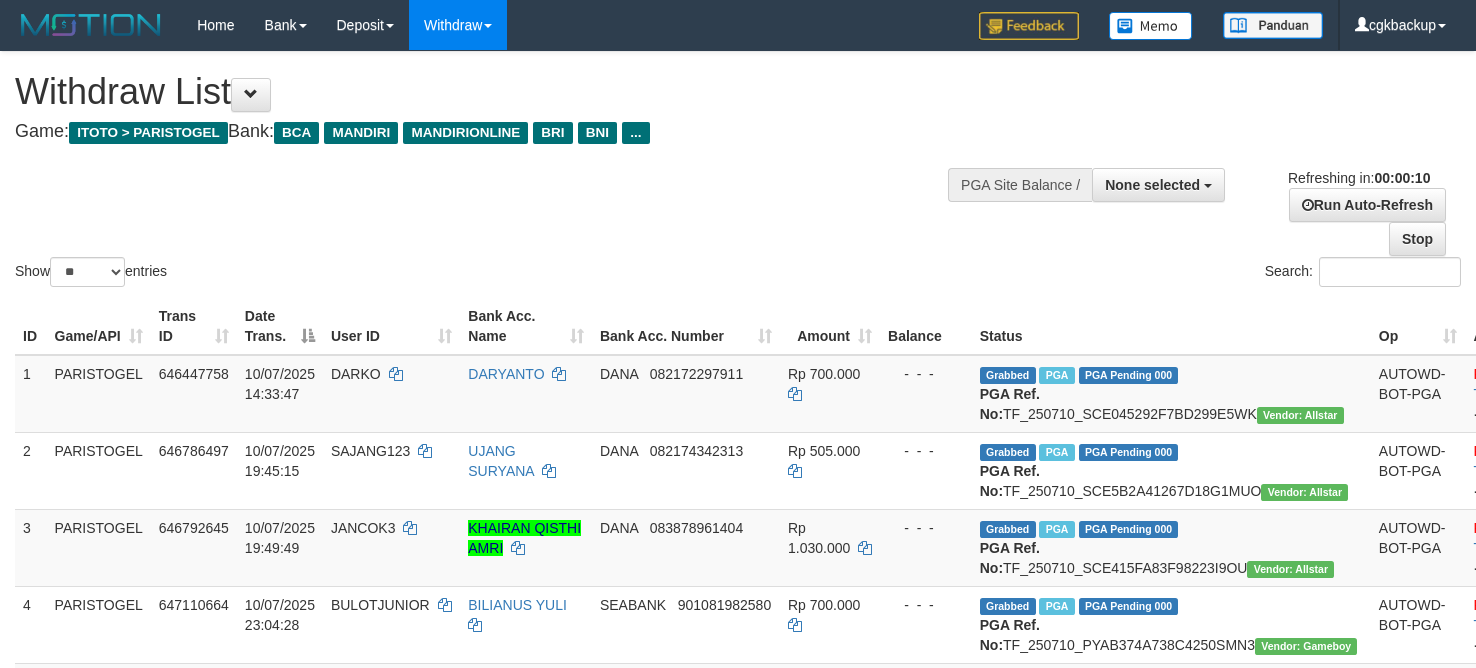 select 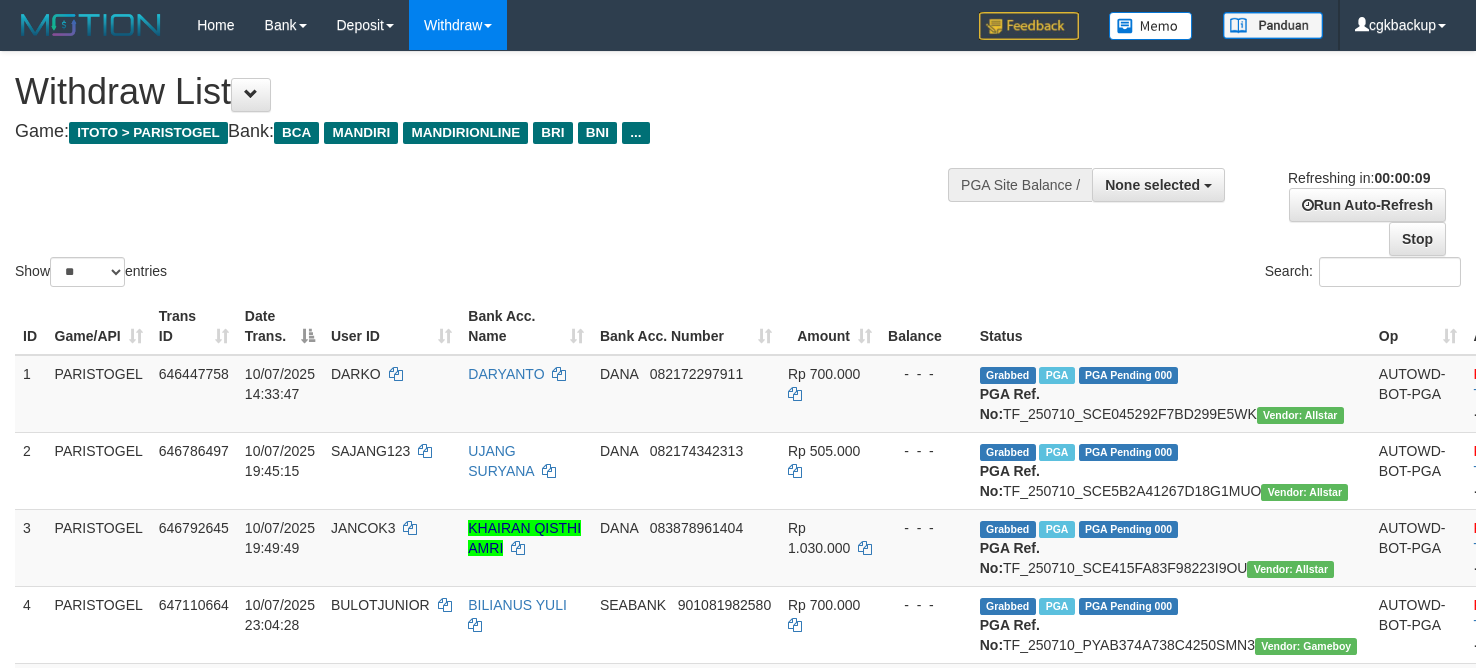 select 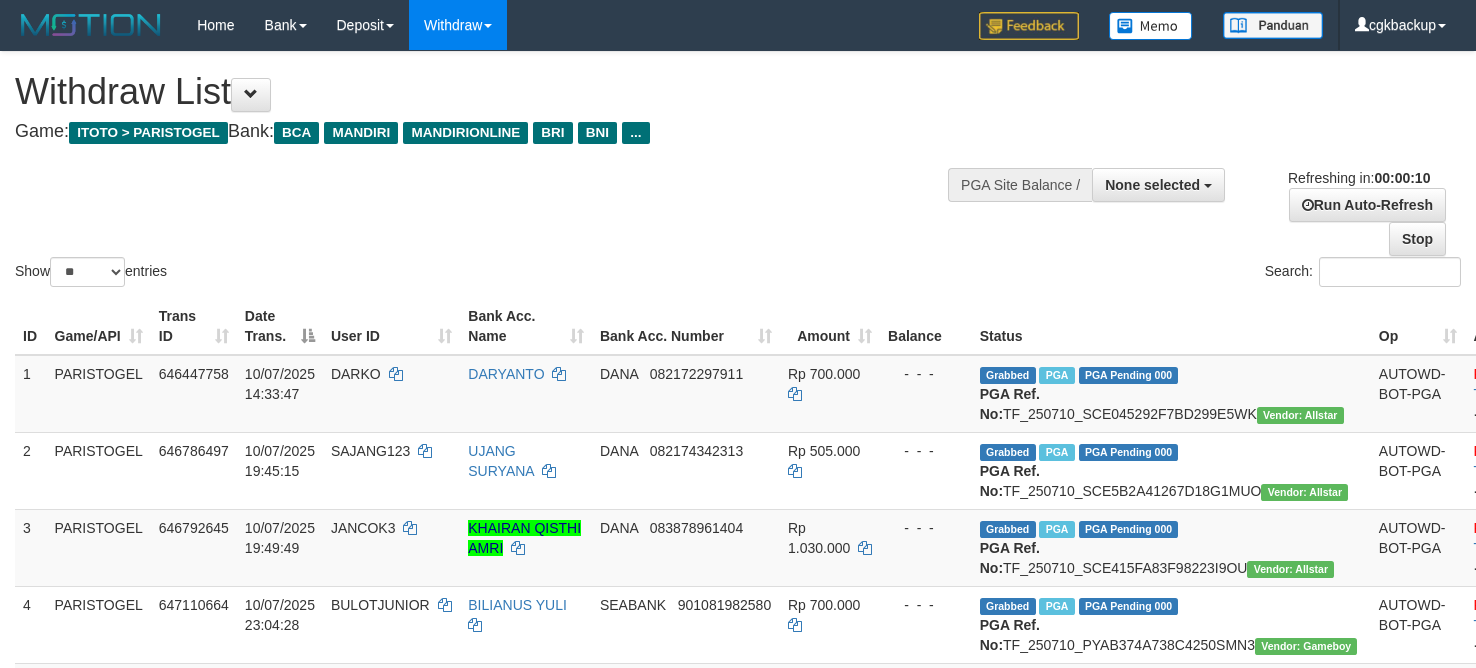 select 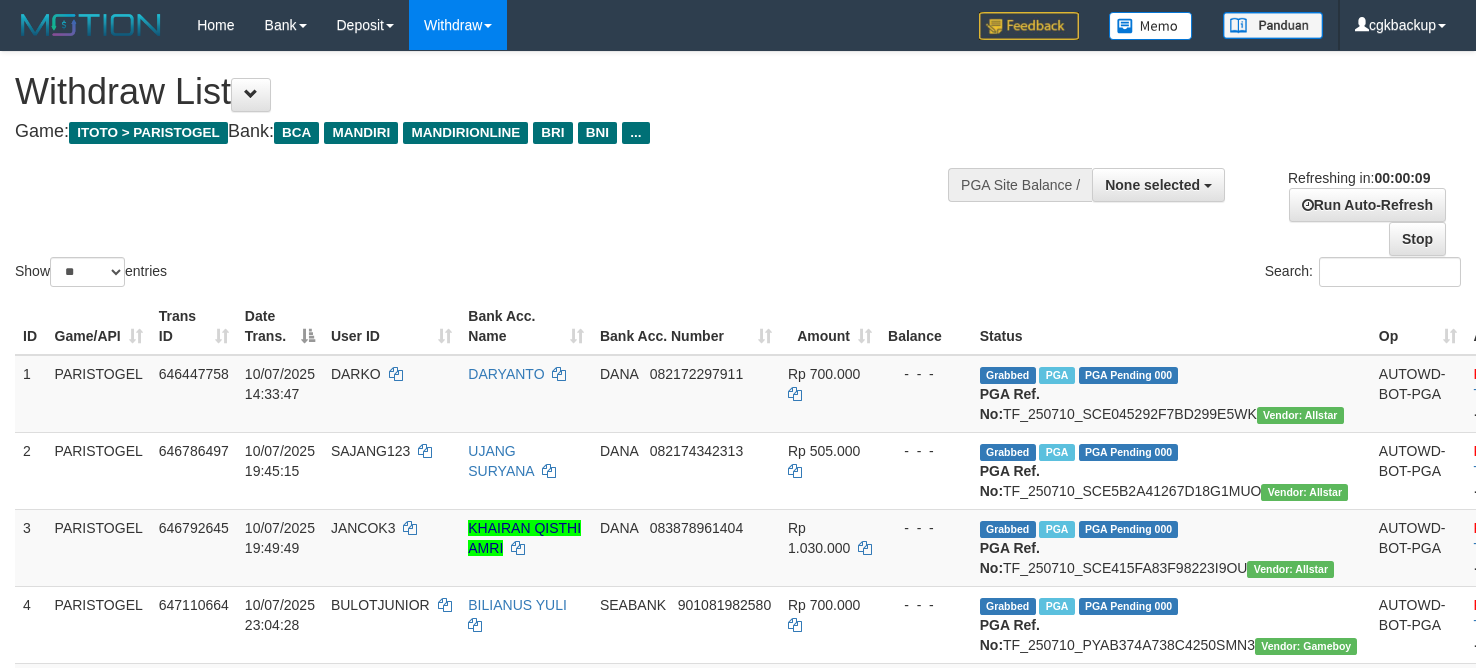 select 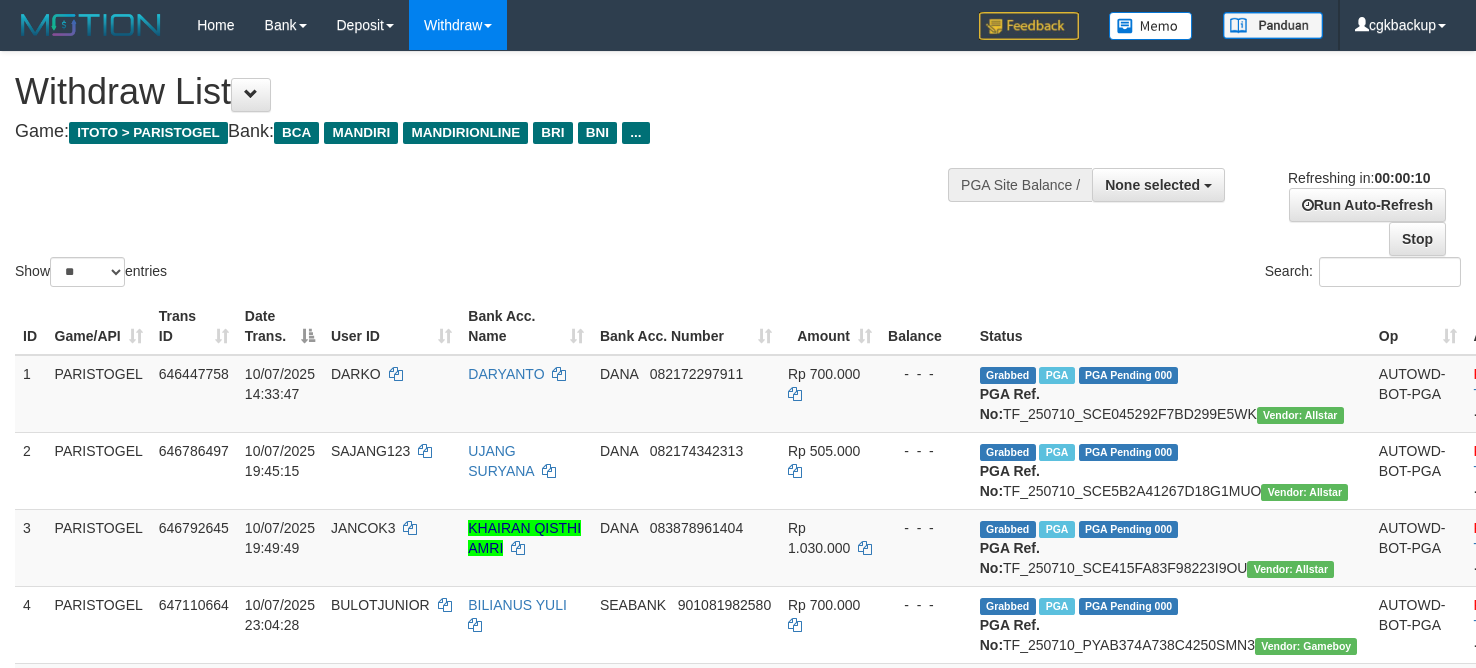 select 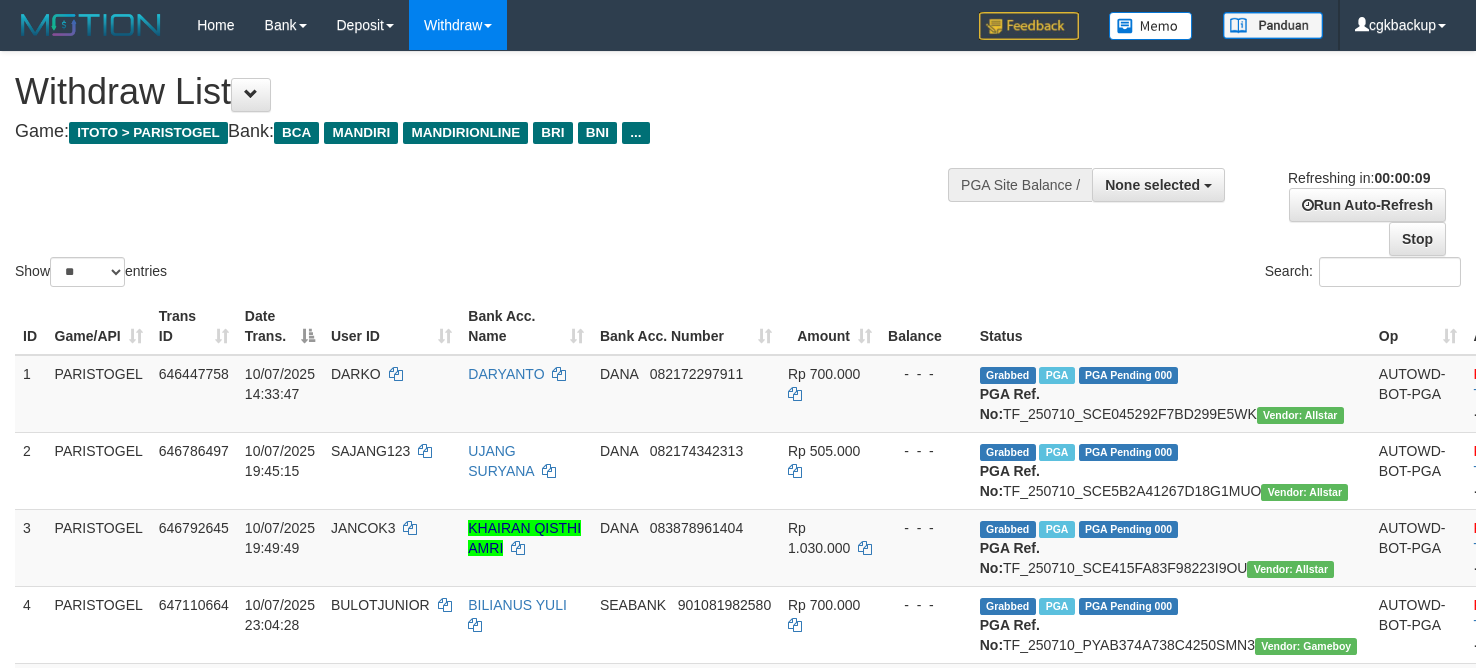 select 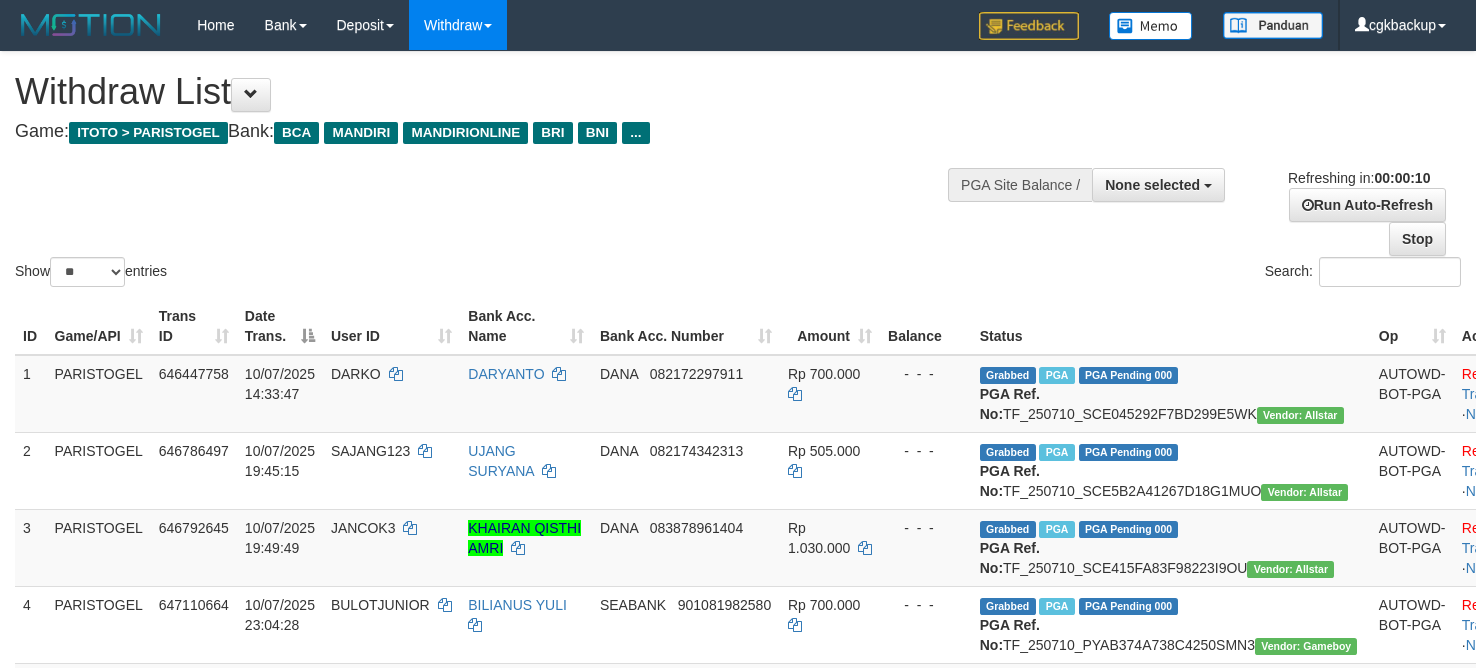 select 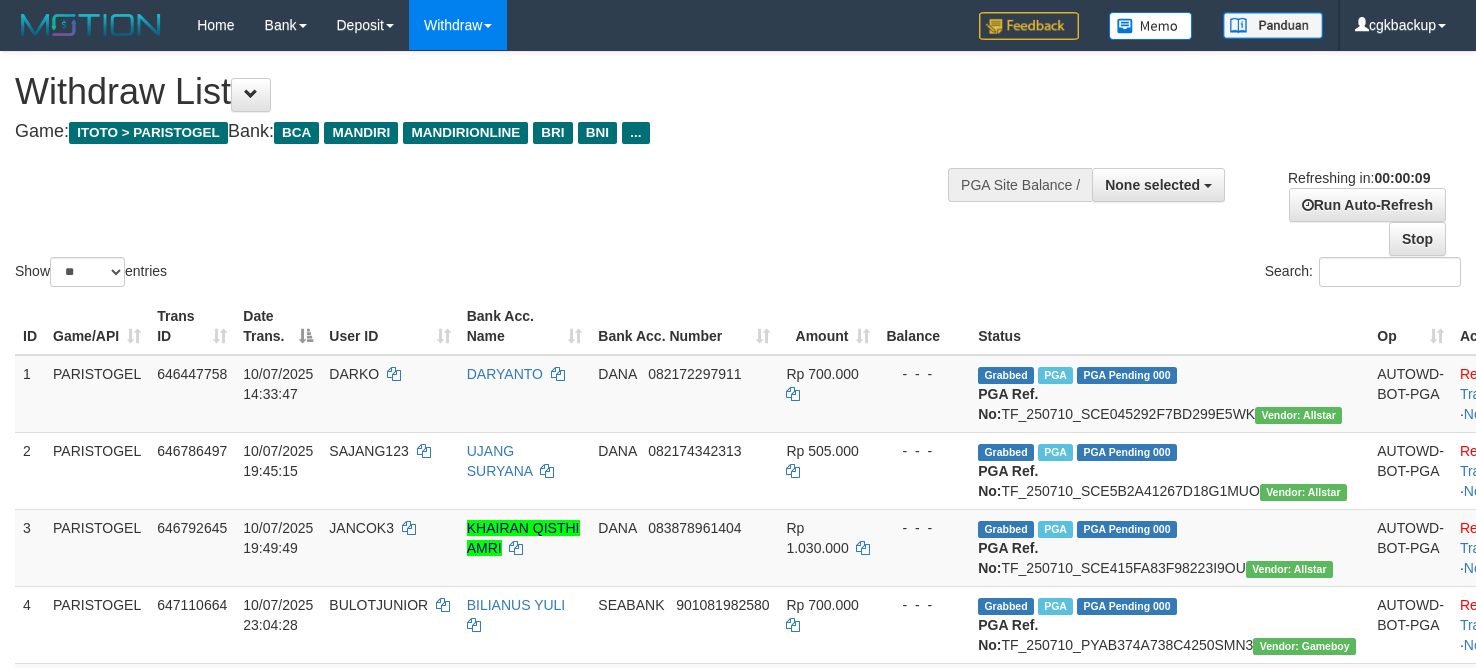 select 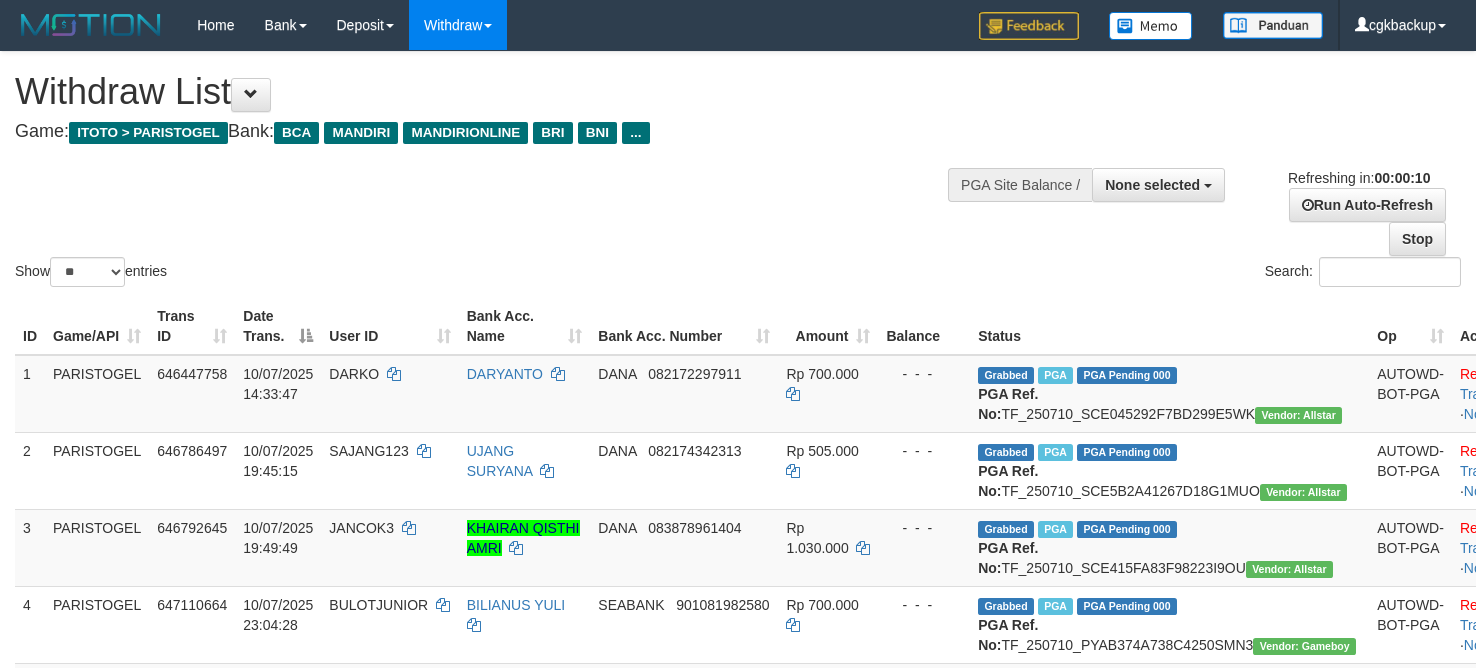 select 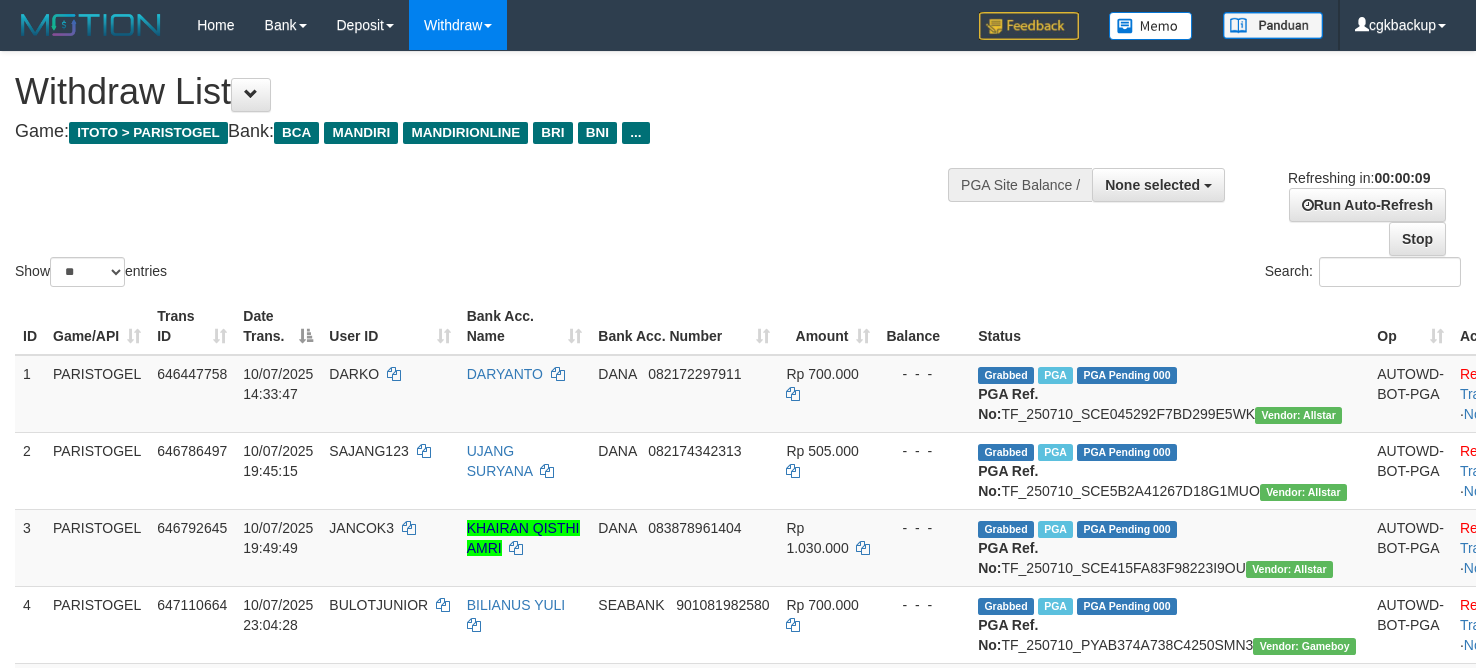 select 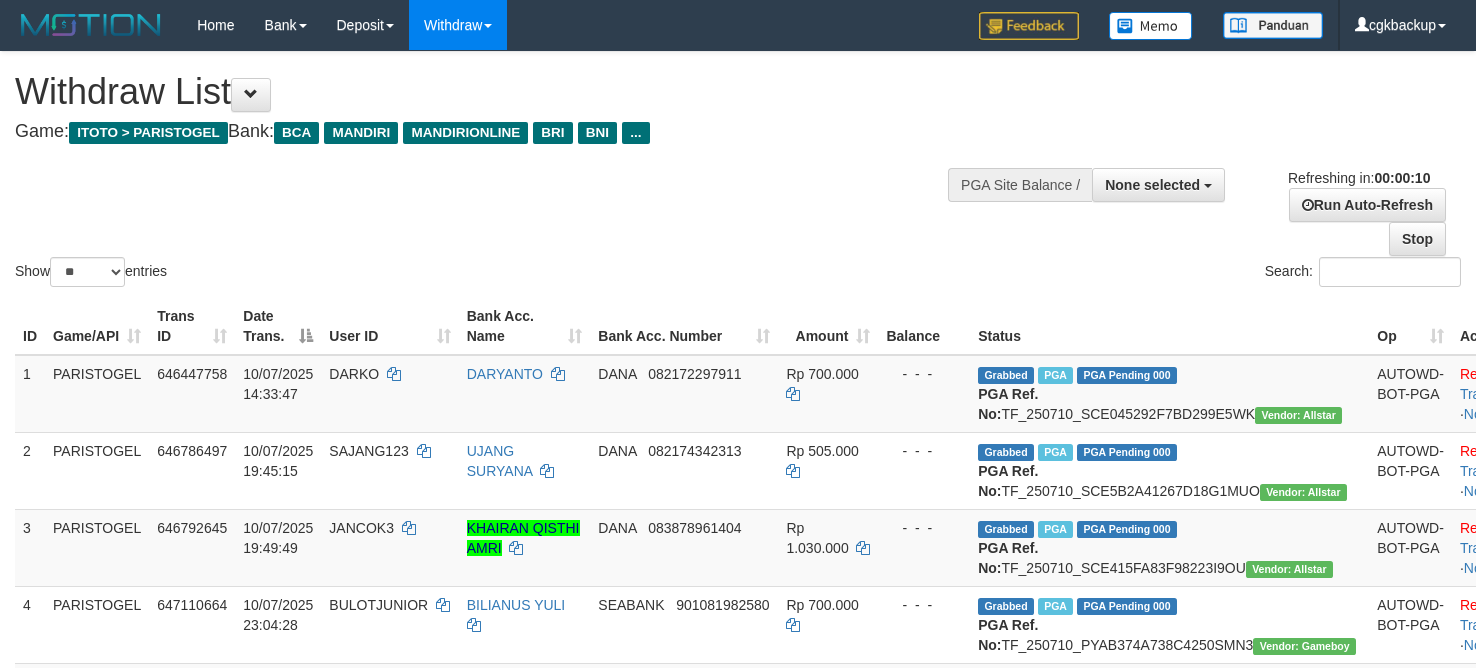 select 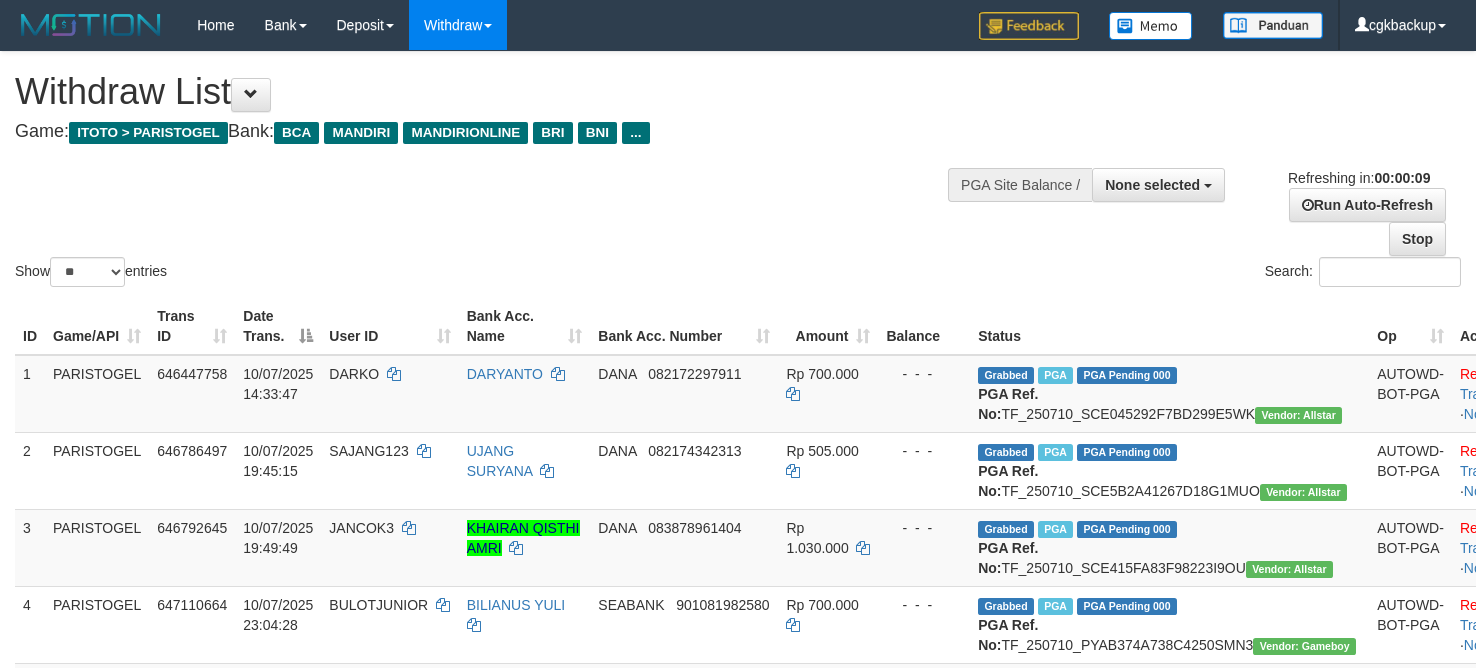 select 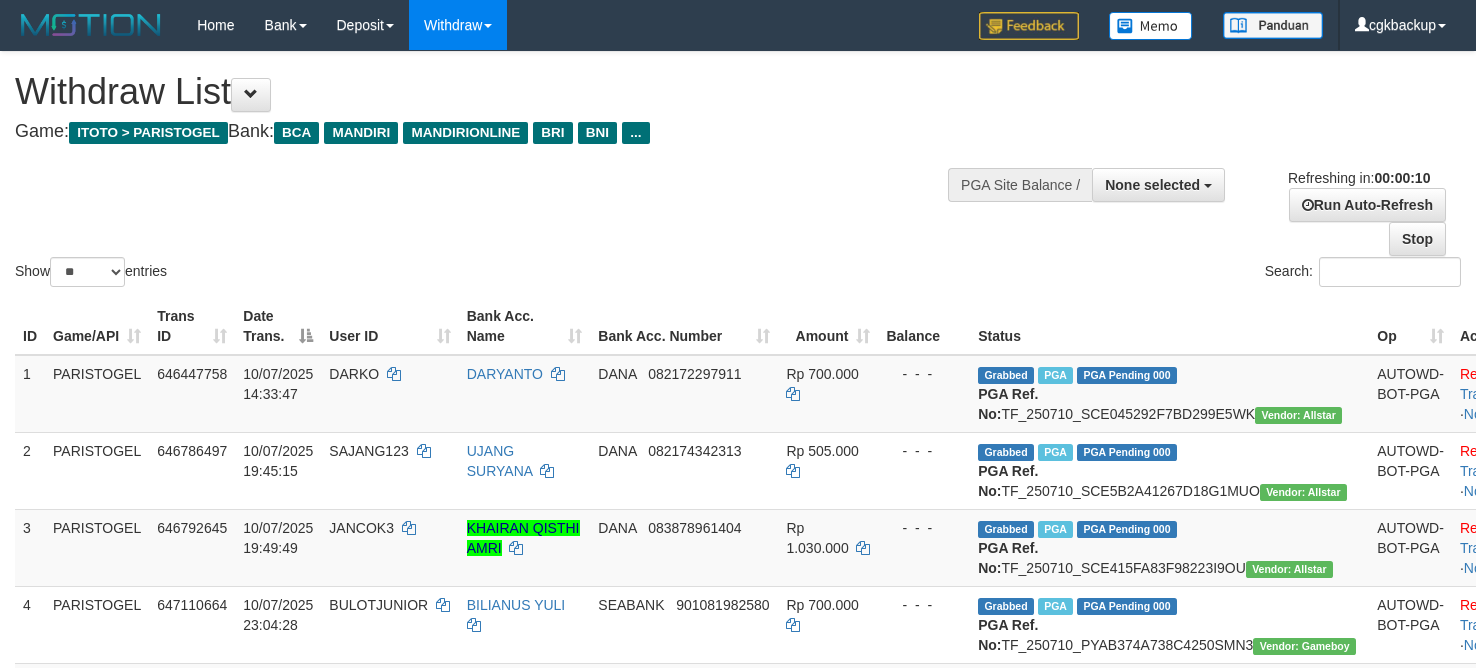 select 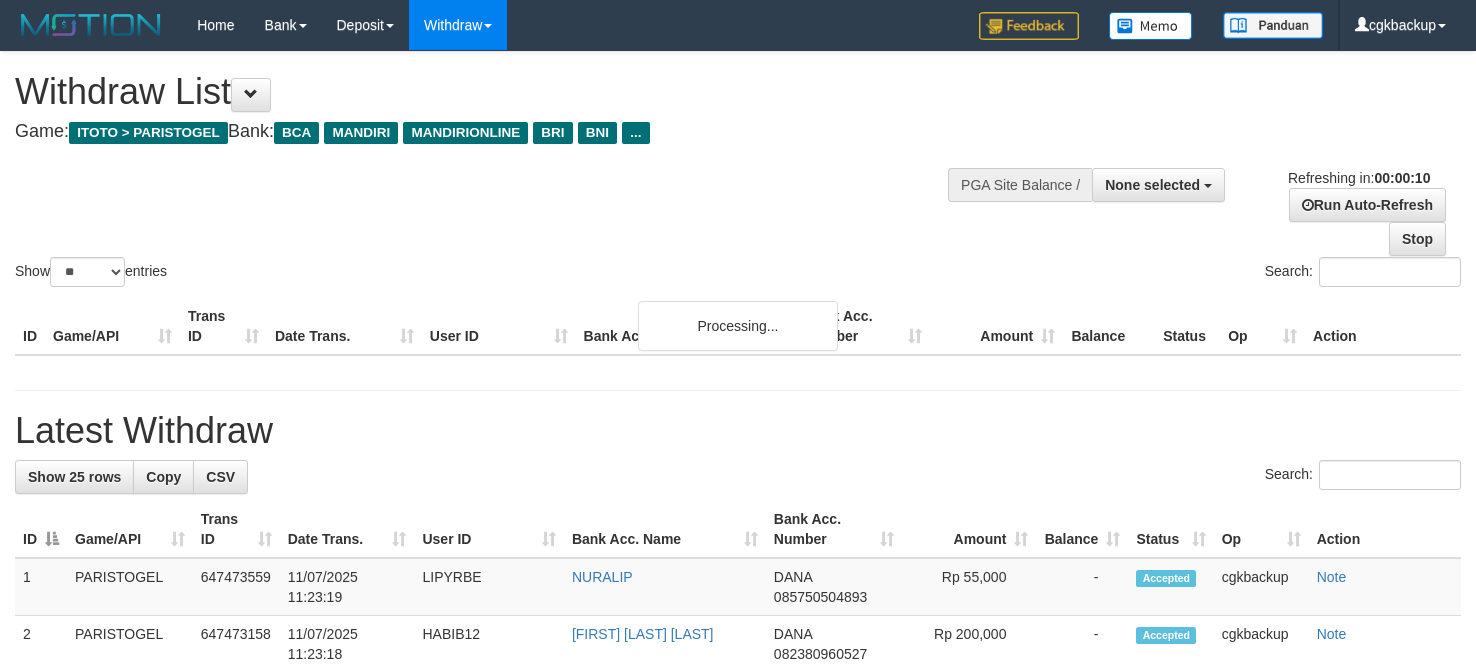 select 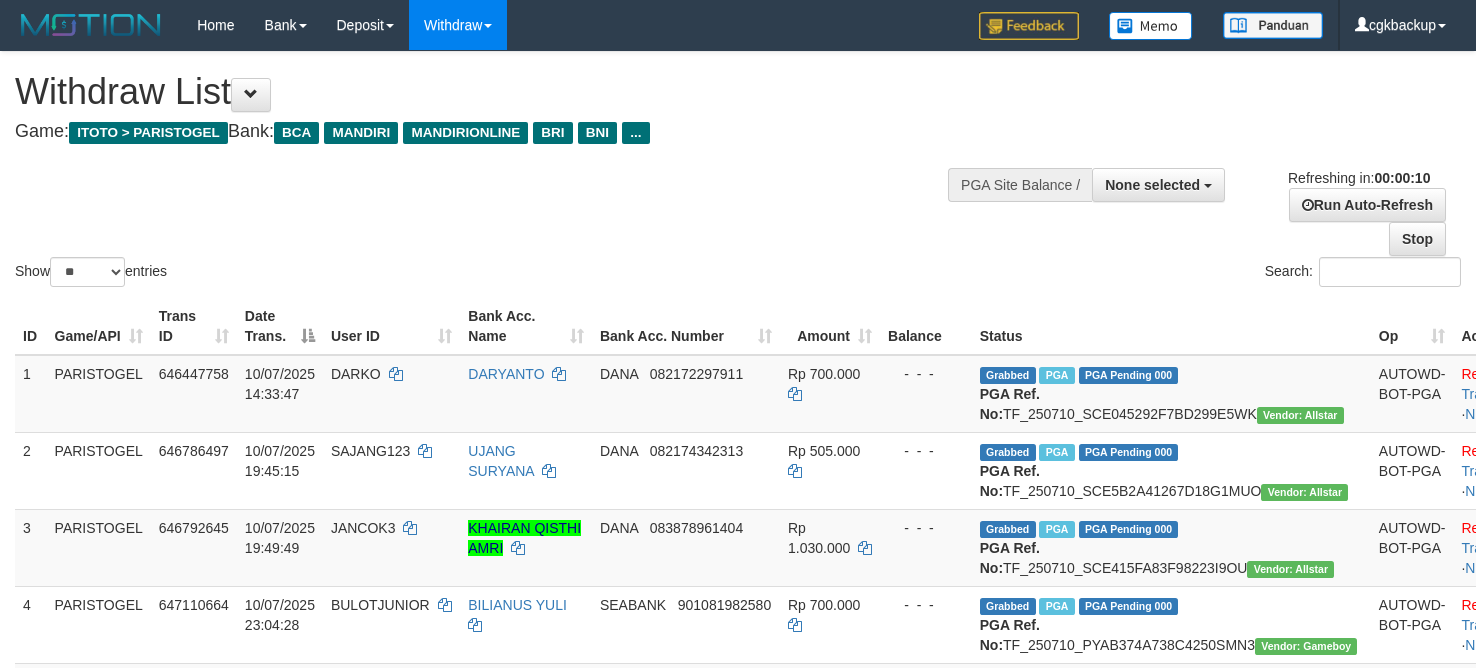 scroll, scrollTop: 0, scrollLeft: 0, axis: both 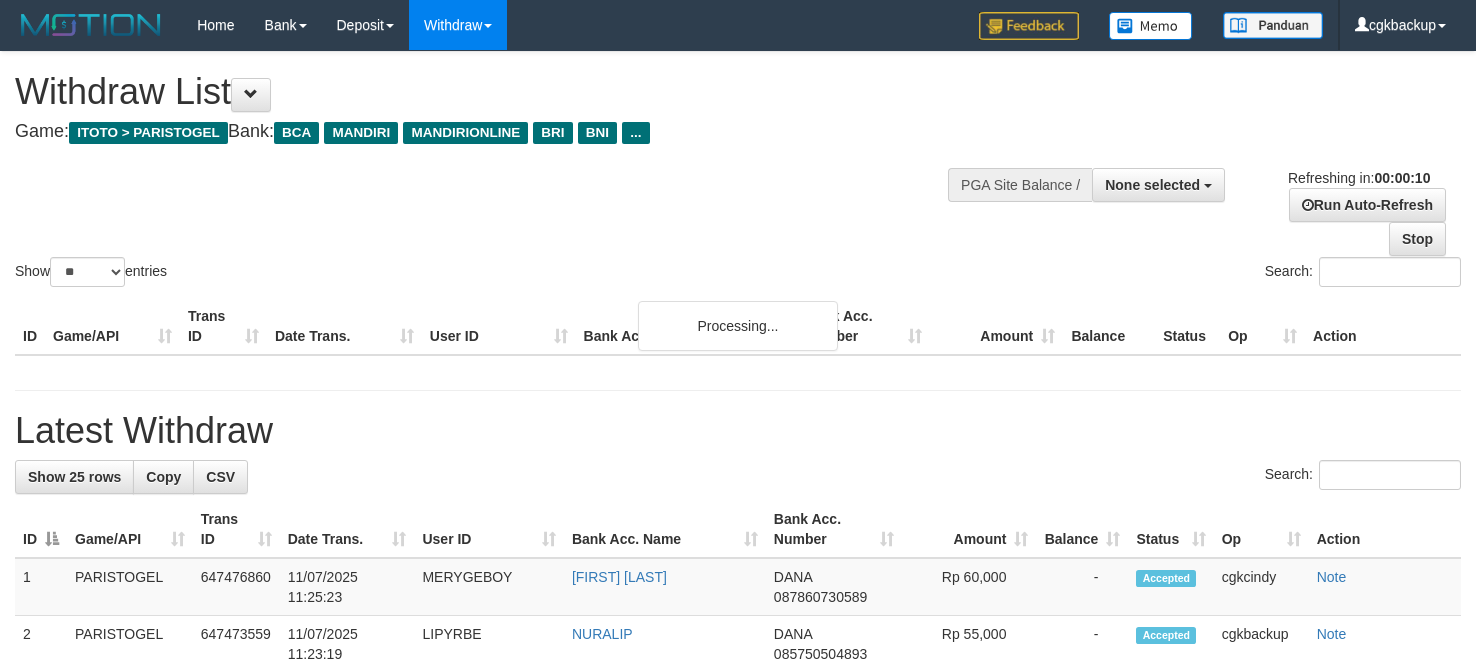 select 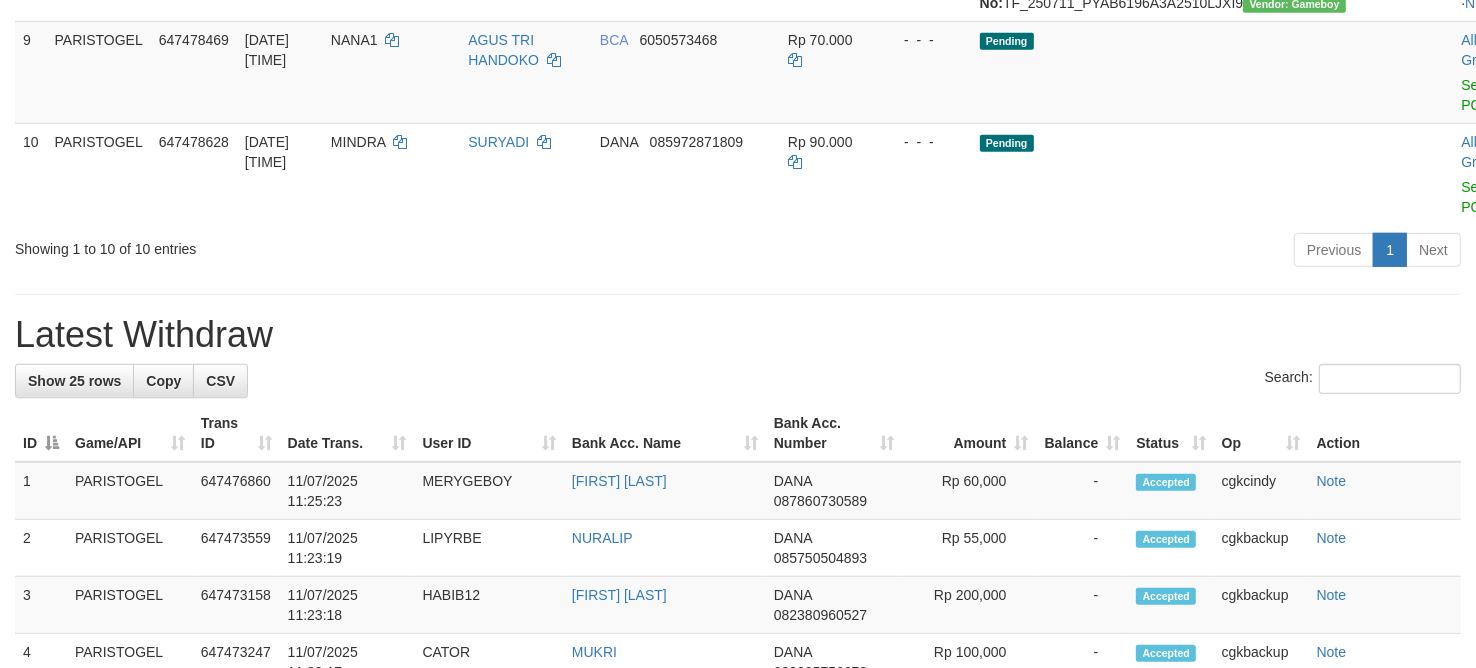 scroll, scrollTop: 875, scrollLeft: 0, axis: vertical 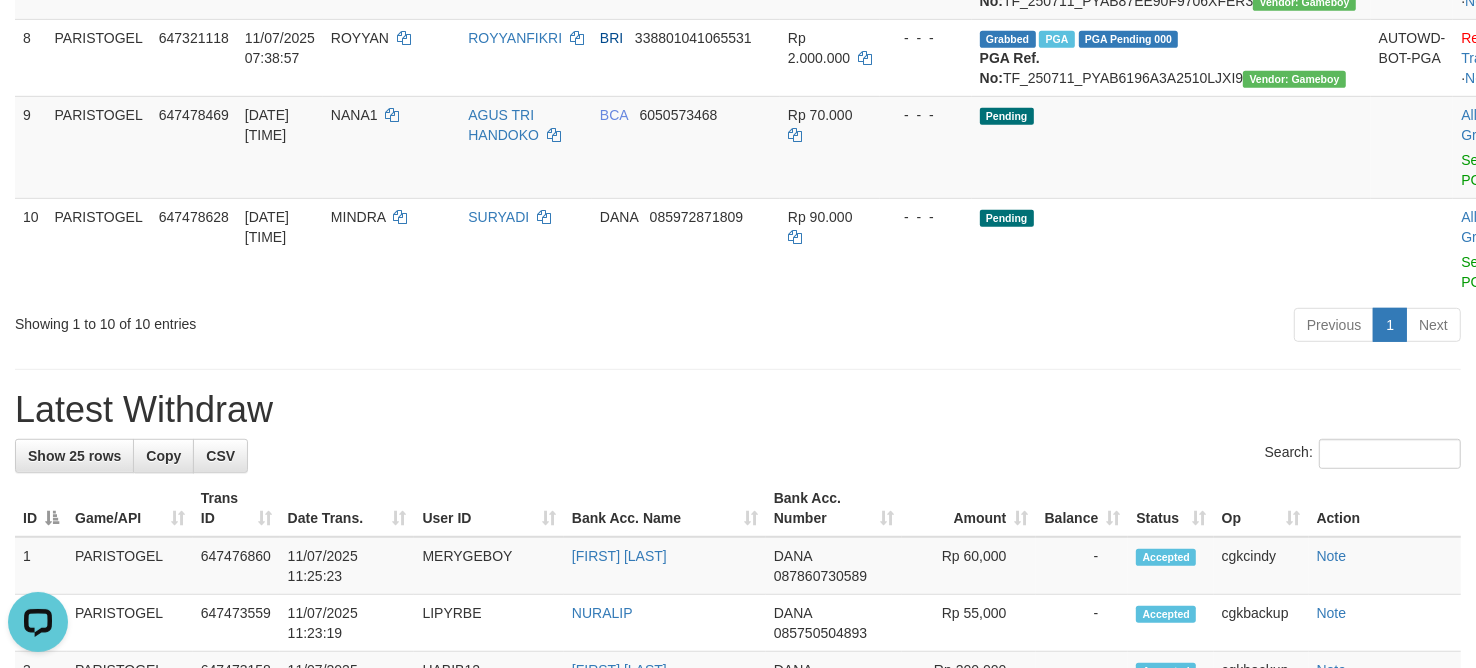 drag, startPoint x: 1012, startPoint y: 488, endPoint x: 1045, endPoint y: 467, distance: 39.115215 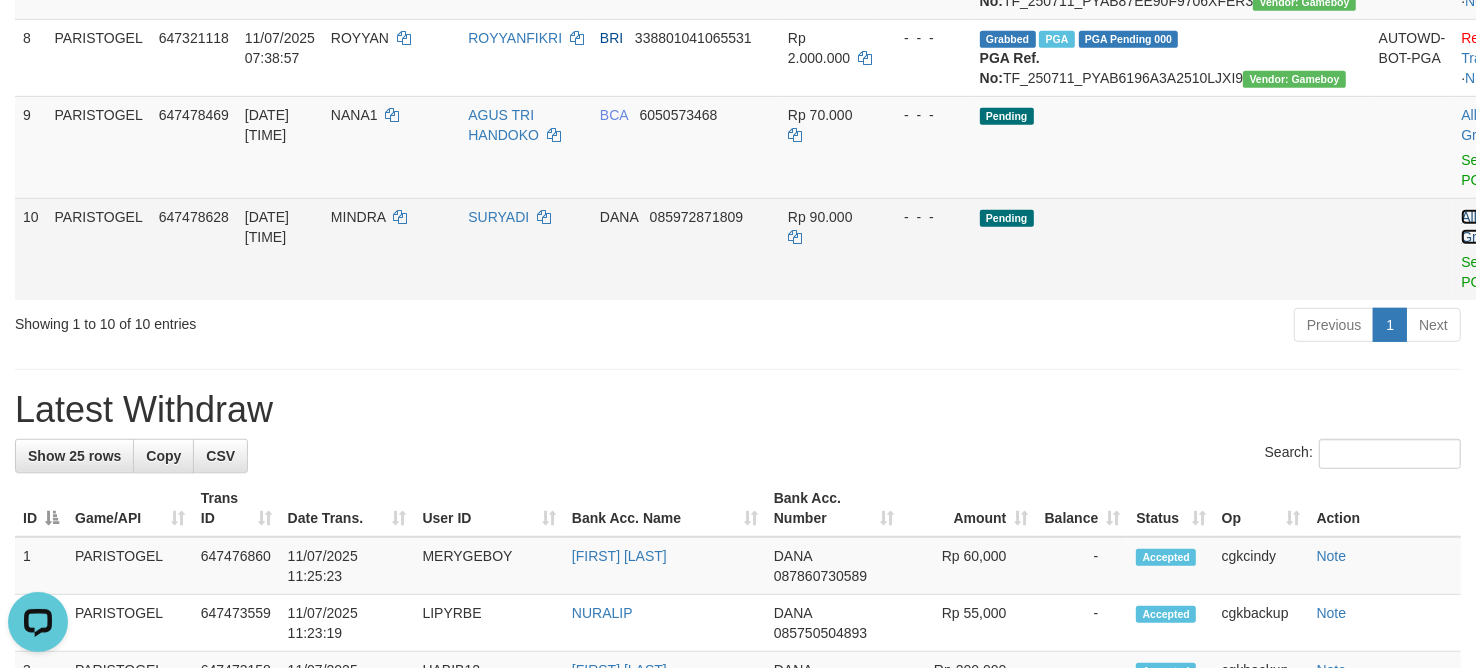 click on "Allow Grab" at bounding box center [1477, 227] 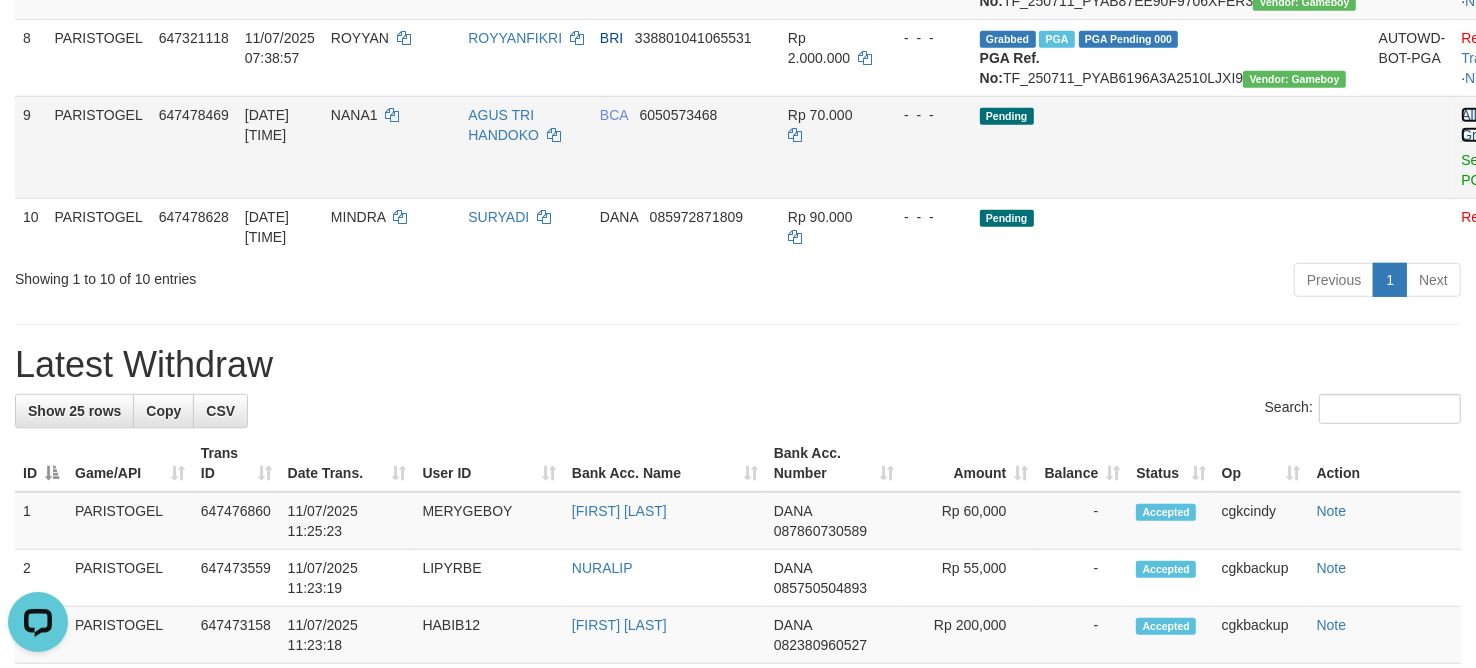 click on "Allow Grab" at bounding box center [1477, 125] 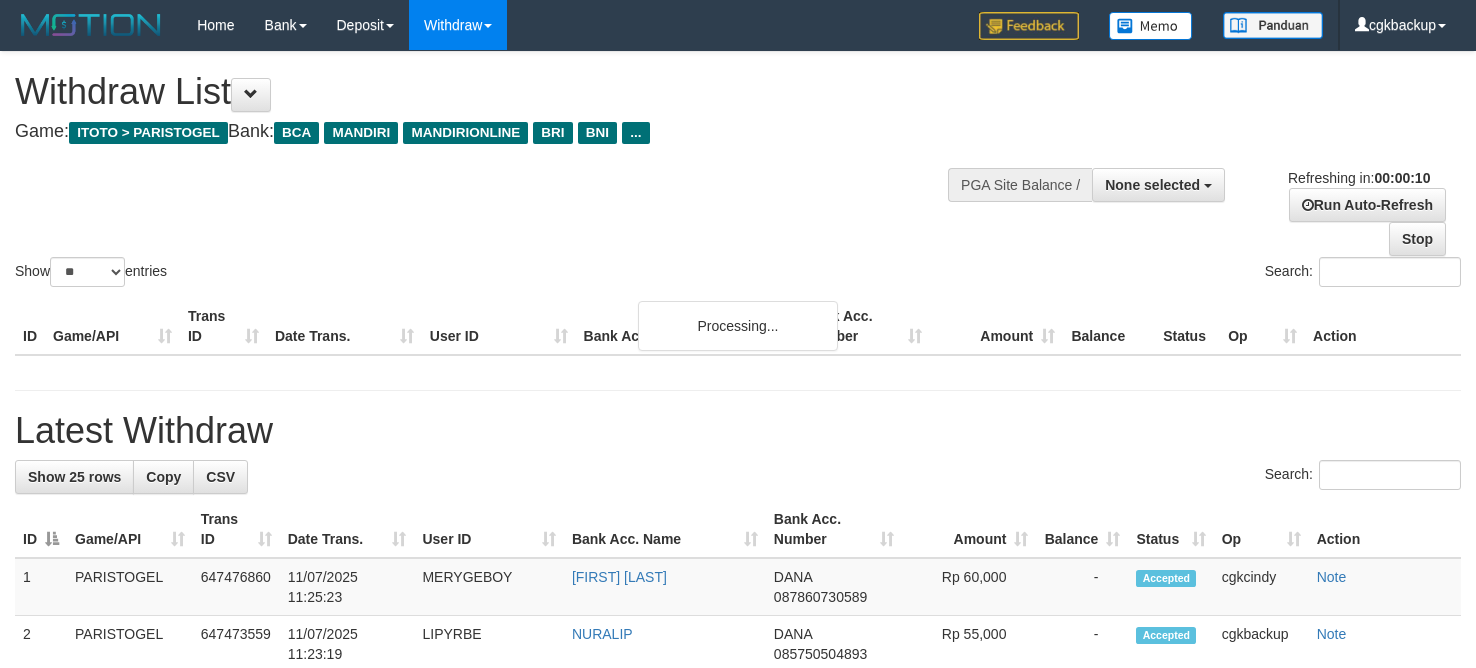 select 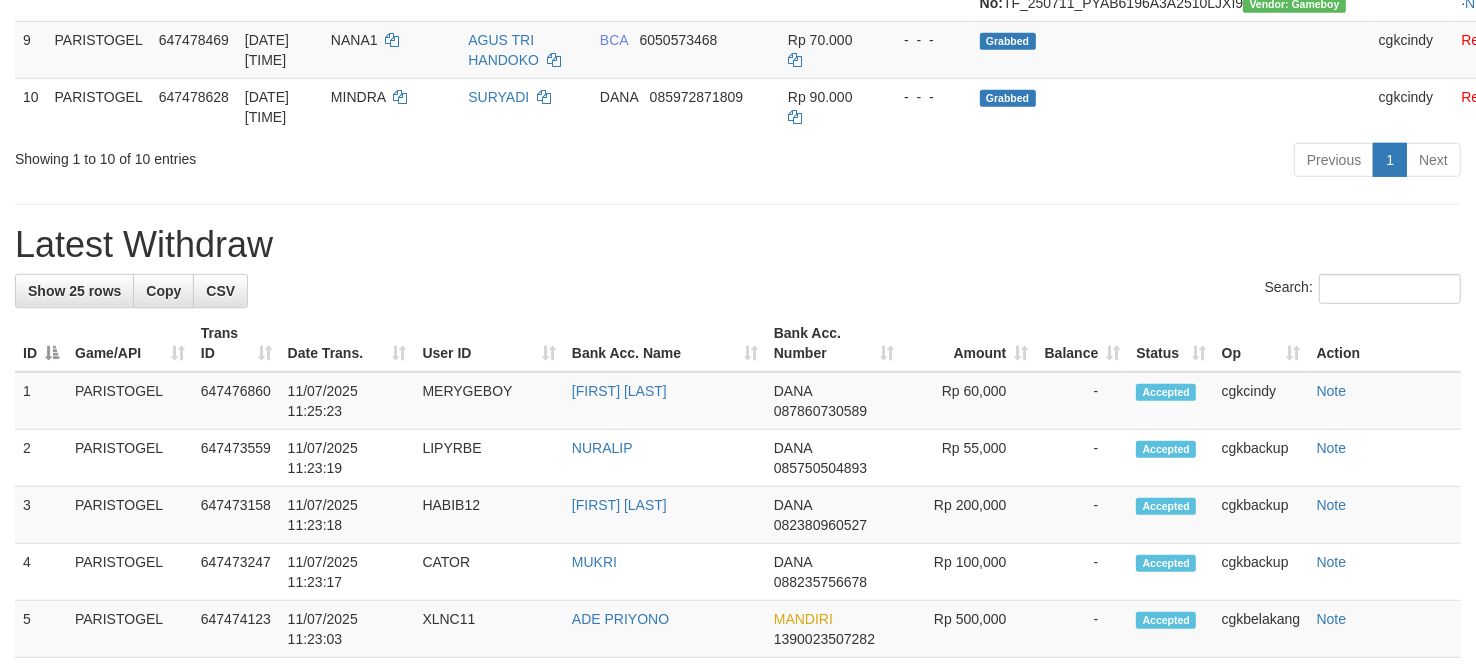 scroll, scrollTop: 875, scrollLeft: 0, axis: vertical 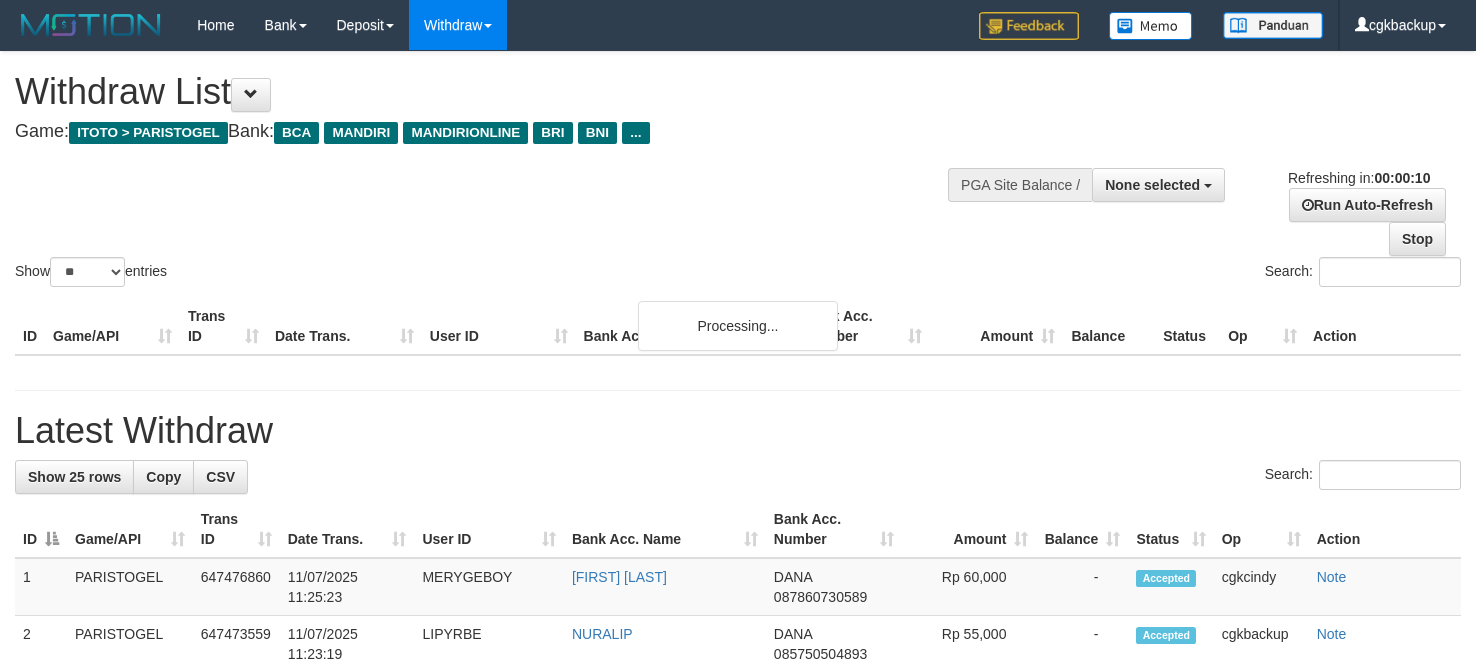 select 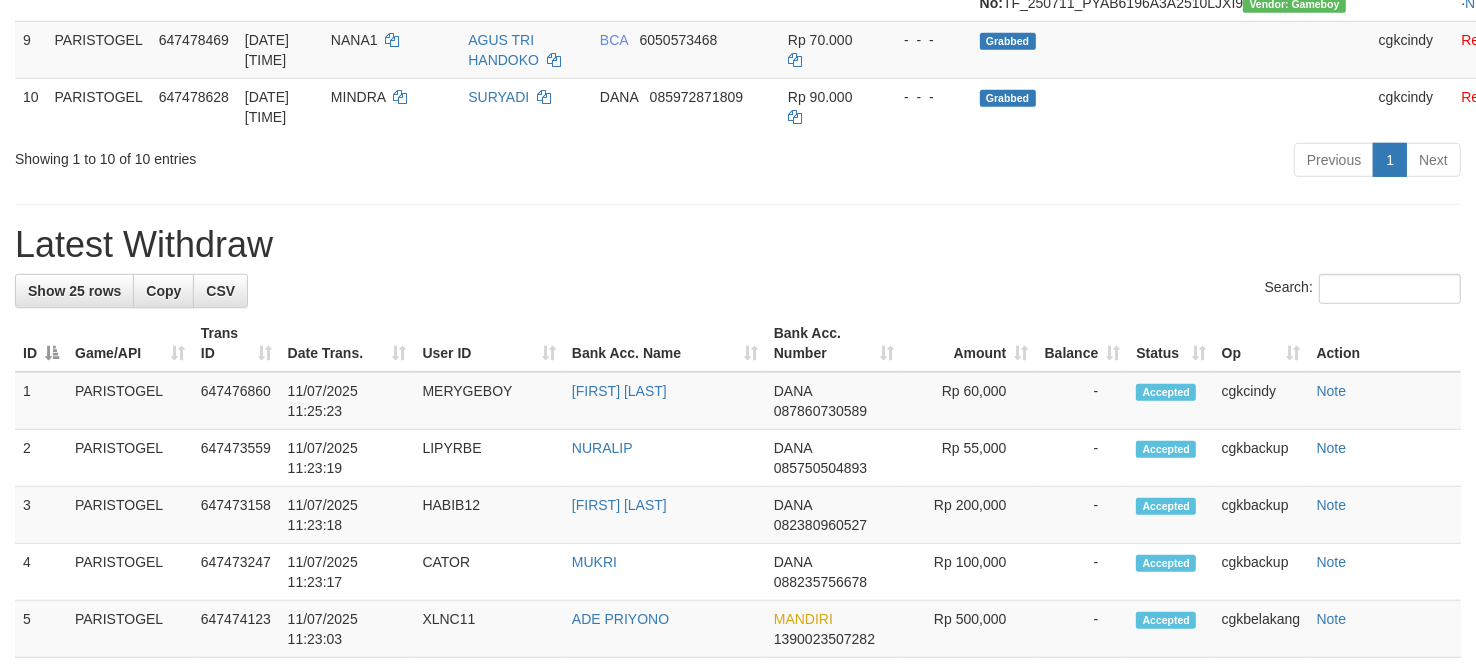 scroll, scrollTop: 875, scrollLeft: 0, axis: vertical 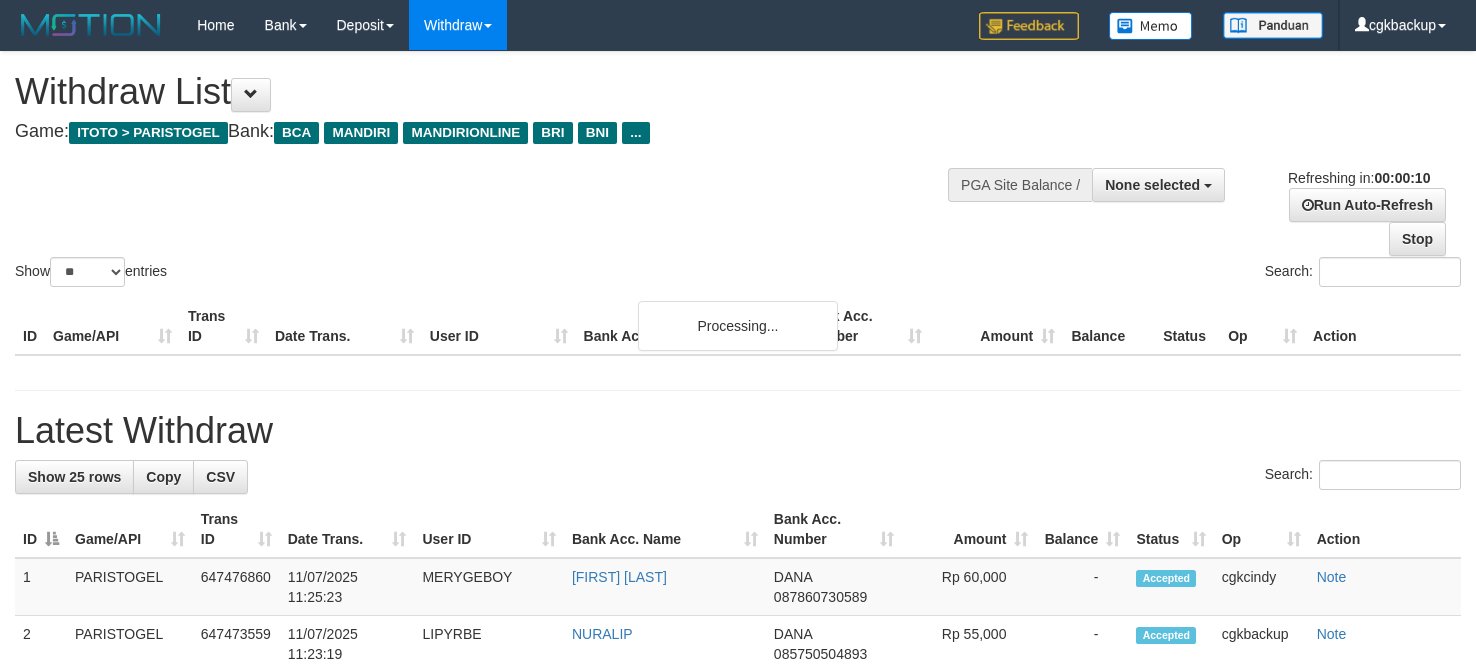 select 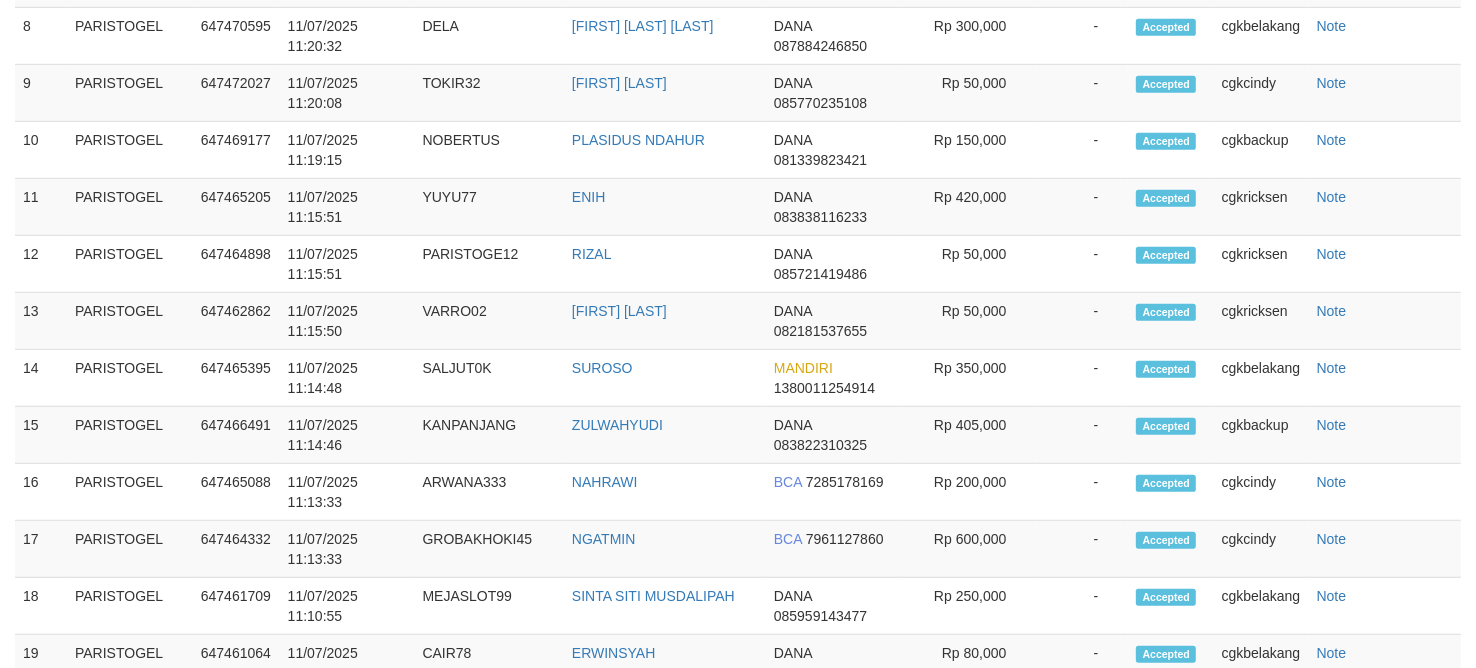 scroll, scrollTop: 875, scrollLeft: 0, axis: vertical 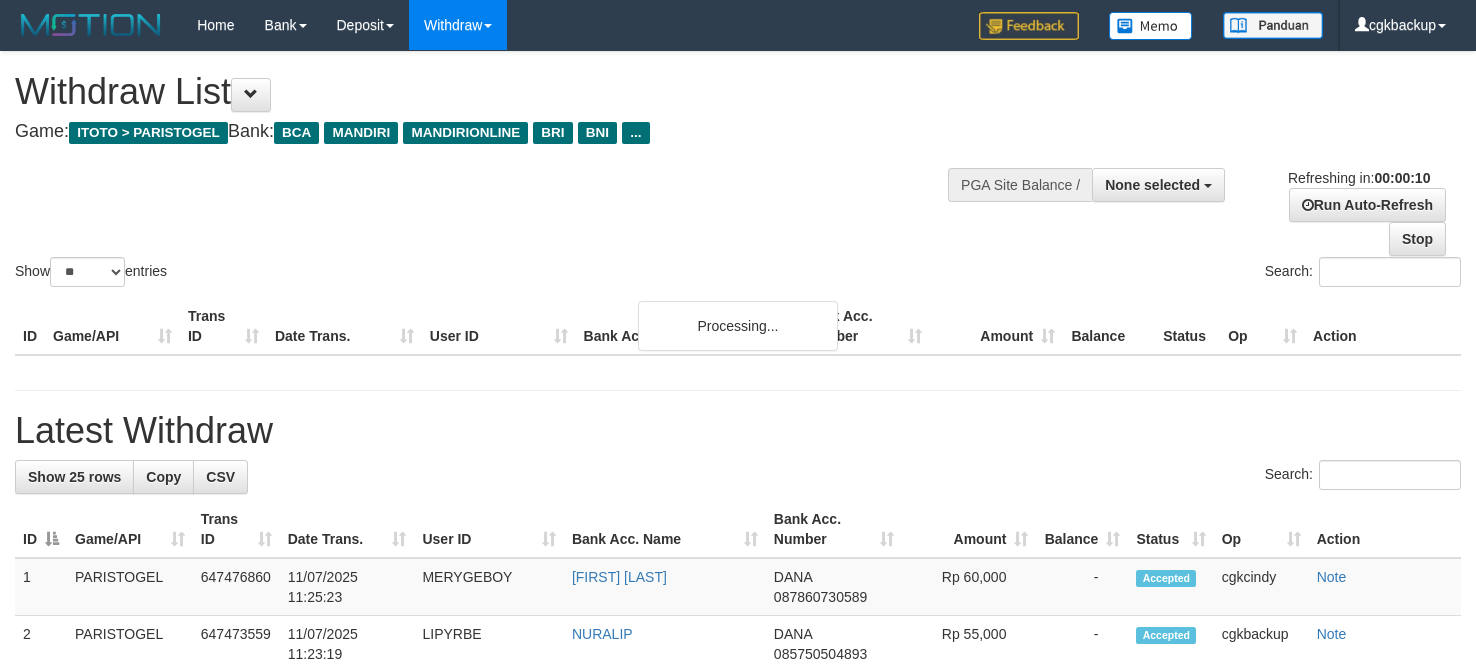 select 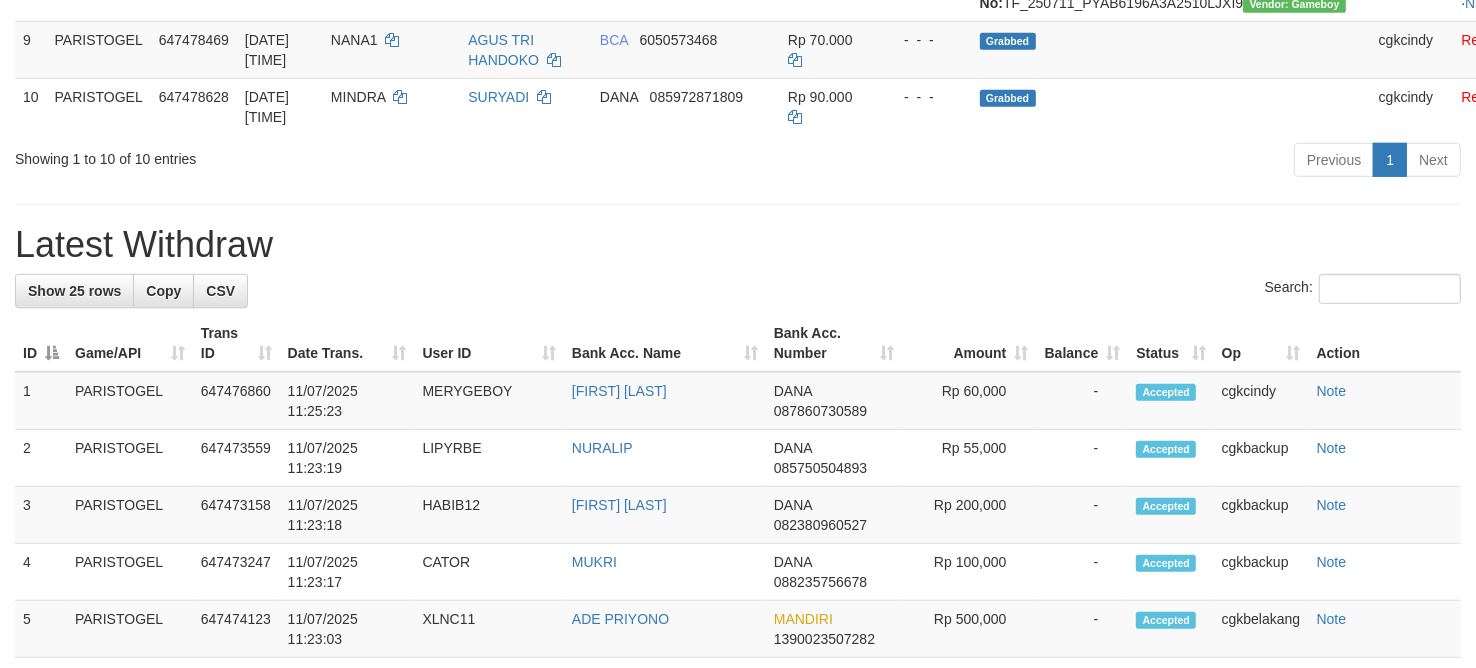 scroll, scrollTop: 875, scrollLeft: 0, axis: vertical 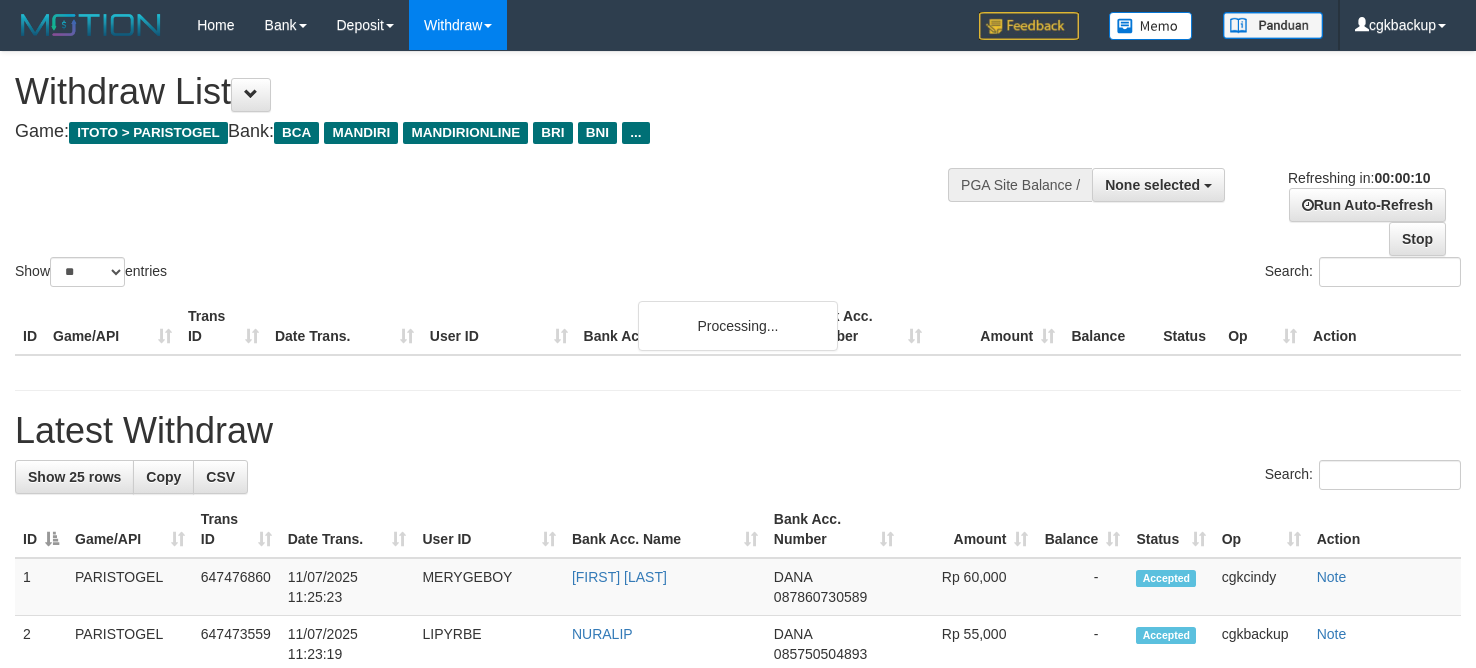 select 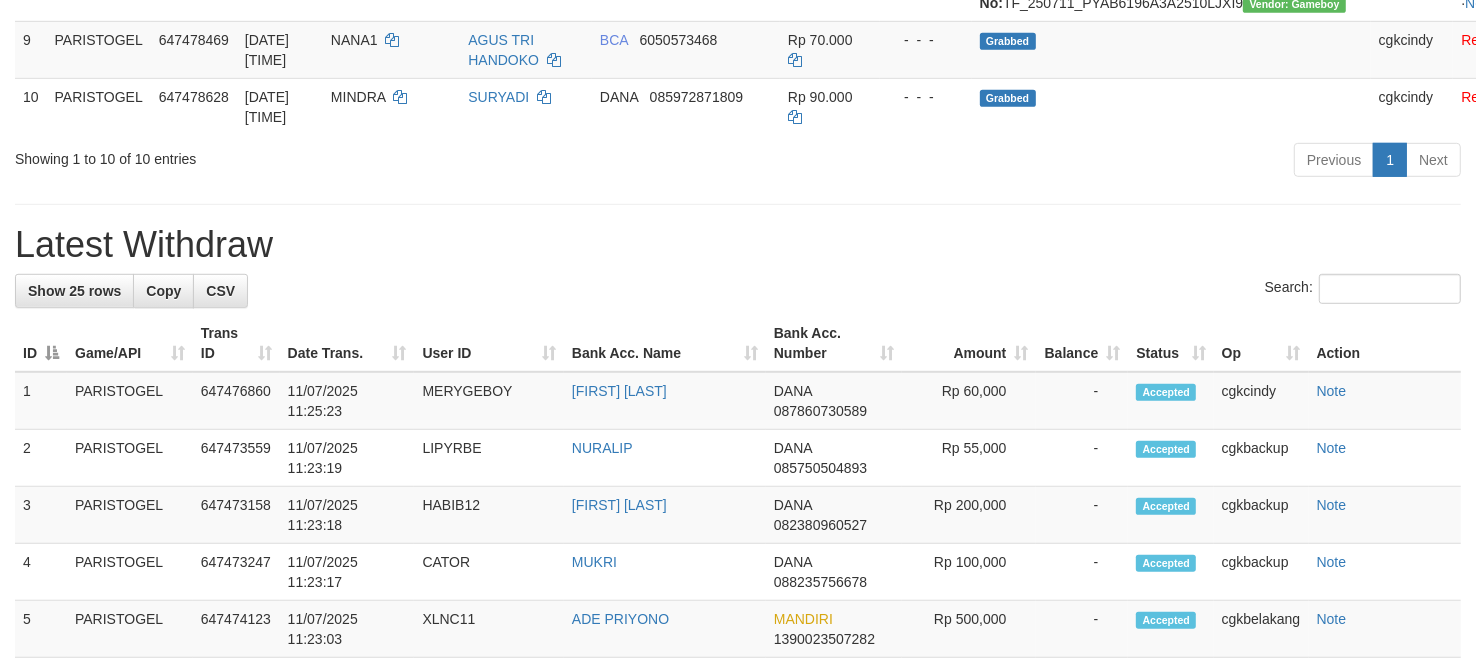 scroll, scrollTop: 875, scrollLeft: 0, axis: vertical 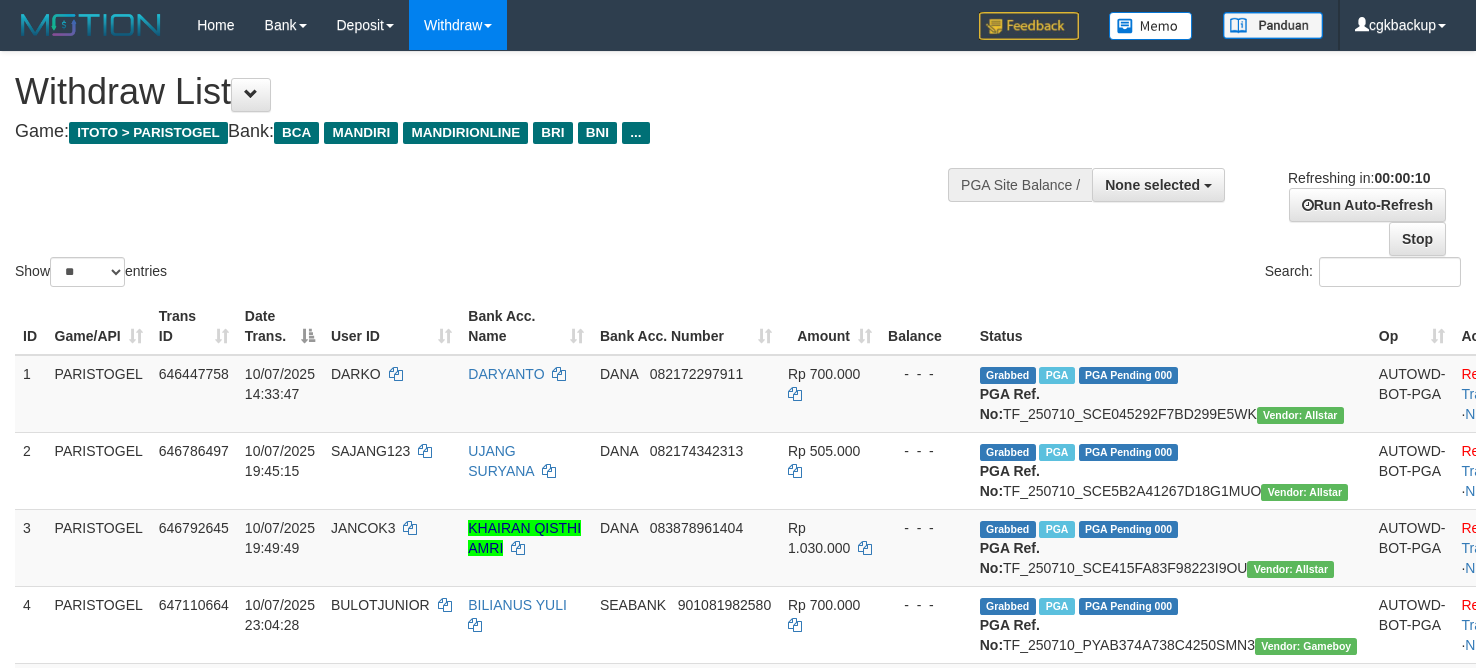 select 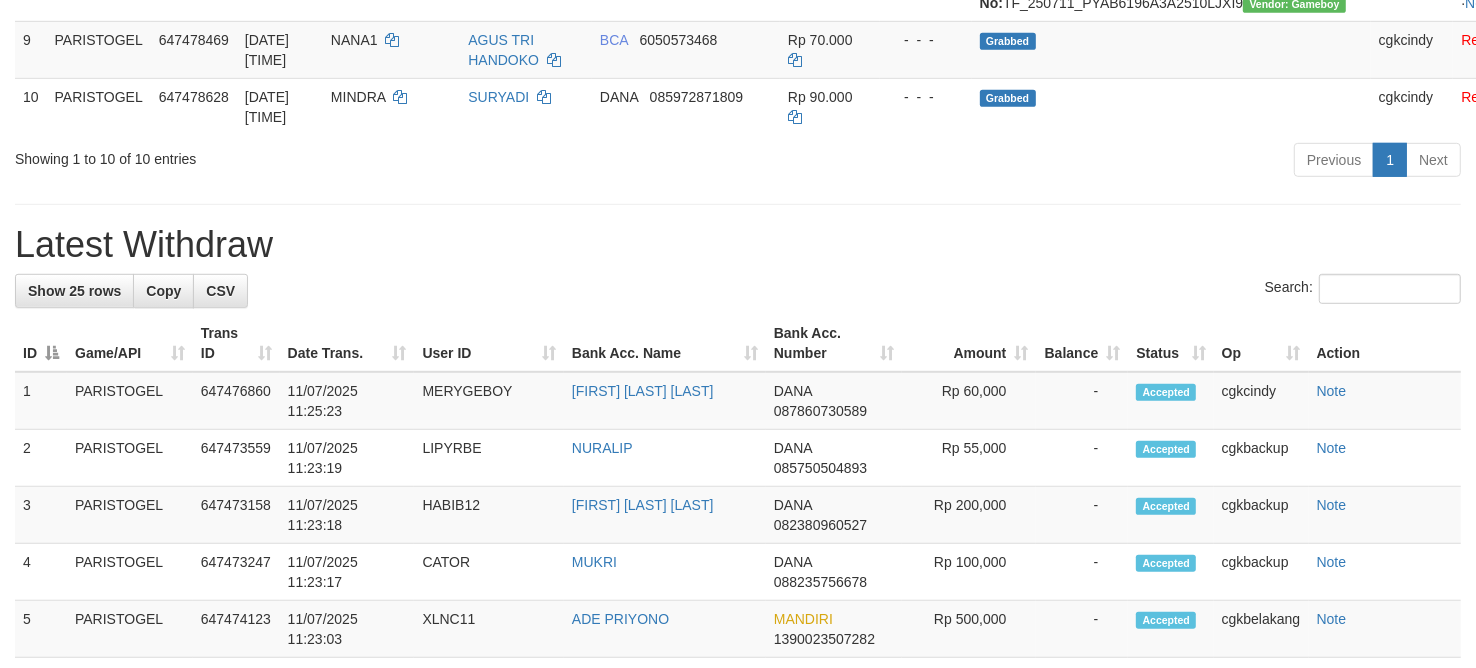 scroll, scrollTop: 875, scrollLeft: 0, axis: vertical 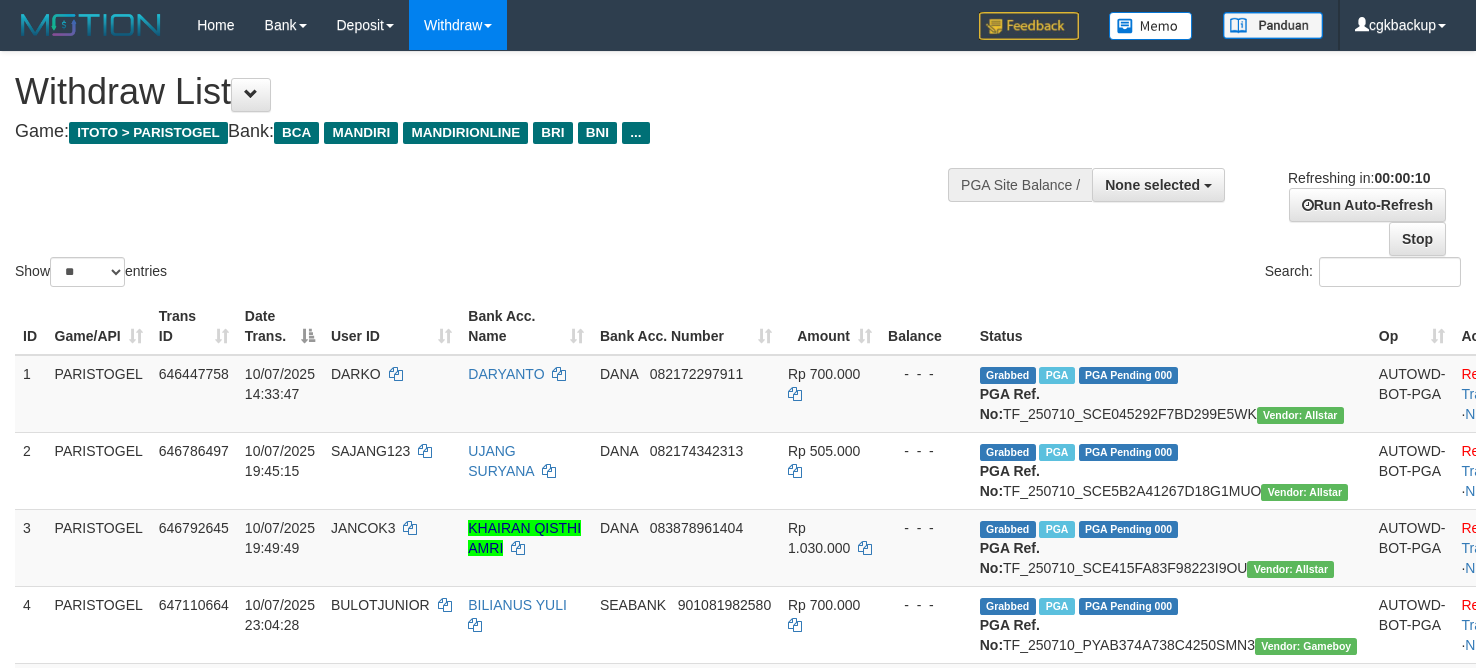 select 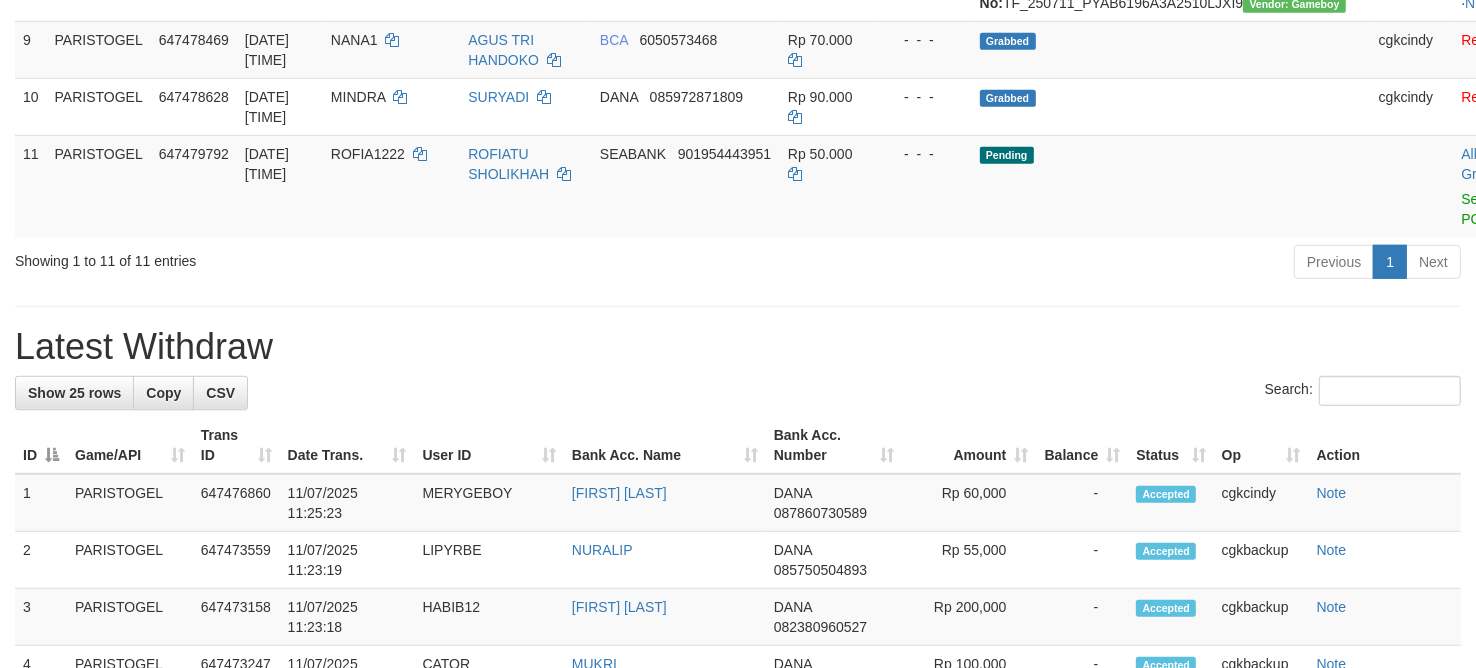 scroll, scrollTop: 875, scrollLeft: 0, axis: vertical 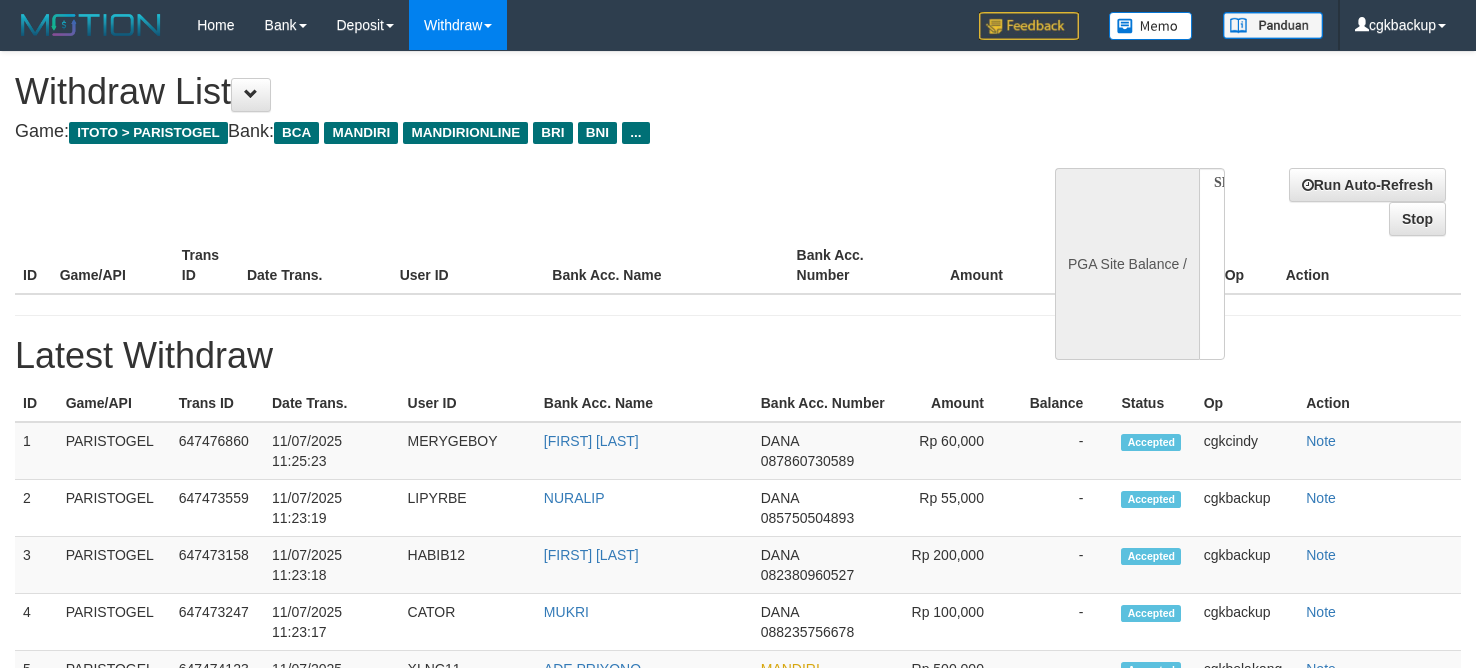 select 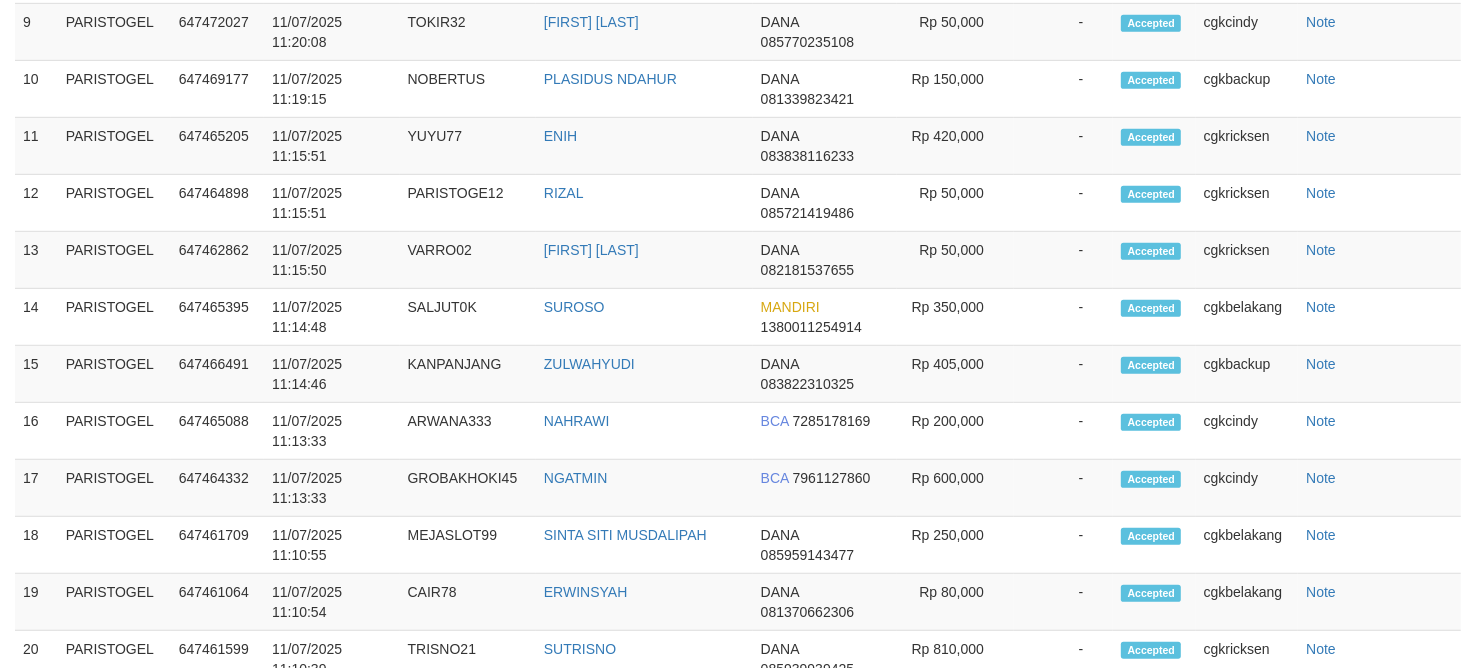 scroll, scrollTop: 950, scrollLeft: 0, axis: vertical 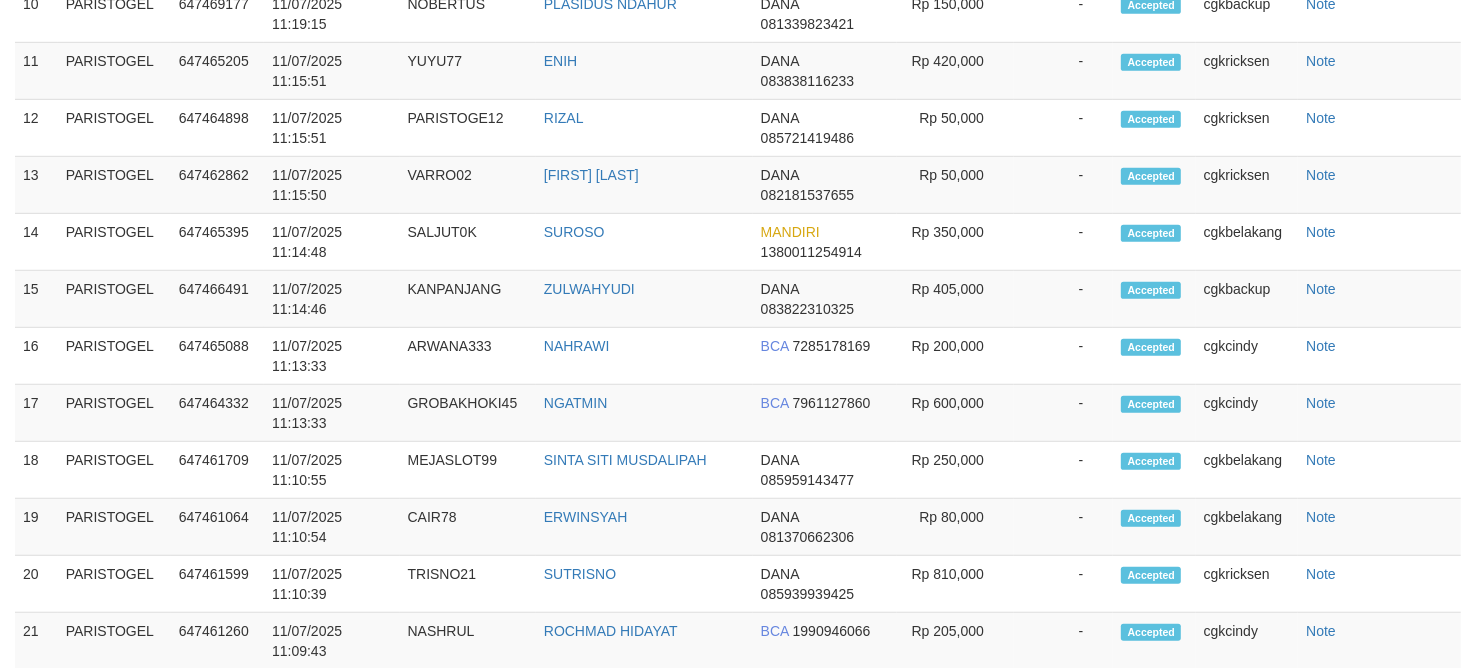 select on "**" 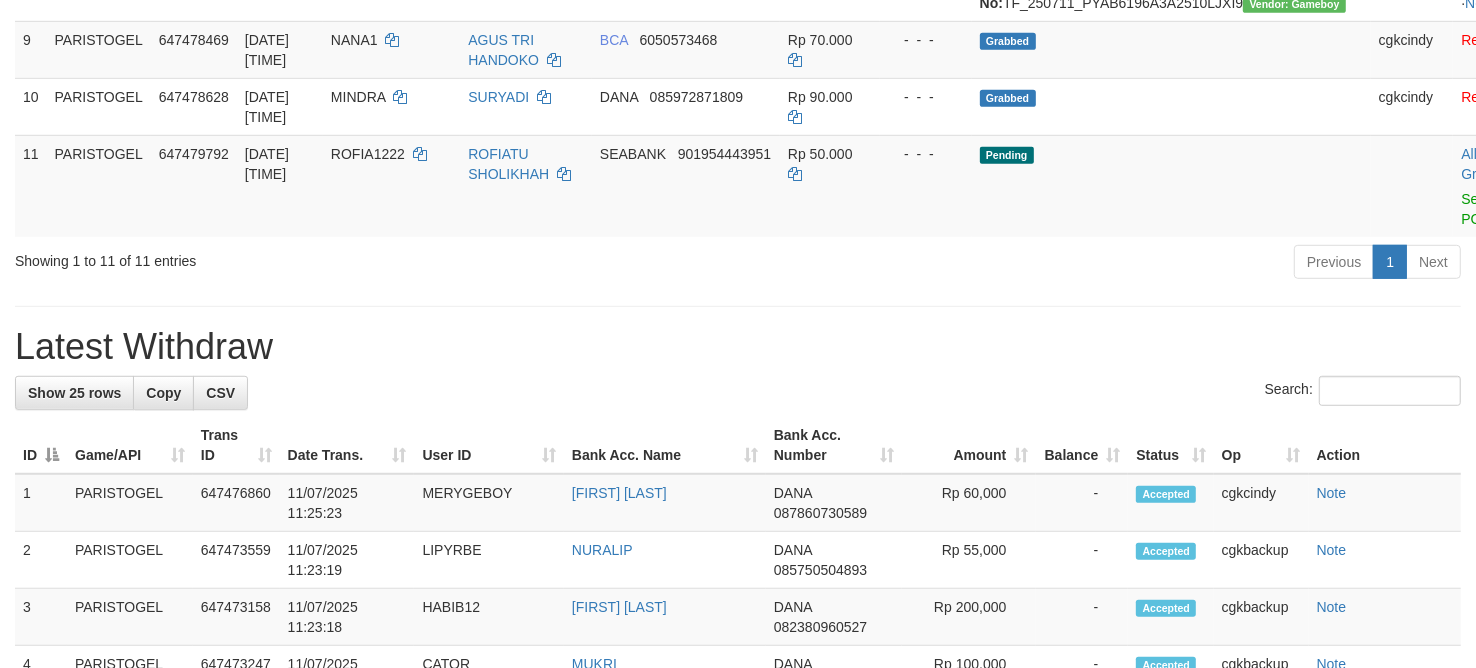 scroll, scrollTop: 875, scrollLeft: 0, axis: vertical 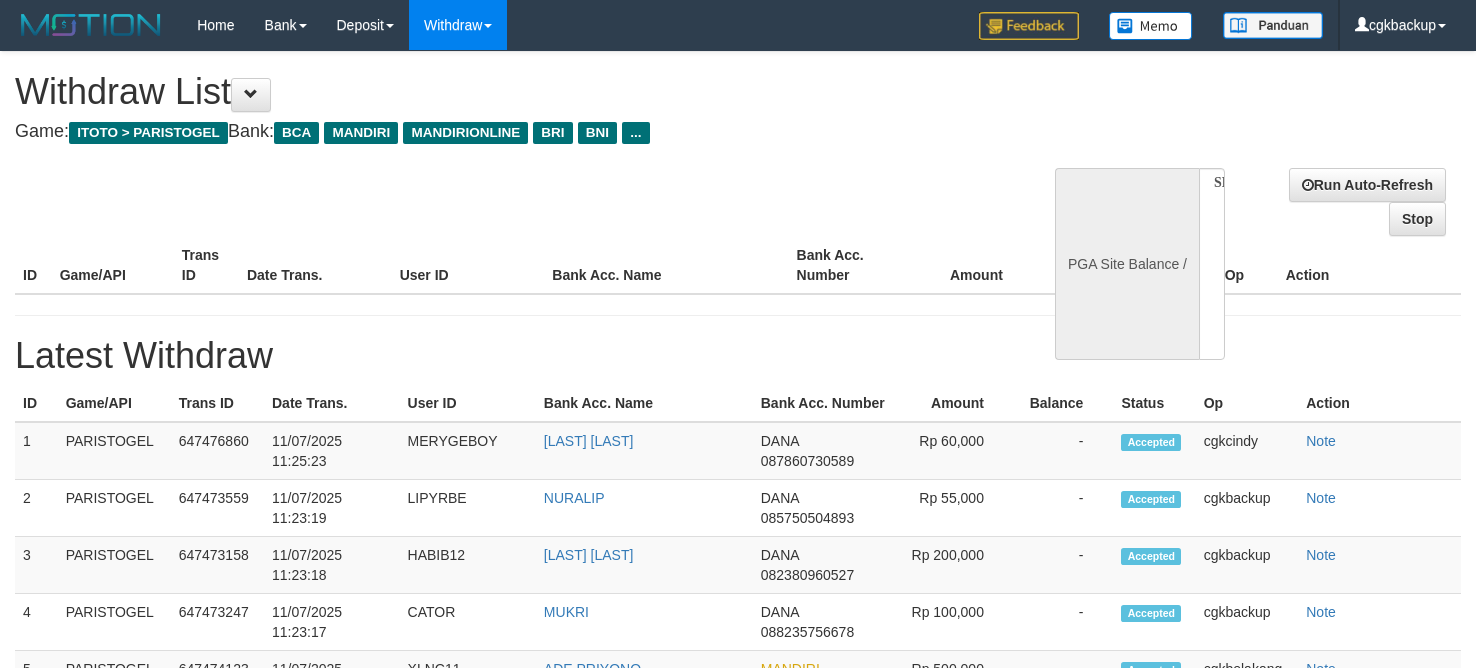 select 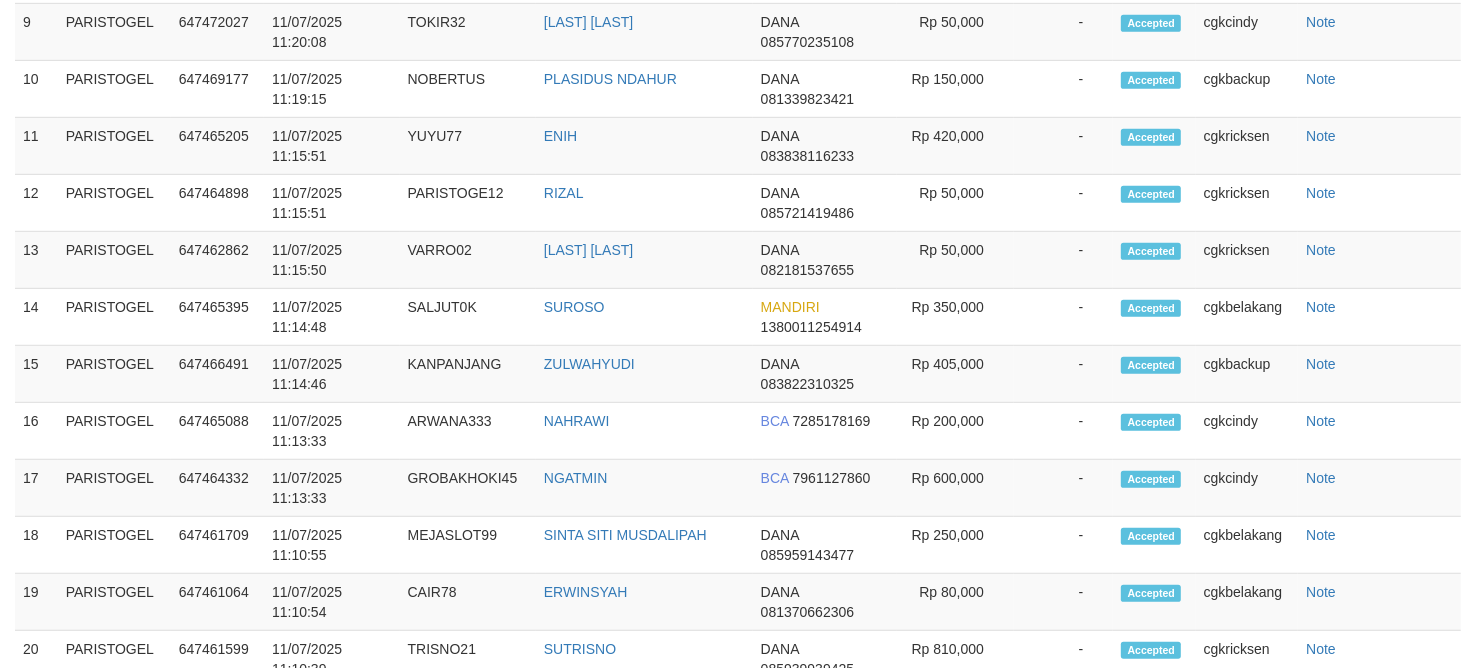 select on "**" 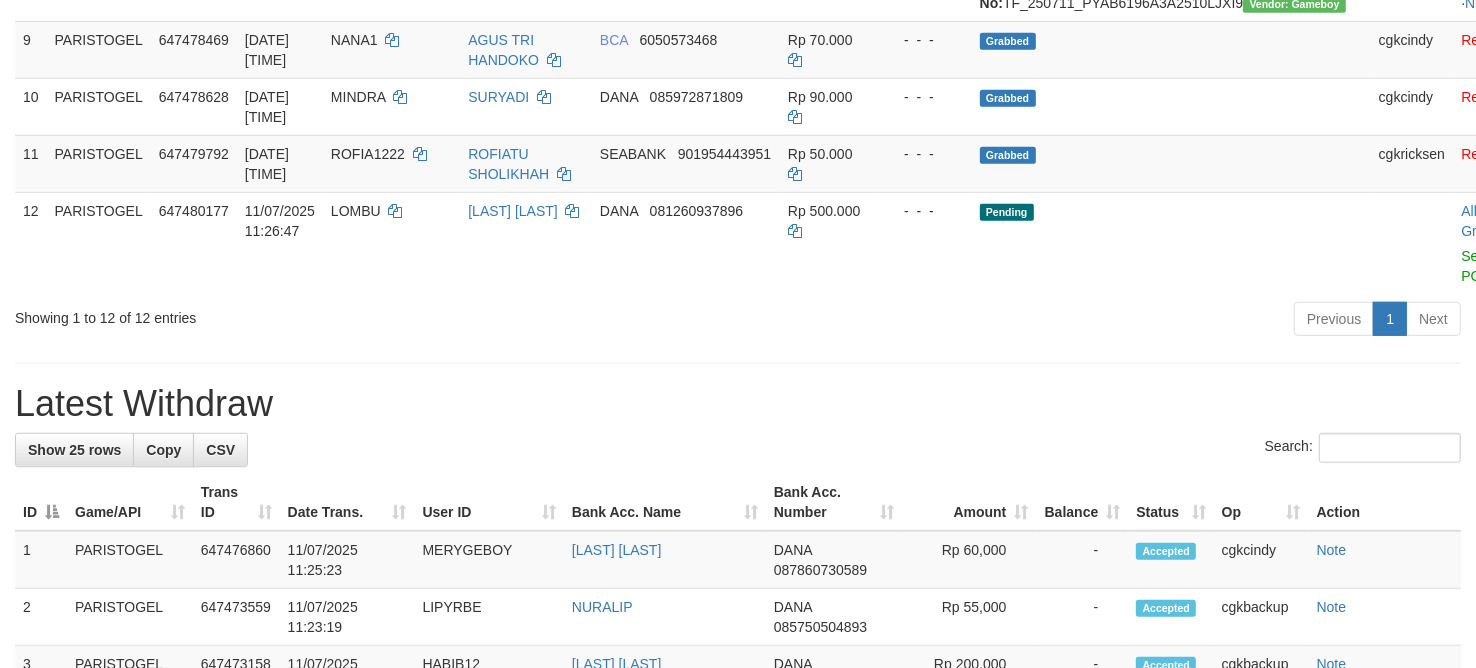 scroll, scrollTop: 875, scrollLeft: 0, axis: vertical 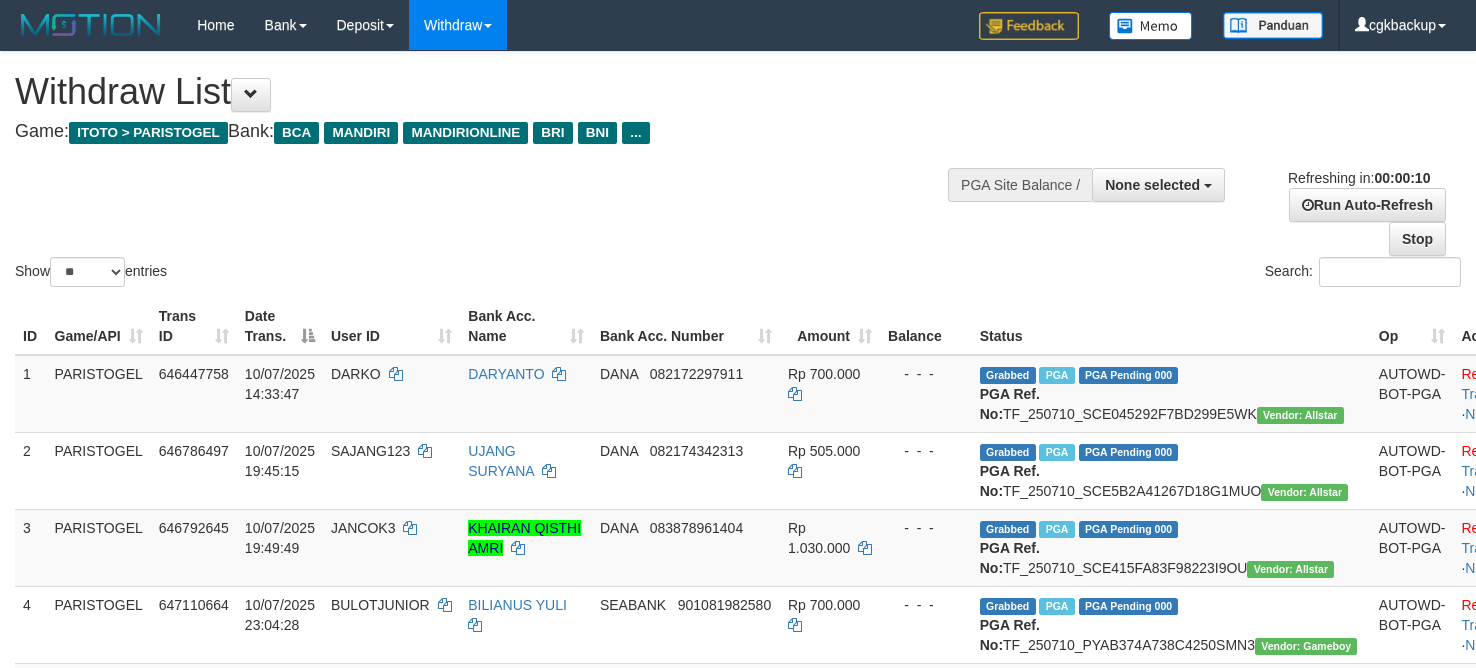 select 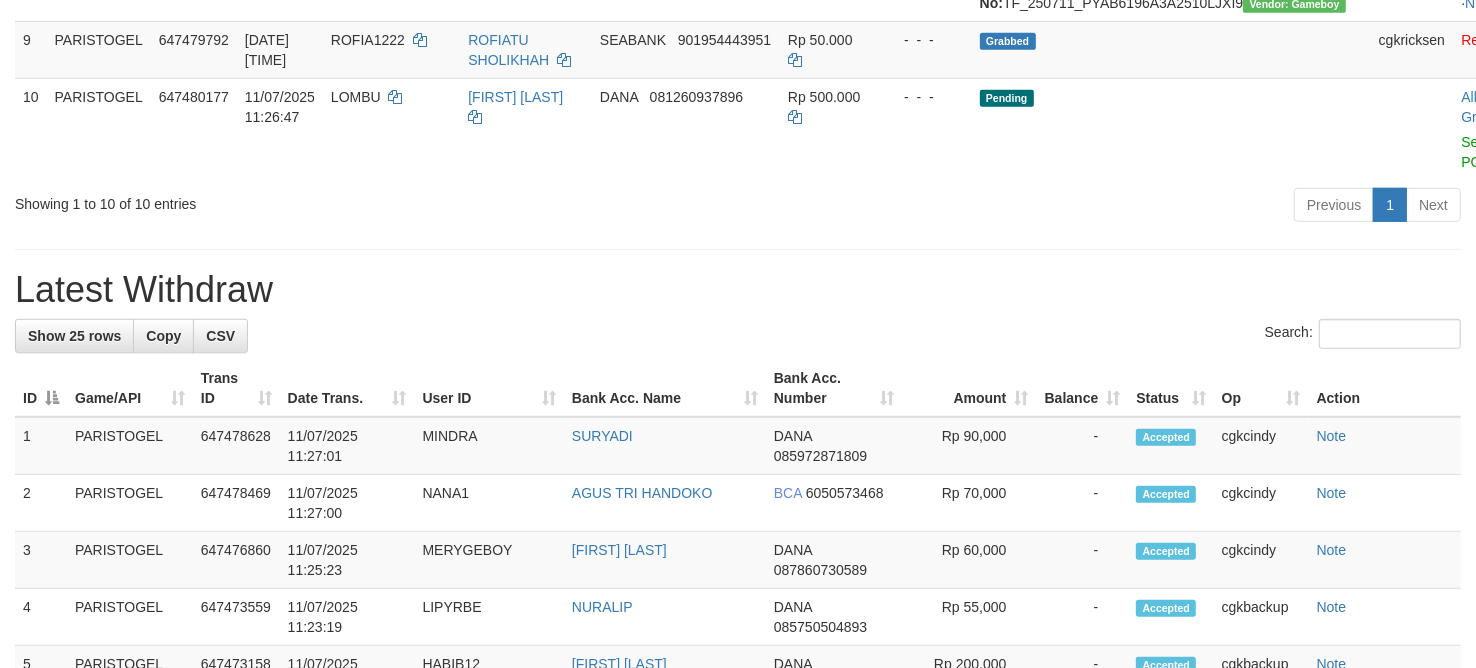 scroll, scrollTop: 875, scrollLeft: 0, axis: vertical 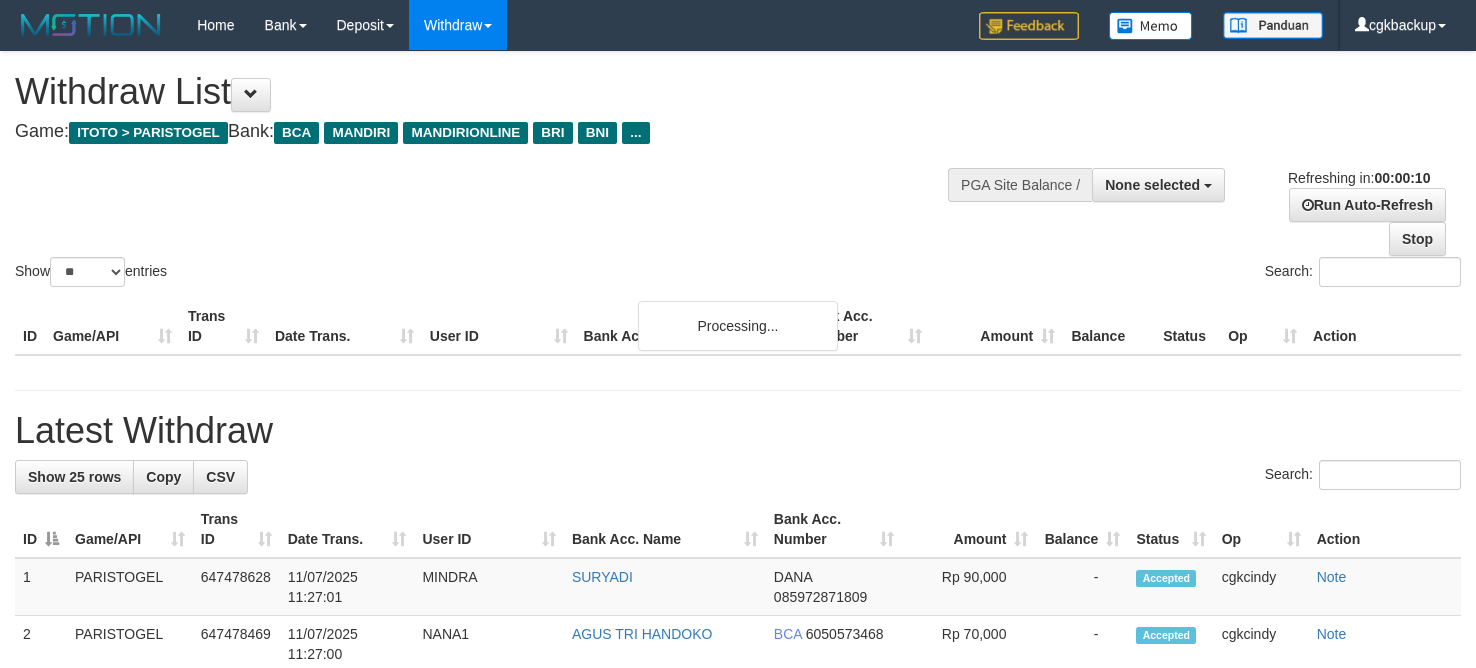 select 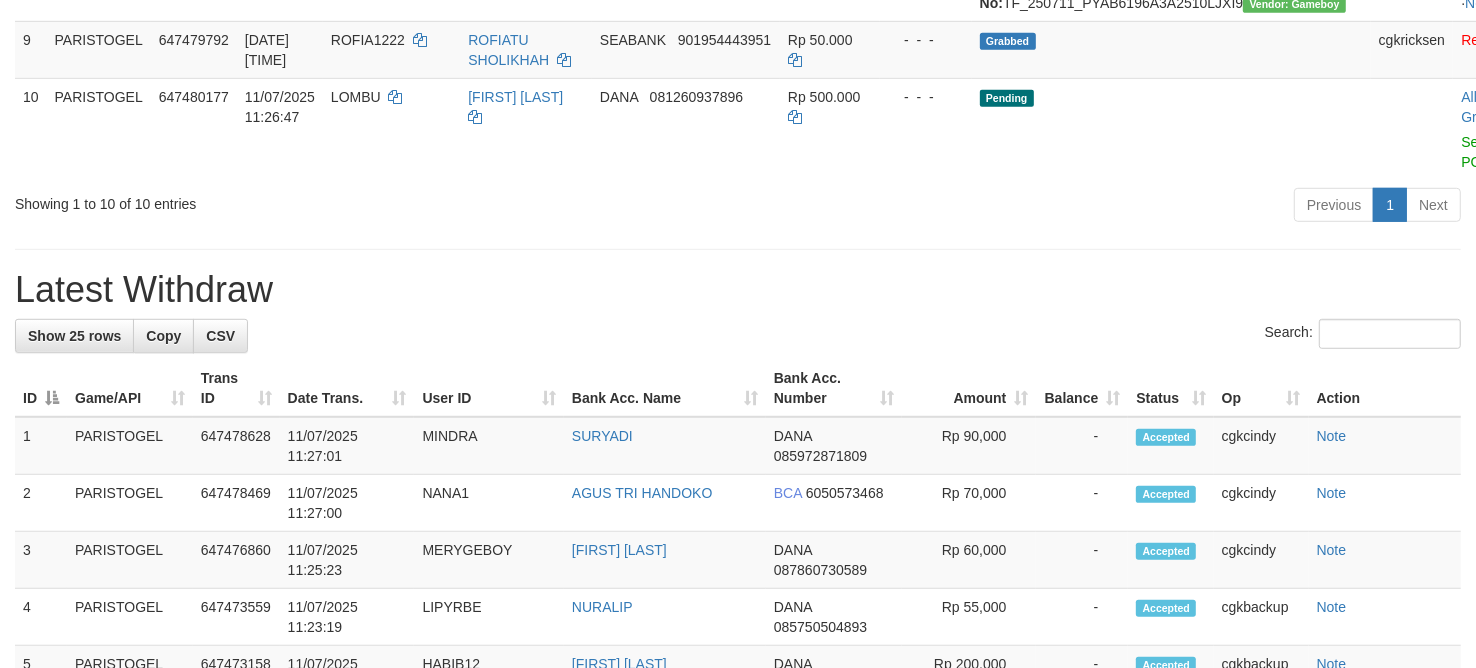 scroll, scrollTop: 875, scrollLeft: 0, axis: vertical 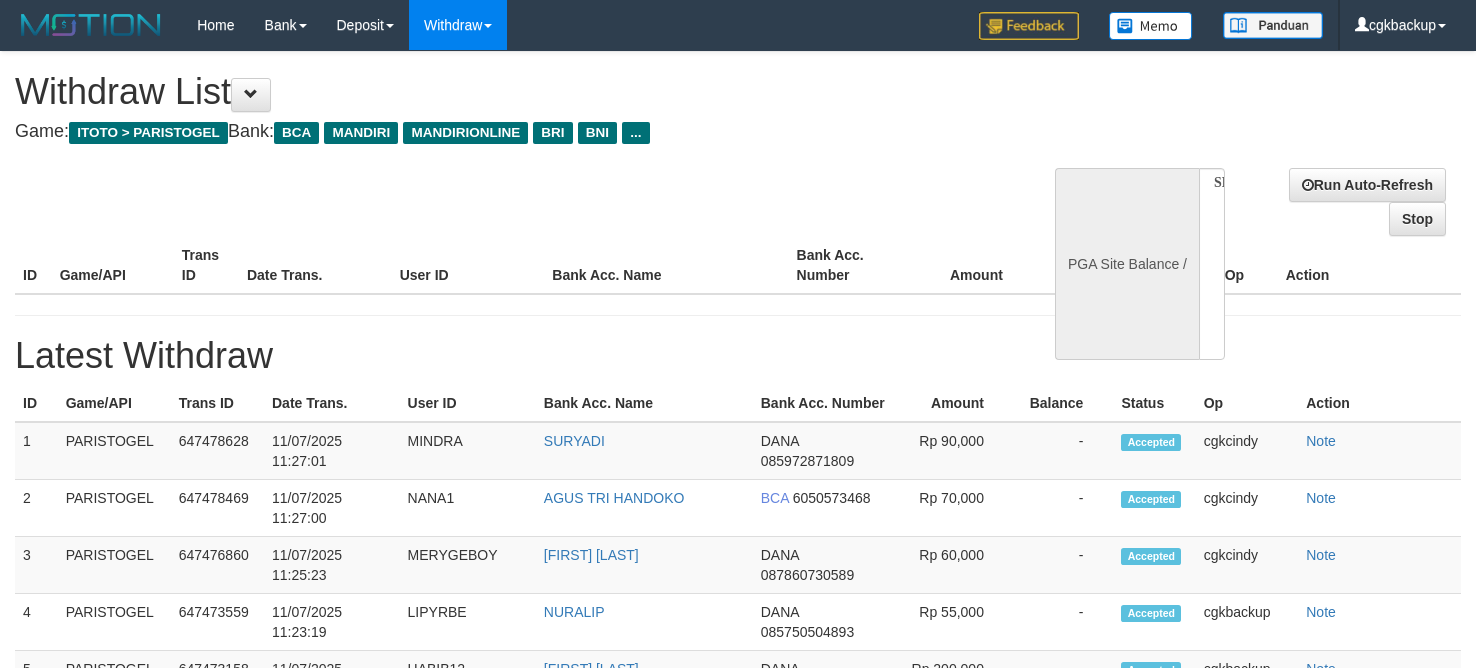 select 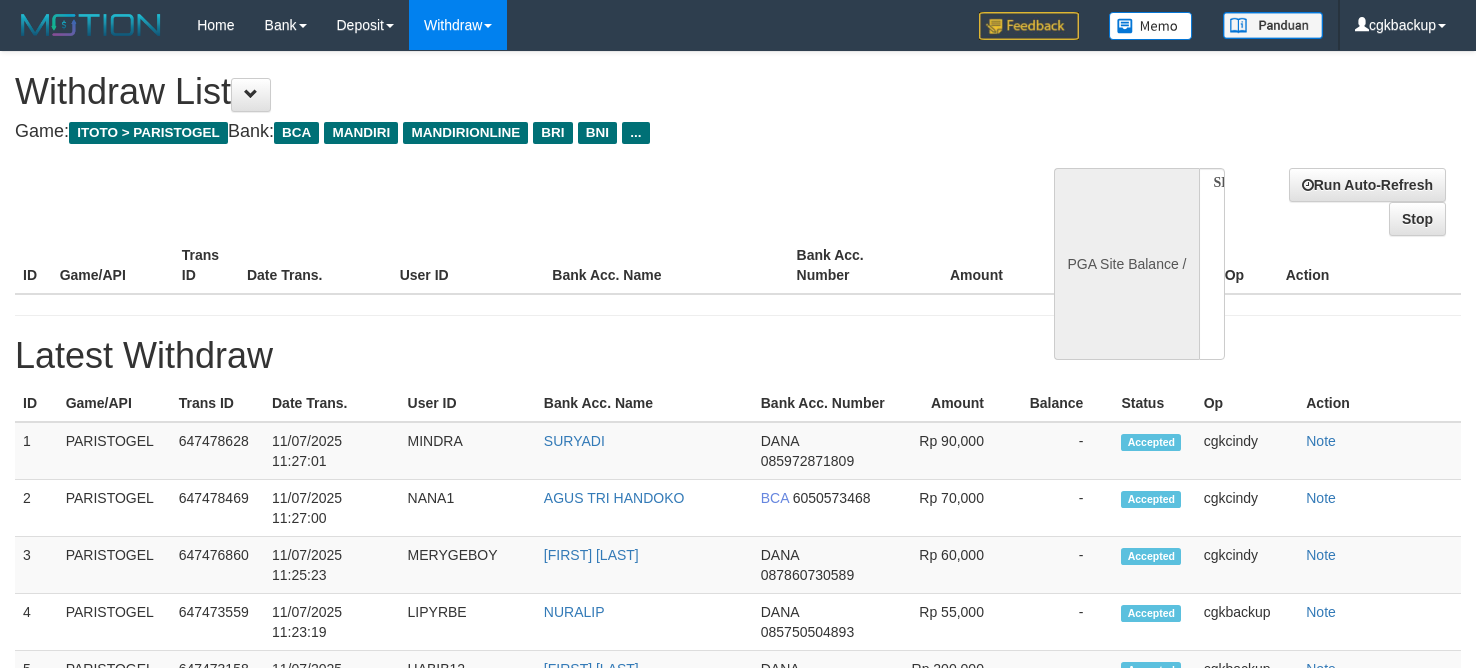scroll, scrollTop: 0, scrollLeft: 0, axis: both 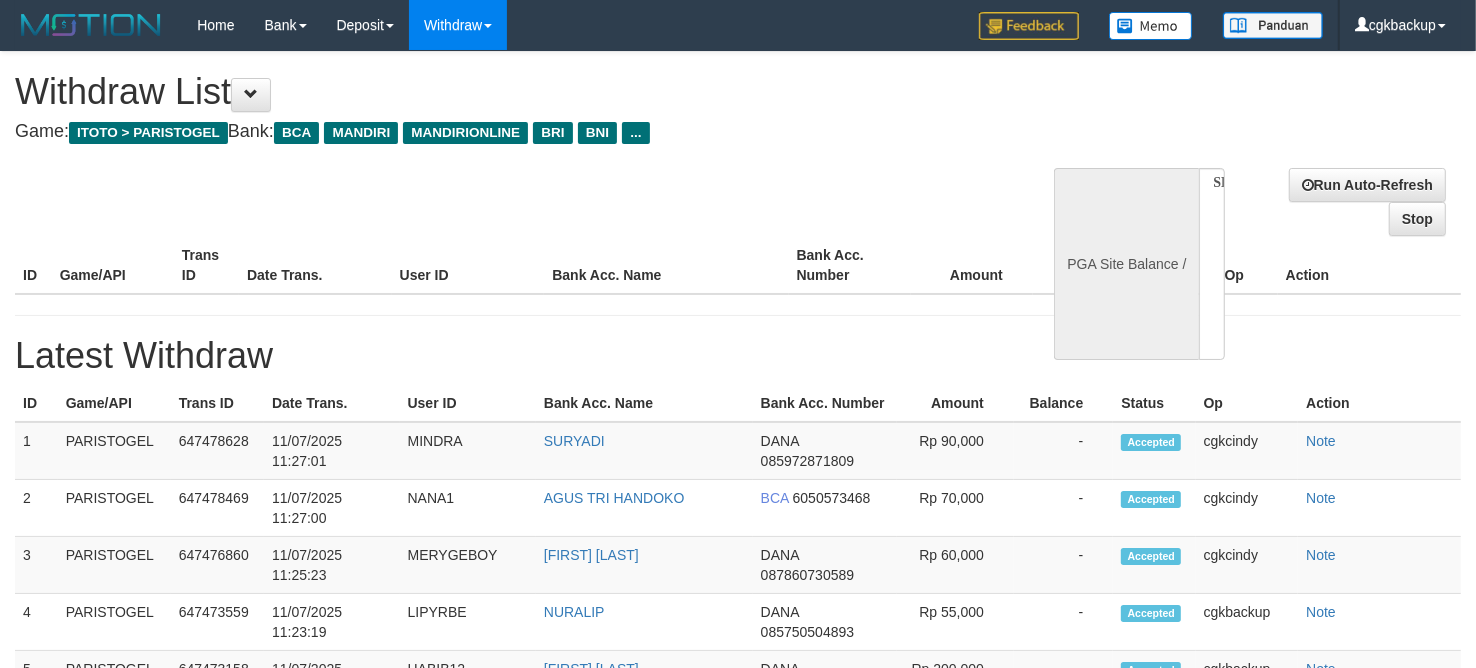 select on "**" 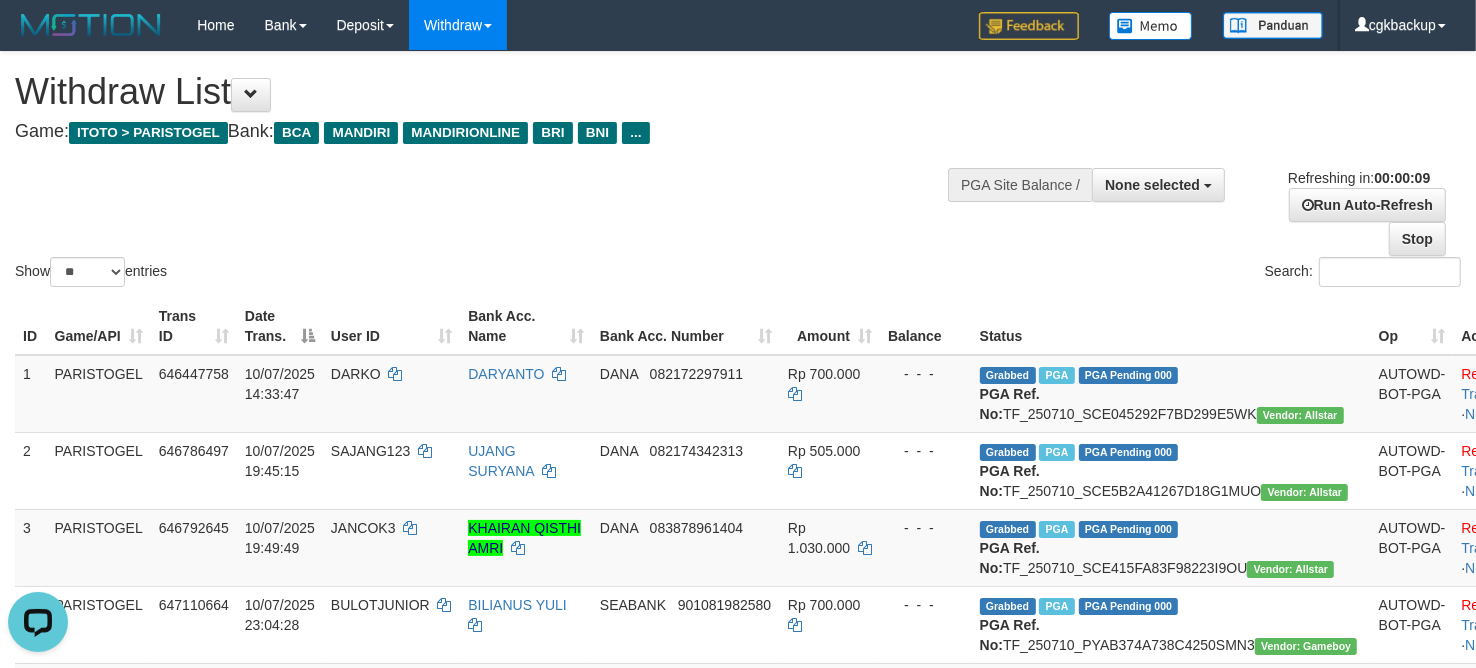 scroll, scrollTop: 0, scrollLeft: 0, axis: both 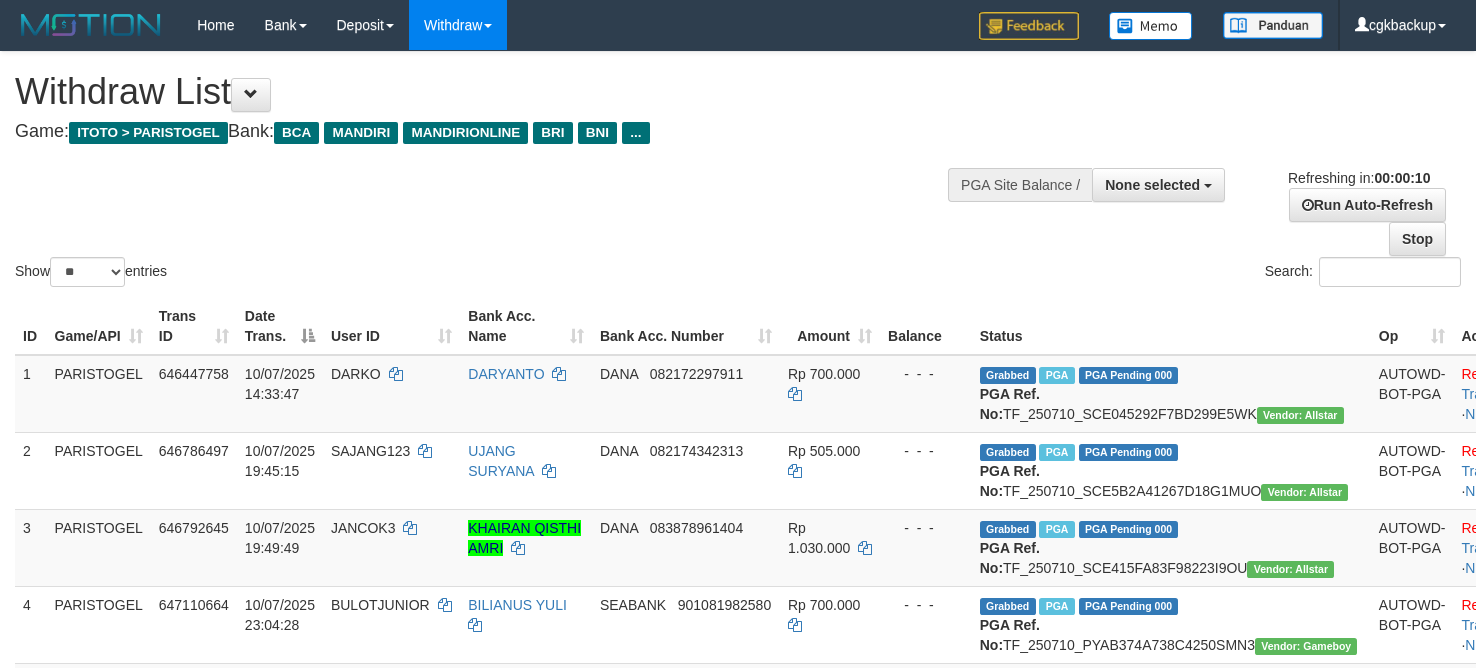 select 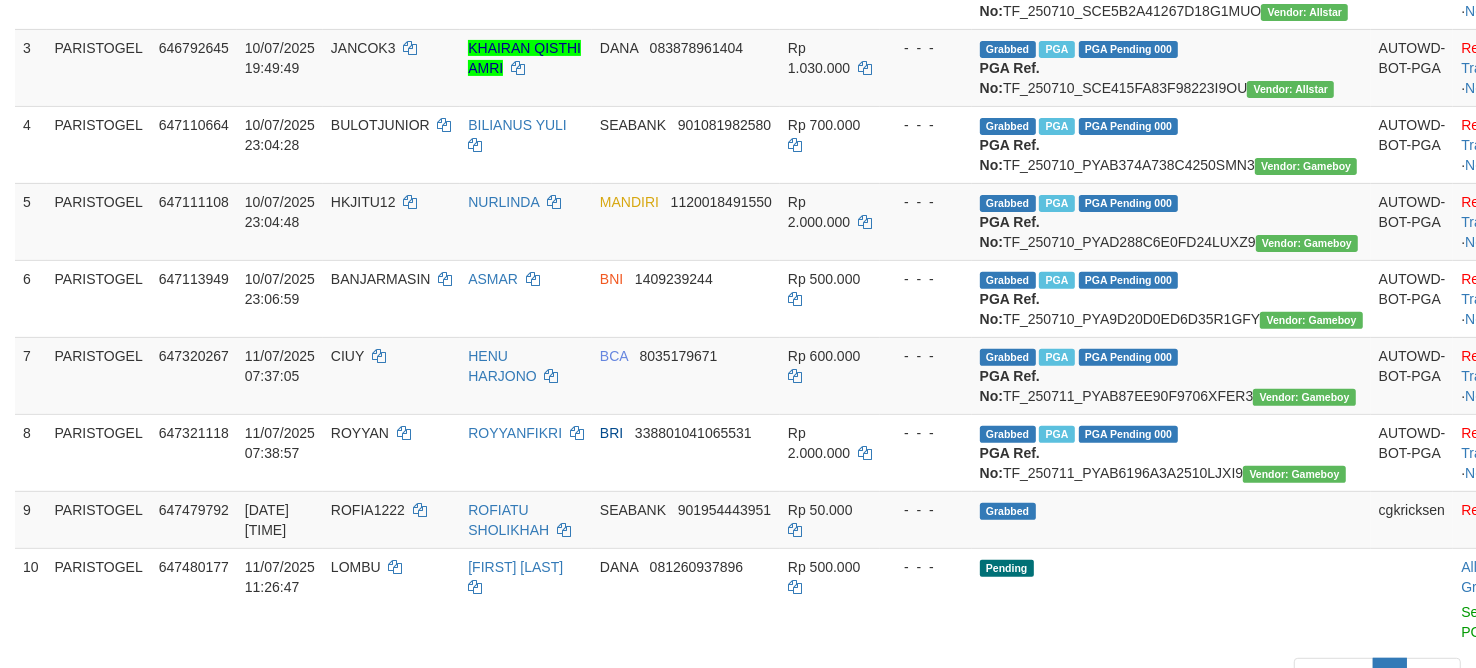 scroll, scrollTop: 500, scrollLeft: 0, axis: vertical 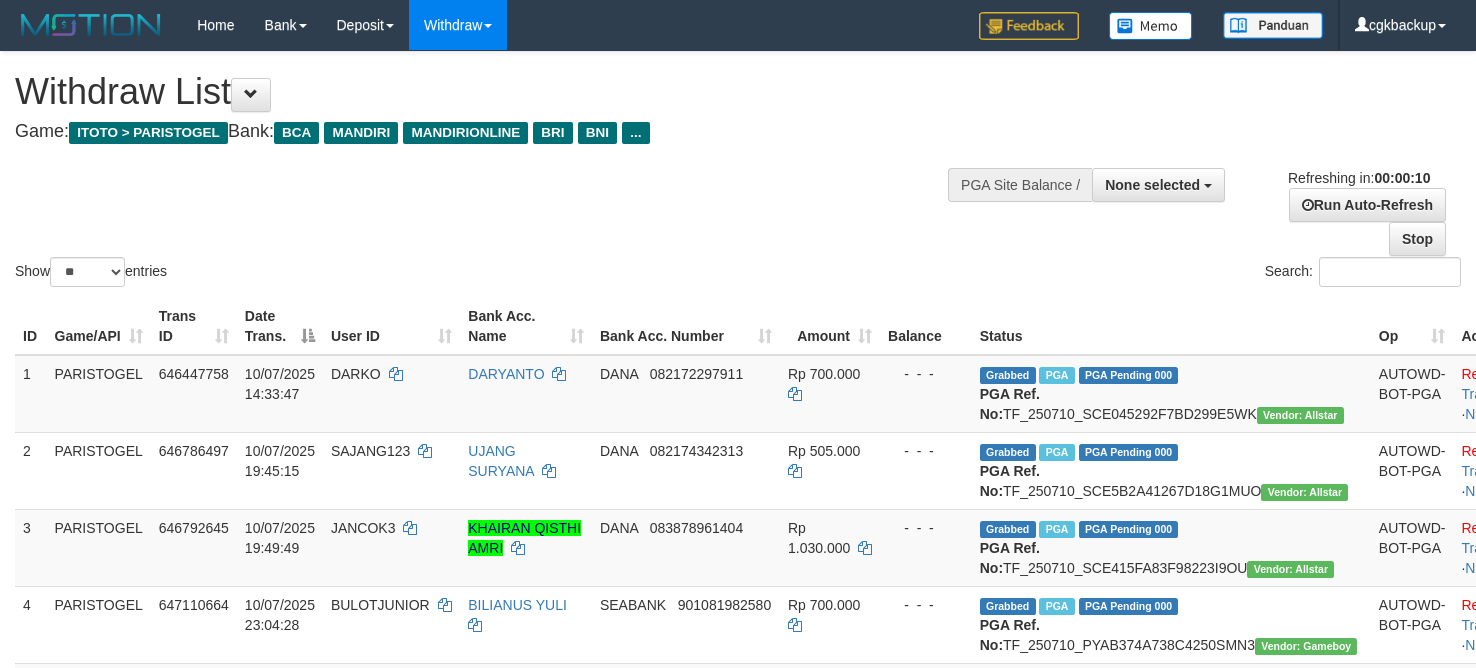 select 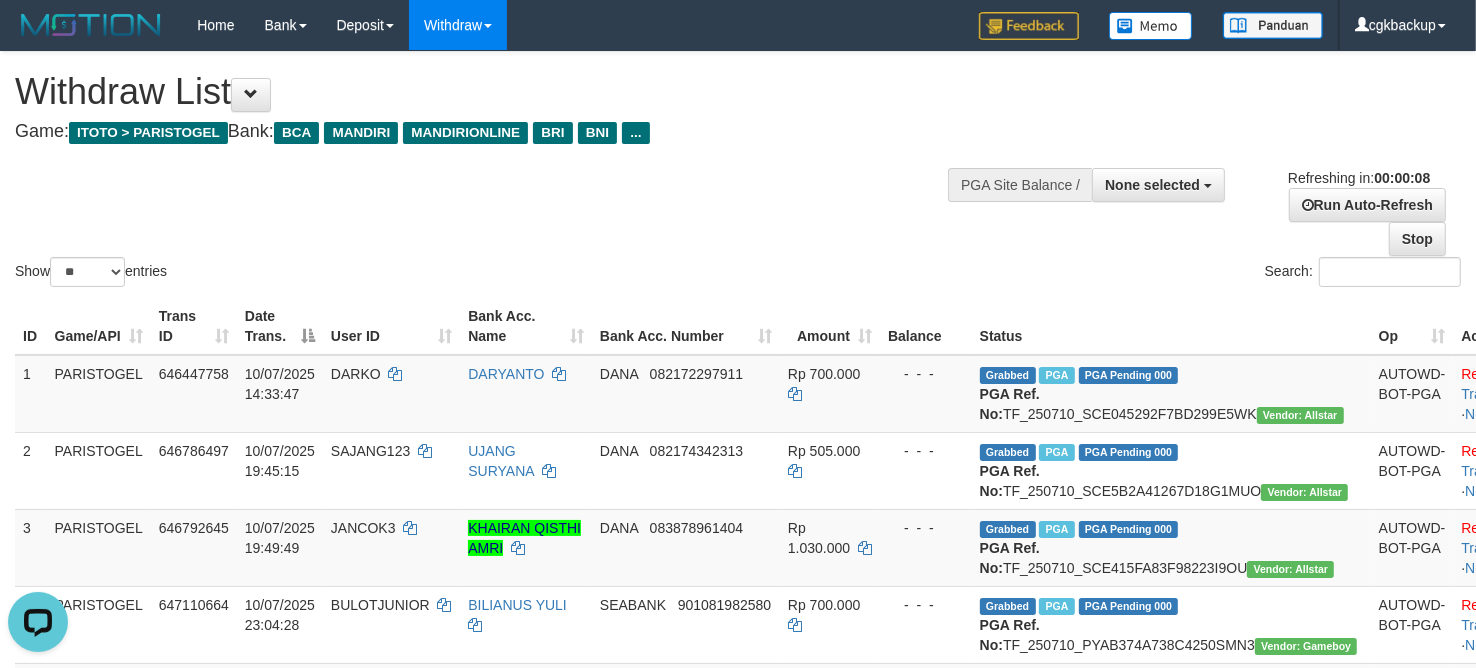 scroll, scrollTop: 0, scrollLeft: 0, axis: both 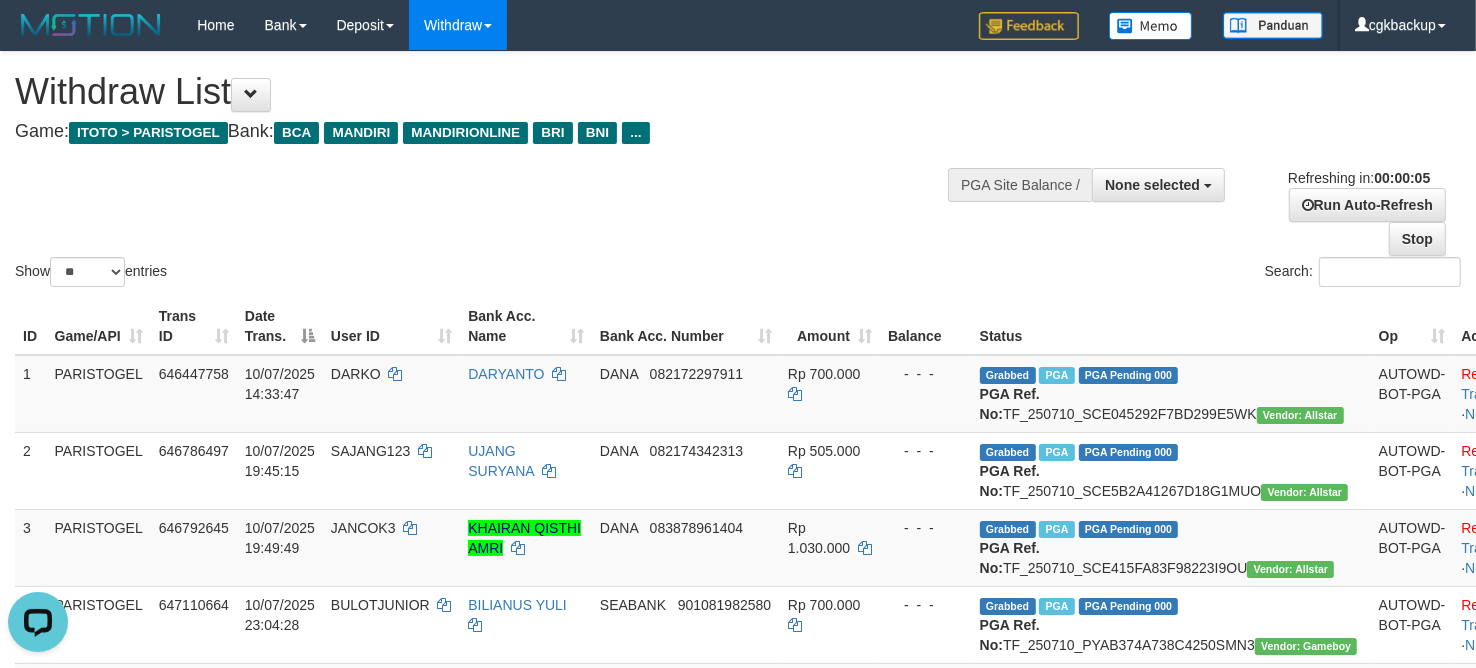 click on "Search:" at bounding box center [1107, 274] 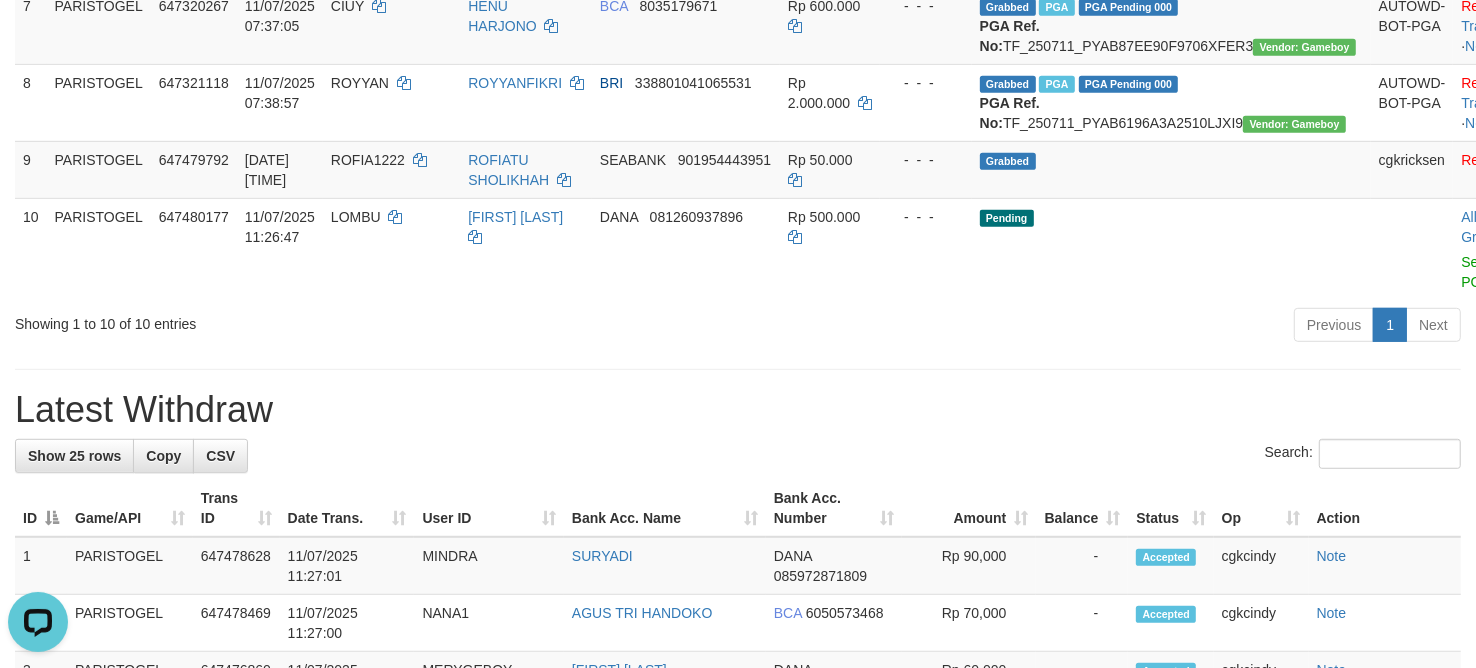 scroll, scrollTop: 875, scrollLeft: 0, axis: vertical 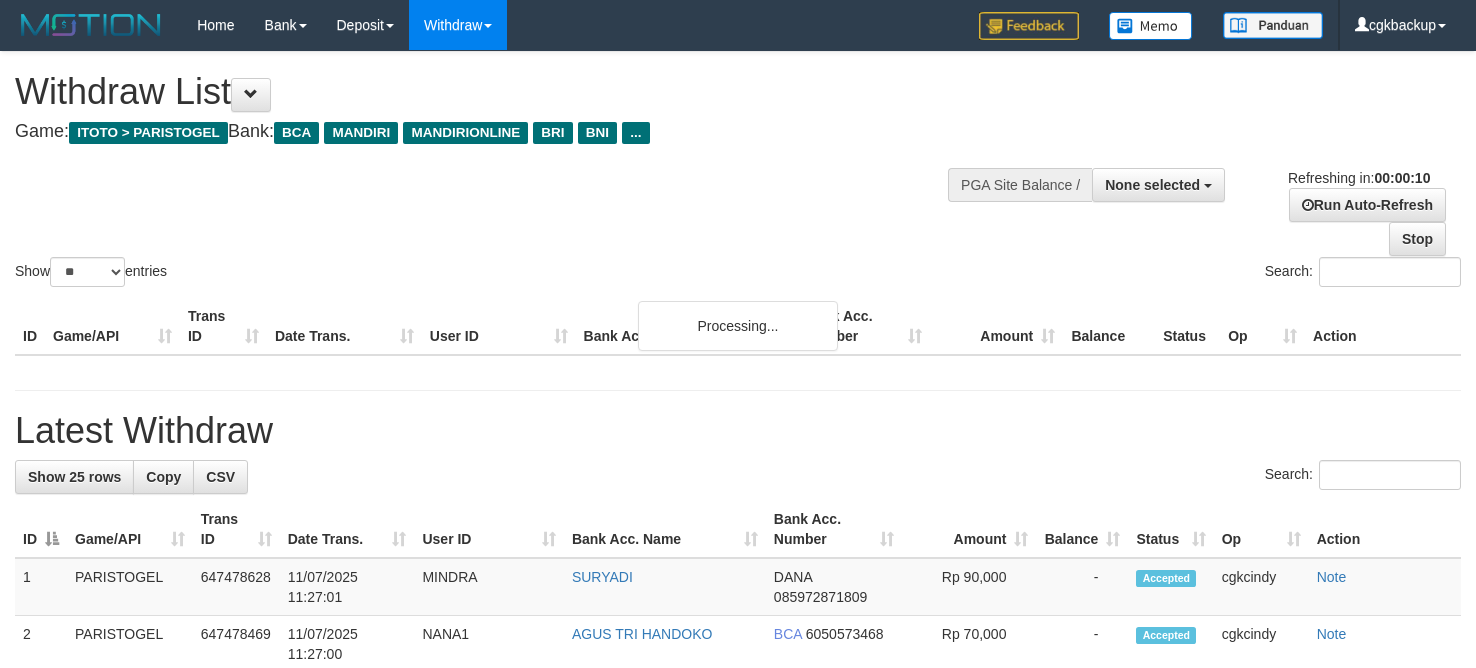 select 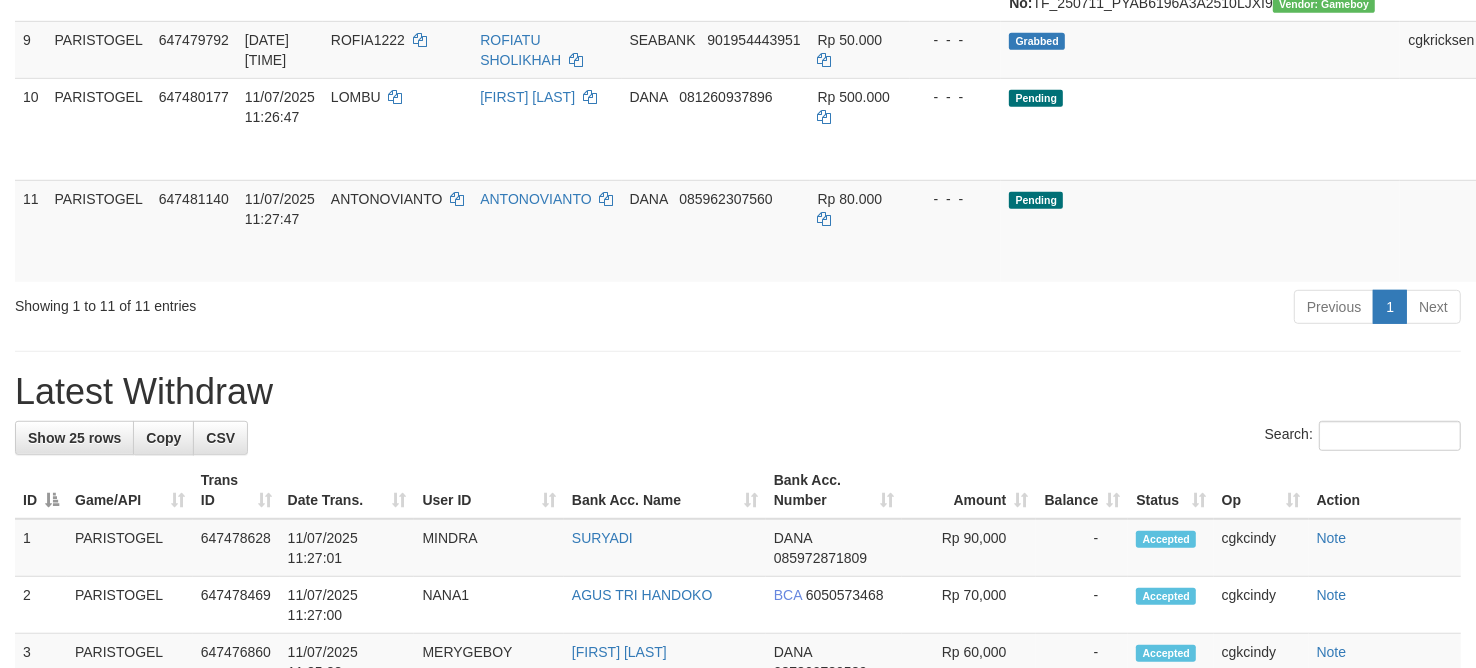 scroll, scrollTop: 875, scrollLeft: 0, axis: vertical 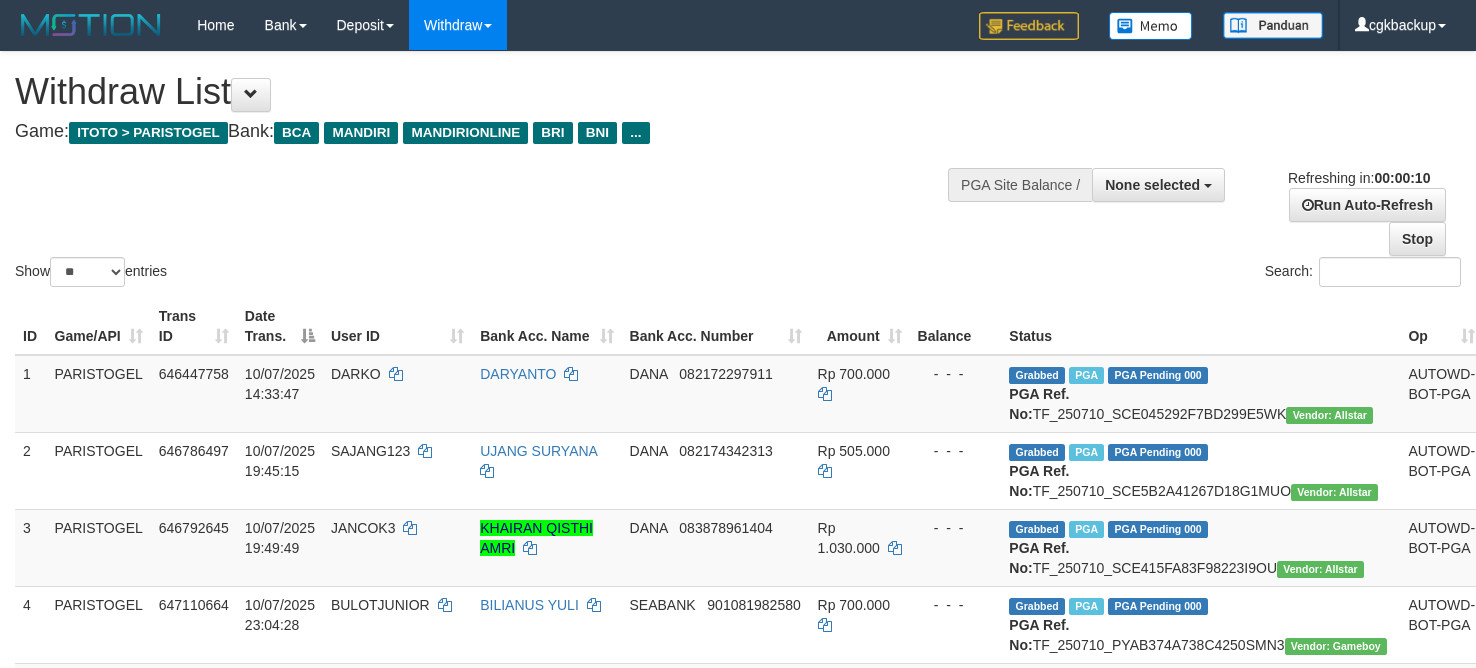 select 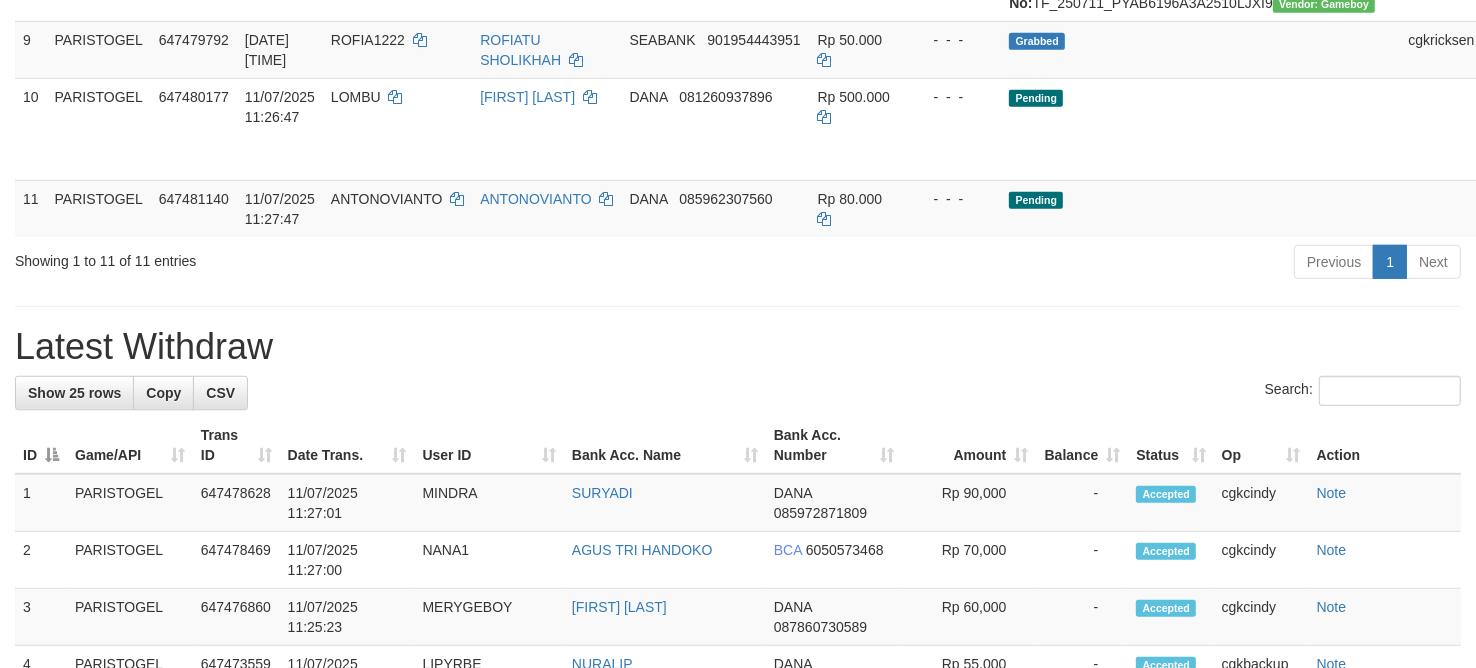 scroll, scrollTop: 875, scrollLeft: 0, axis: vertical 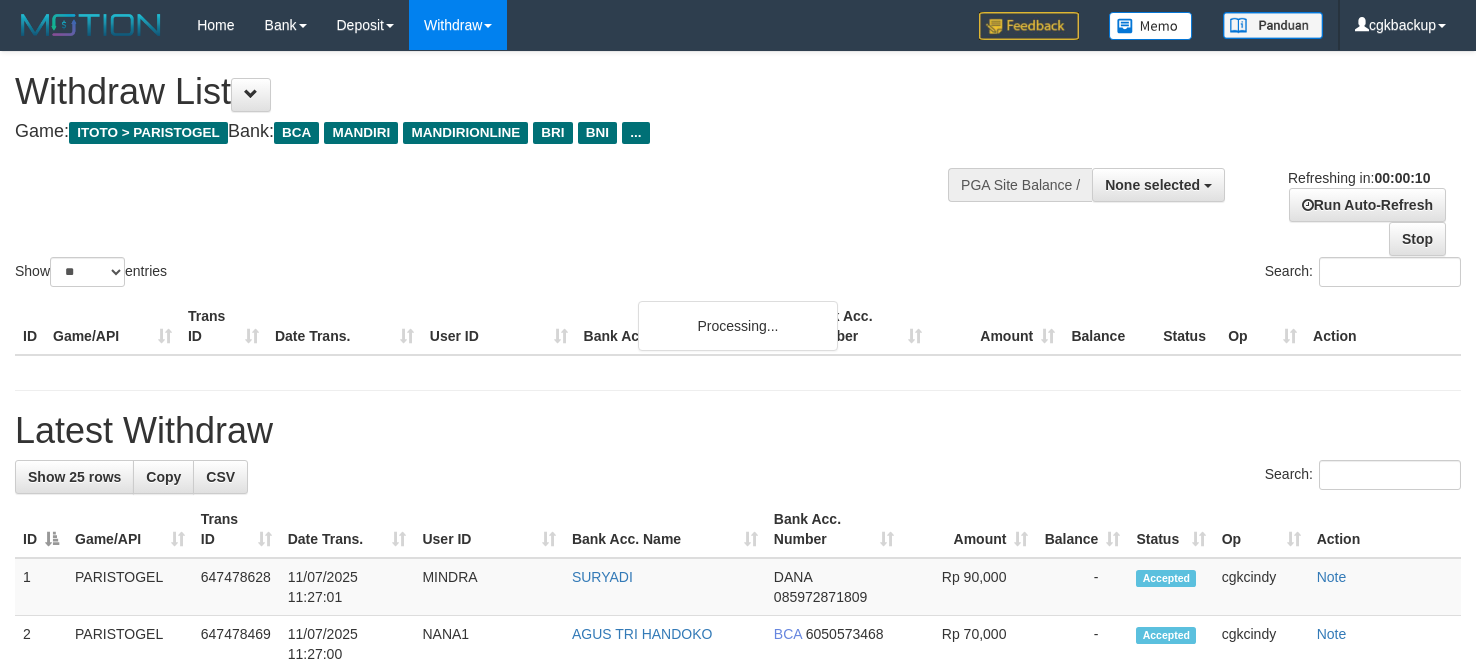 select 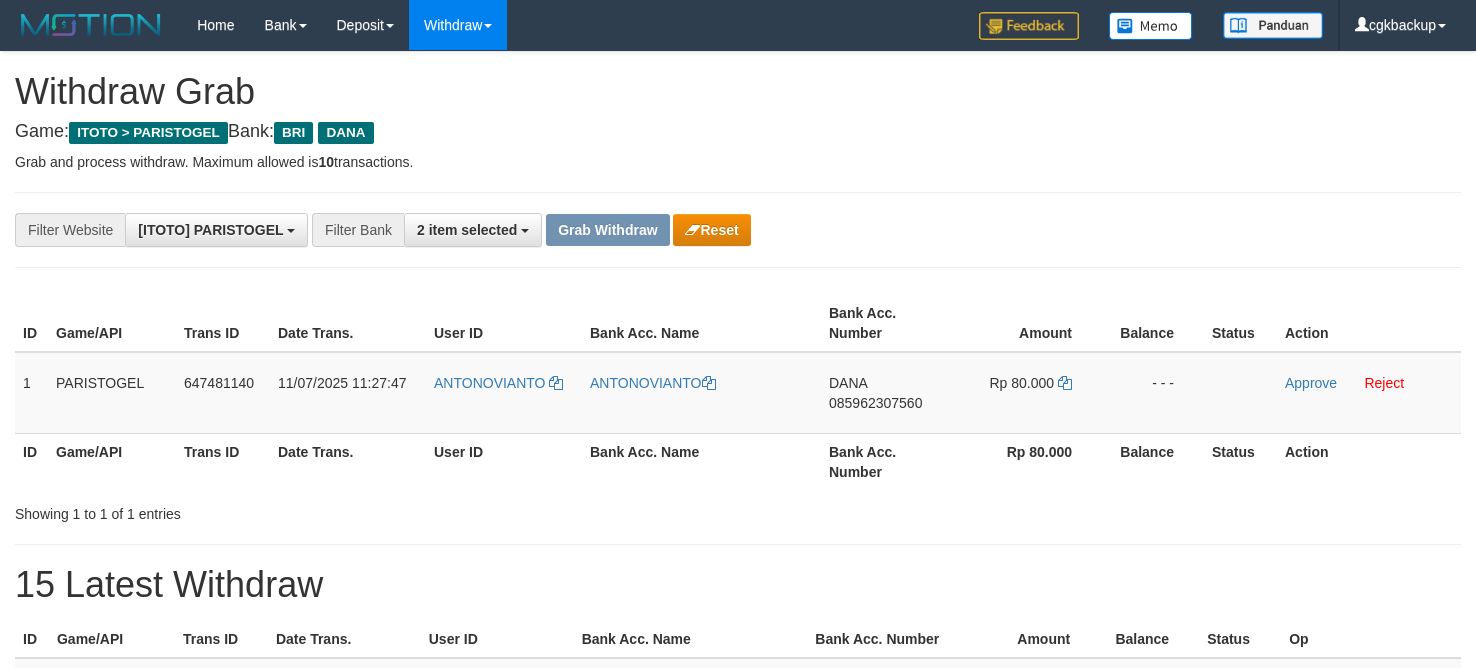 scroll, scrollTop: 0, scrollLeft: 0, axis: both 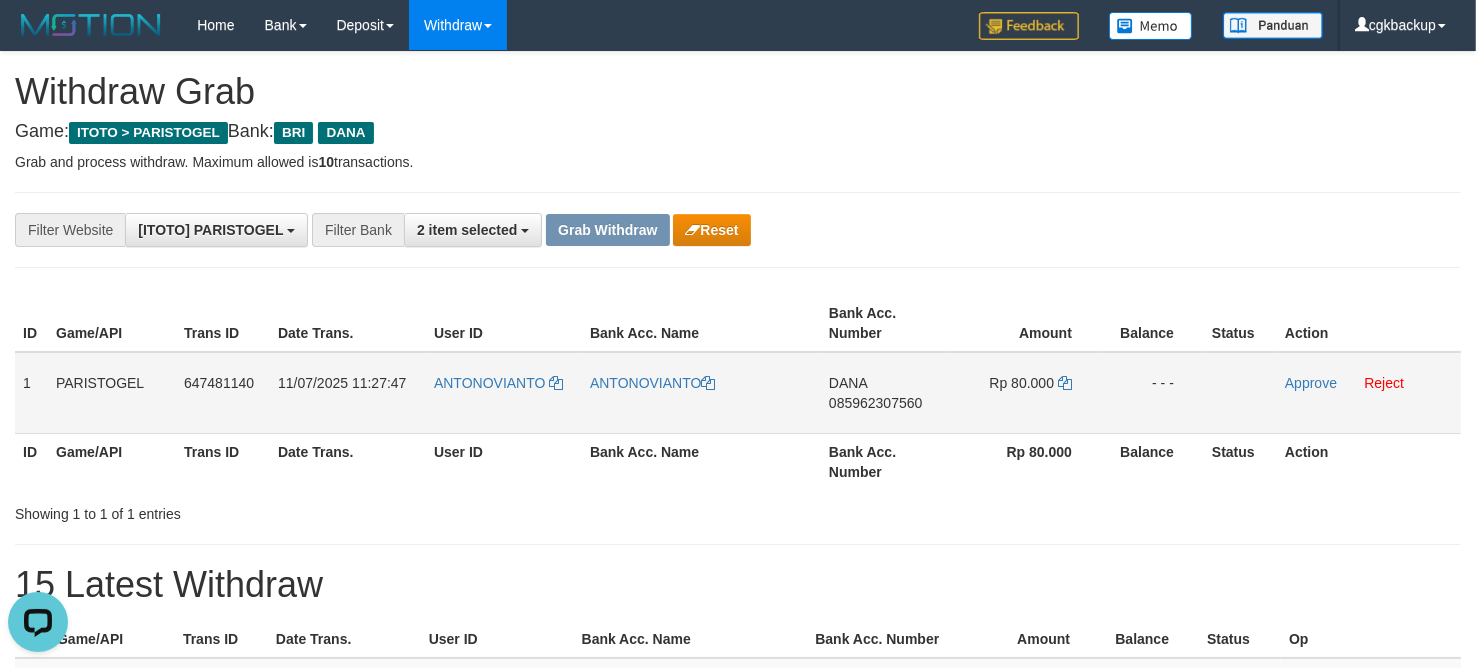 click on "ANTONOVIANTO" at bounding box center [504, 393] 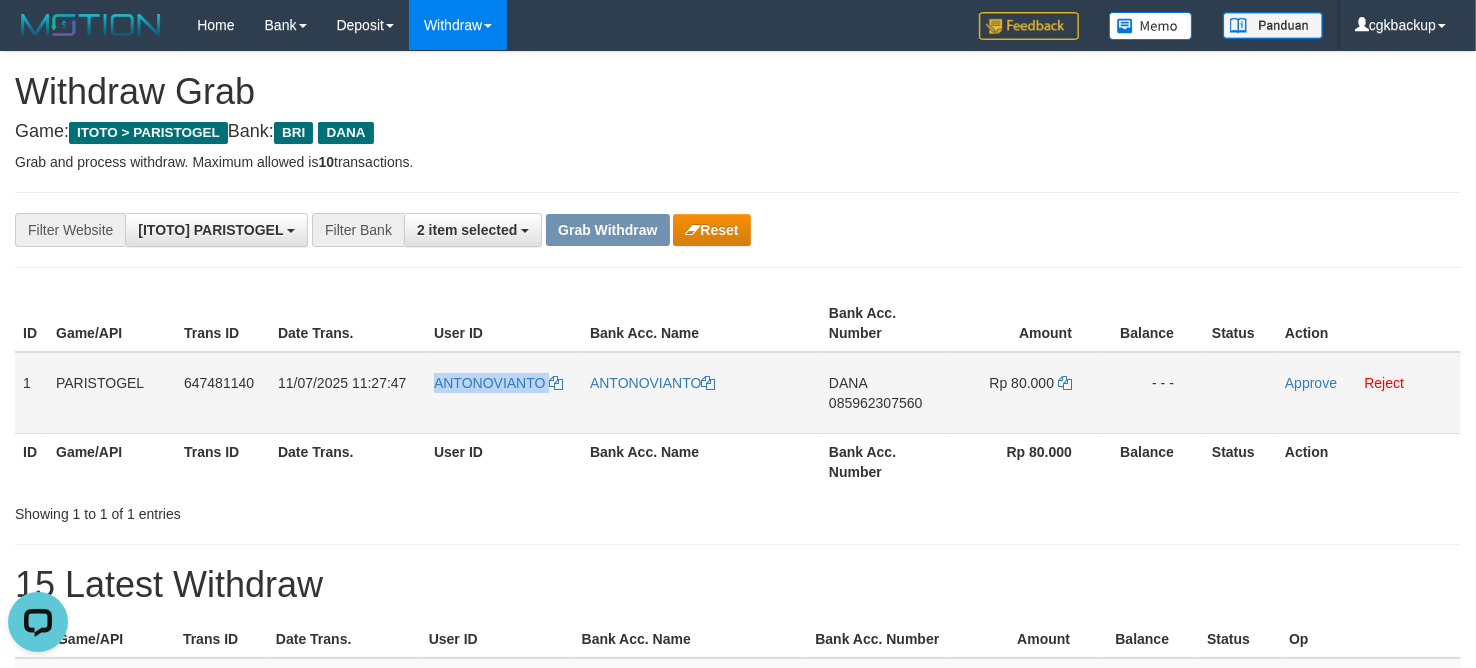 click on "ANTONOVIANTO" at bounding box center (504, 393) 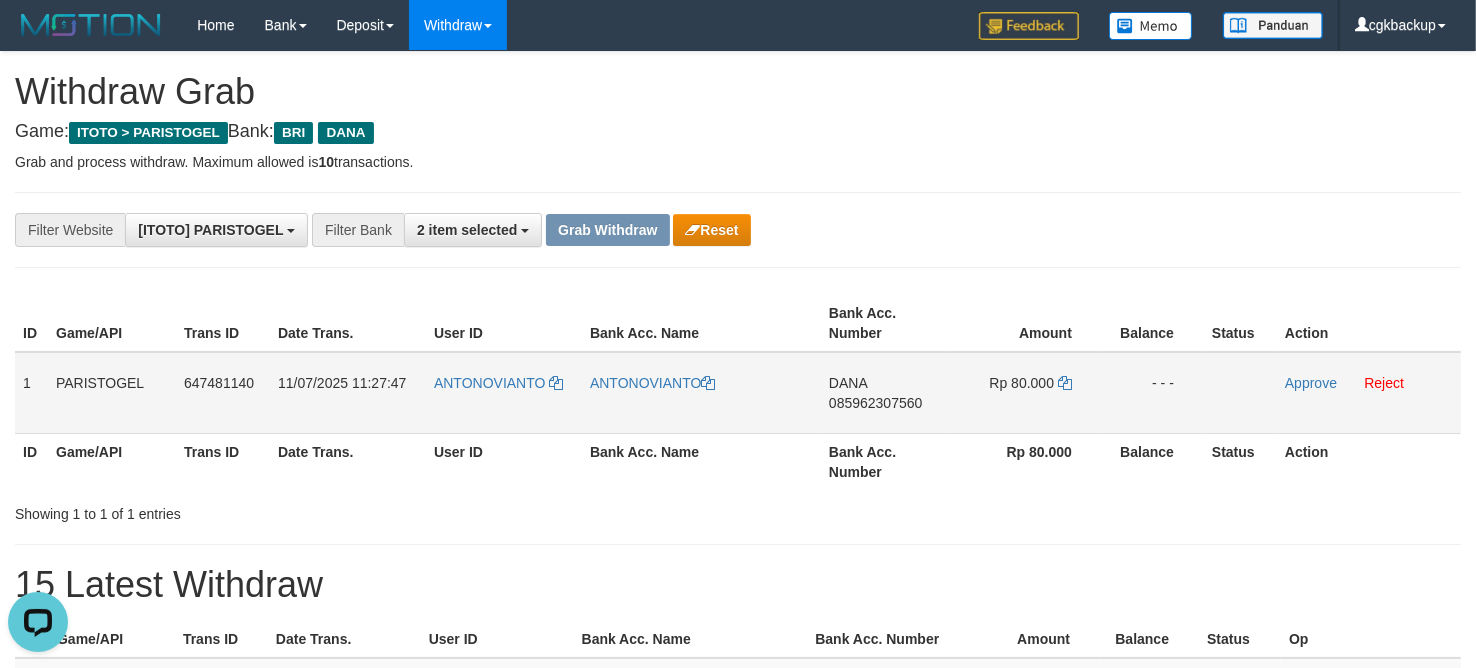 click on "ANTONOVIANTO" at bounding box center (701, 393) 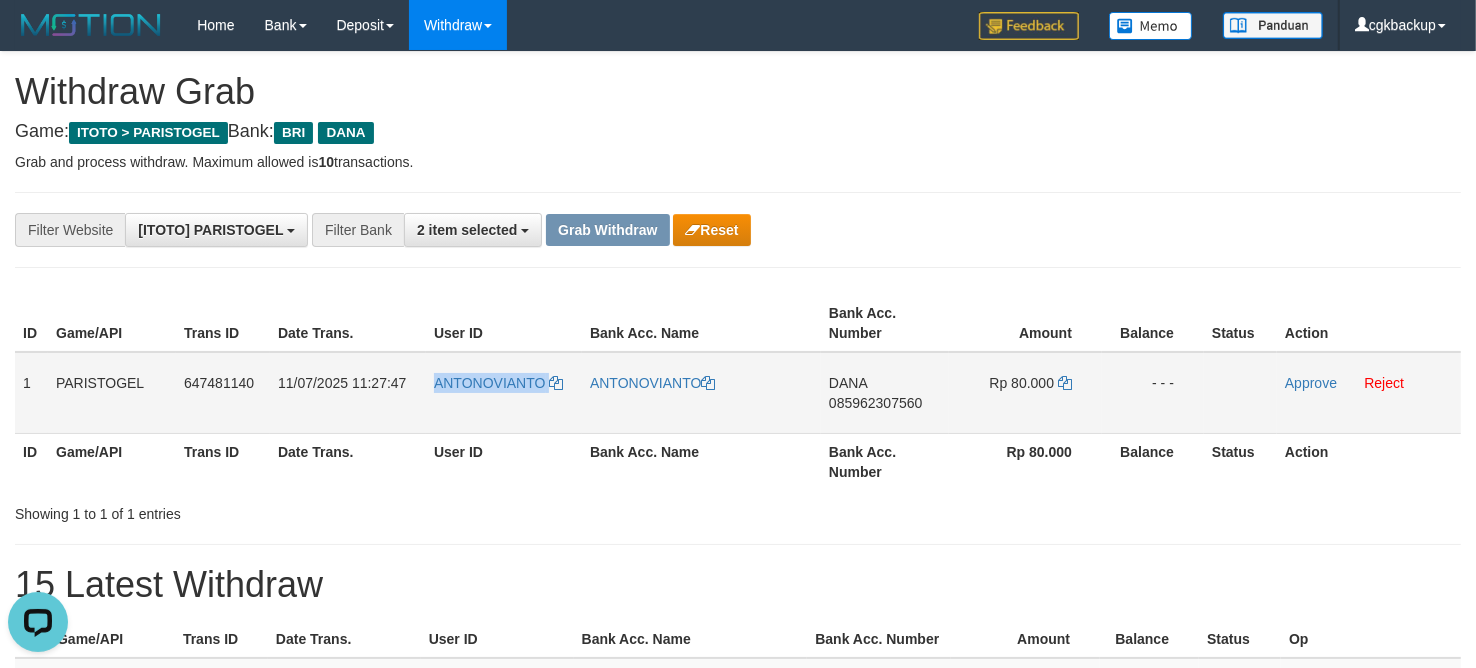 click on "ANTONOVIANTO" at bounding box center (504, 393) 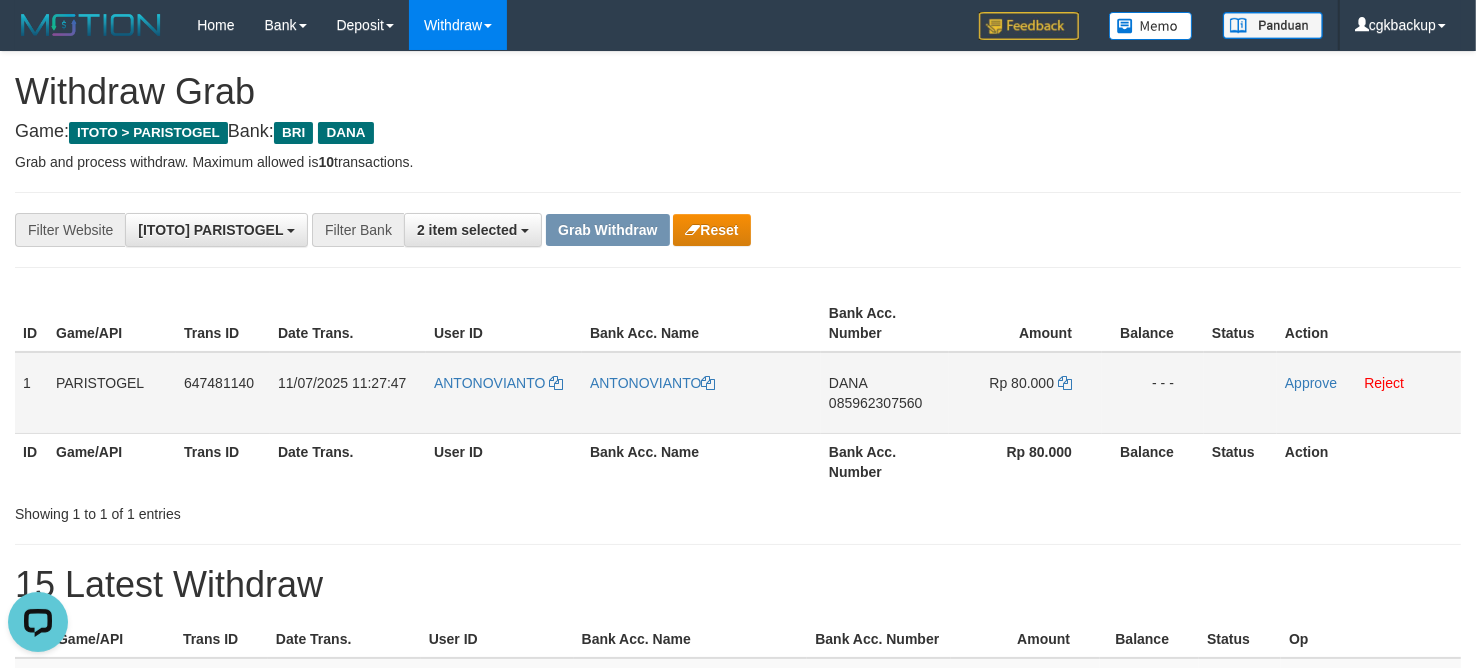 click on "DANA
085962307560" at bounding box center (885, 393) 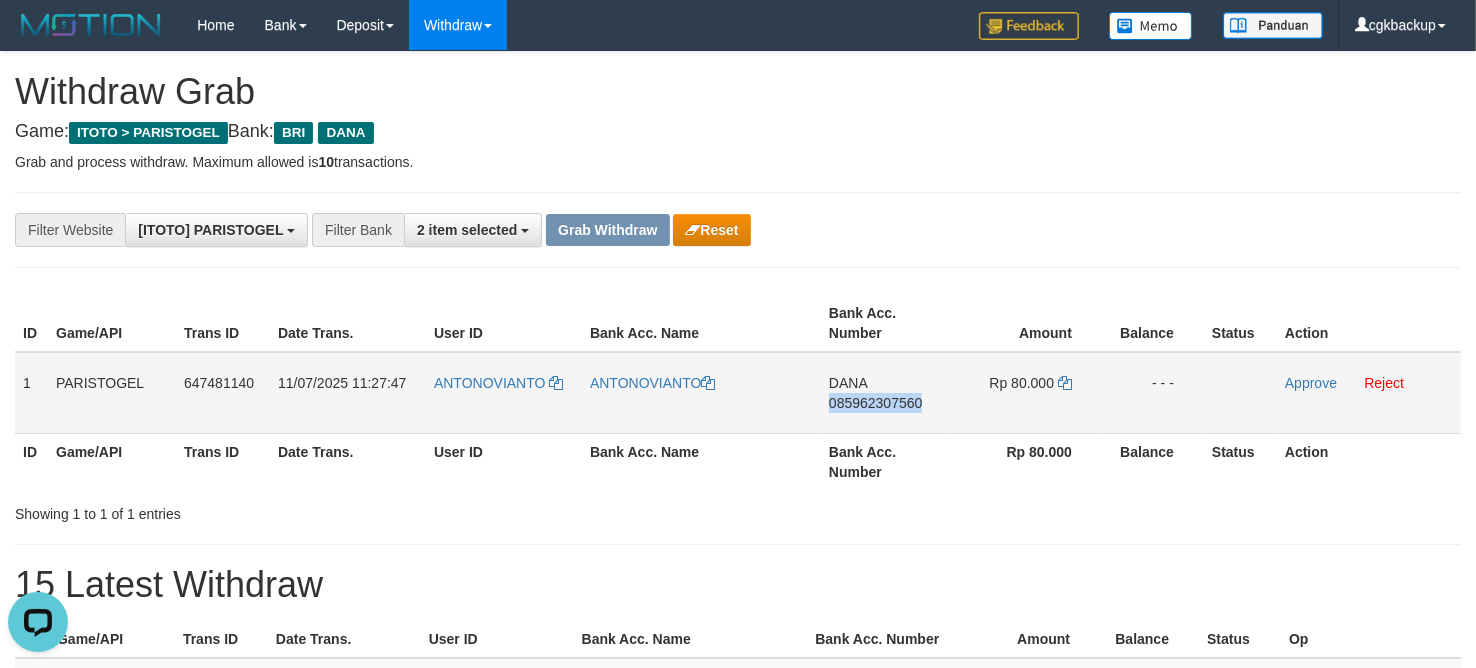 click on "DANA
085962307560" at bounding box center (885, 393) 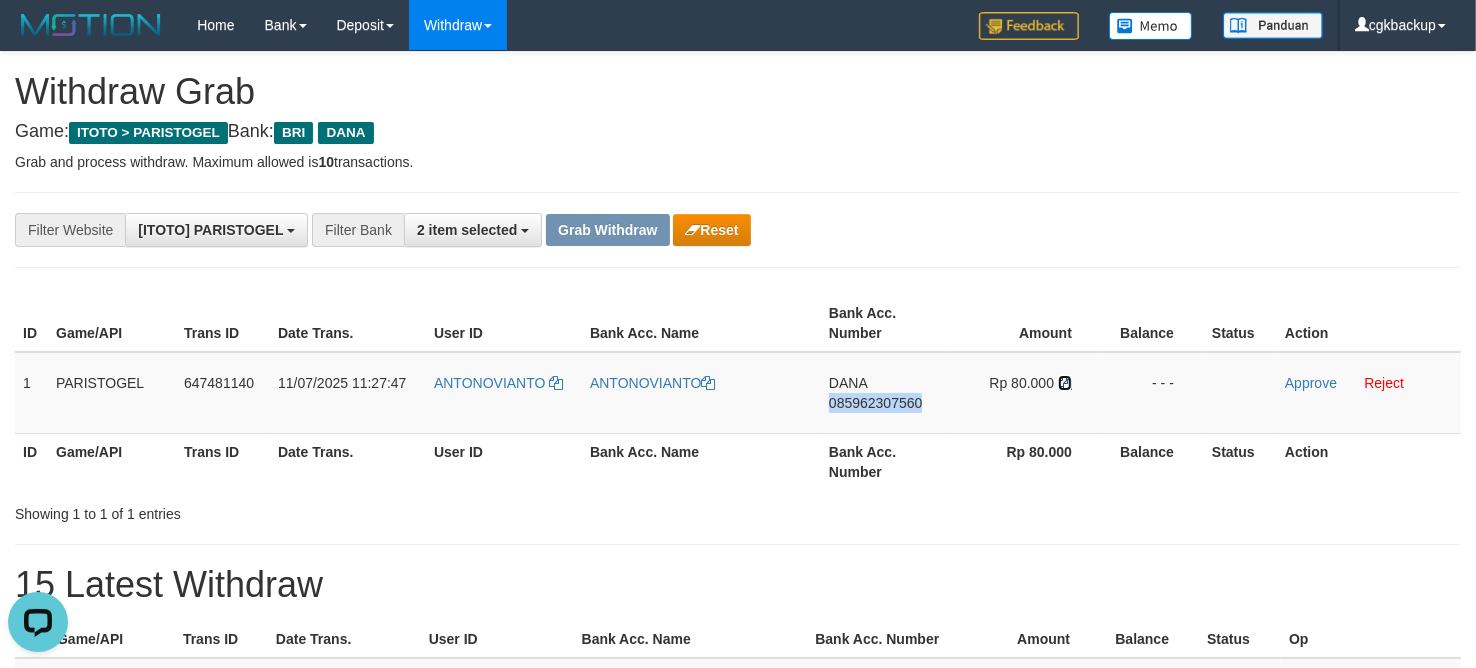 click at bounding box center (1065, 383) 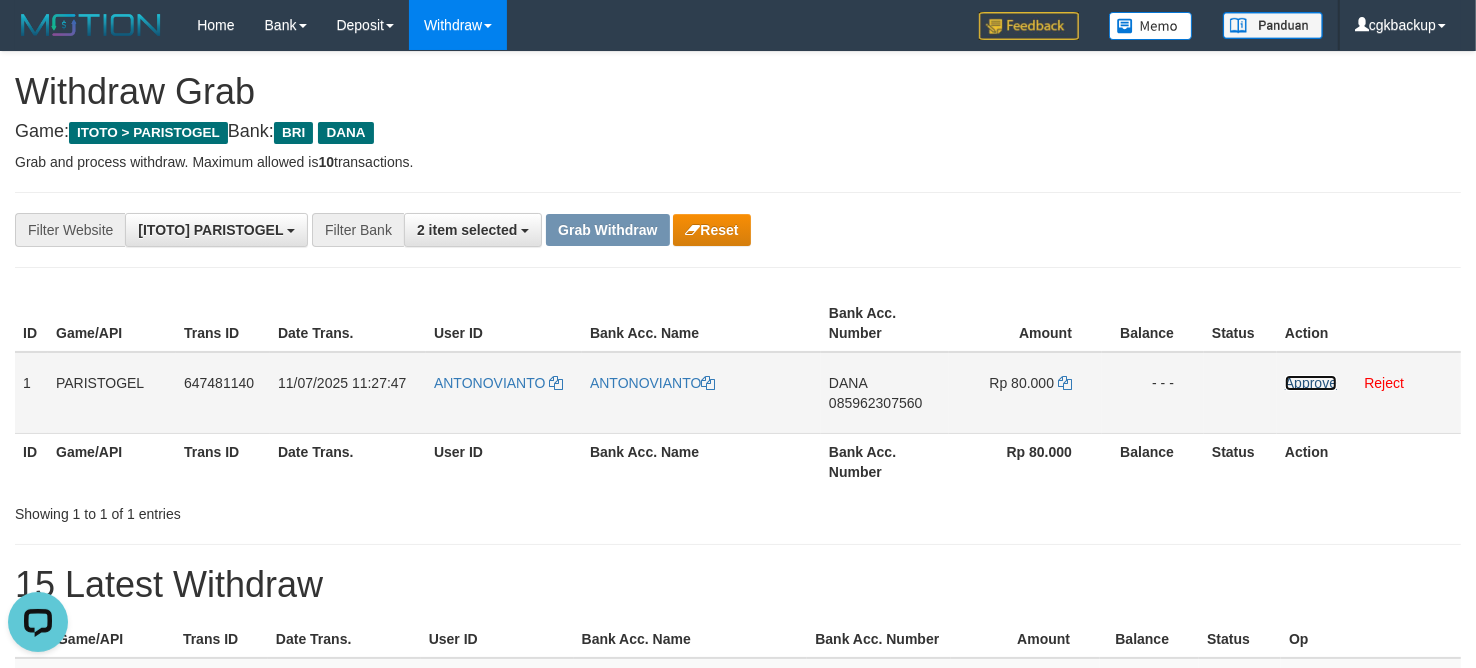 drag, startPoint x: 1323, startPoint y: 388, endPoint x: 1300, endPoint y: 395, distance: 24.04163 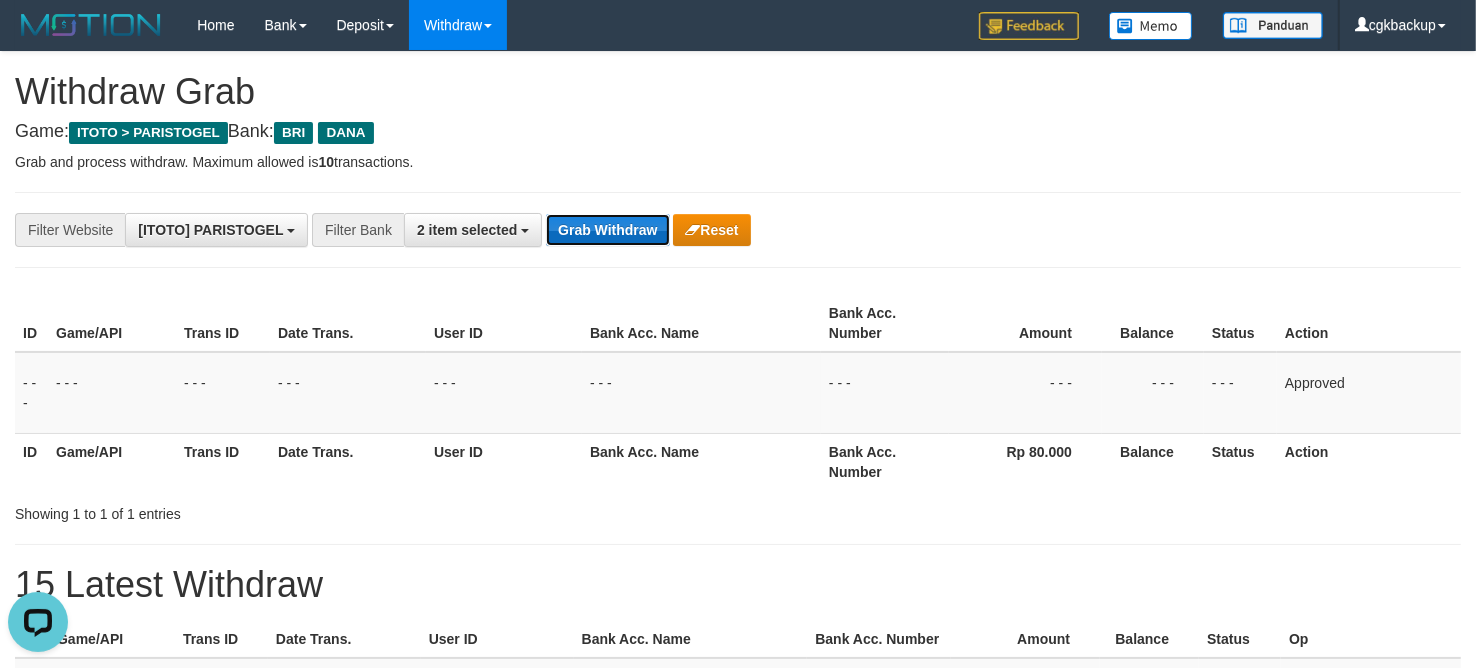click on "Grab Withdraw" at bounding box center [607, 230] 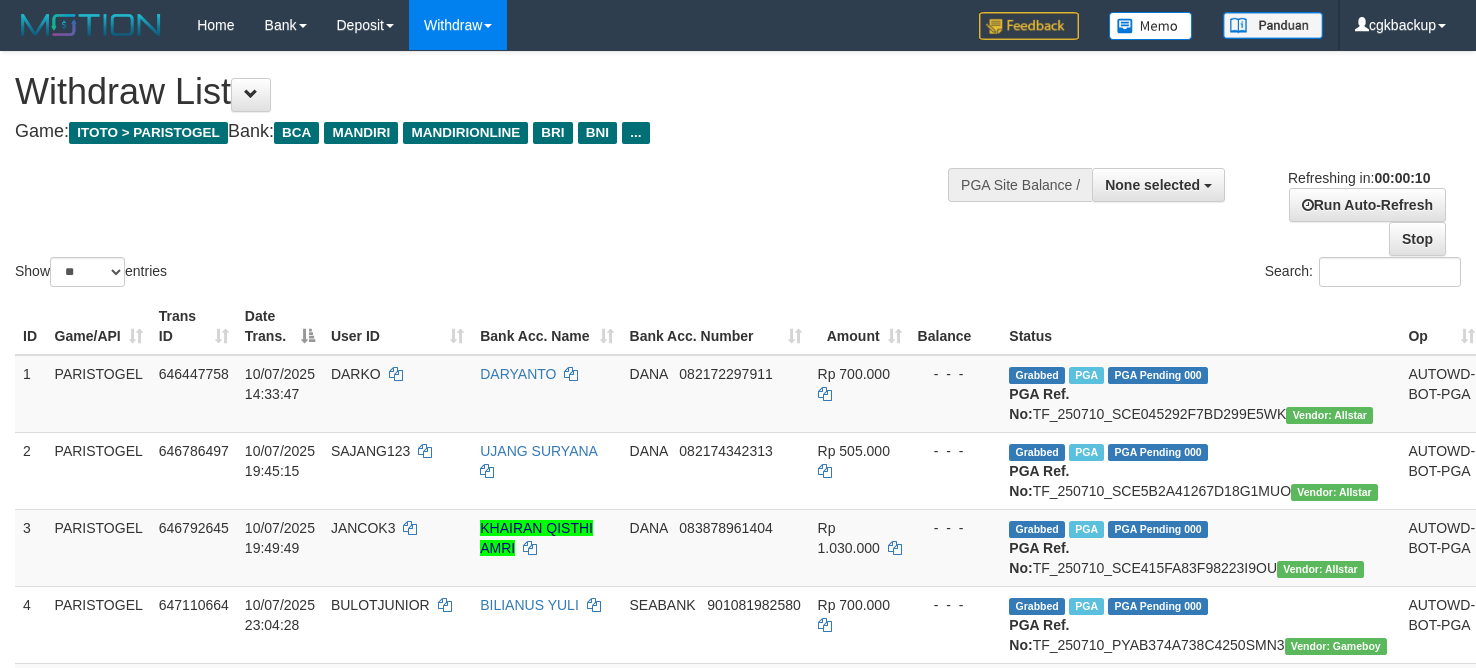 select 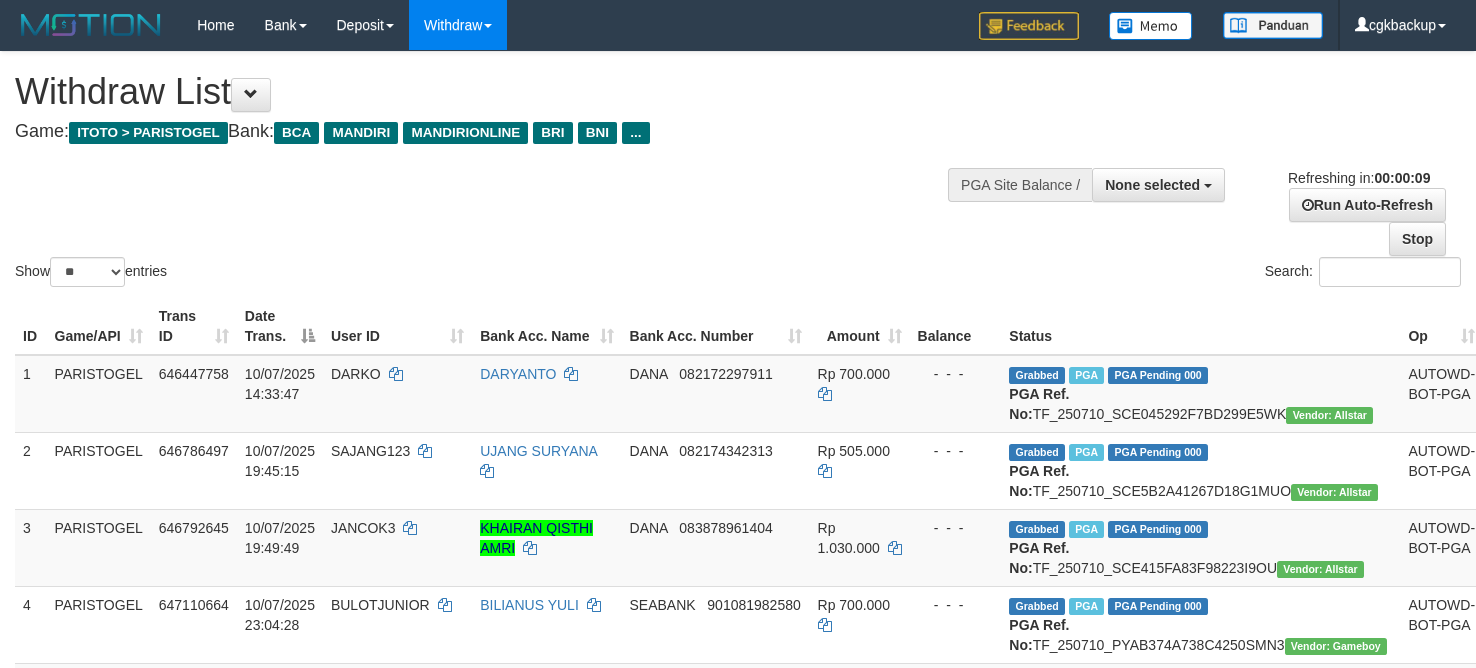 select 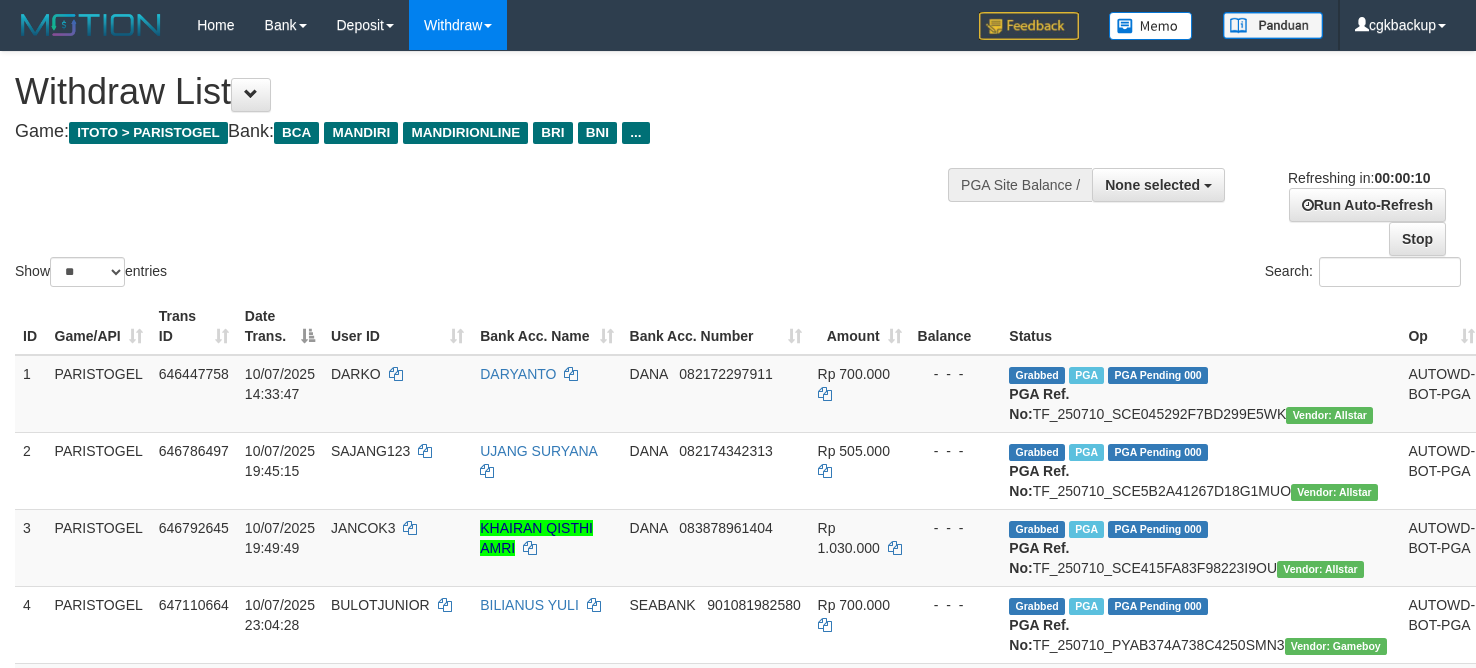 select 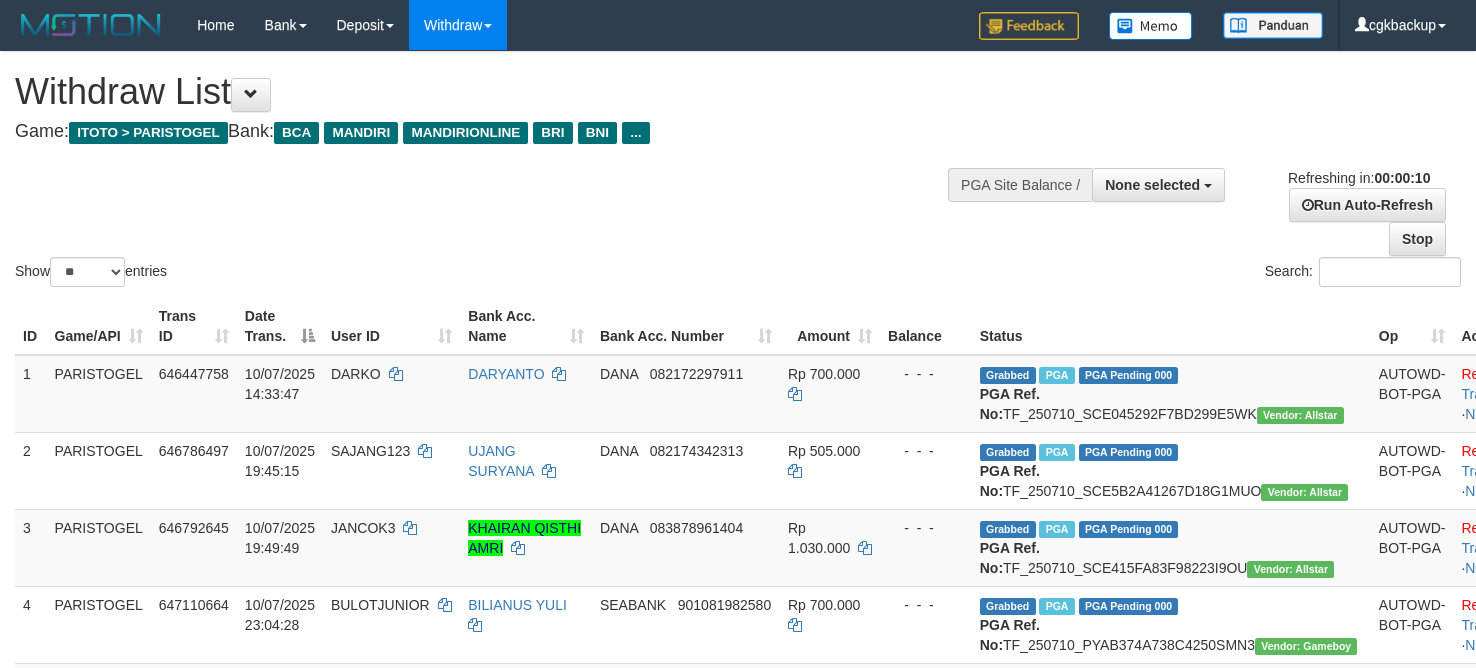select 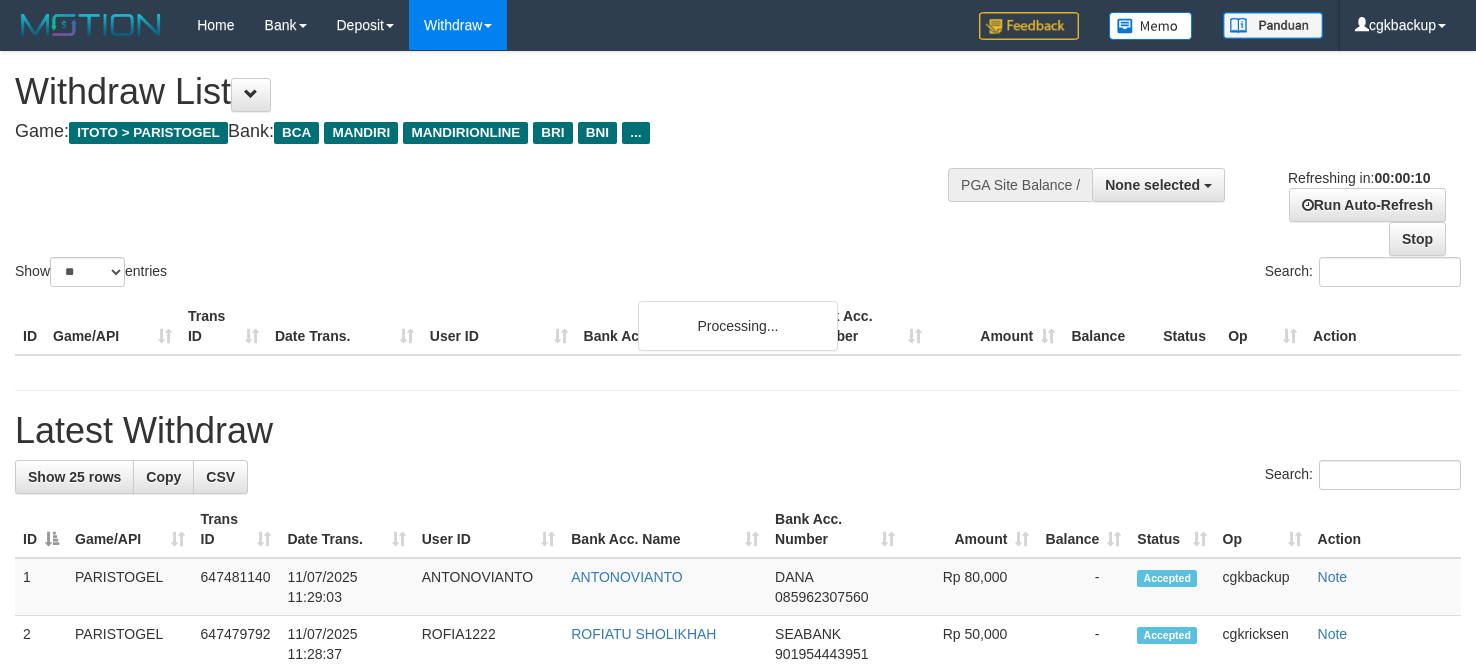 select 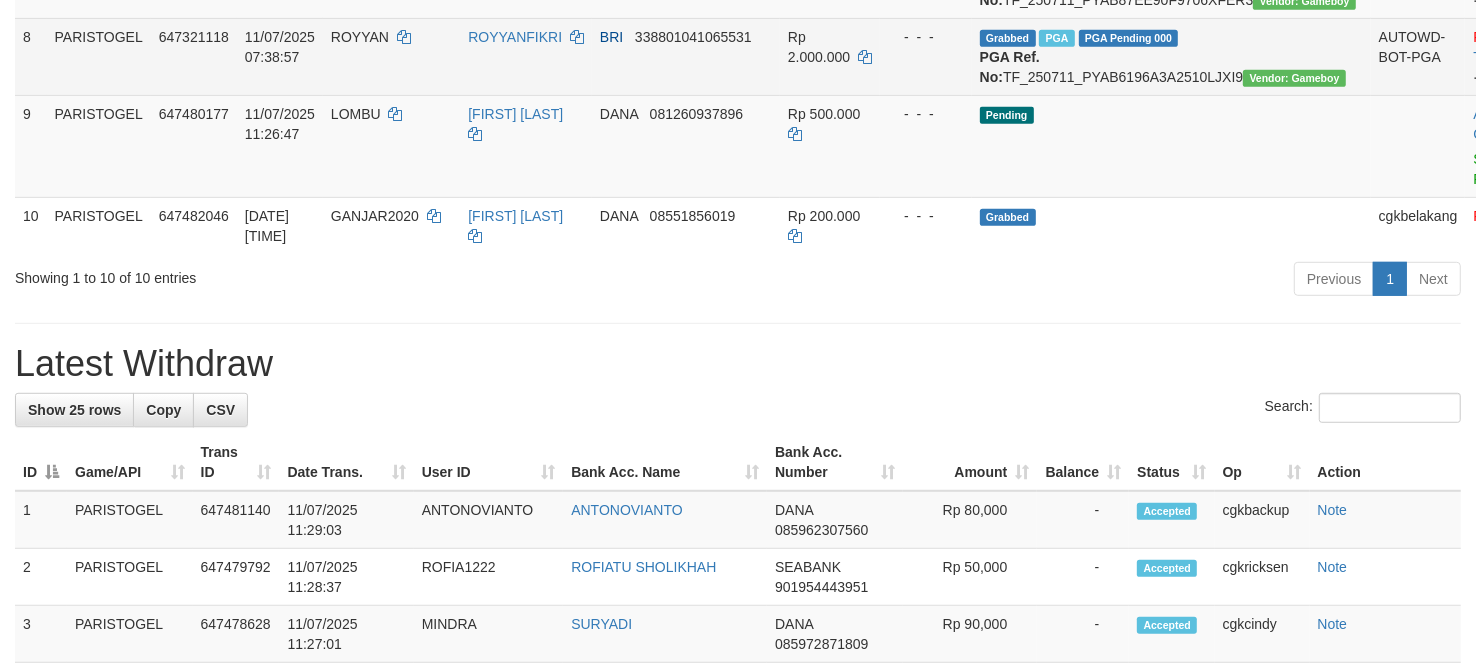 scroll, scrollTop: 875, scrollLeft: 0, axis: vertical 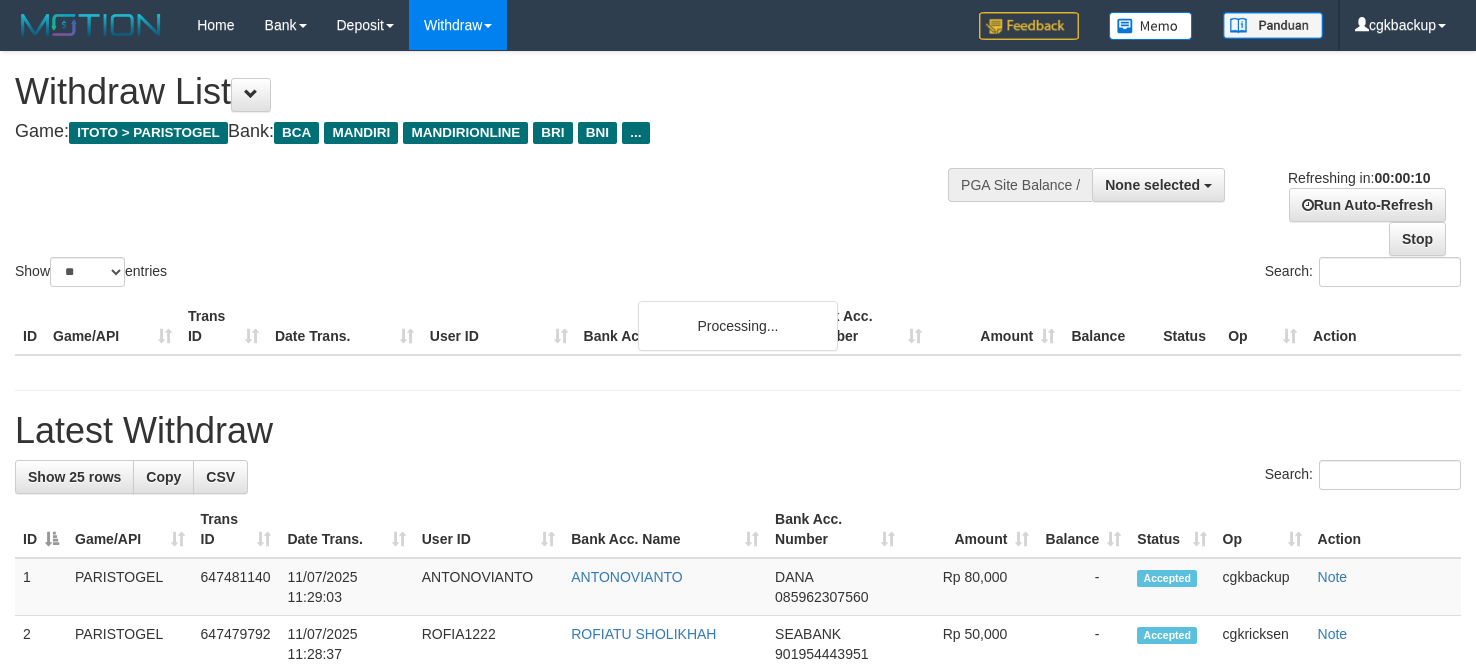 select 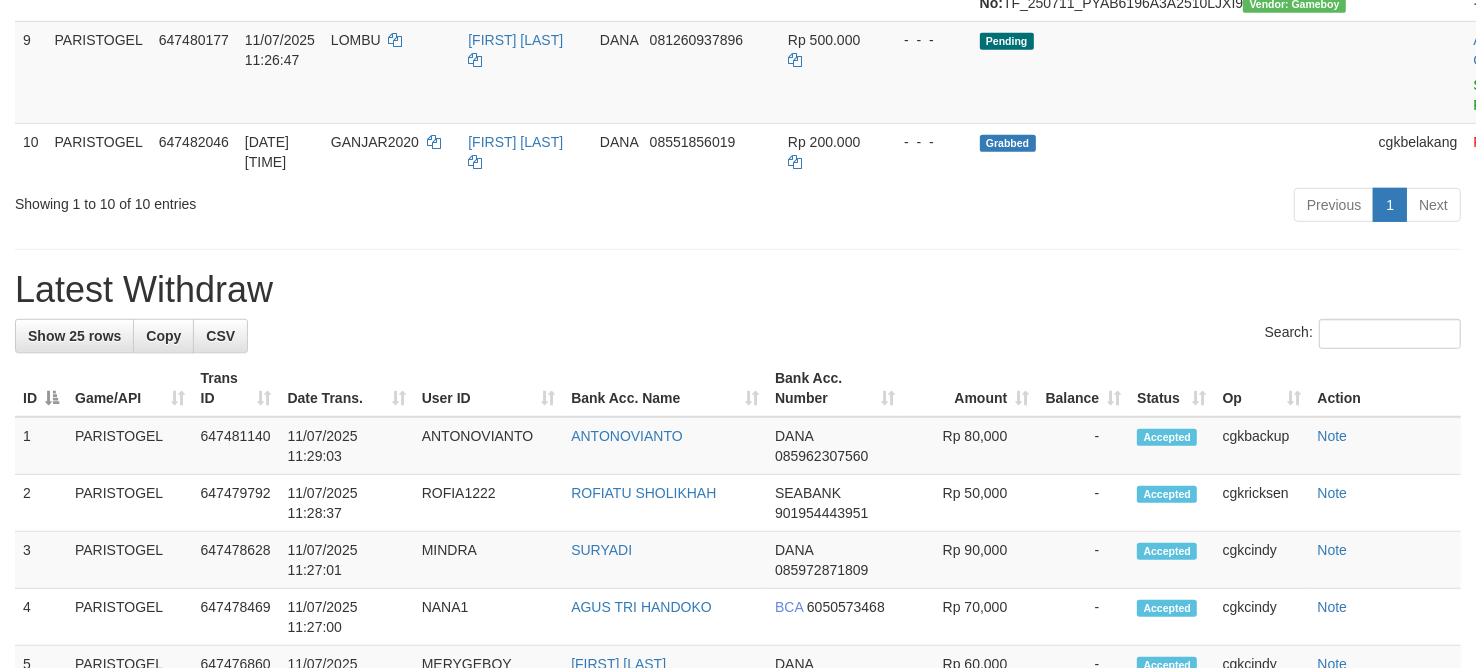 scroll, scrollTop: 875, scrollLeft: 0, axis: vertical 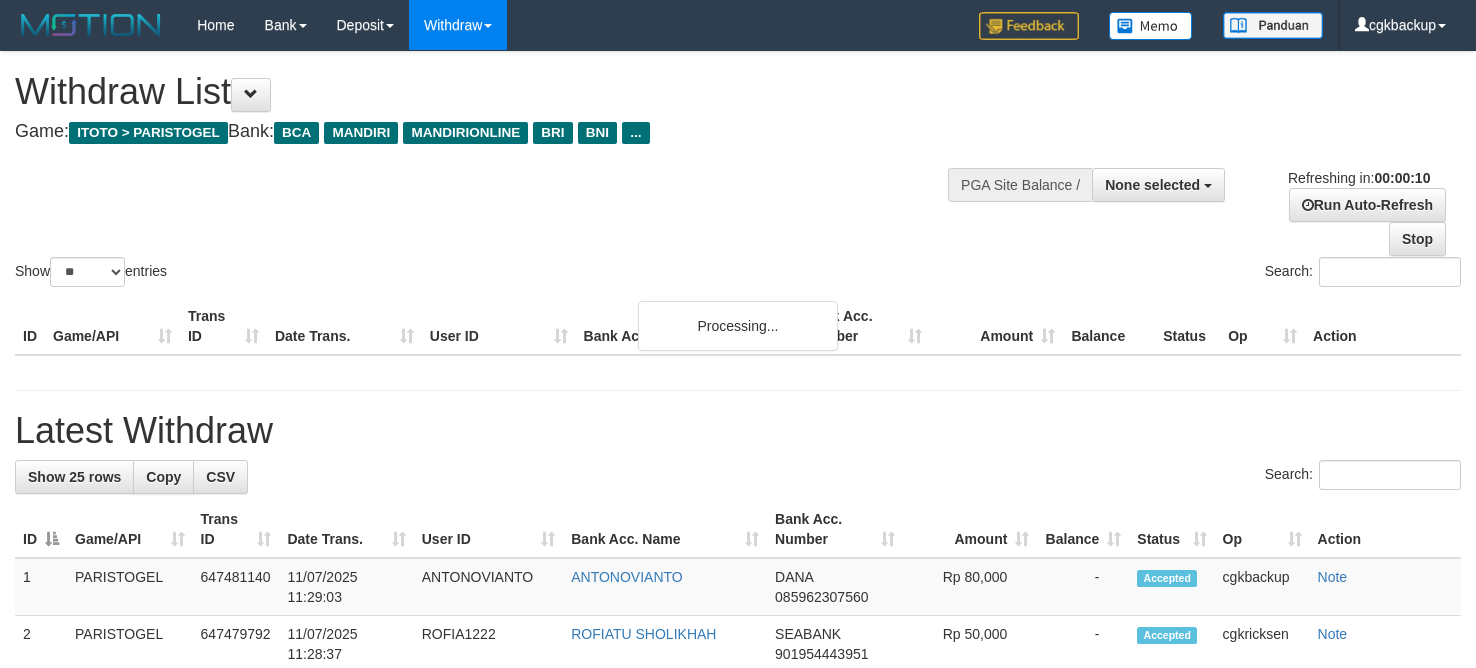 select 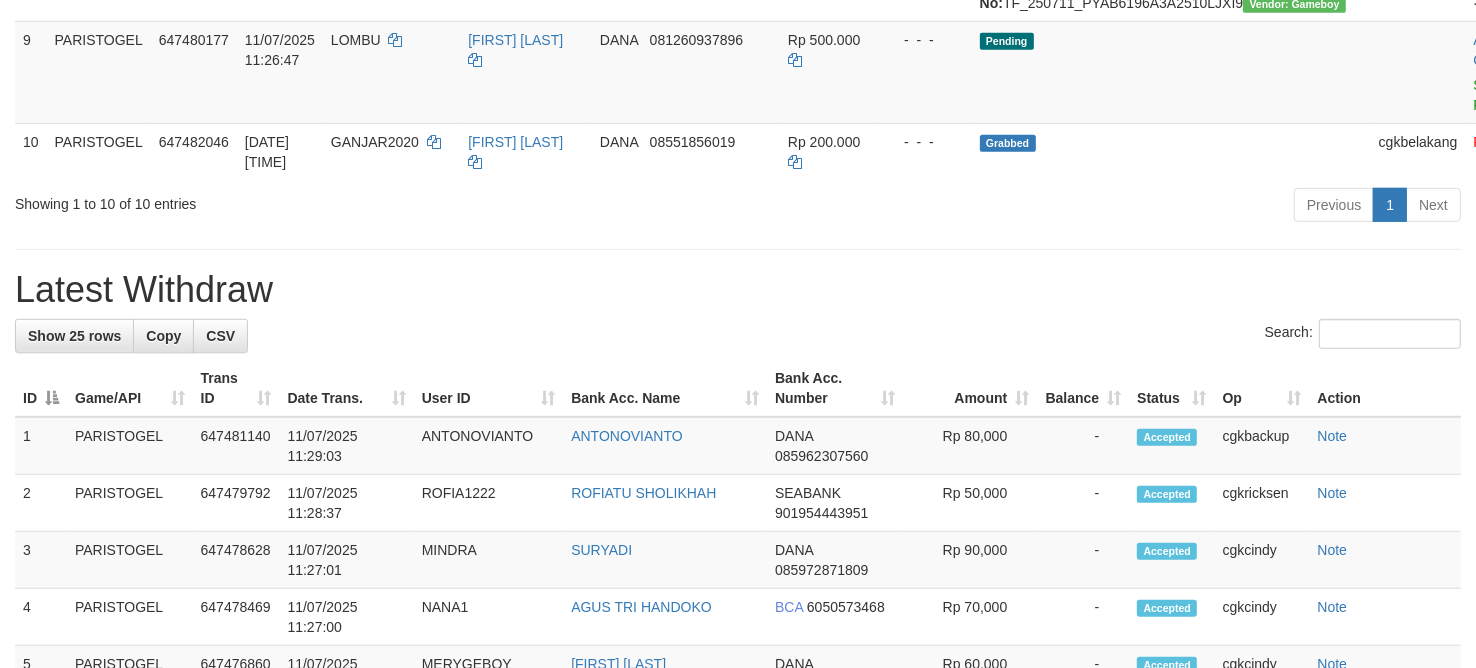 scroll, scrollTop: 875, scrollLeft: 0, axis: vertical 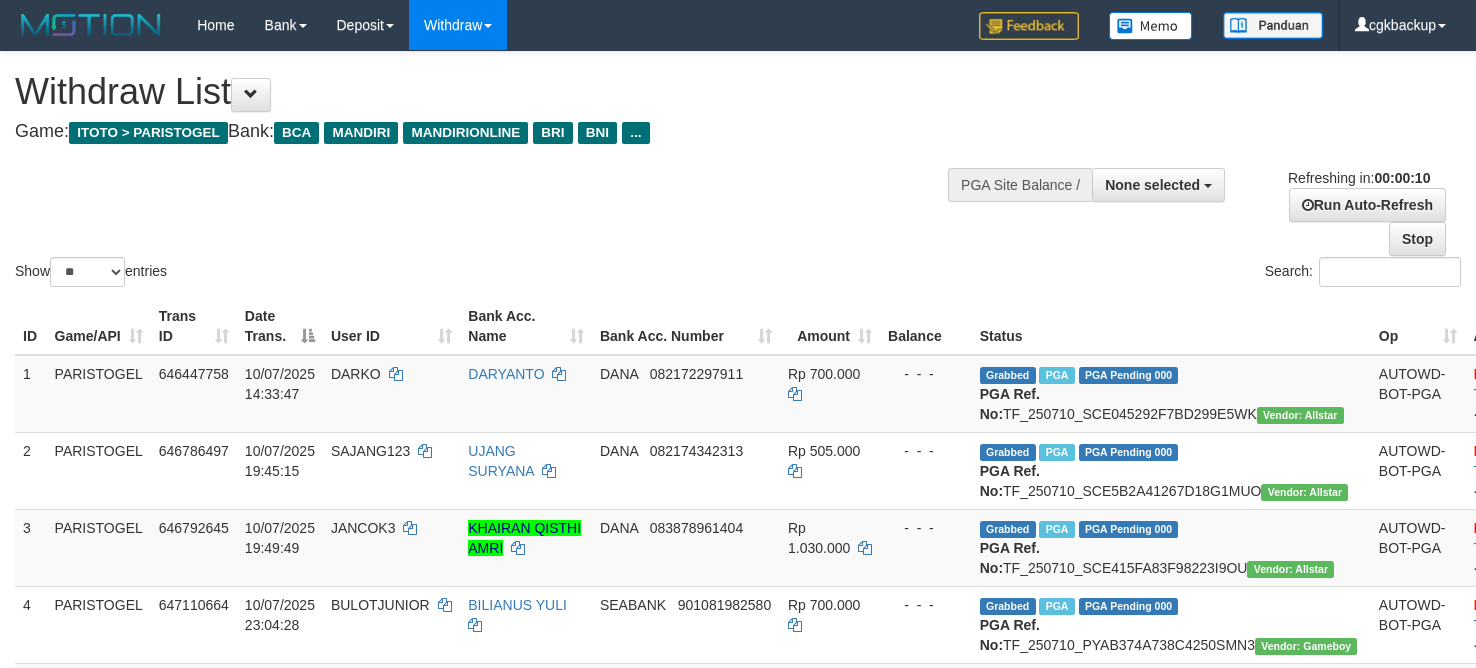 select 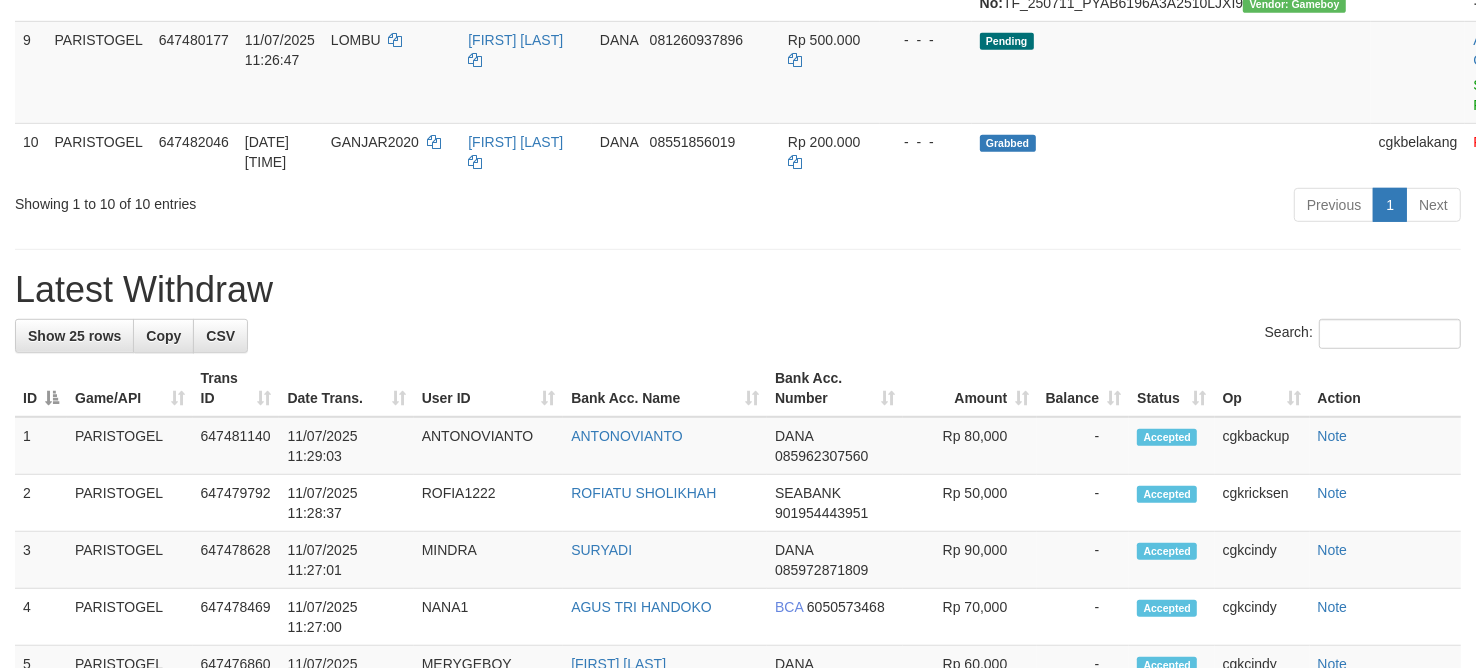 scroll, scrollTop: 875, scrollLeft: 0, axis: vertical 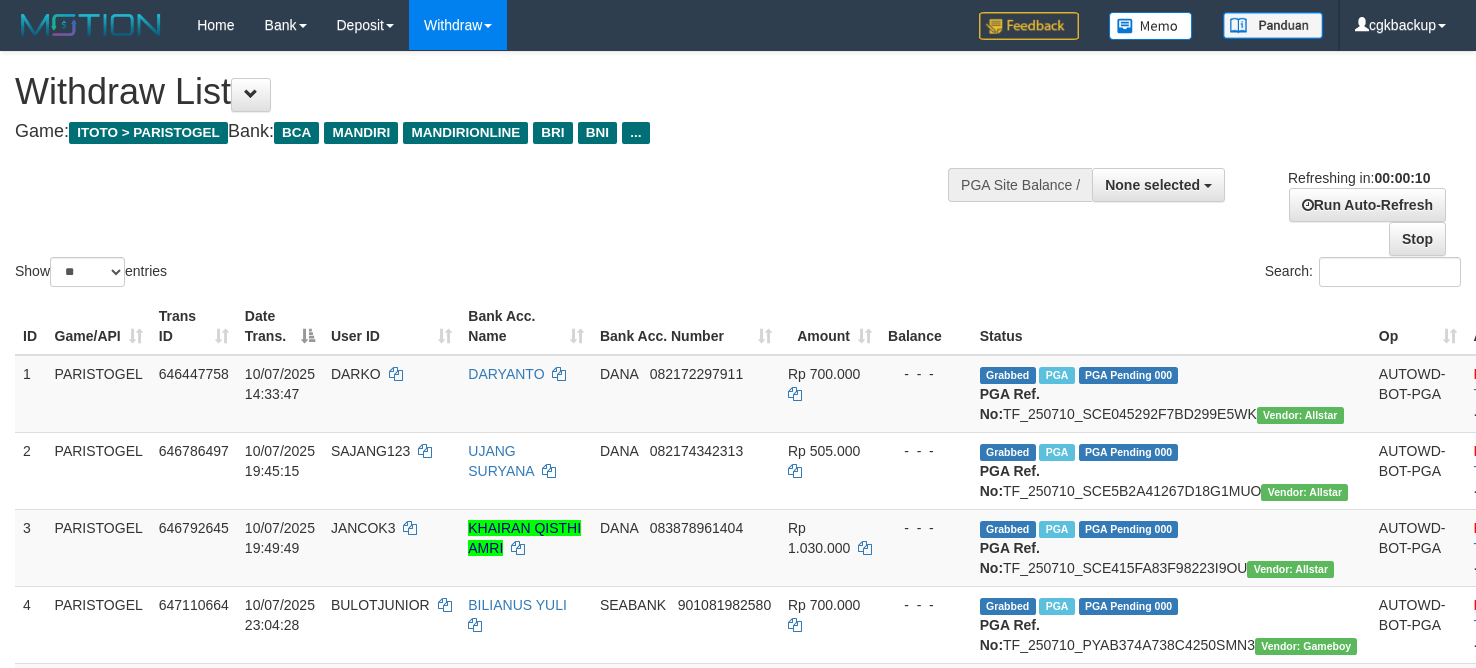 select 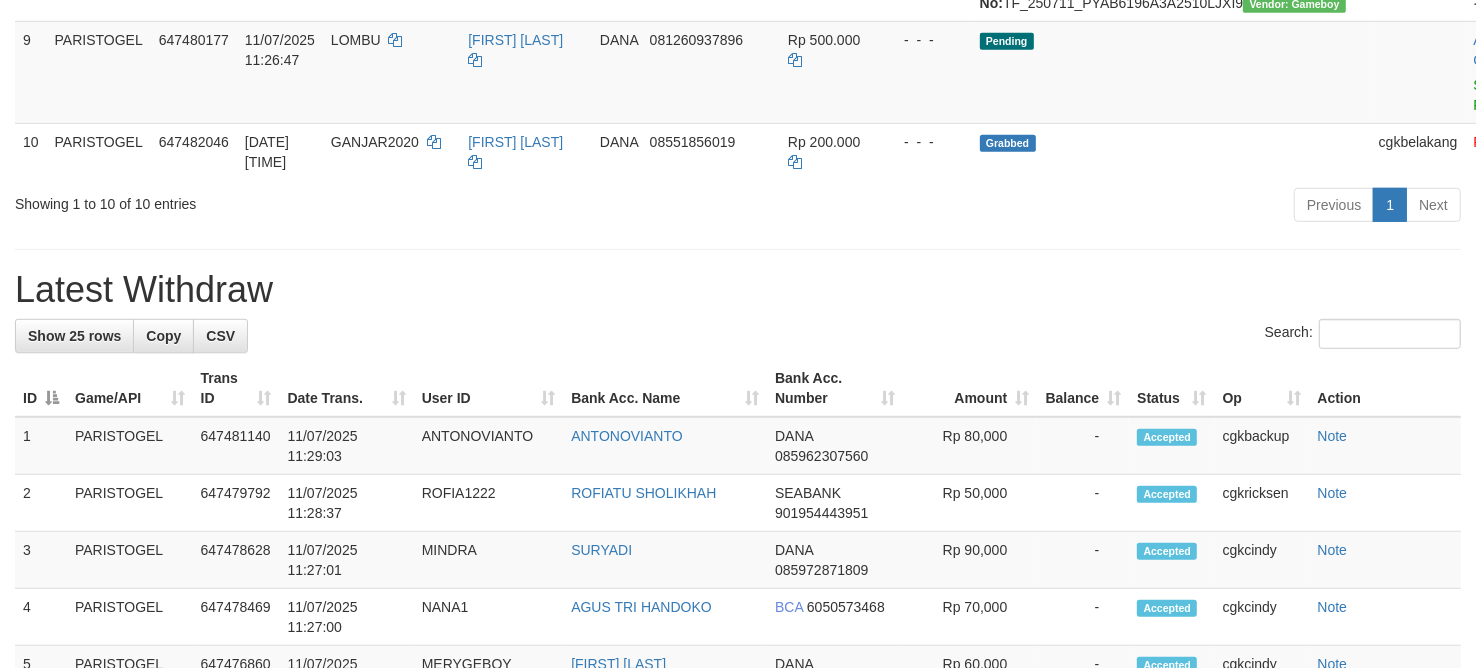 scroll, scrollTop: 875, scrollLeft: 0, axis: vertical 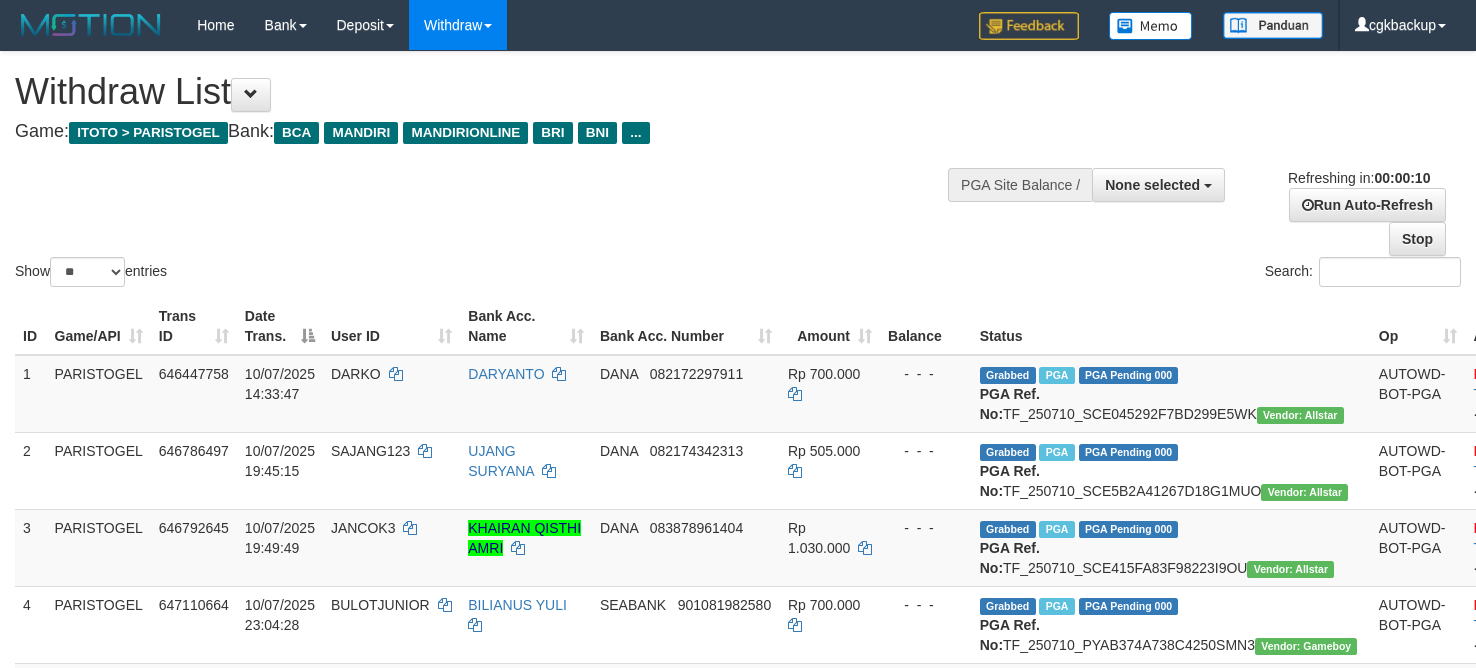 select 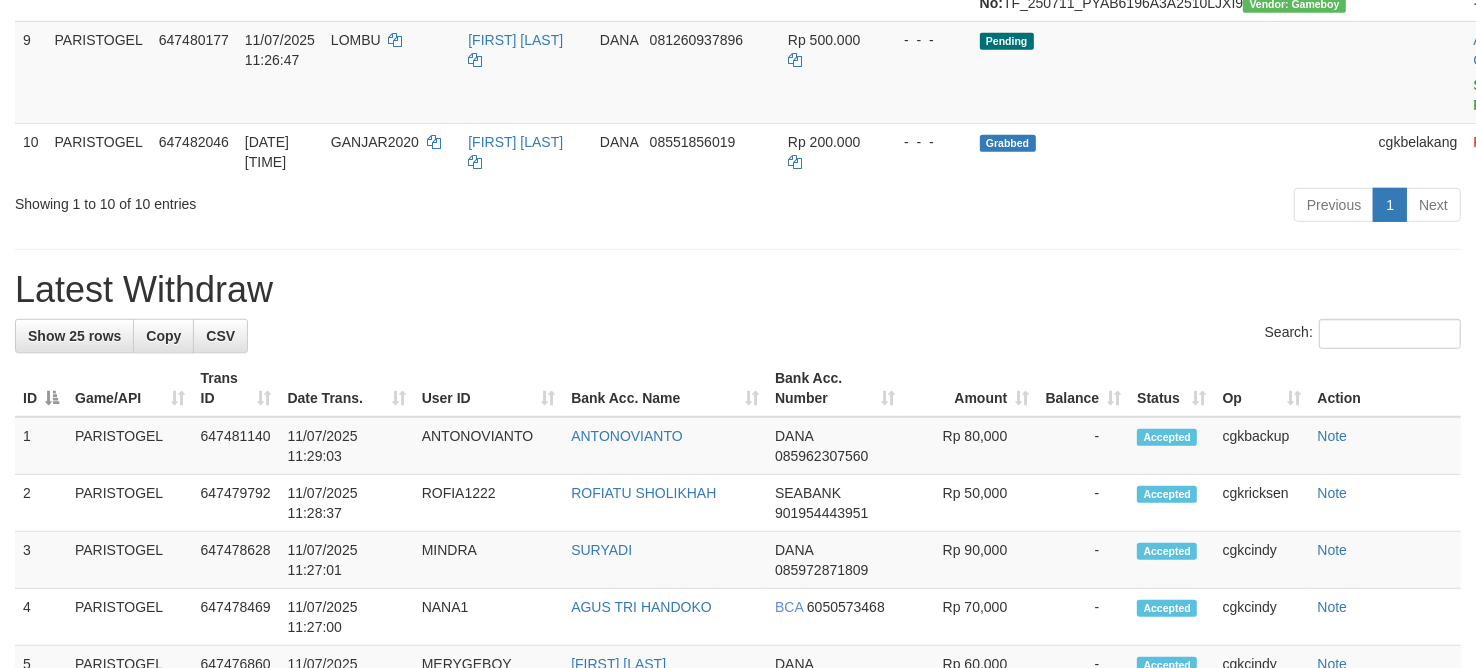 scroll, scrollTop: 875, scrollLeft: 0, axis: vertical 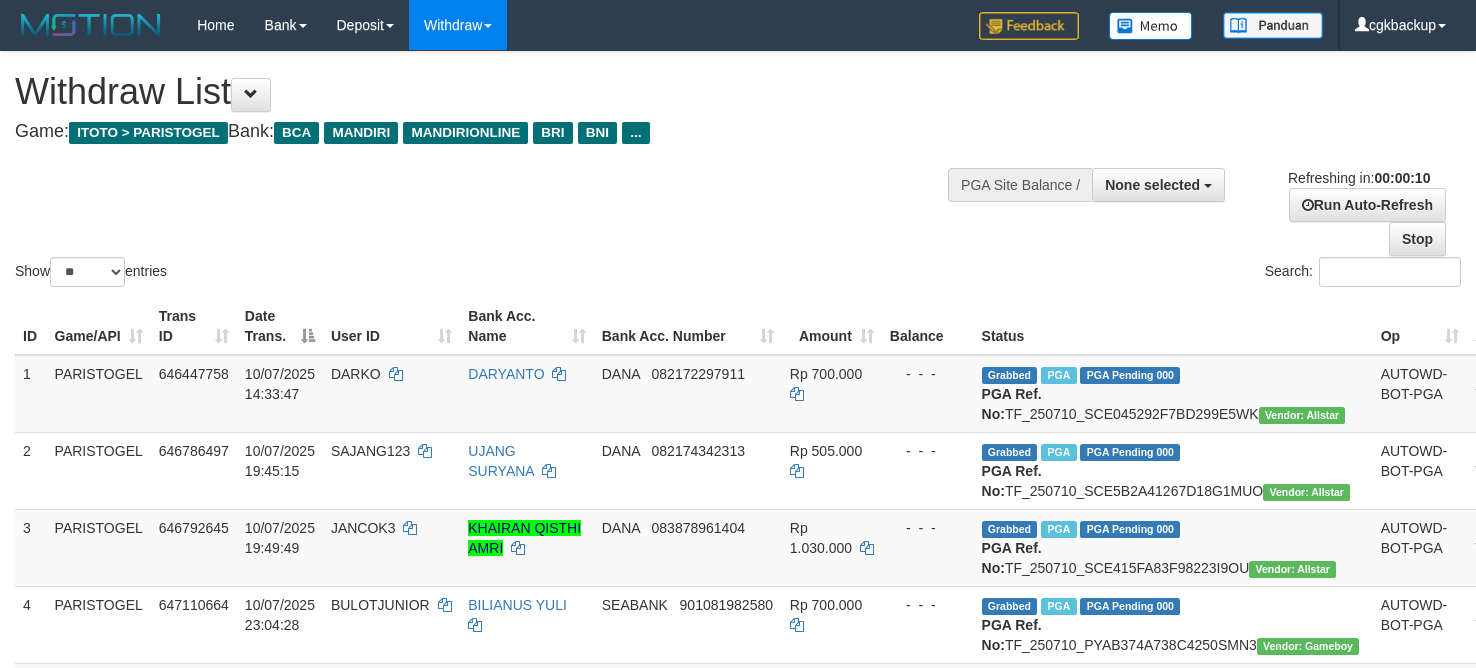 select 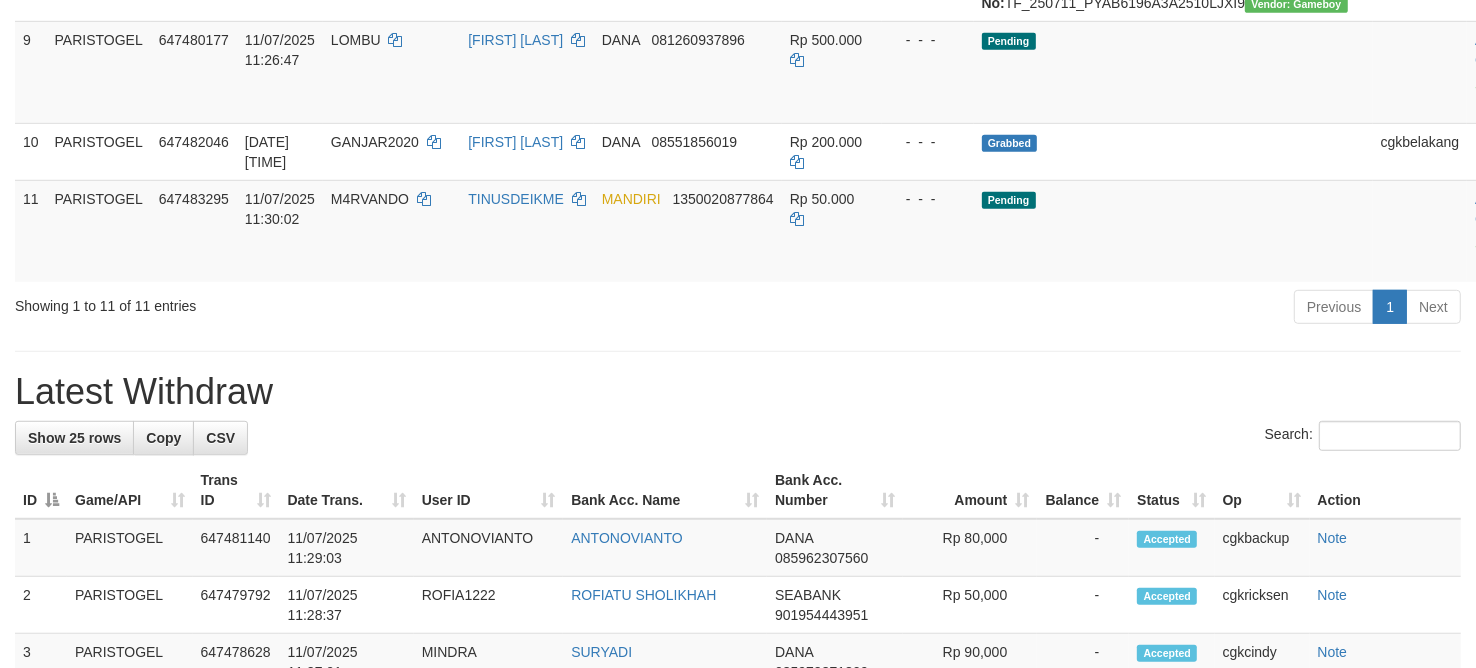 scroll, scrollTop: 875, scrollLeft: 0, axis: vertical 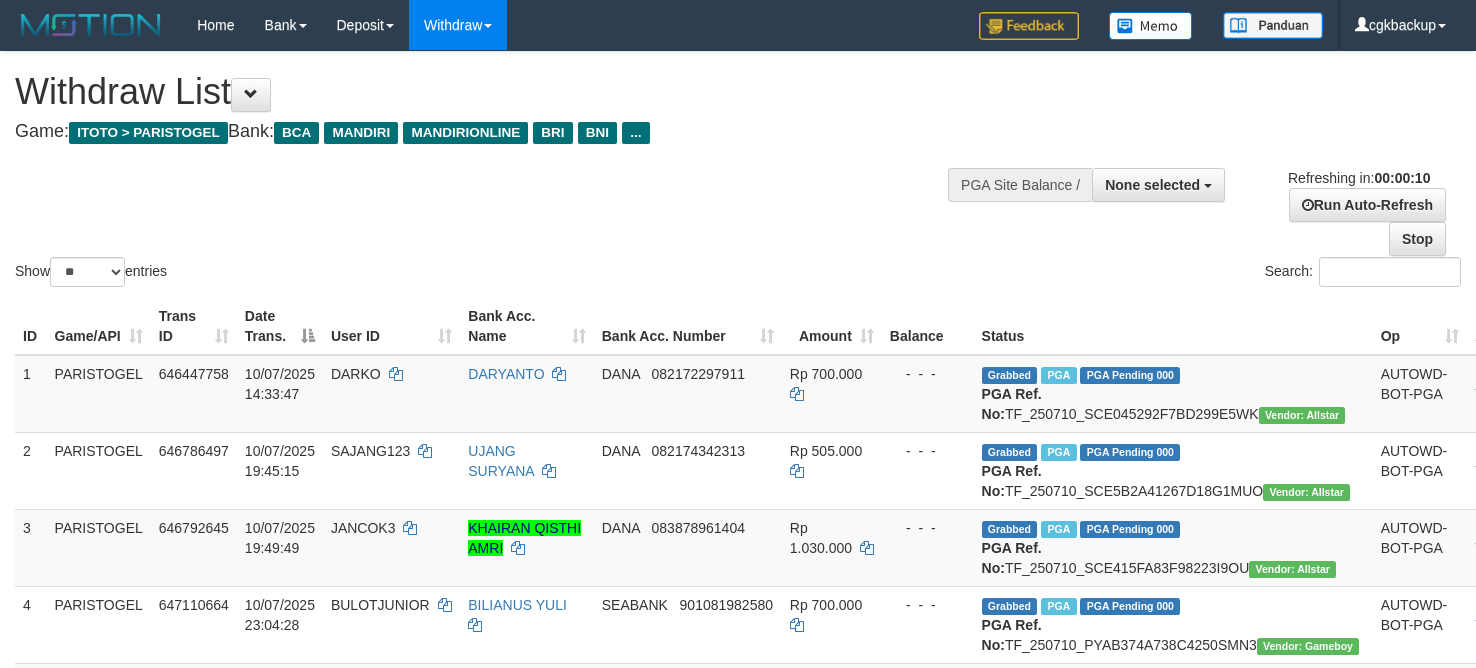 select 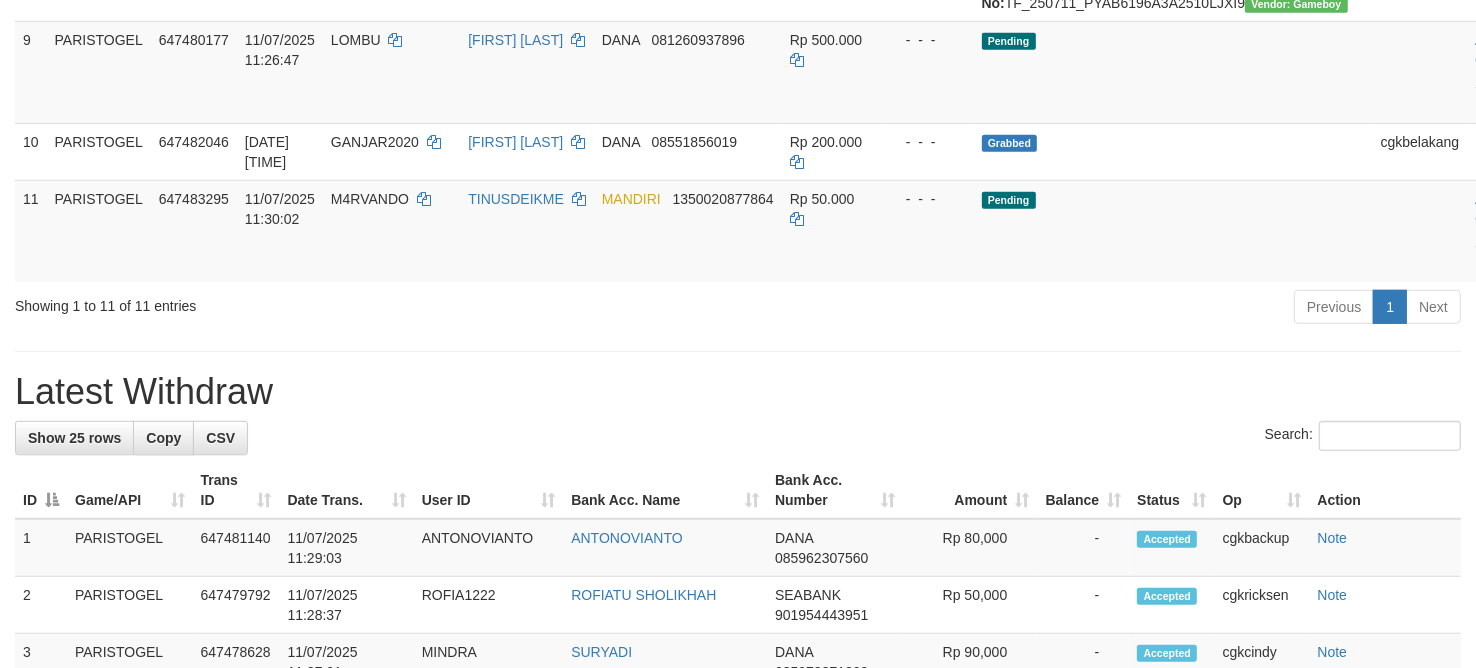 scroll, scrollTop: 875, scrollLeft: 0, axis: vertical 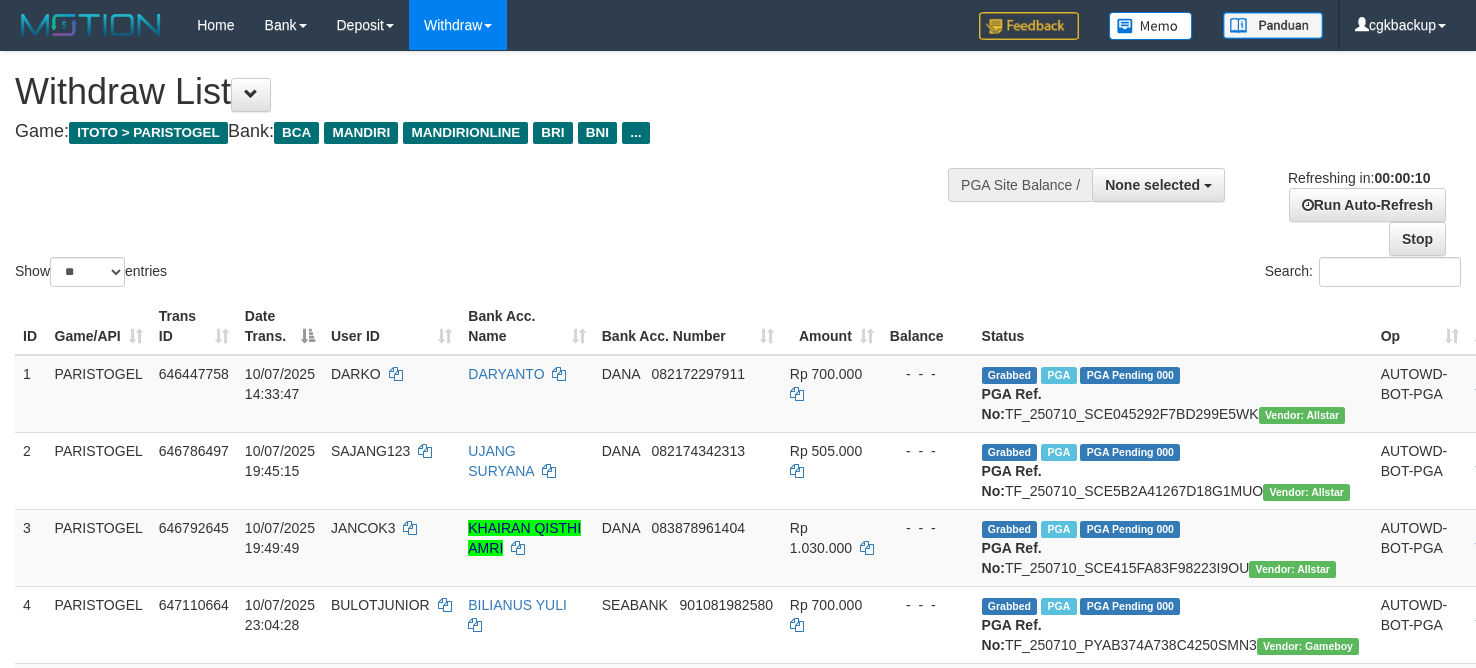 select 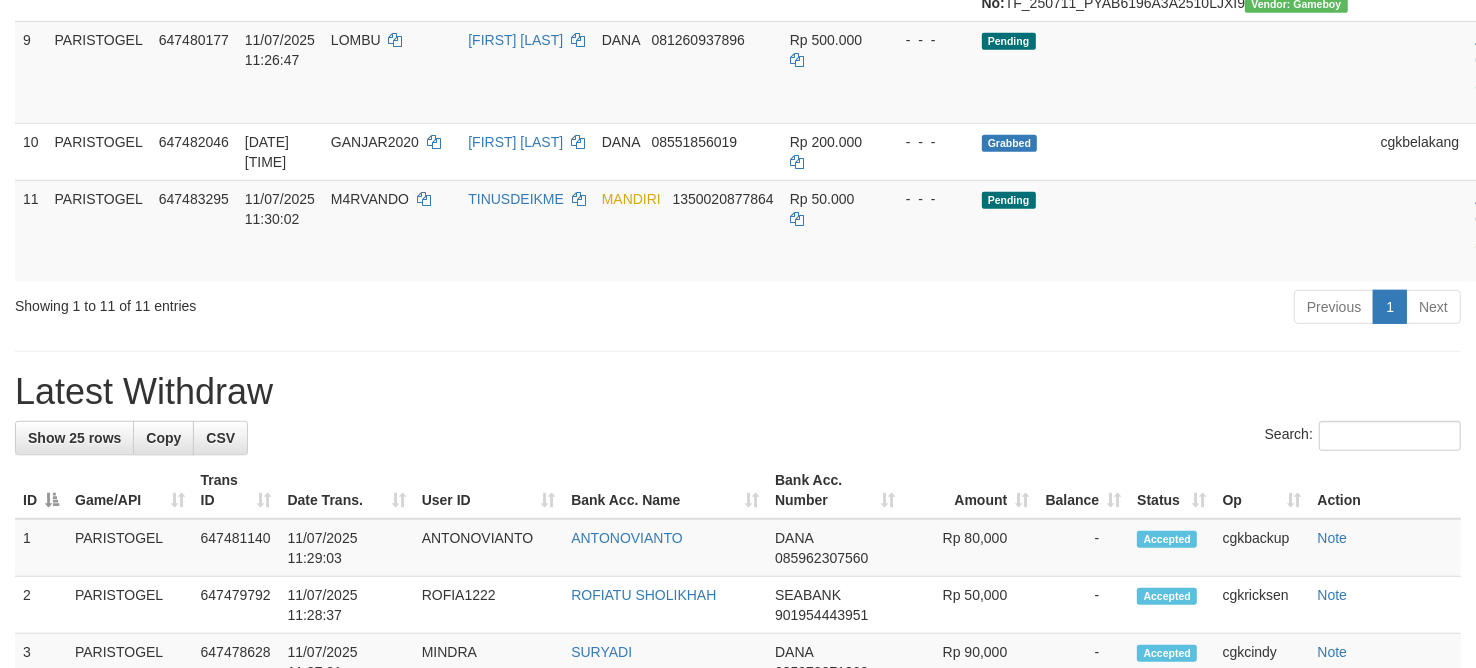 scroll, scrollTop: 875, scrollLeft: 0, axis: vertical 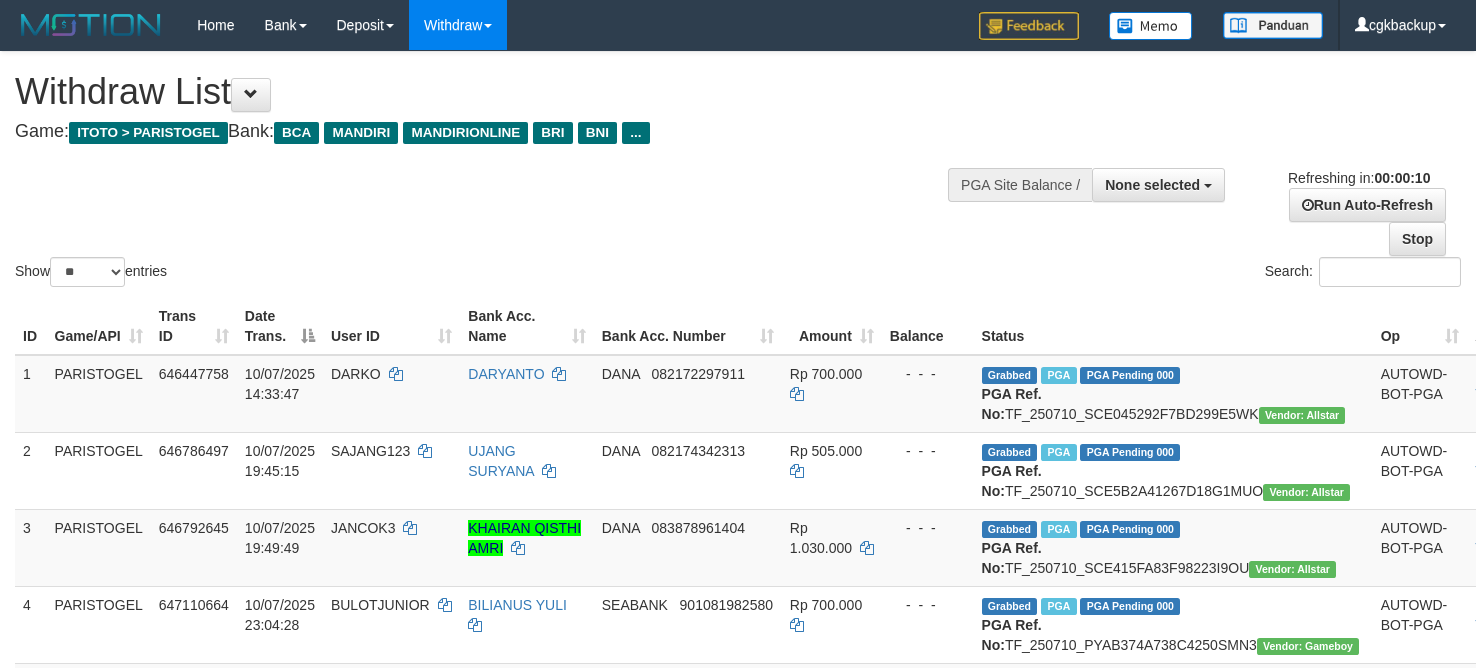 select 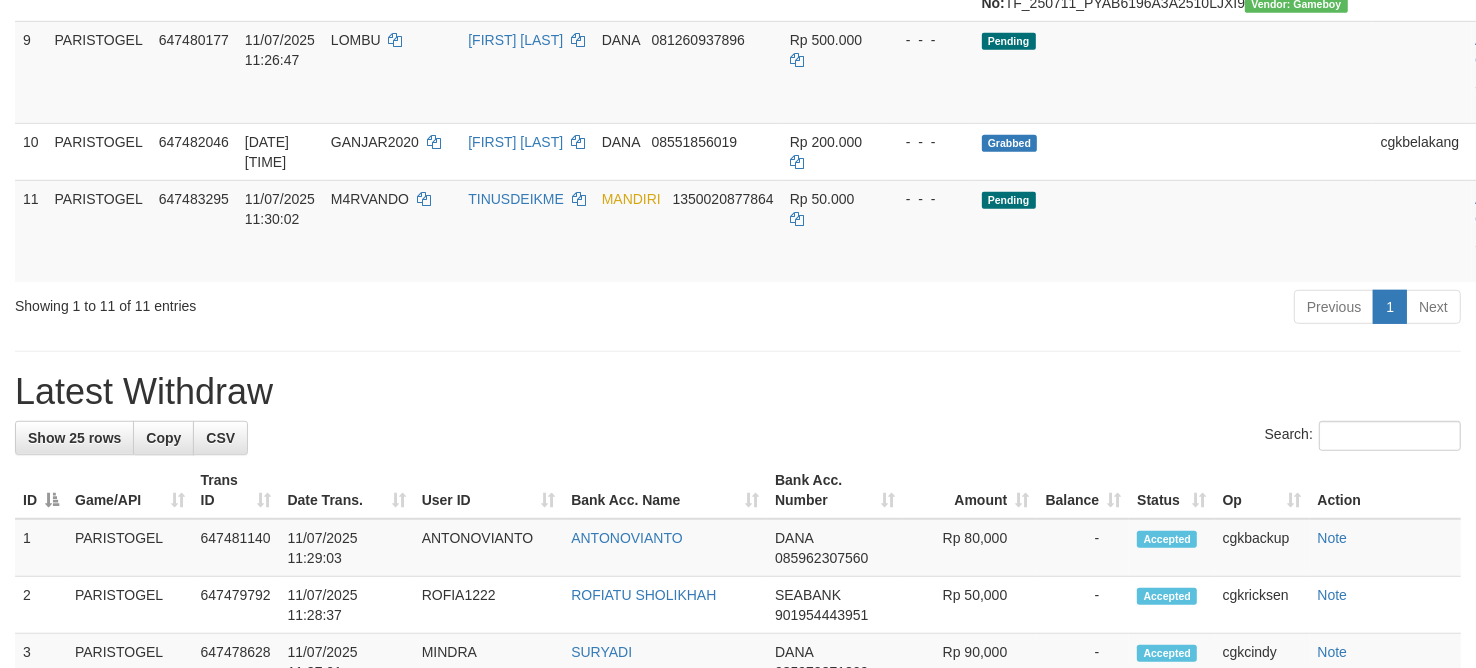 scroll, scrollTop: 875, scrollLeft: 0, axis: vertical 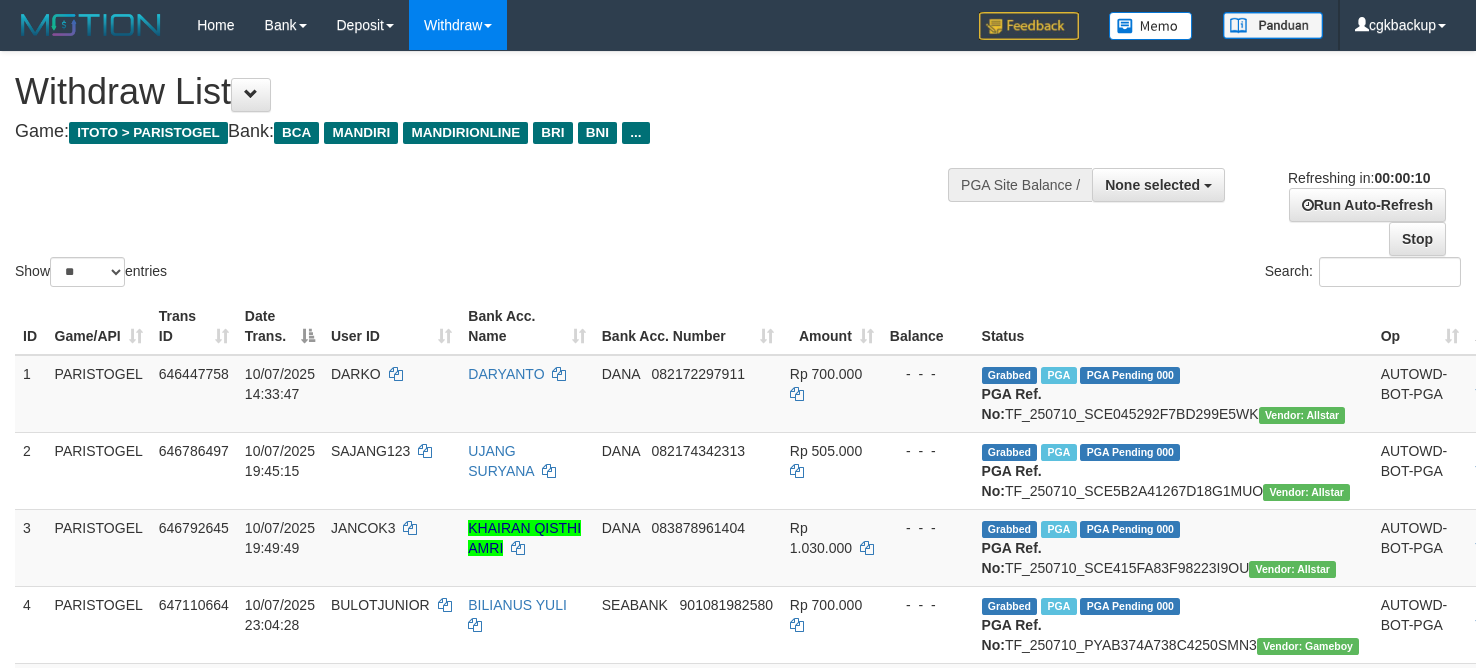 select 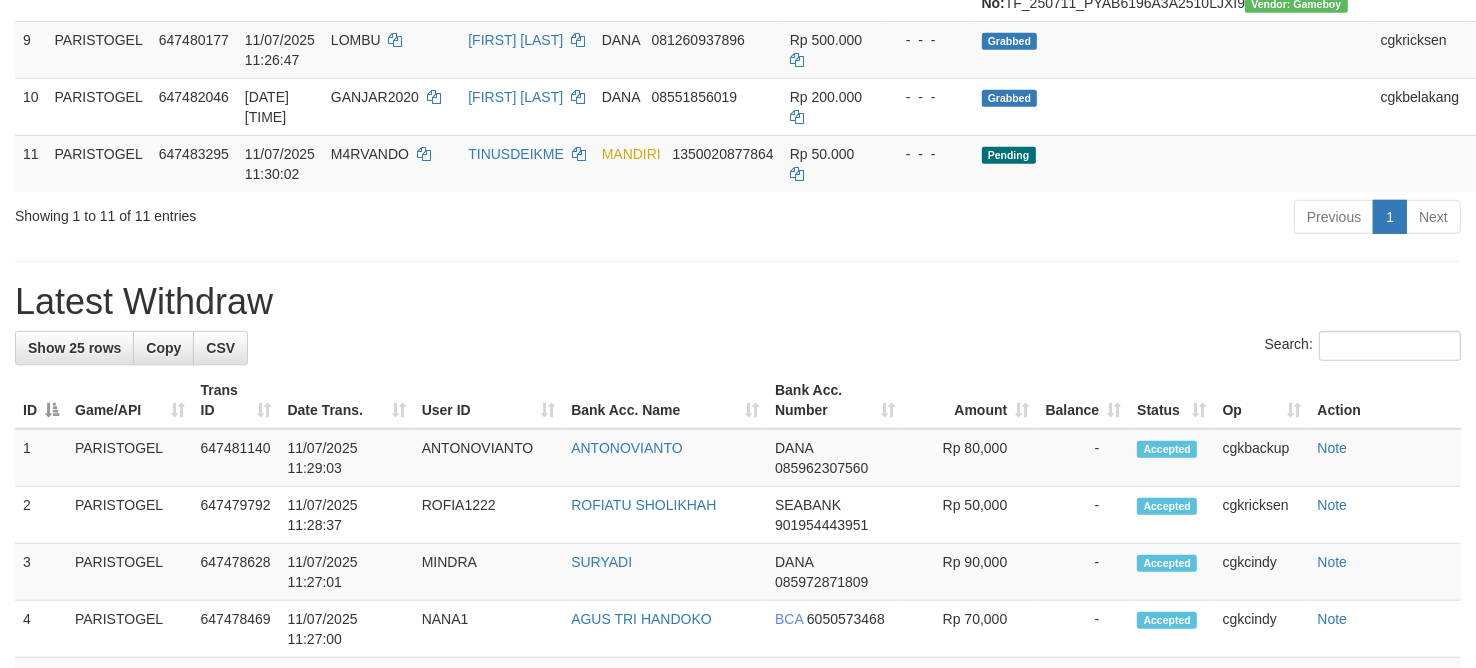 scroll, scrollTop: 875, scrollLeft: 0, axis: vertical 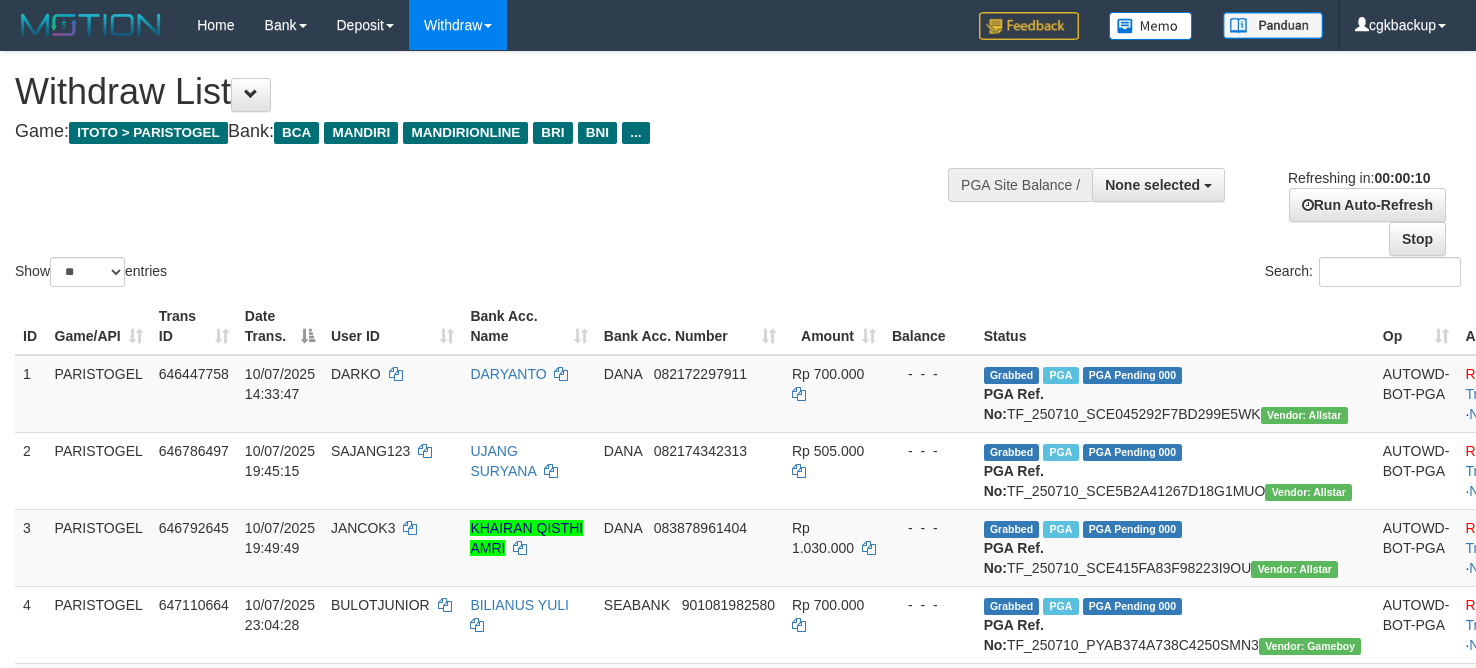 select 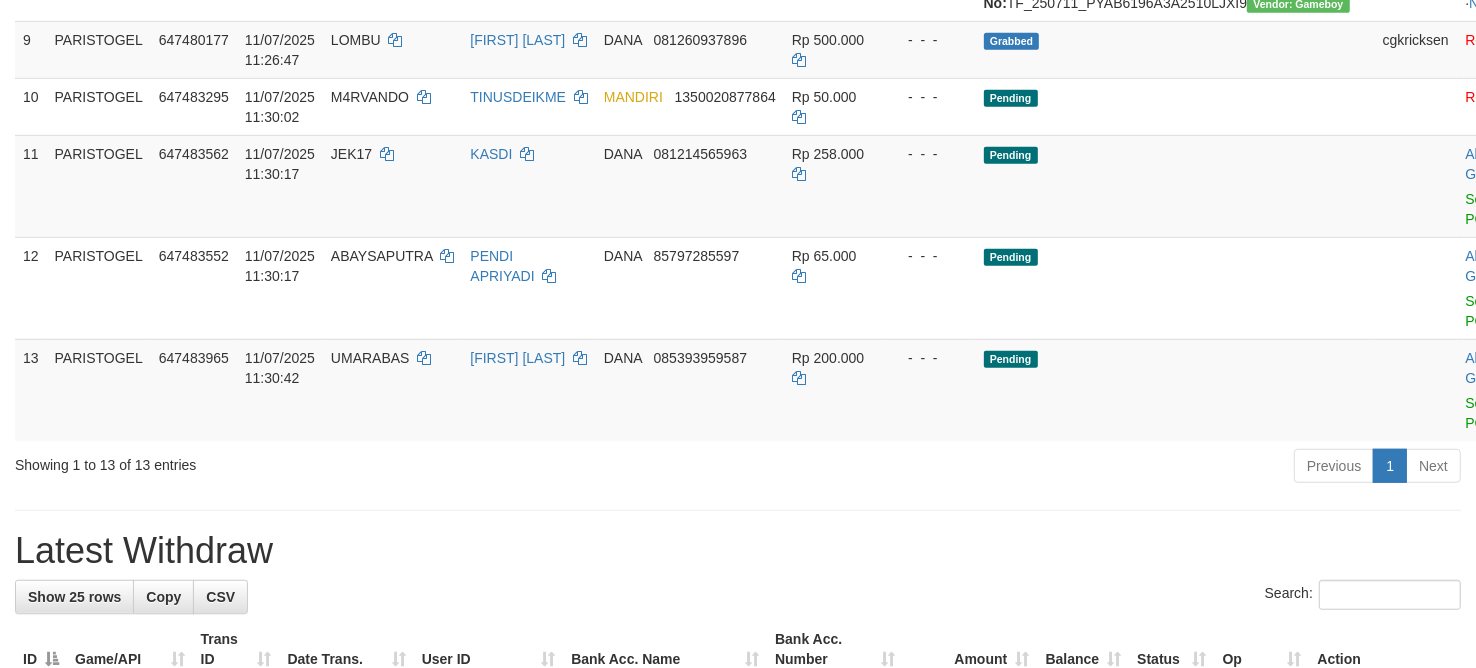 scroll, scrollTop: 875, scrollLeft: 0, axis: vertical 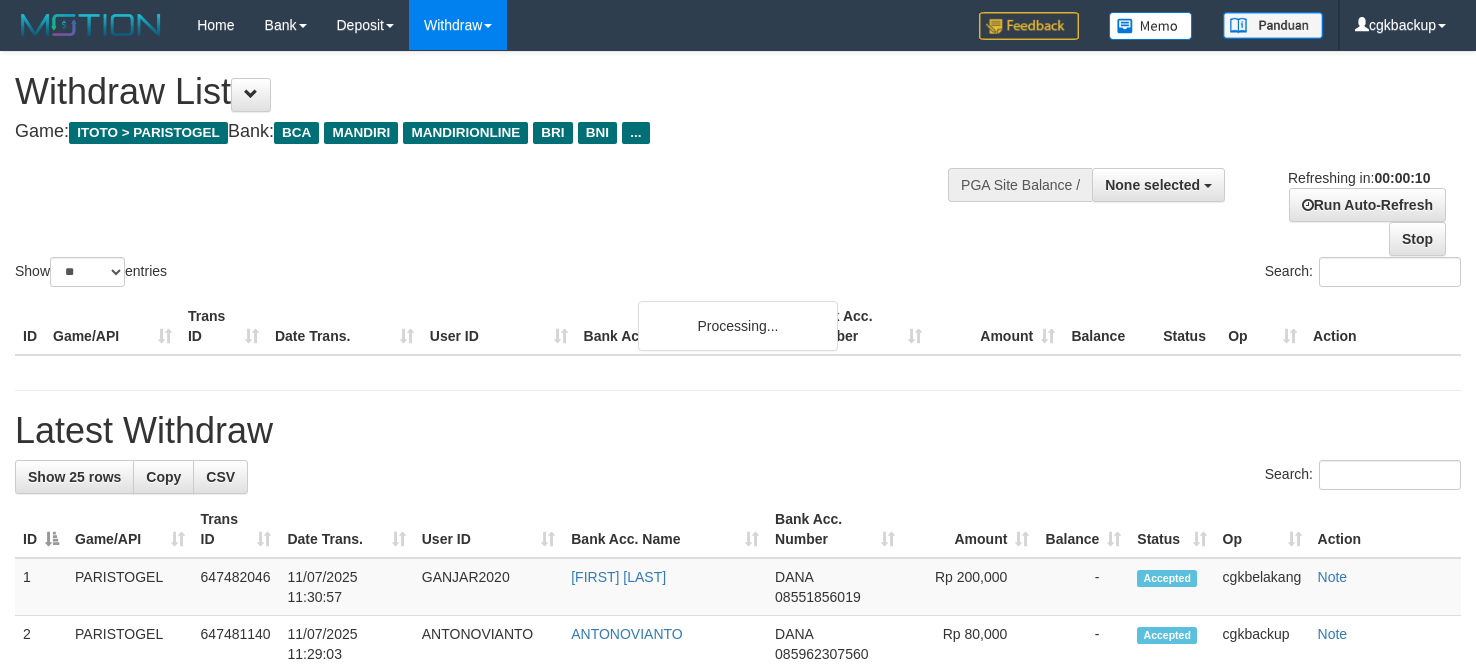 select 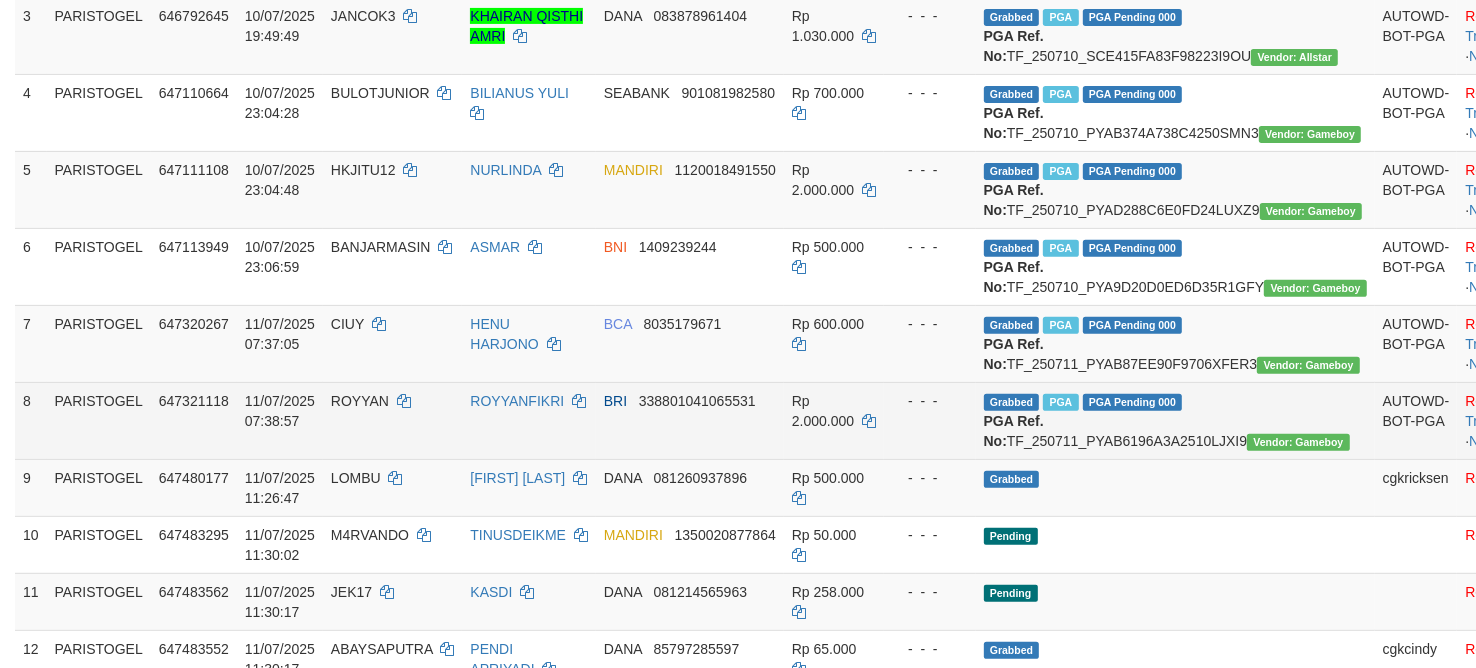 scroll, scrollTop: 950, scrollLeft: 0, axis: vertical 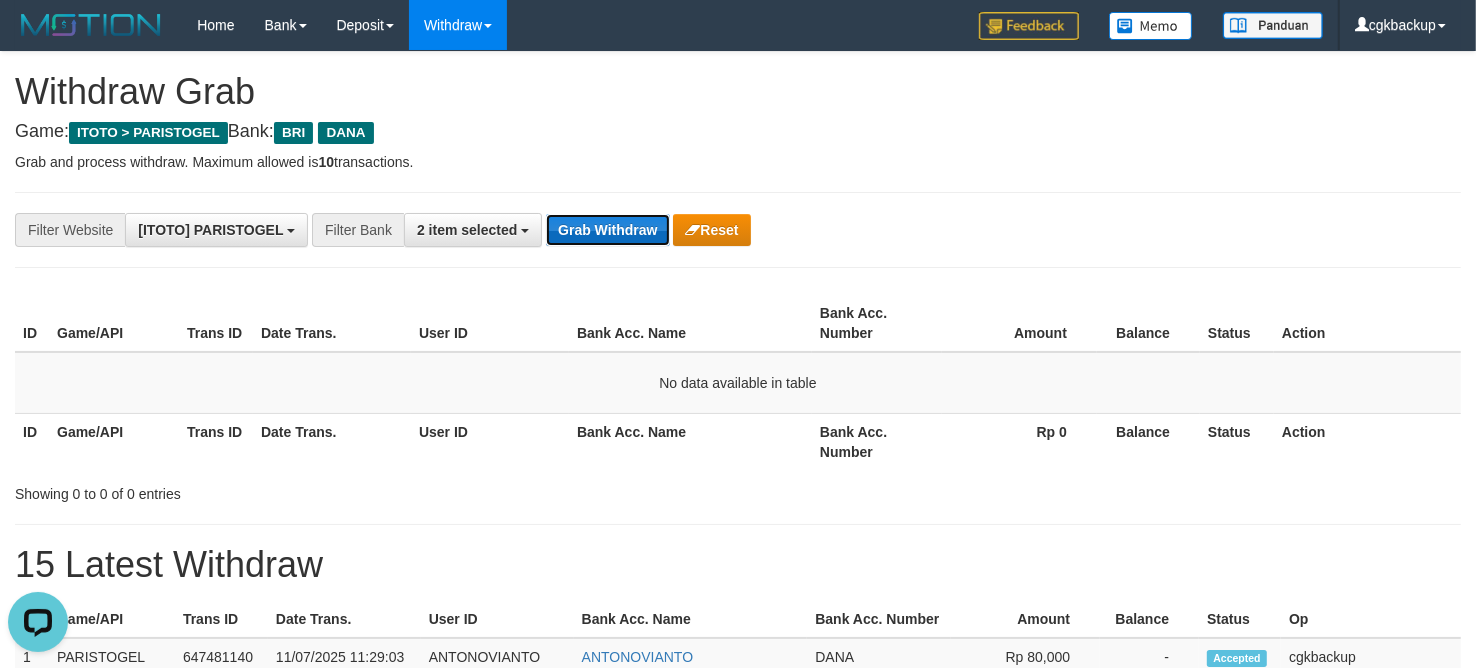 click on "Grab Withdraw" at bounding box center [607, 230] 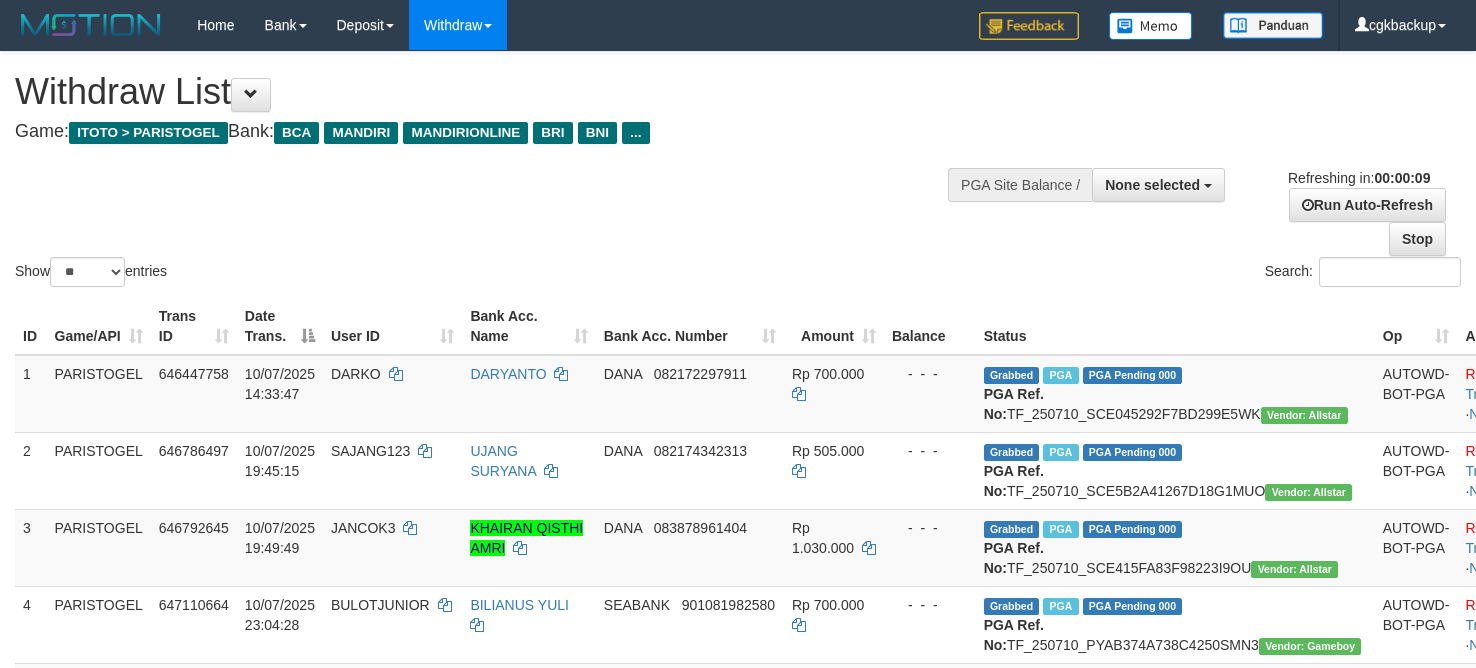 select 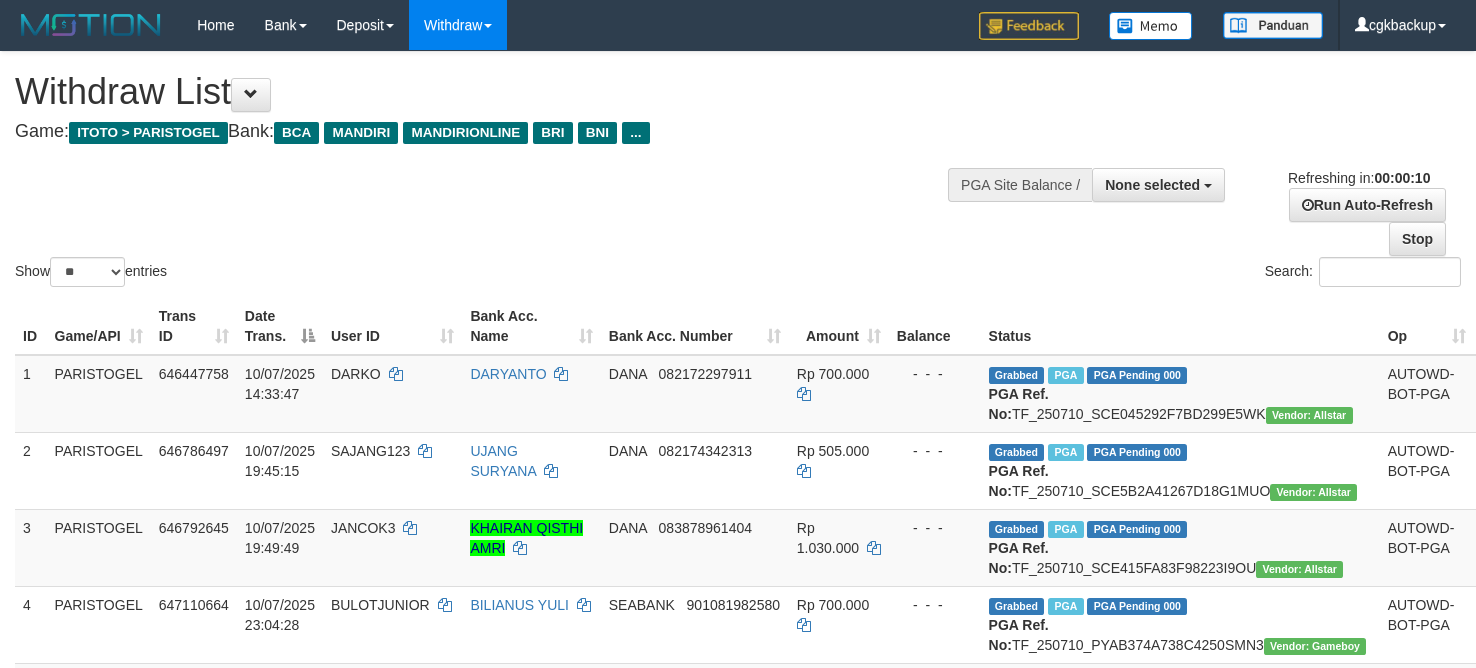 select 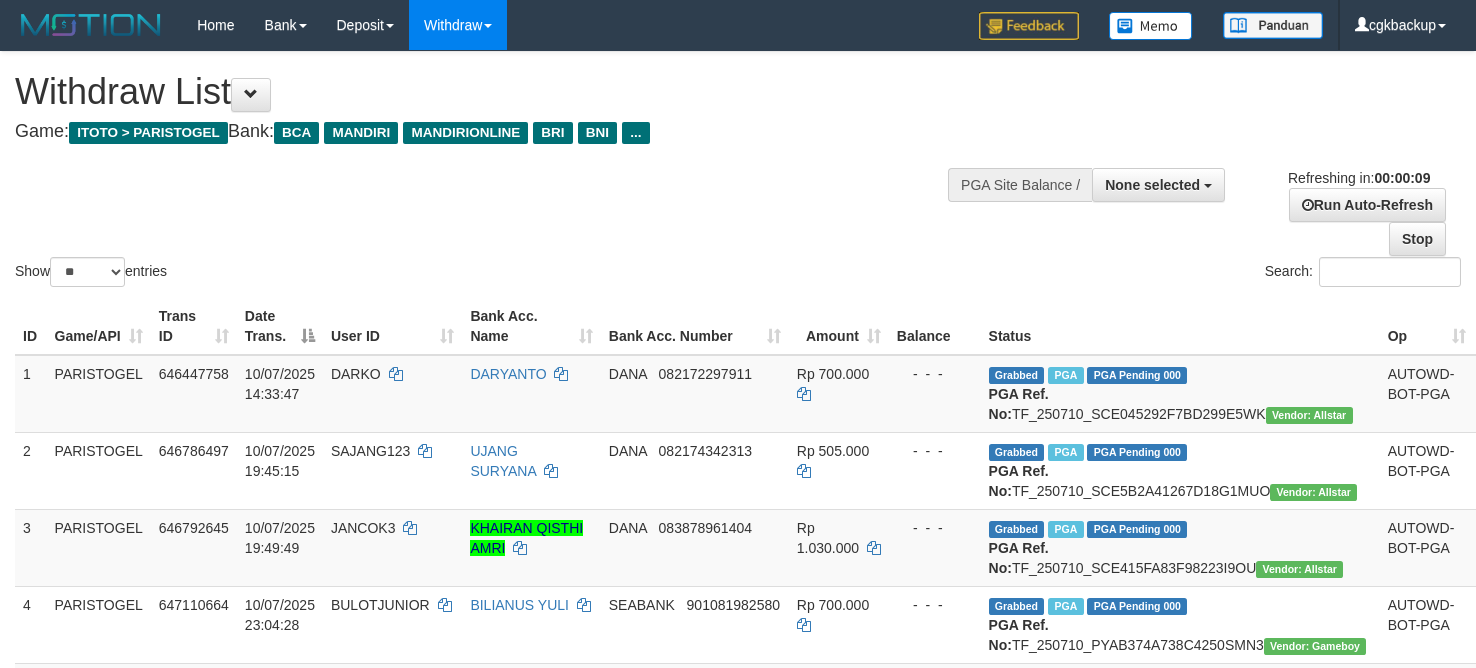 select 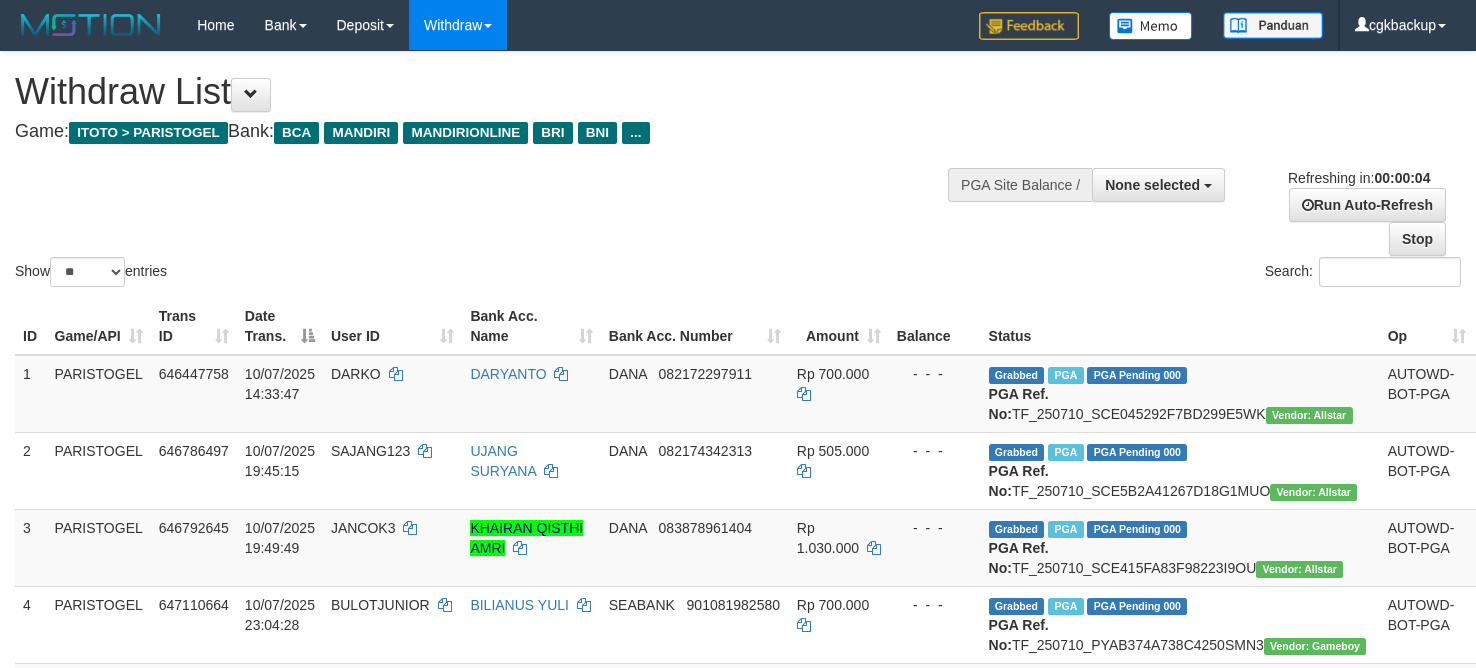 scroll, scrollTop: 950, scrollLeft: 0, axis: vertical 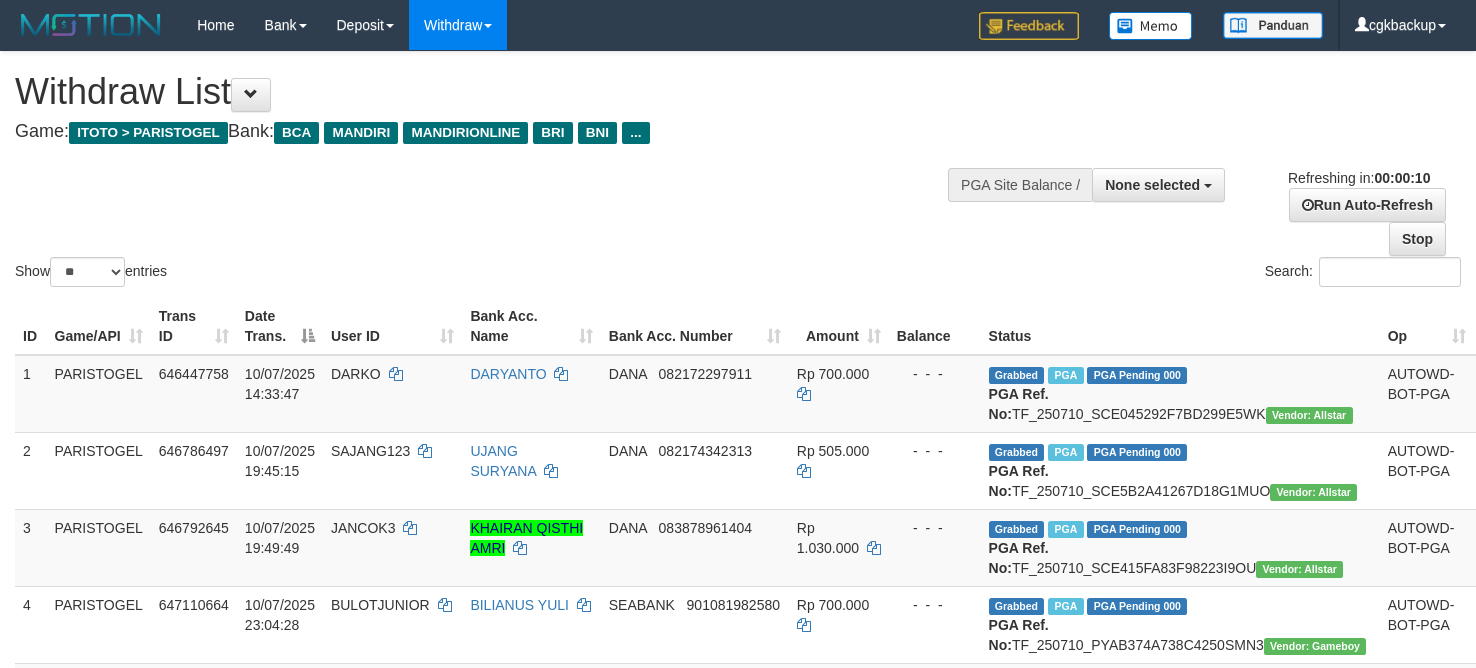 select 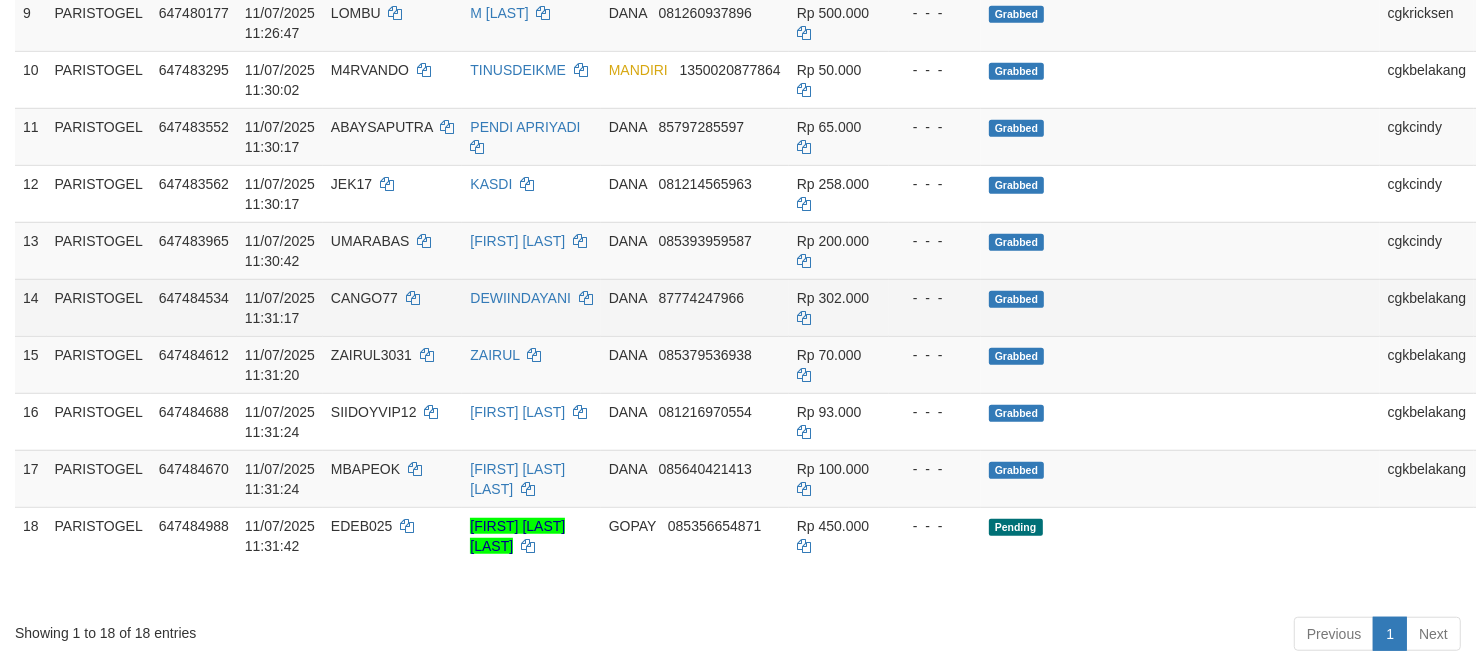 scroll, scrollTop: 950, scrollLeft: 0, axis: vertical 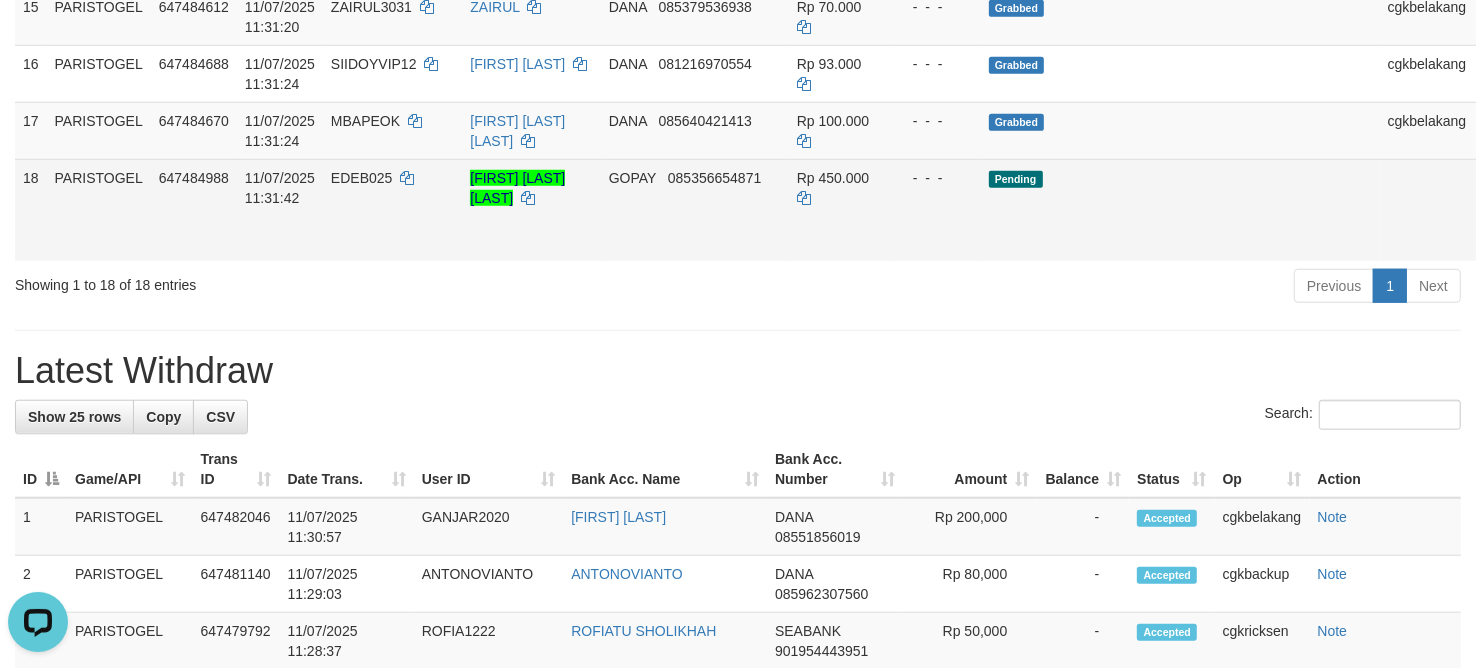 click on "Allow Grab" at bounding box center (1498, 188) 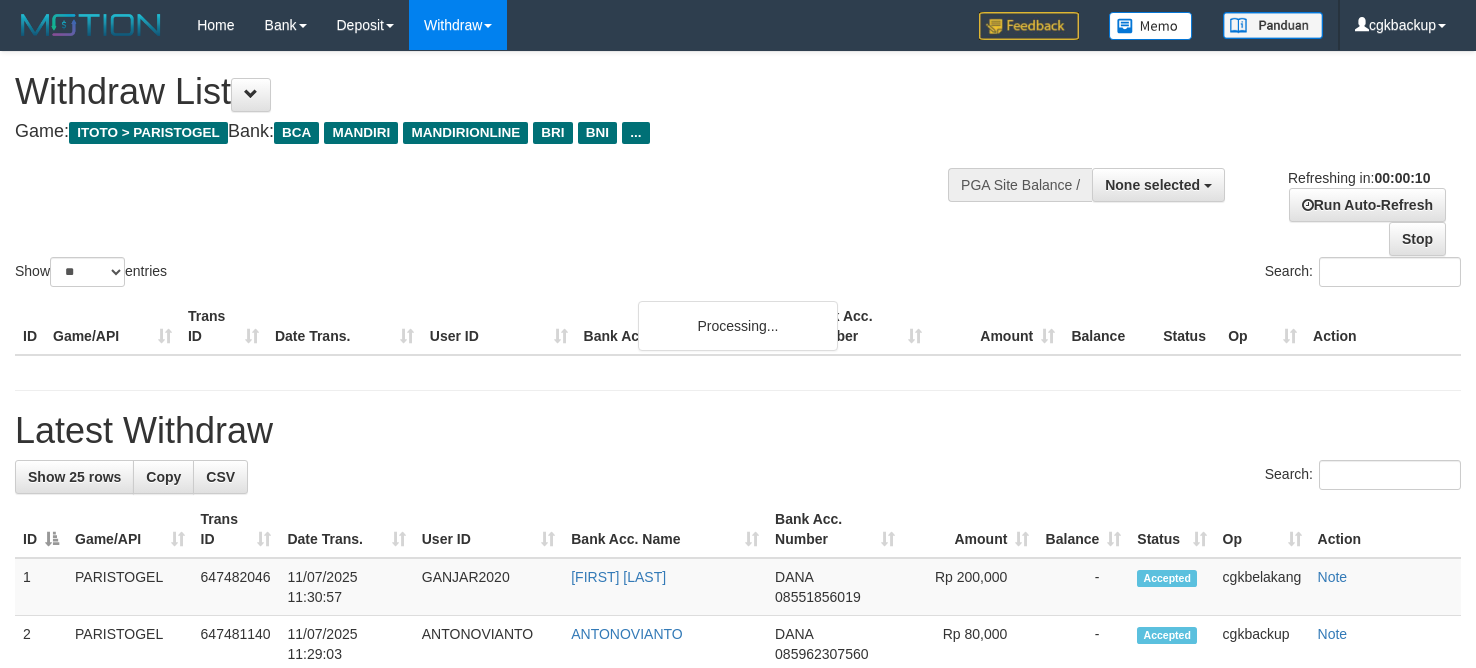 select 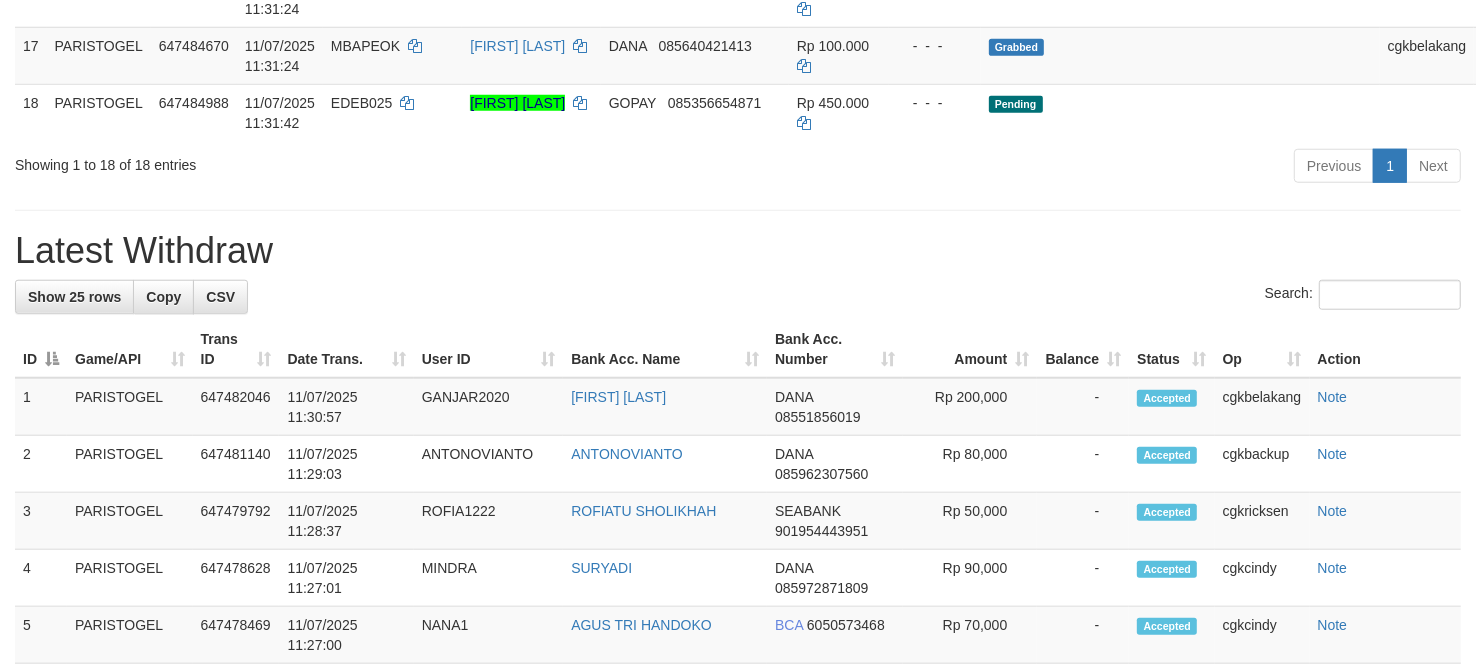 scroll, scrollTop: 1325, scrollLeft: 0, axis: vertical 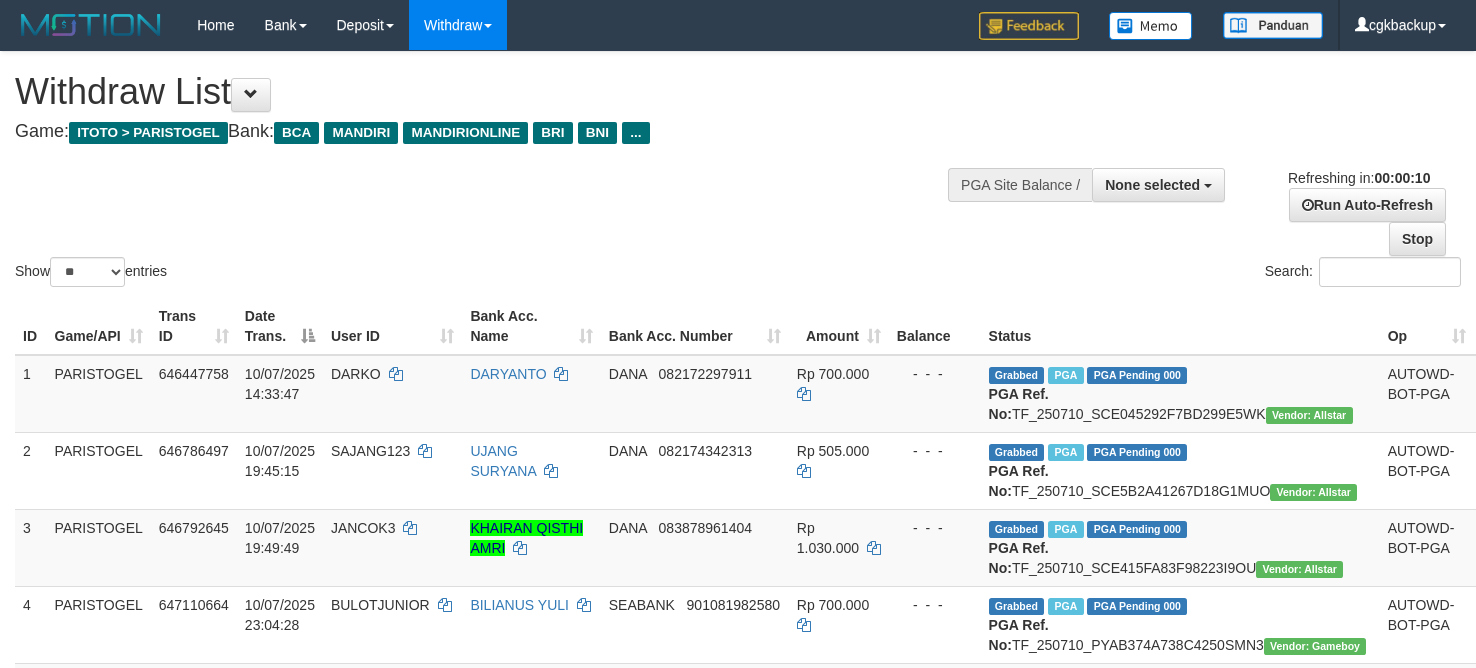 select 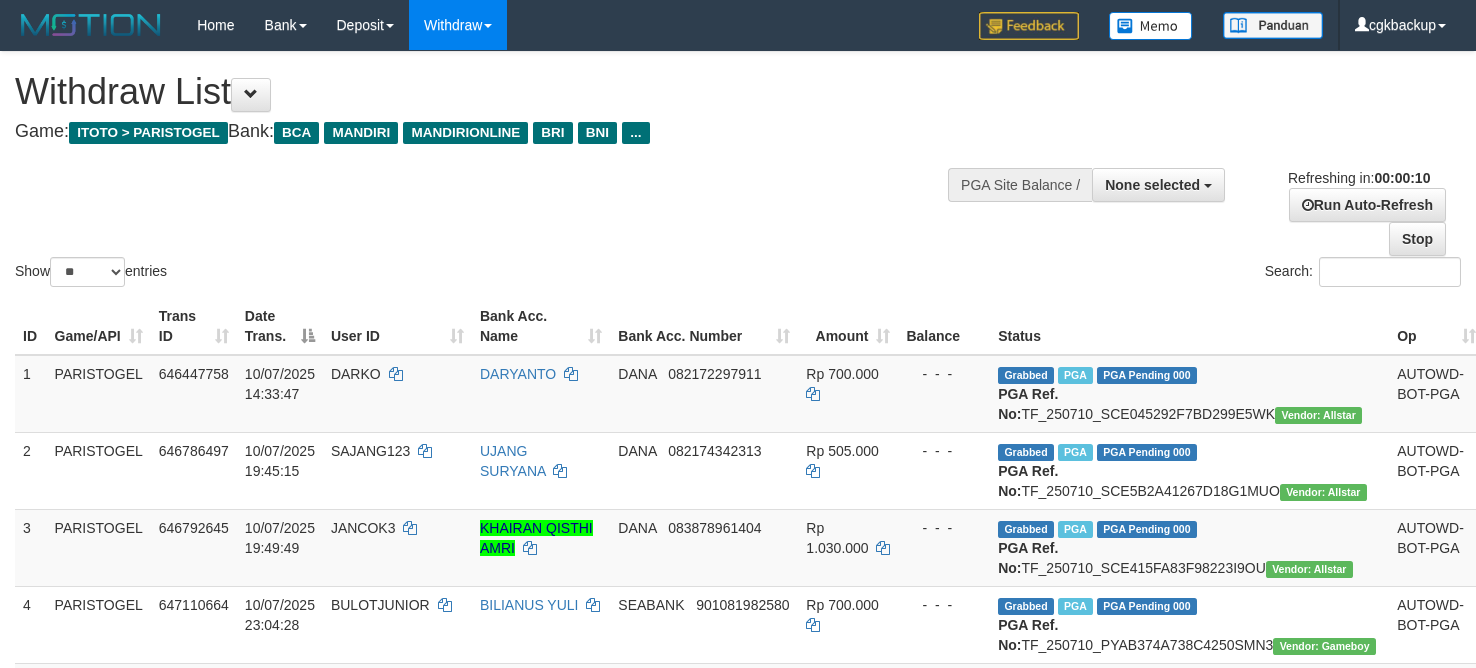 select 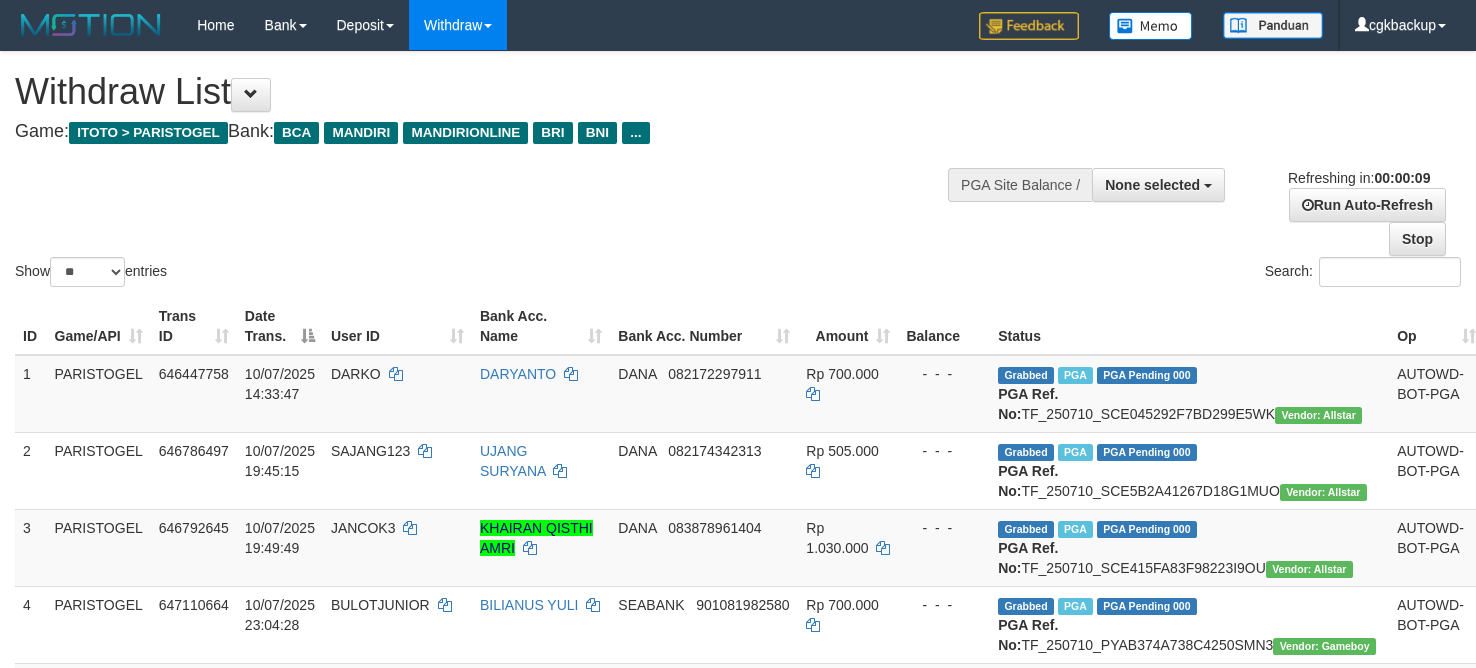 select 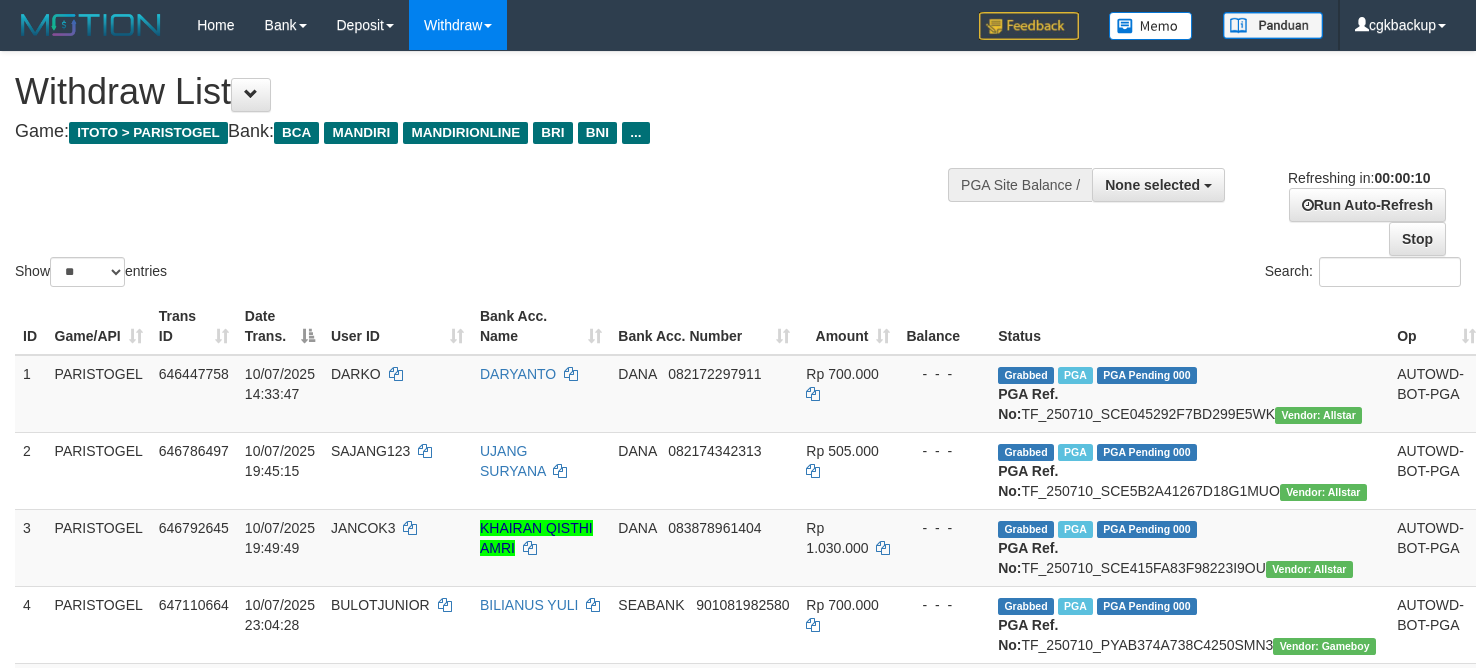 select 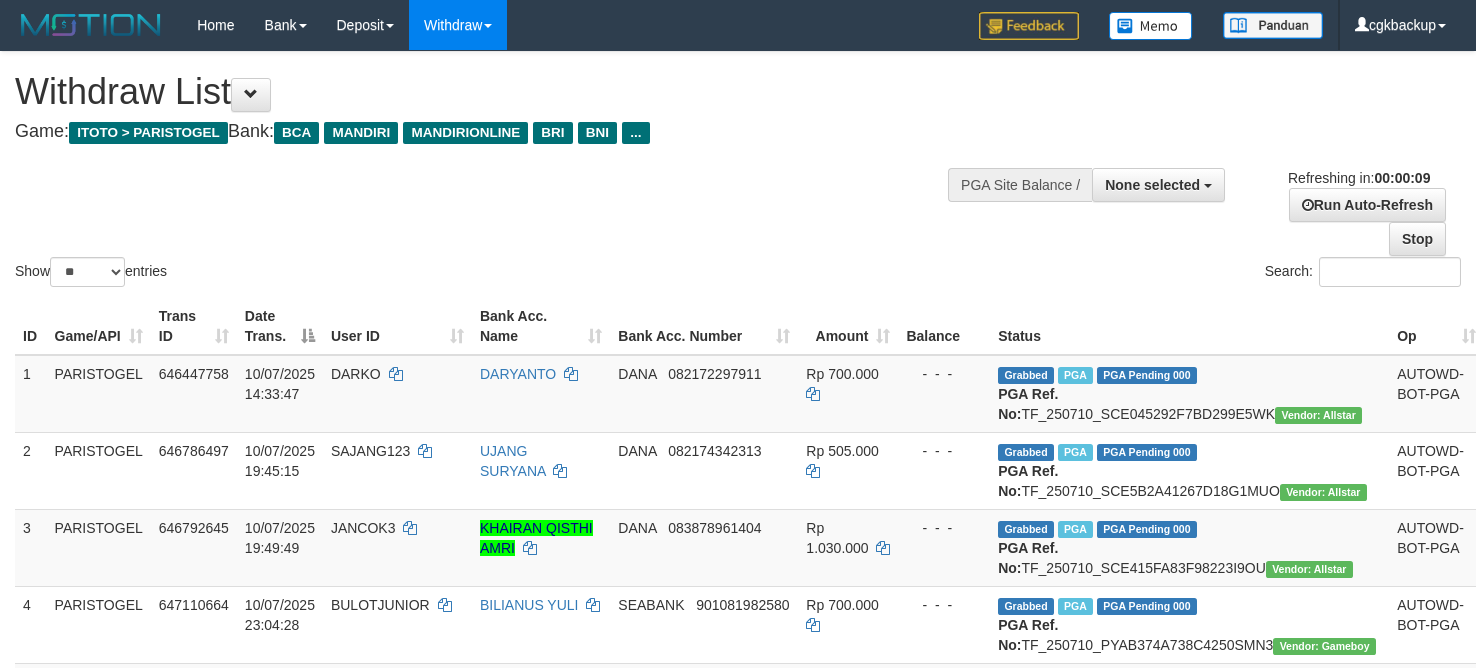 select 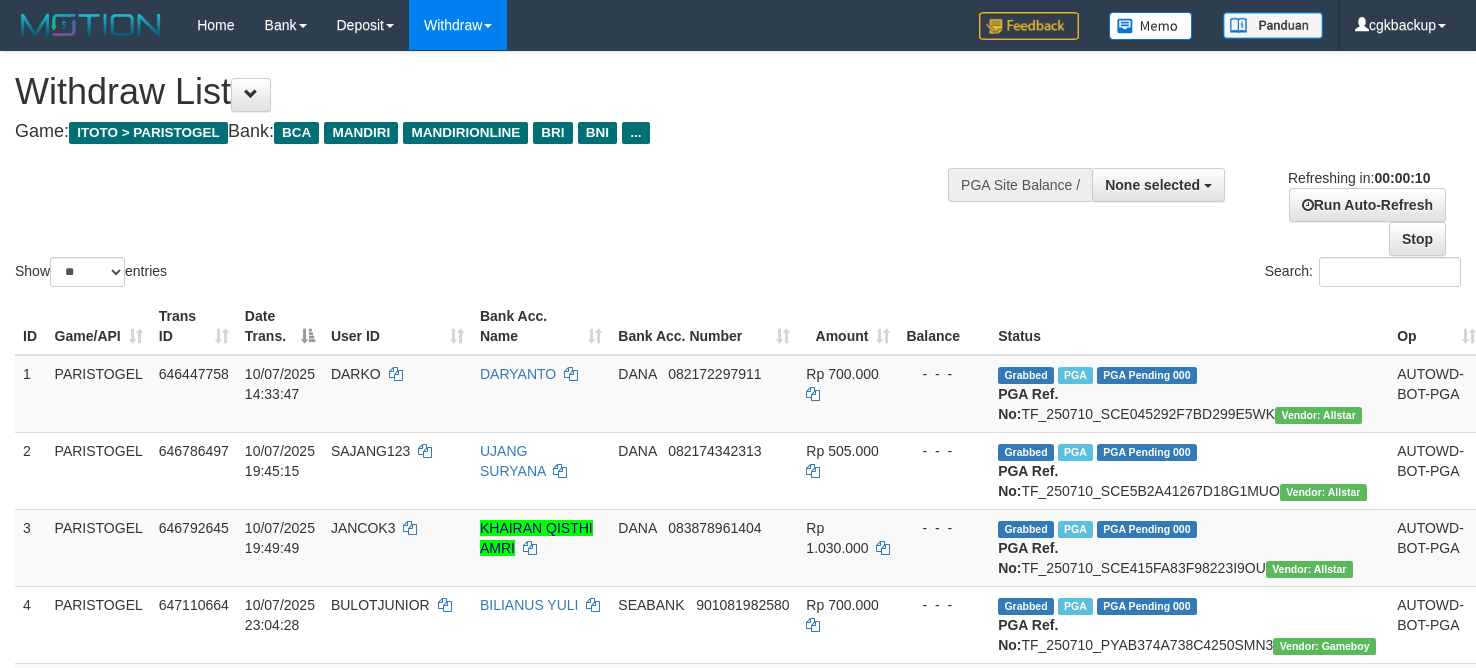 select 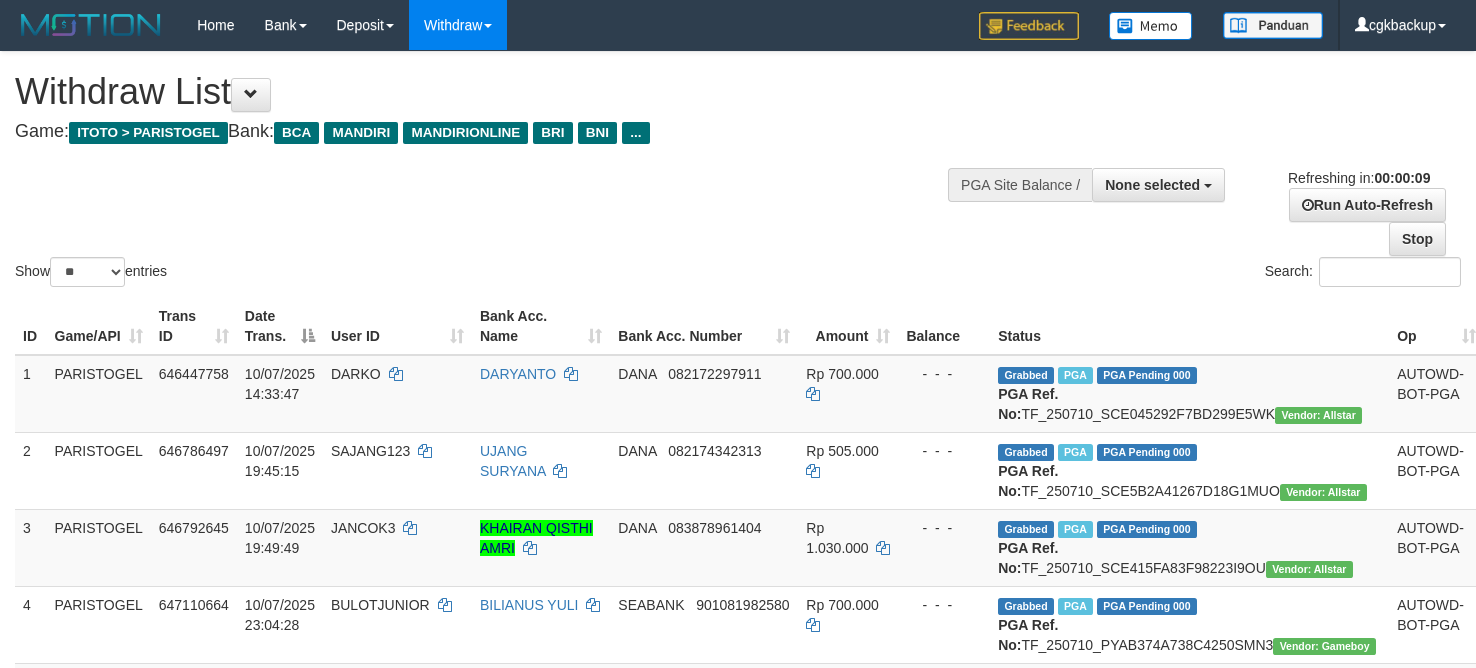 select 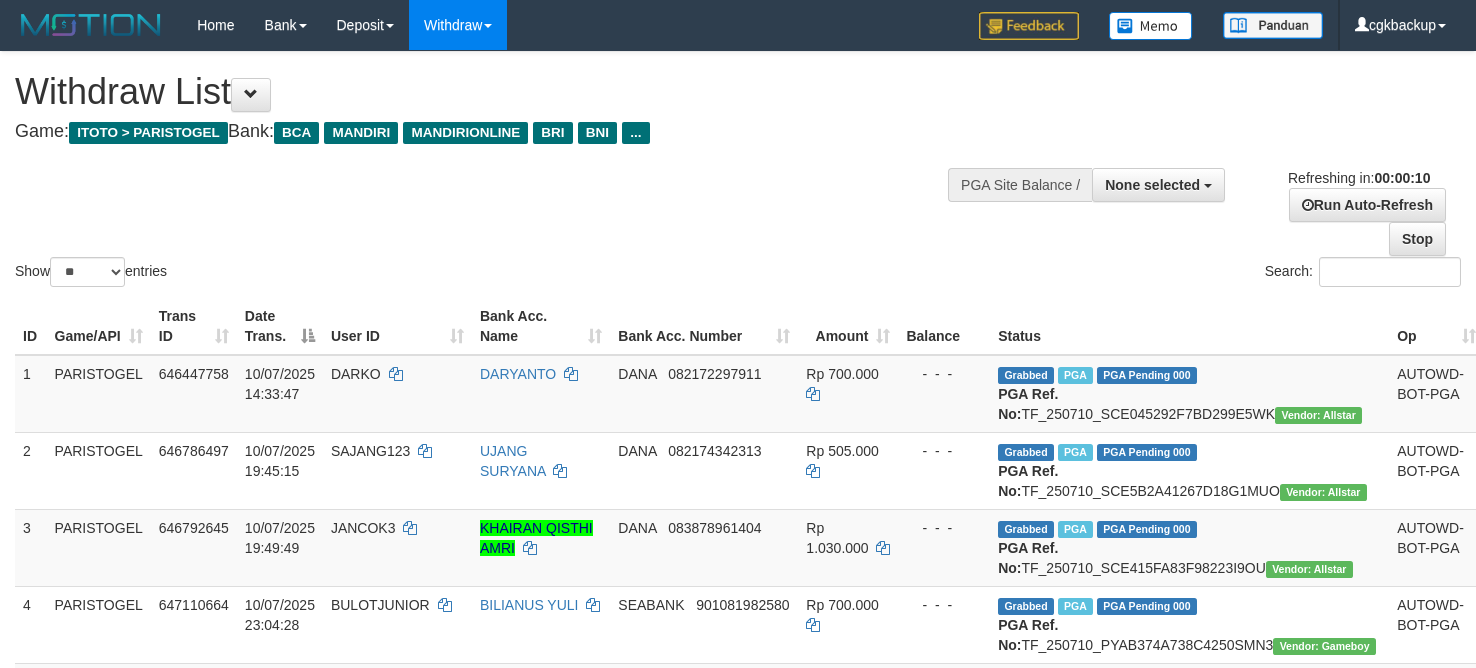 select 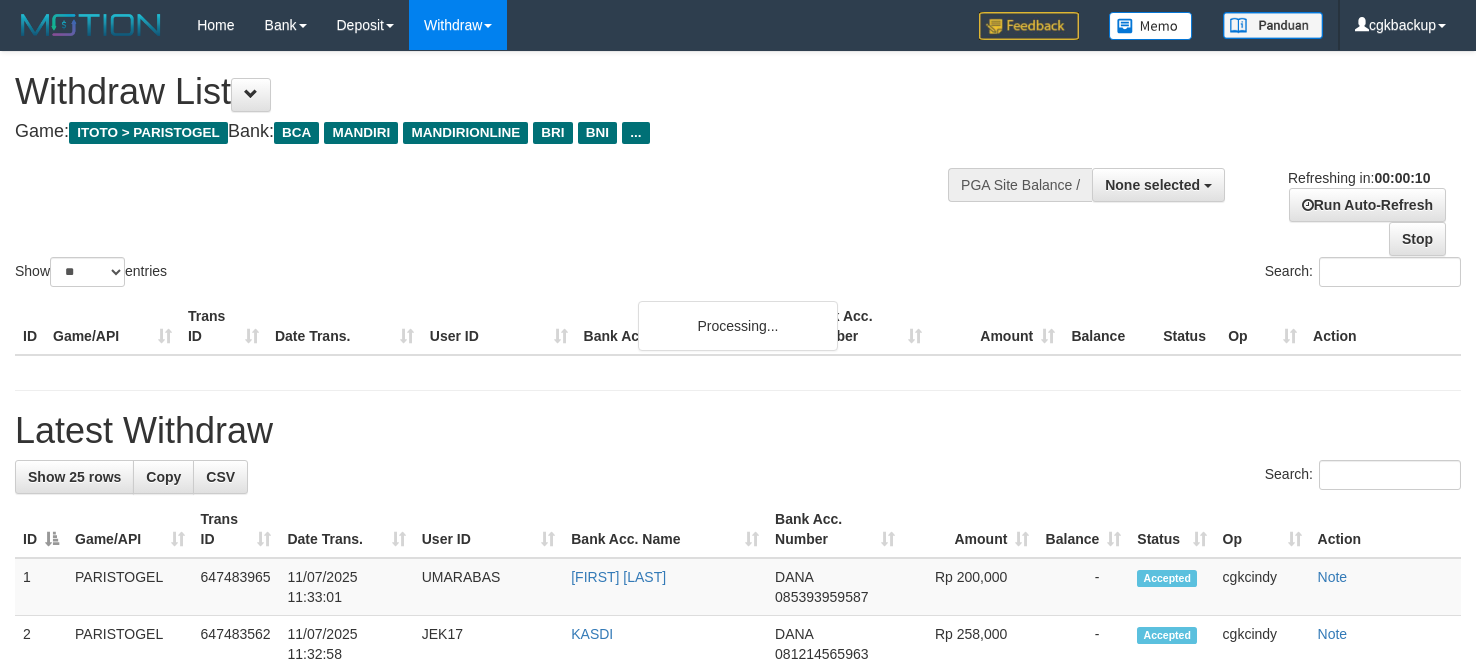 select 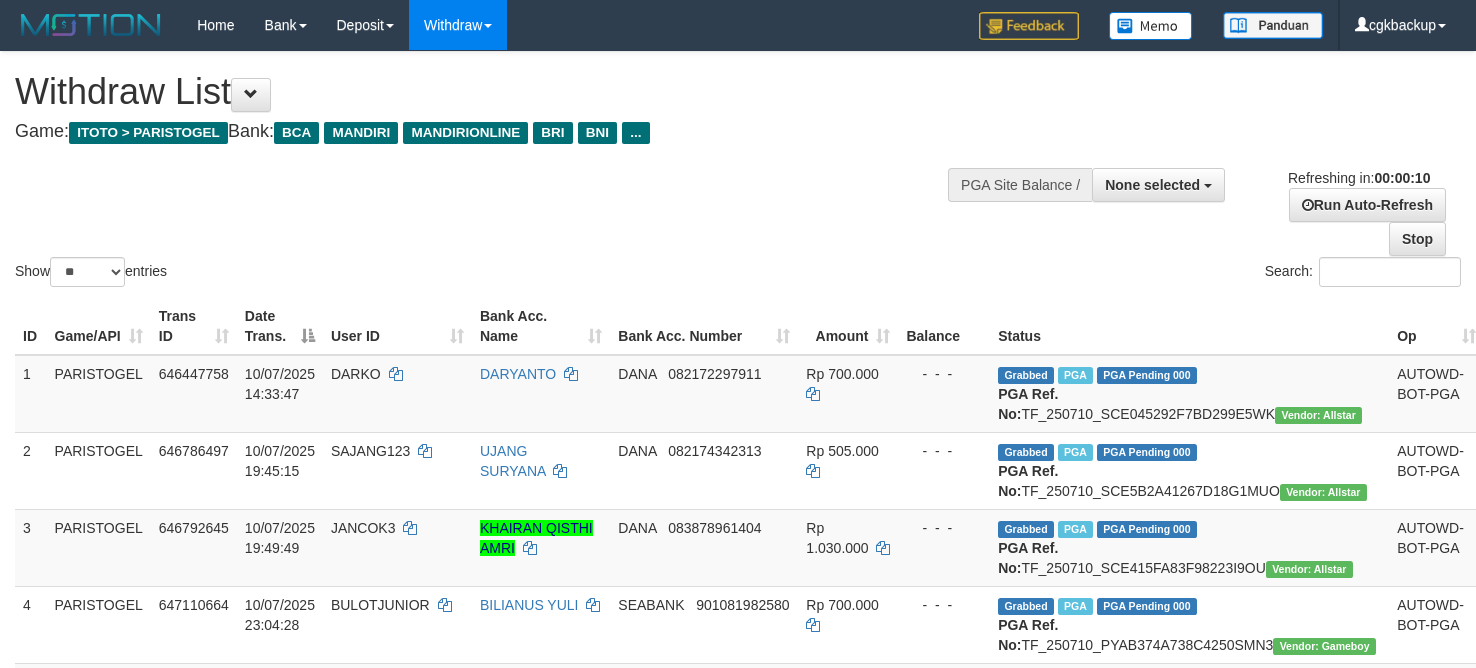 select 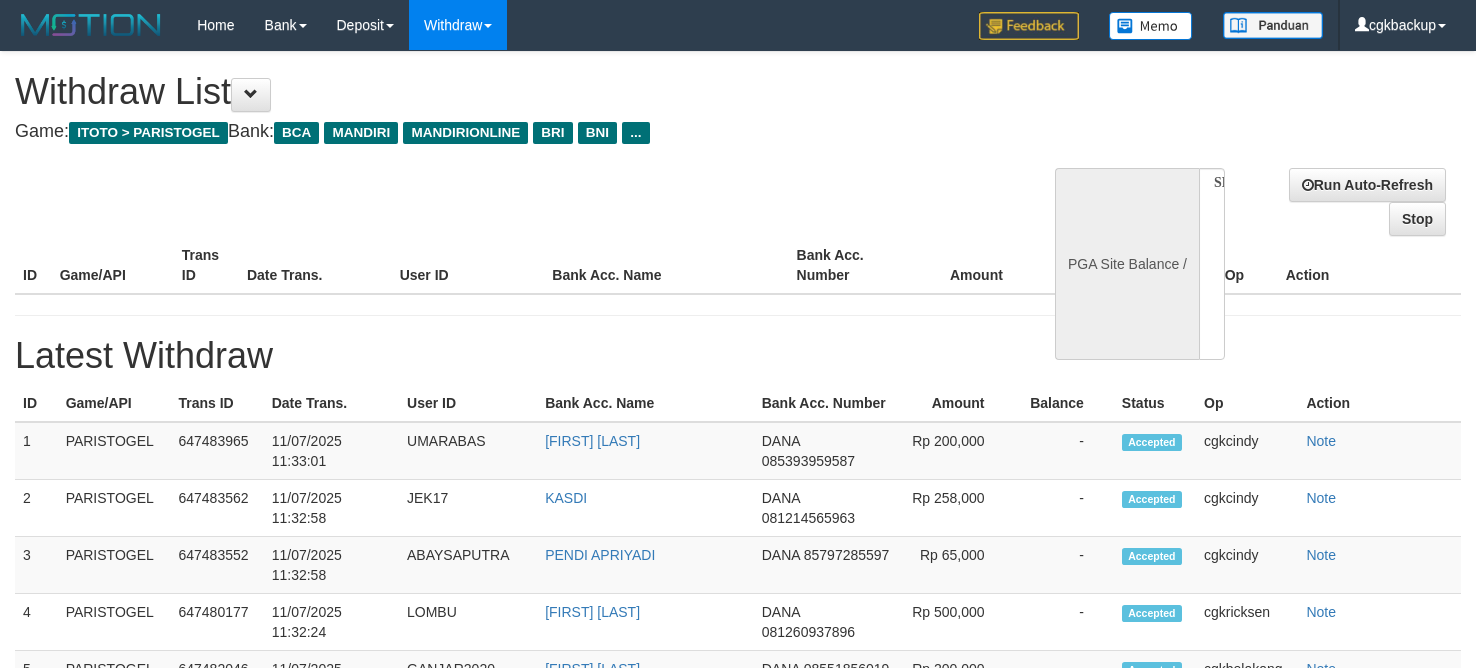 select 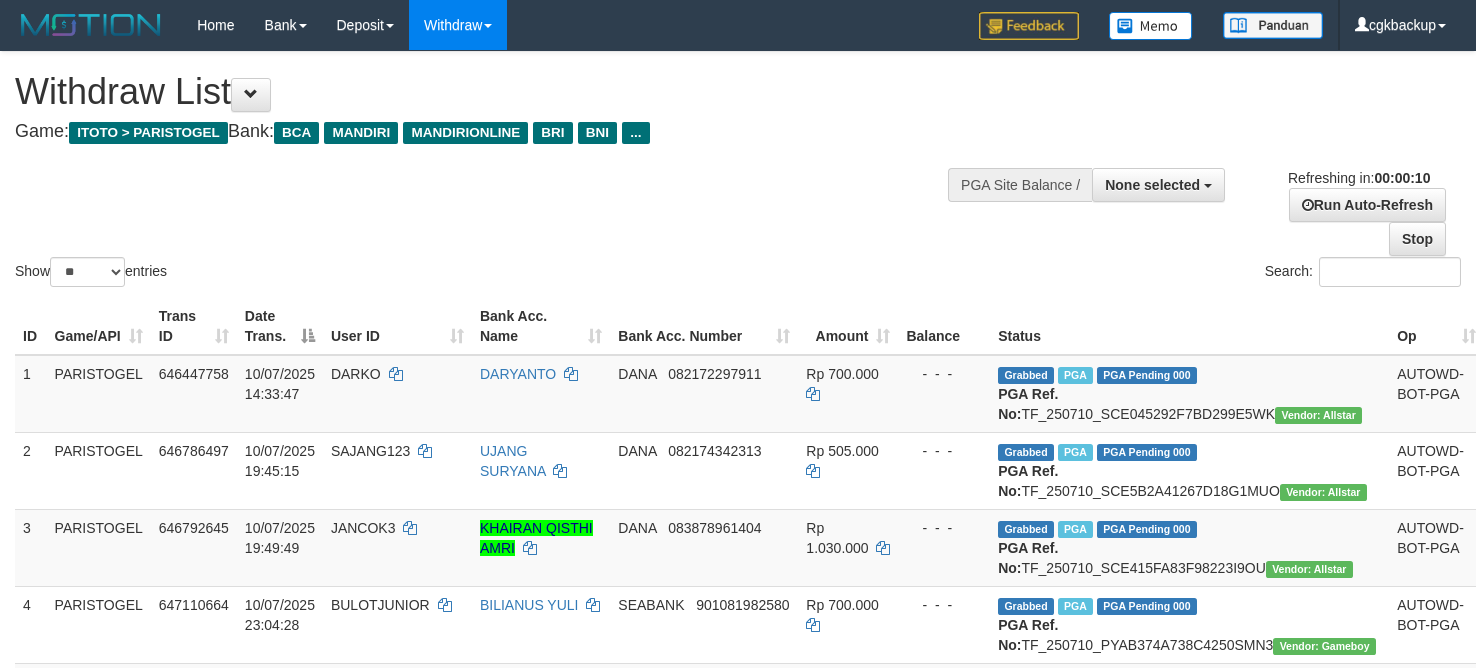 select 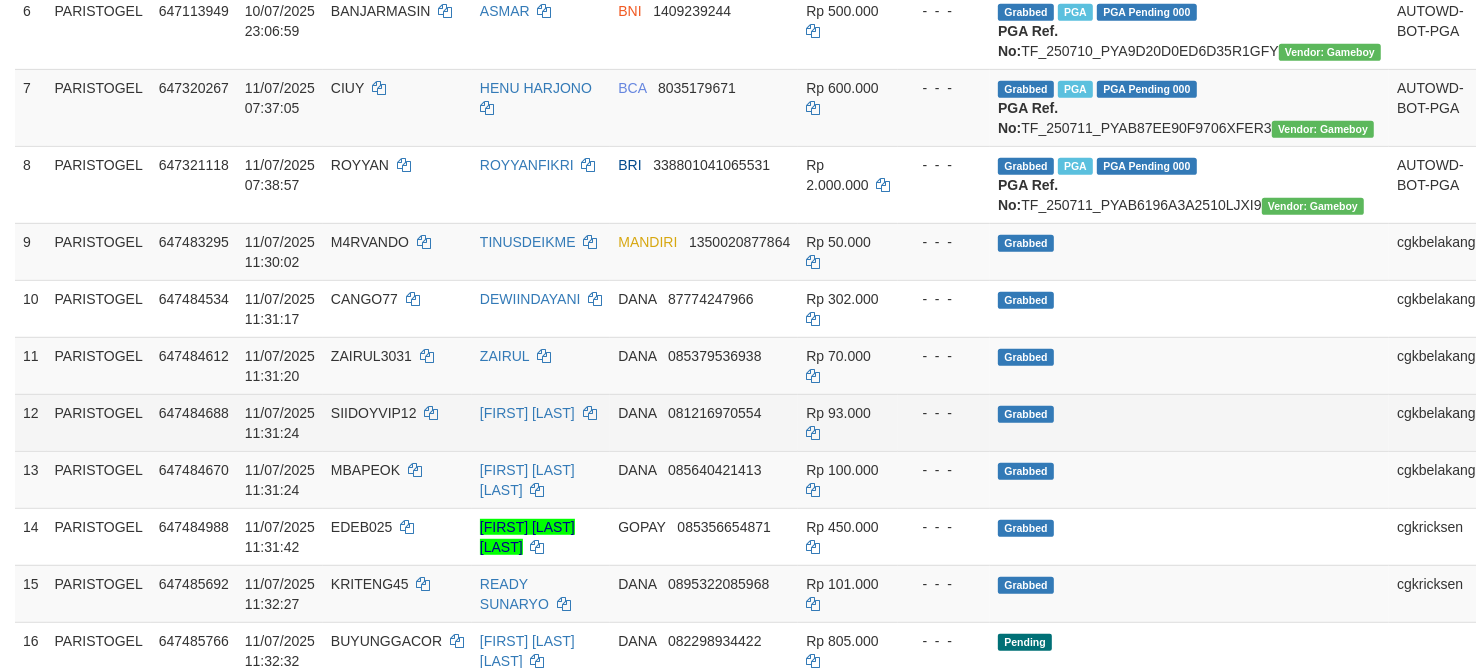 scroll, scrollTop: 1000, scrollLeft: 0, axis: vertical 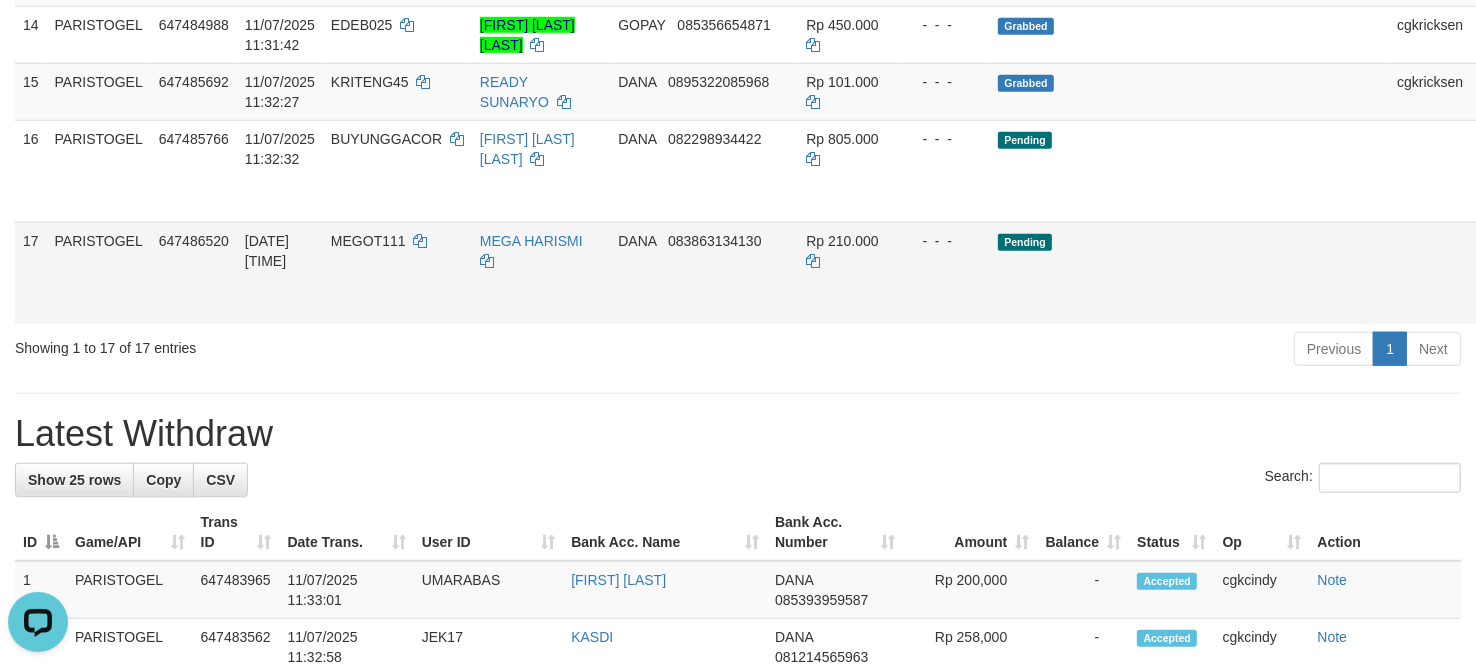 click on "Allow Grab" at bounding box center [1508, 251] 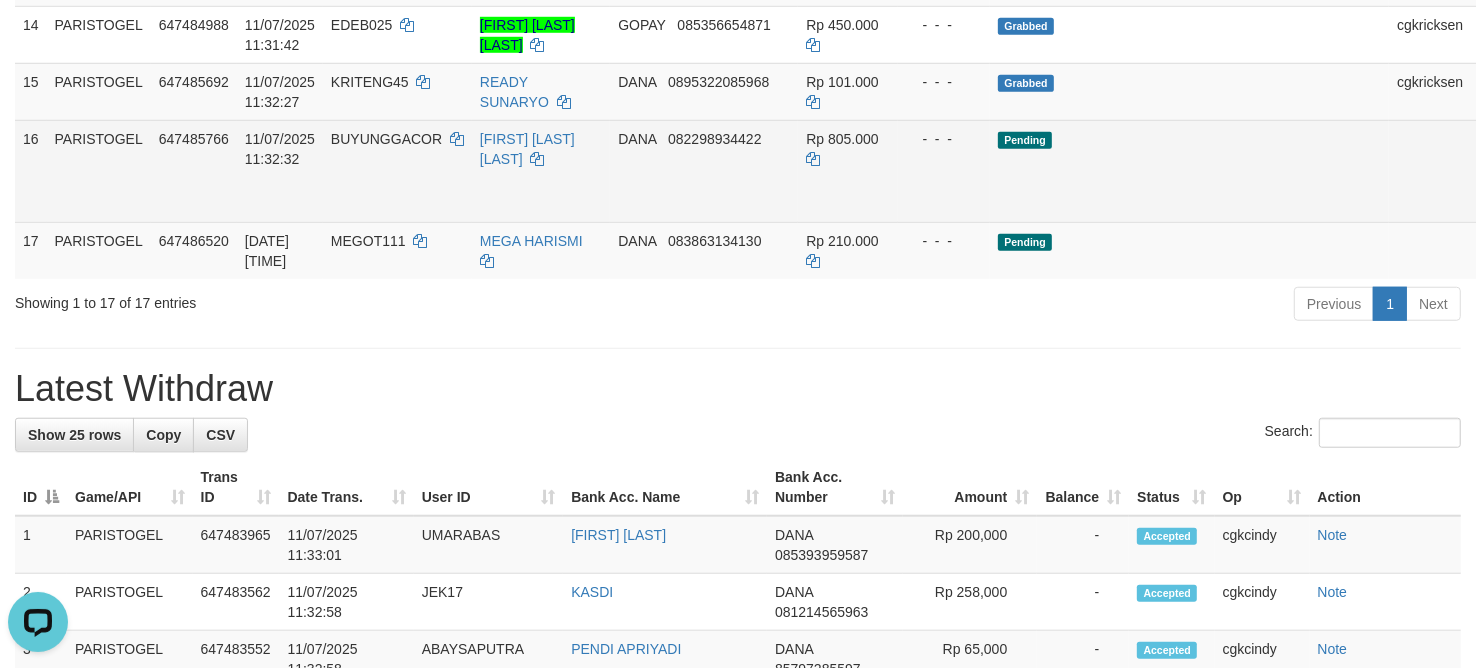 click on "Allow Grab" at bounding box center (1508, 149) 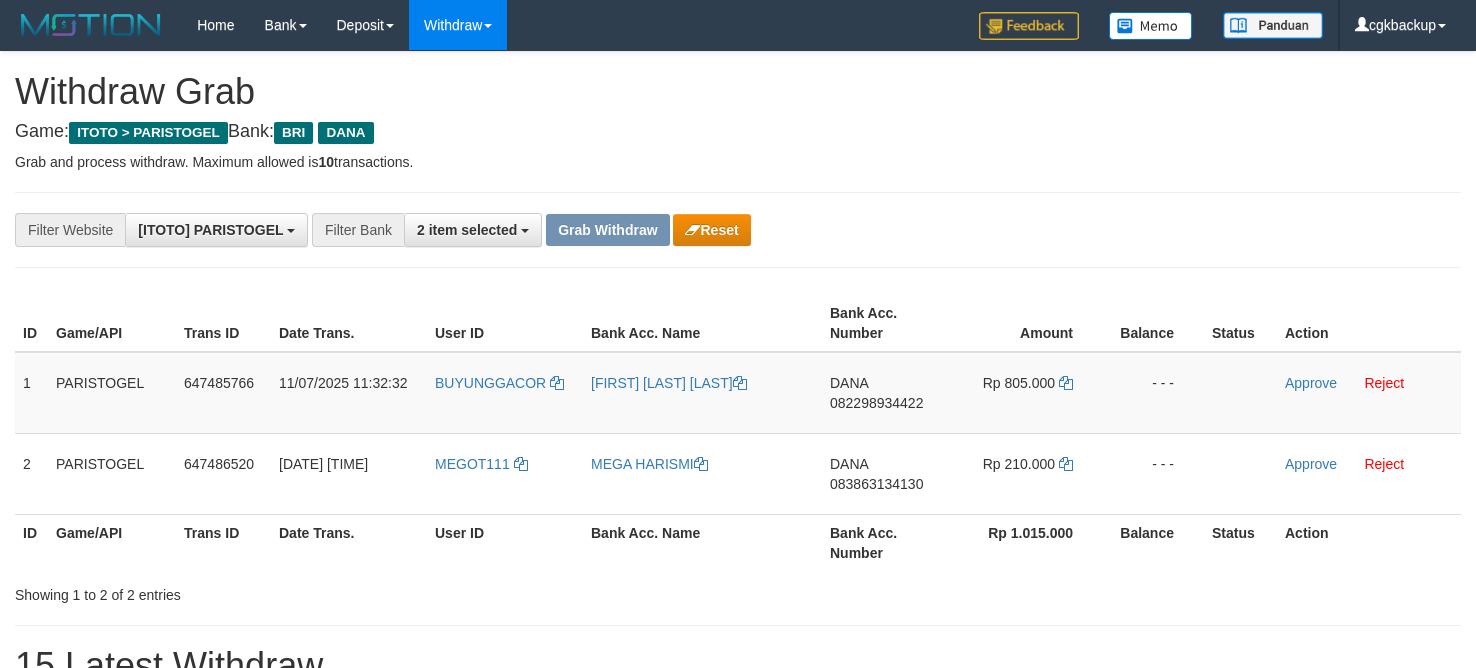 scroll, scrollTop: 0, scrollLeft: 0, axis: both 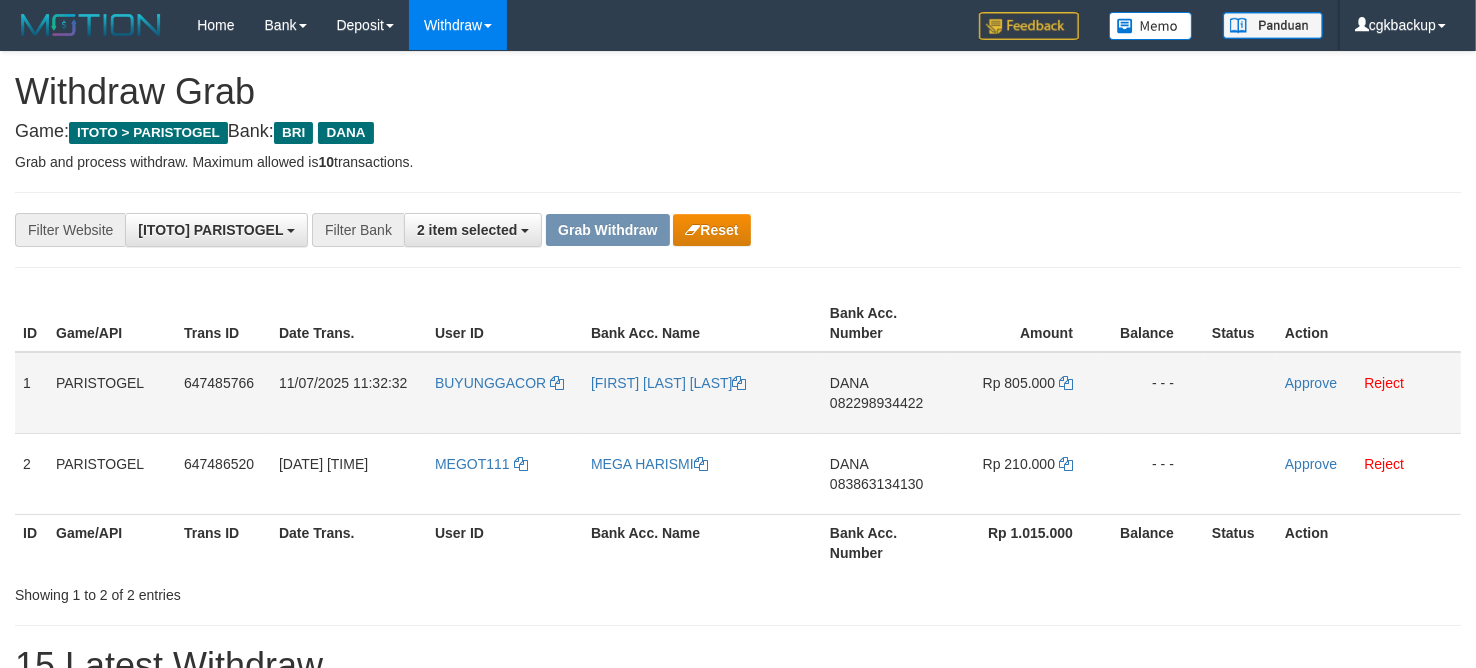 click on "BUYUNGGACOR" at bounding box center (505, 393) 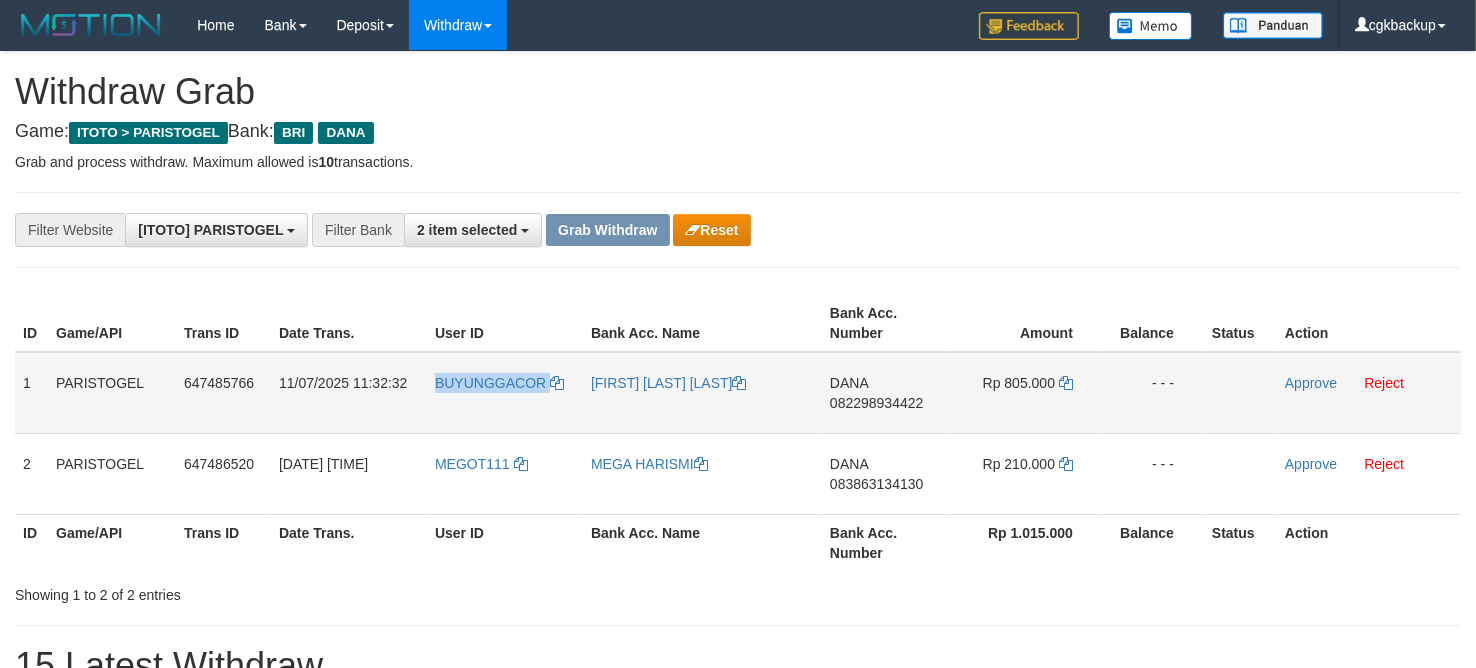 click on "BUYUNGGACOR" at bounding box center (505, 393) 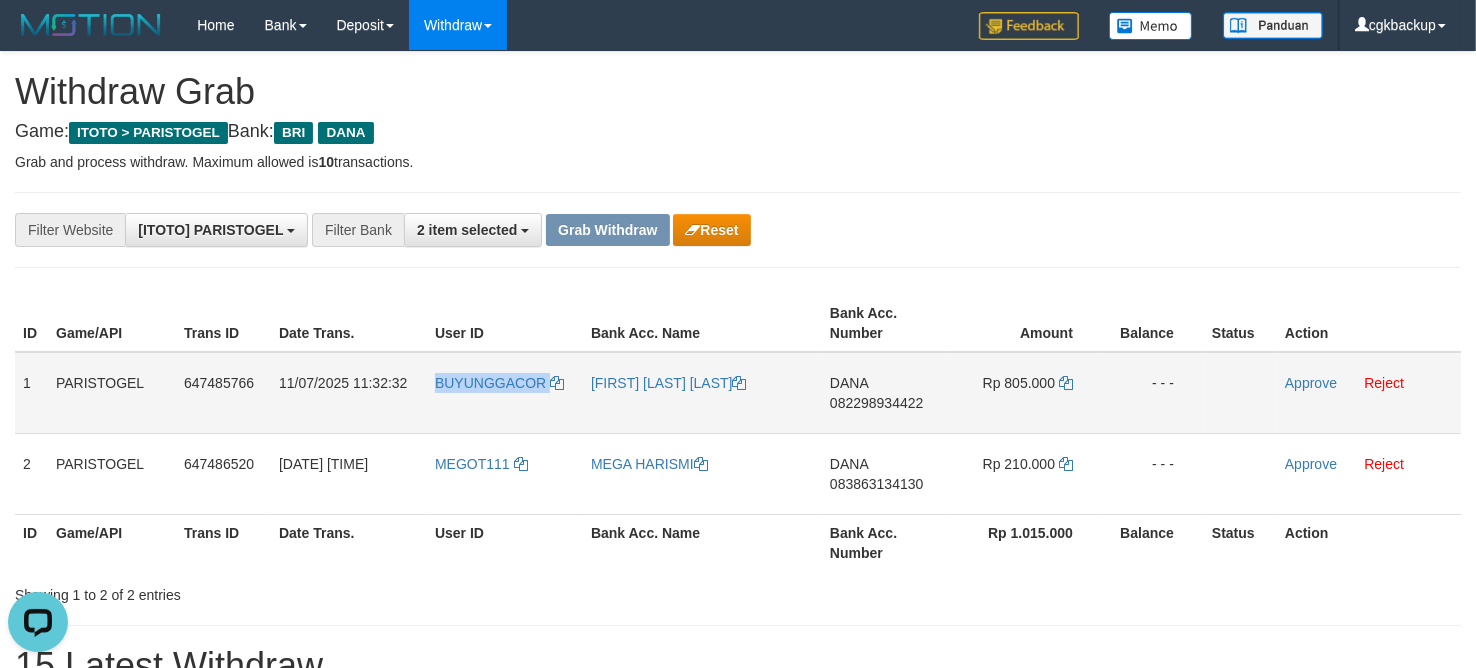 scroll, scrollTop: 0, scrollLeft: 0, axis: both 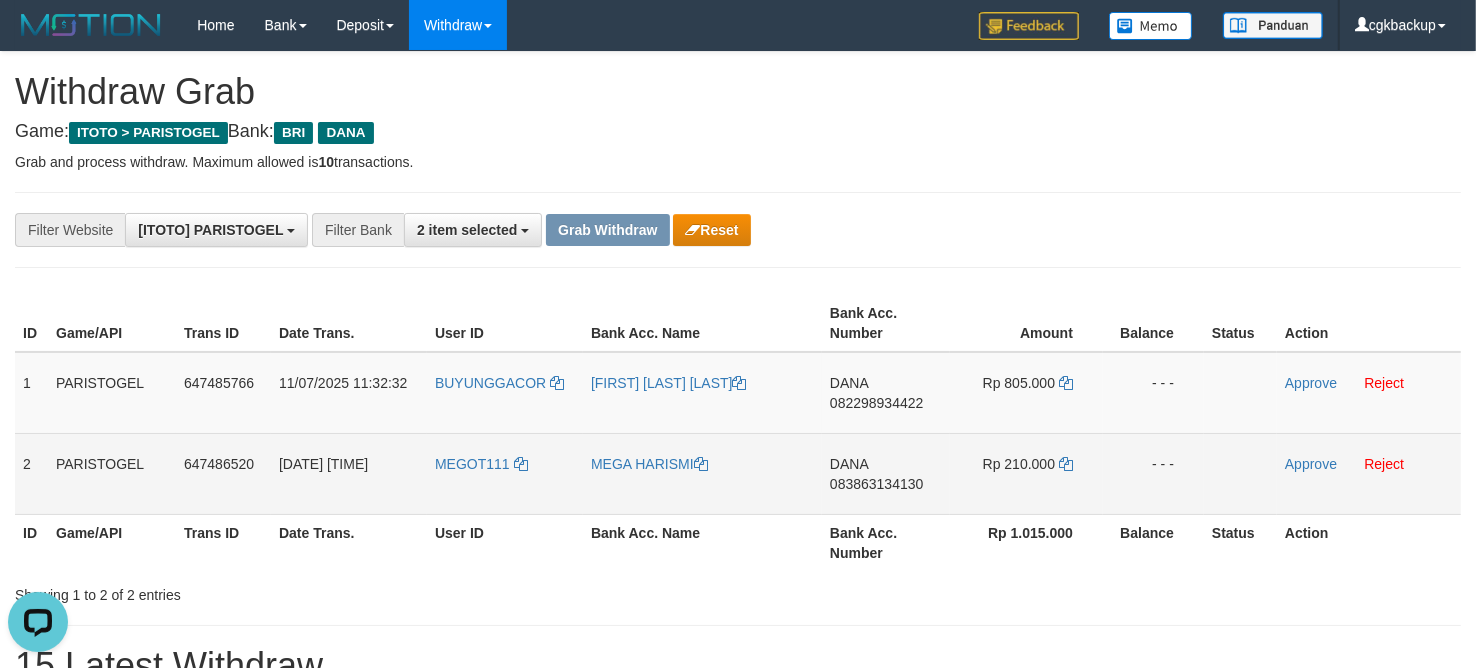 click on "MEGOT111" at bounding box center [505, 473] 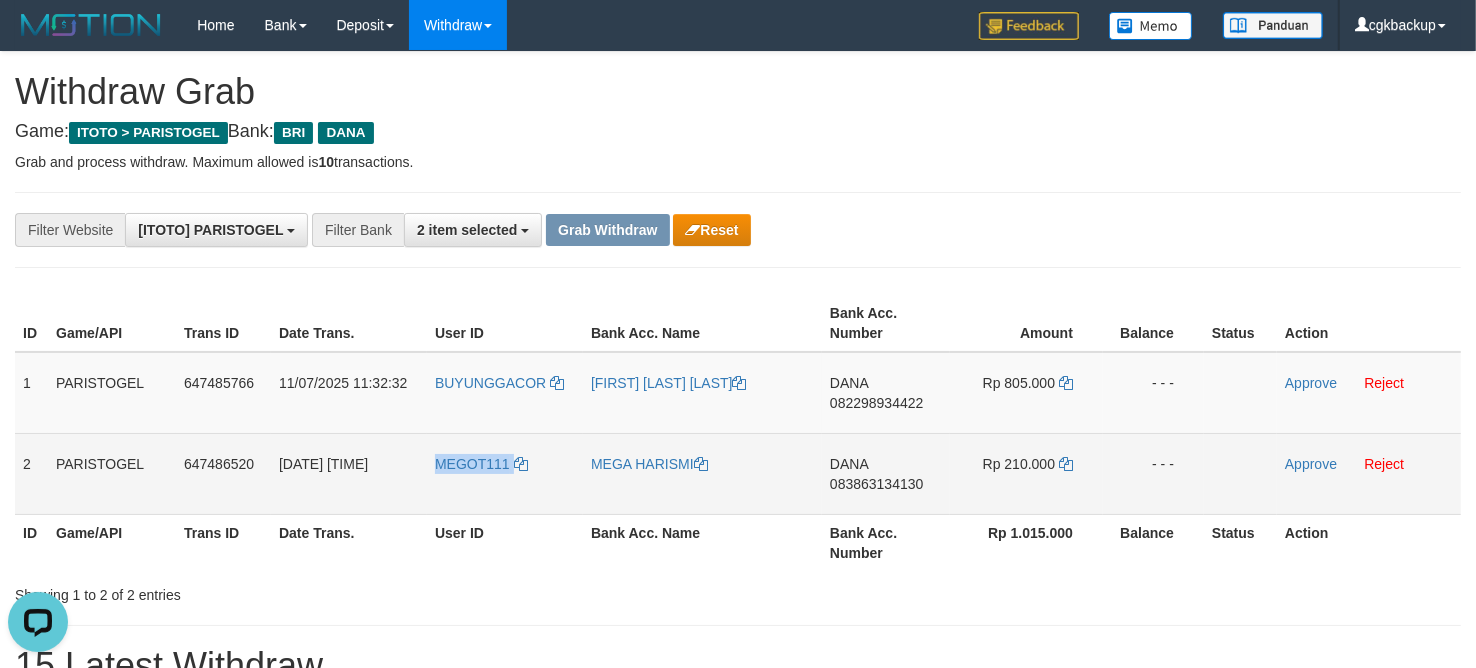 click on "MEGOT111" at bounding box center (505, 473) 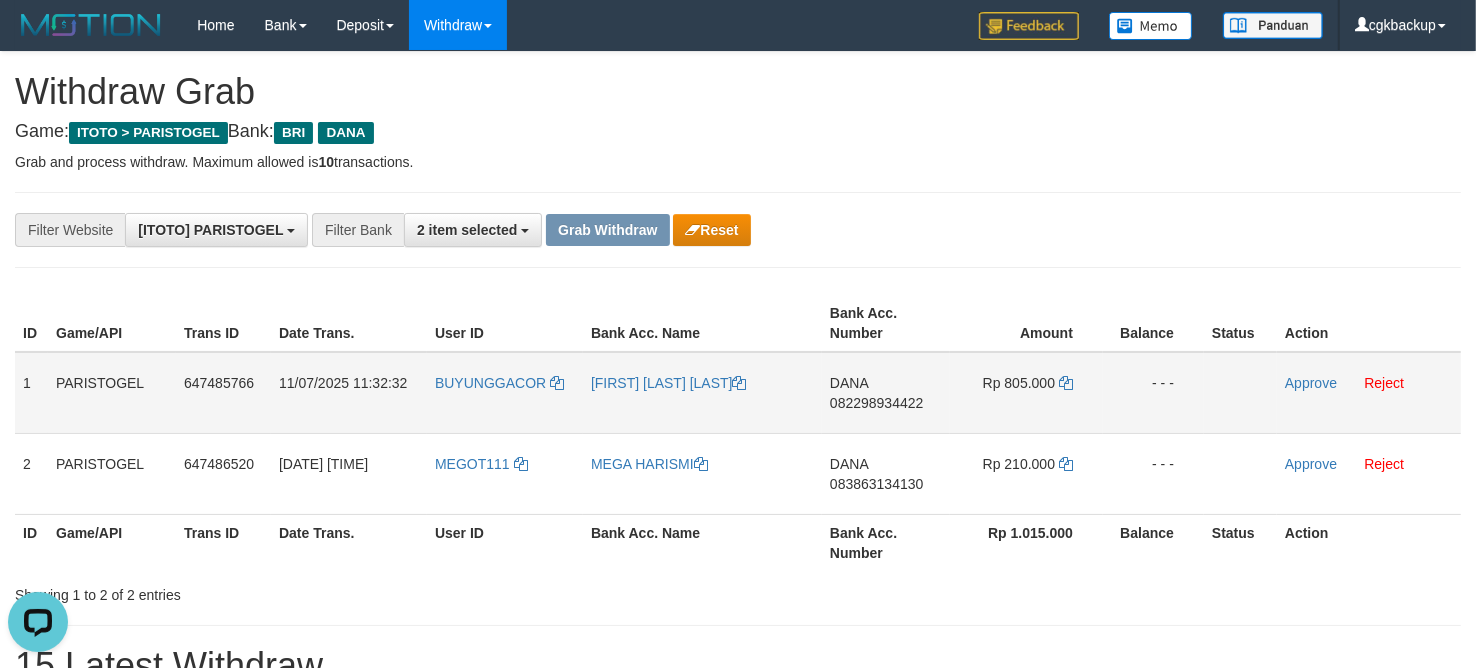 click on "[FIRST] [LAST]" at bounding box center (702, 393) 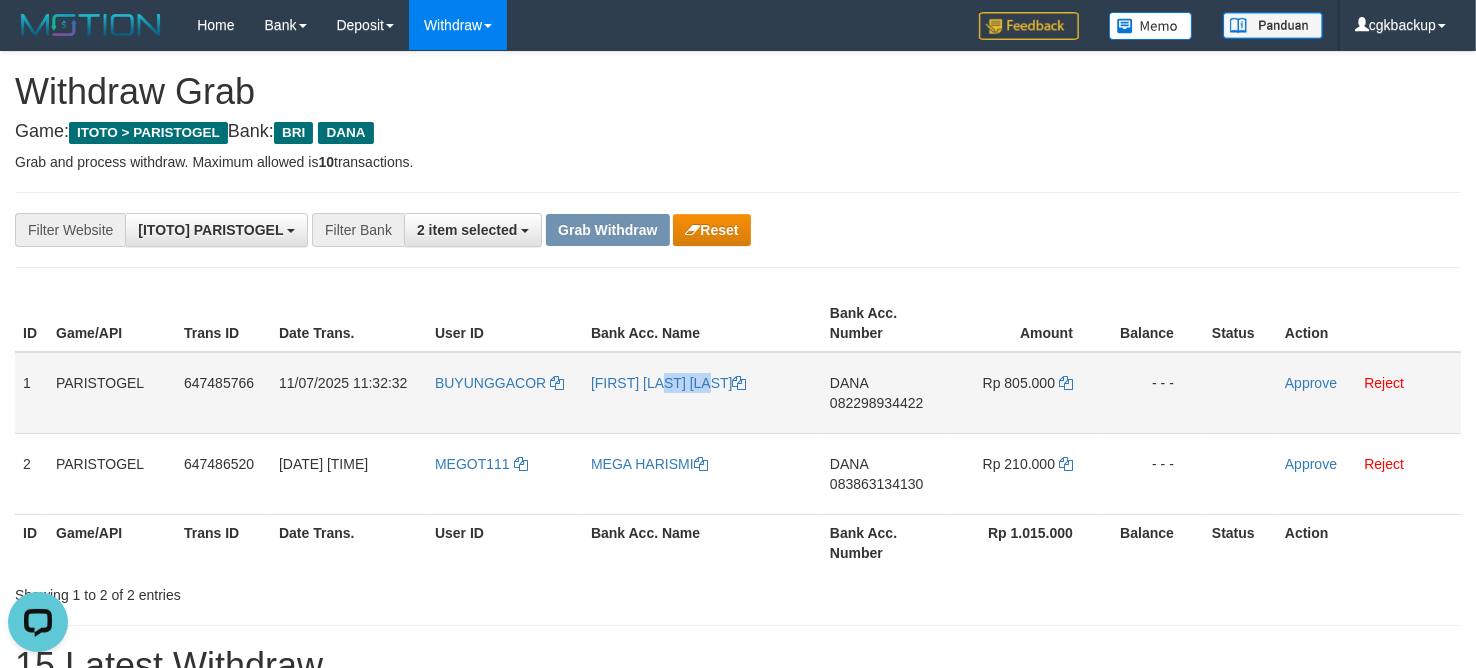 click on "[FIRST] [LAST]" at bounding box center [702, 393] 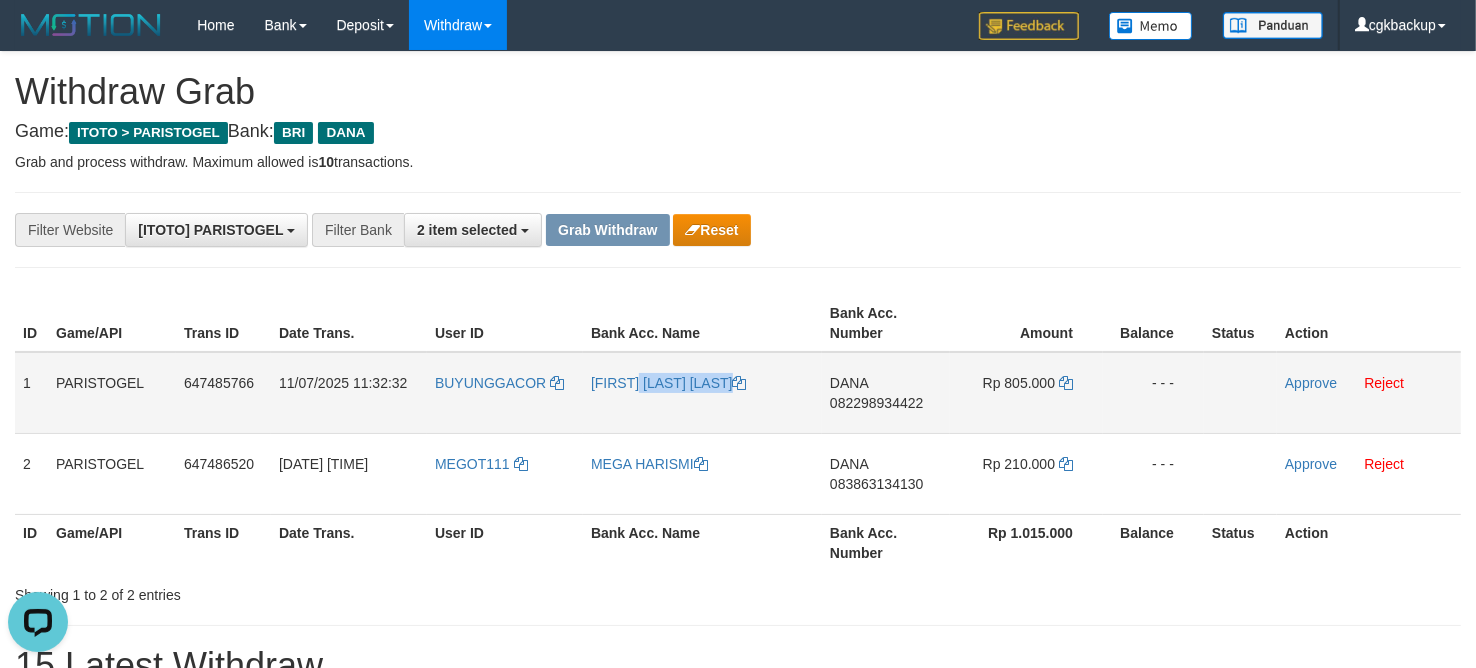 click on "[FIRST] [LAST]" at bounding box center [702, 393] 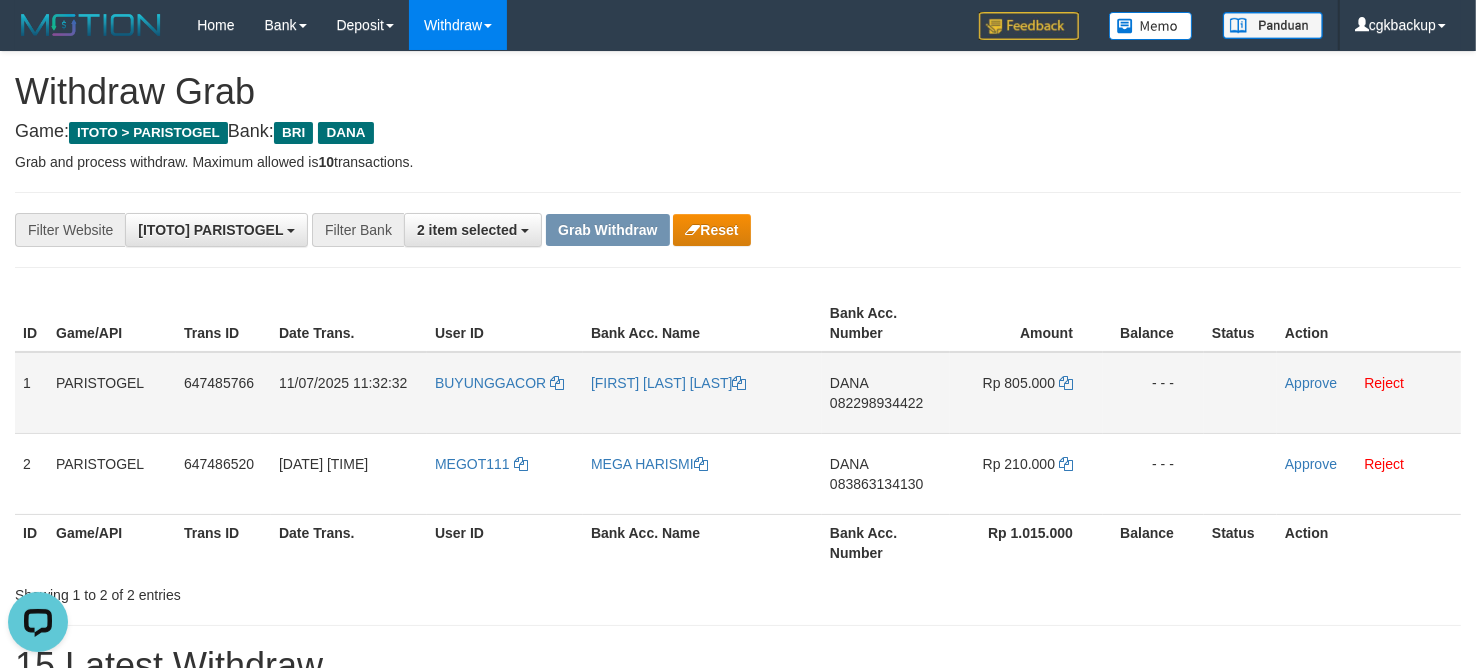 click on "BUYUNGGACOR" at bounding box center [505, 393] 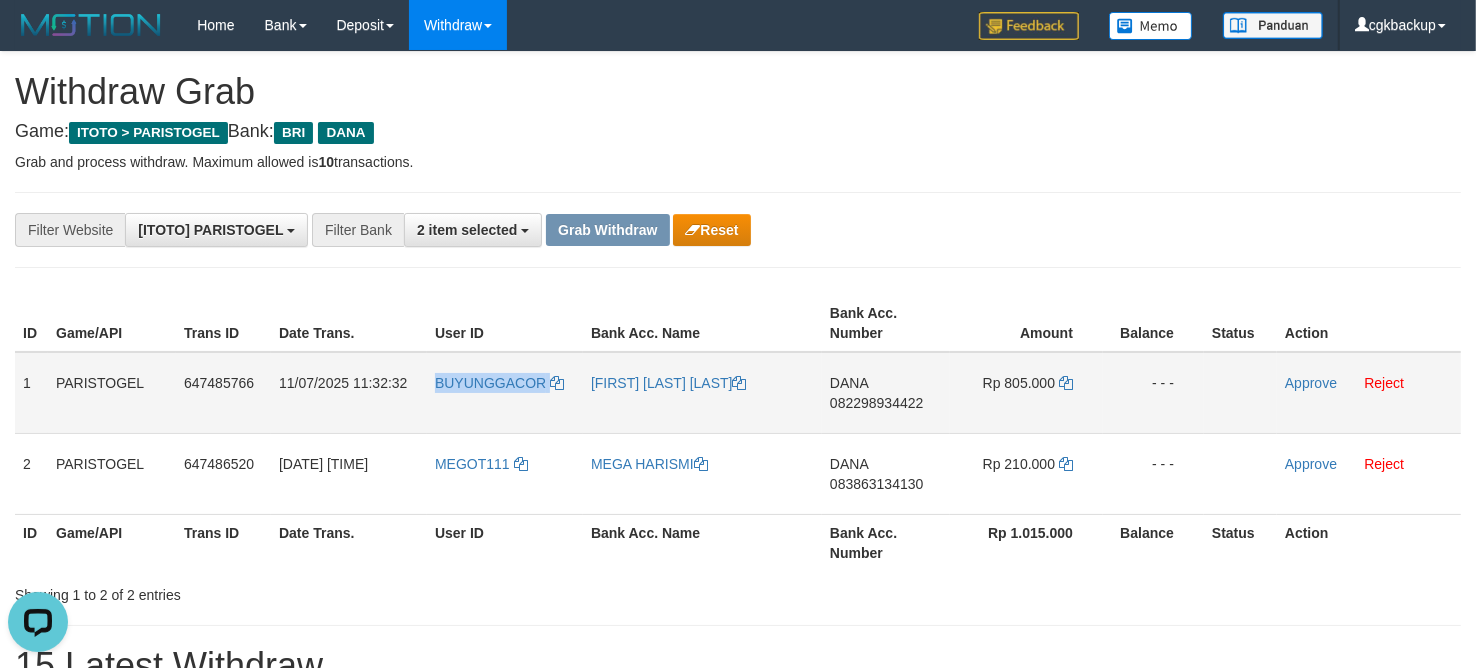 click on "BUYUNGGACOR" at bounding box center (505, 393) 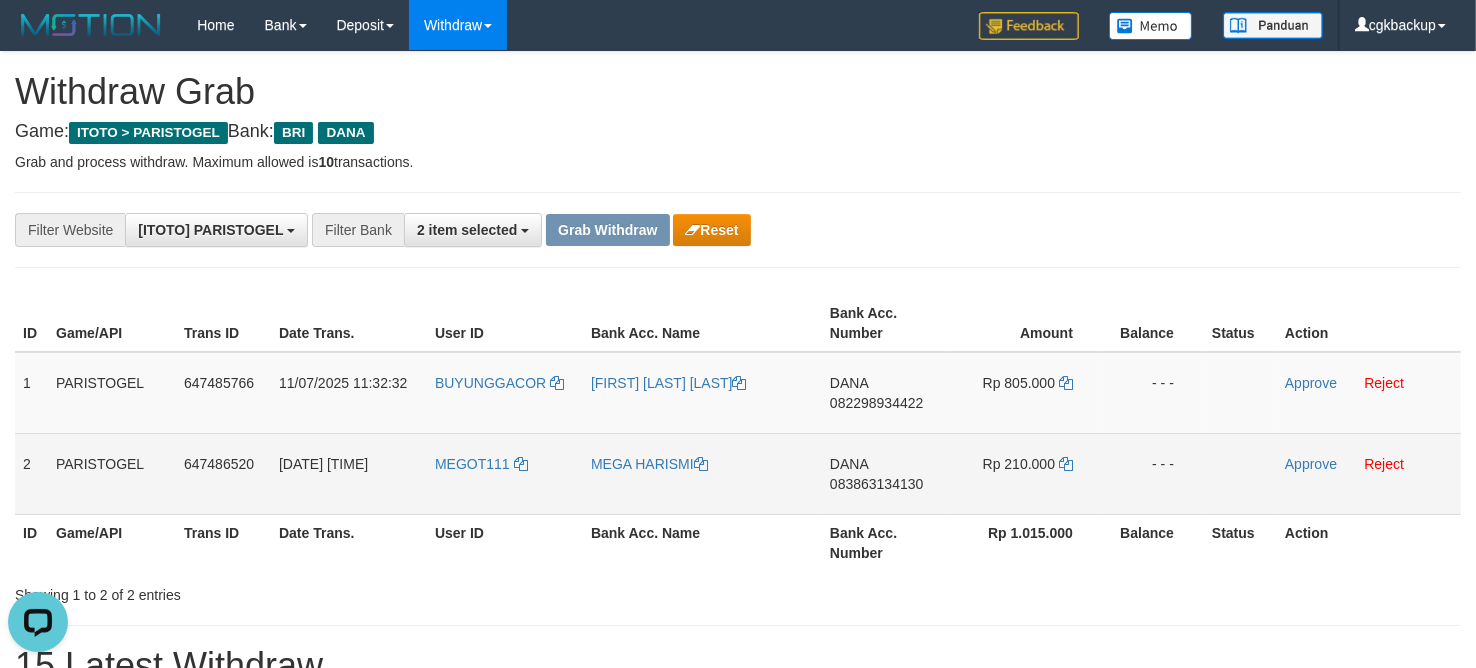 click on "MEGA HARISMI" at bounding box center [702, 473] 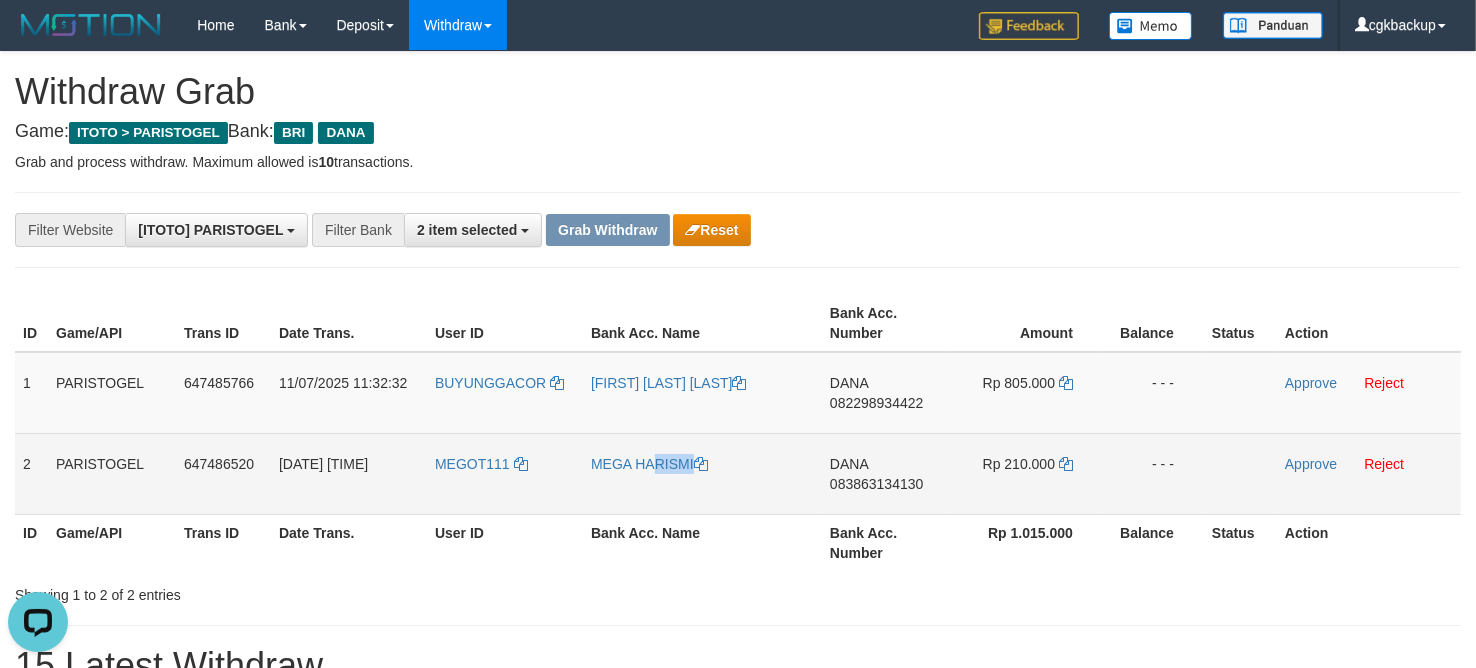 click on "MEGA HARISMI" at bounding box center [702, 473] 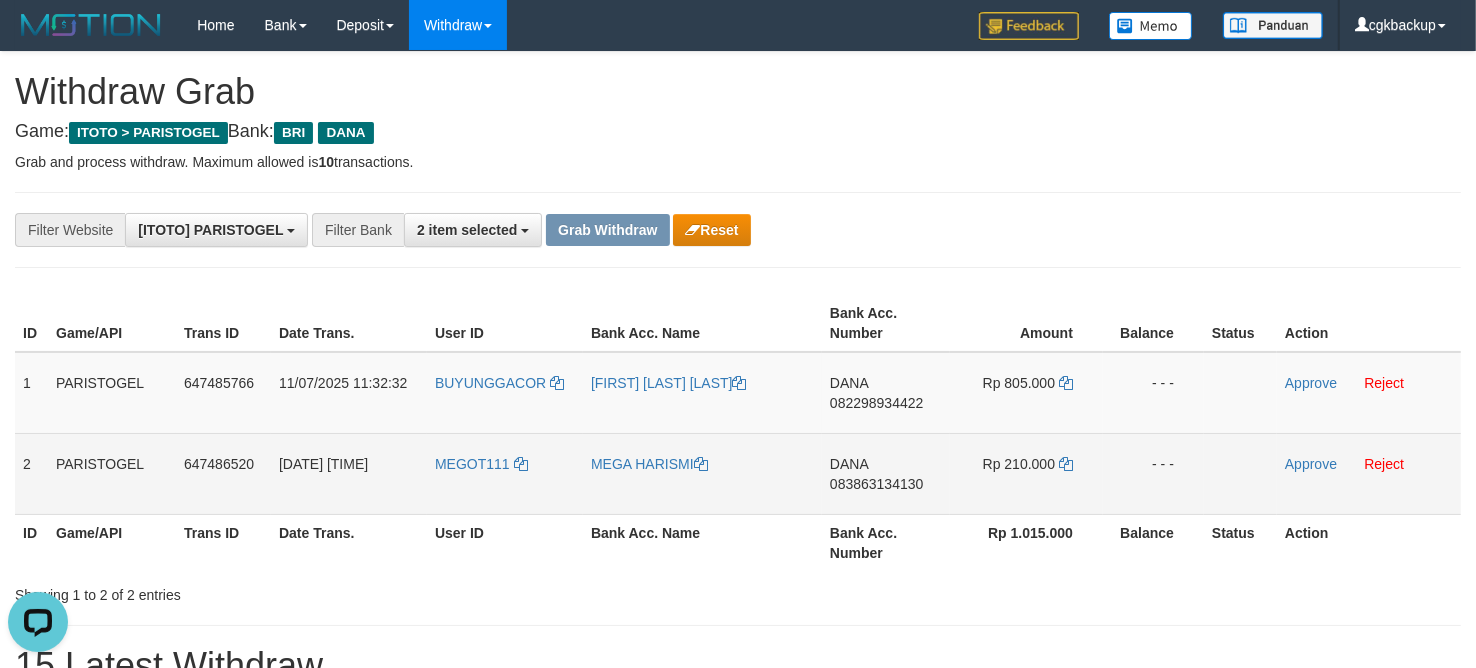 click on "MEGOT111" at bounding box center (505, 473) 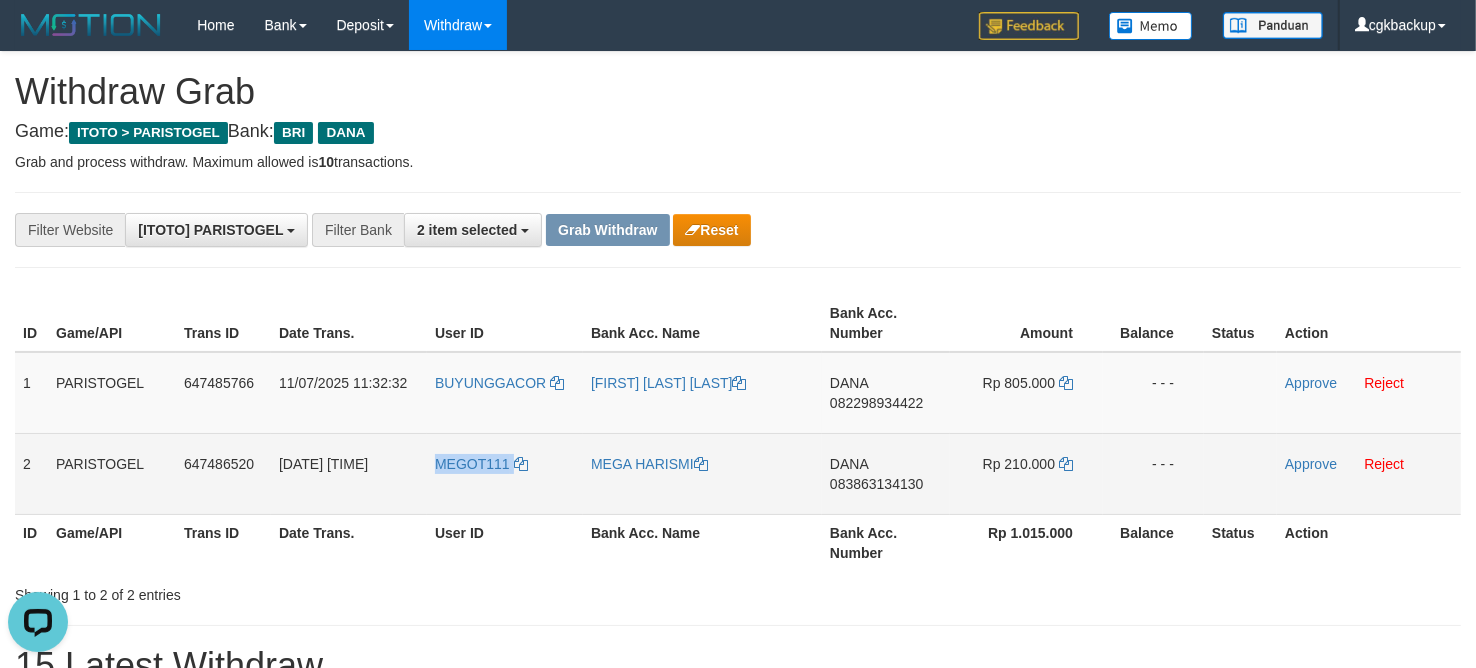 click on "MEGOT111" at bounding box center [505, 473] 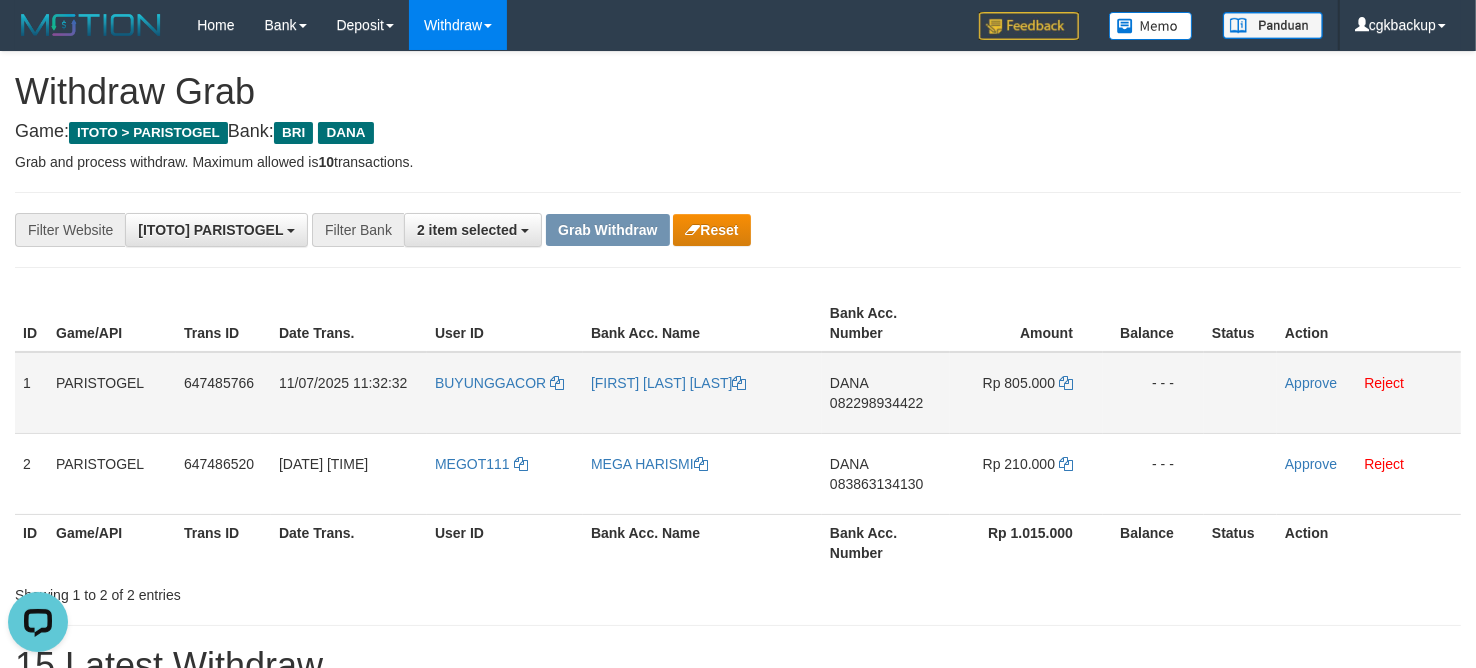 click on "DANA
082298934422" at bounding box center (886, 393) 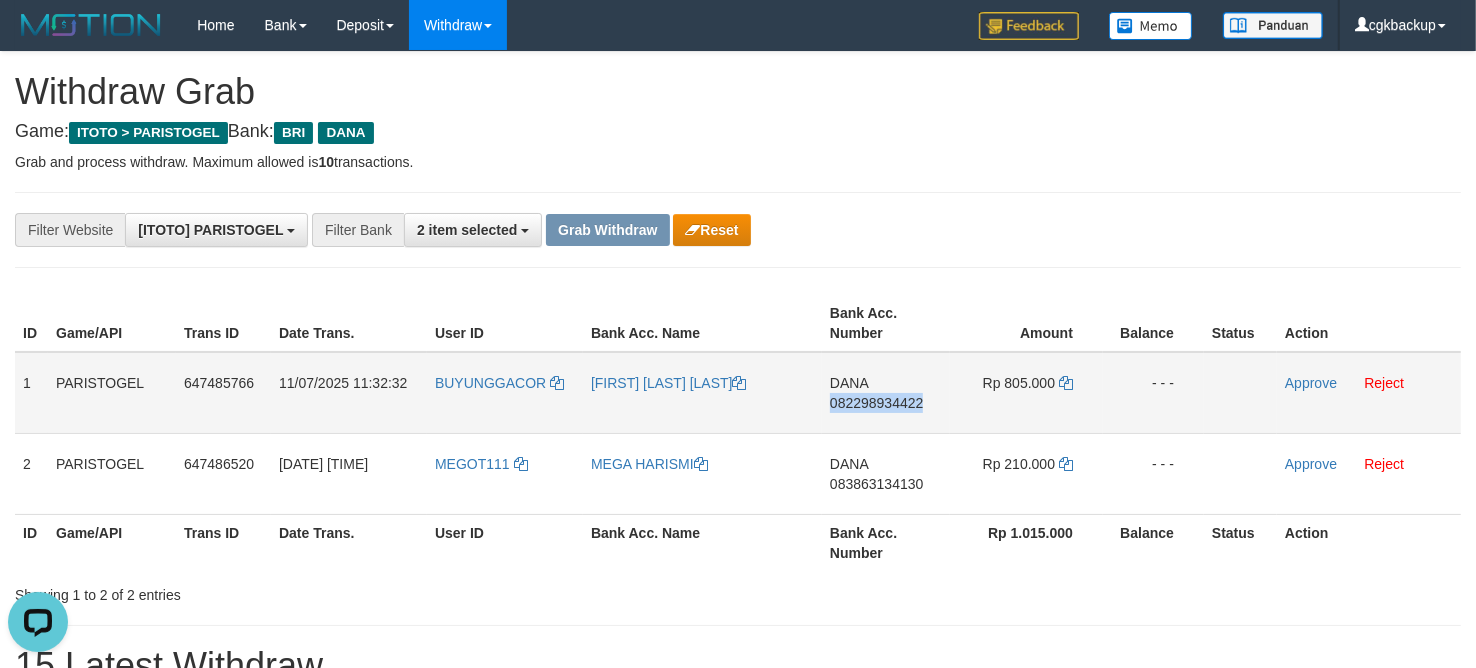 drag, startPoint x: 878, startPoint y: 427, endPoint x: 1390, endPoint y: 331, distance: 520.92224 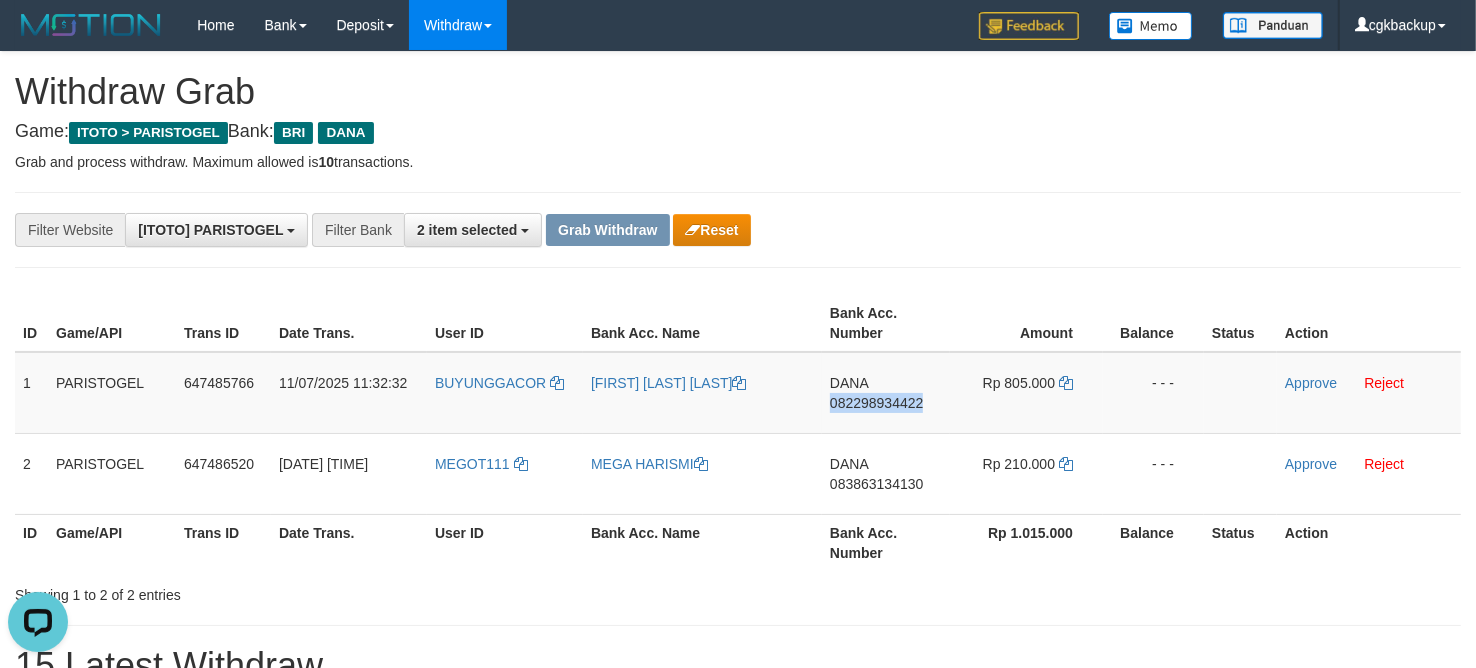 copy on "082298934422" 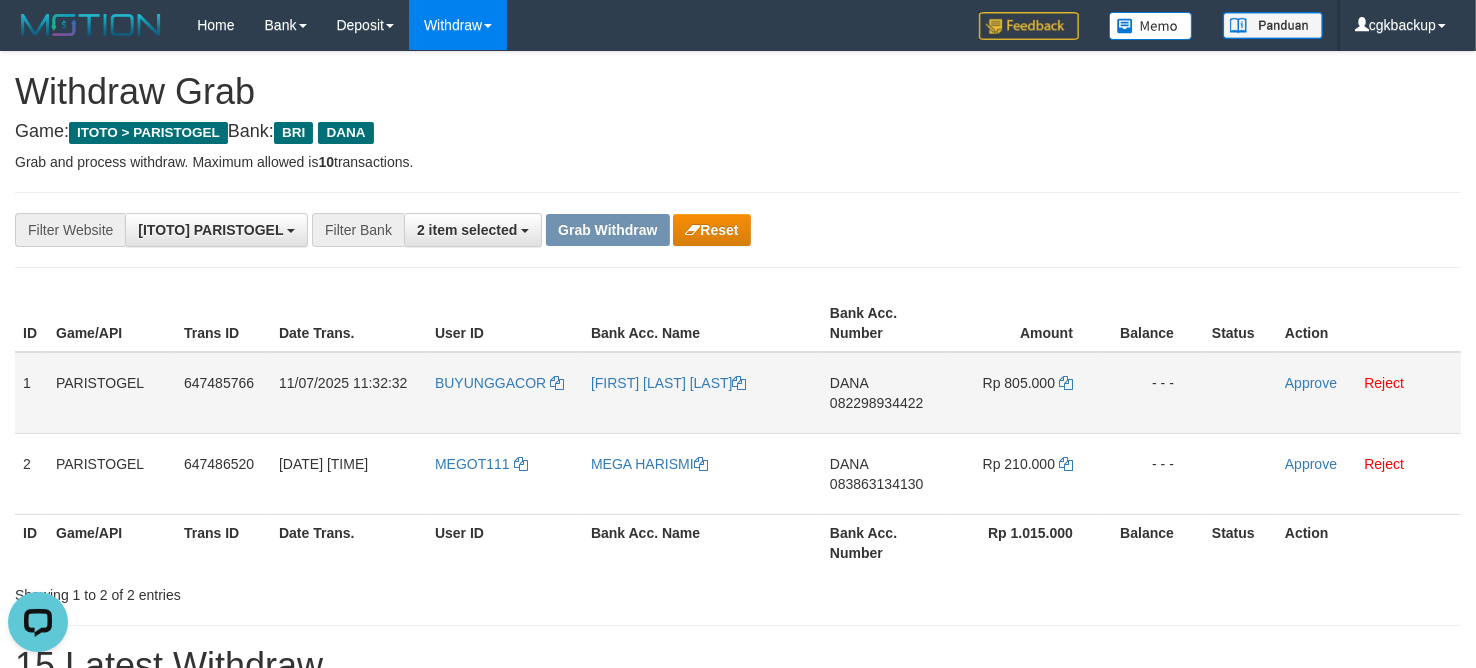 click on "BUYUNGGACOR" at bounding box center (505, 393) 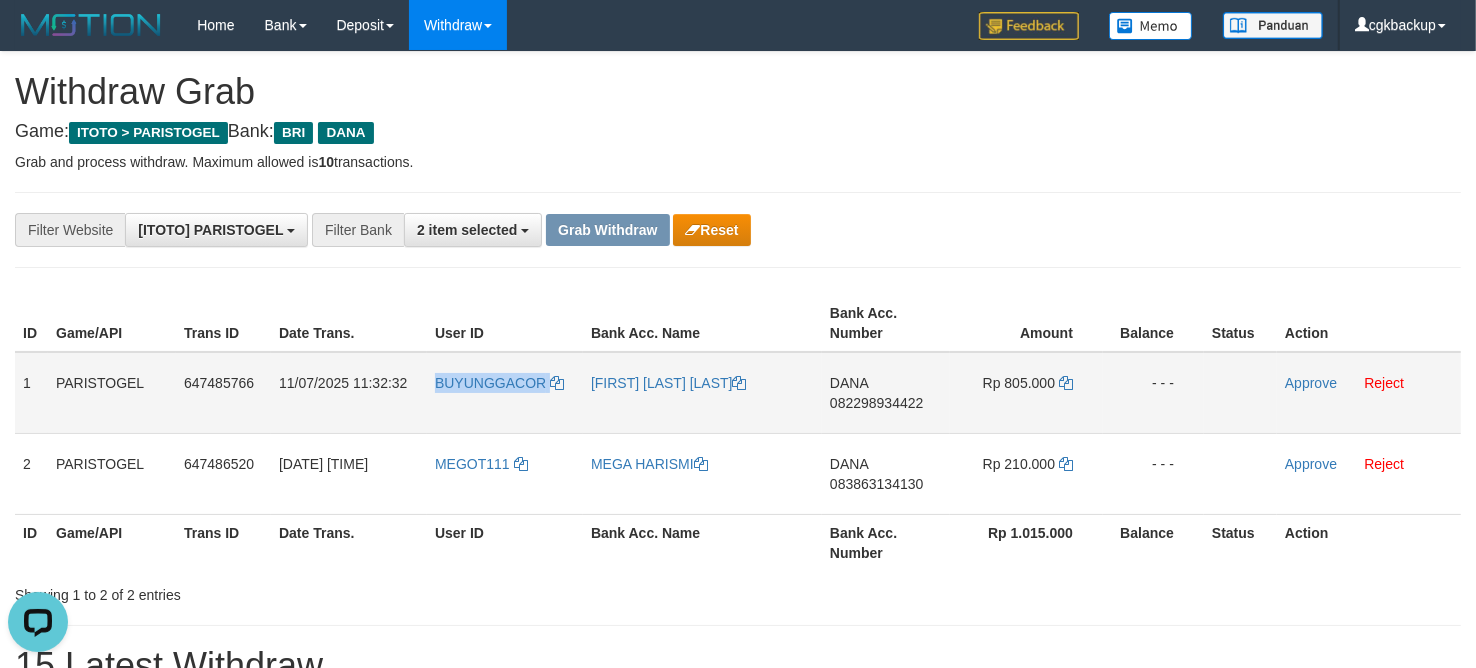 click on "BUYUNGGACOR" at bounding box center (505, 393) 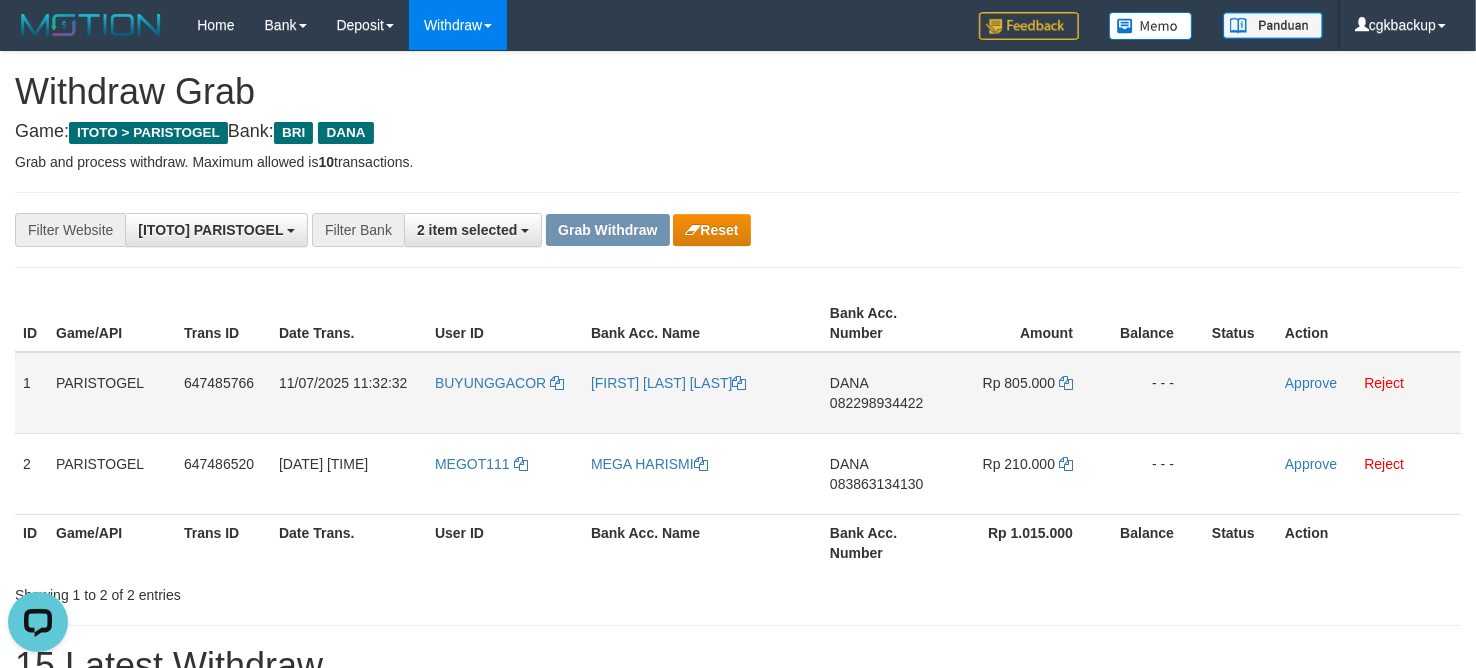 click on "DANA
082298934422" at bounding box center [886, 393] 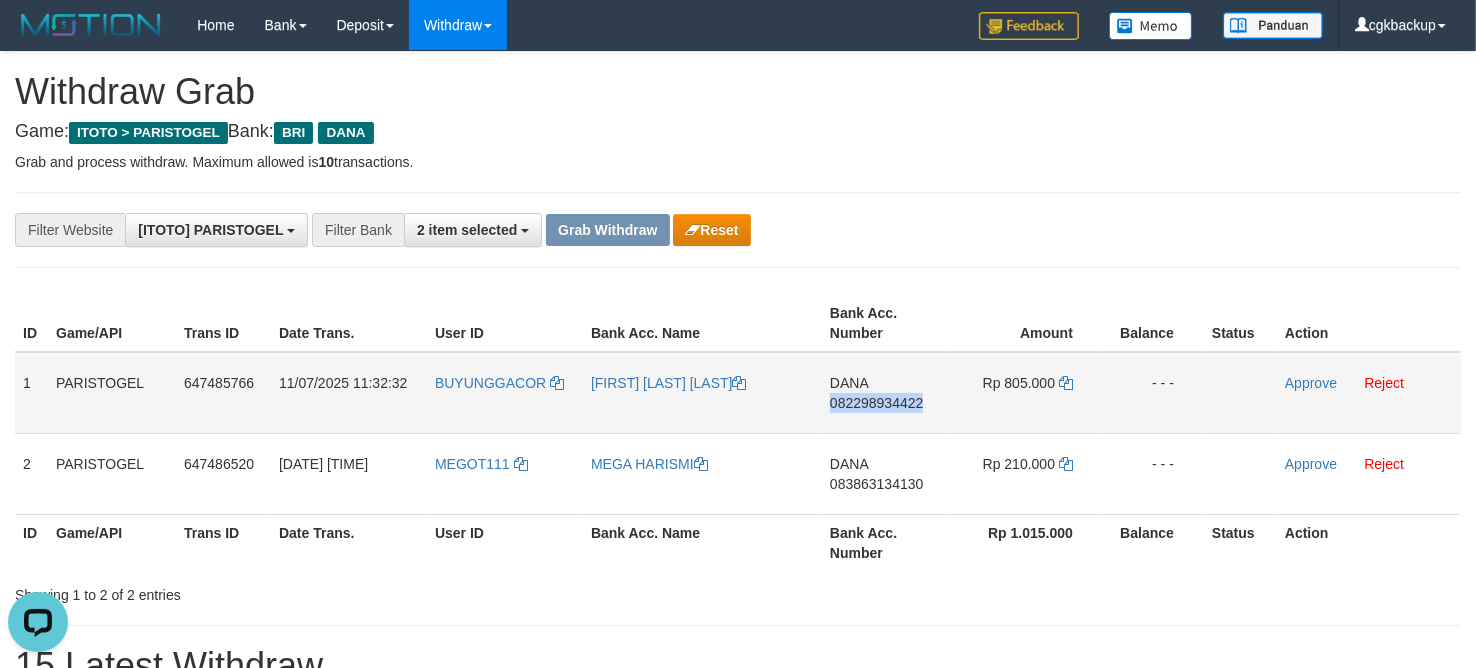 drag, startPoint x: 888, startPoint y: 411, endPoint x: 1447, endPoint y: 411, distance: 559 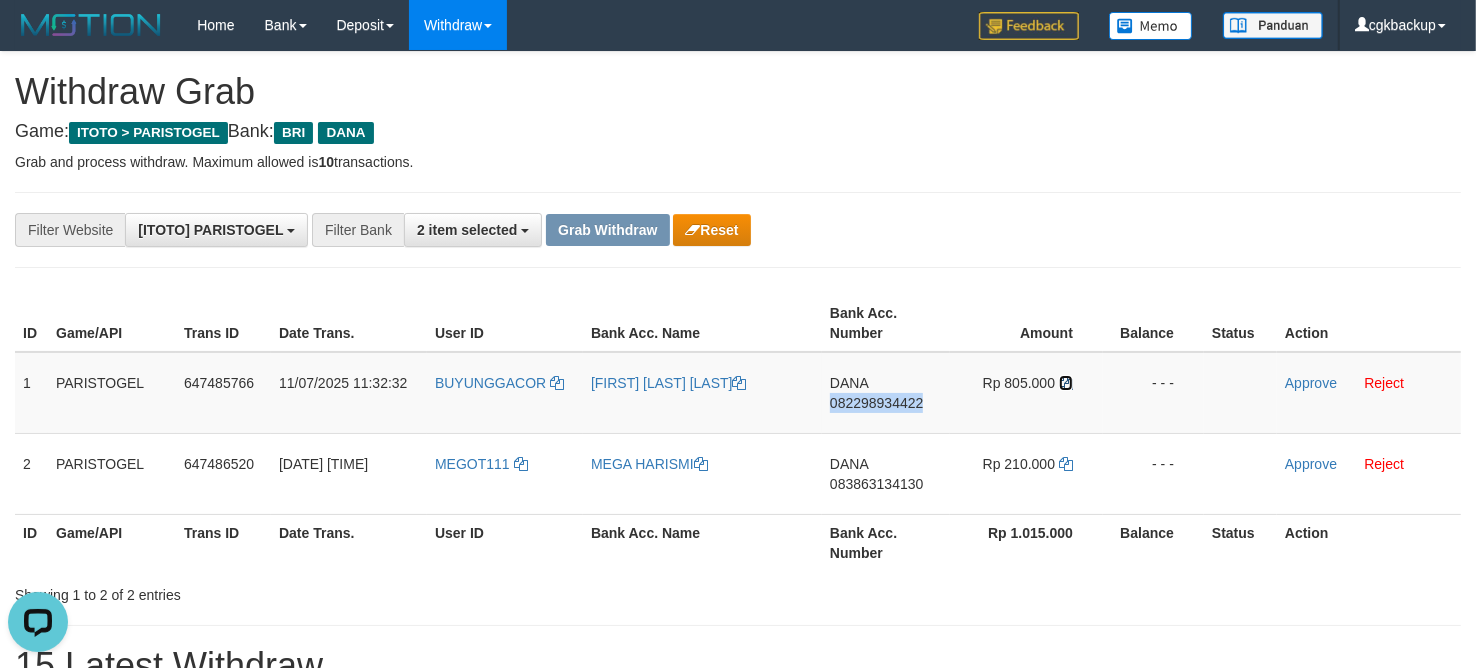 click at bounding box center (1066, 383) 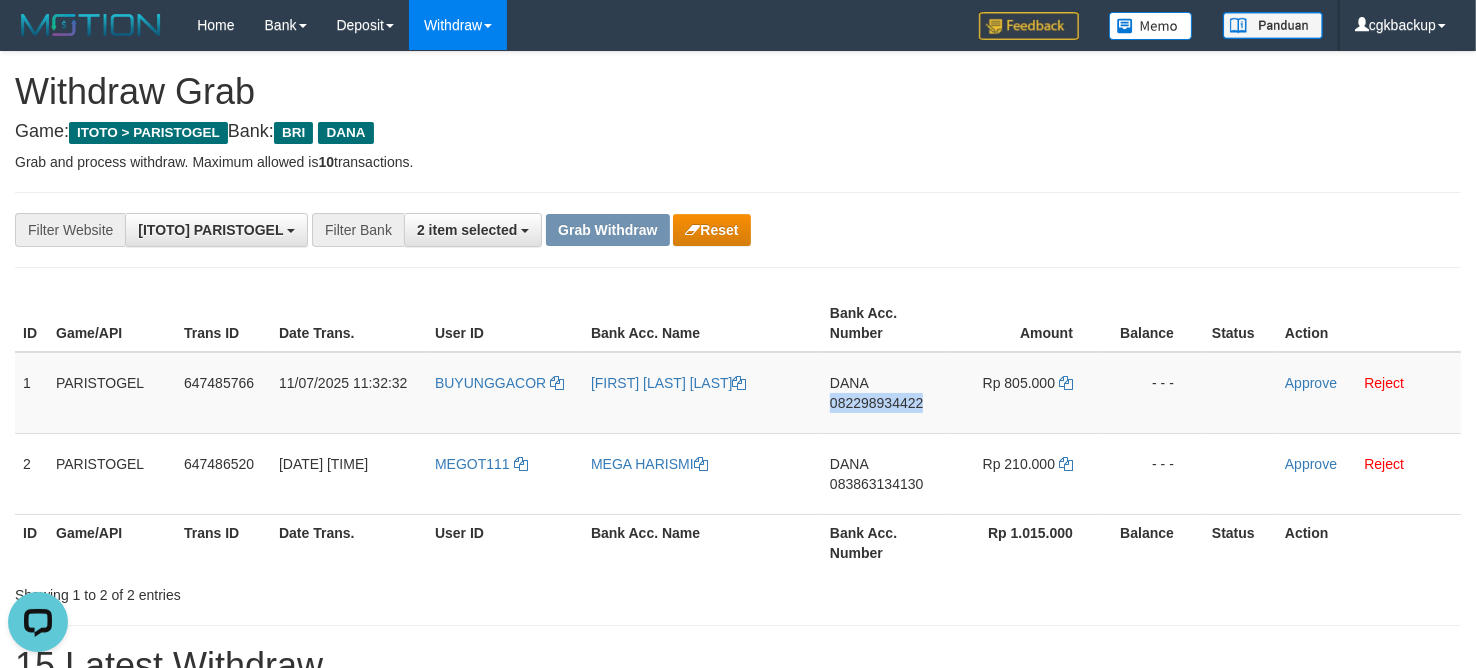 copy on "082298934422" 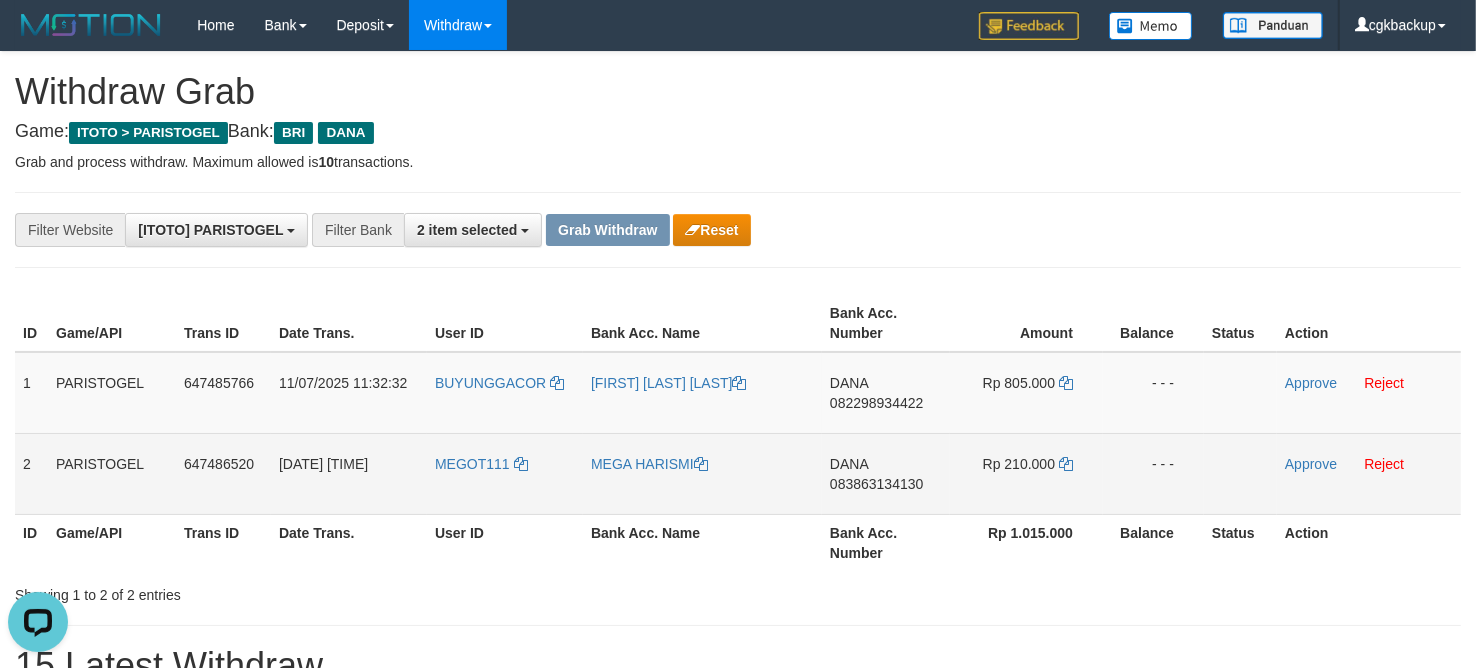 click on "DANA
083863134130" at bounding box center (886, 473) 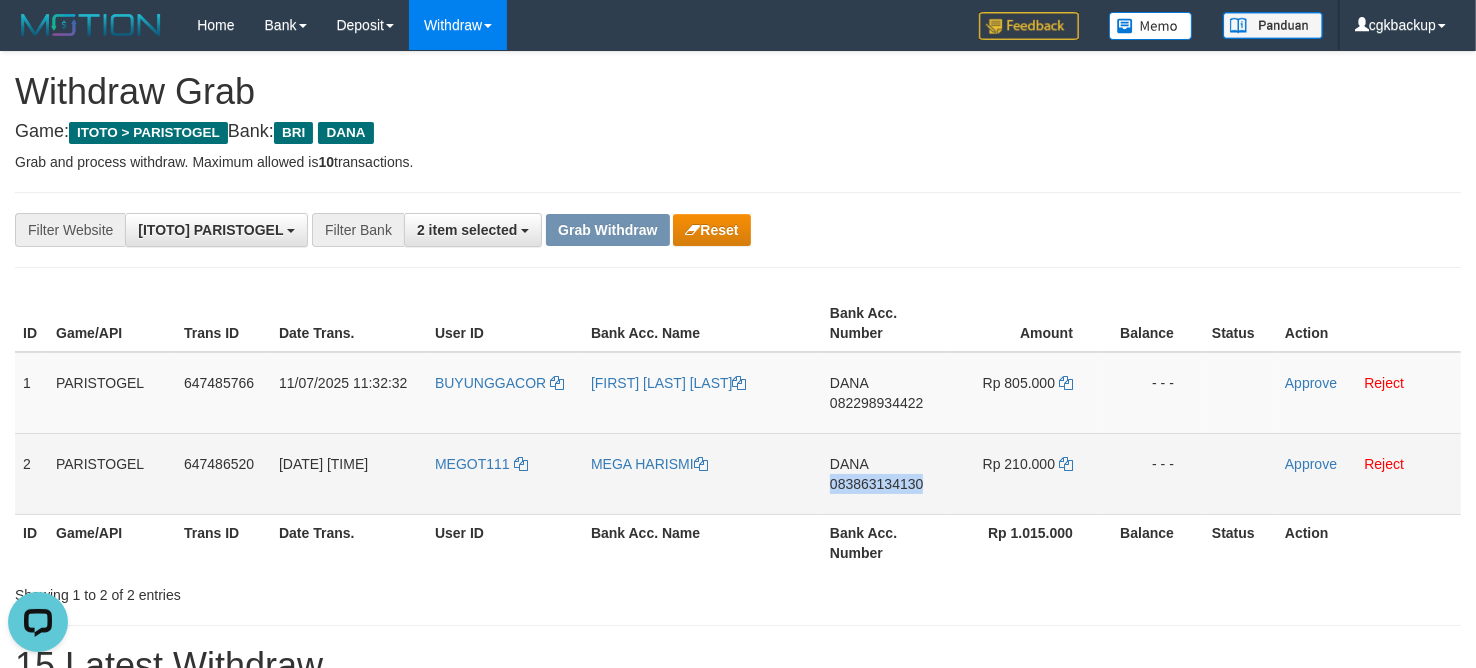 click on "DANA
083863134130" at bounding box center [886, 473] 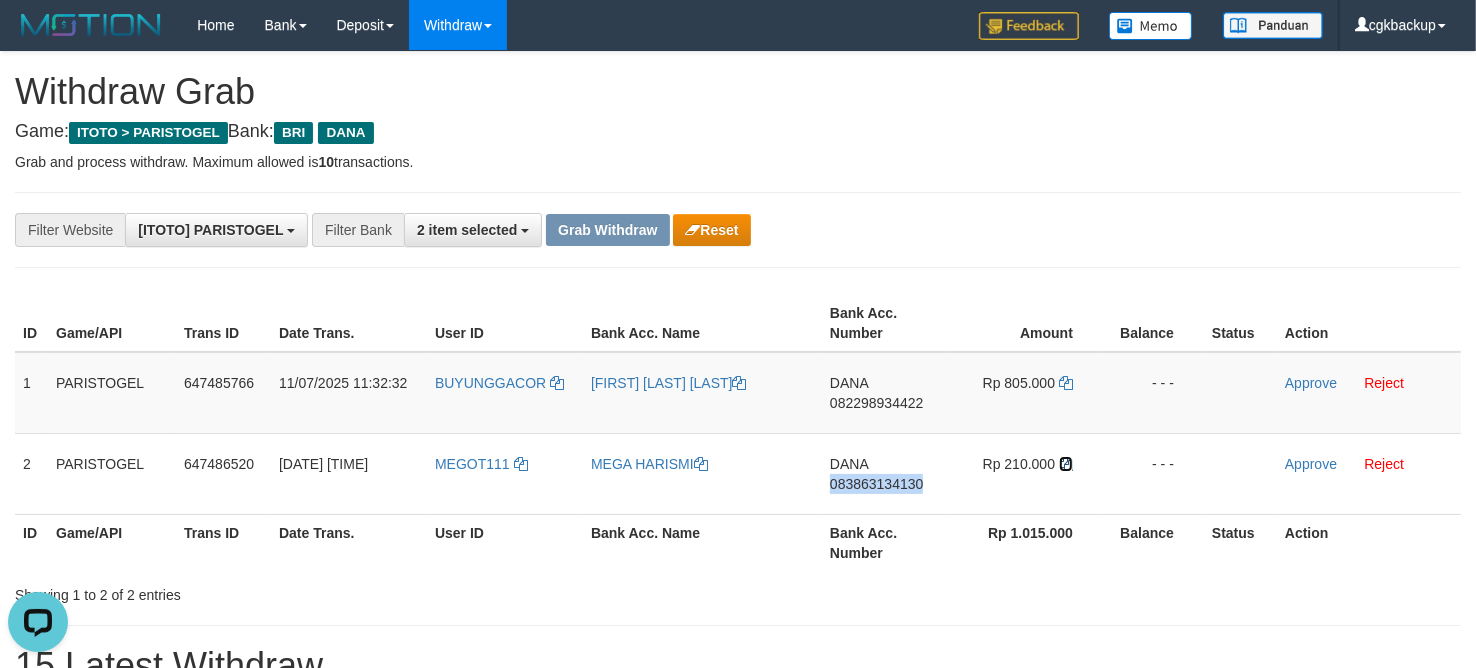 click at bounding box center (1066, 464) 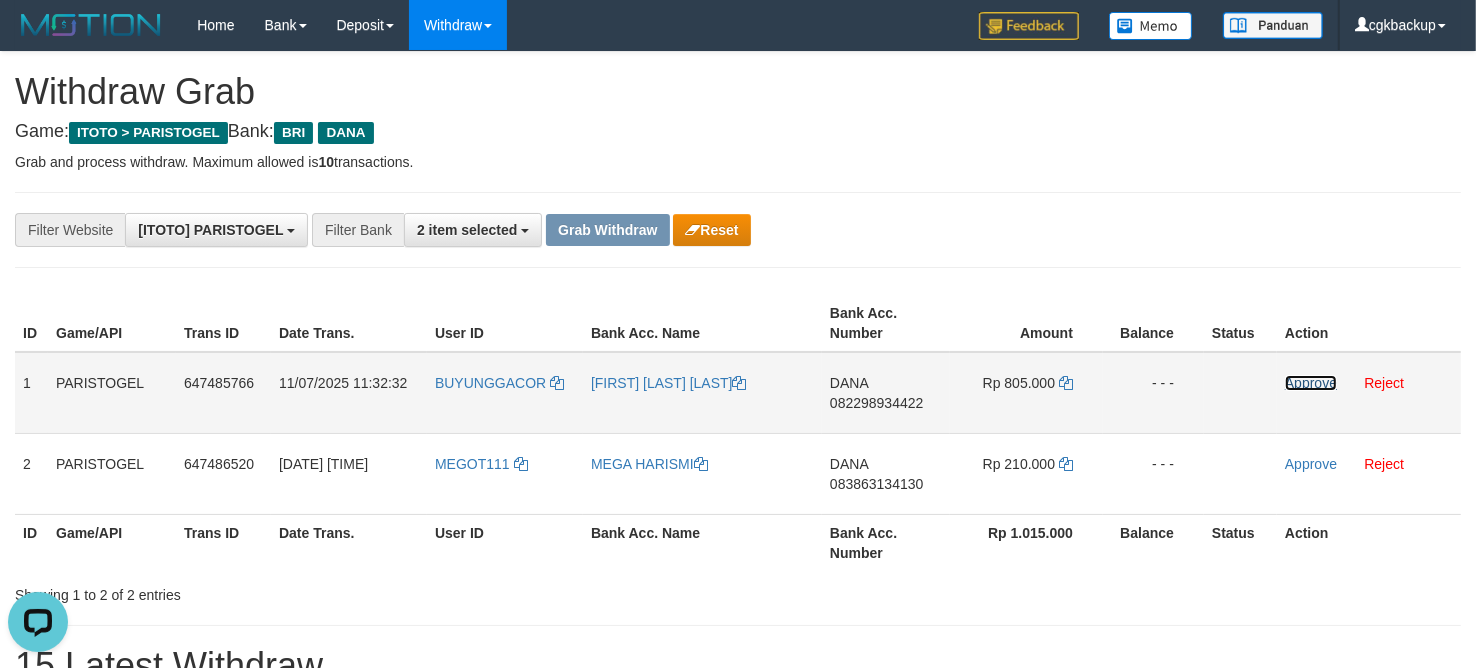 click on "Approve" at bounding box center [1311, 383] 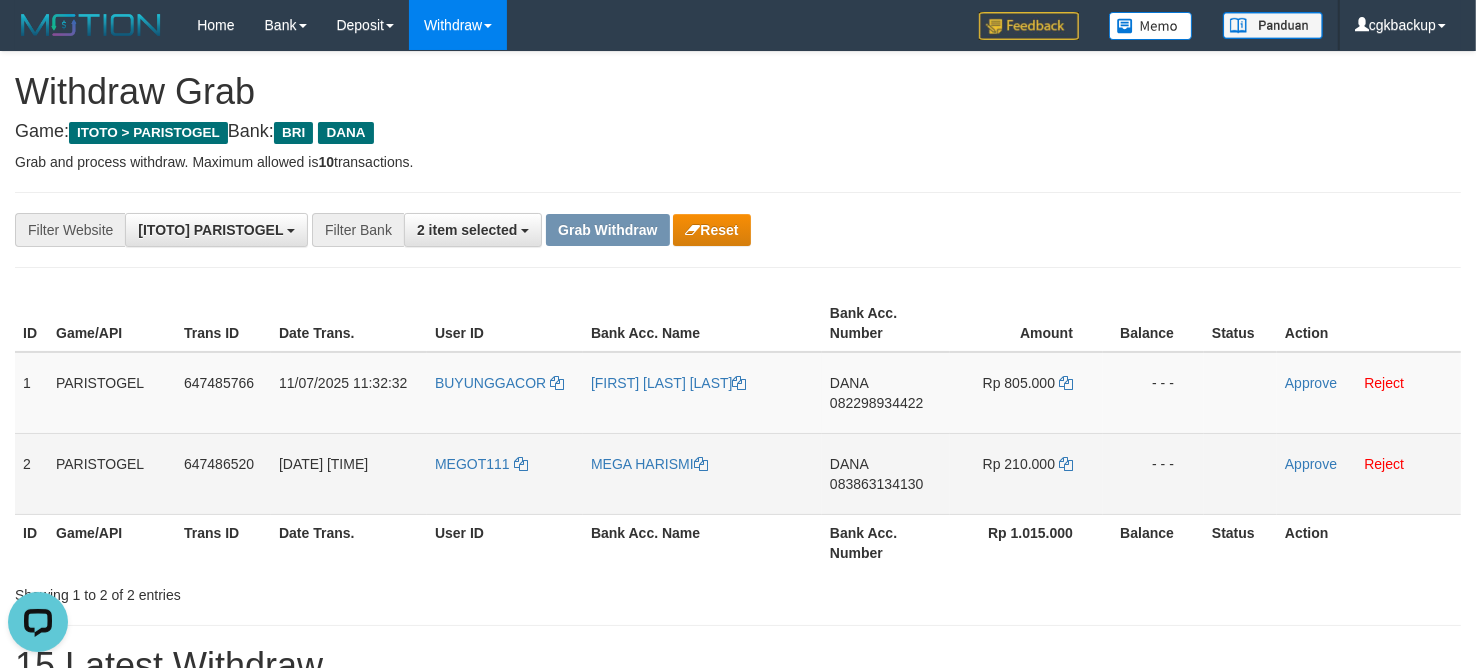 click on "Approve
Reject" at bounding box center [1369, 473] 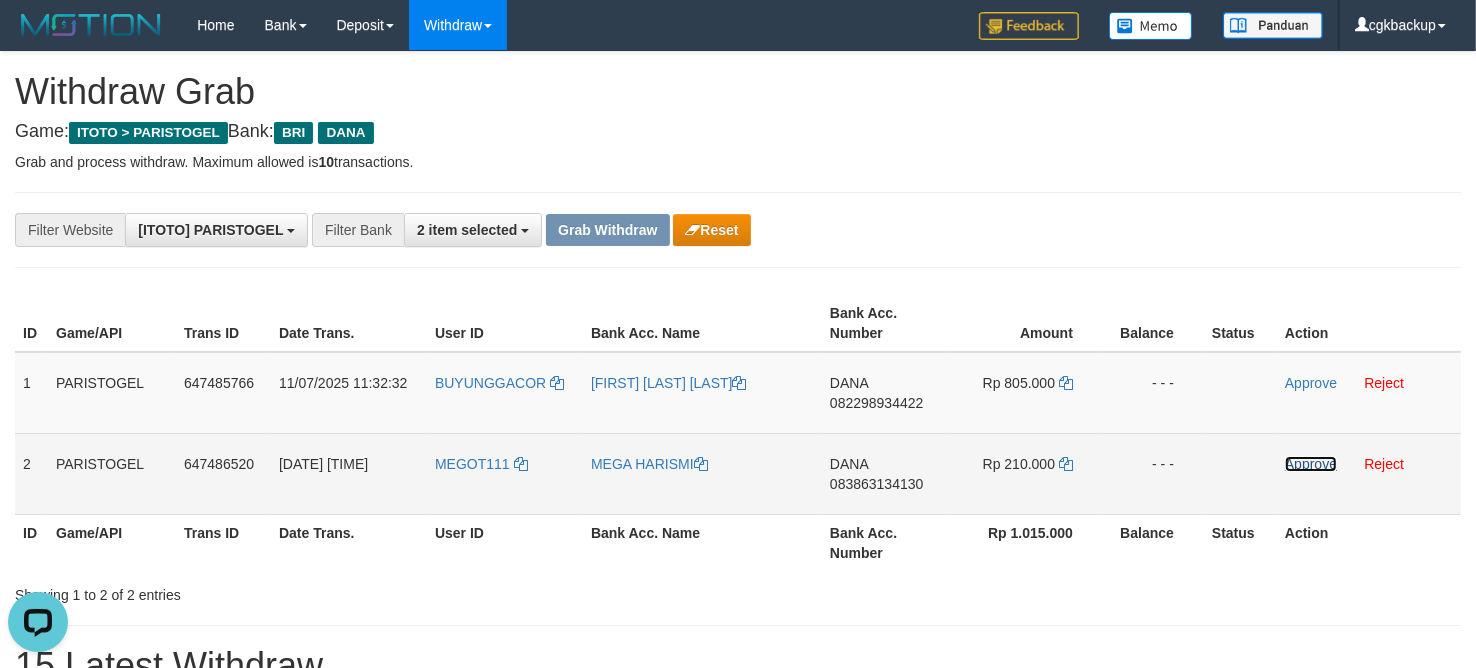 click on "Approve" at bounding box center [1311, 464] 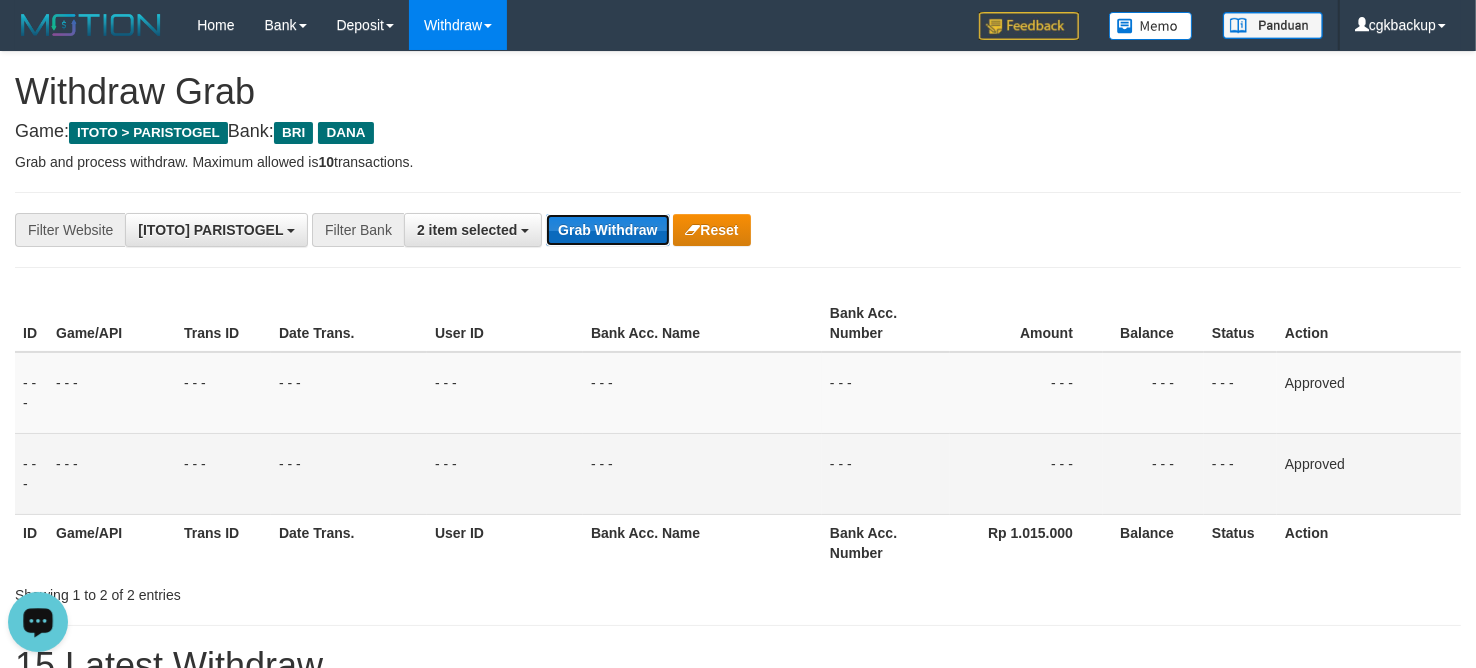 click on "Grab Withdraw" at bounding box center [607, 230] 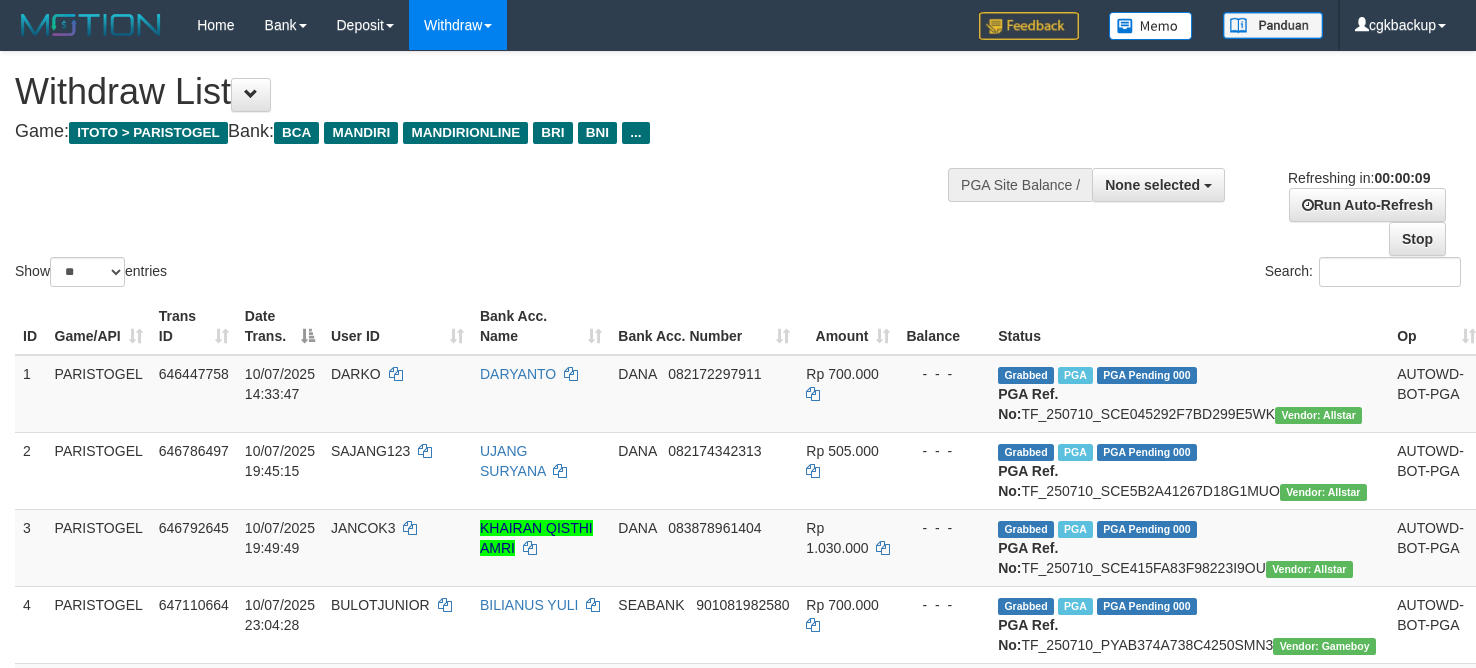 select 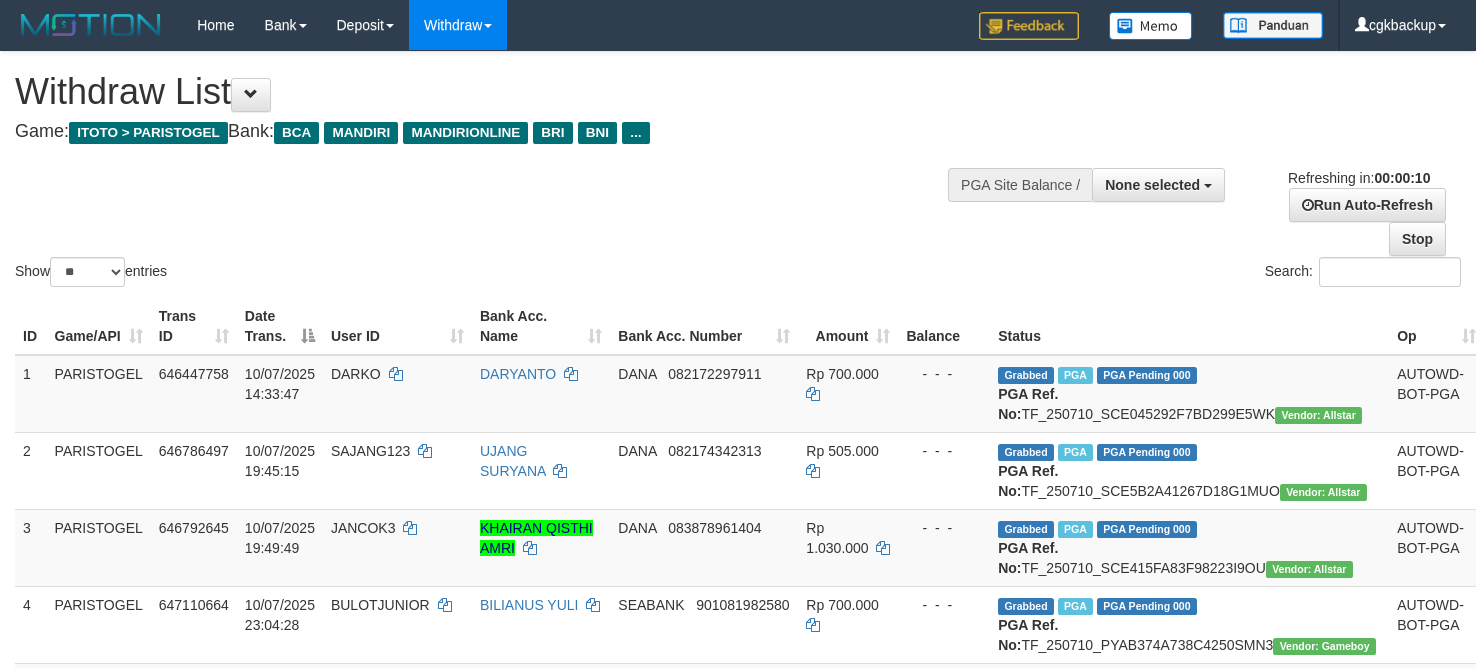 select 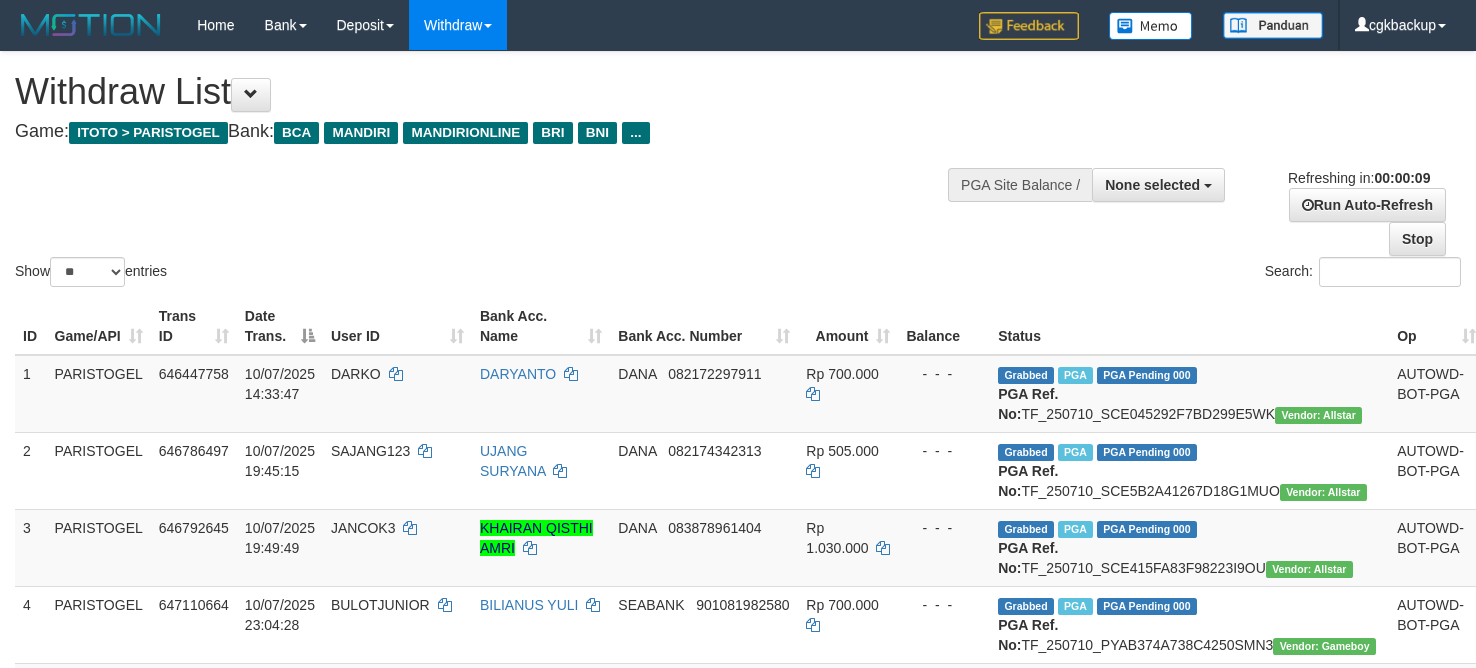 select 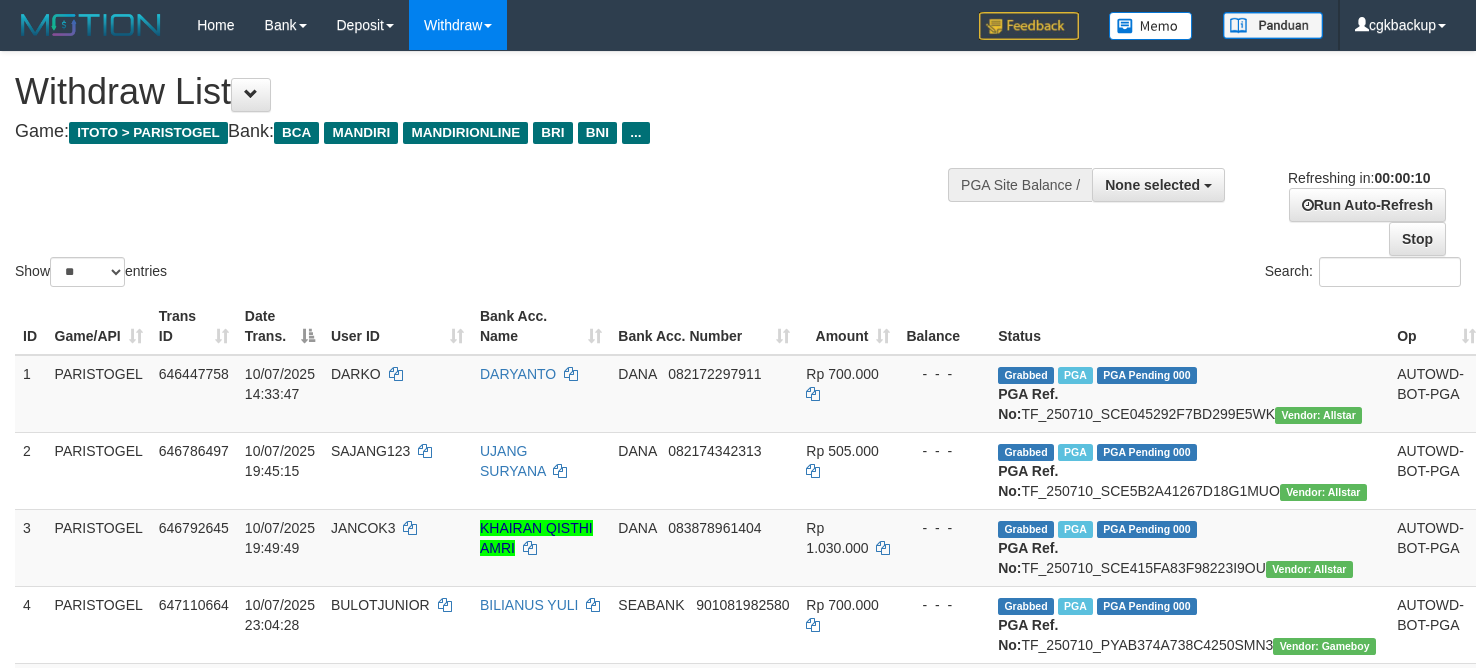 select 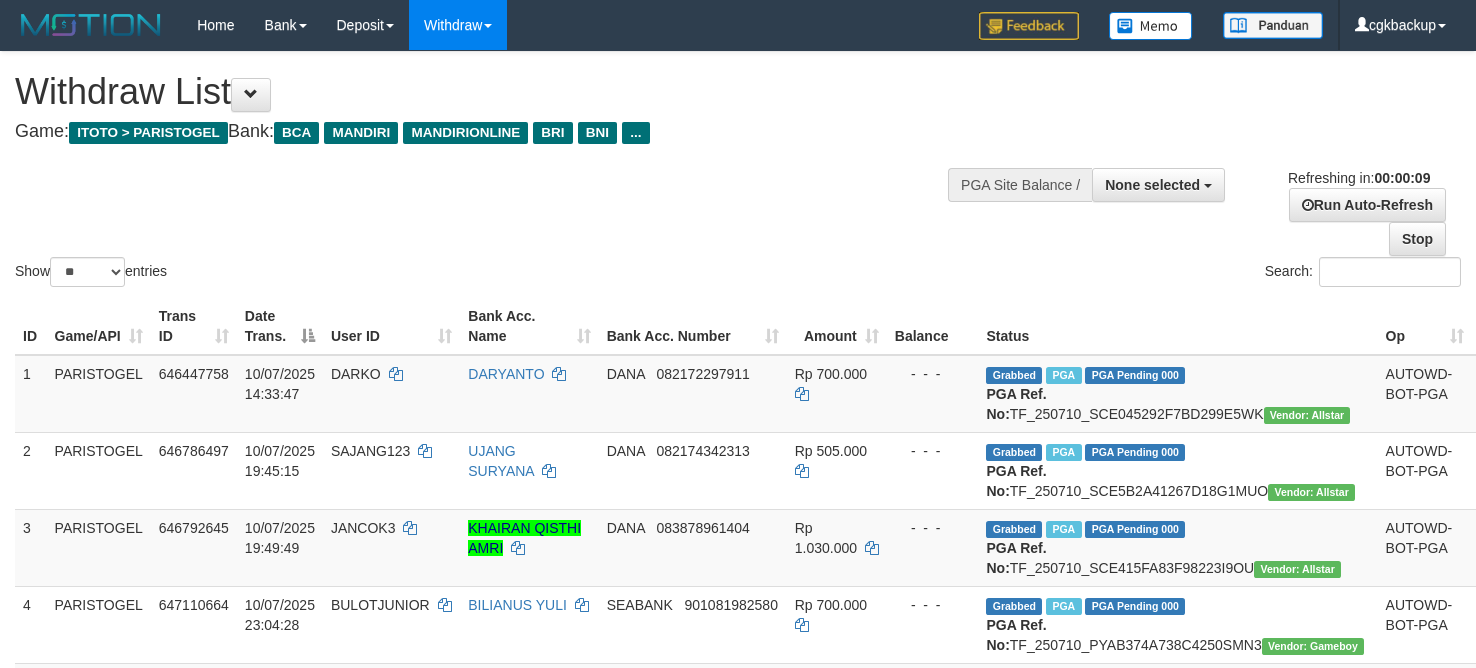 select 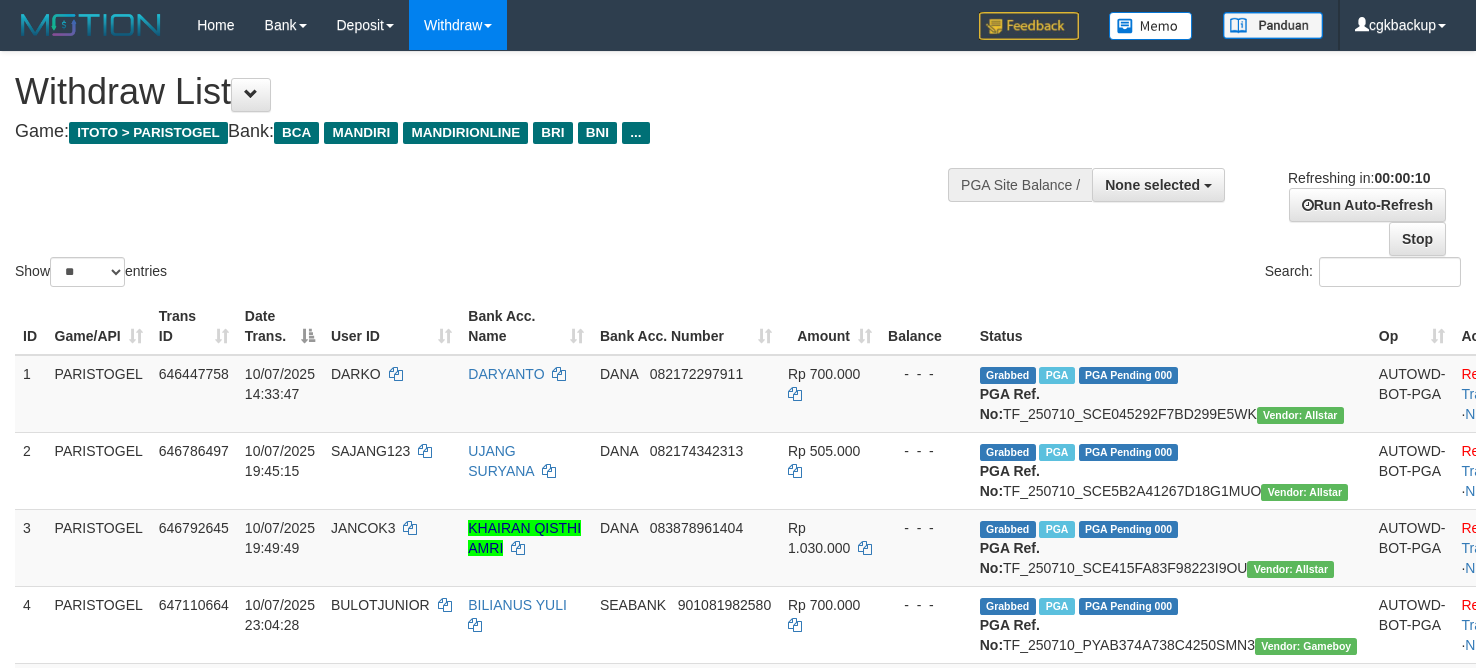 select 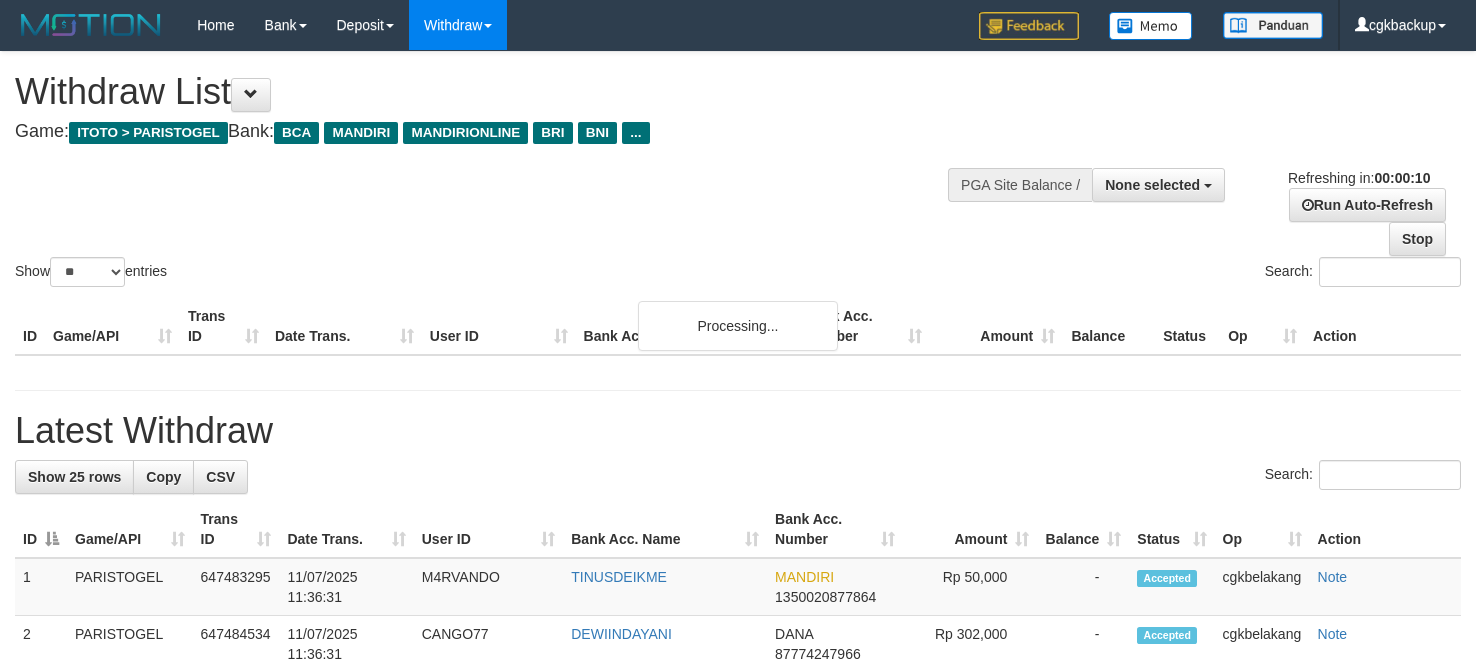 select 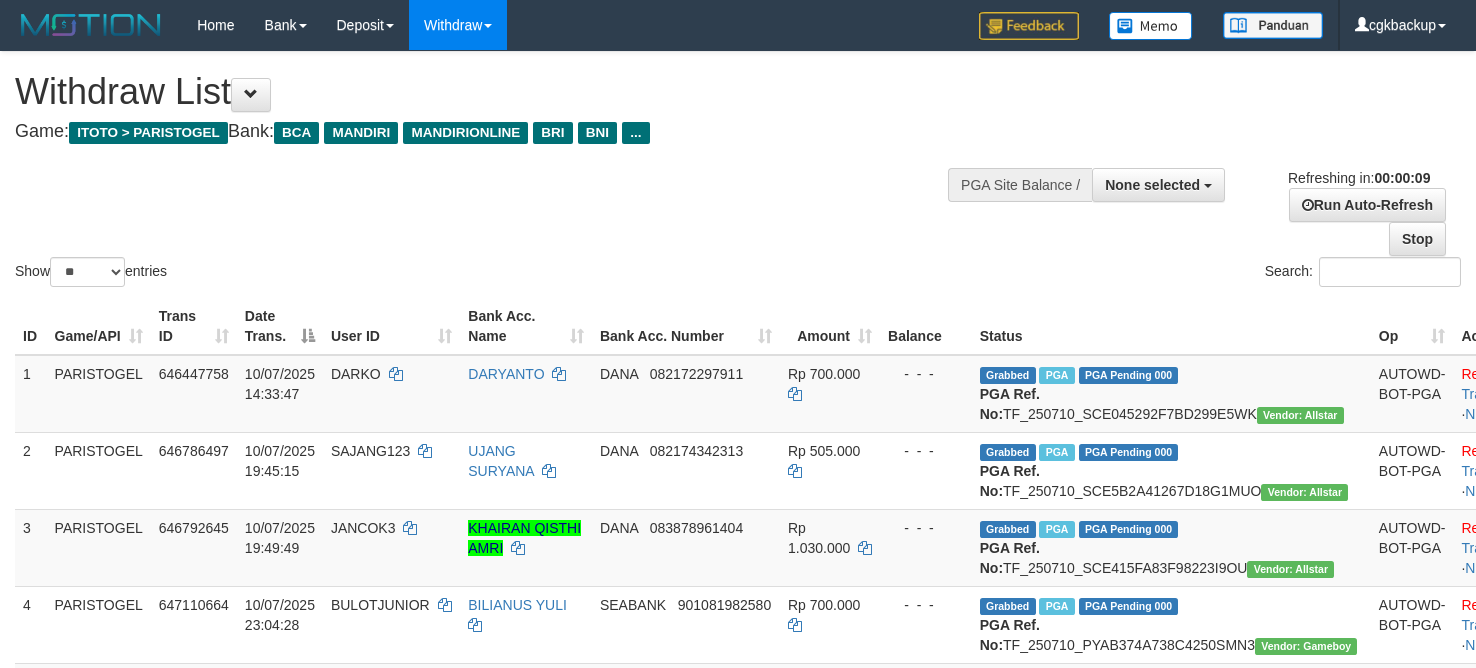 select 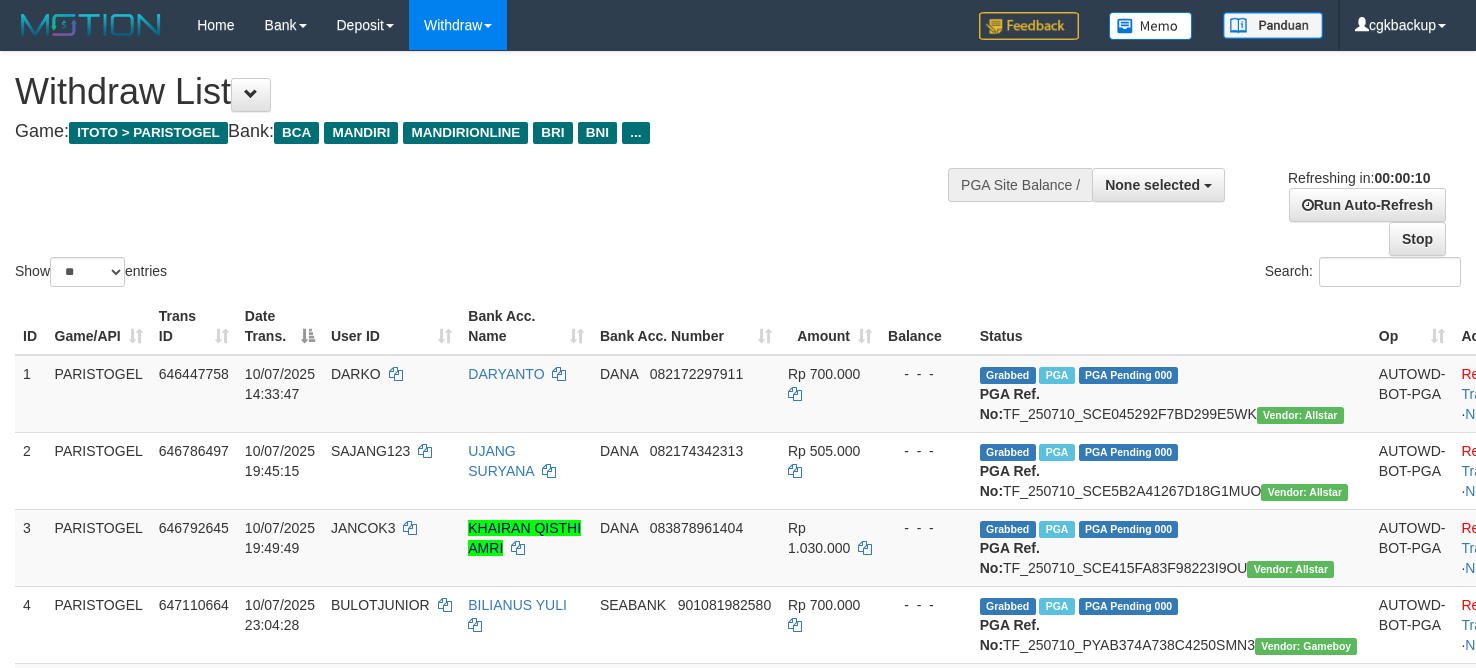 select 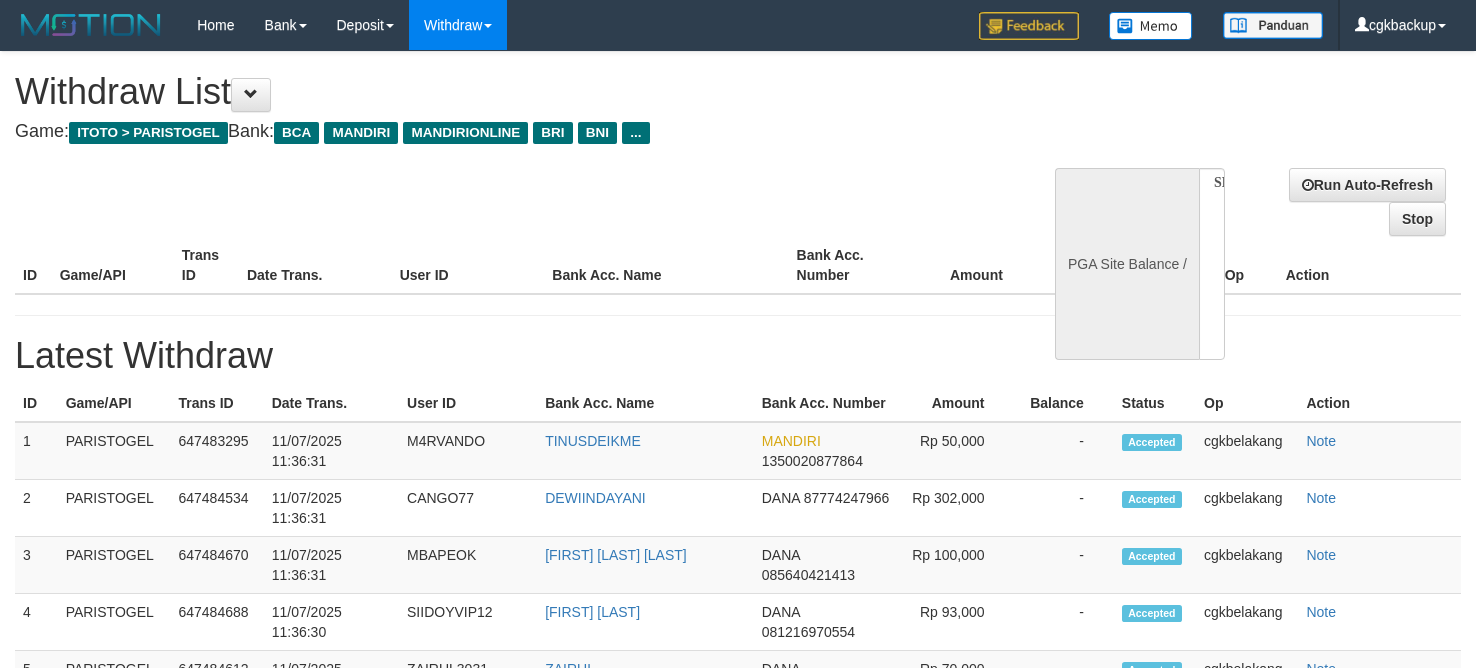 select 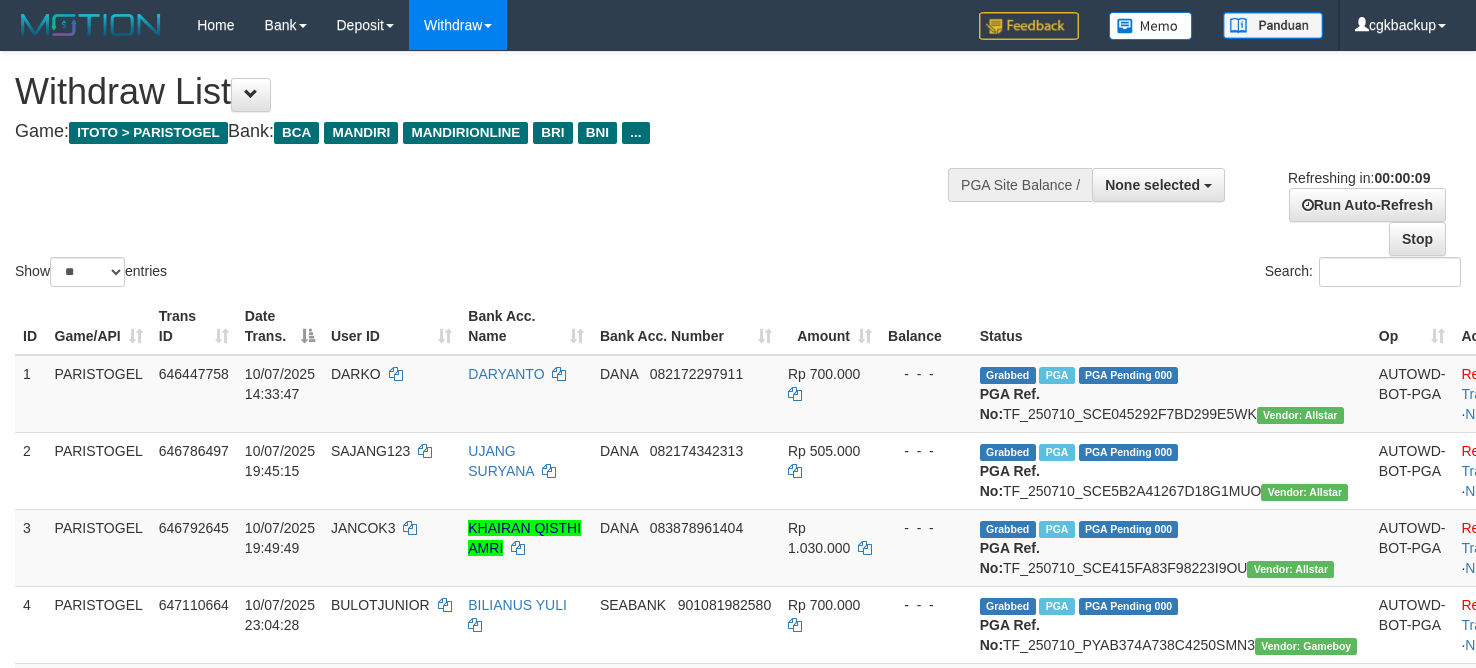 select 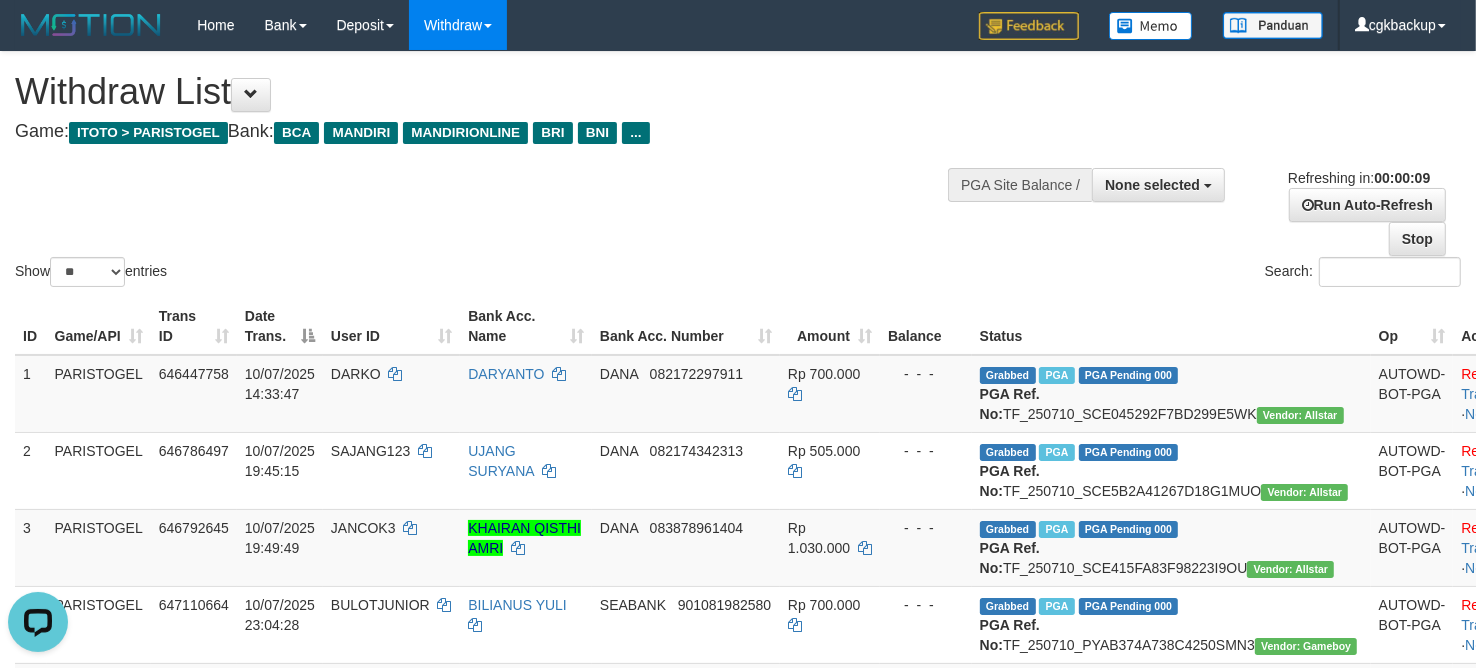 scroll, scrollTop: 0, scrollLeft: 0, axis: both 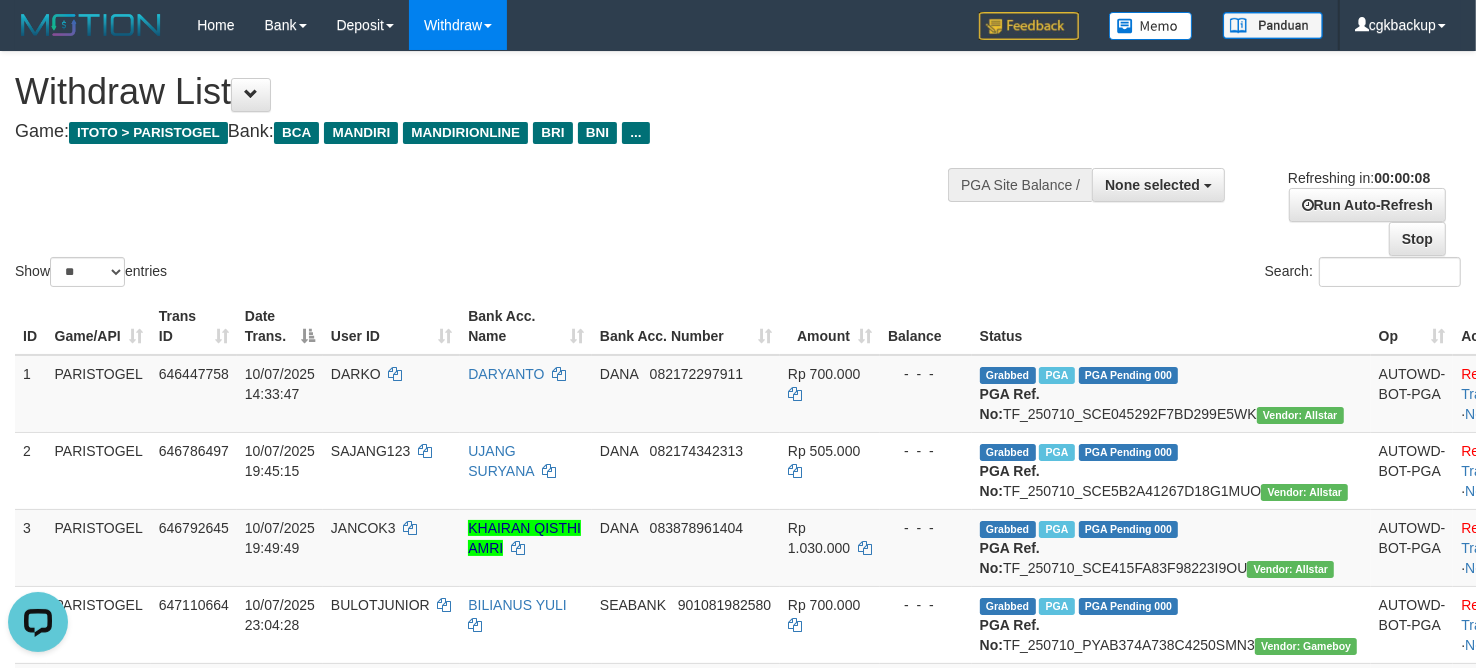 click on "Show  ** ** ** ***  entries Search:" at bounding box center (738, 171) 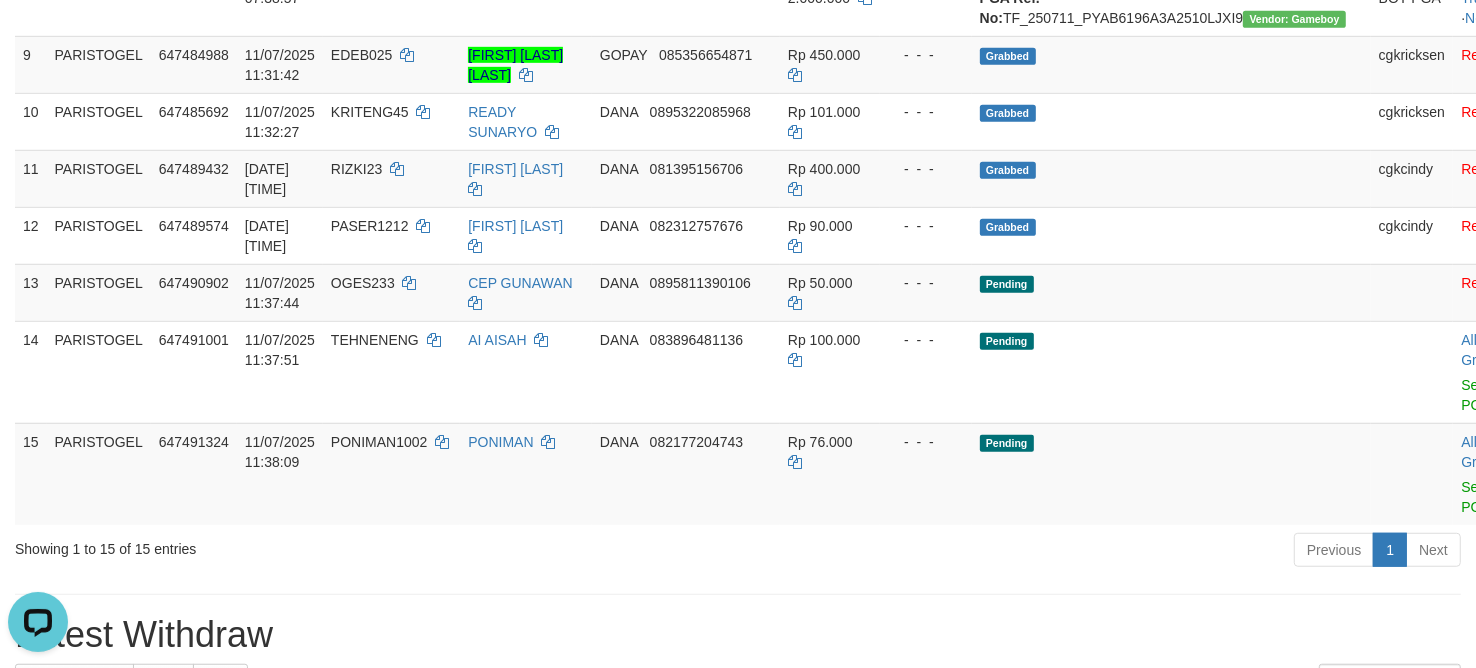 scroll, scrollTop: 1000, scrollLeft: 0, axis: vertical 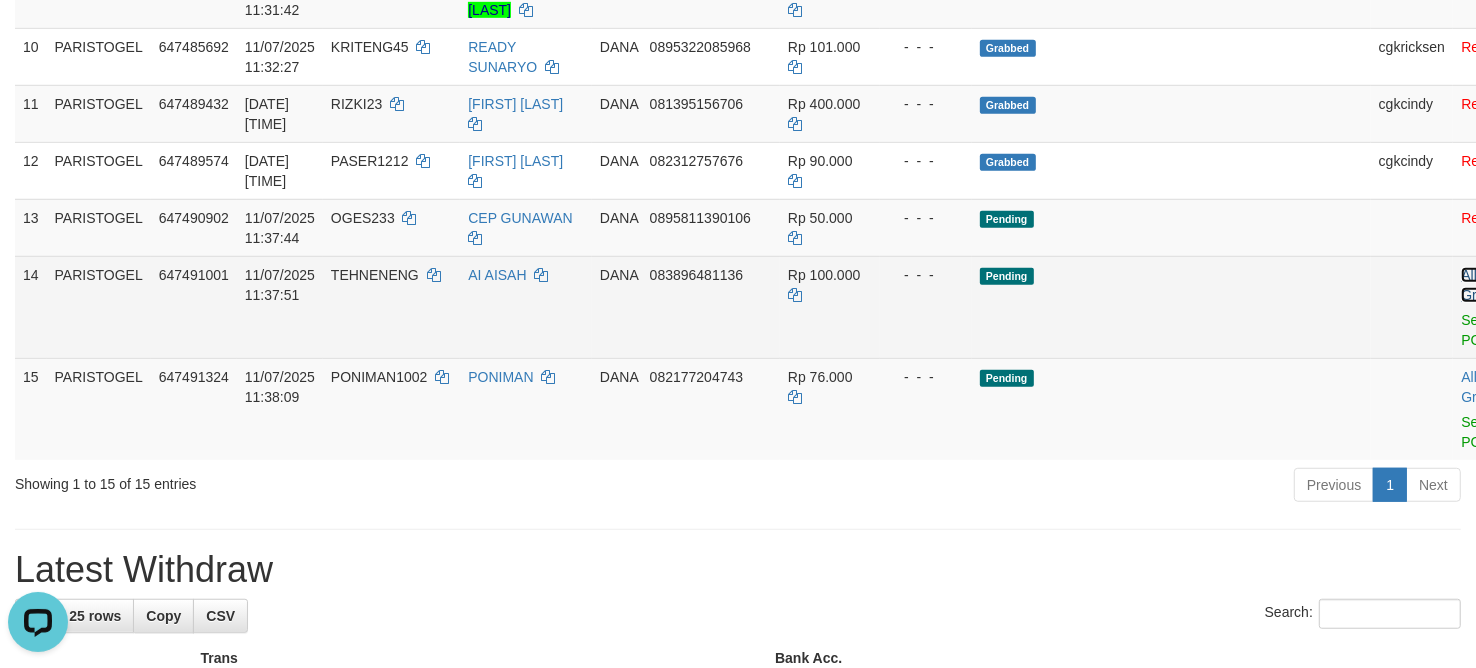 click on "Allow Grab" at bounding box center (1477, 285) 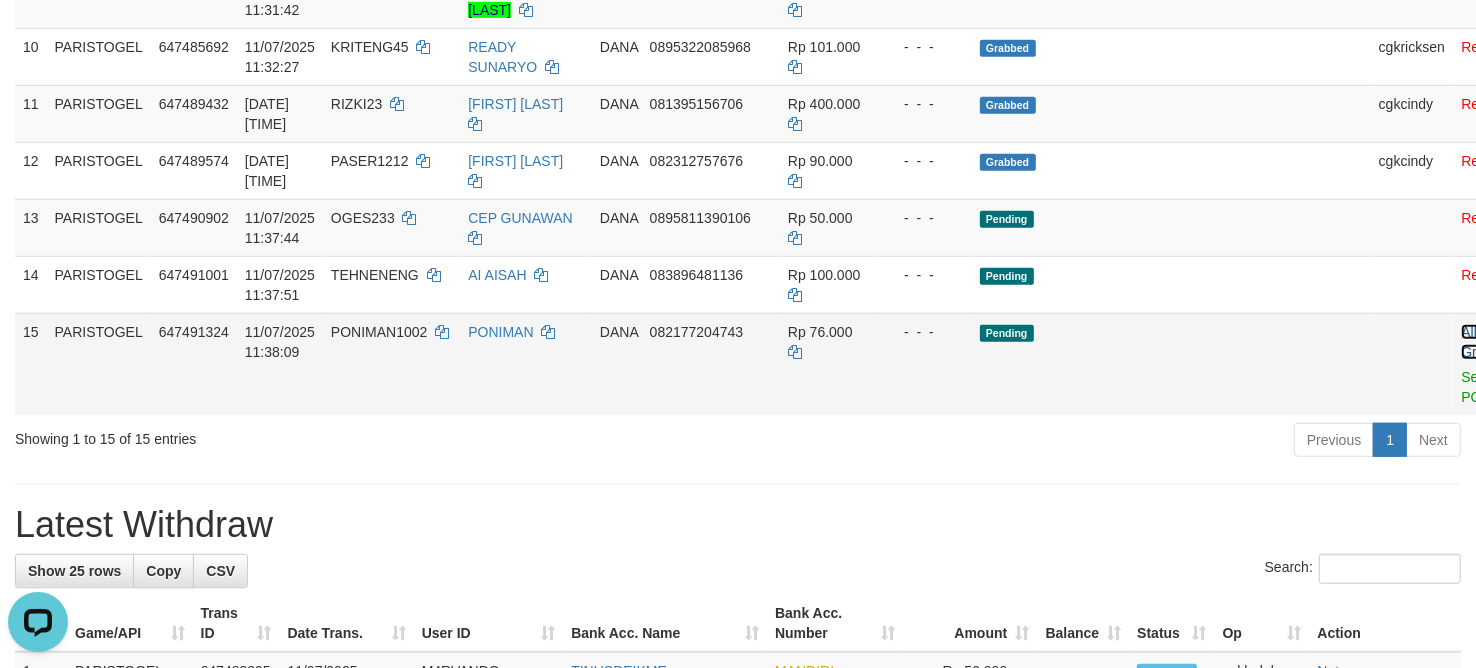 click on "Allow Grab" at bounding box center [1477, 342] 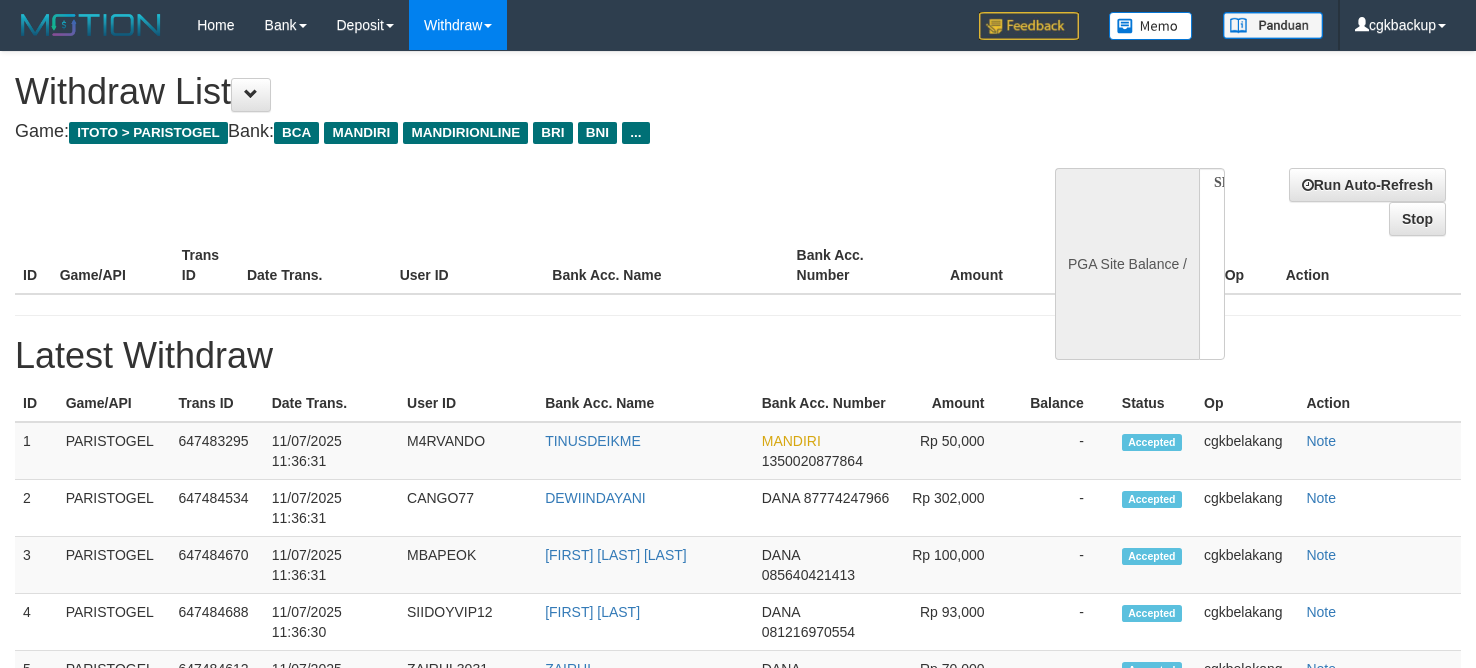 select 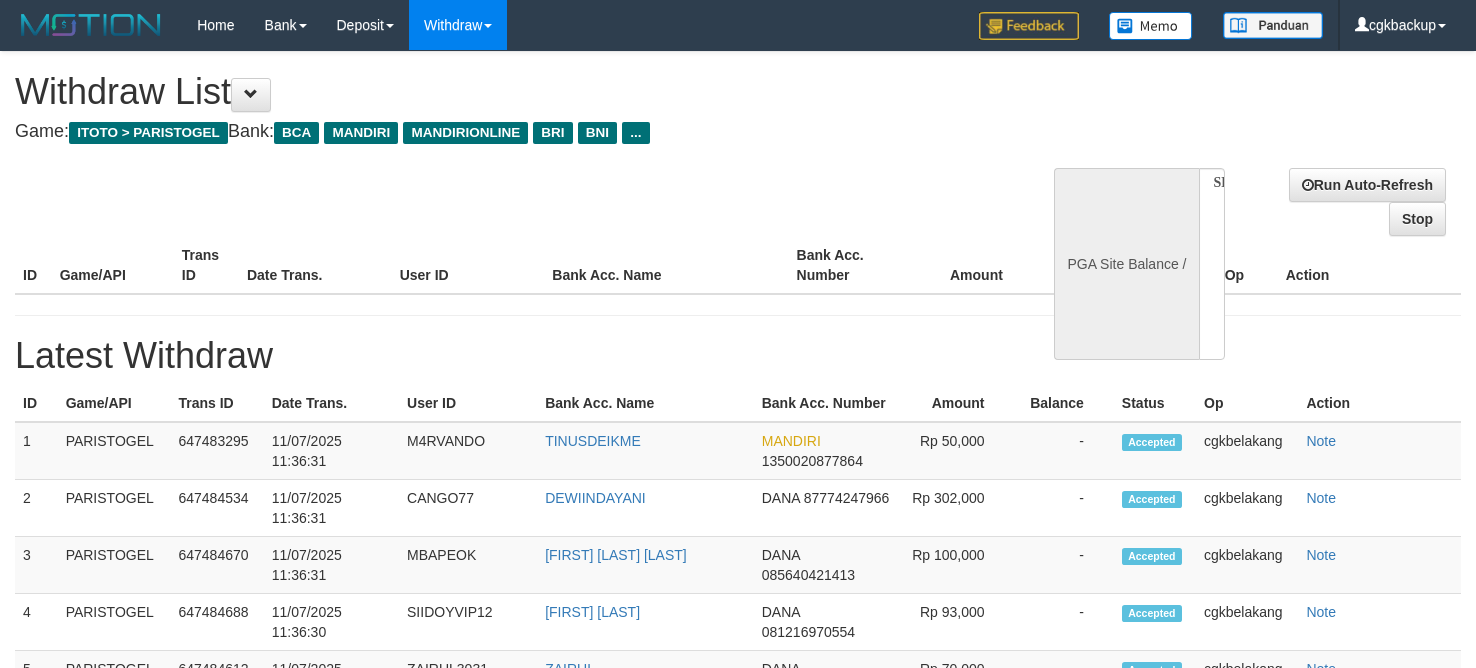 scroll, scrollTop: 0, scrollLeft: 0, axis: both 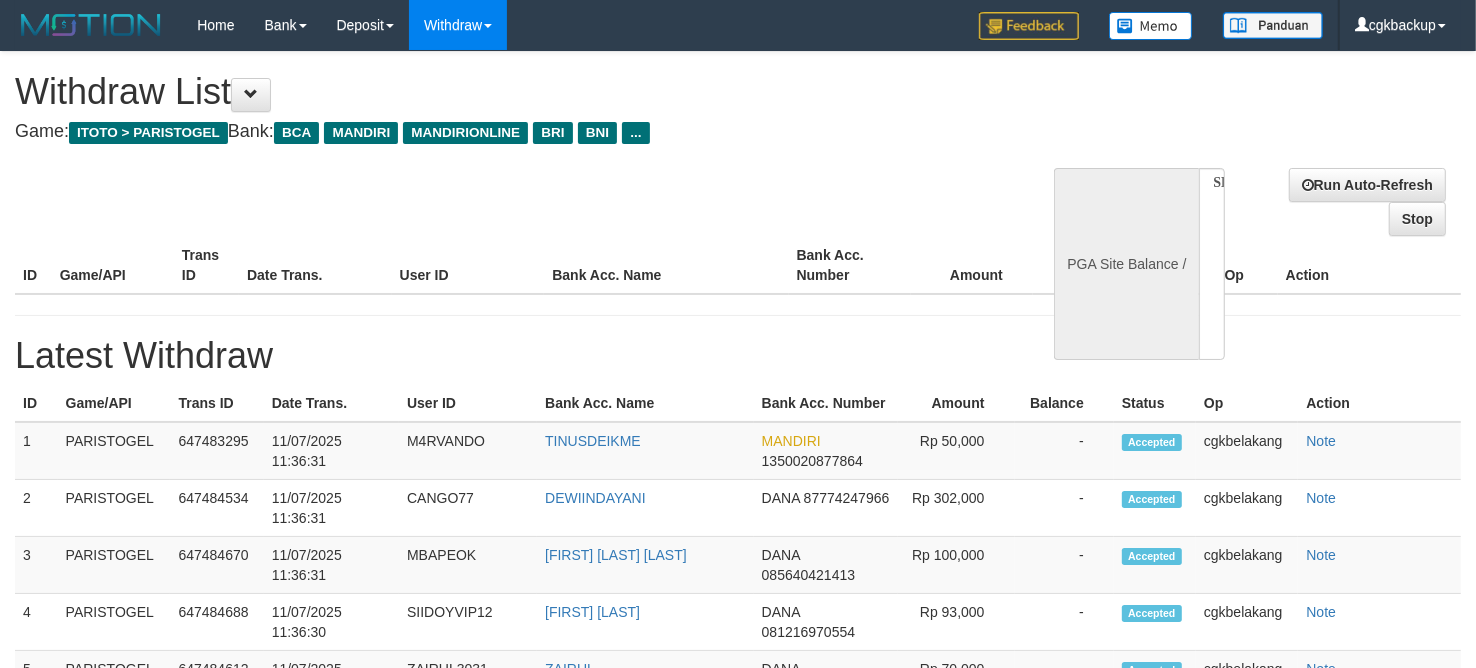 select on "**" 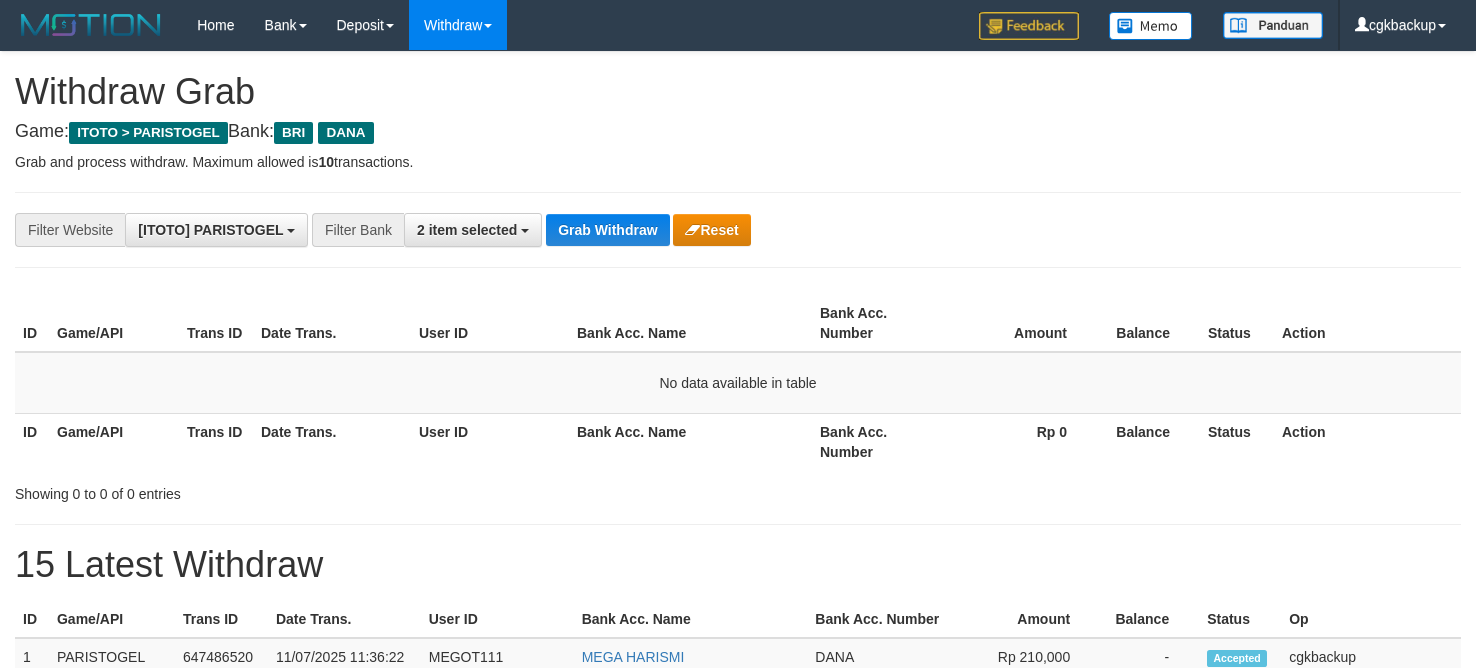 scroll, scrollTop: 0, scrollLeft: 0, axis: both 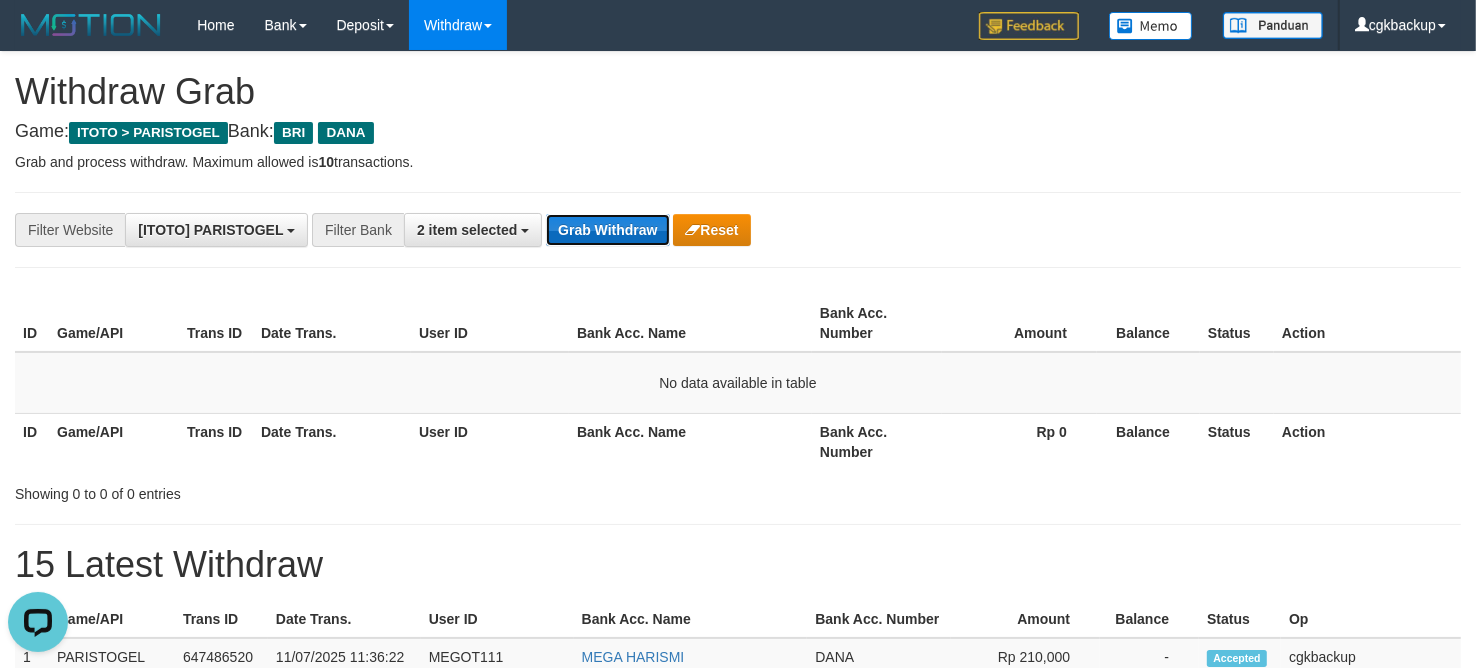 click on "Grab Withdraw" at bounding box center [607, 230] 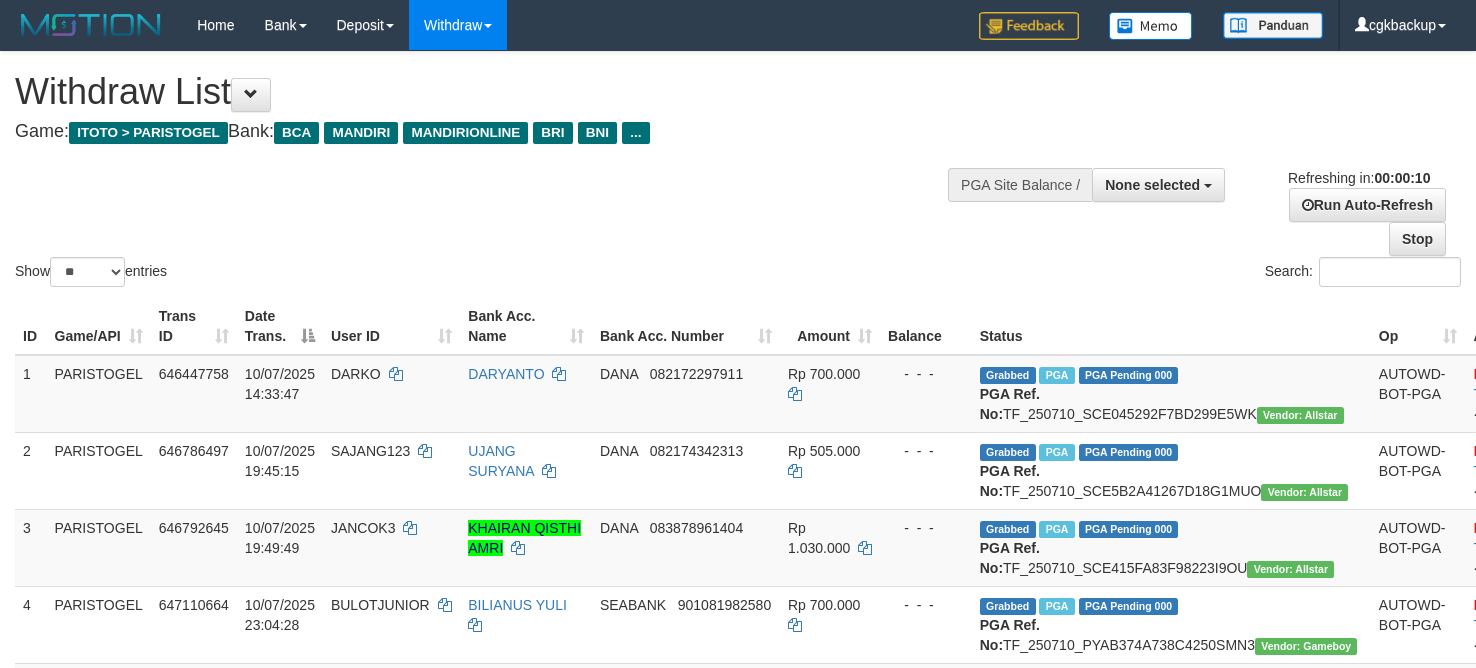 select 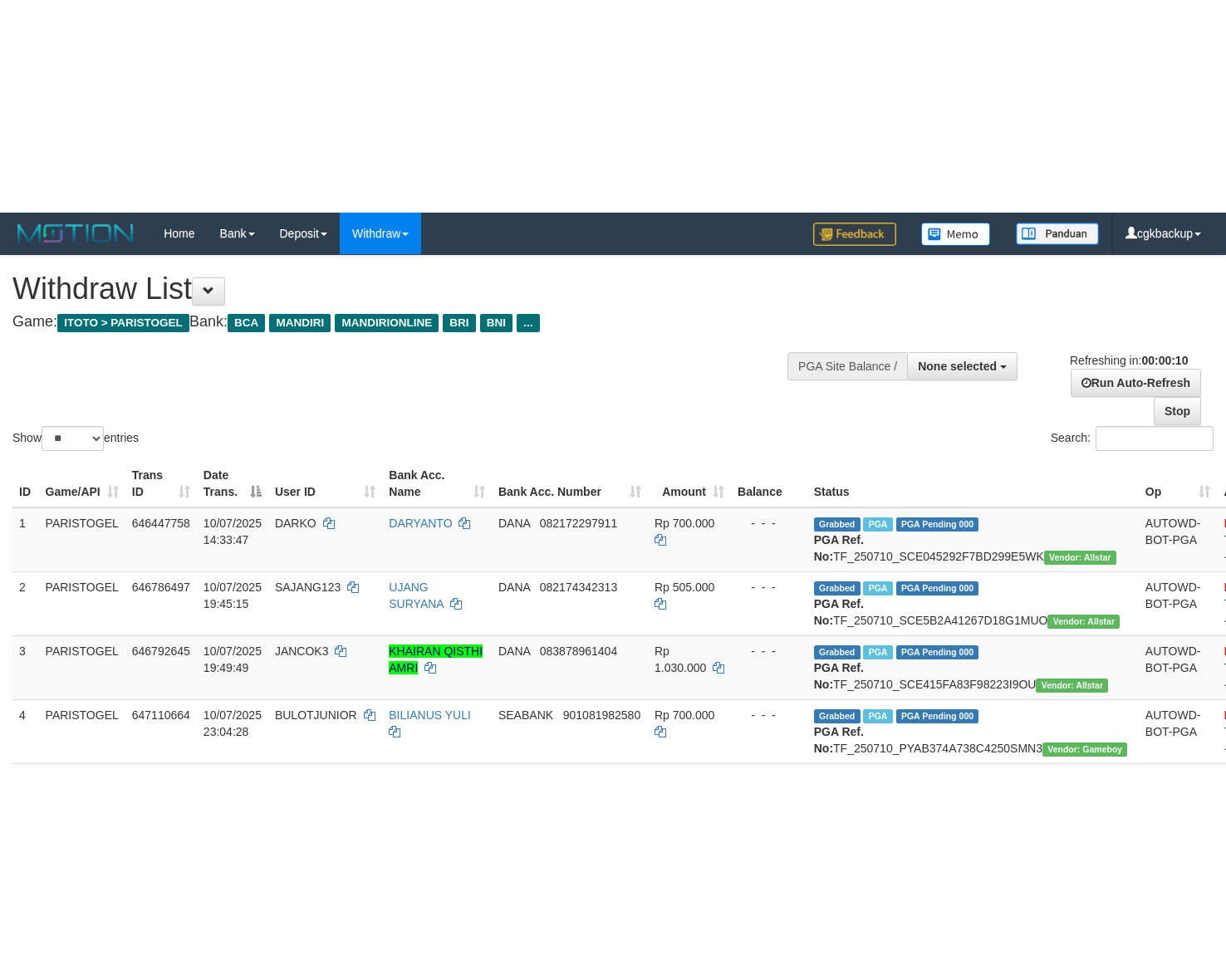 scroll, scrollTop: 0, scrollLeft: 0, axis: both 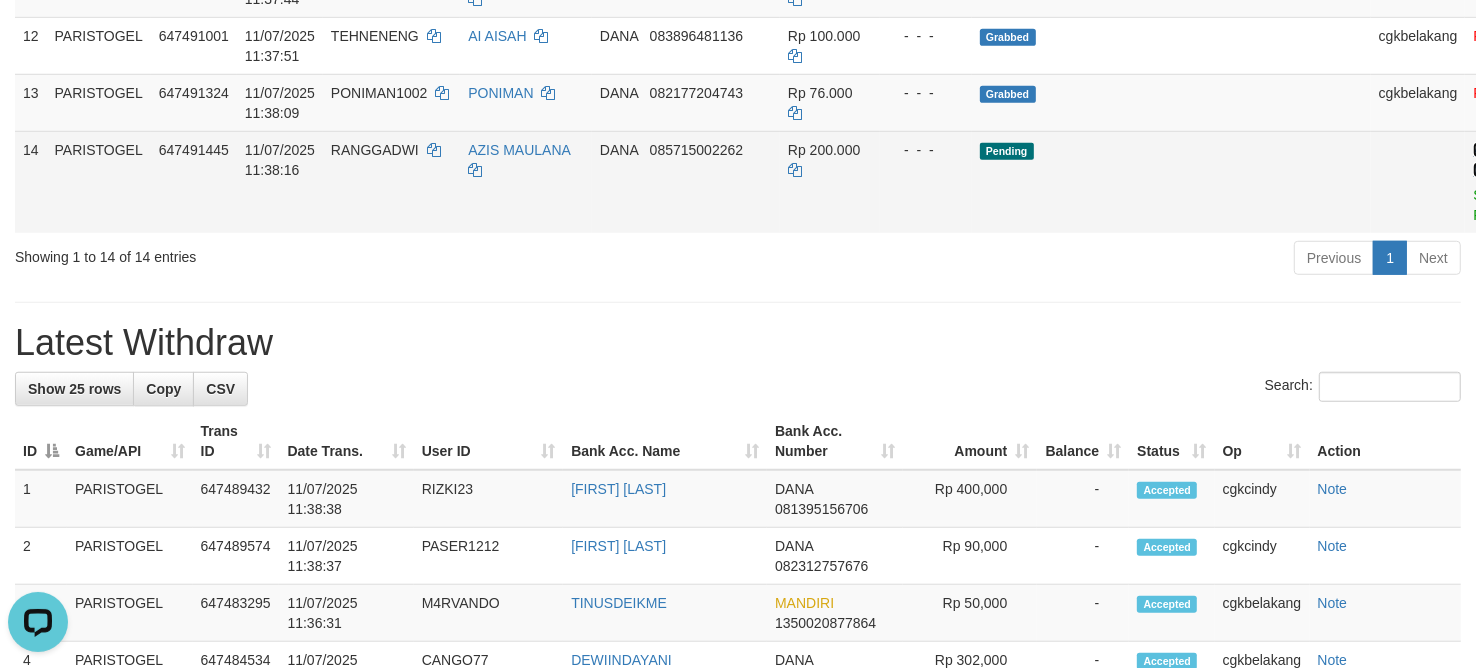 click on "Allow Grab" at bounding box center [1489, 160] 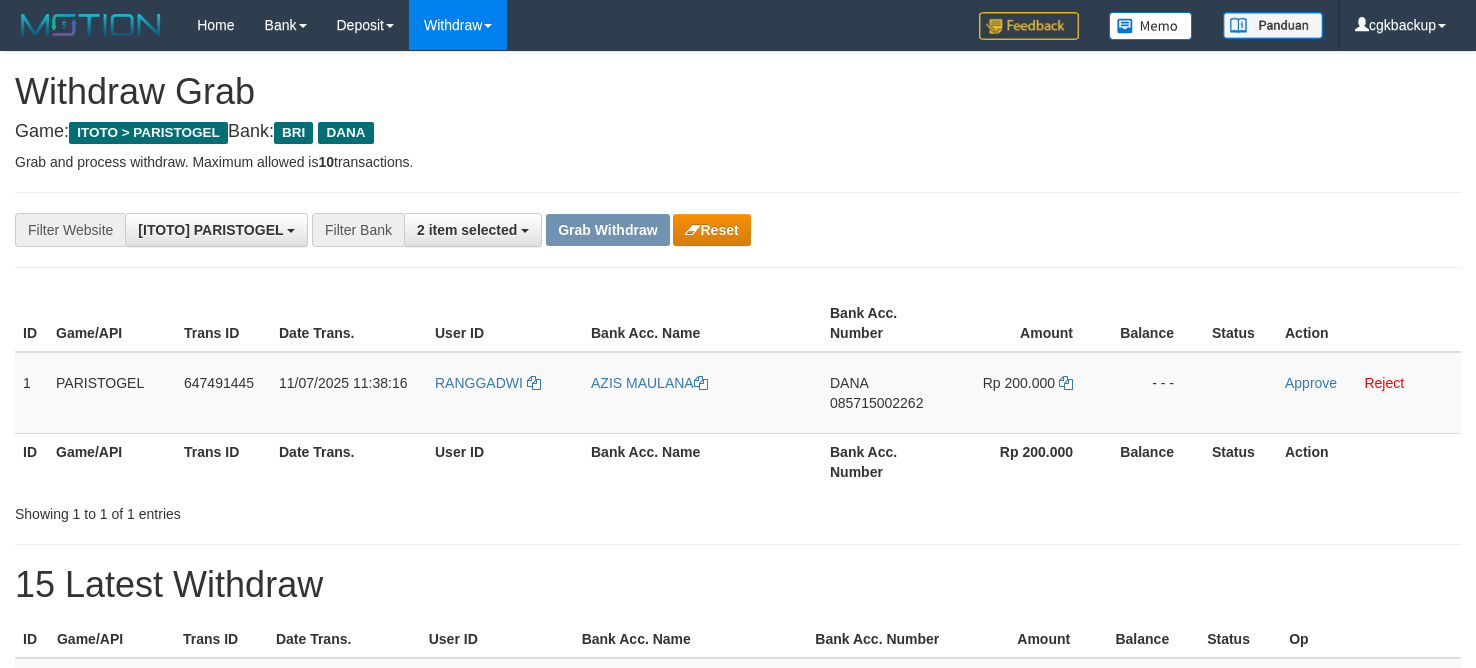 scroll, scrollTop: 0, scrollLeft: 0, axis: both 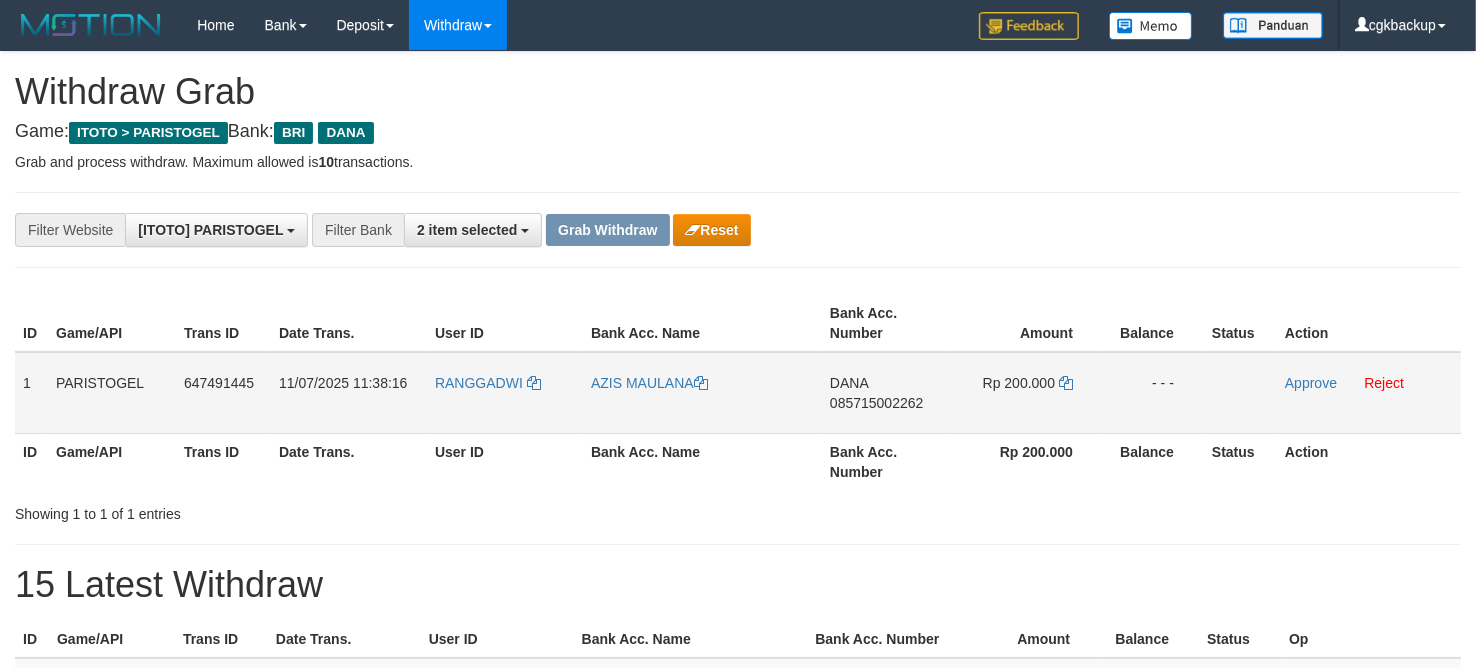 click on "RANGGADWI" at bounding box center (505, 393) 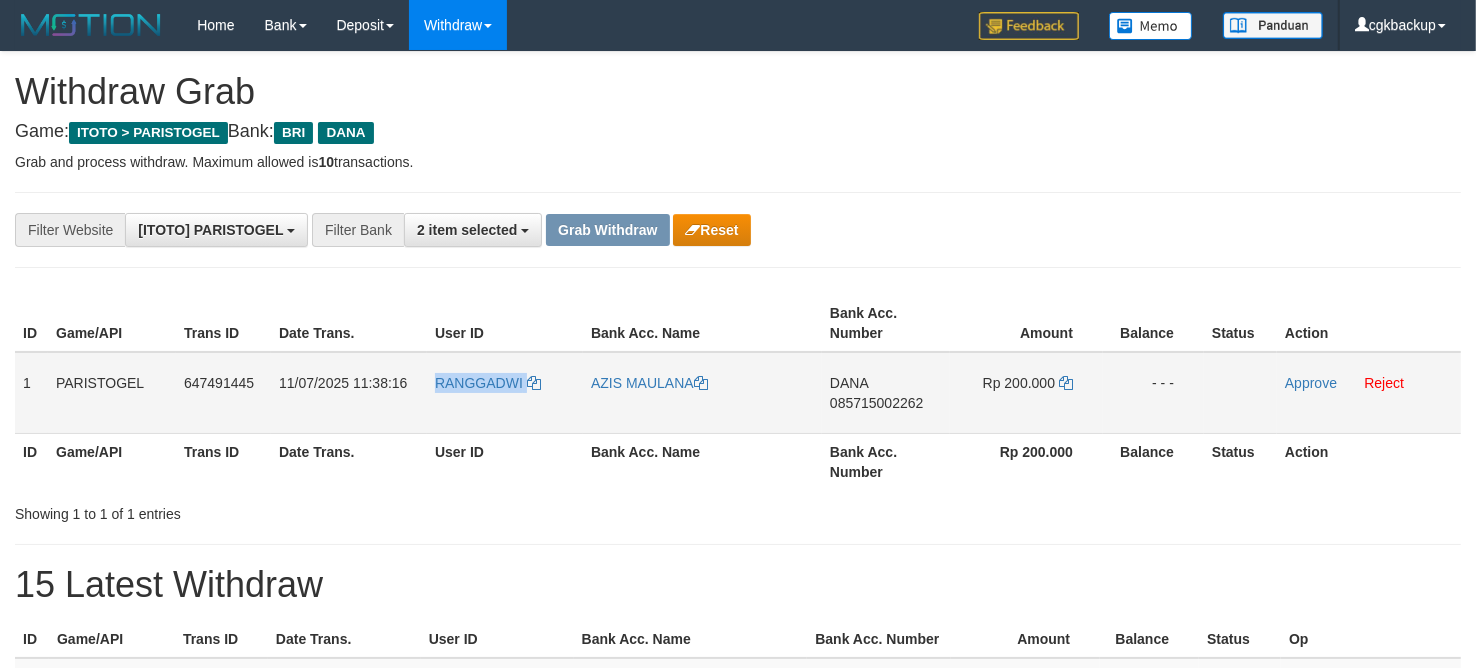 click on "RANGGADWI" at bounding box center [505, 393] 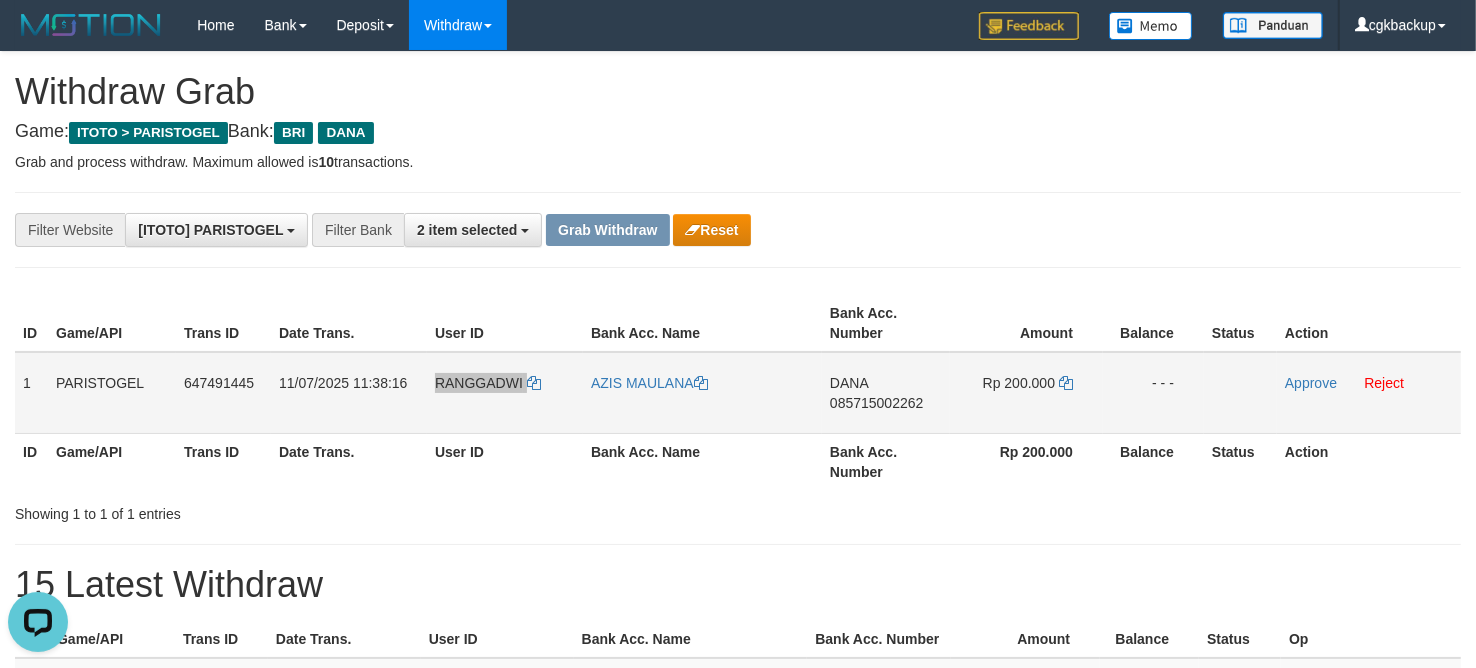 scroll, scrollTop: 0, scrollLeft: 0, axis: both 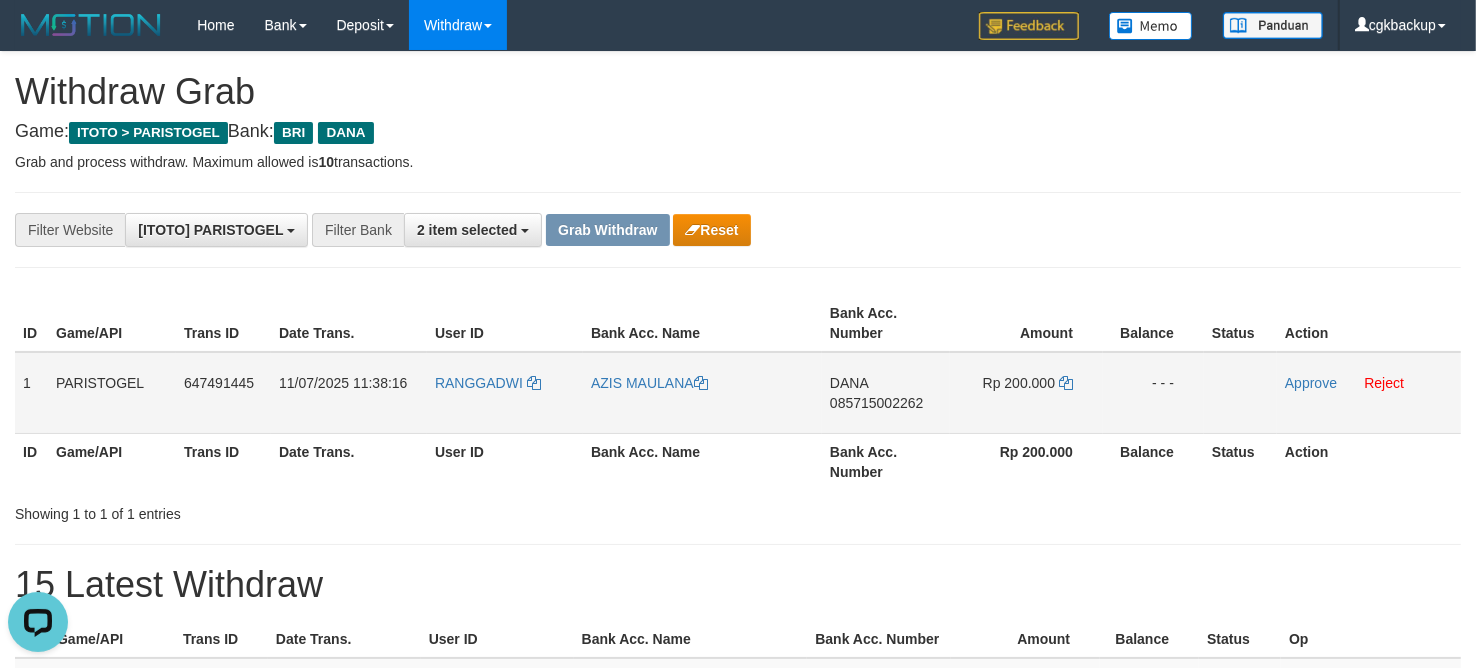 click on "AZIS MAULANA" at bounding box center [702, 393] 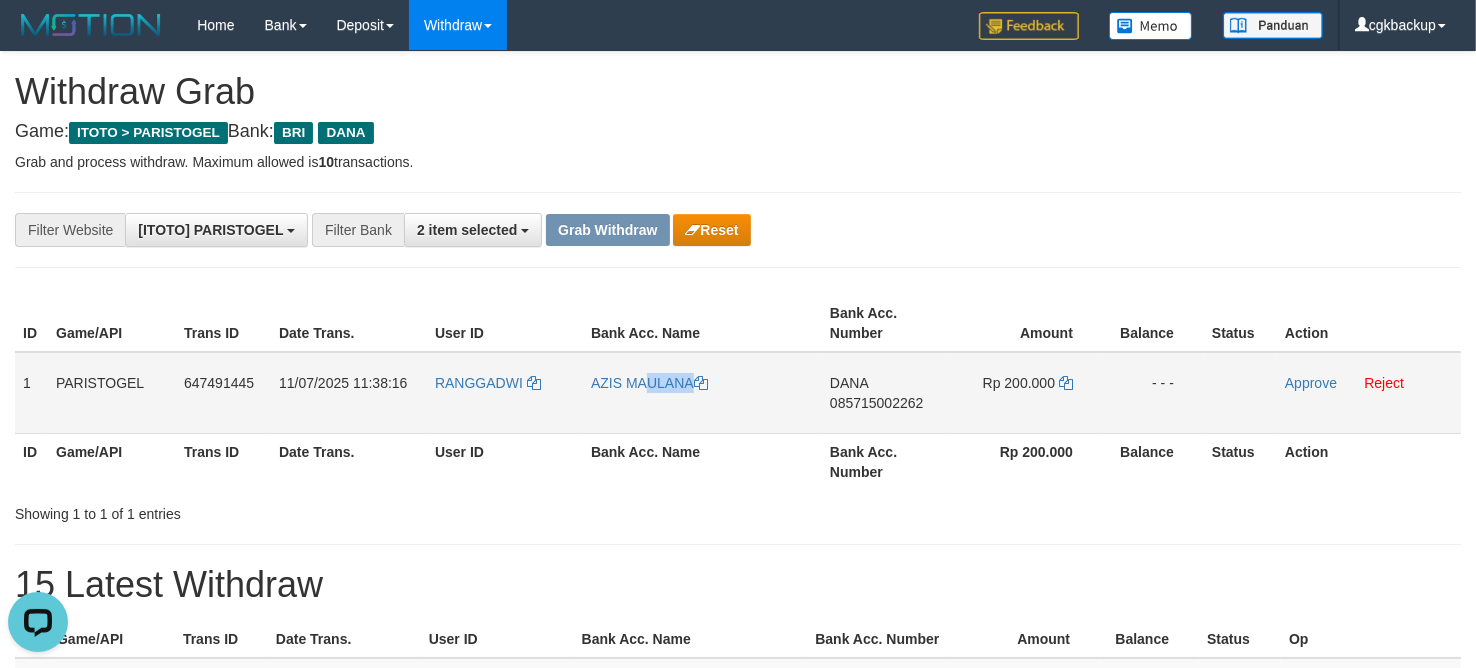 click on "AZIS MAULANA" at bounding box center (702, 393) 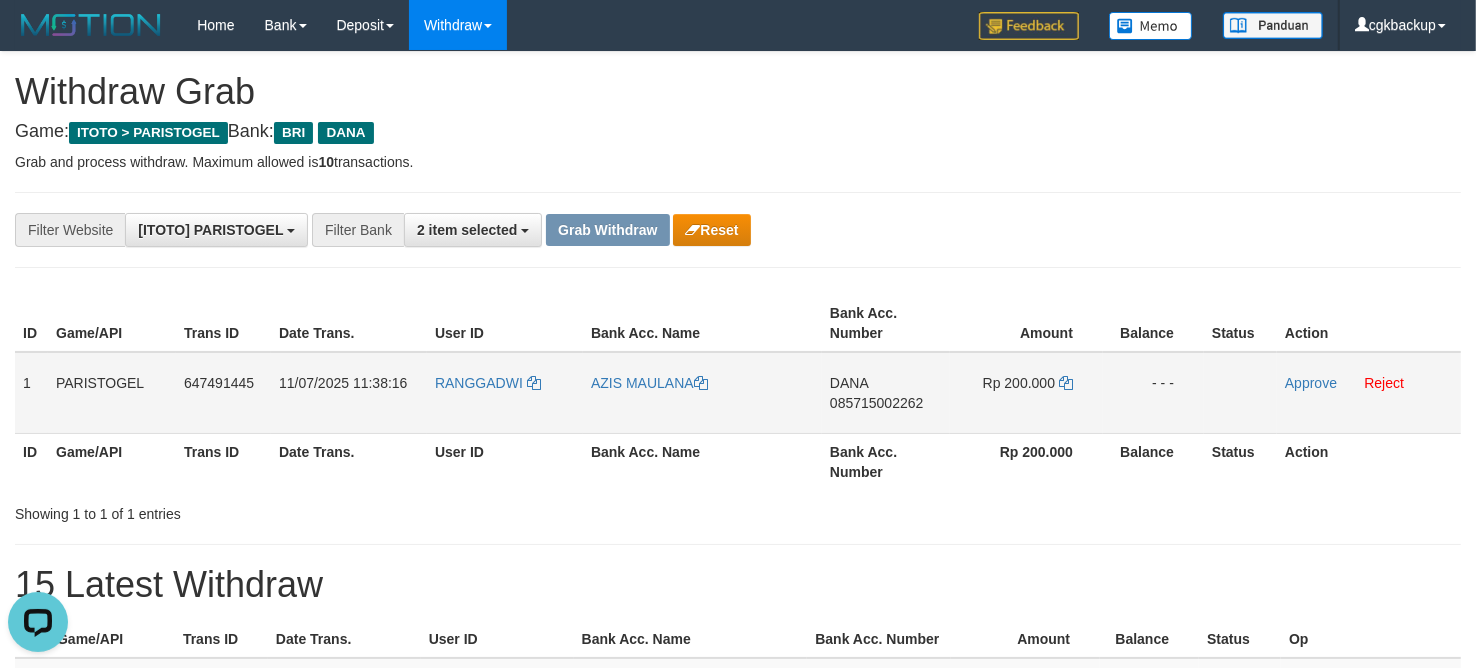 click on "RANGGADWI" at bounding box center [505, 393] 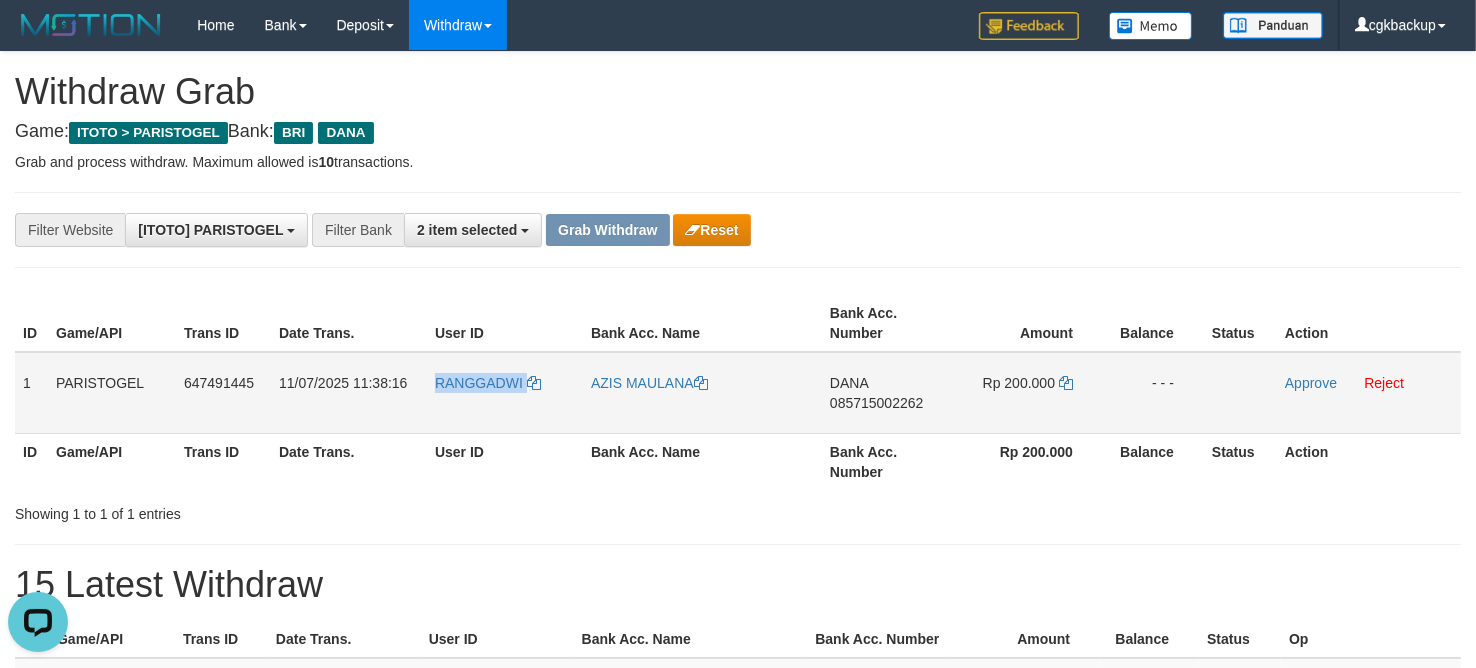 click on "RANGGADWI" at bounding box center [505, 393] 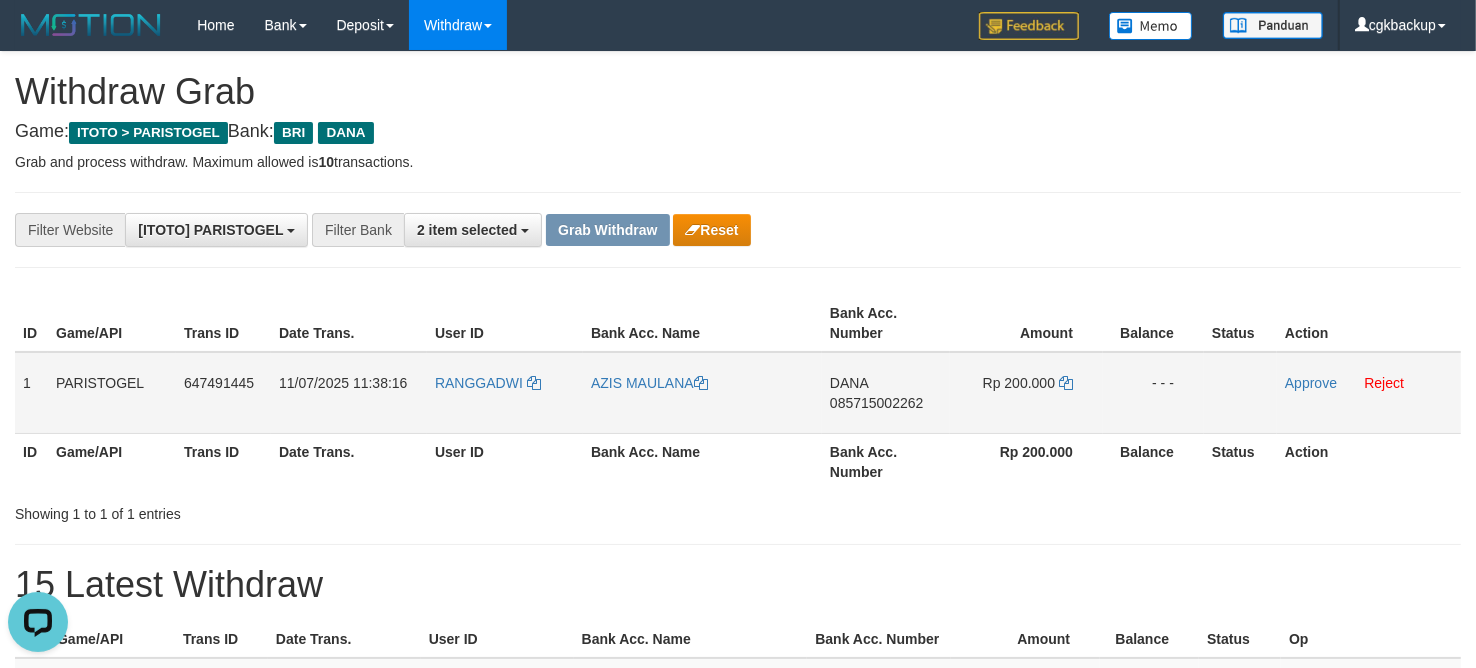 click on "085715002262" at bounding box center [876, 403] 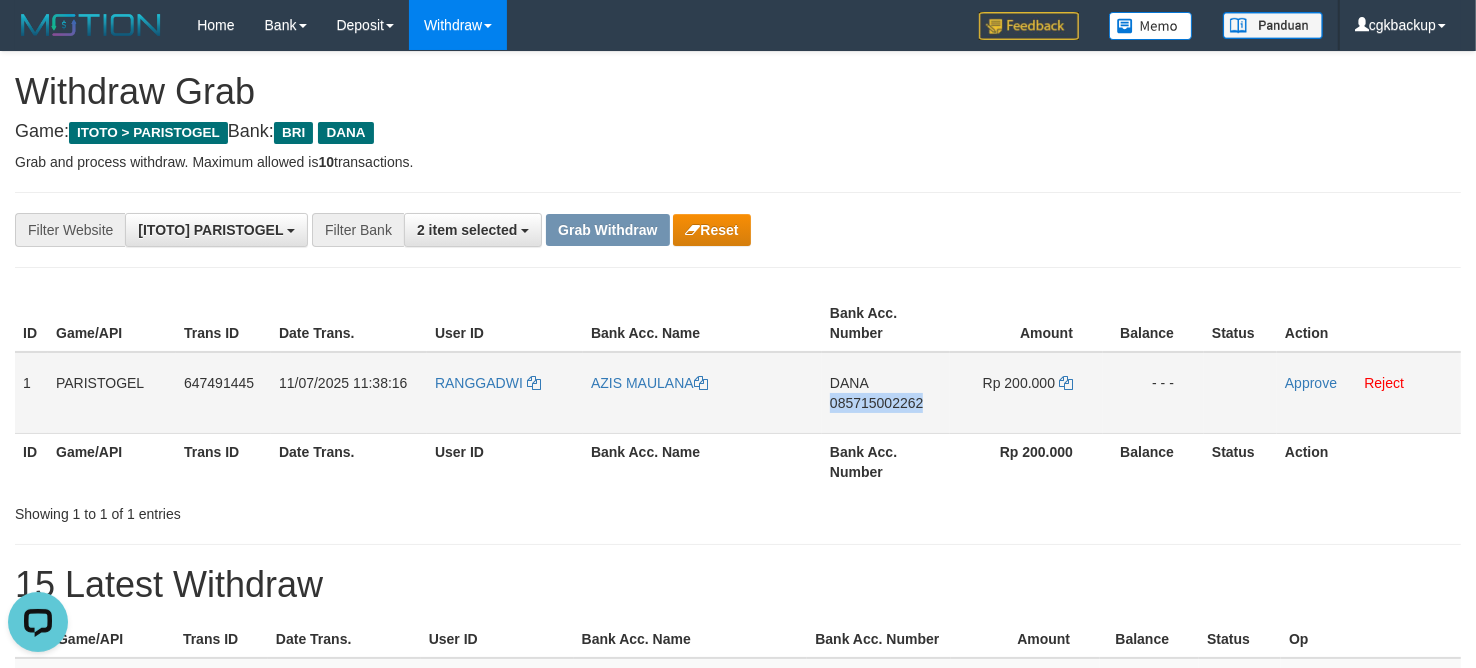 drag, startPoint x: 875, startPoint y: 418, endPoint x: 1063, endPoint y: 400, distance: 188.85974 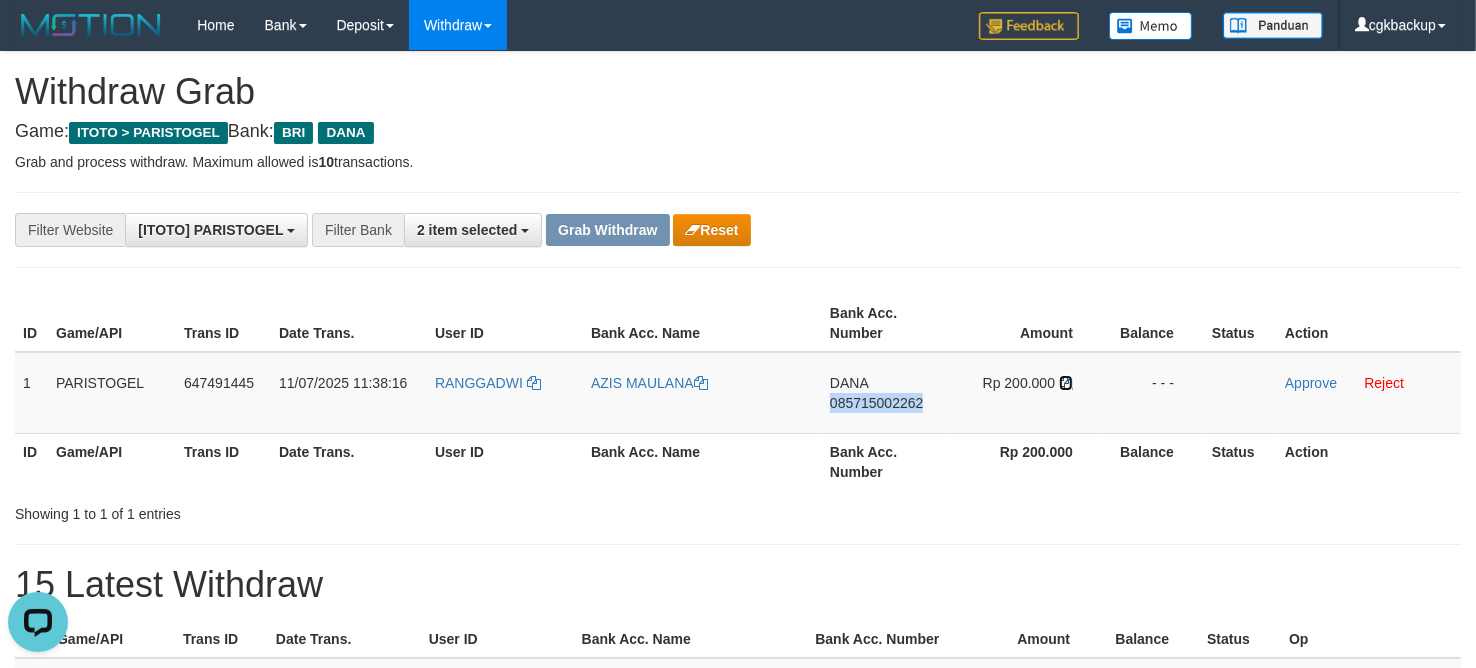click at bounding box center [1066, 383] 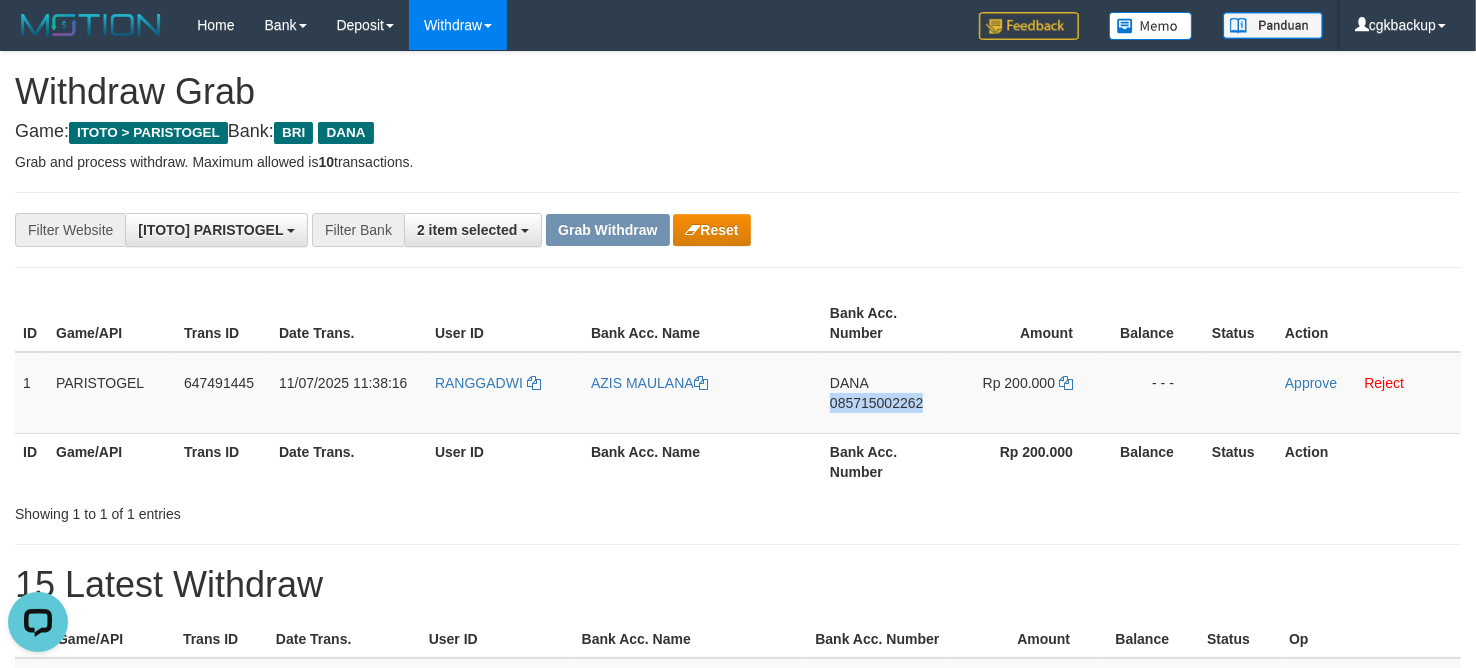 copy on "085715002262" 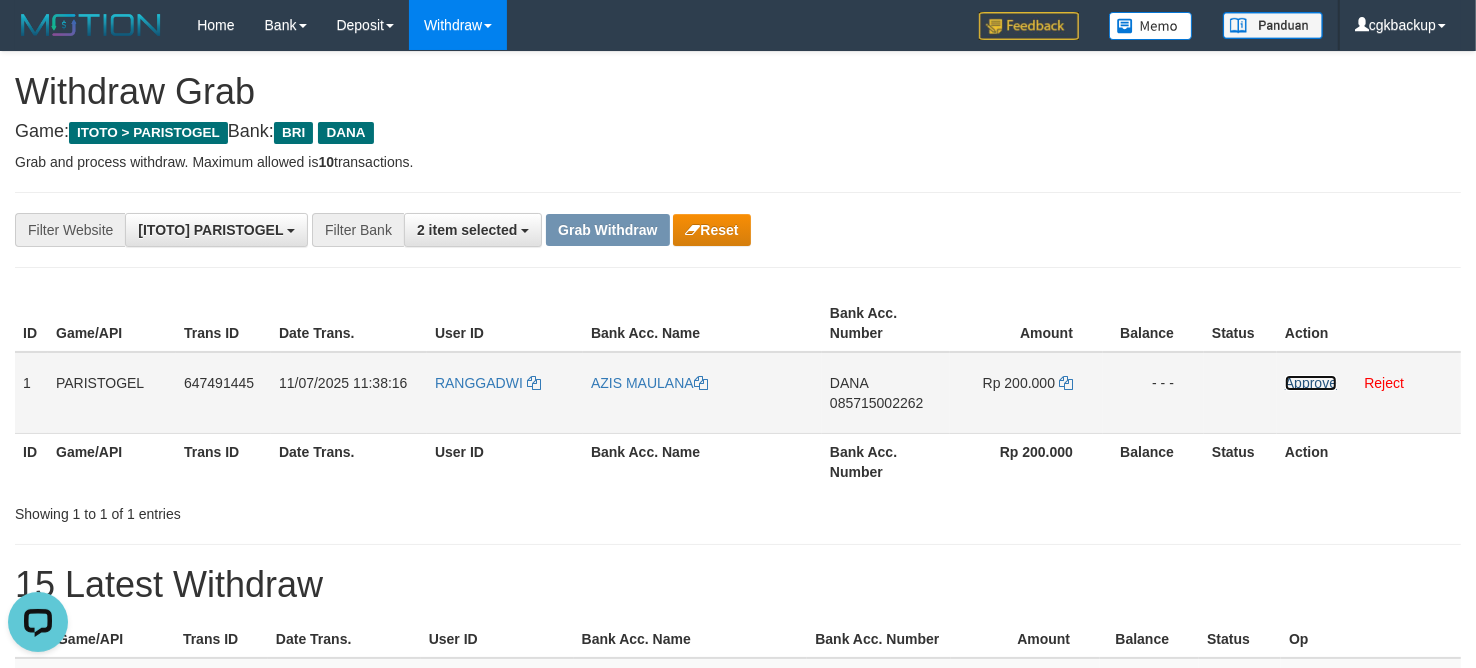 click on "Approve" at bounding box center [1311, 383] 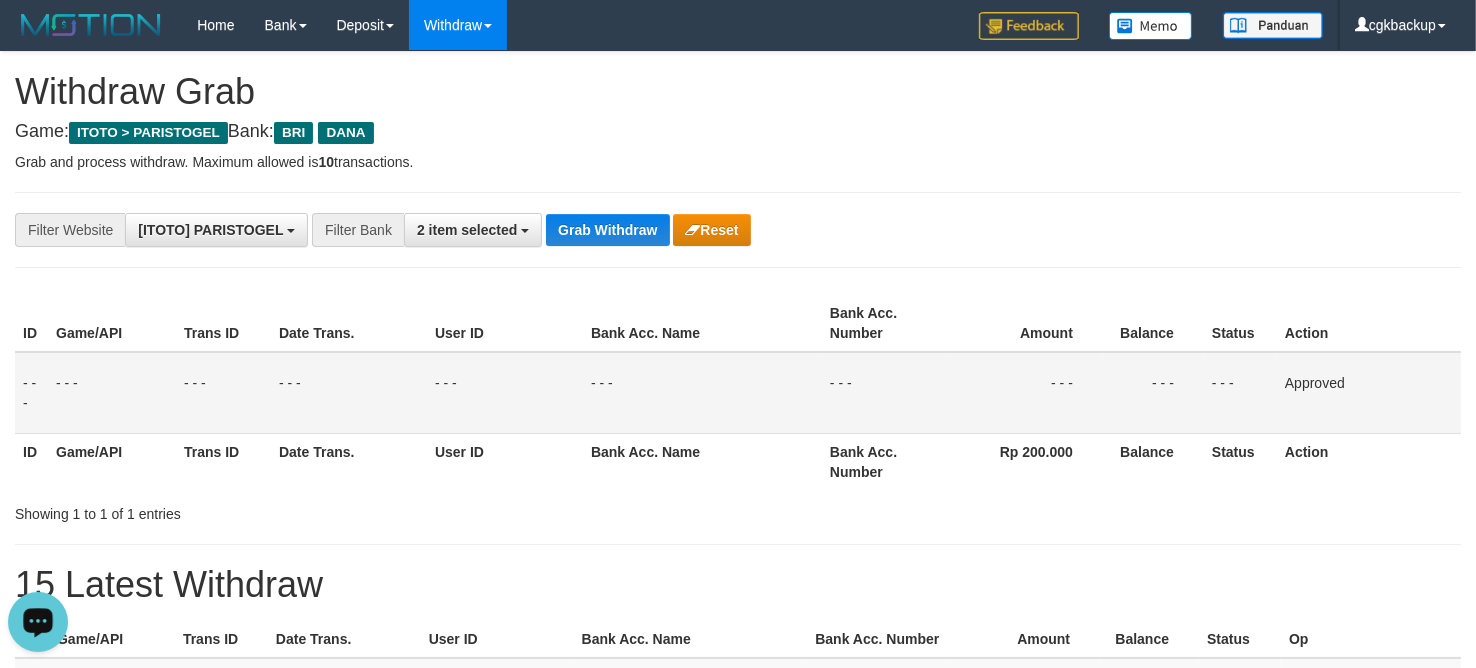 click on "**********" at bounding box center [738, 230] 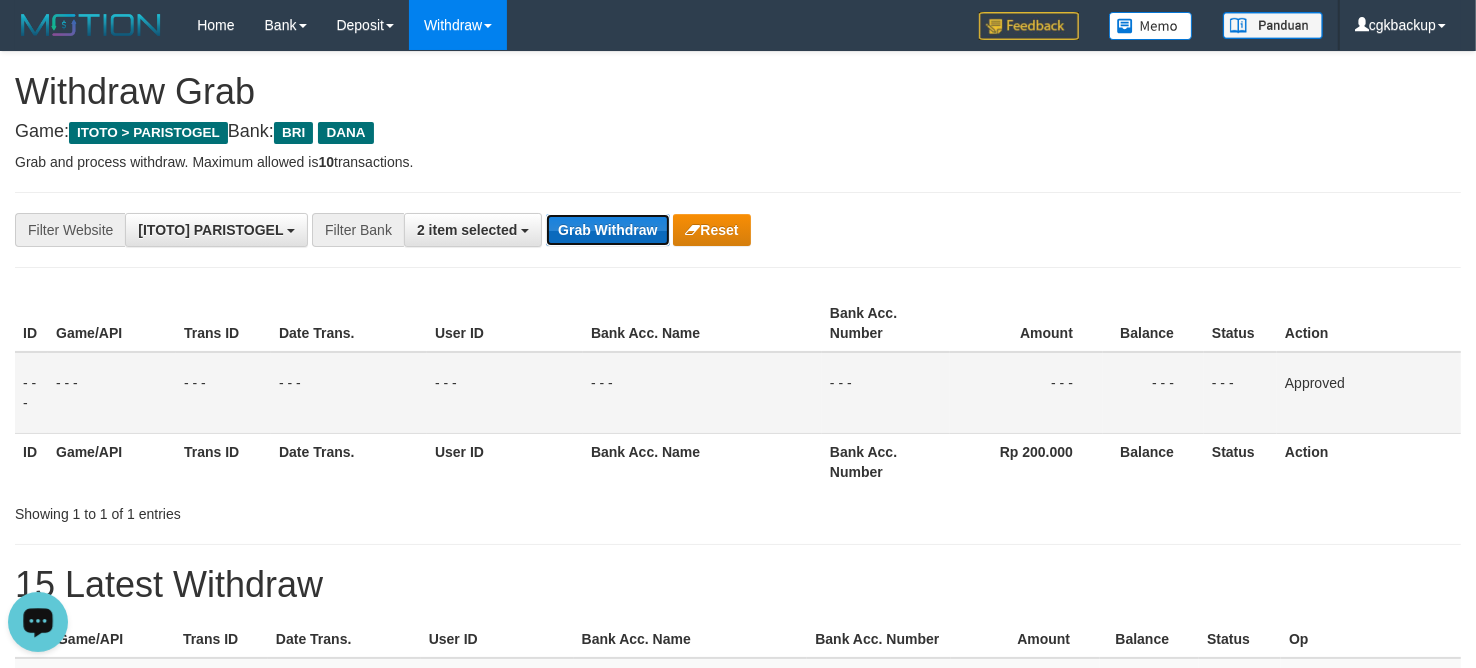 click on "Grab Withdraw" at bounding box center [607, 230] 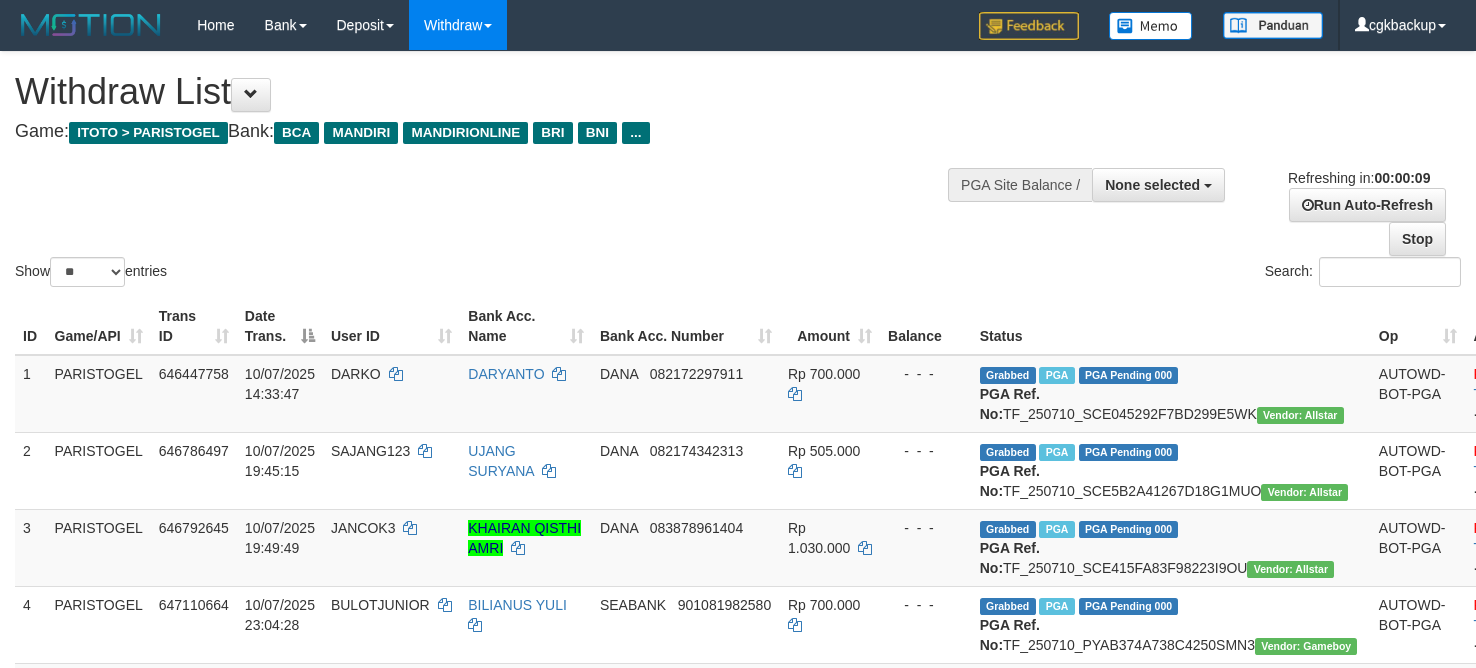 select 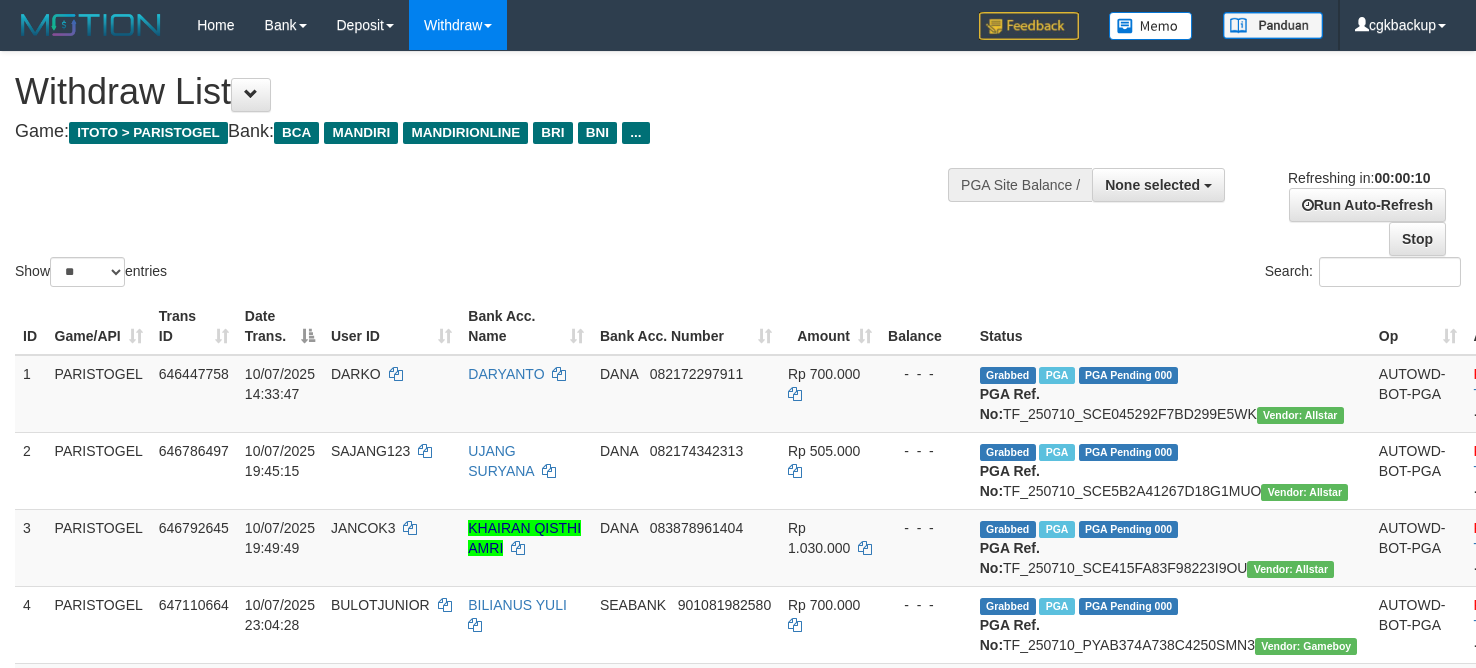select 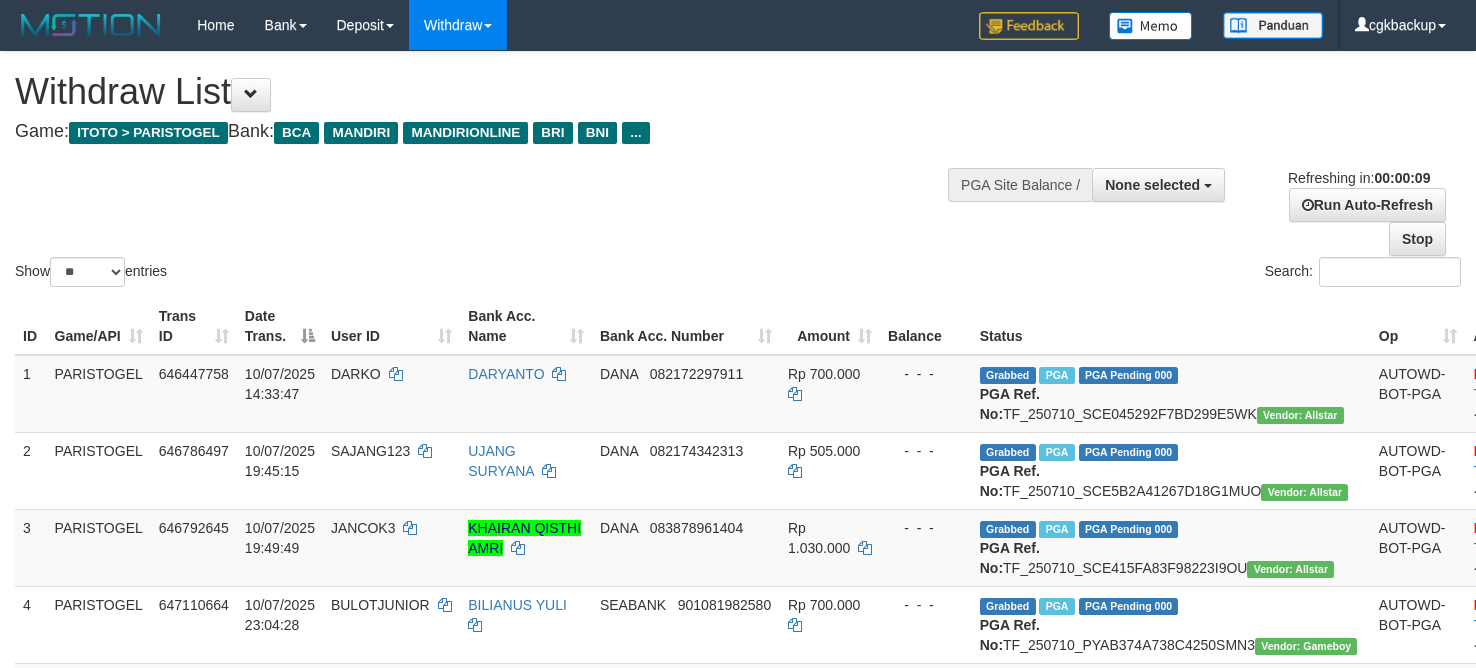 select 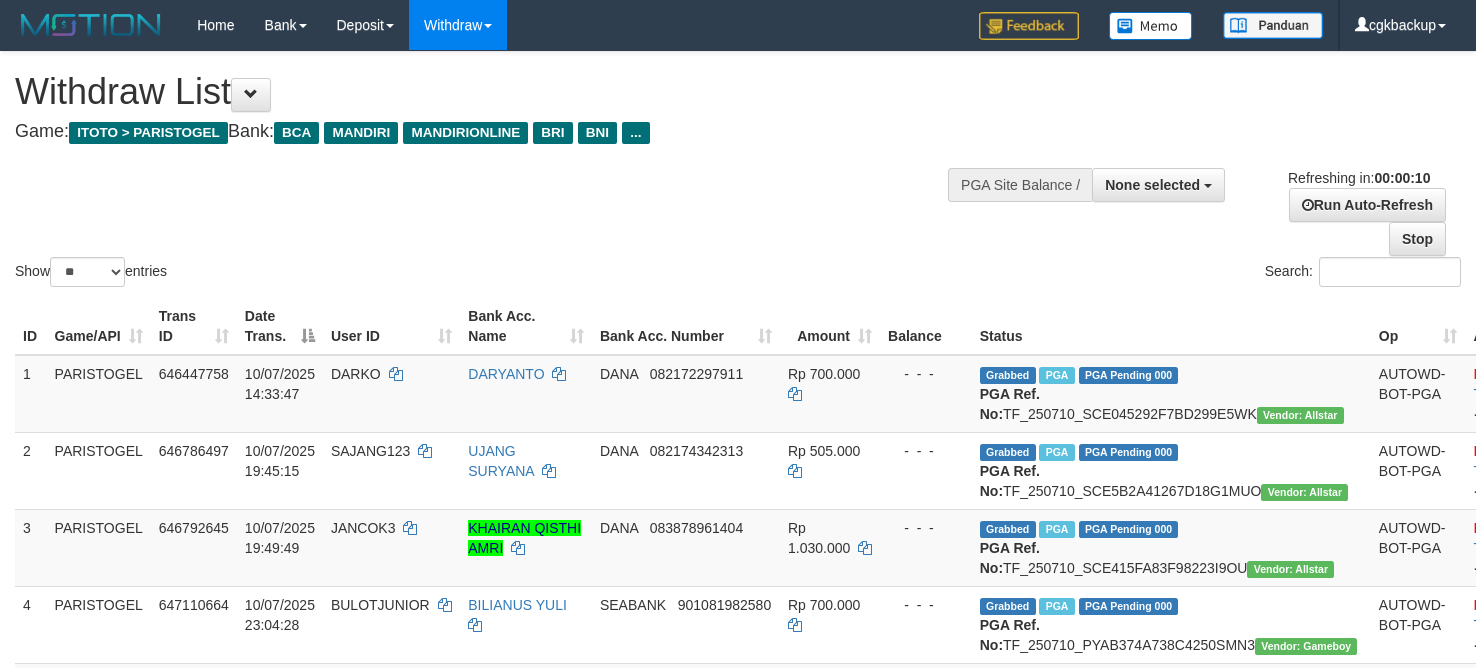 select 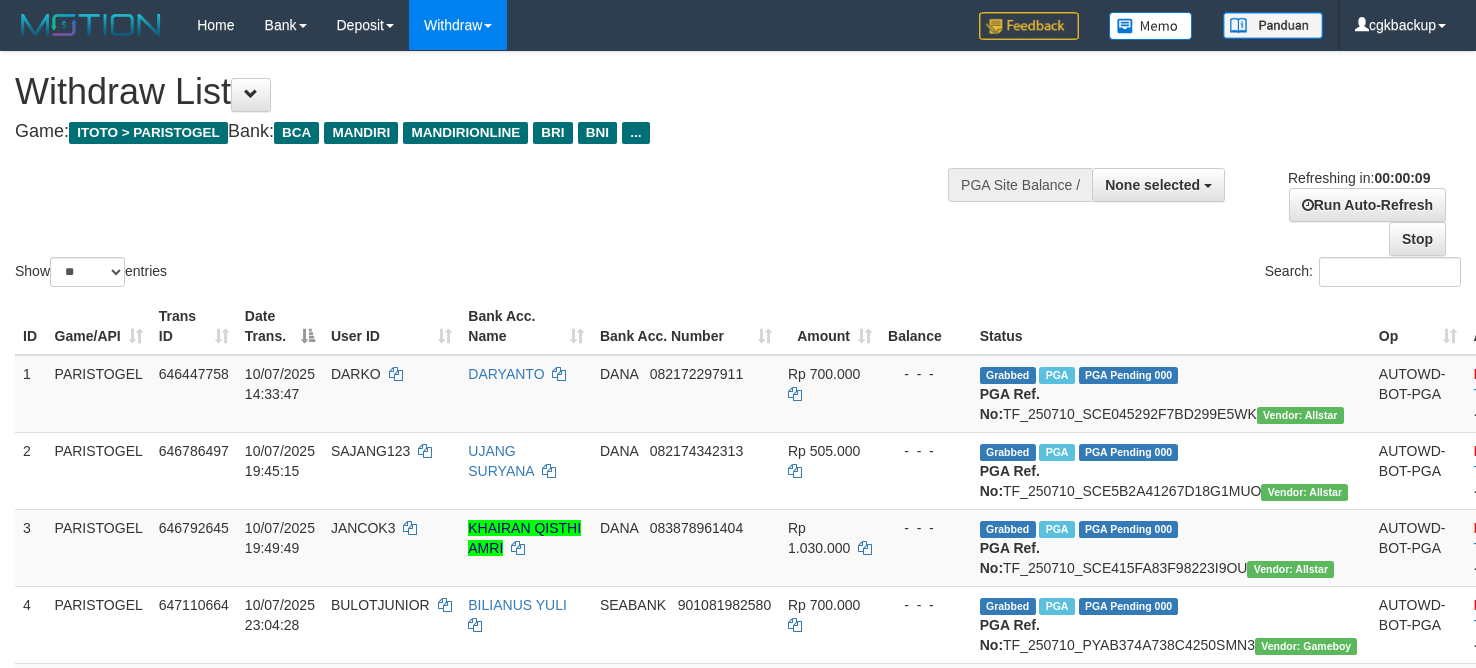 select 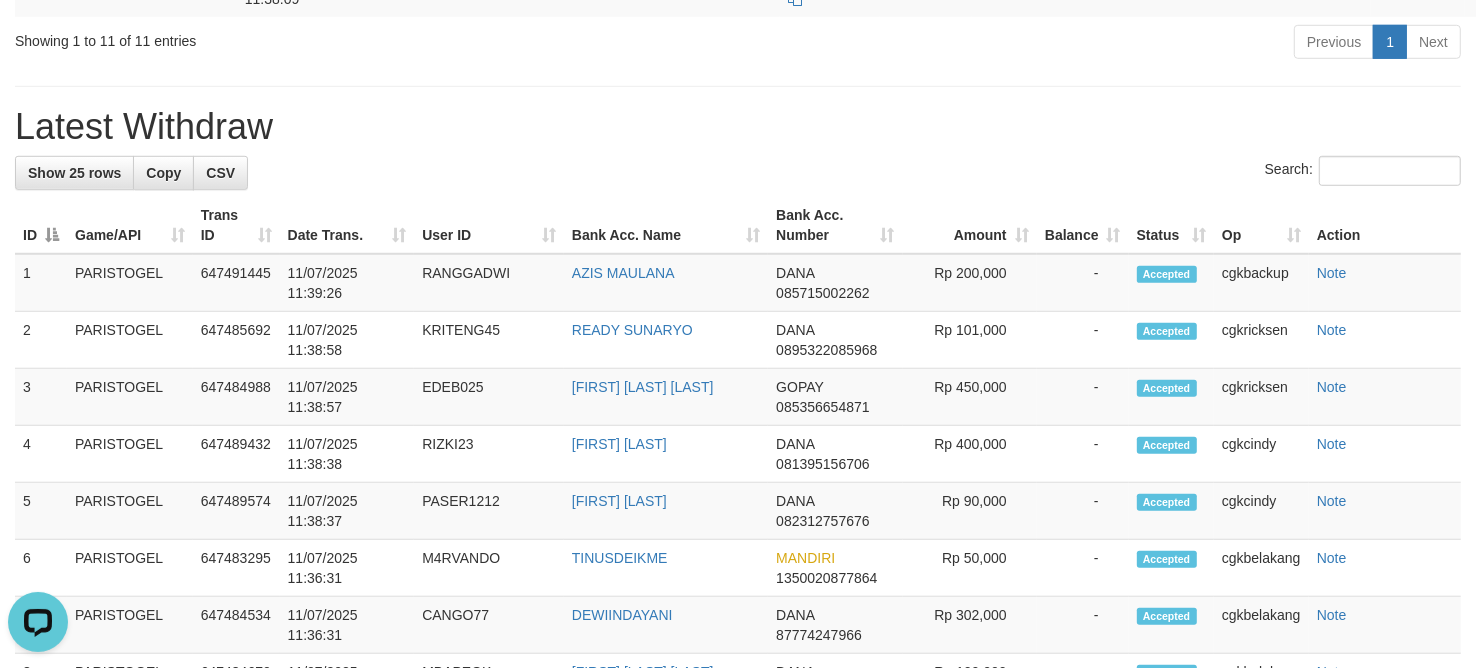 scroll, scrollTop: 0, scrollLeft: 0, axis: both 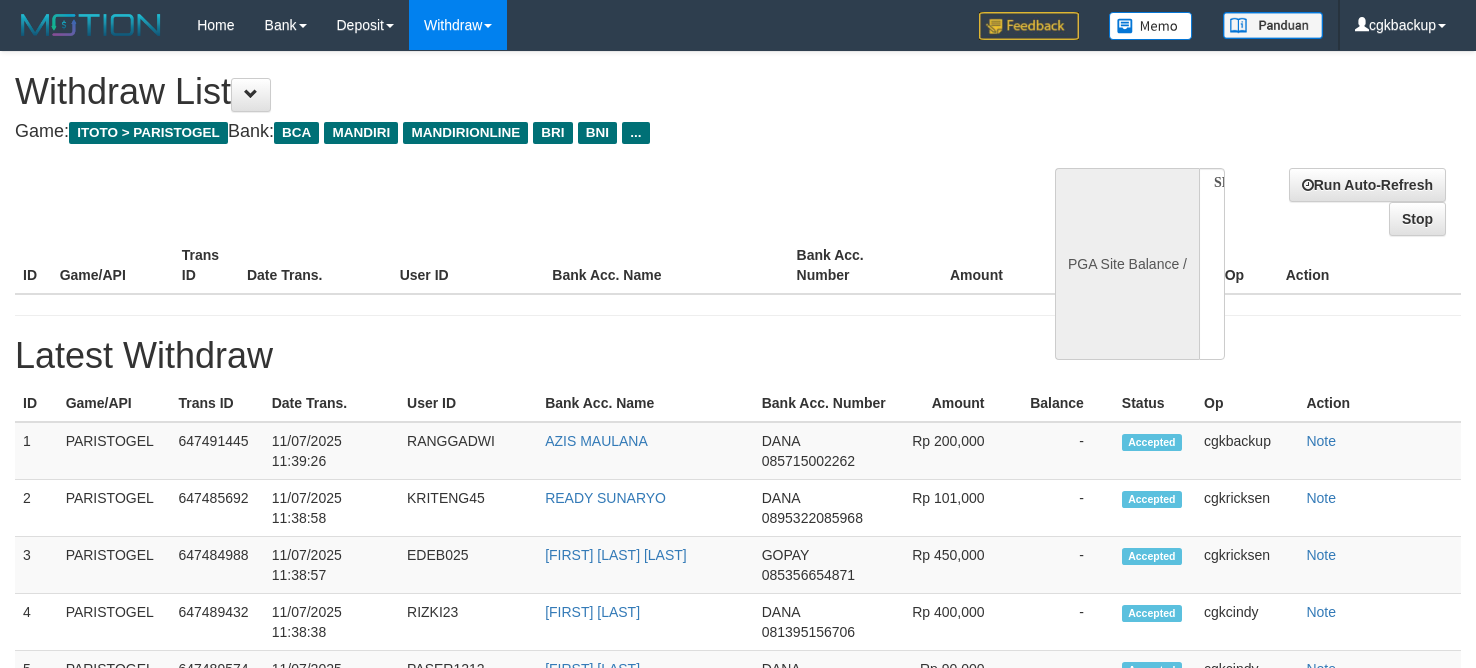 select 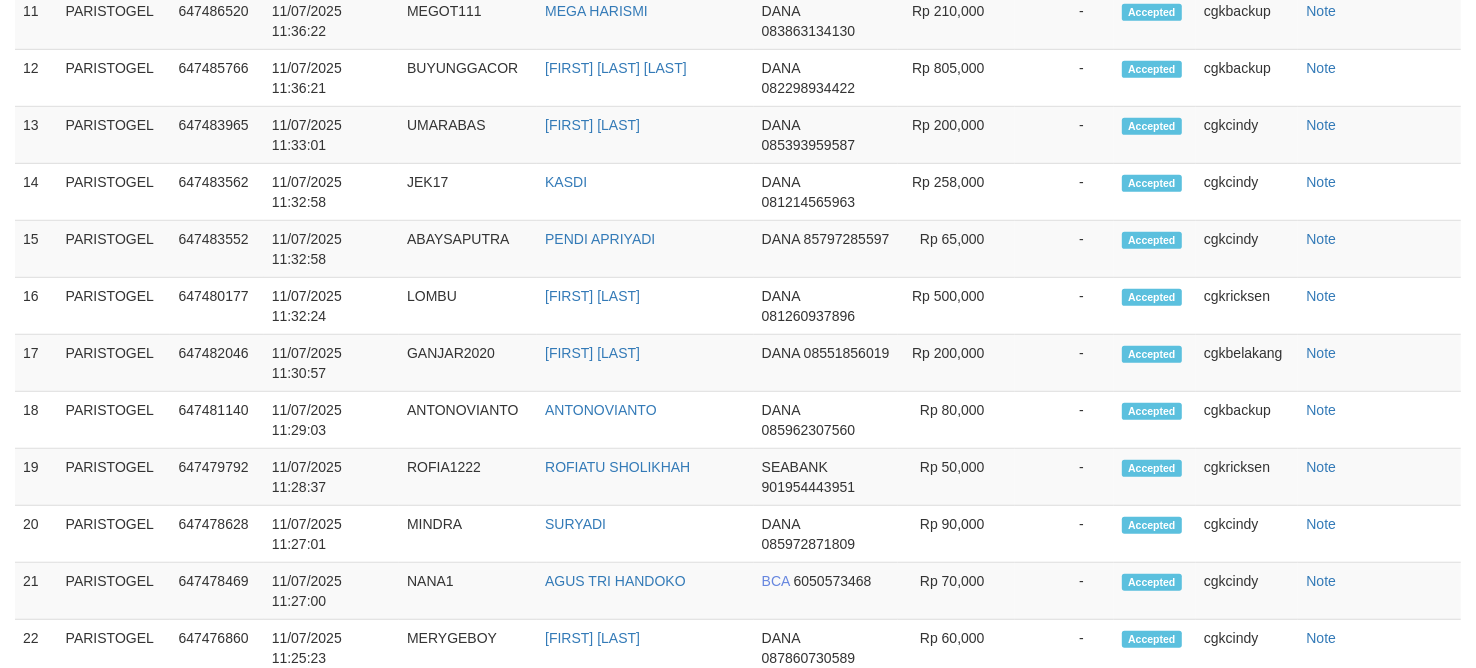 select on "**" 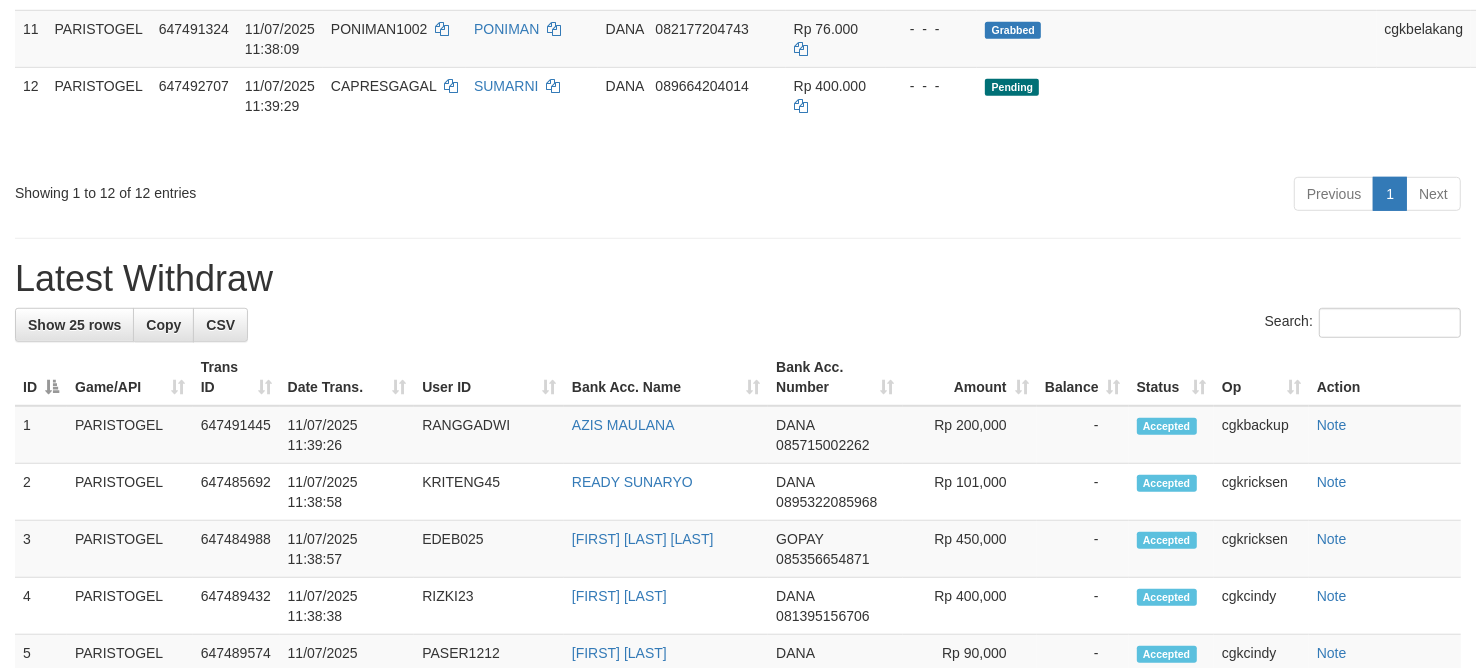 scroll, scrollTop: 1000, scrollLeft: 0, axis: vertical 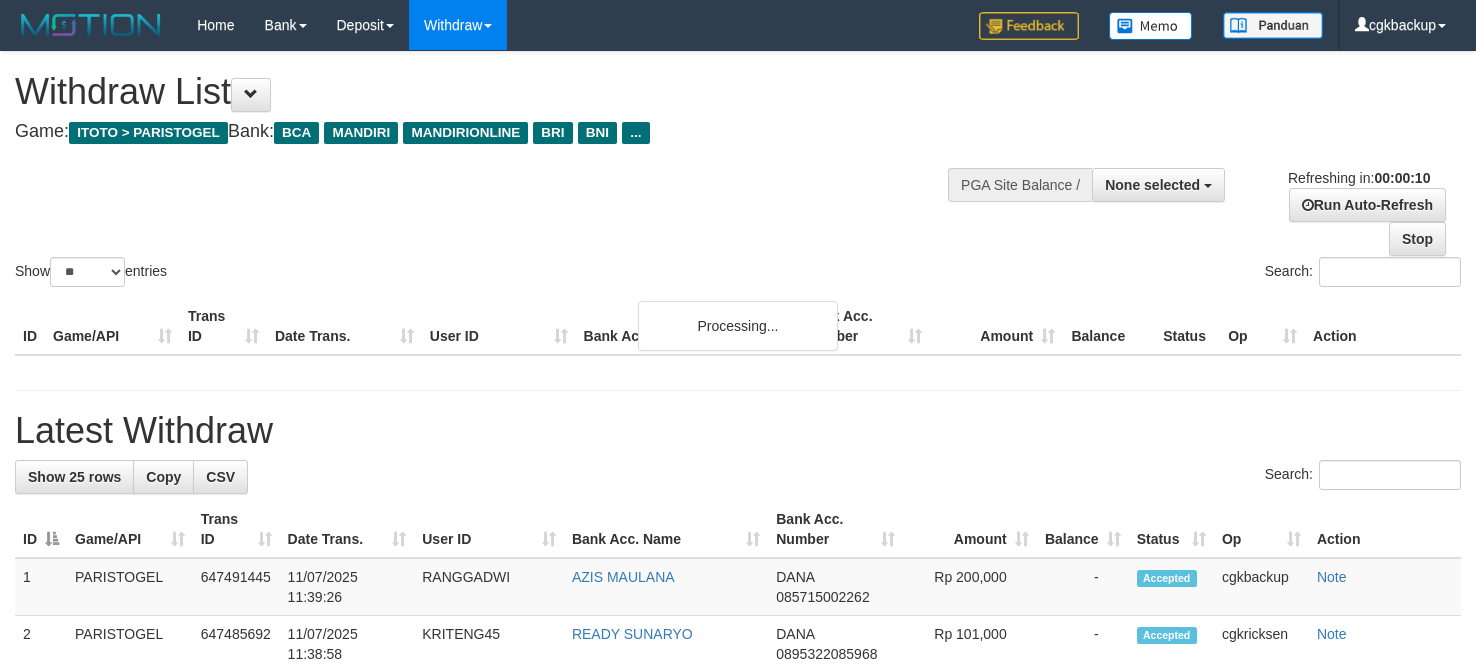 select 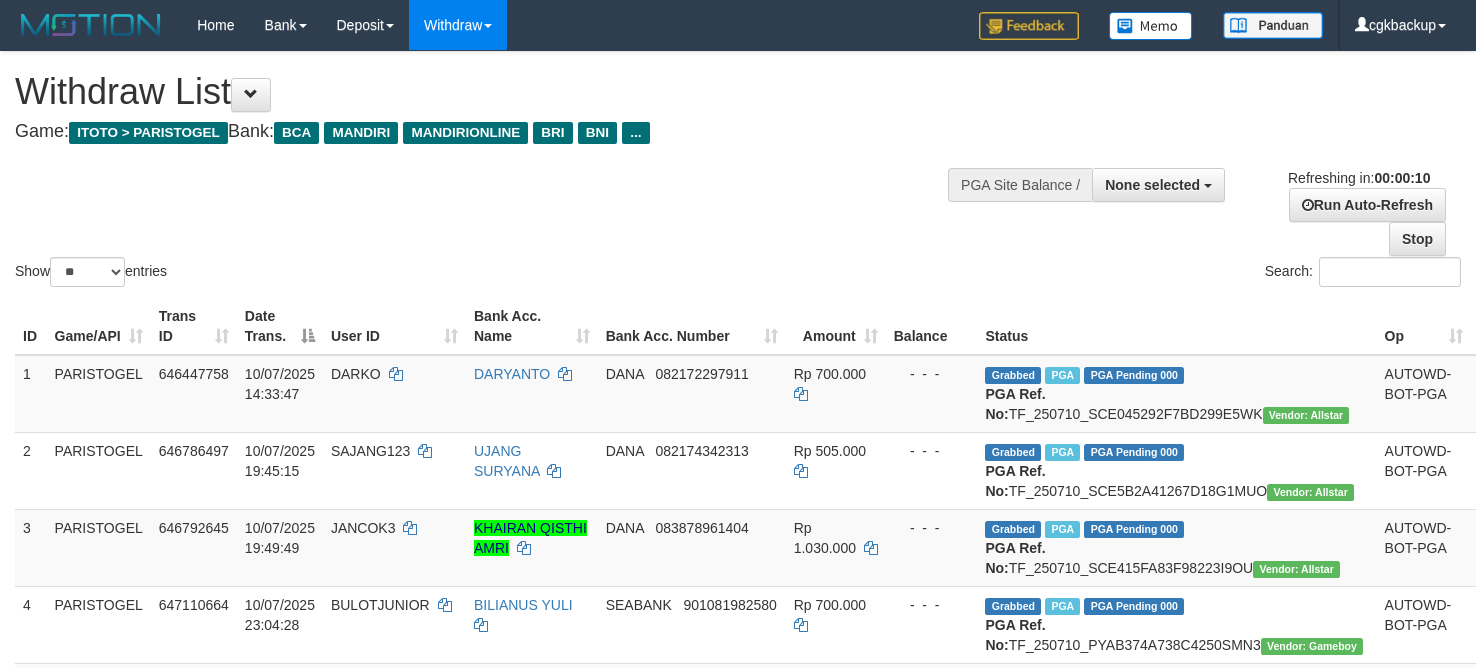 select 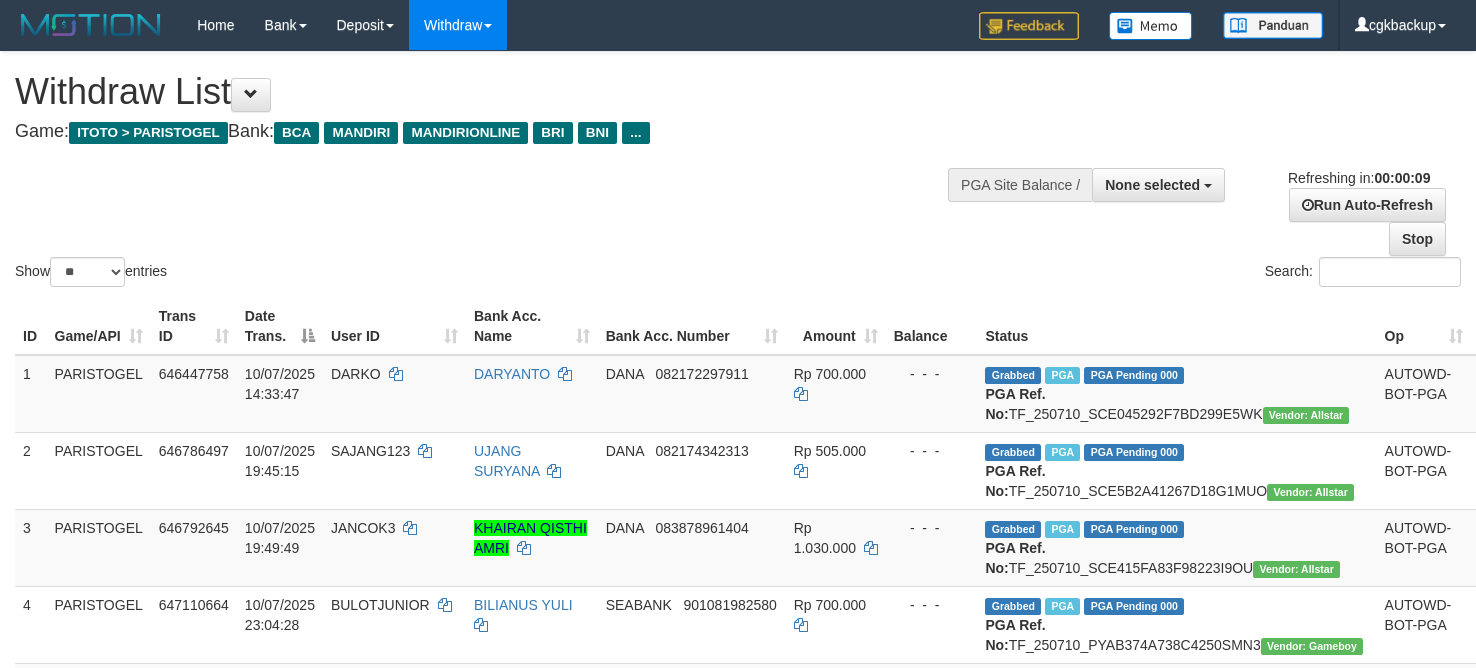select 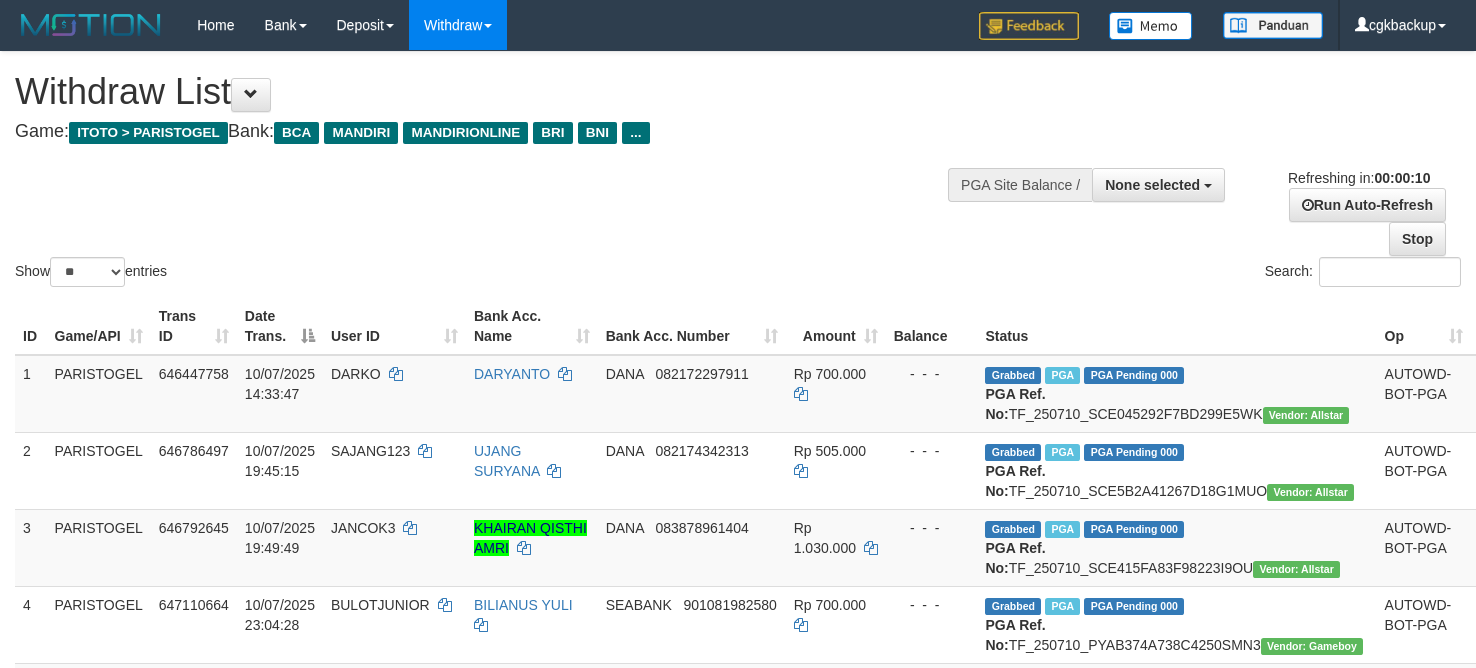 select 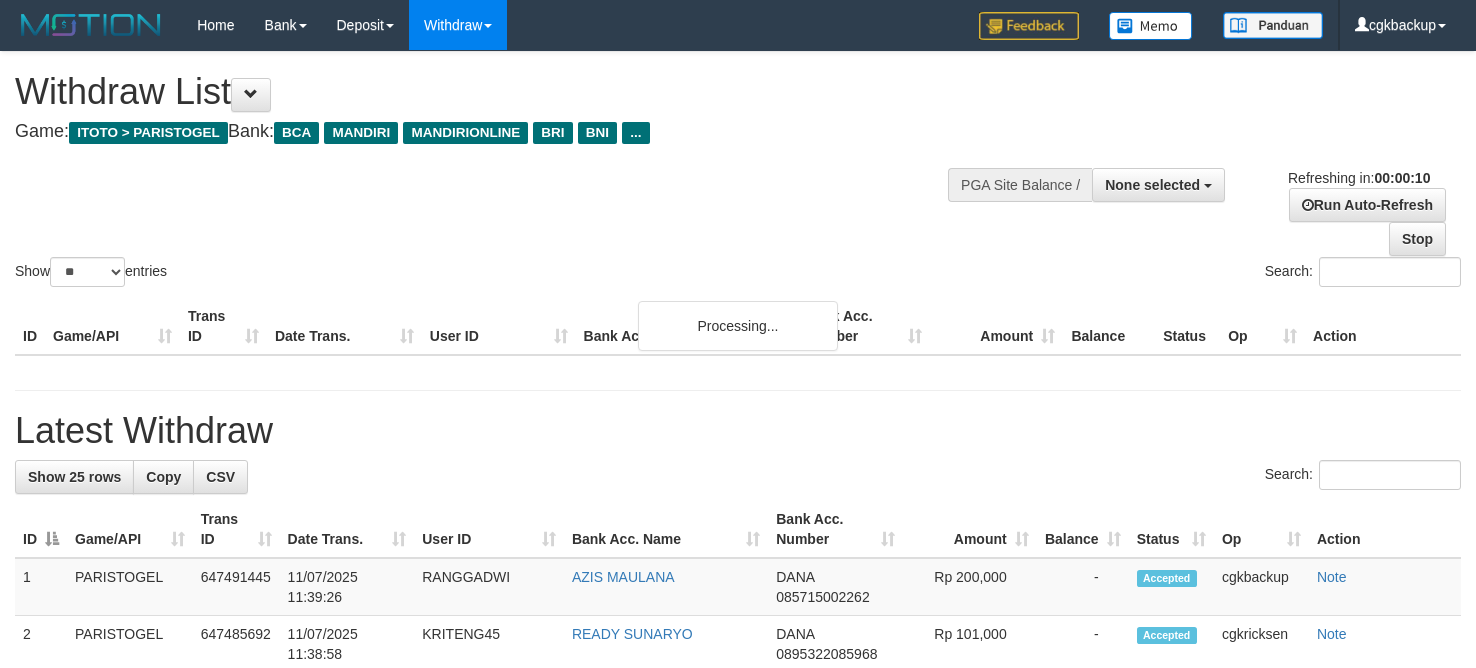 select 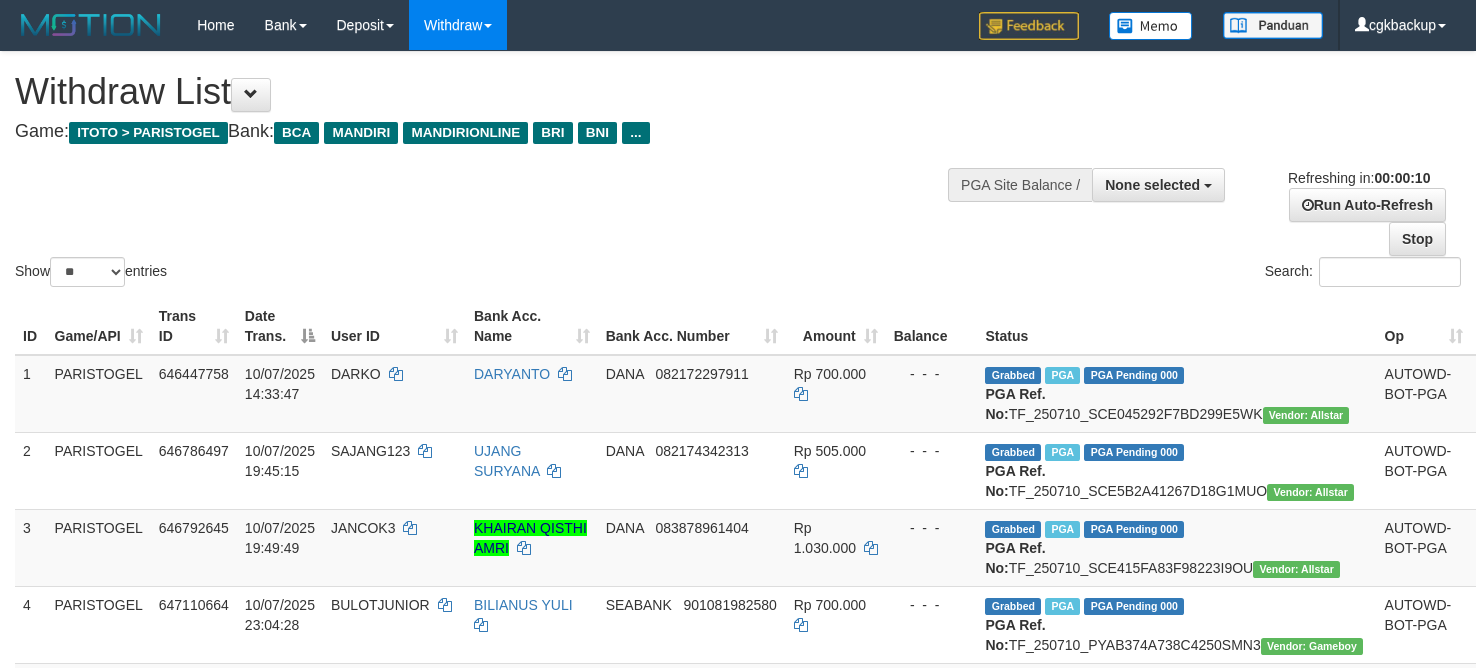 select 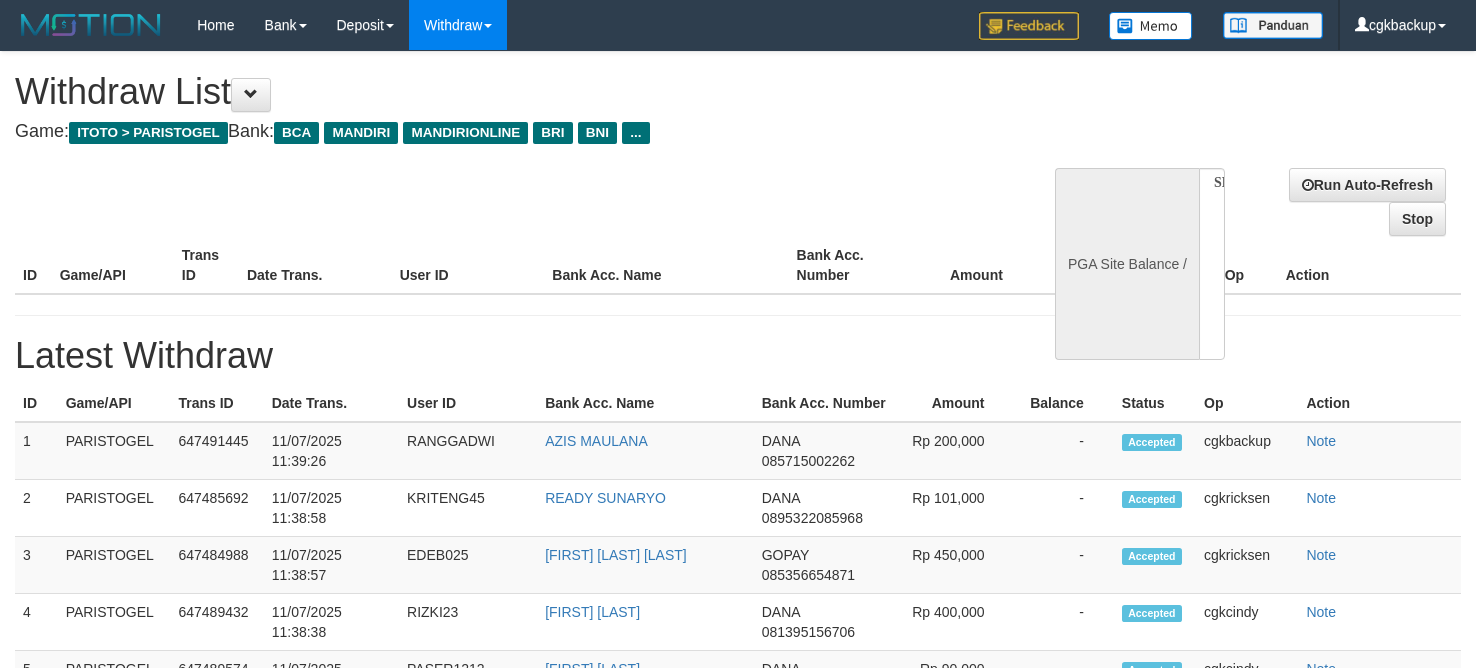 select 